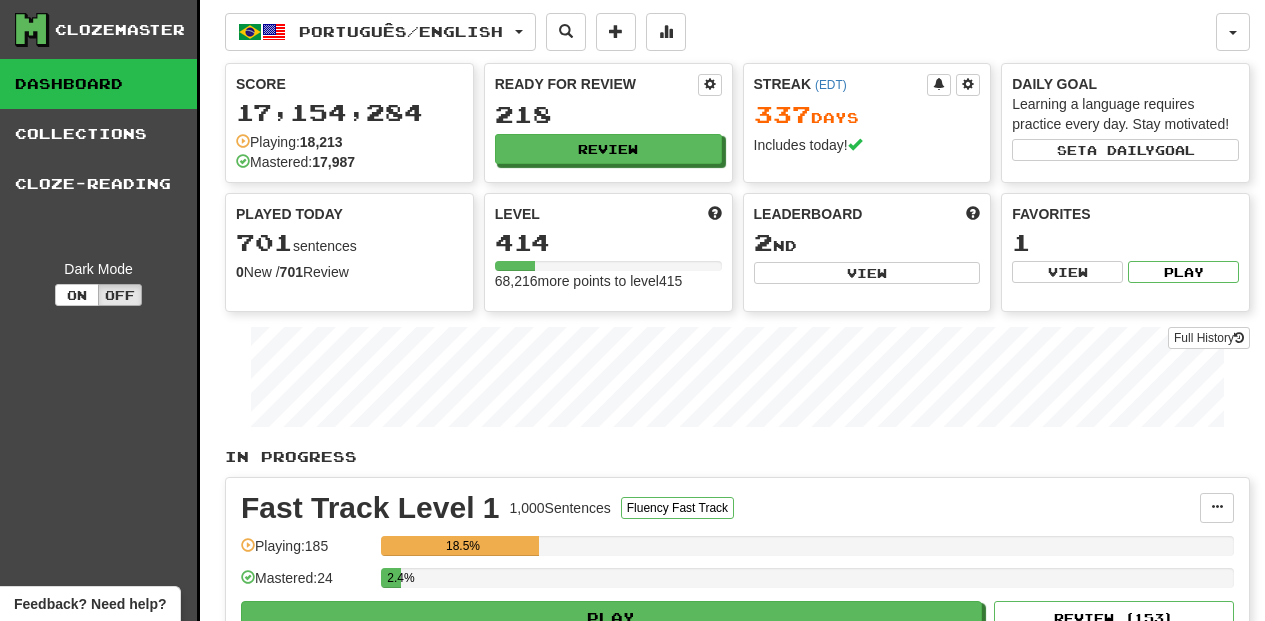 scroll, scrollTop: 133, scrollLeft: 0, axis: vertical 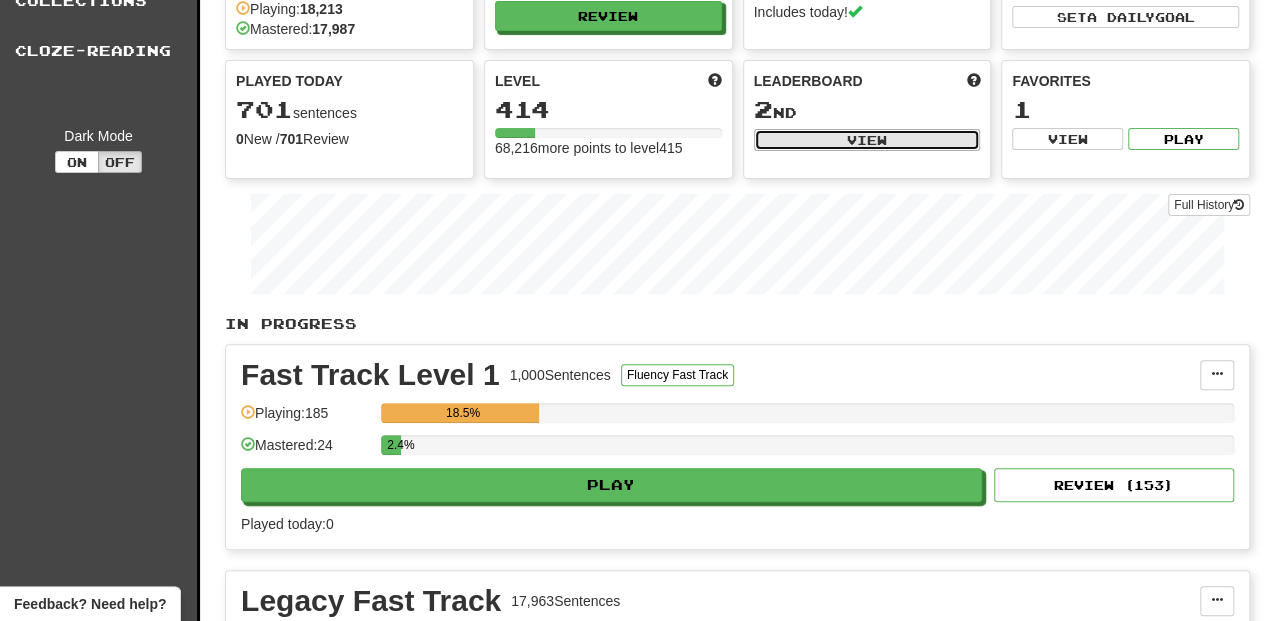 click on "View" at bounding box center [867, 140] 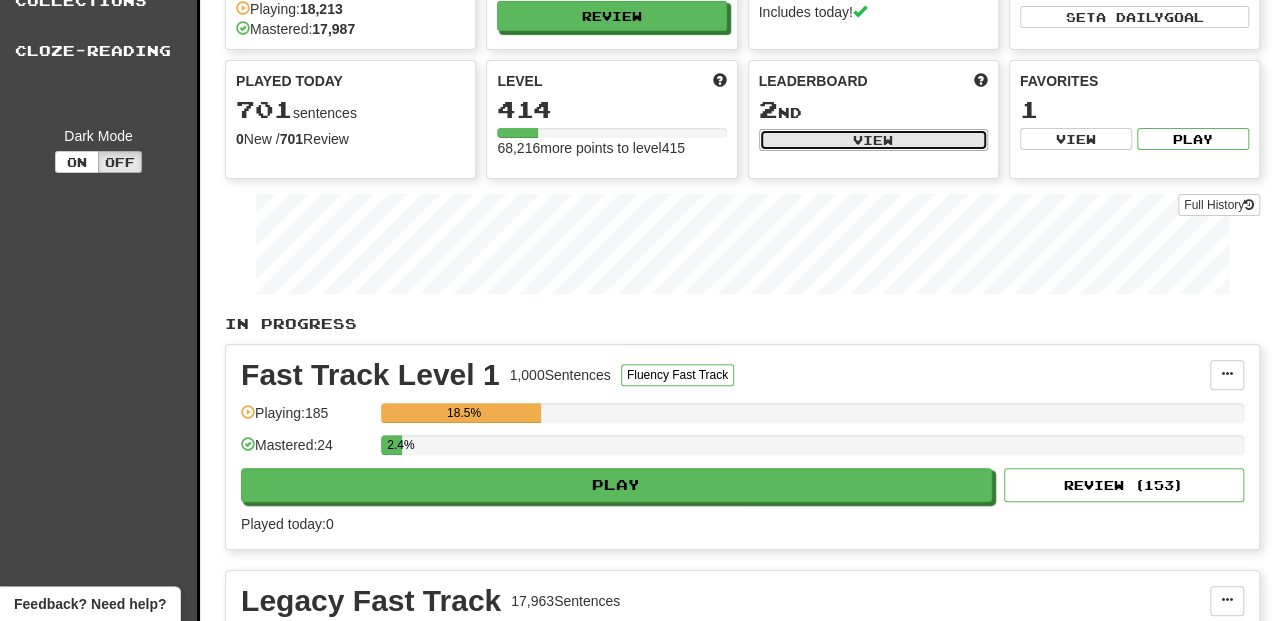 select on "**********" 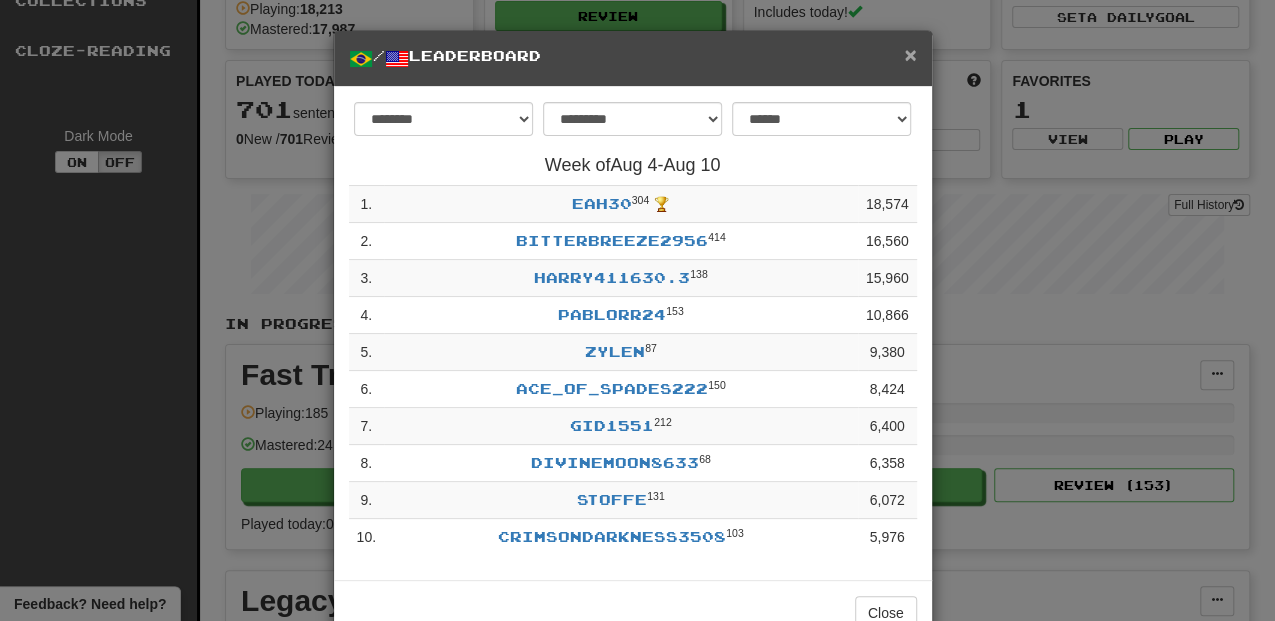 click on "×" at bounding box center [910, 54] 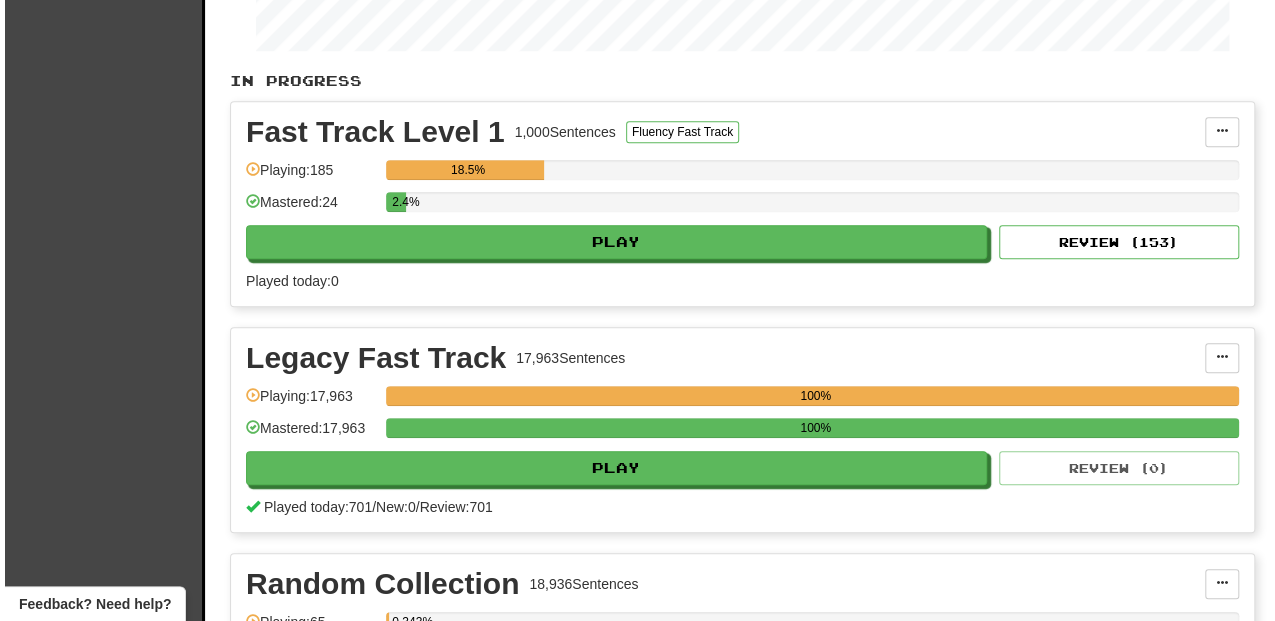 scroll, scrollTop: 400, scrollLeft: 0, axis: vertical 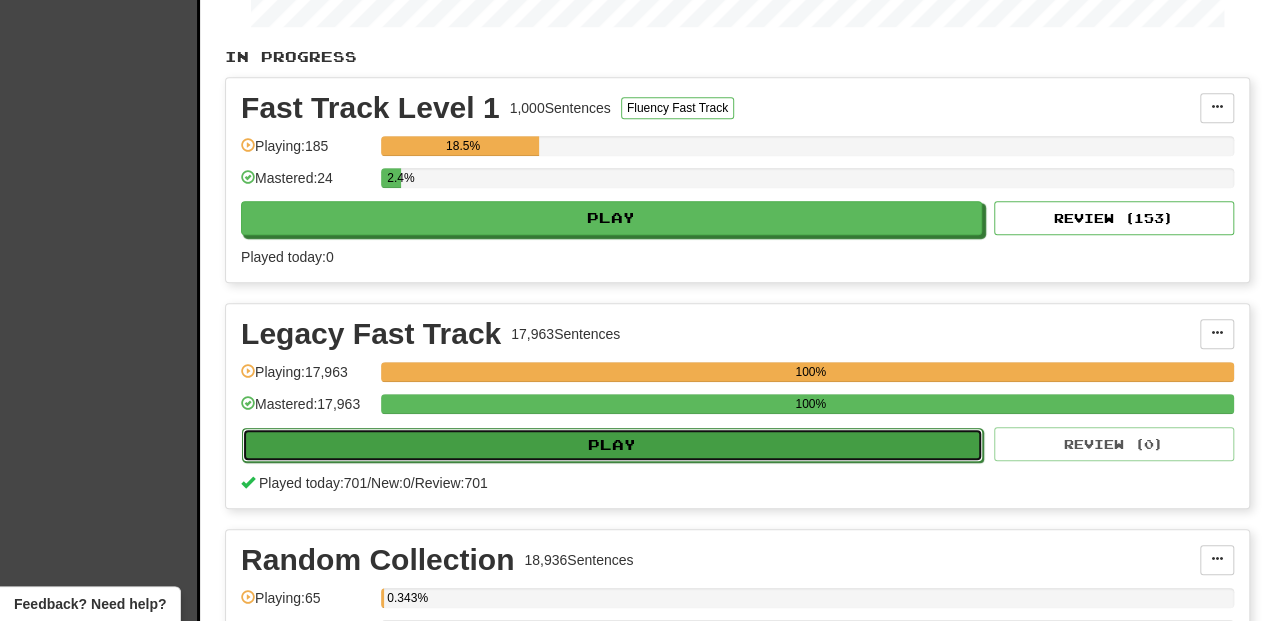 click on "Play" at bounding box center (612, 445) 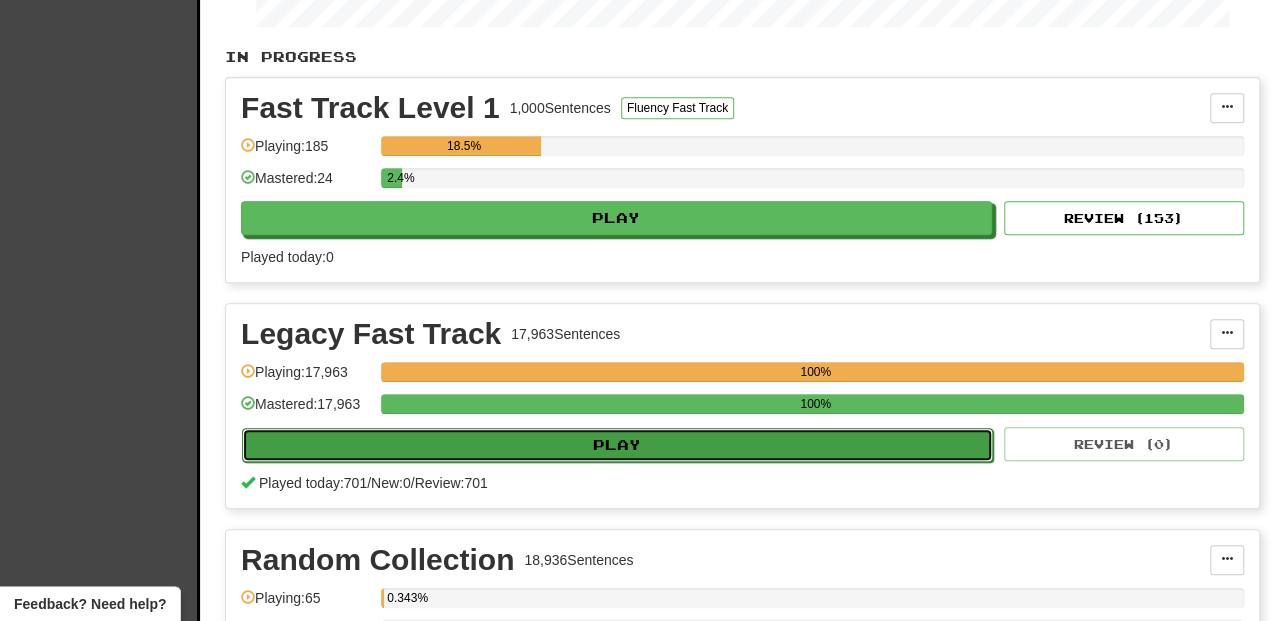 select on "**" 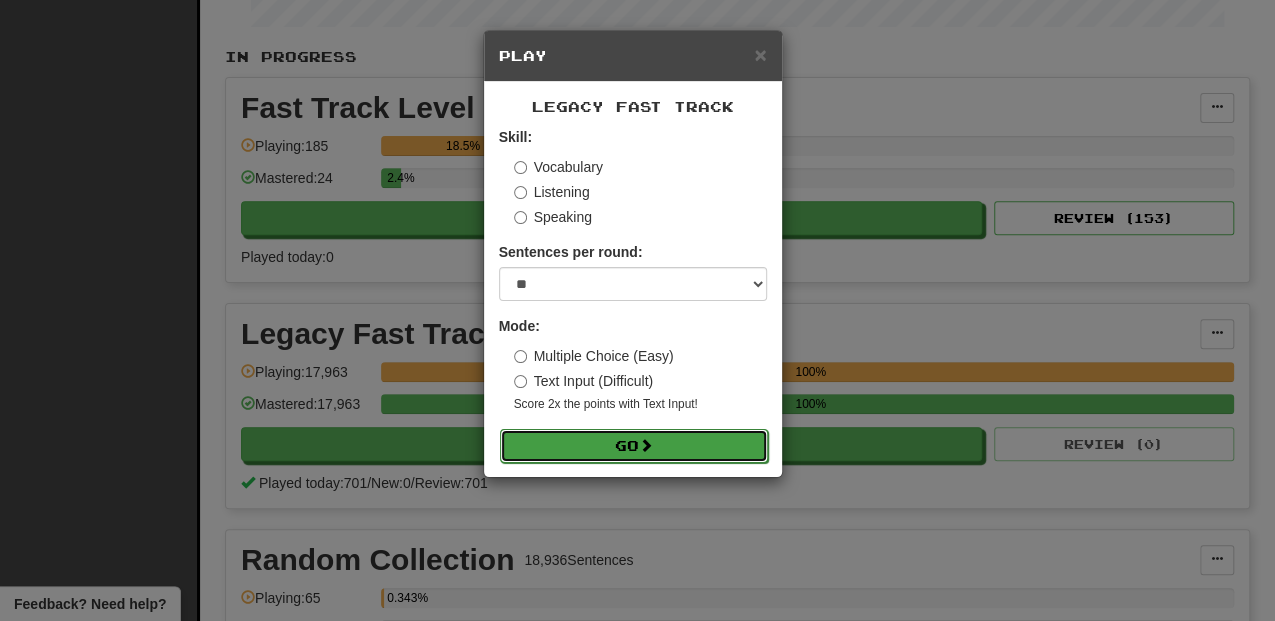 click on "Go" at bounding box center (634, 446) 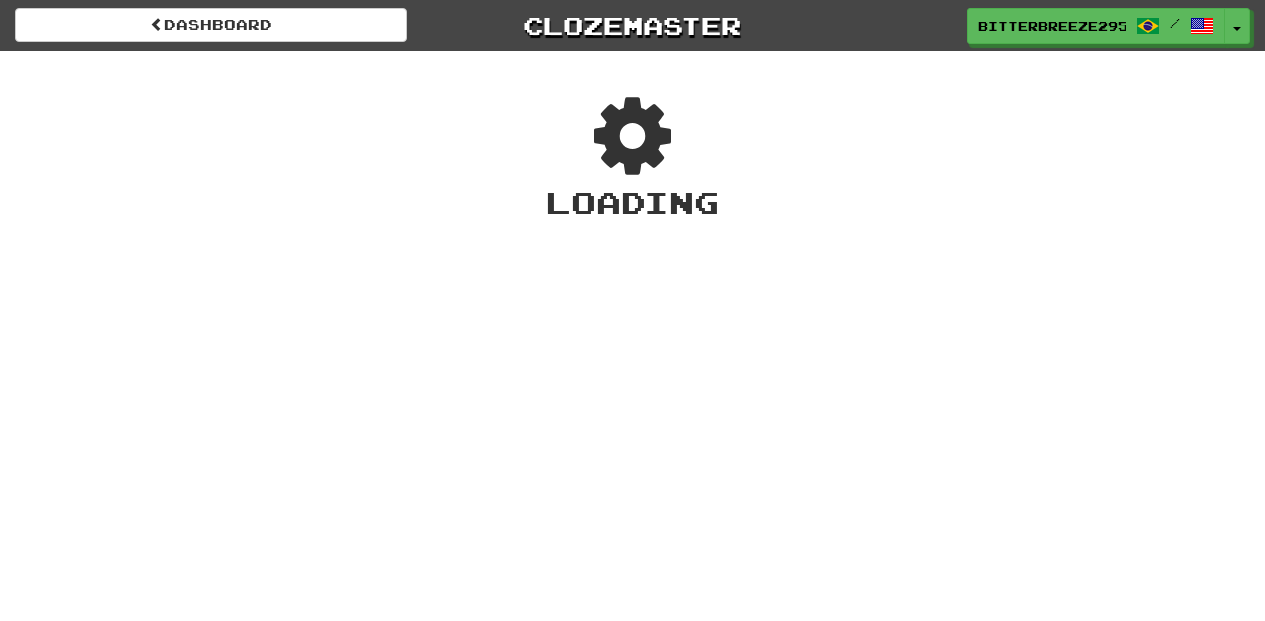 scroll, scrollTop: 0, scrollLeft: 0, axis: both 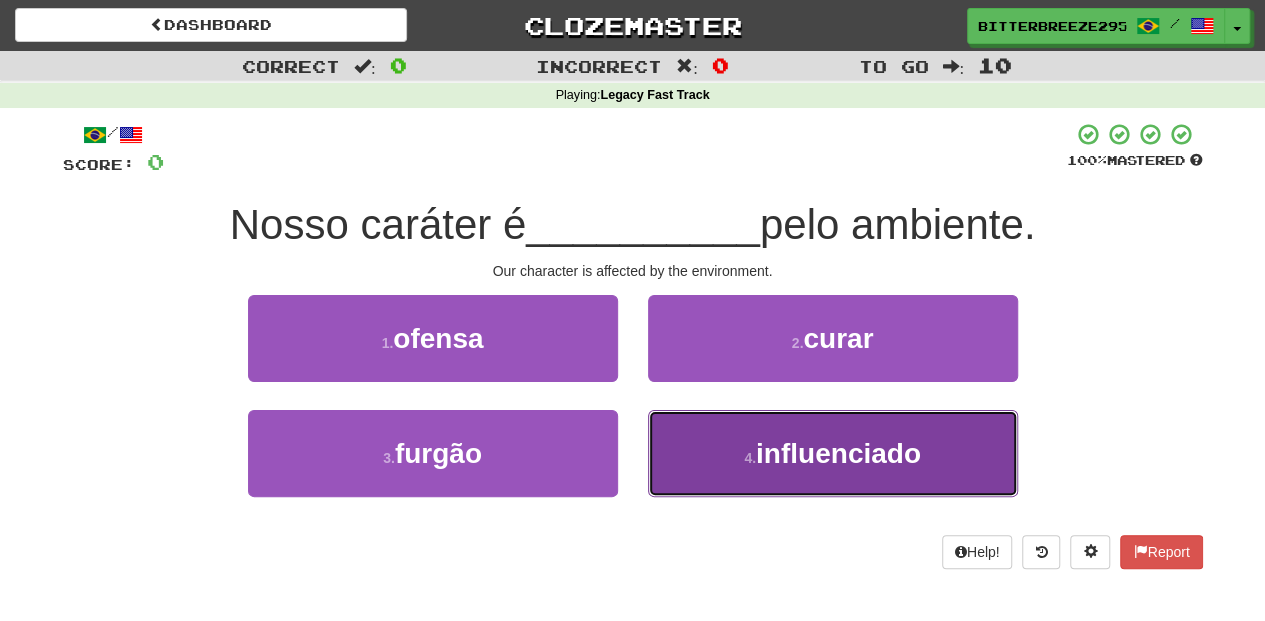 click on "4 .  influenciado" at bounding box center [833, 453] 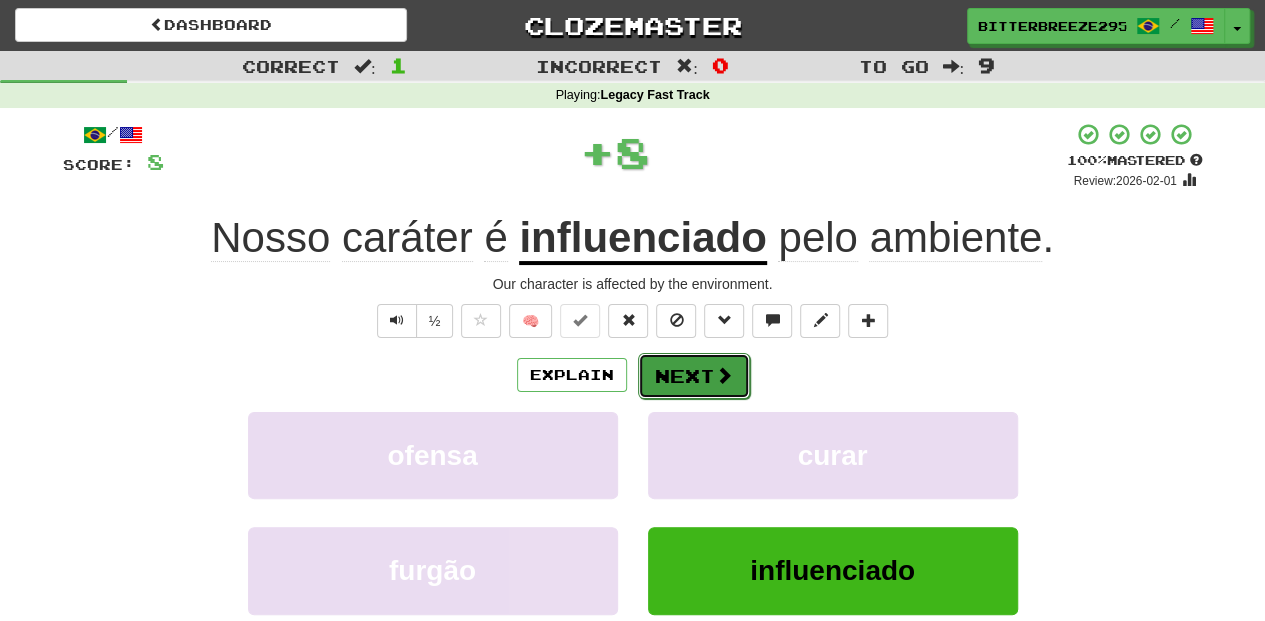 click on "Next" at bounding box center [694, 376] 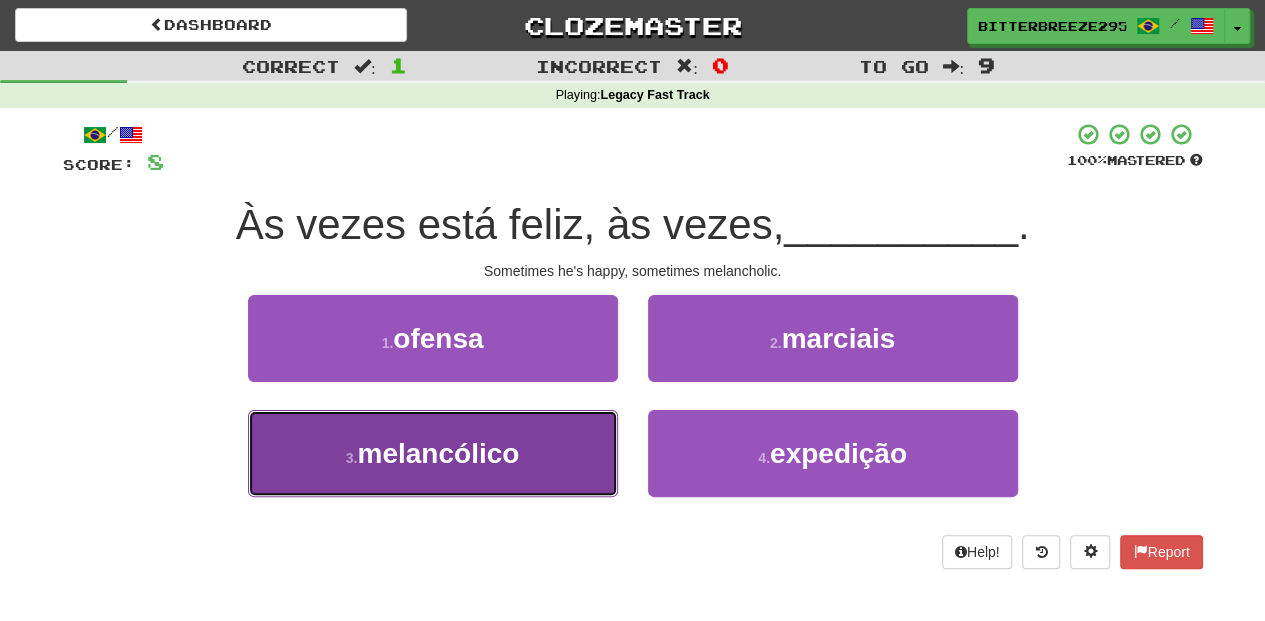 click on "3 .  melancólico" at bounding box center (433, 453) 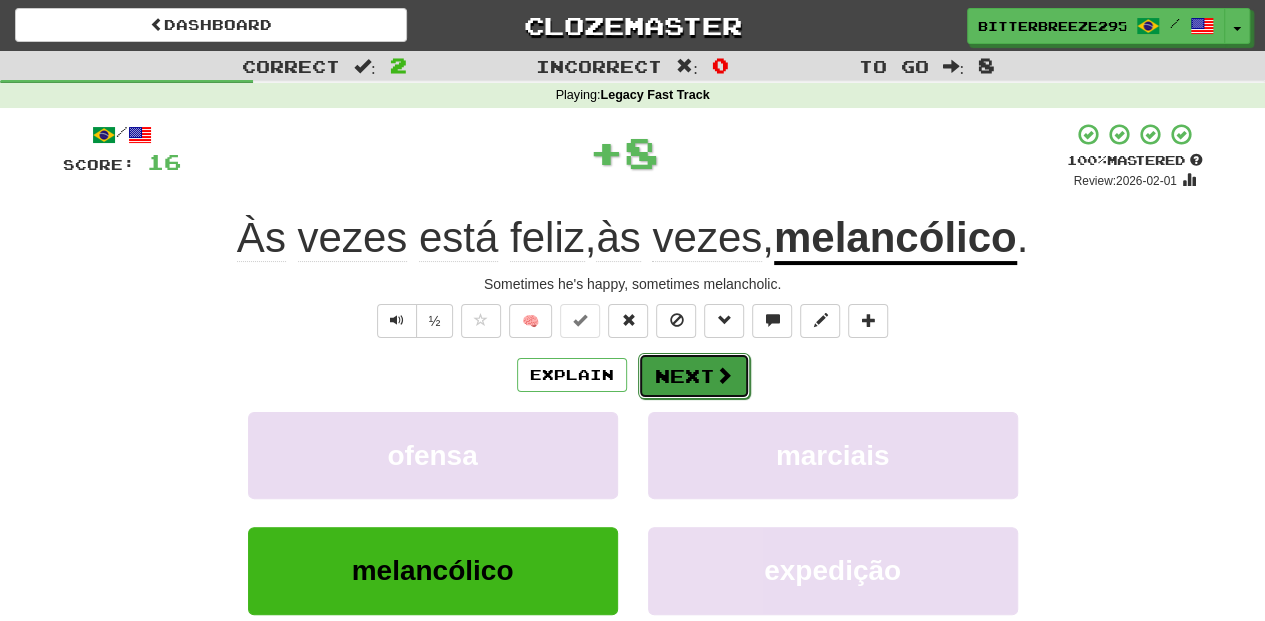 click on "Next" at bounding box center [694, 376] 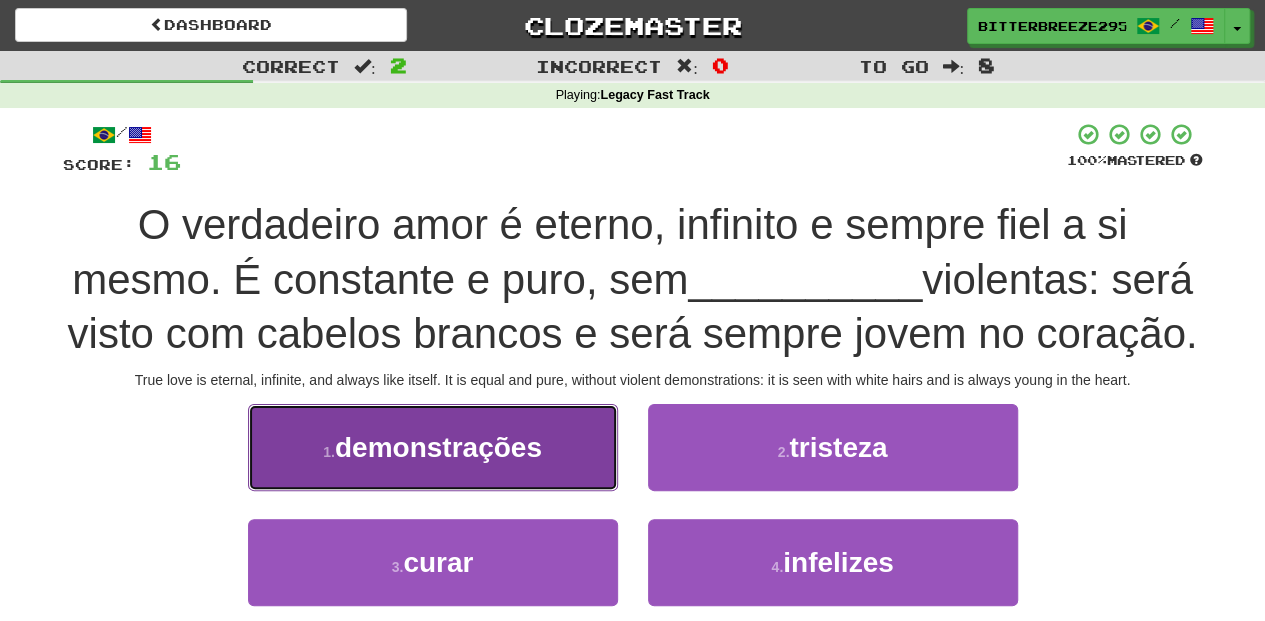 click on "demonstrações" at bounding box center (438, 447) 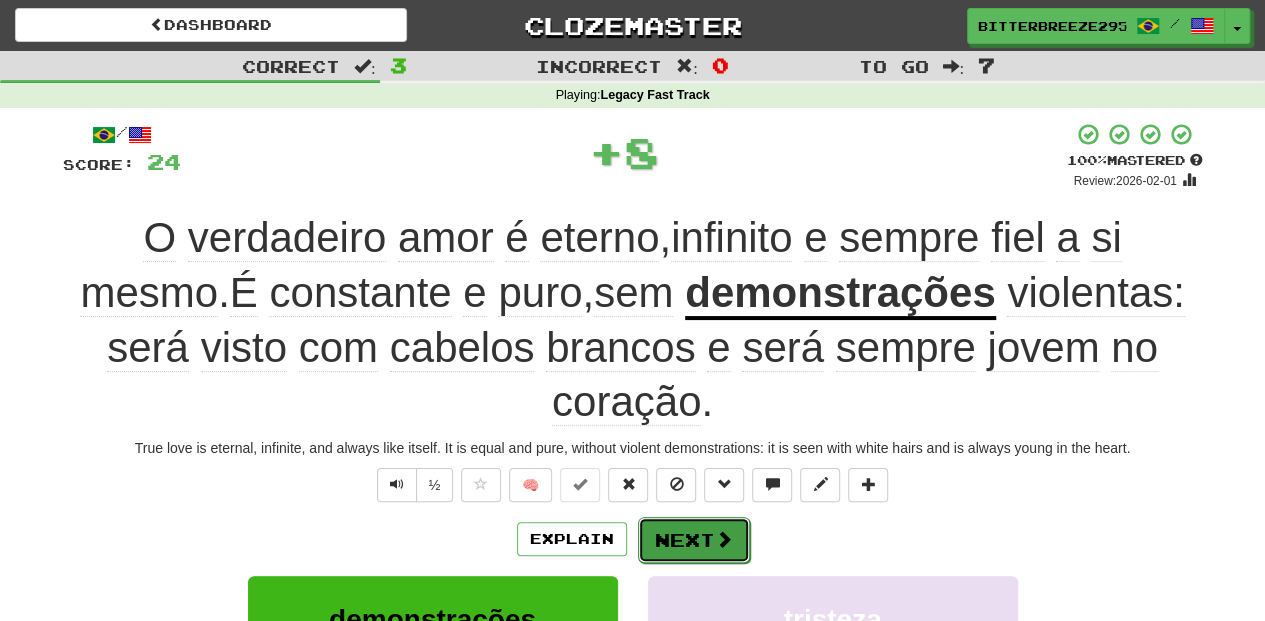click on "Next" at bounding box center [694, 540] 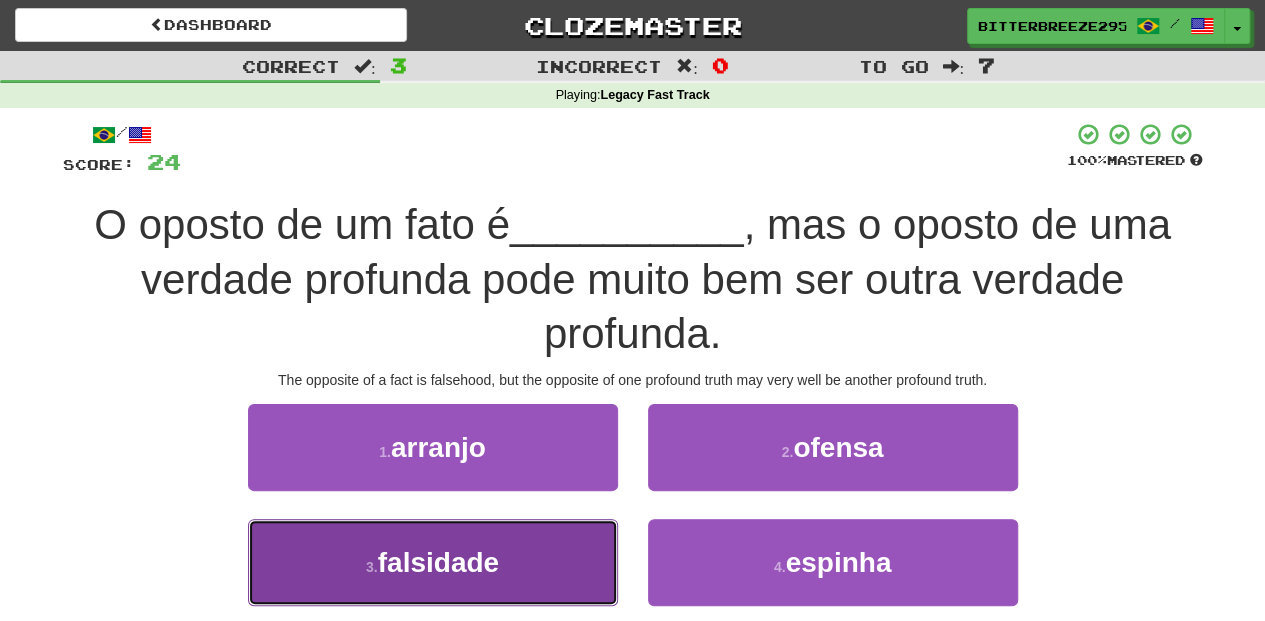 click on "3 .  falsidade" at bounding box center [433, 562] 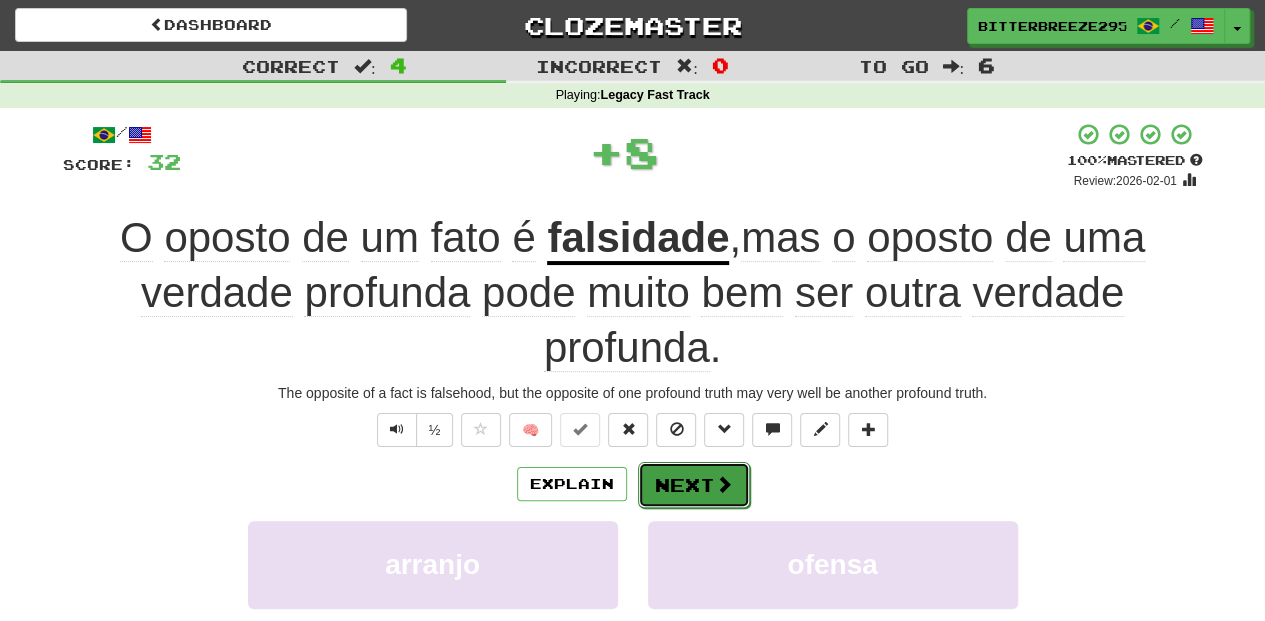 click on "Next" at bounding box center [694, 485] 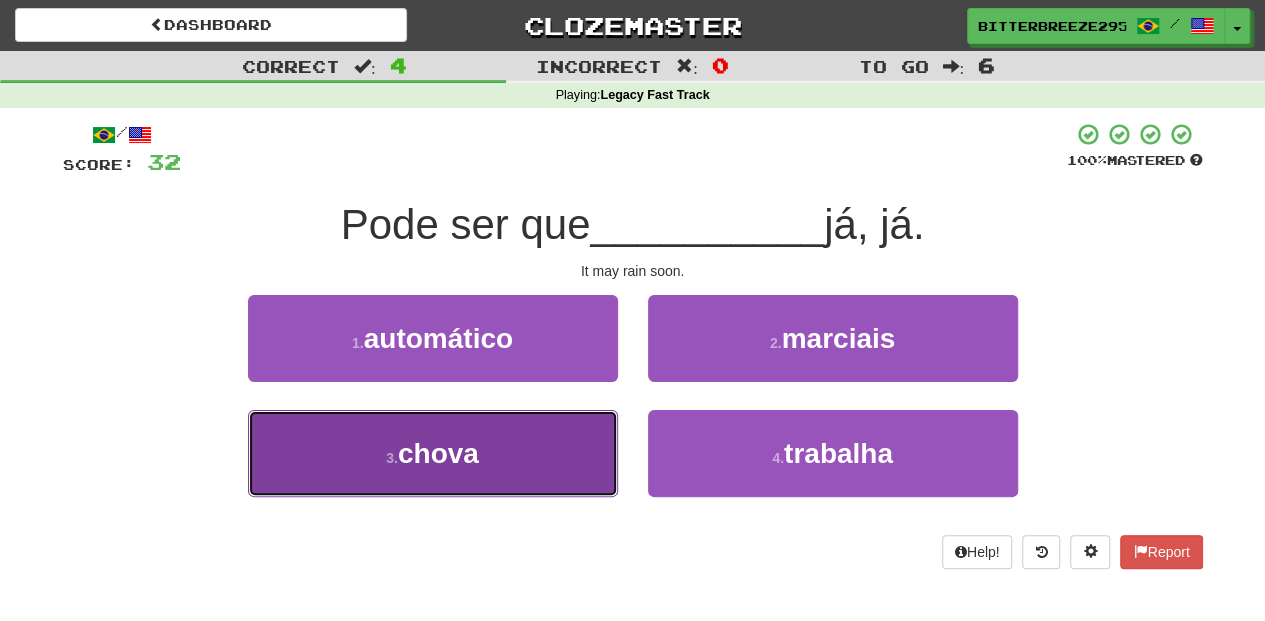 click on "3 .  chova" at bounding box center (433, 453) 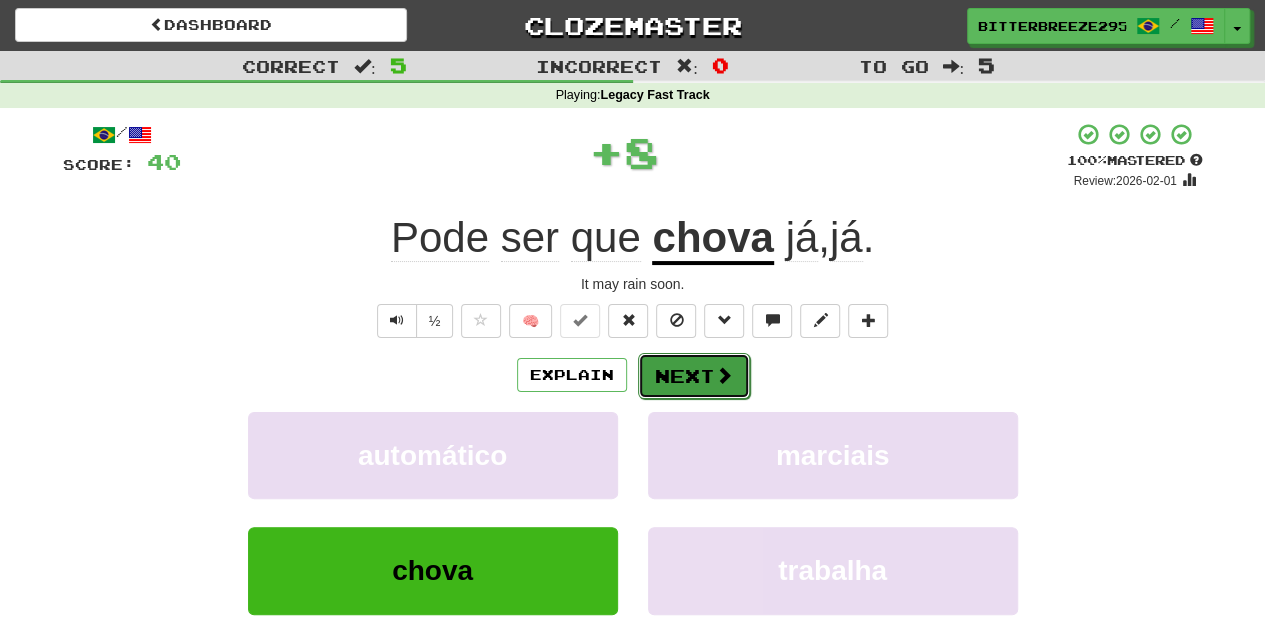 click on "Next" at bounding box center [694, 376] 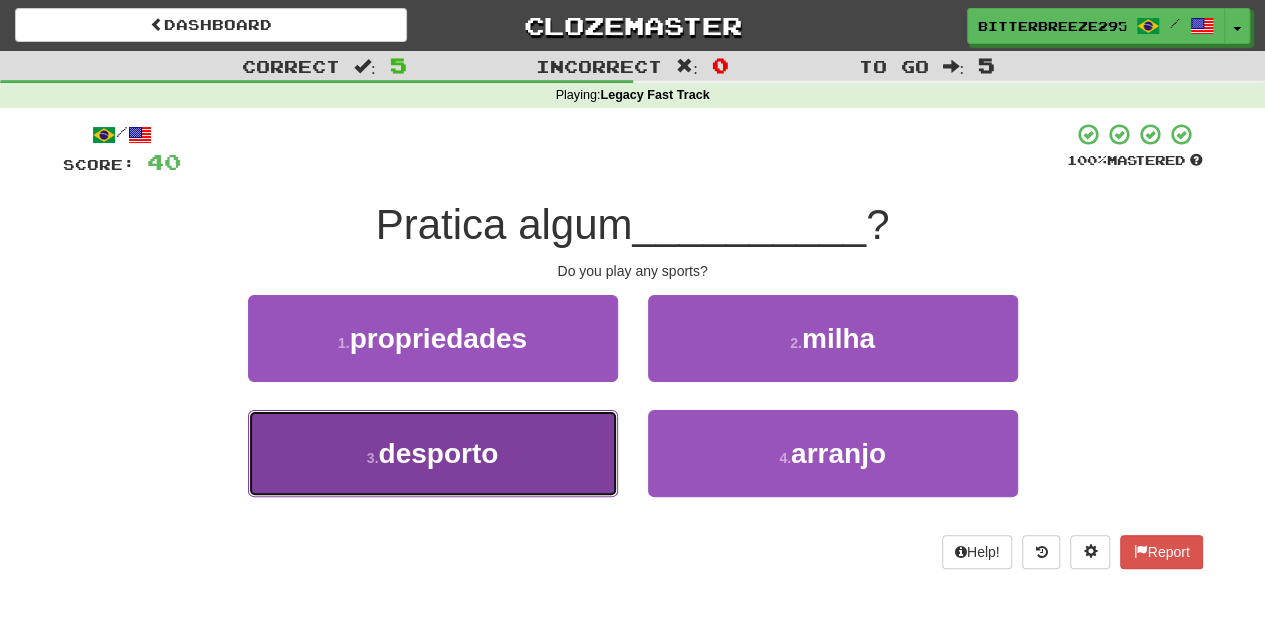 click on "3 .  desporto" at bounding box center (433, 453) 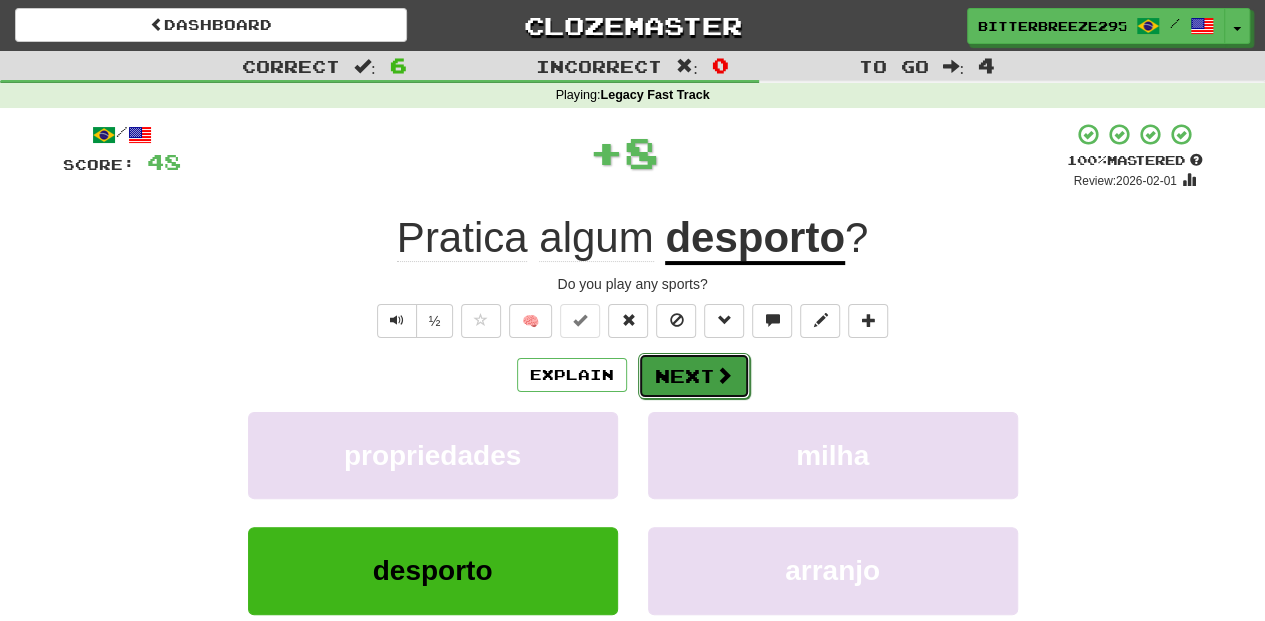 click on "Next" at bounding box center (694, 376) 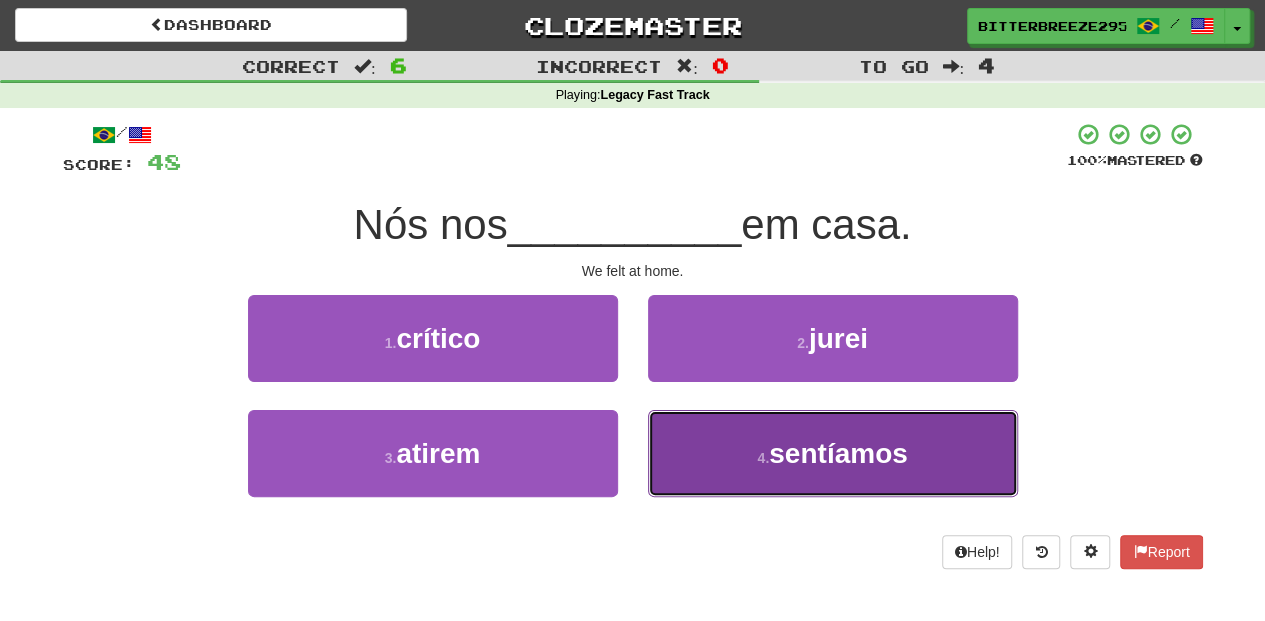 click on "4 .  sentíamos" at bounding box center (833, 453) 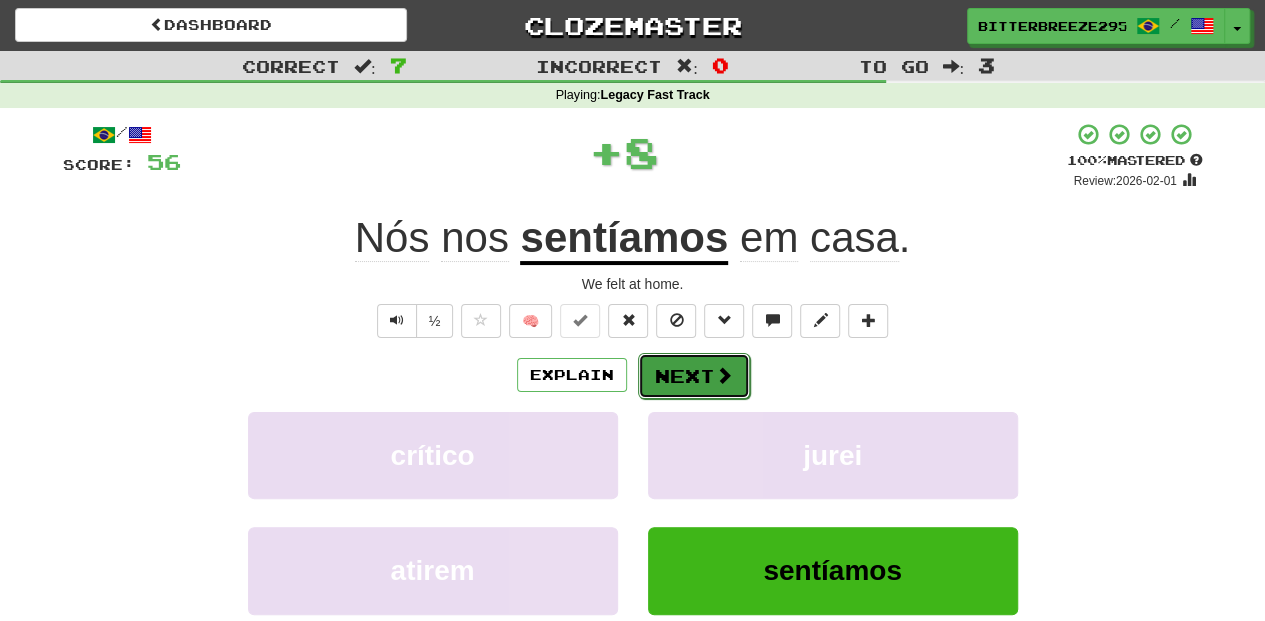 click on "Next" at bounding box center [694, 376] 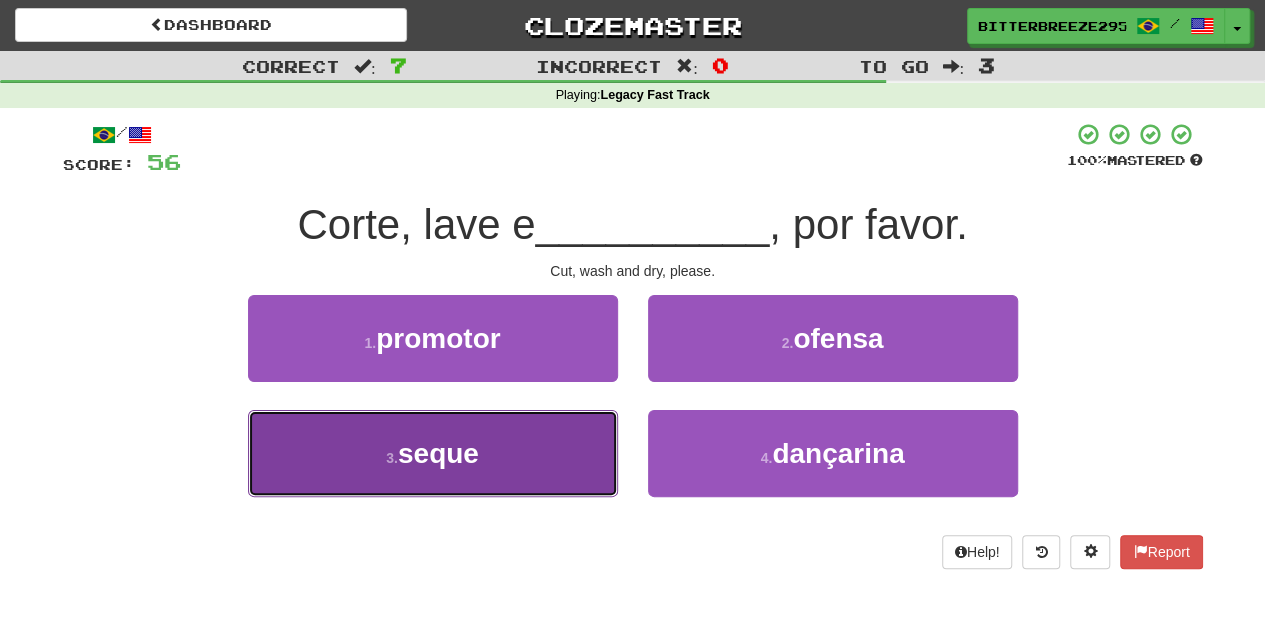 click on "3 .  seque" at bounding box center [433, 453] 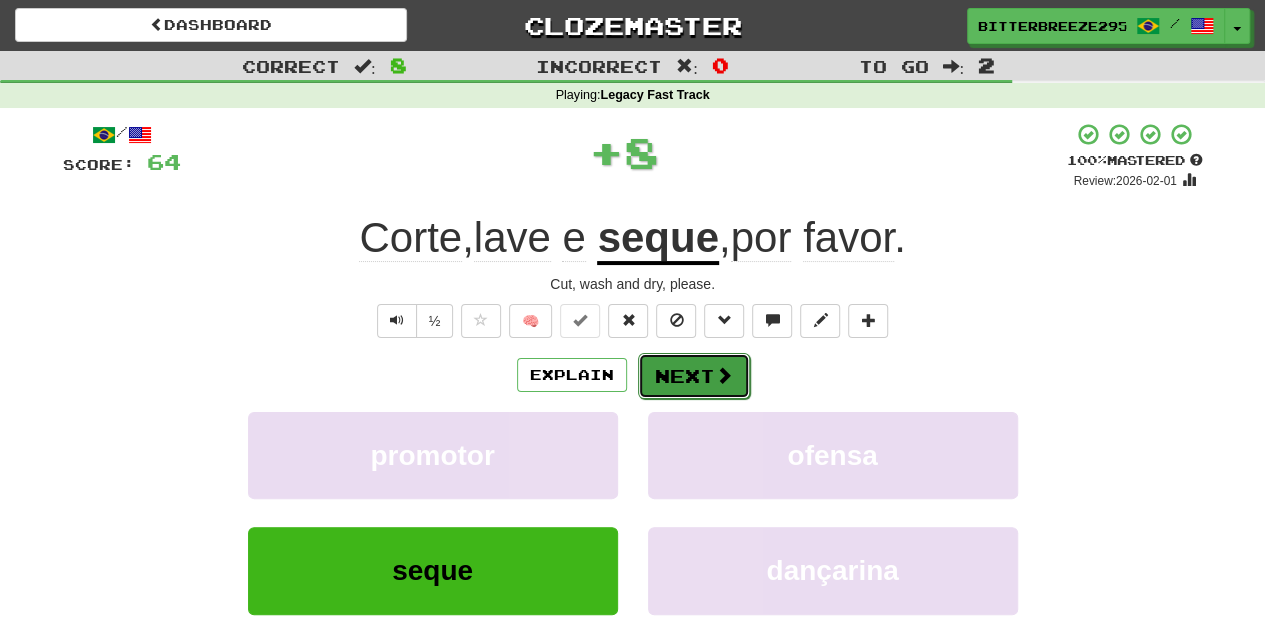 click on "Next" at bounding box center (694, 376) 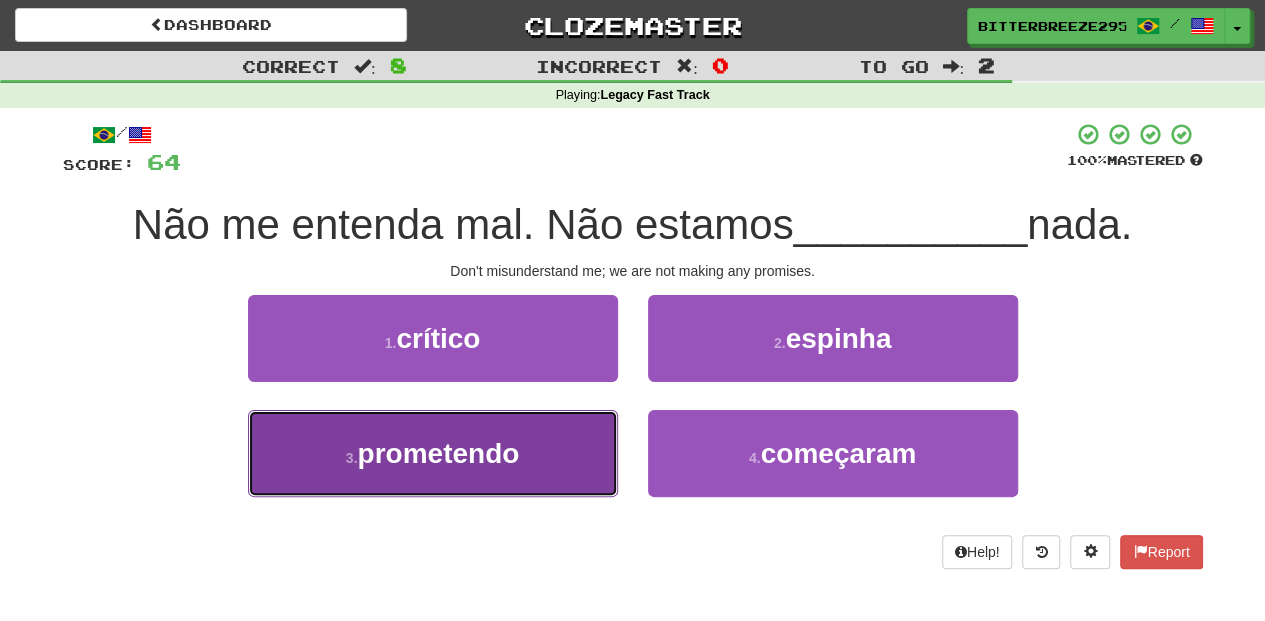 click on "3 .  prometendo" at bounding box center [433, 453] 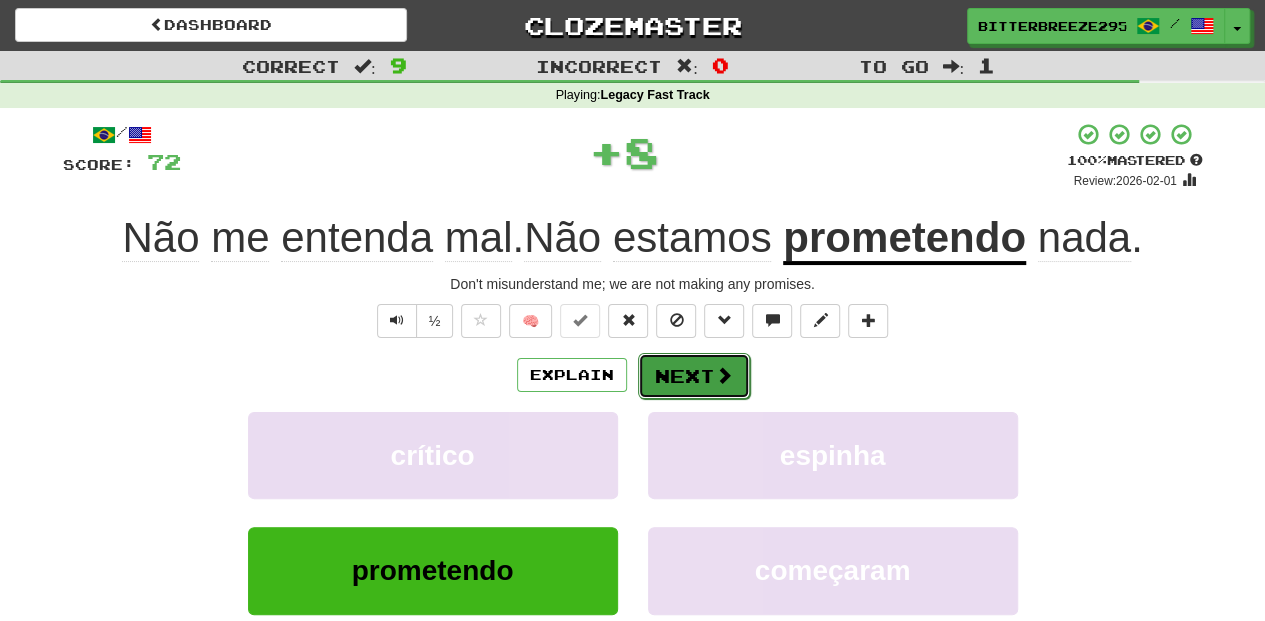 click on "Next" at bounding box center [694, 376] 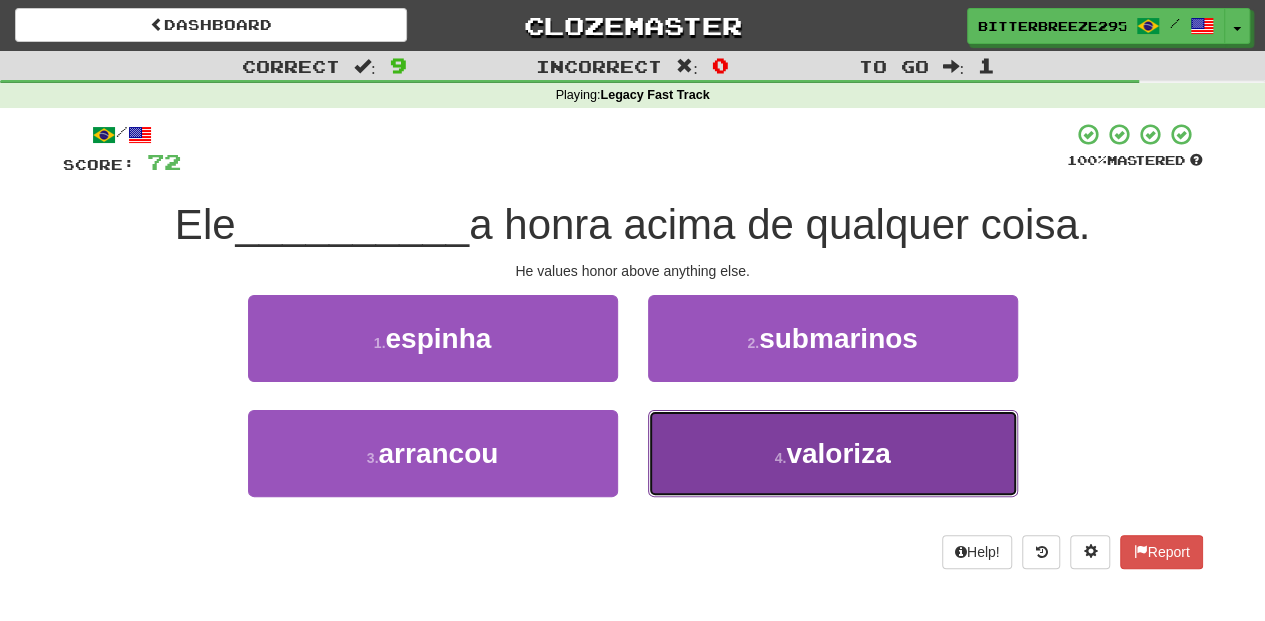 click on "4 .  valoriza" at bounding box center (833, 453) 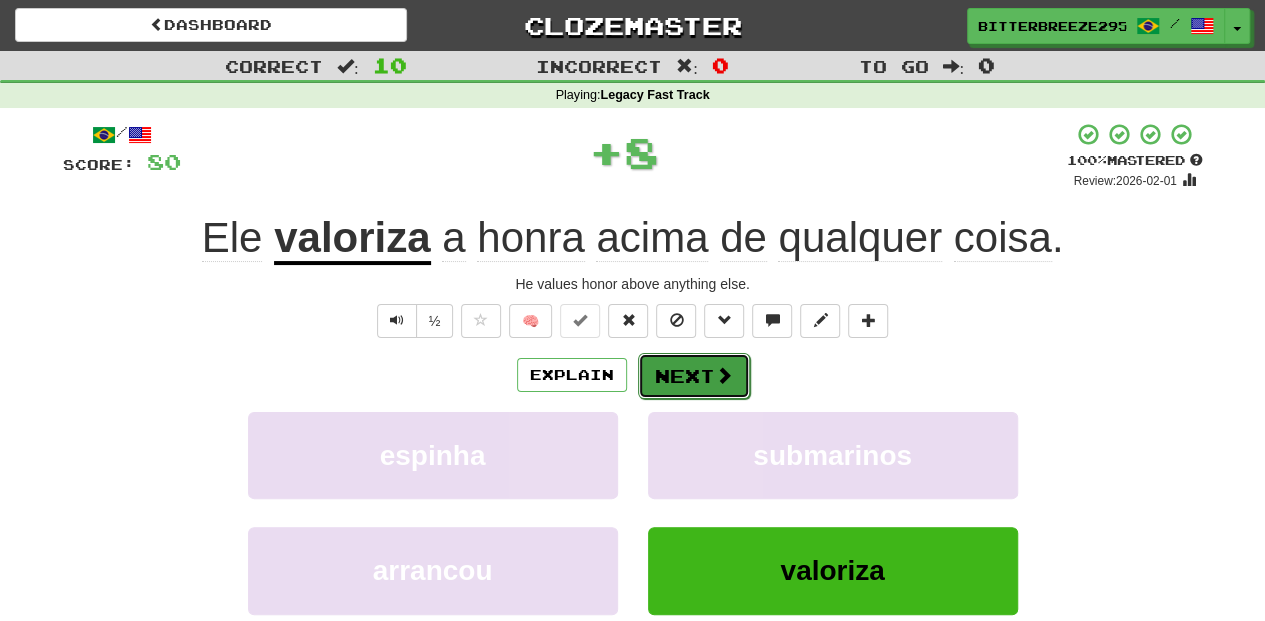 click on "Next" at bounding box center [694, 376] 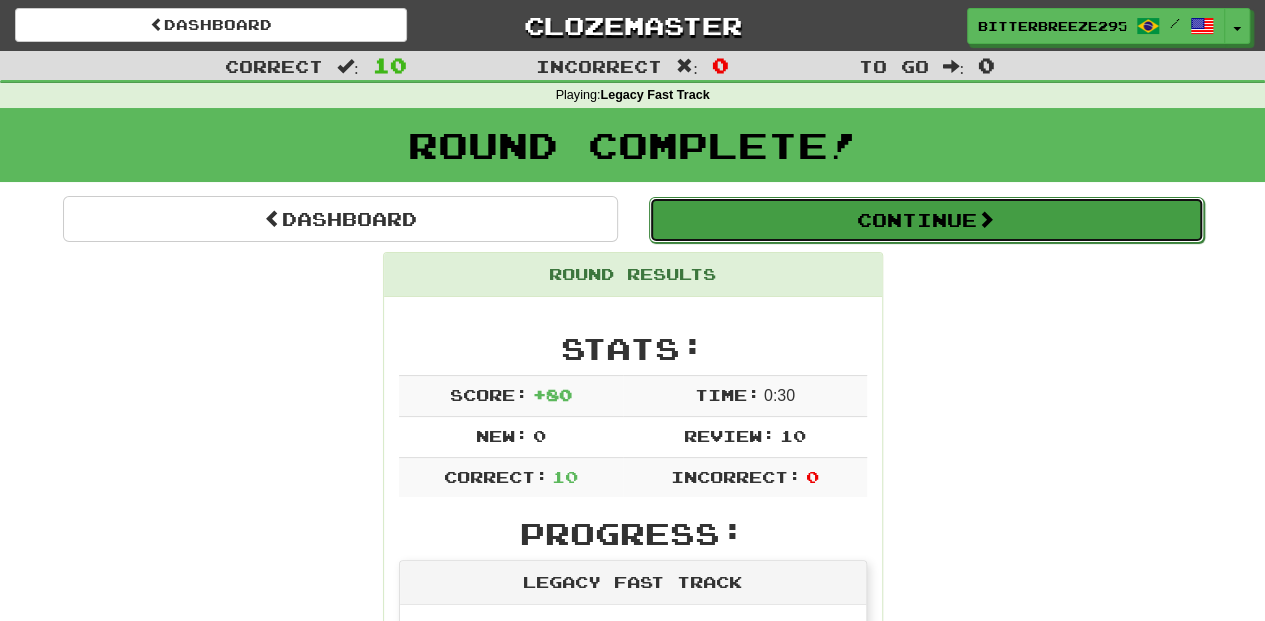 click on "Continue" at bounding box center [926, 220] 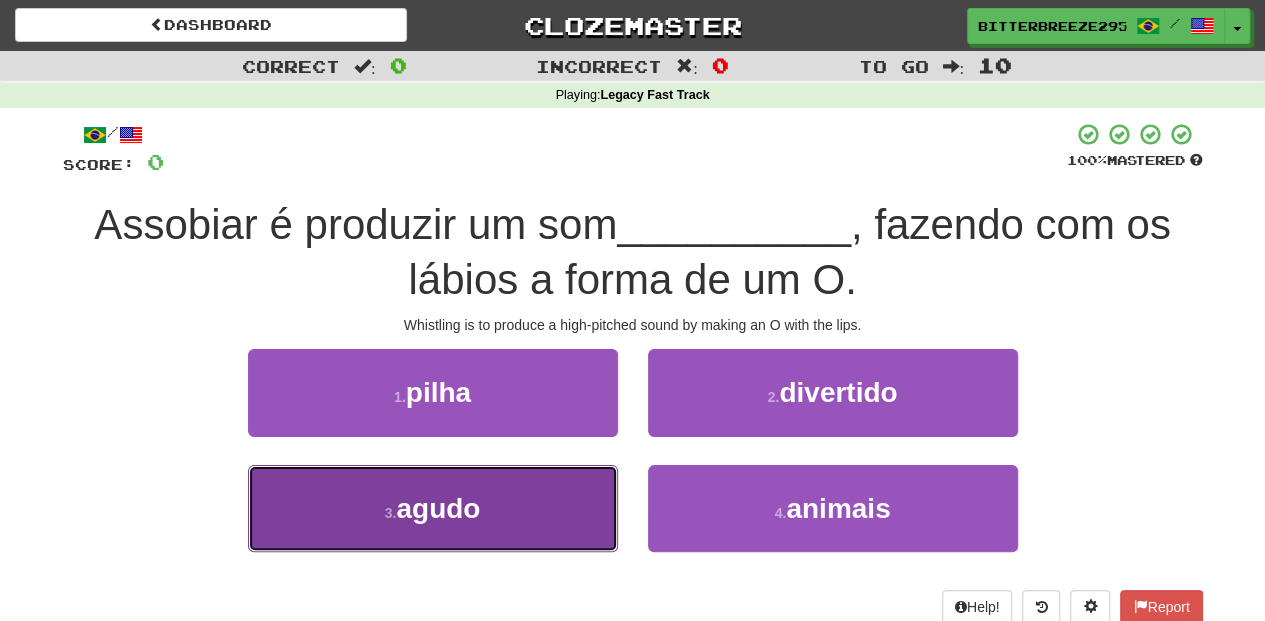 click on "3 .  agudo" at bounding box center (433, 508) 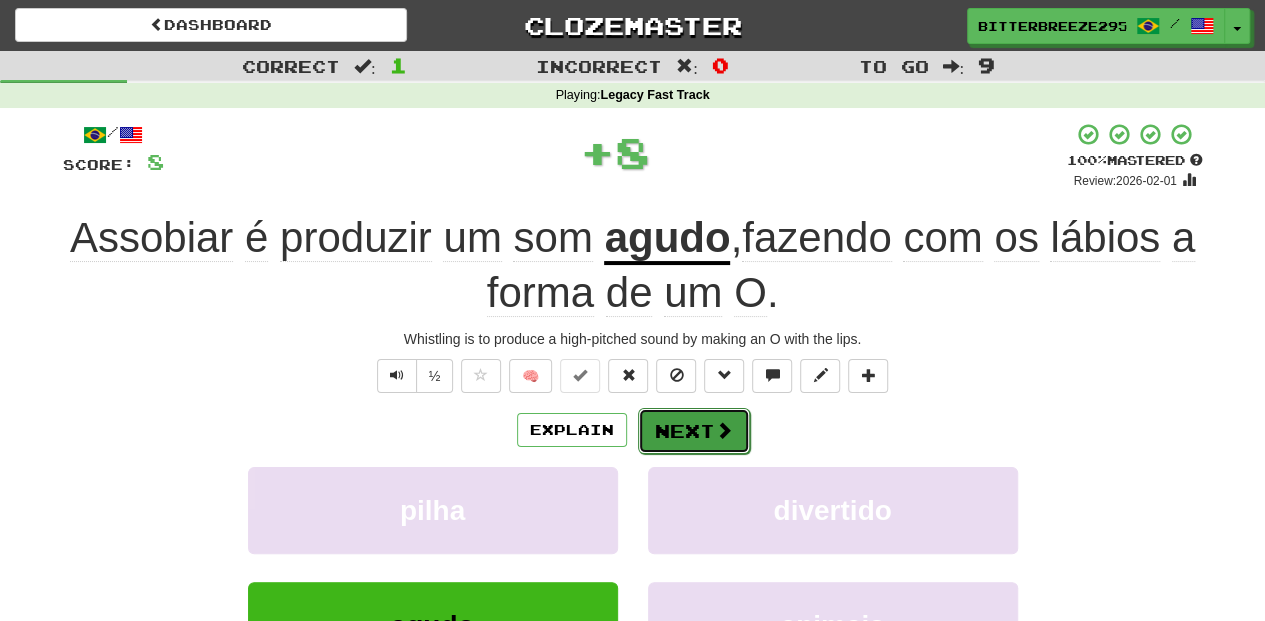 click on "Next" at bounding box center (694, 431) 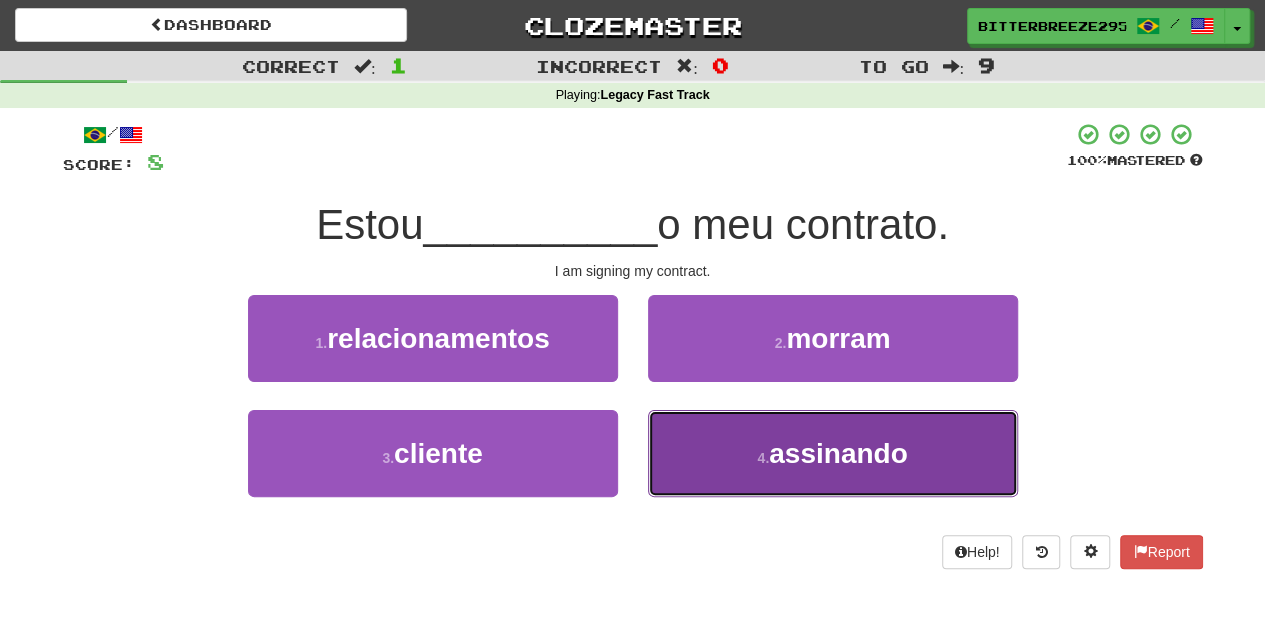 click on "4 .  assinando" at bounding box center [833, 453] 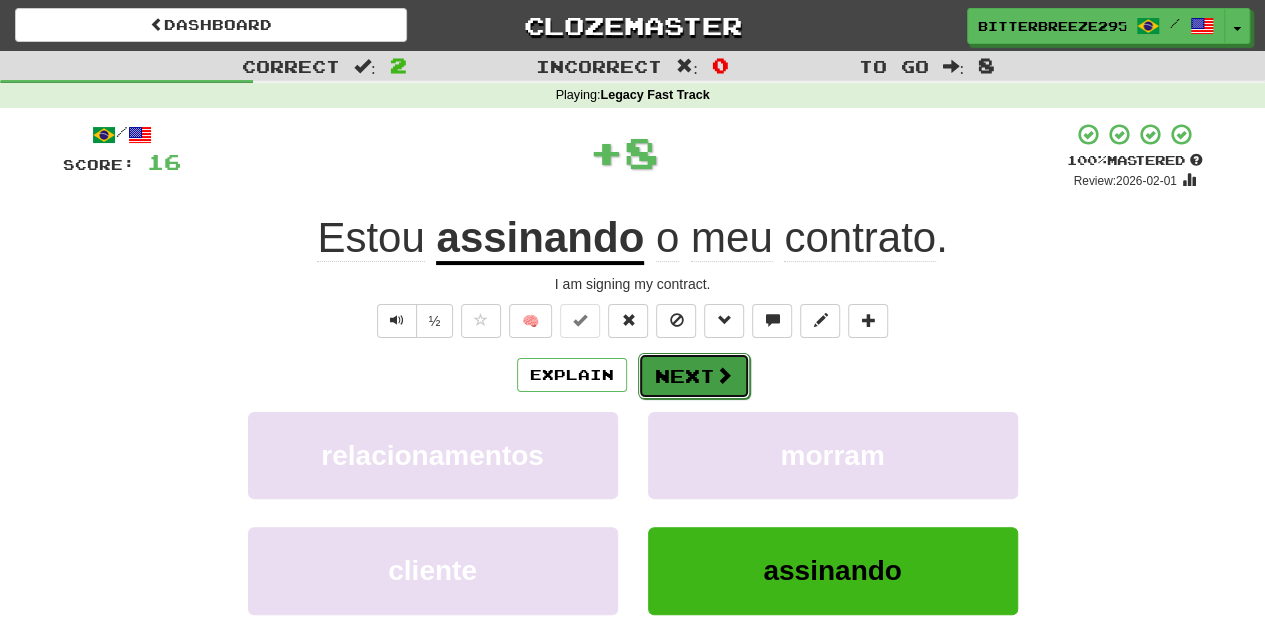 click on "Next" at bounding box center [694, 376] 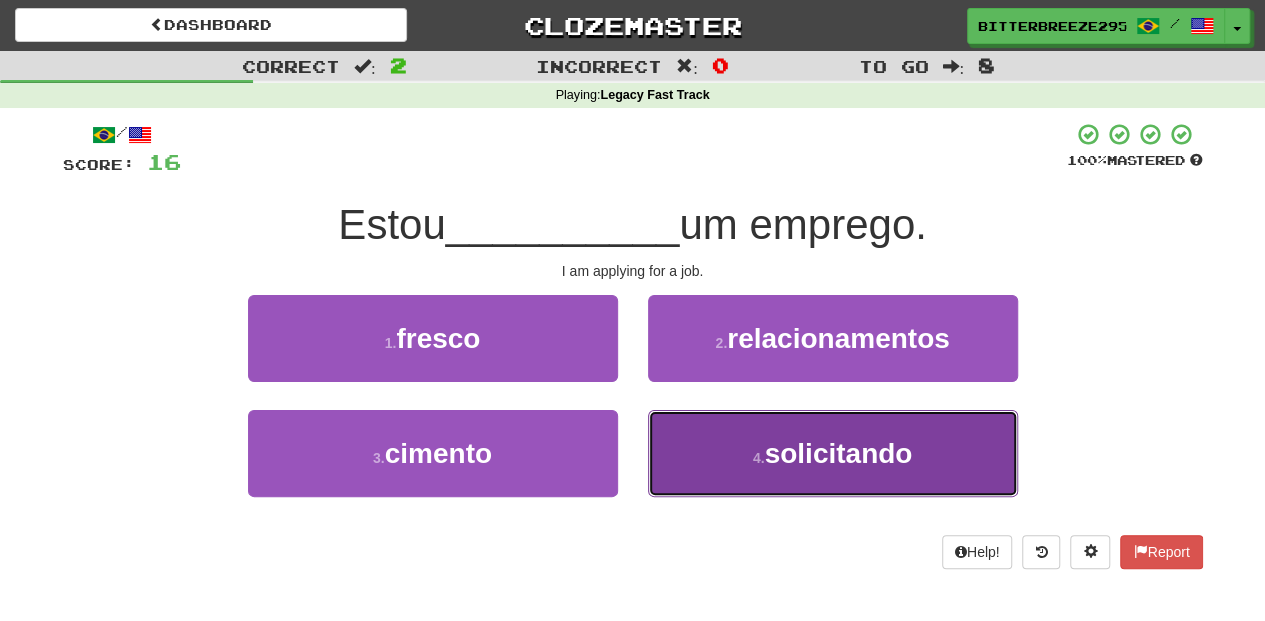 click on "4 .  solicitando" at bounding box center [833, 453] 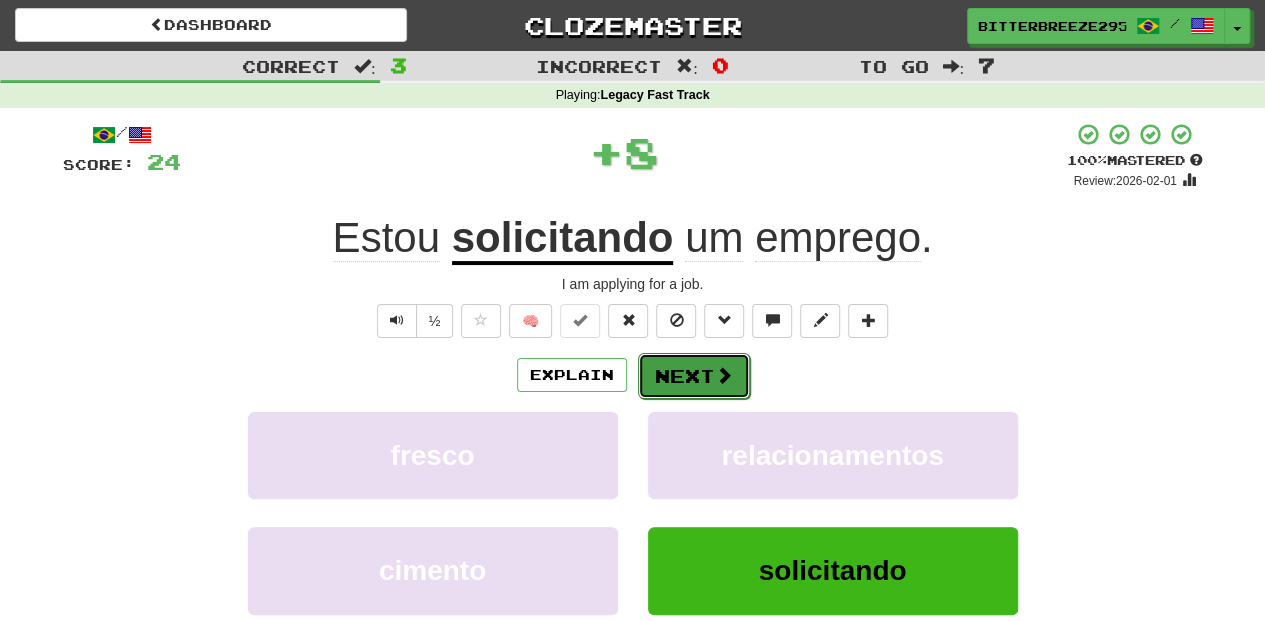 click on "Next" at bounding box center [694, 376] 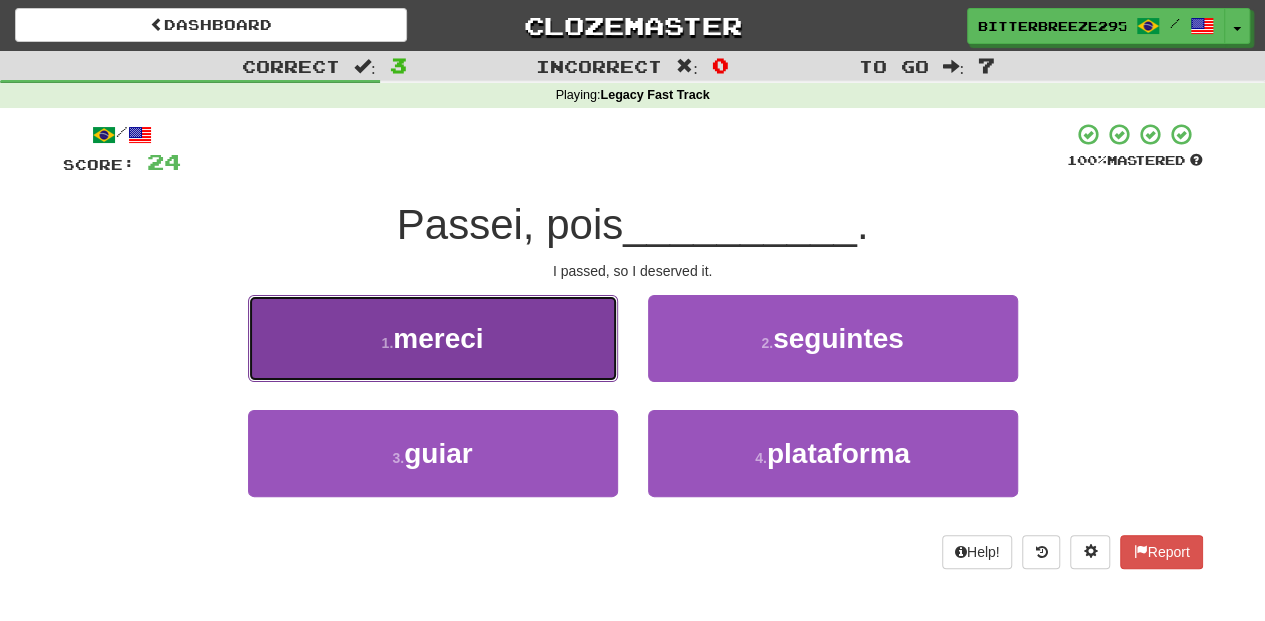 click on "1 .  mereci" at bounding box center (433, 338) 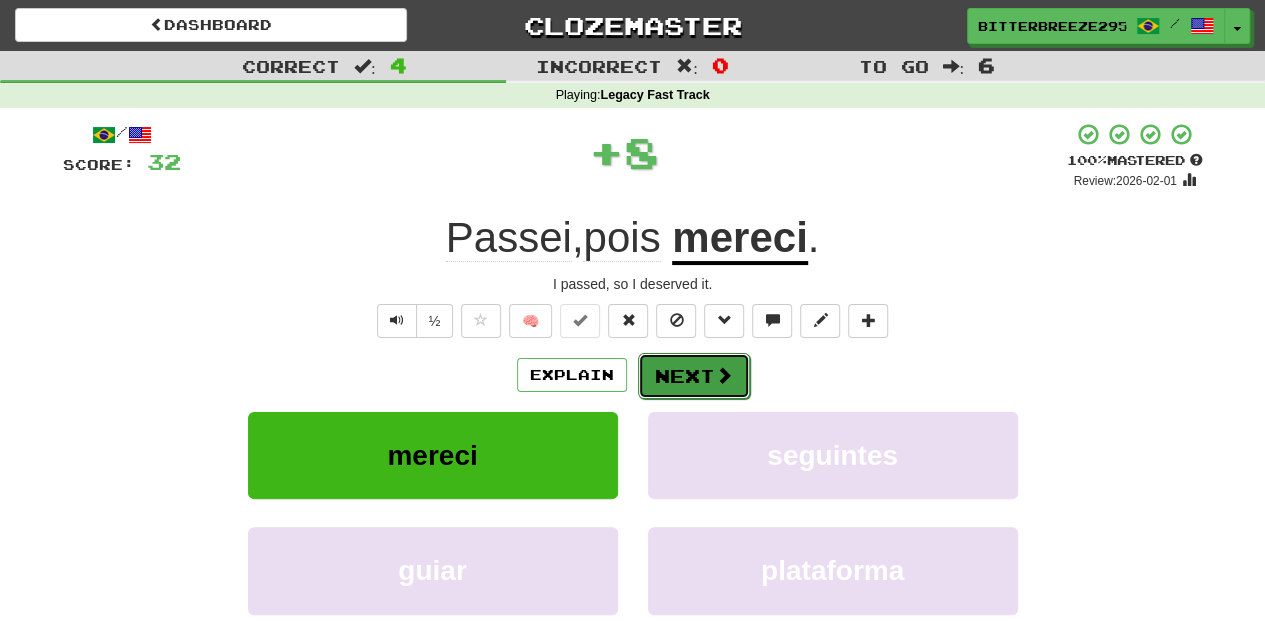 click on "Next" at bounding box center (694, 376) 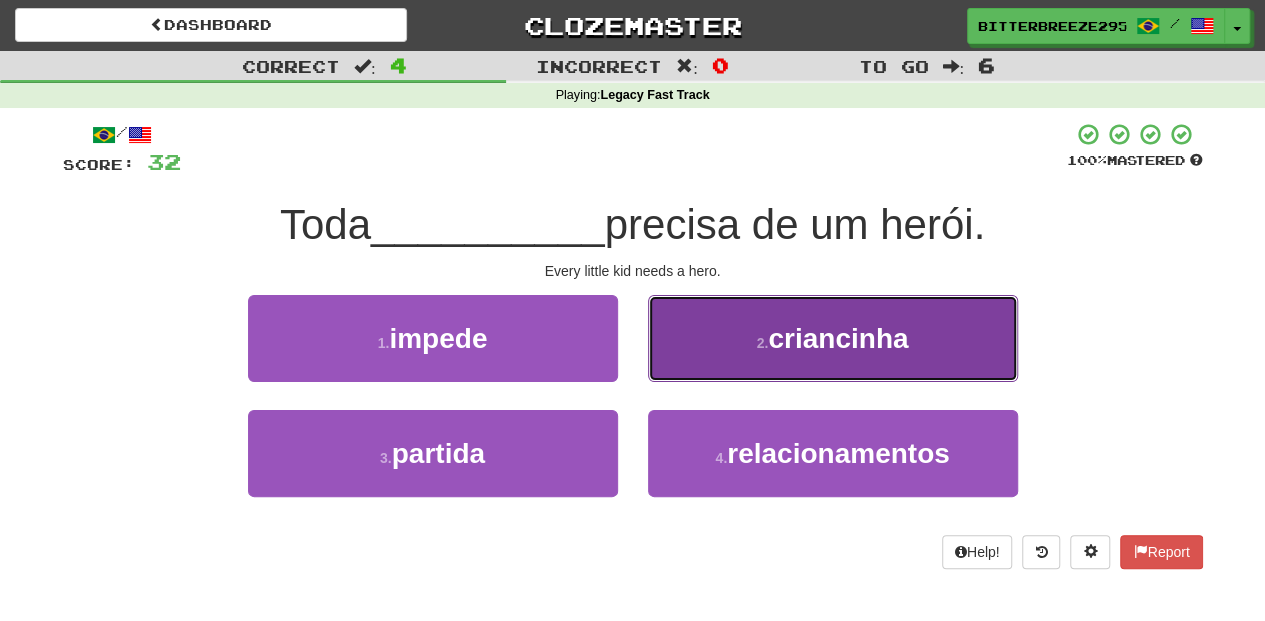 click on "2 .  criancinha" at bounding box center (833, 338) 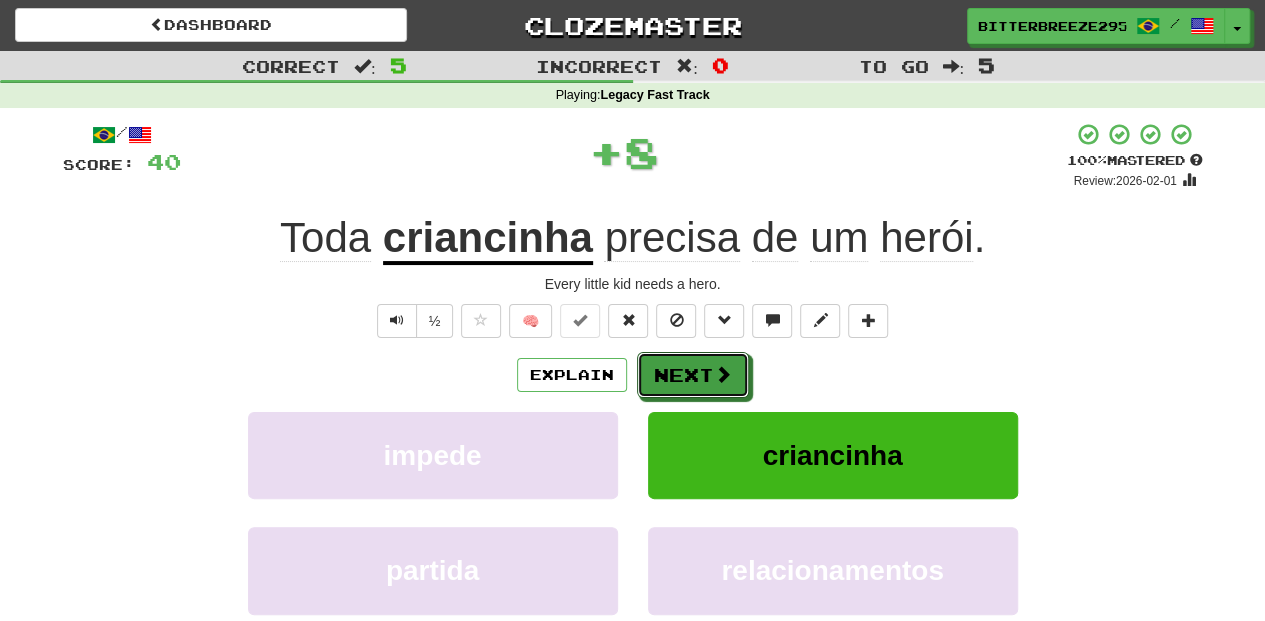 click on "Next" at bounding box center [693, 375] 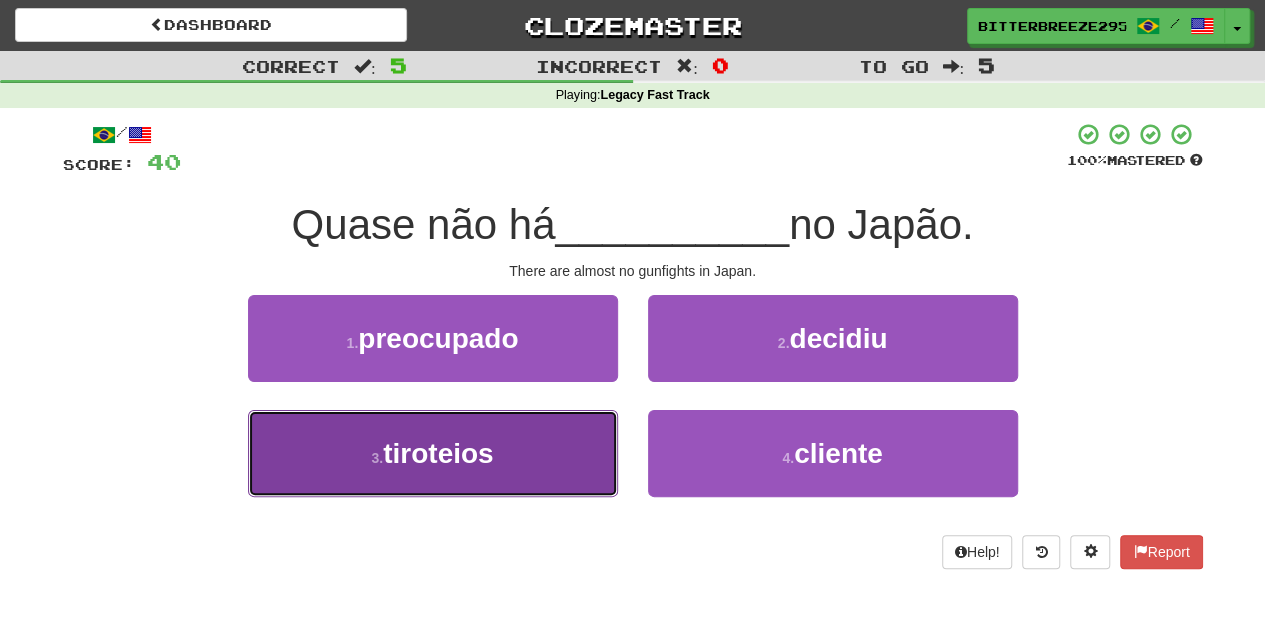 click on "3 .  tiroteios" at bounding box center (433, 453) 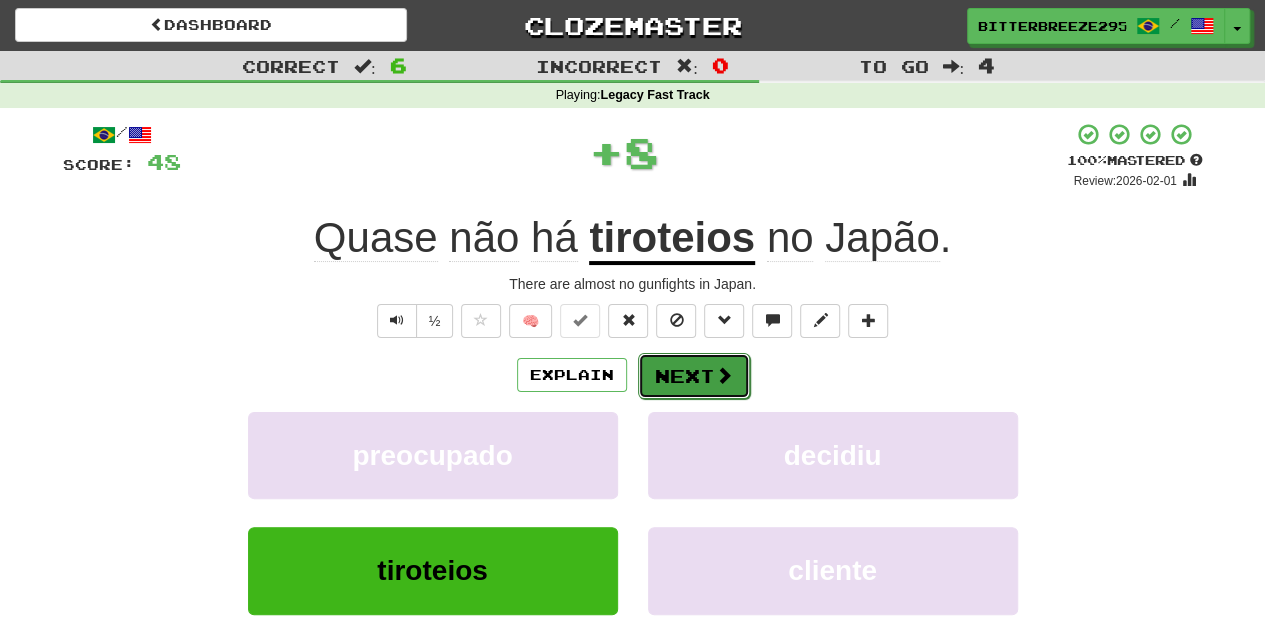 click on "Next" at bounding box center [694, 376] 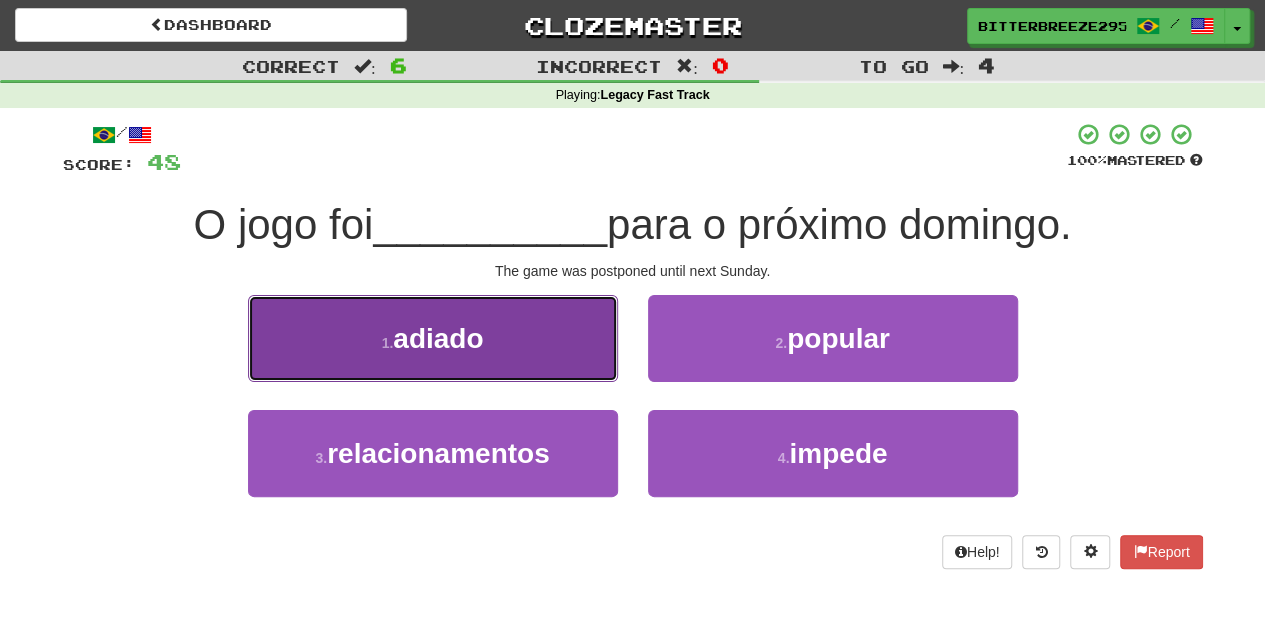 click on "1 .  adiado" at bounding box center [433, 338] 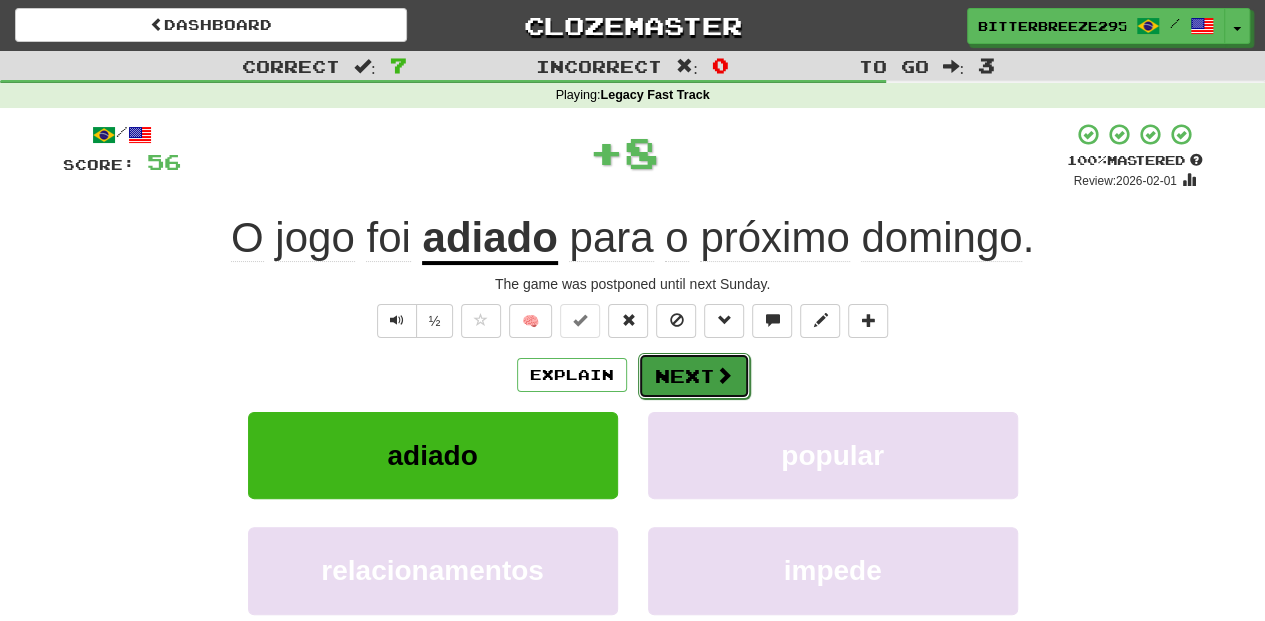 click on "Next" at bounding box center [694, 376] 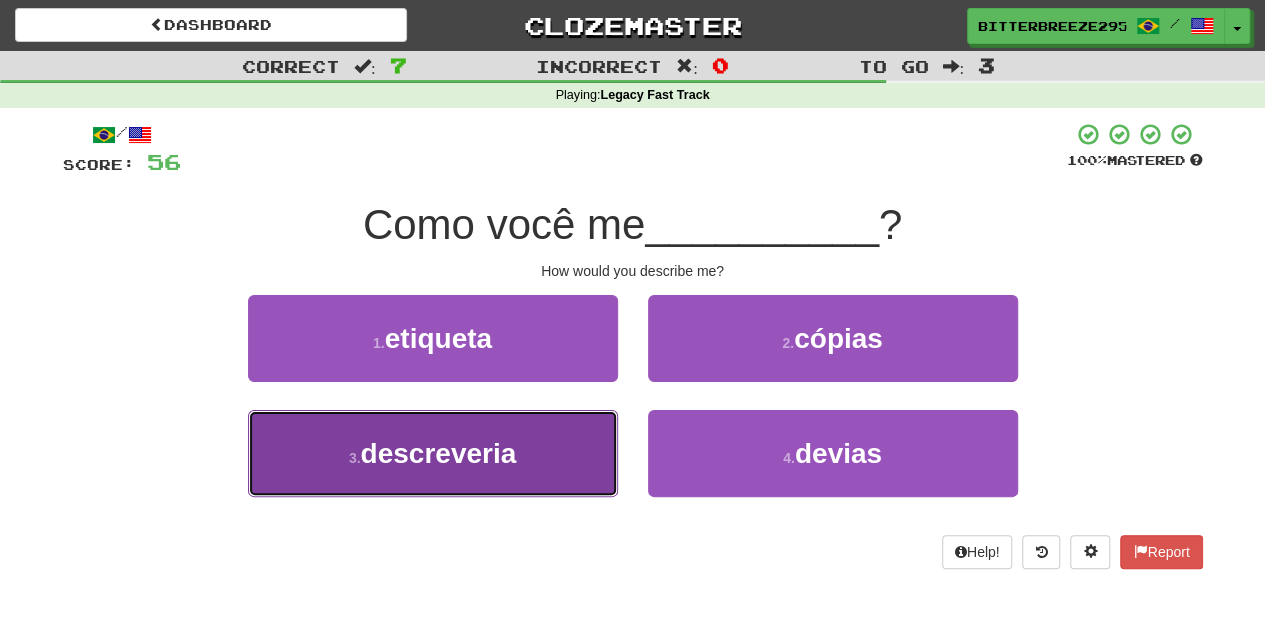 click on "3 .  descreveria" at bounding box center (433, 453) 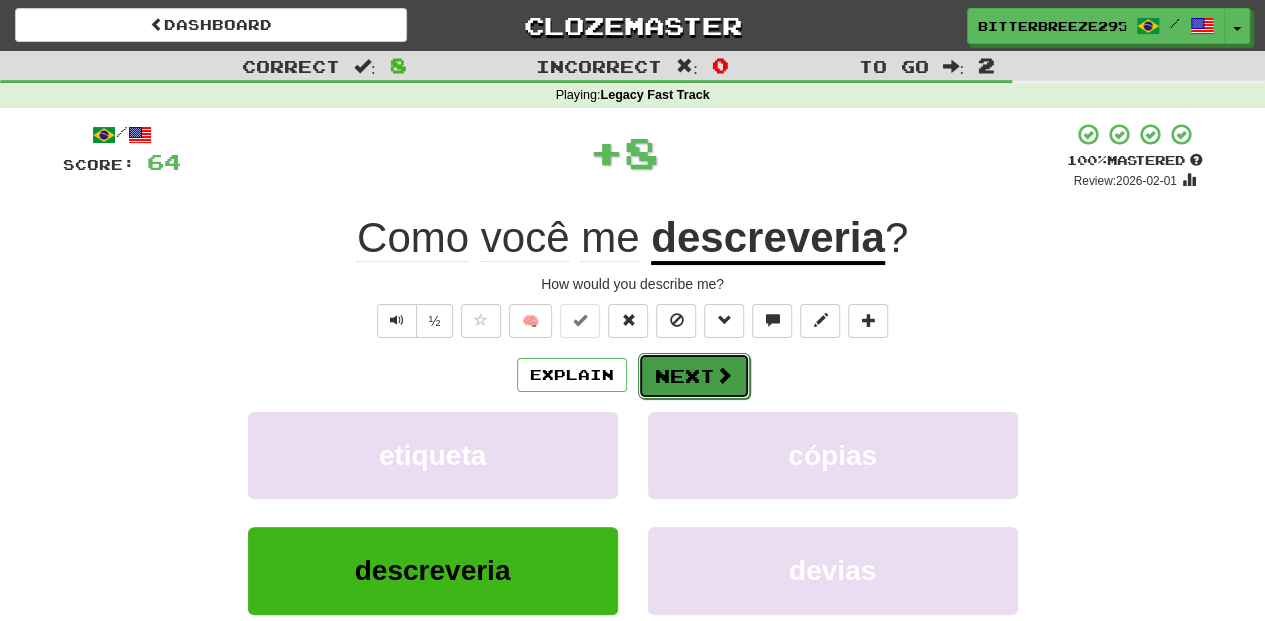 click on "Next" at bounding box center (694, 376) 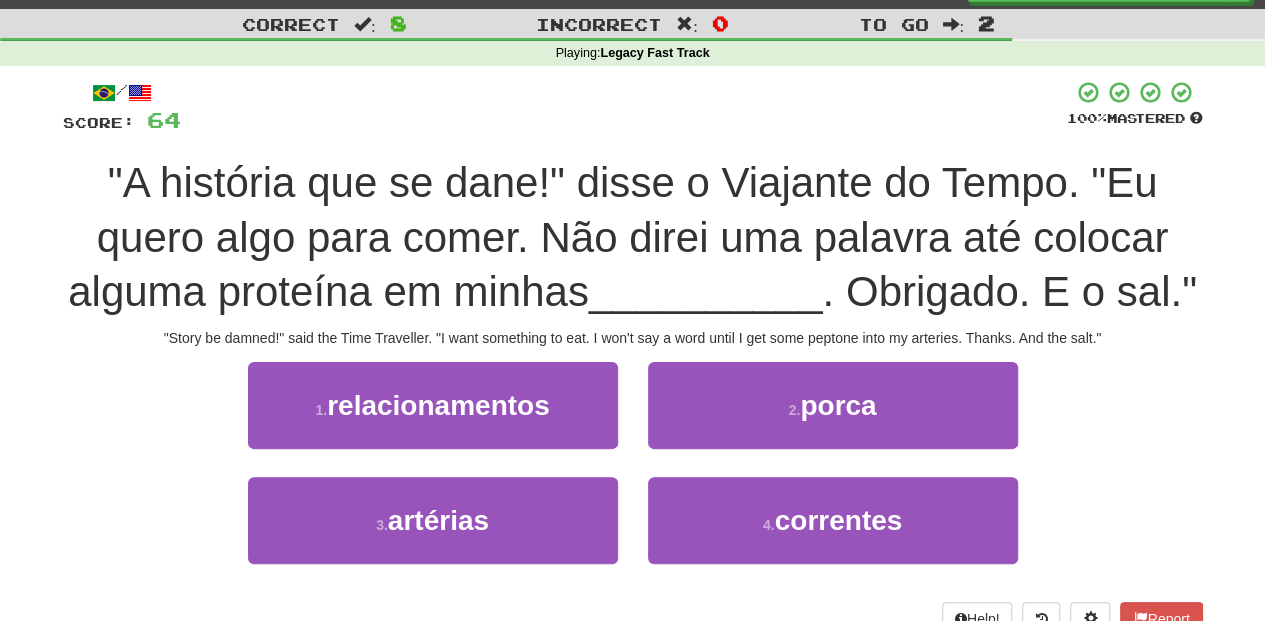 scroll, scrollTop: 133, scrollLeft: 0, axis: vertical 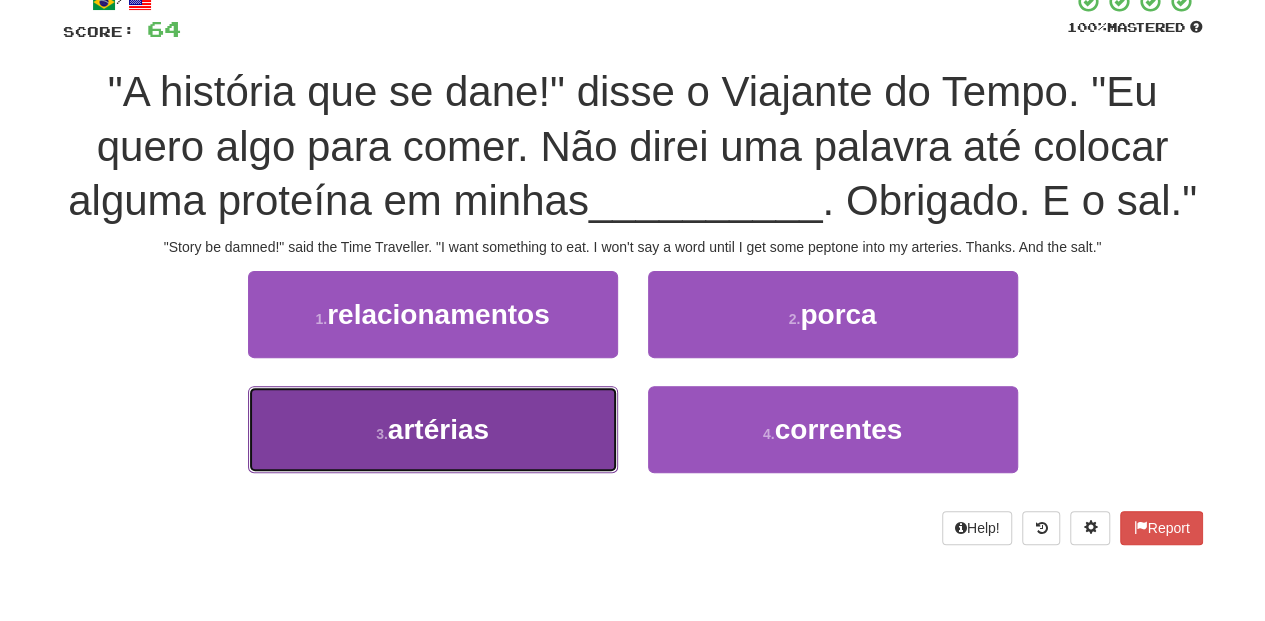click on "3 .  artérias" at bounding box center (433, 429) 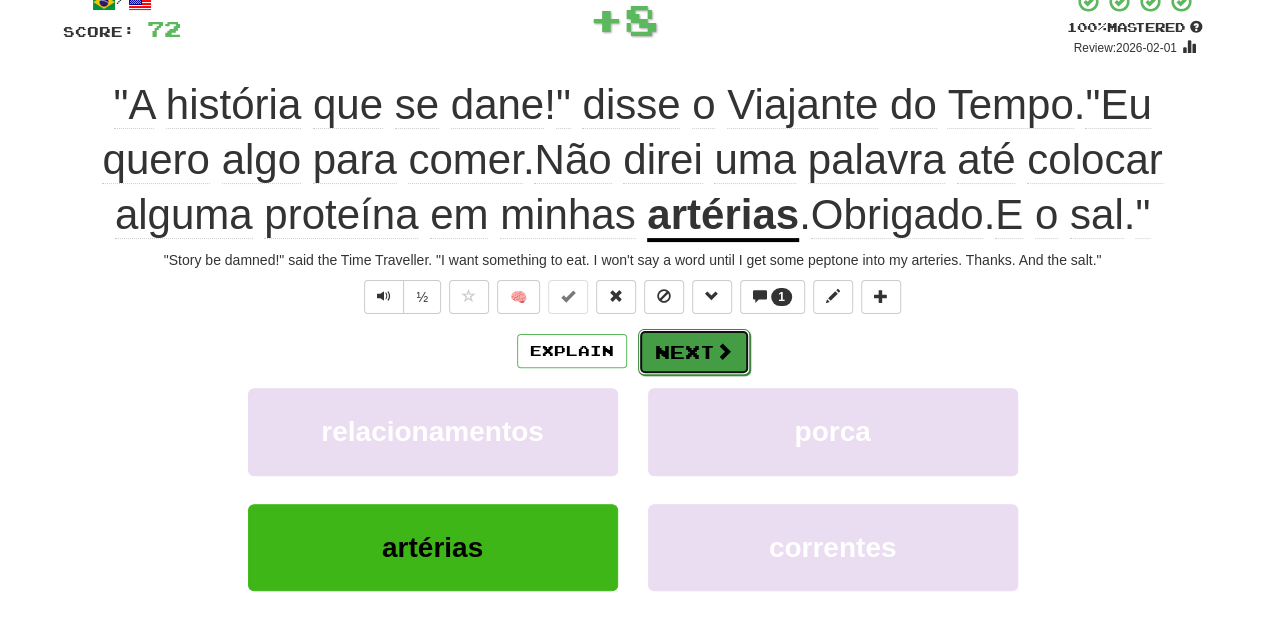 click on "Next" at bounding box center (694, 352) 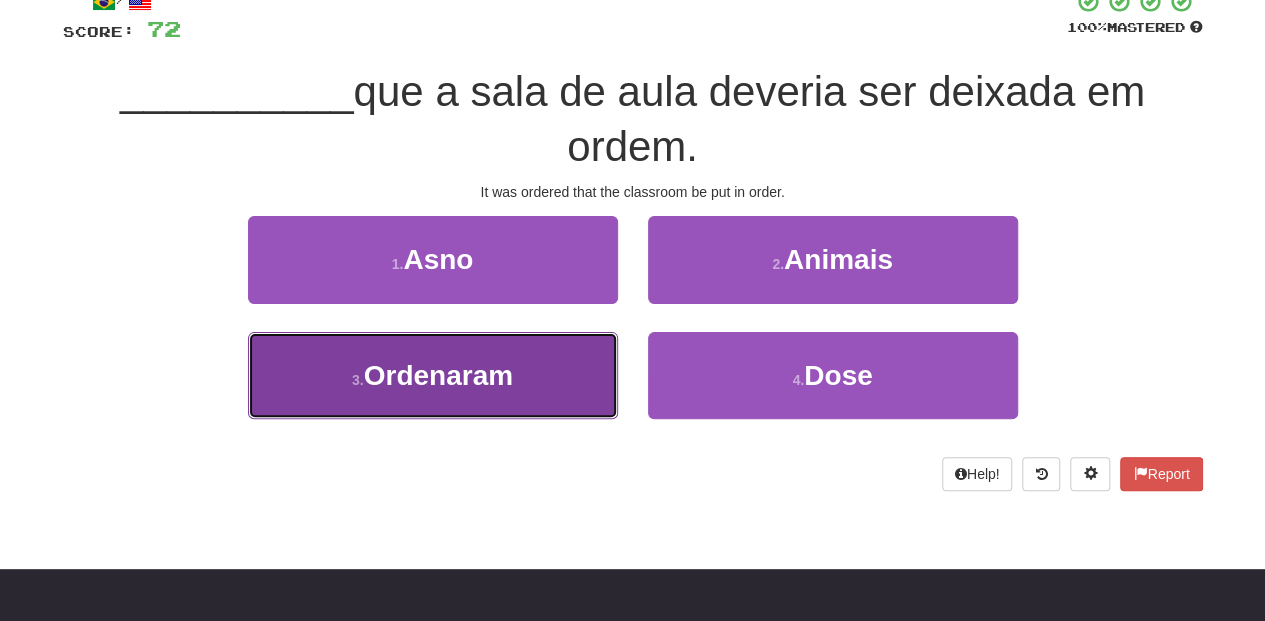 click on "Ordenaram" at bounding box center (438, 375) 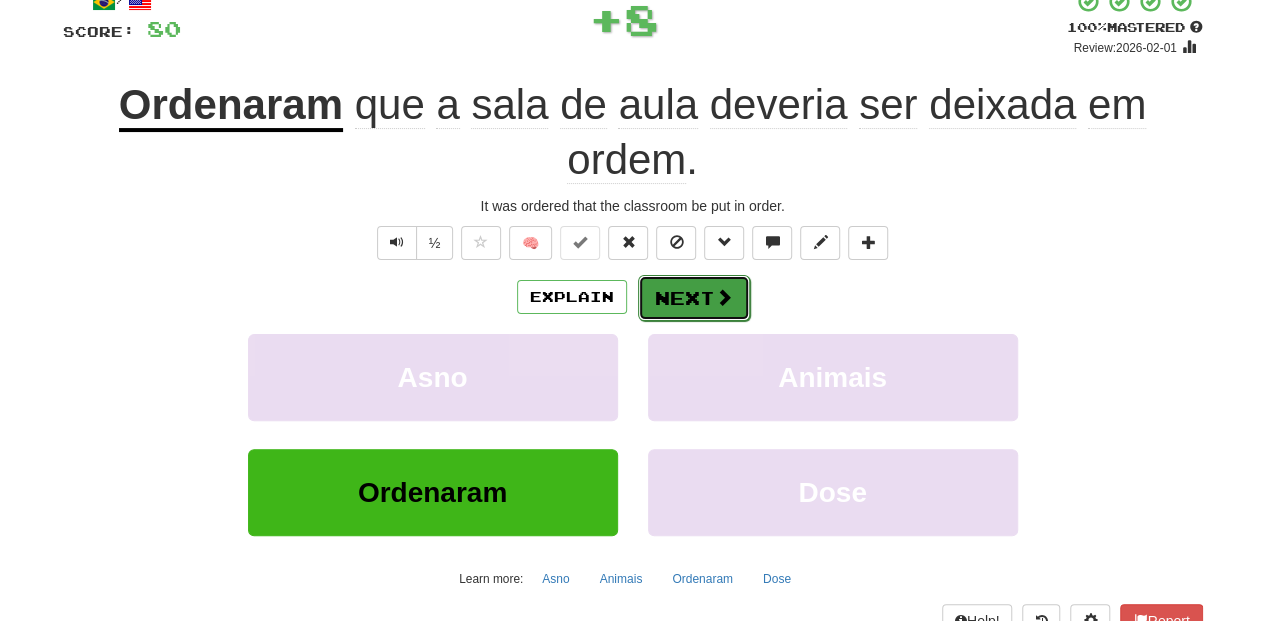 click on "Next" at bounding box center [694, 298] 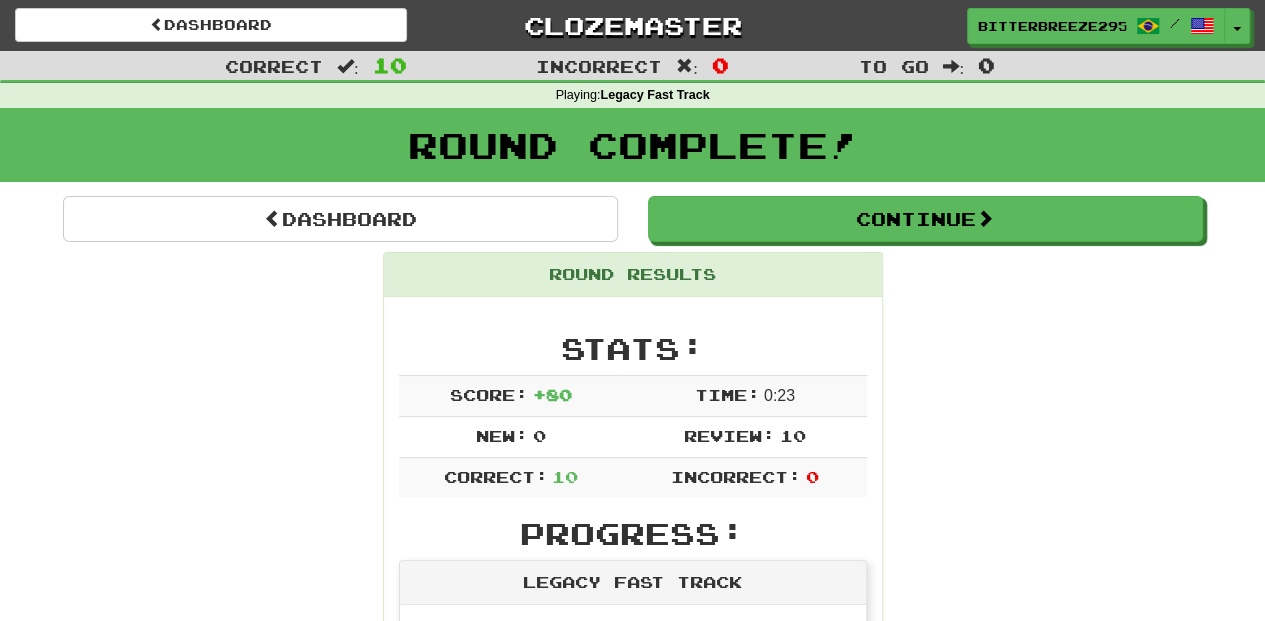 scroll, scrollTop: 0, scrollLeft: 0, axis: both 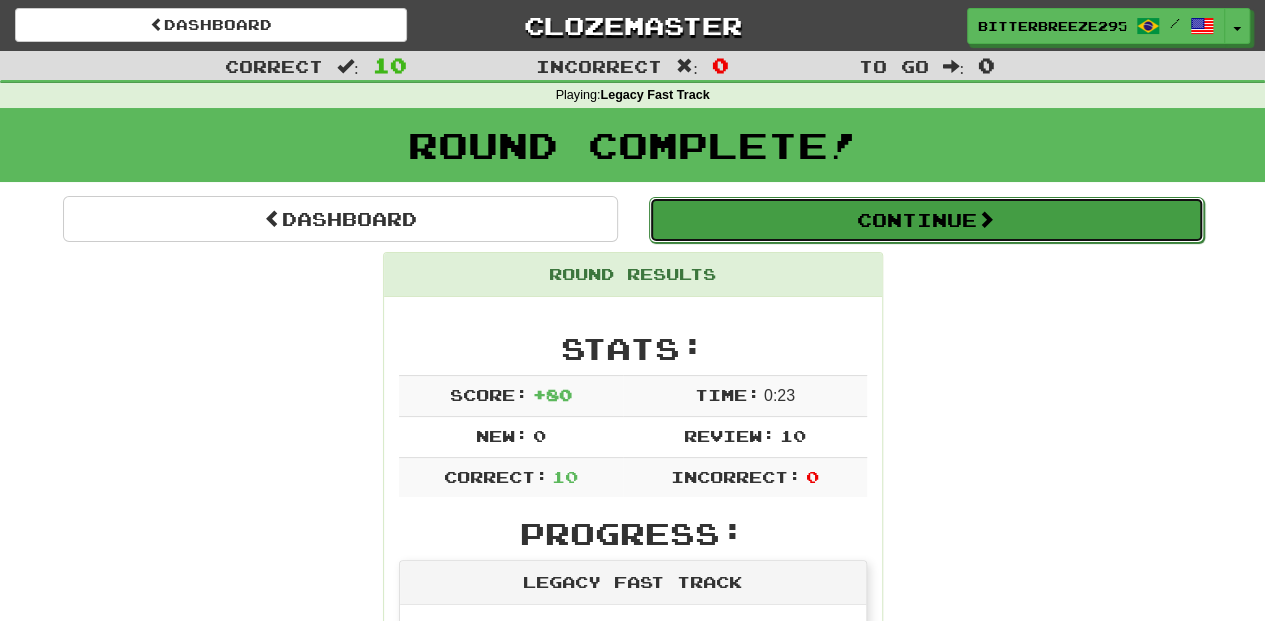 click on "Continue" at bounding box center [926, 220] 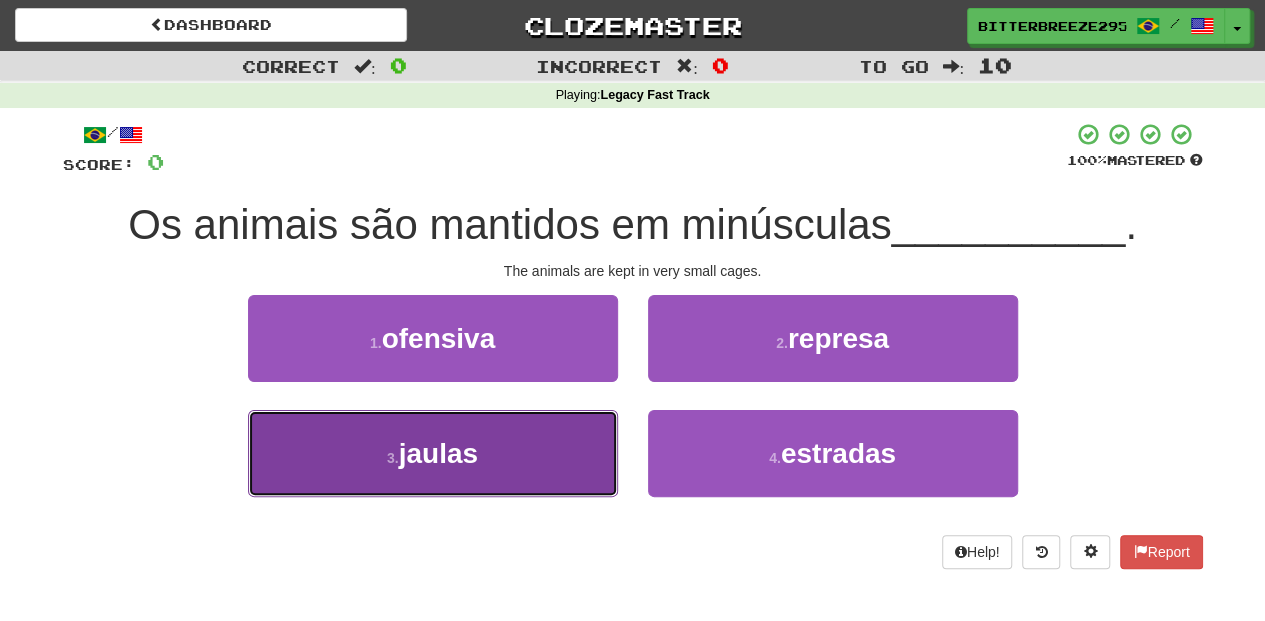 click on "3 .  jaulas" at bounding box center (433, 453) 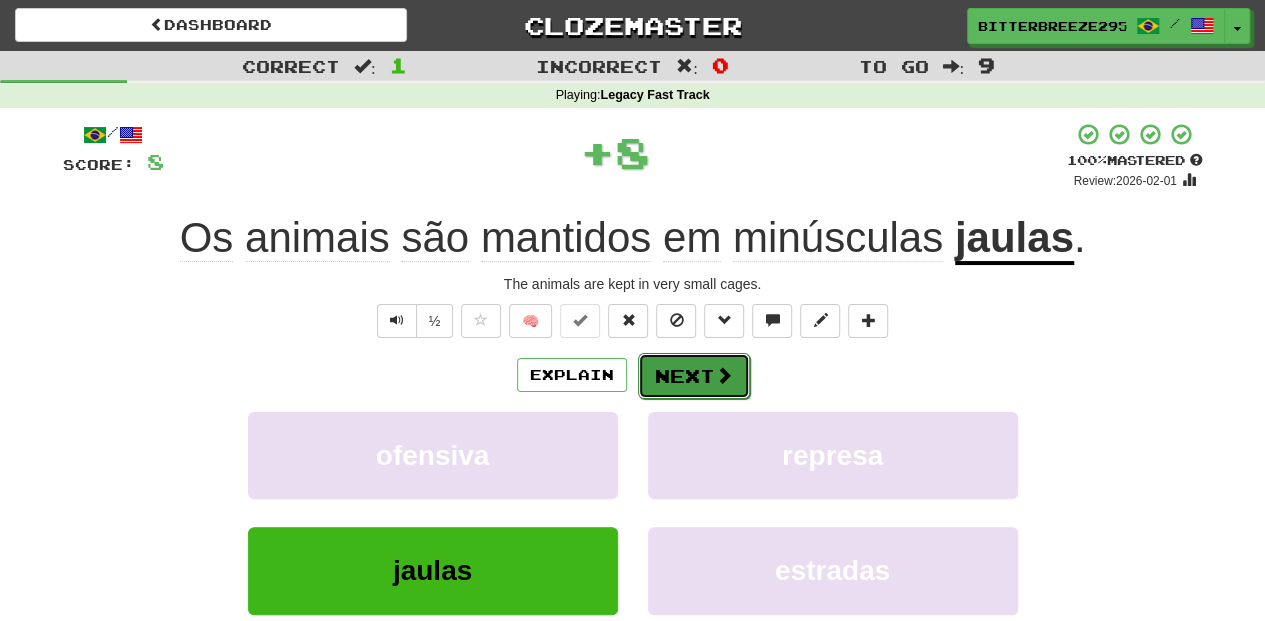 click on "Next" at bounding box center (694, 376) 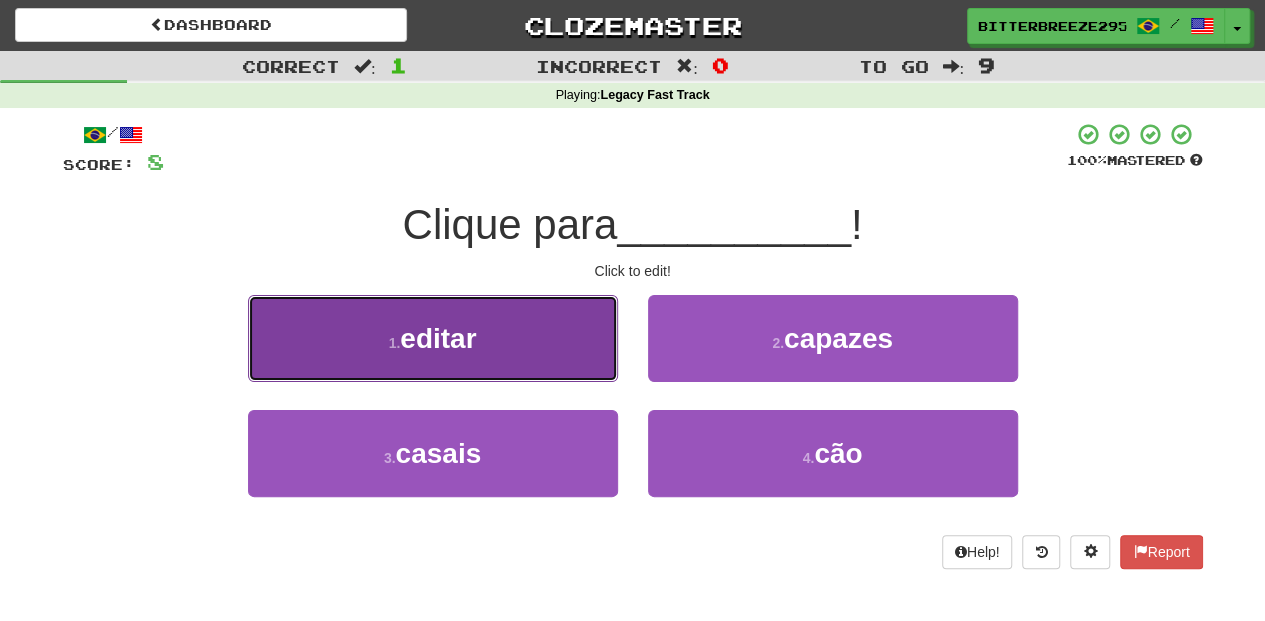 click on "1 .  editar" at bounding box center (433, 338) 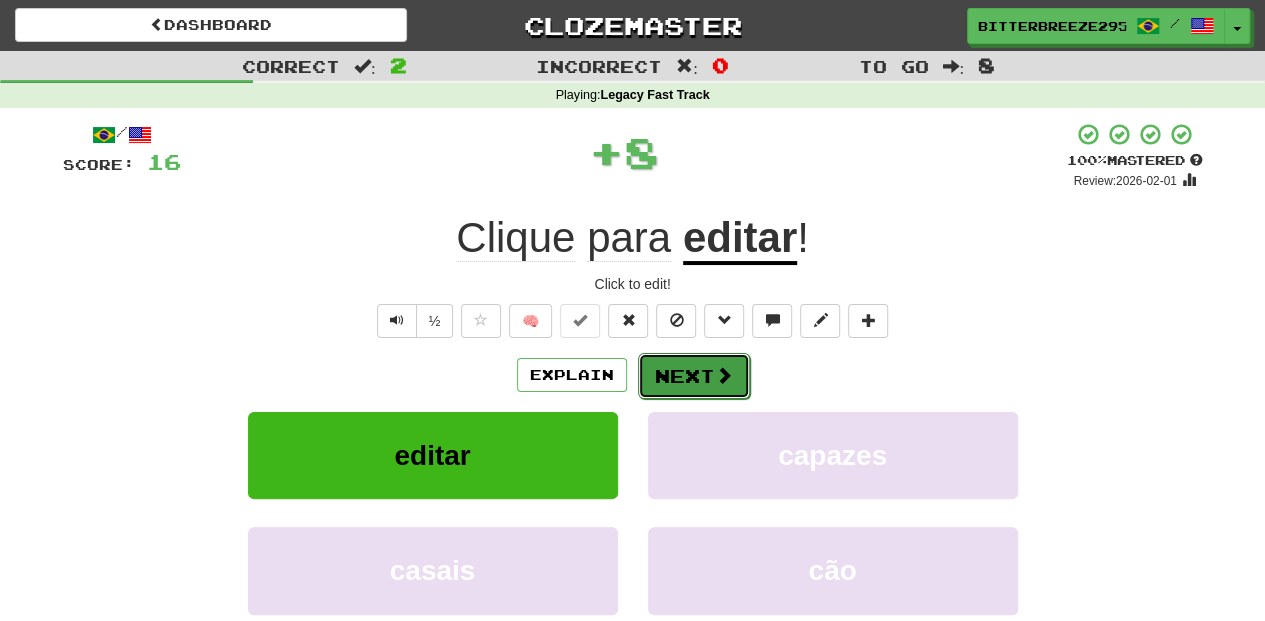 click on "Next" at bounding box center [694, 376] 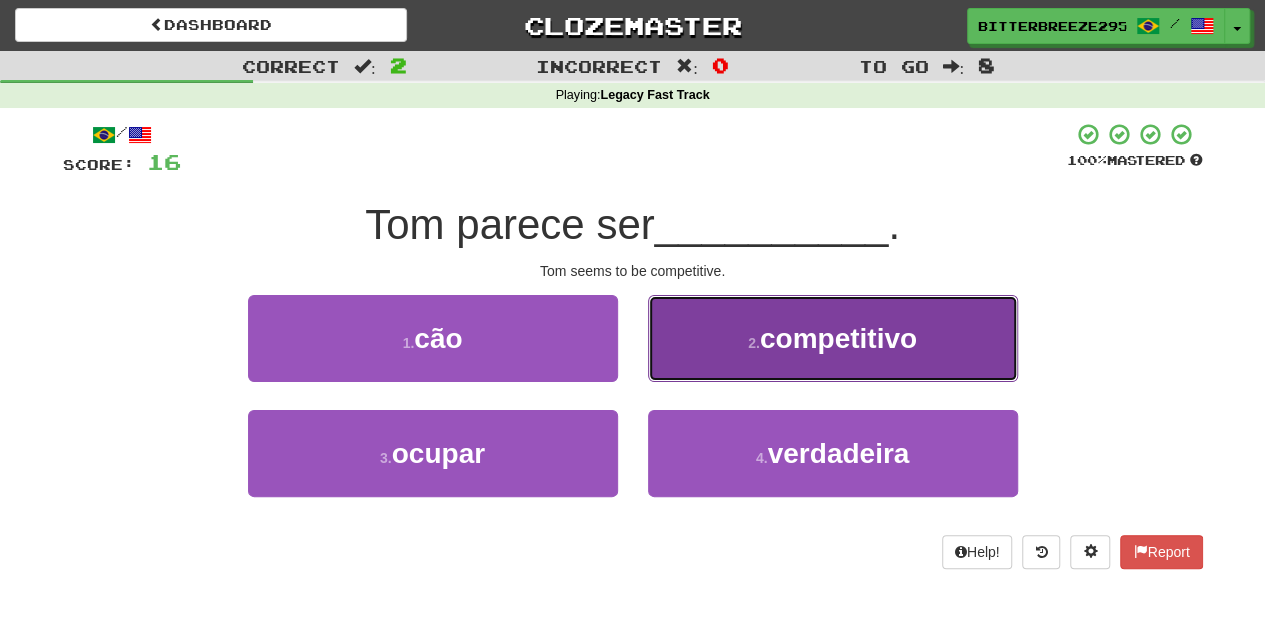 click on "2 .  competitivo" at bounding box center (833, 338) 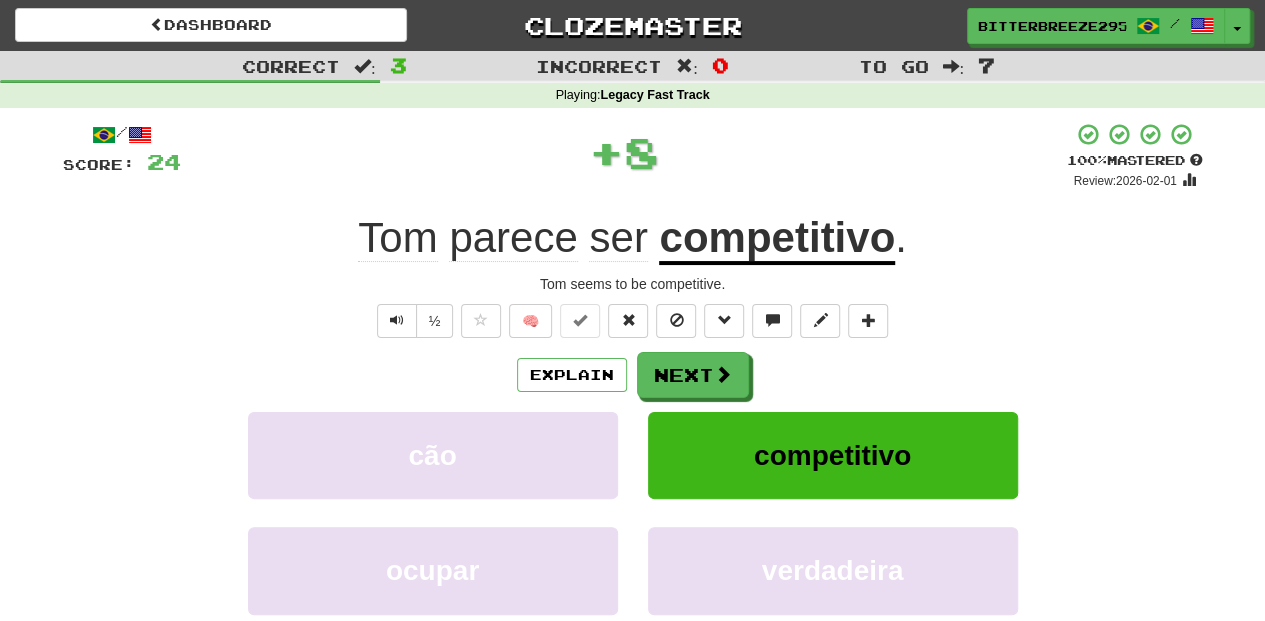 click on "Next" at bounding box center [693, 375] 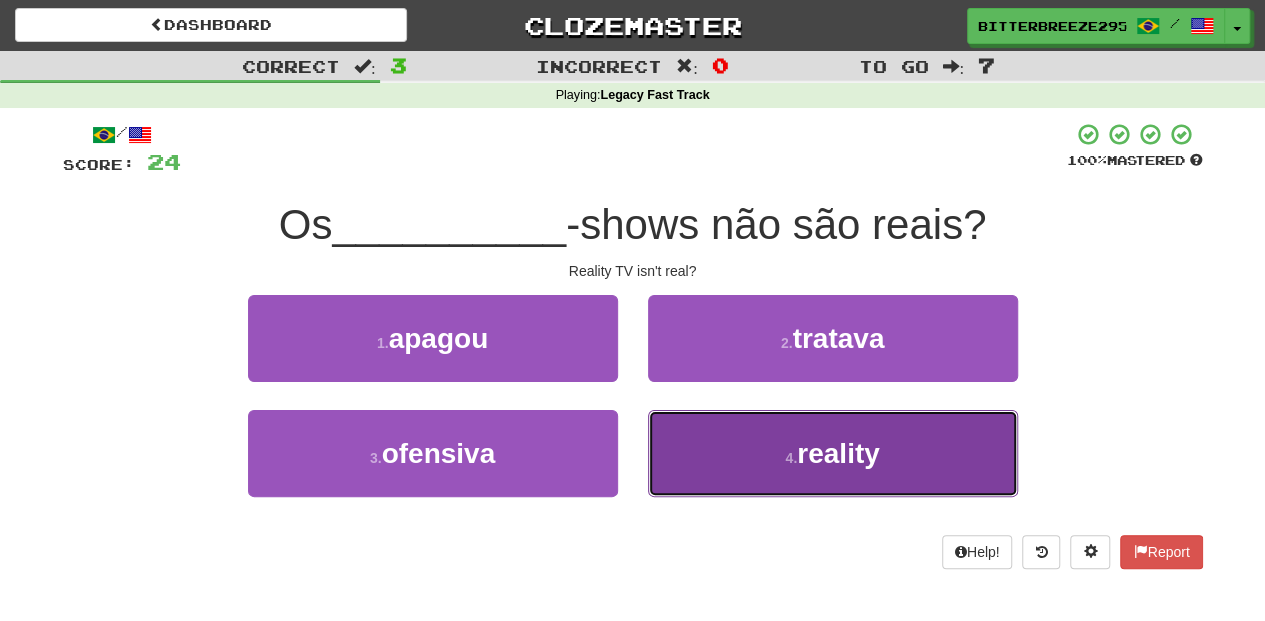 click on "4 .  reality" at bounding box center (833, 453) 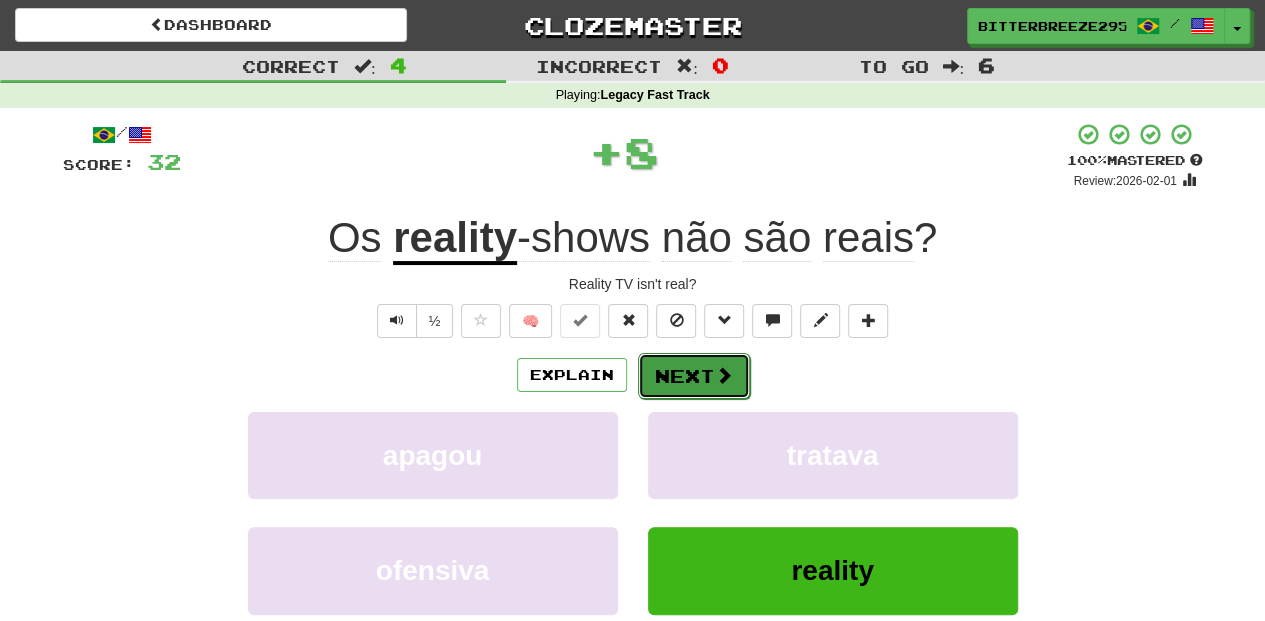 click on "Next" at bounding box center (694, 376) 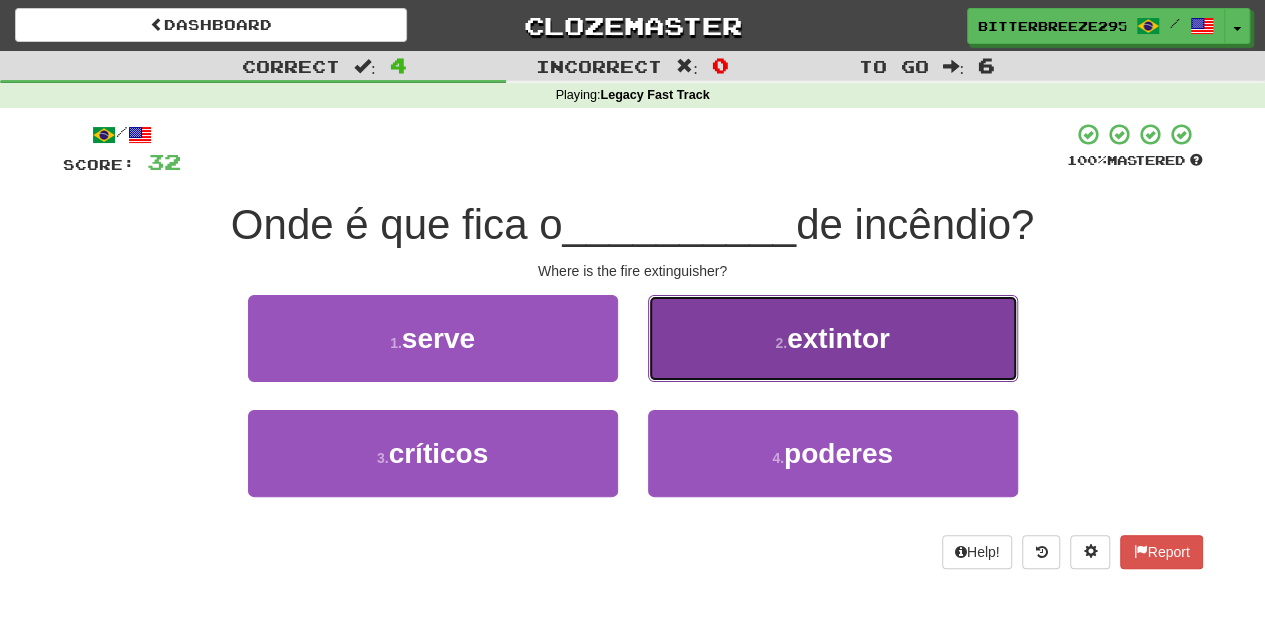 click on "2 .  extintor" at bounding box center (833, 338) 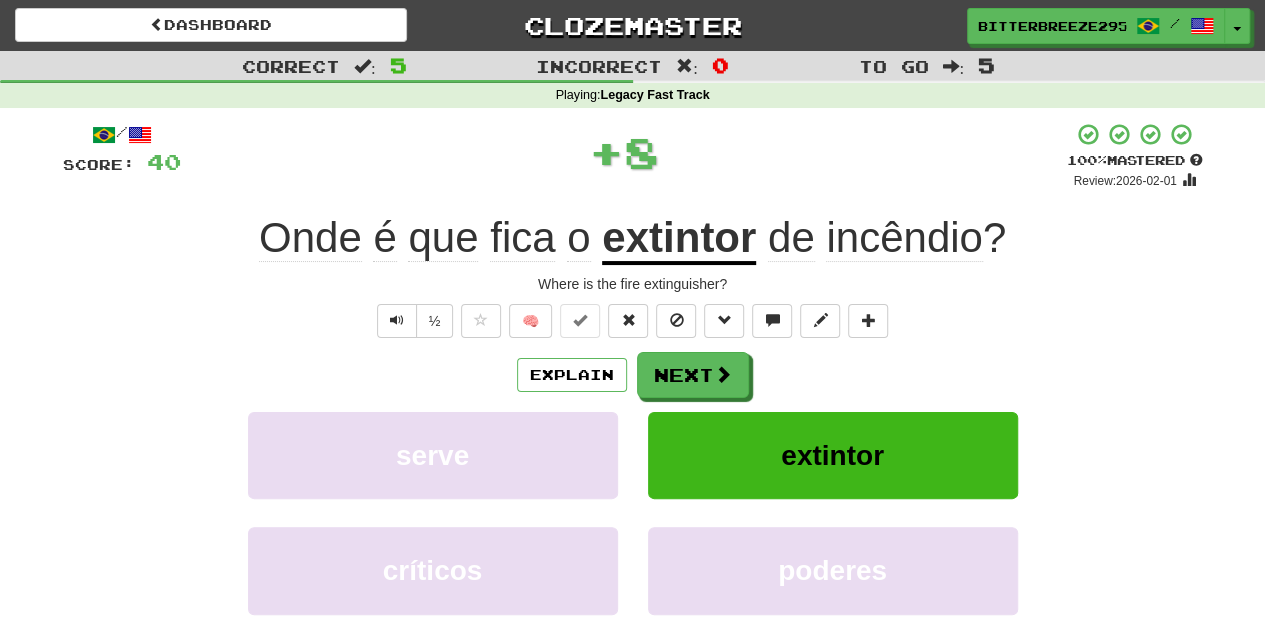 click on "Next" at bounding box center (693, 375) 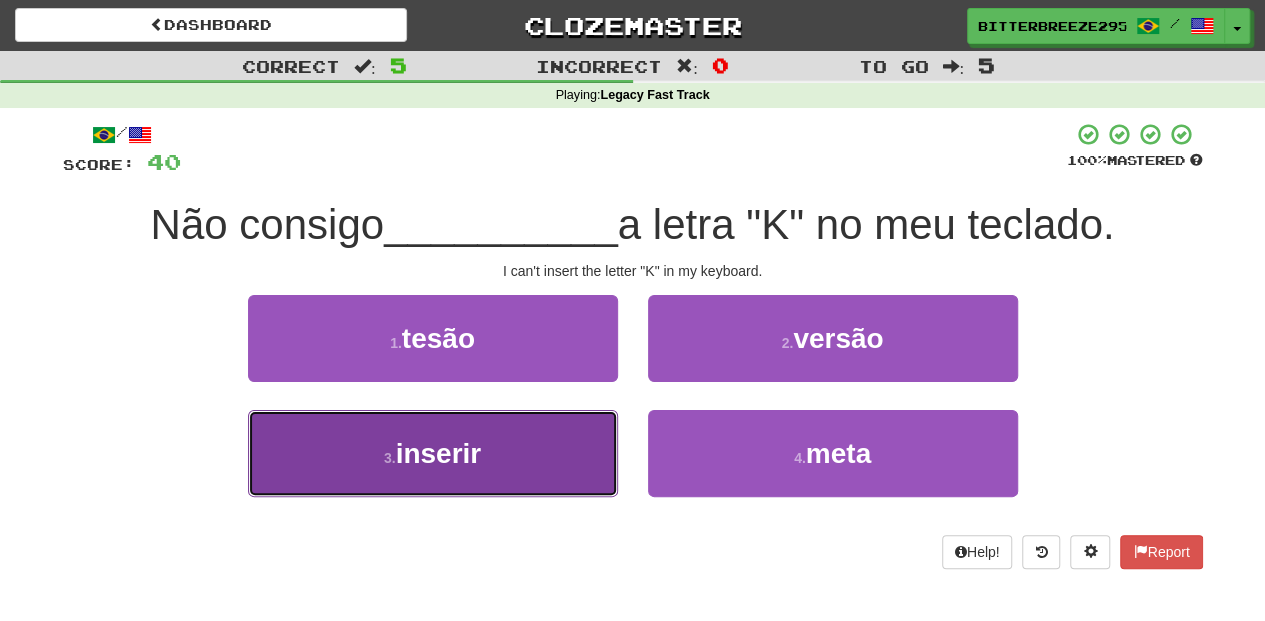 click on "3 .  inserir" at bounding box center (433, 453) 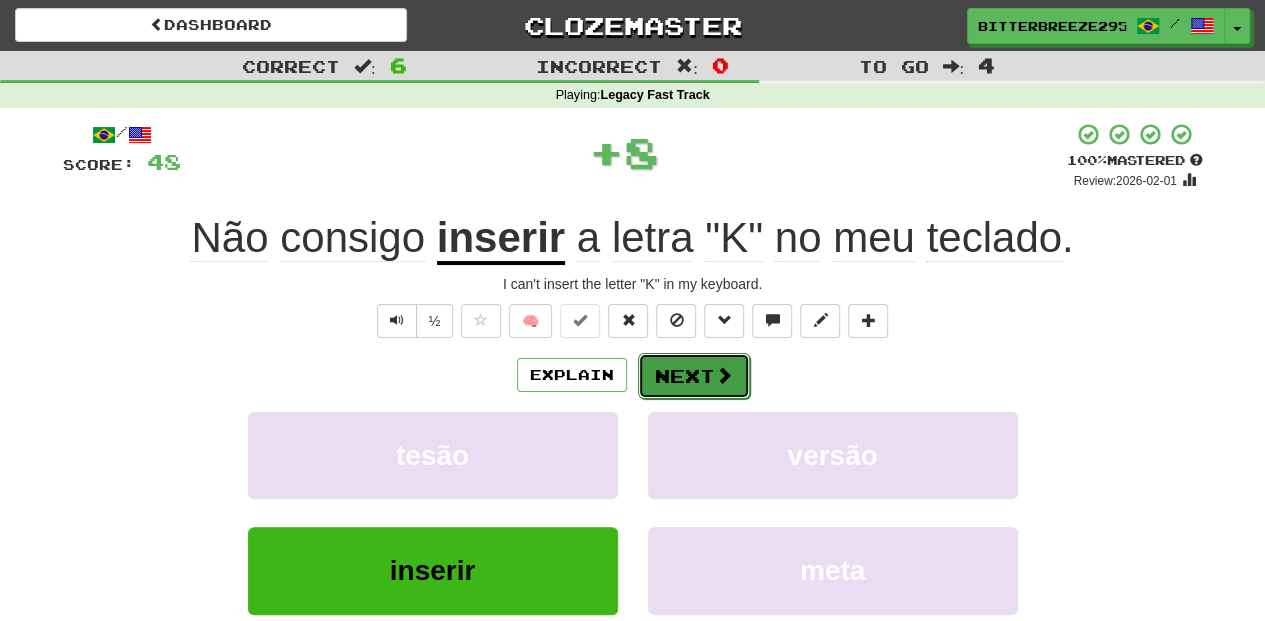 click on "Next" at bounding box center [694, 376] 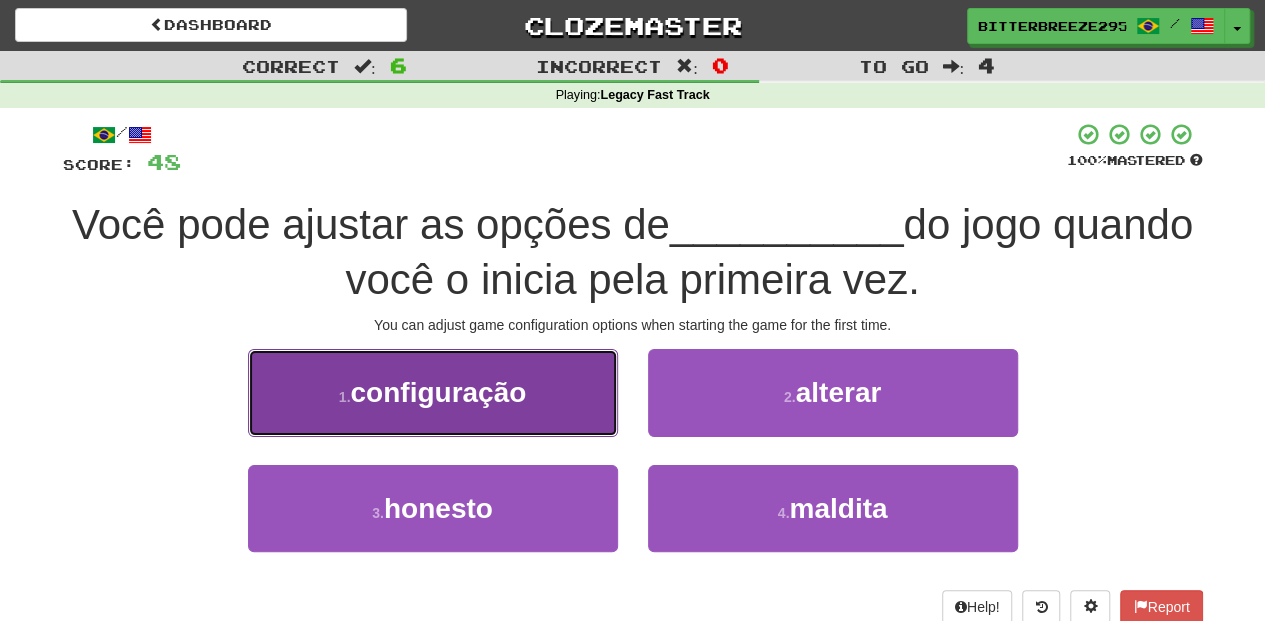 click on "1 .  configuração" at bounding box center [433, 392] 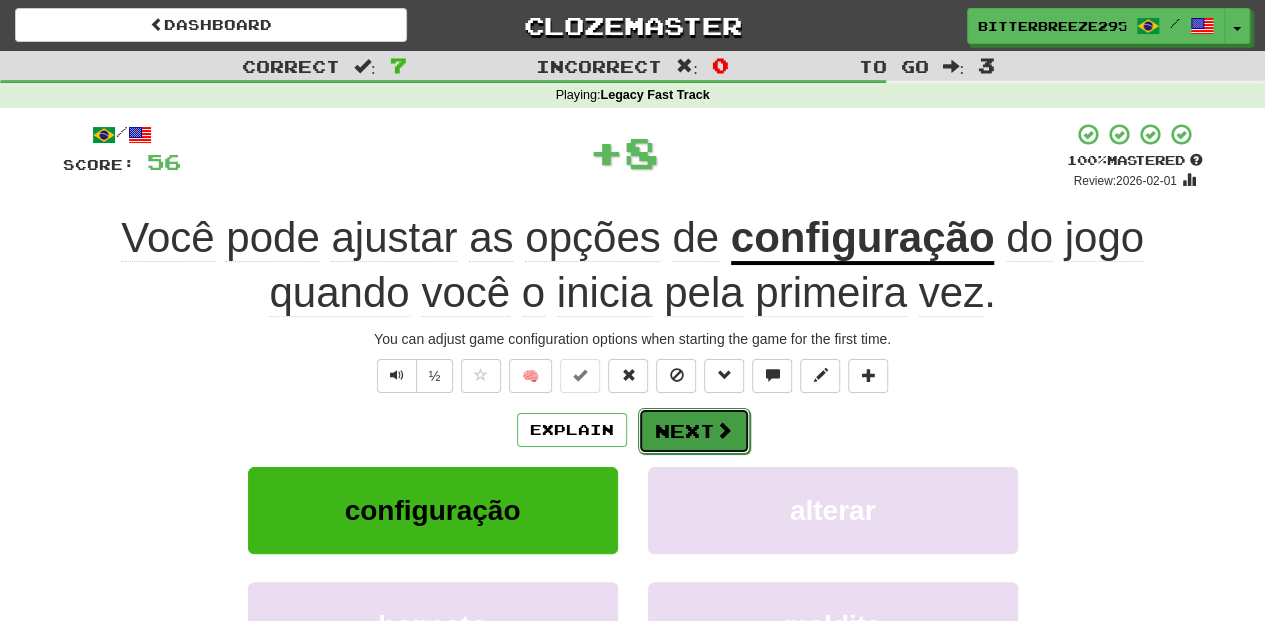 click on "Next" at bounding box center (694, 431) 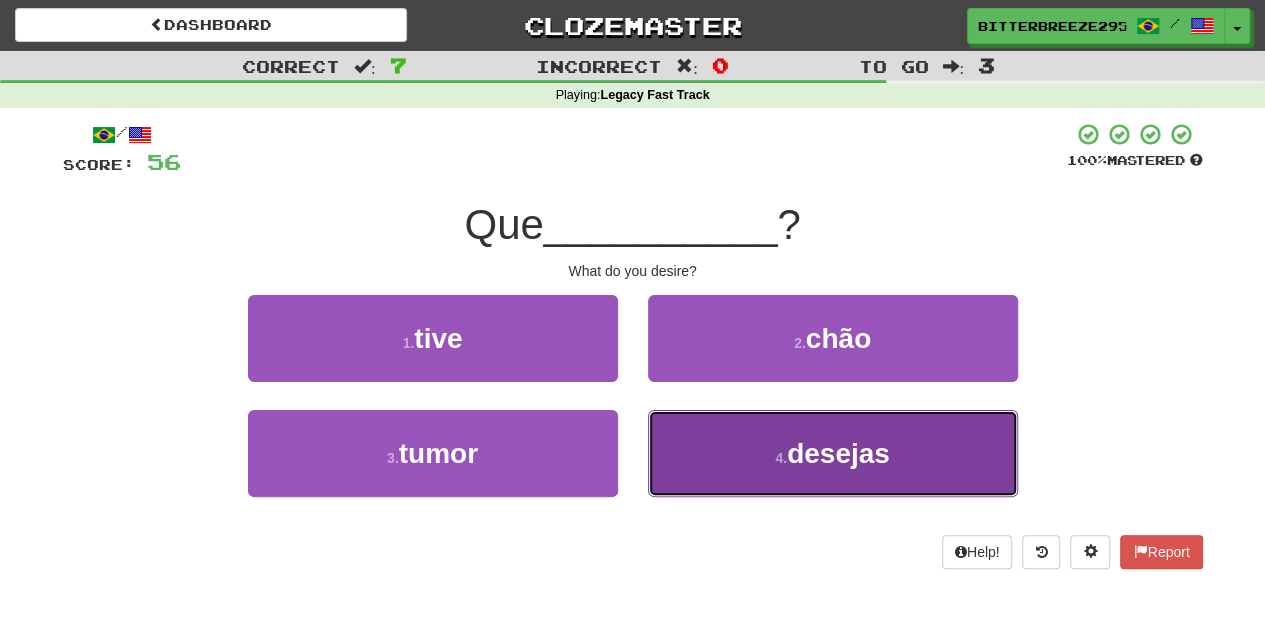 click on "4 .  desejas" at bounding box center [833, 453] 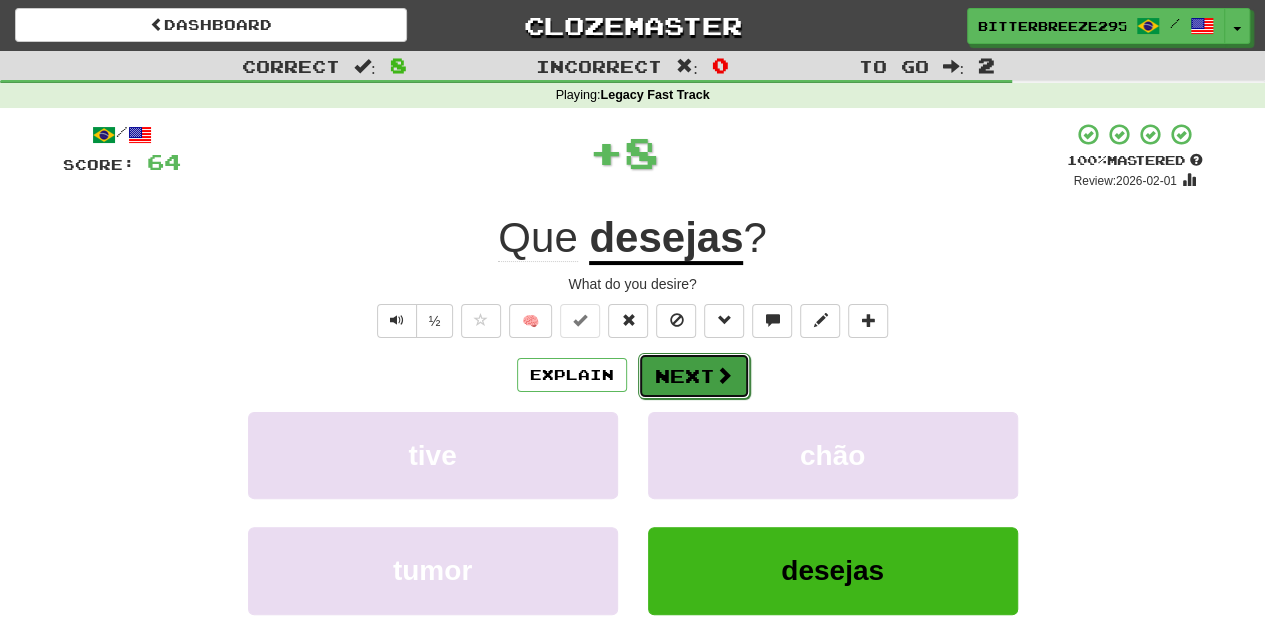 click on "Next" at bounding box center (694, 376) 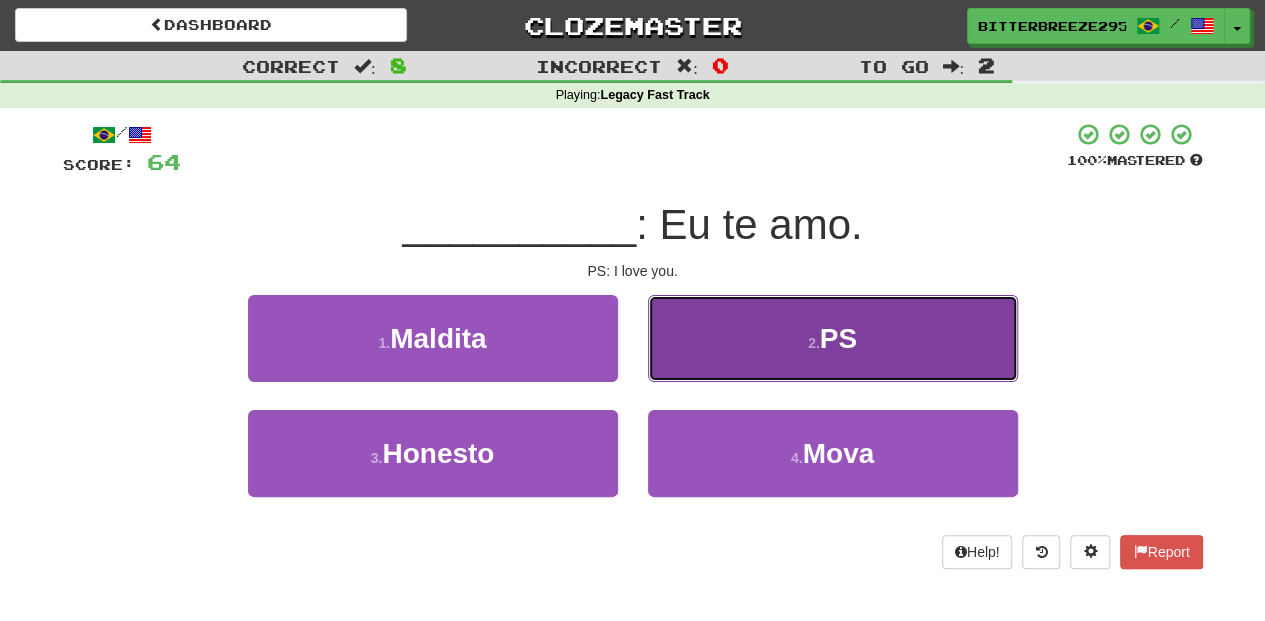 click on "2 .  PS" at bounding box center (833, 338) 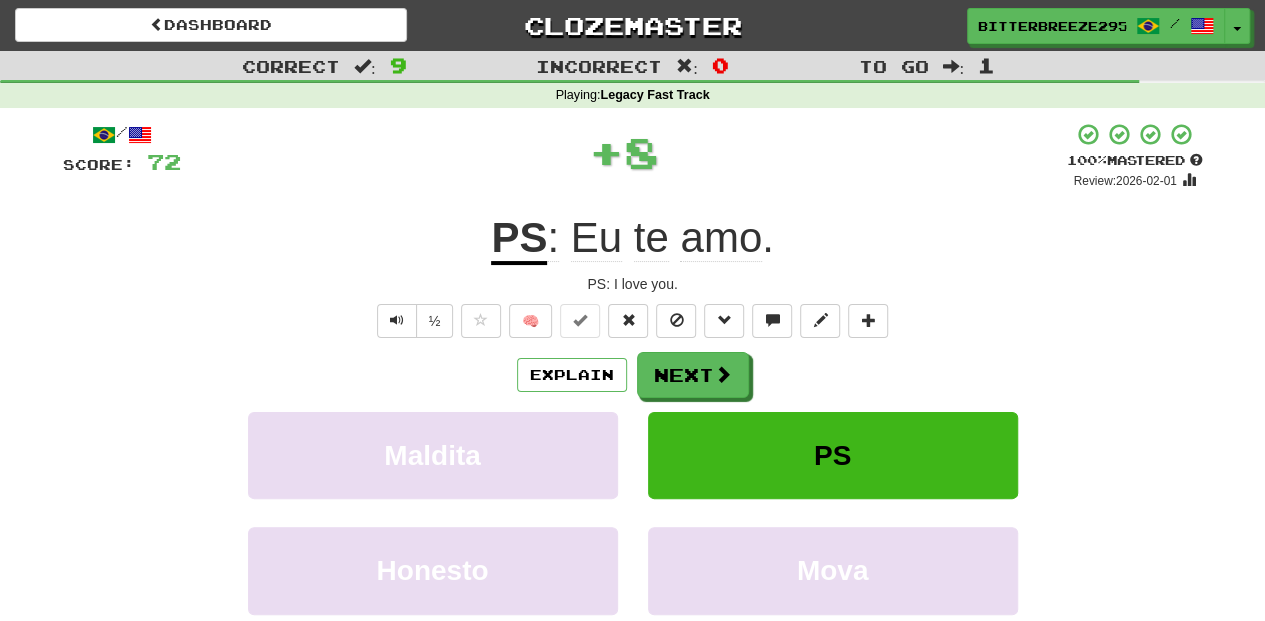 click on "Next" at bounding box center (693, 375) 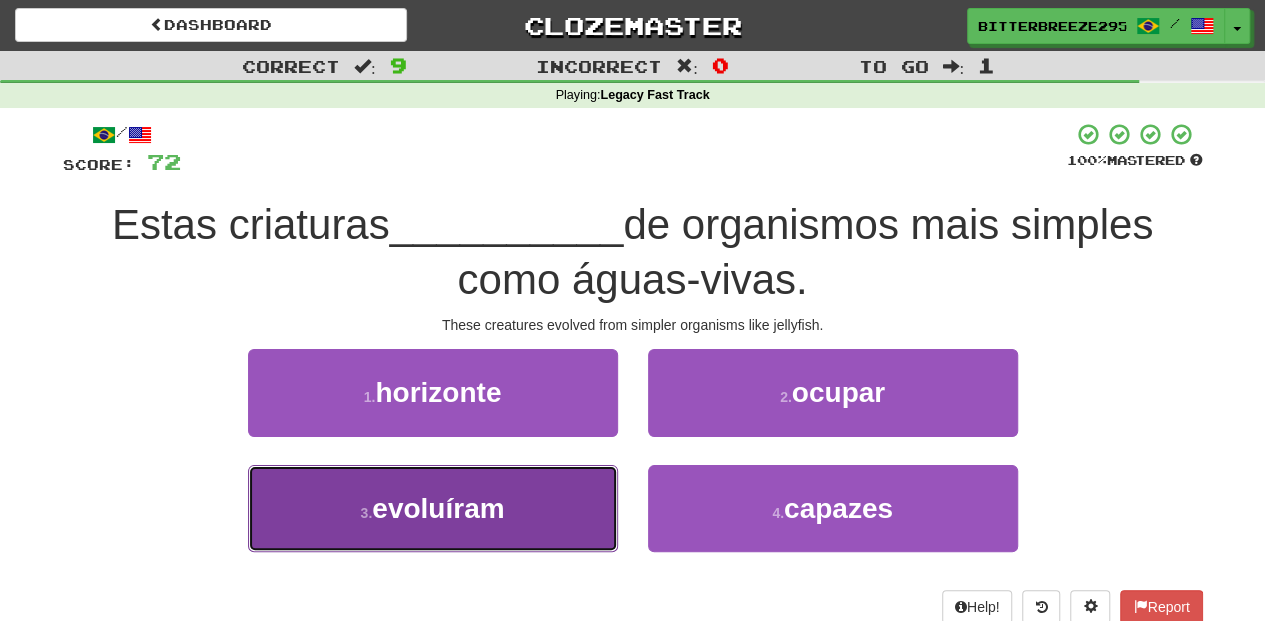 click on "3 .  evoluíram" at bounding box center (433, 508) 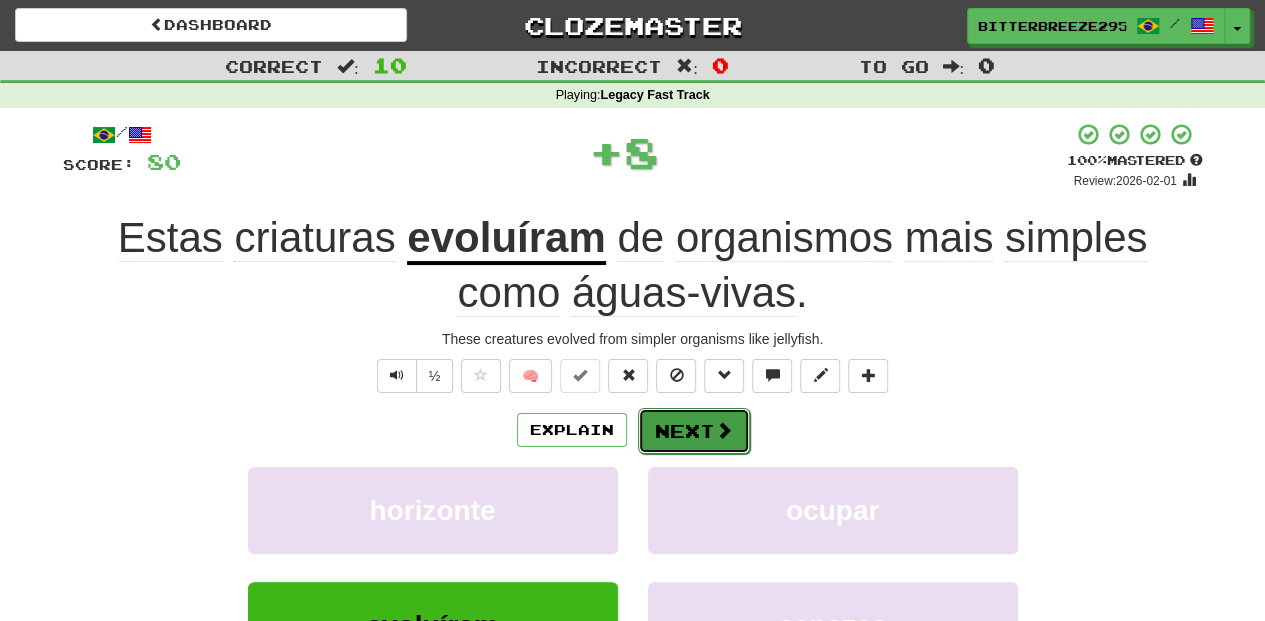 click on "Next" at bounding box center [694, 431] 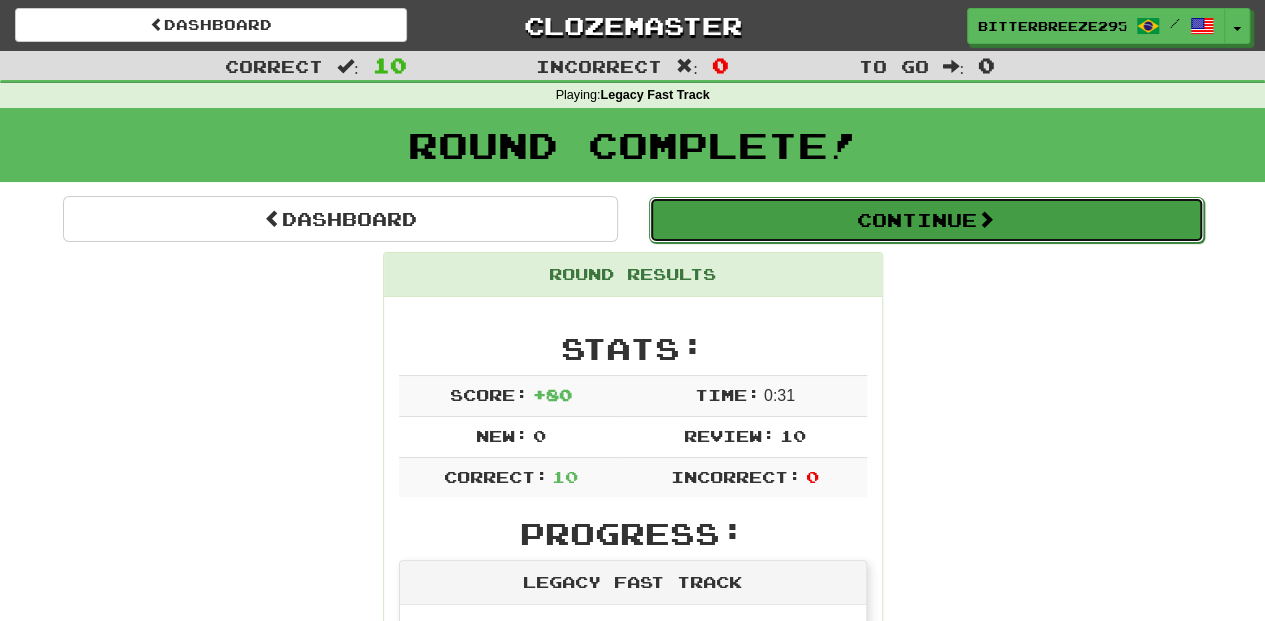 click on "Continue" at bounding box center (926, 220) 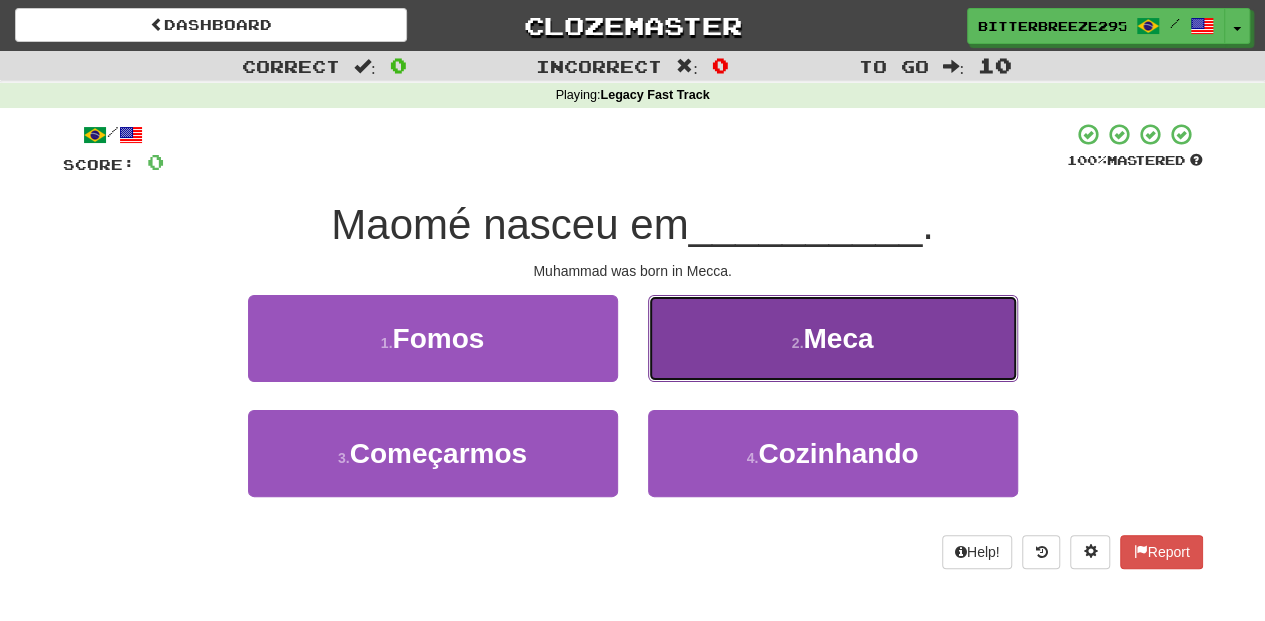 click on "2 .  Meca" at bounding box center (833, 338) 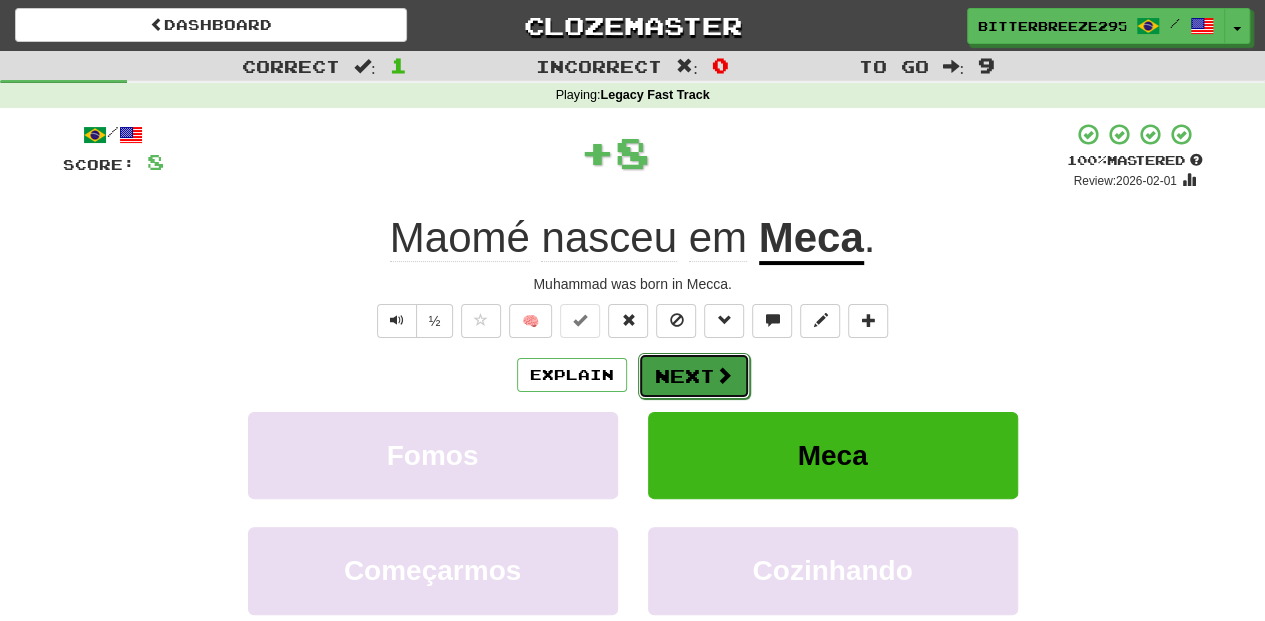click on "Next" at bounding box center [694, 376] 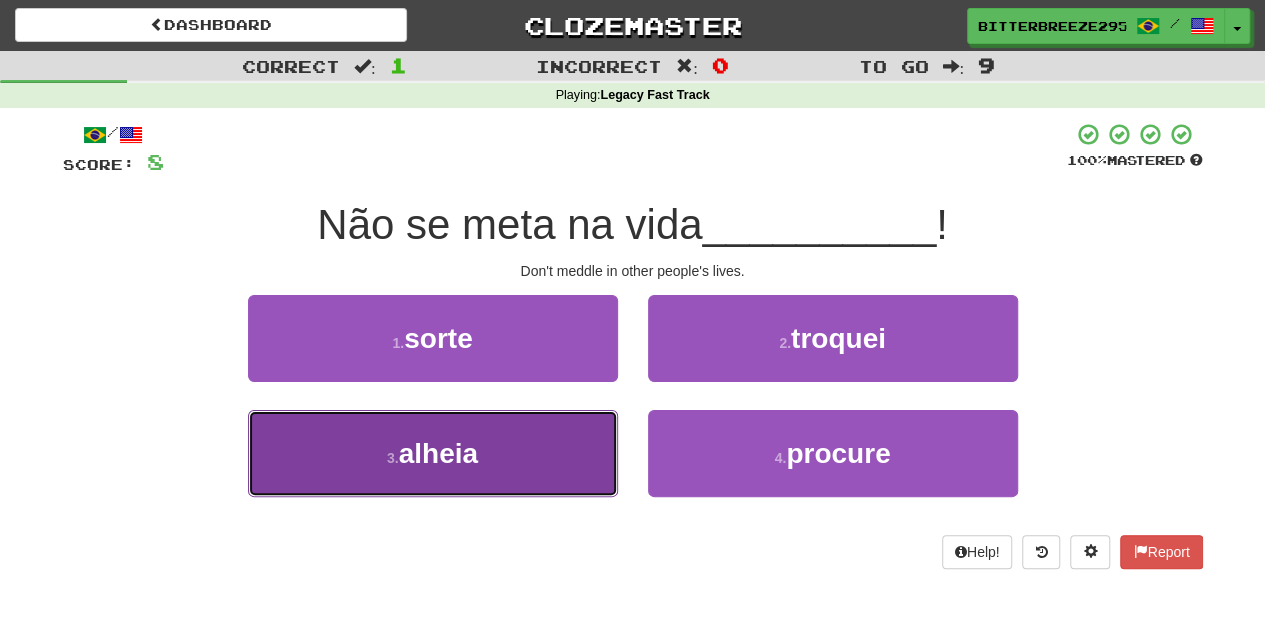 click on "3 .  alheia" at bounding box center (433, 453) 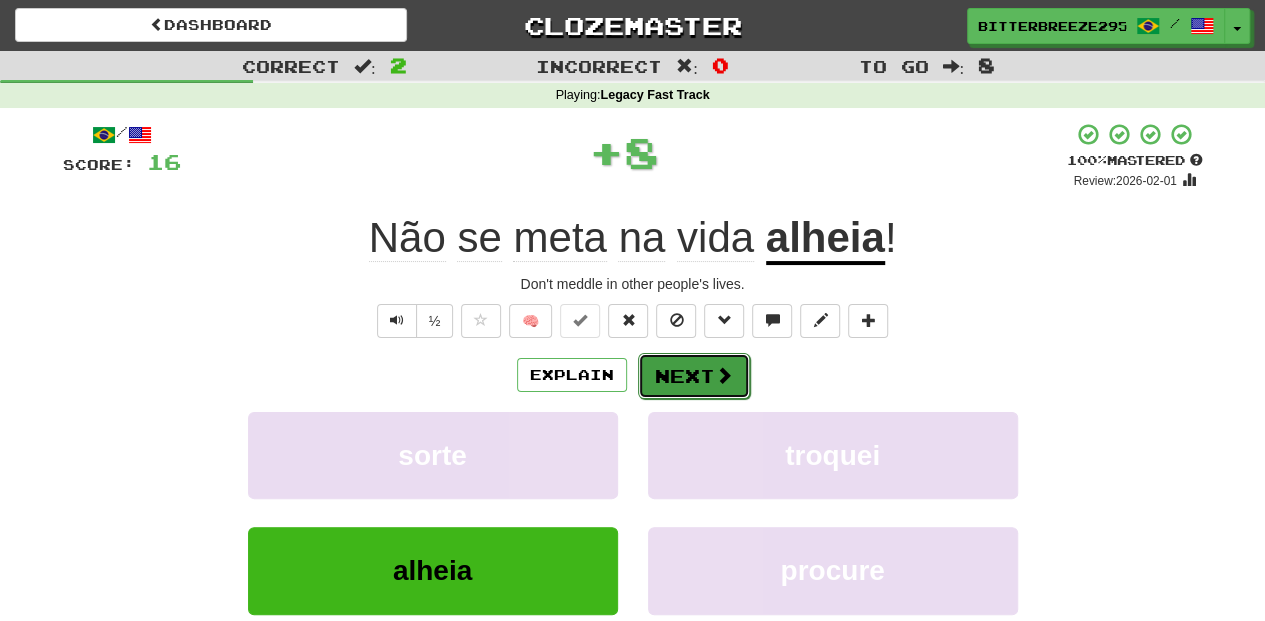 click on "Next" at bounding box center [694, 376] 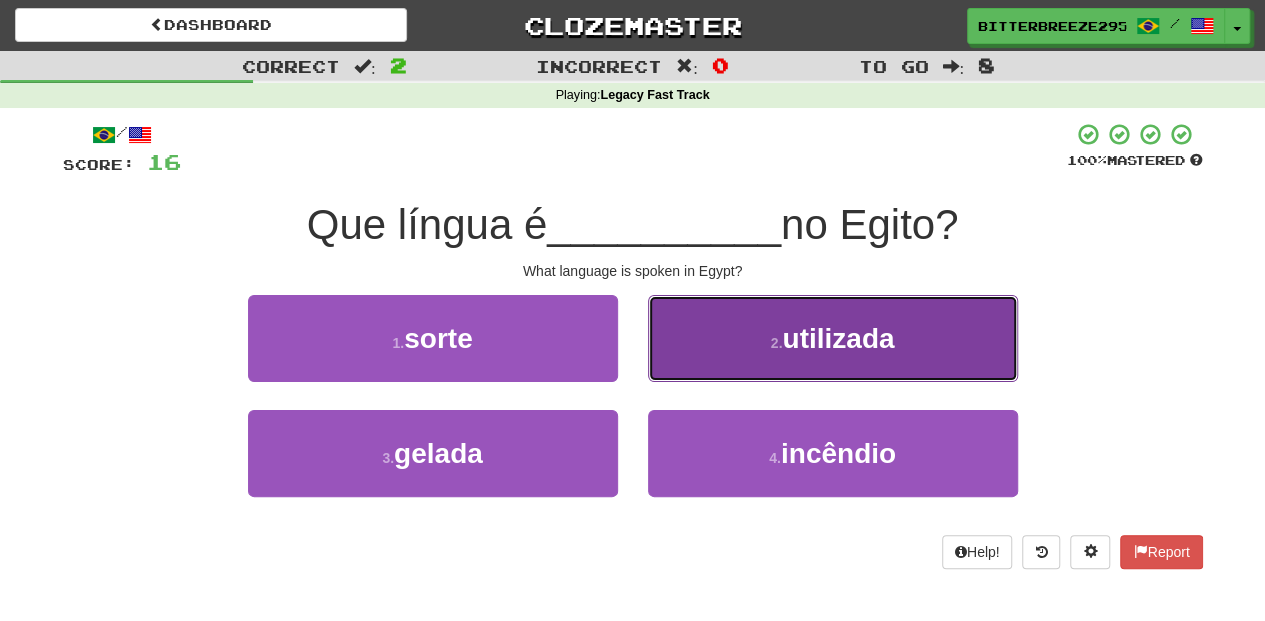 click on "2 .  utilizada" at bounding box center (833, 338) 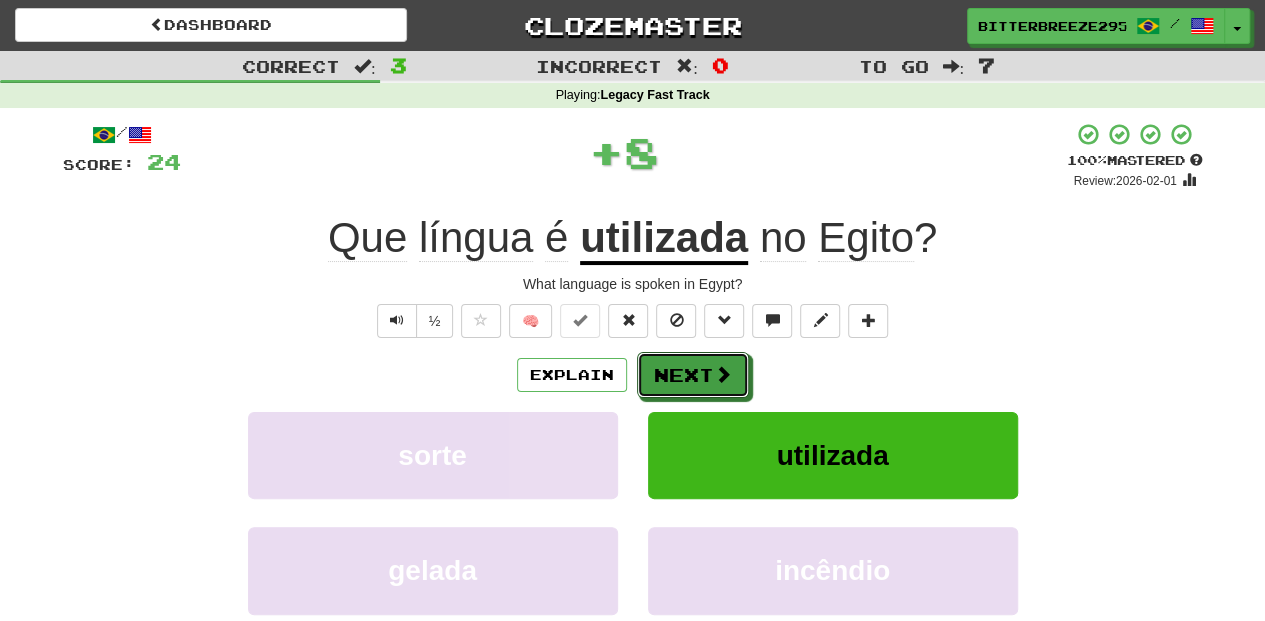 click on "Next" at bounding box center (693, 375) 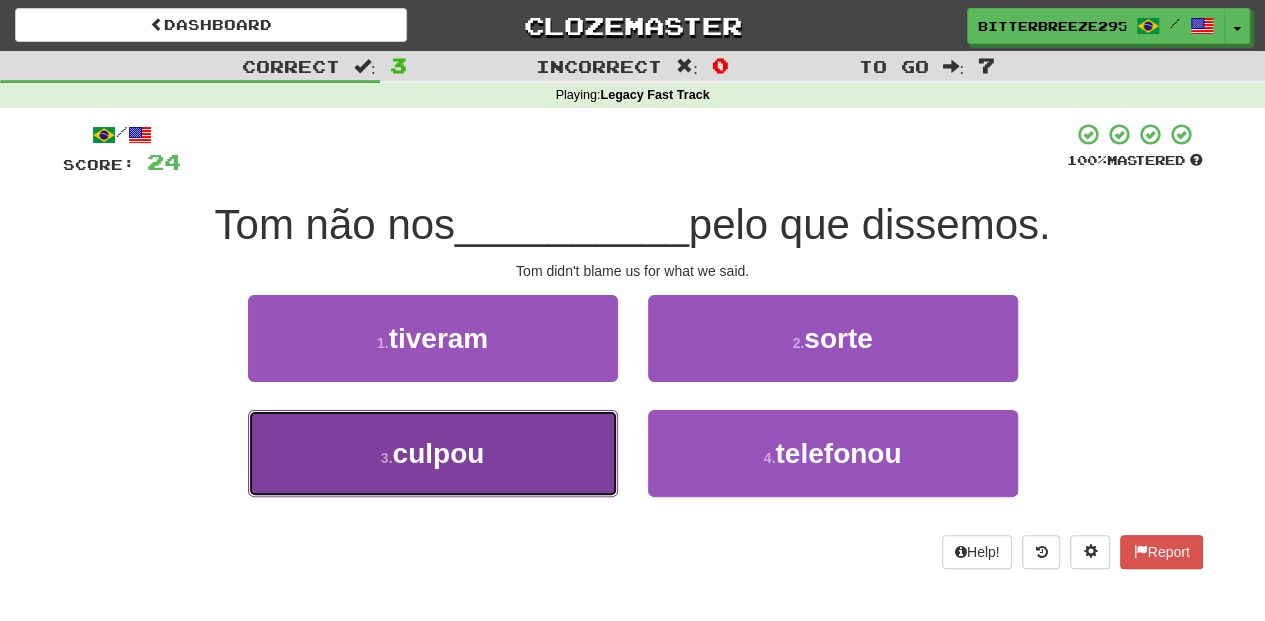 click on "3 .  culpou" at bounding box center (433, 453) 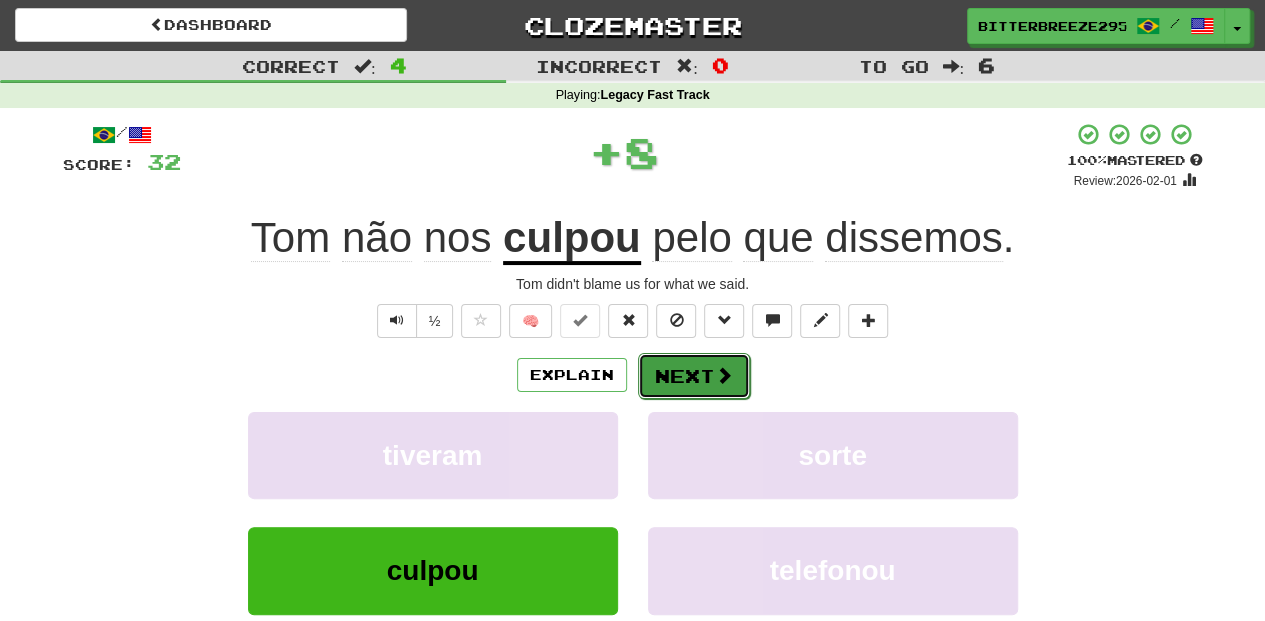 click on "Next" at bounding box center [694, 376] 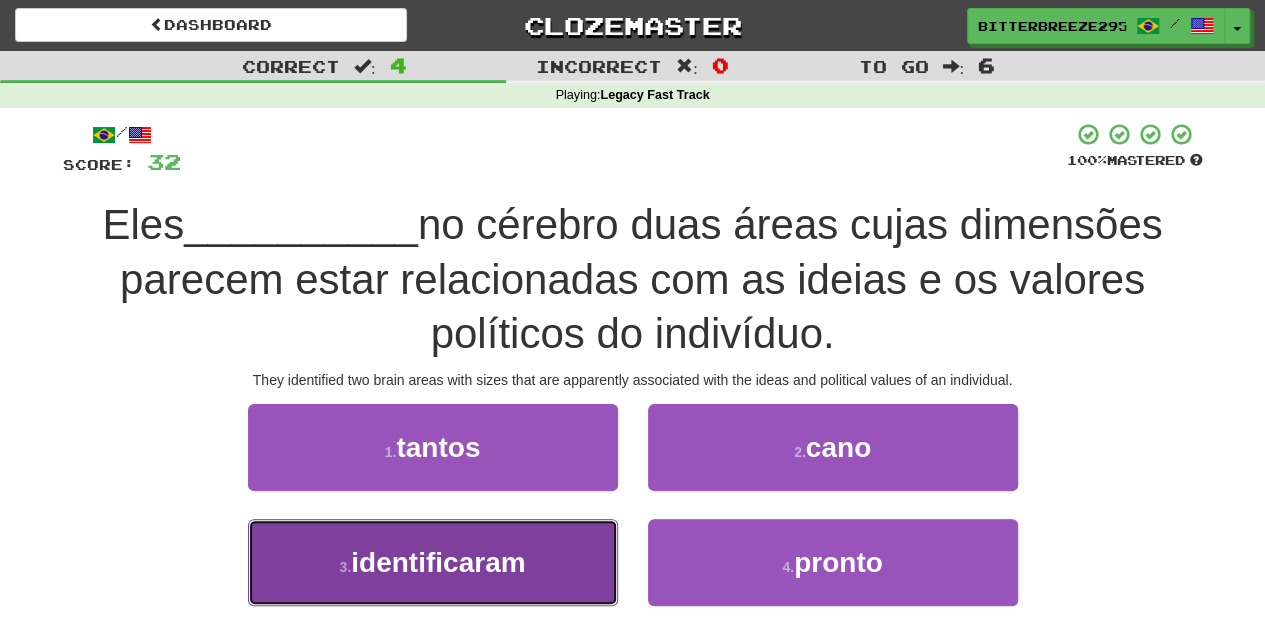 click on "3 .  identificaram" at bounding box center [433, 562] 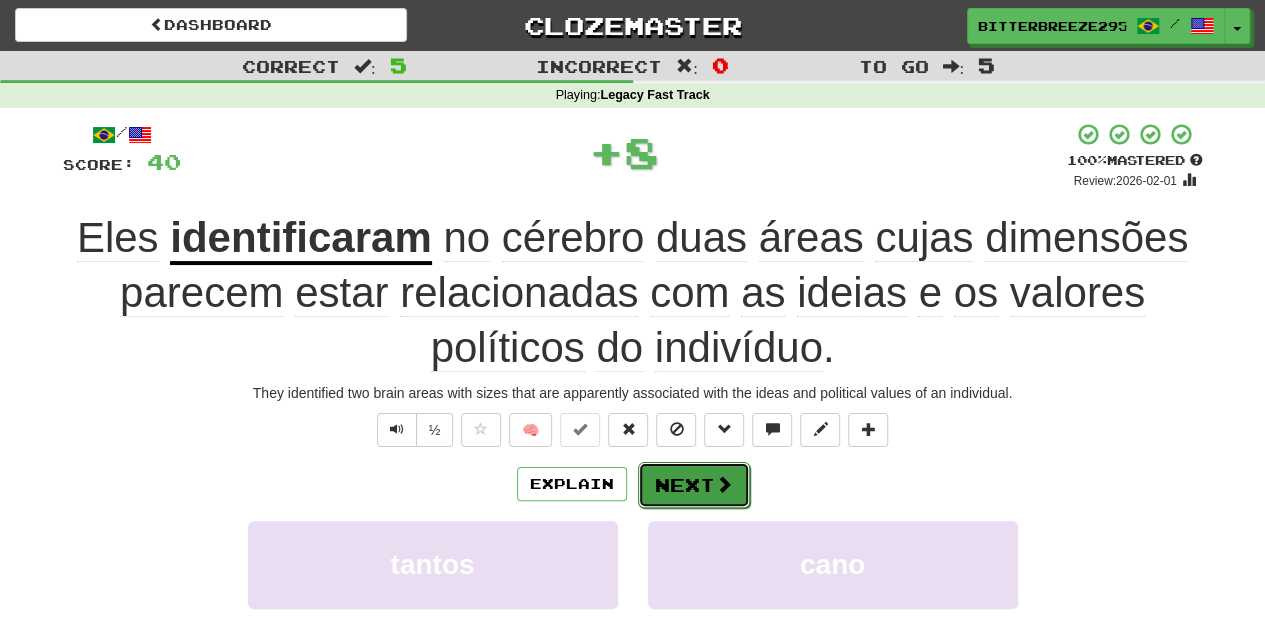 click on "Next" at bounding box center [694, 485] 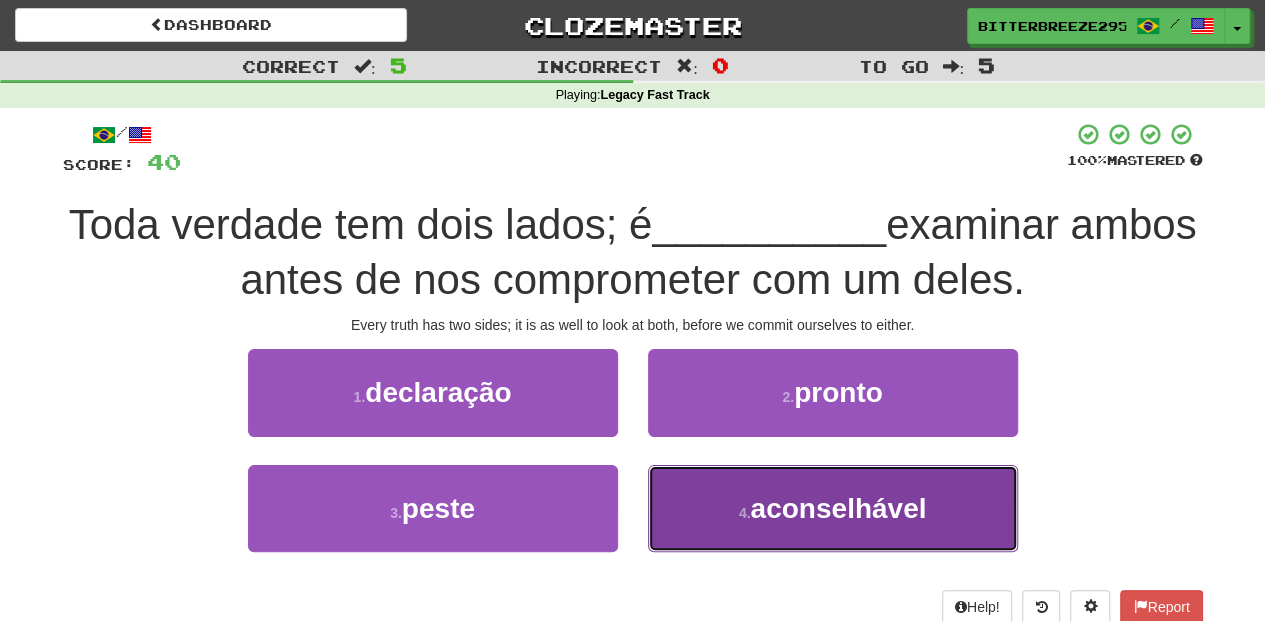 click on "4 .  aconselhável" at bounding box center [833, 508] 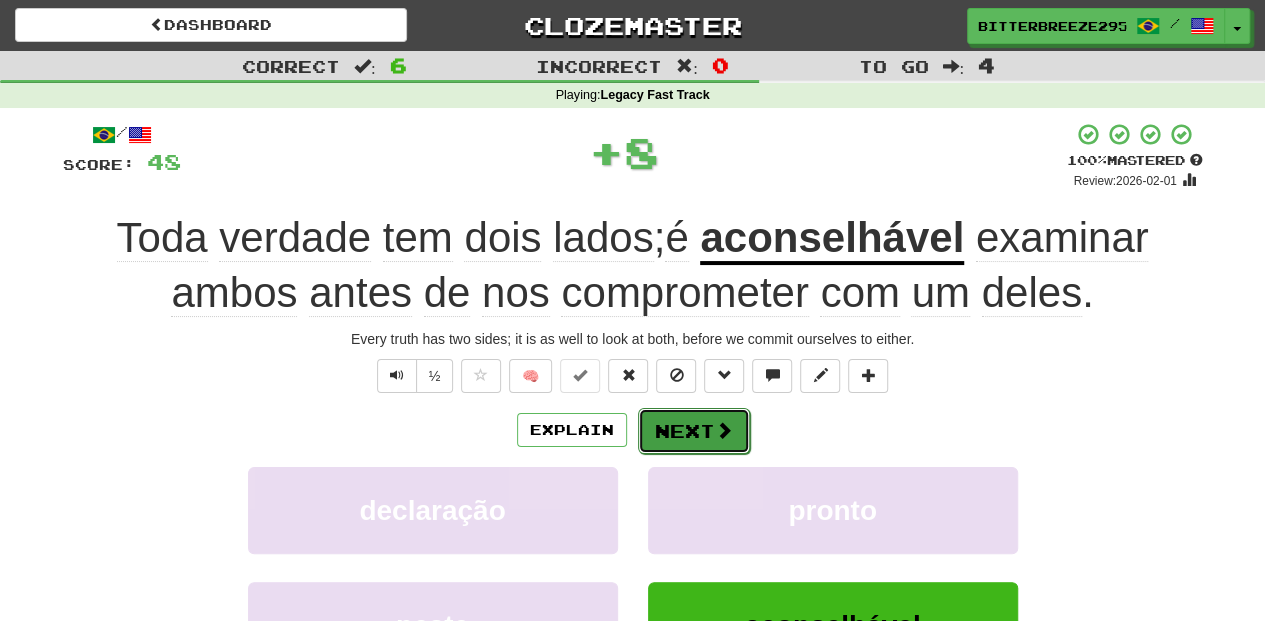 click on "Next" at bounding box center (694, 431) 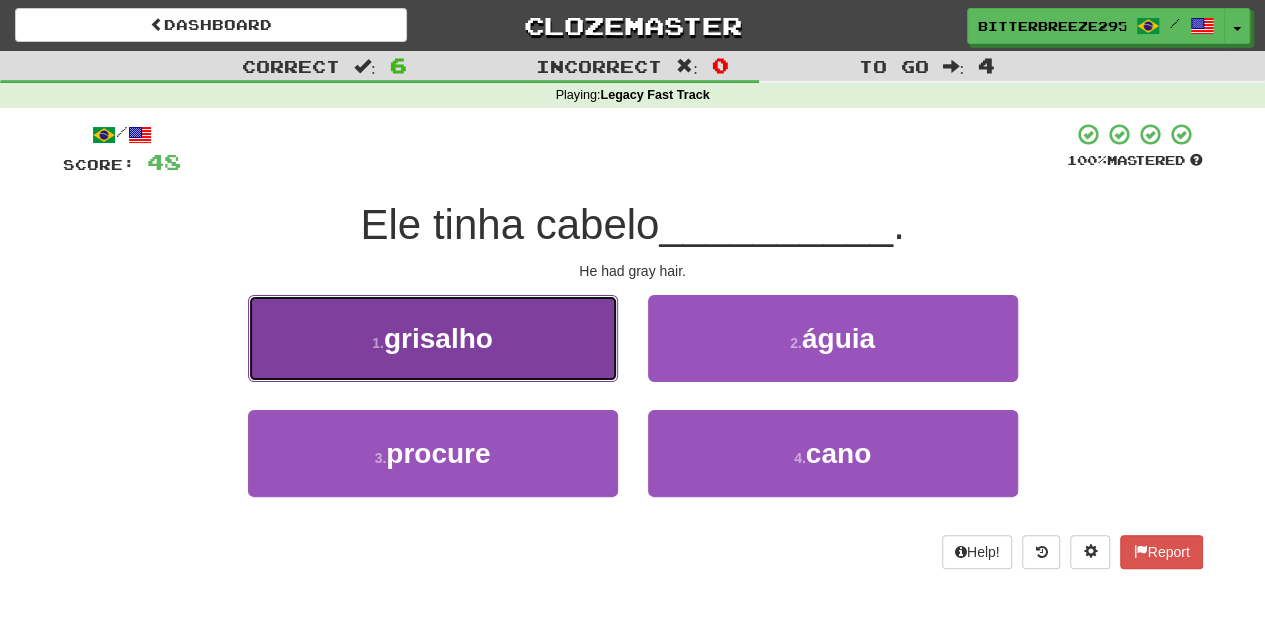 click on "1 .  grisalho" at bounding box center (433, 338) 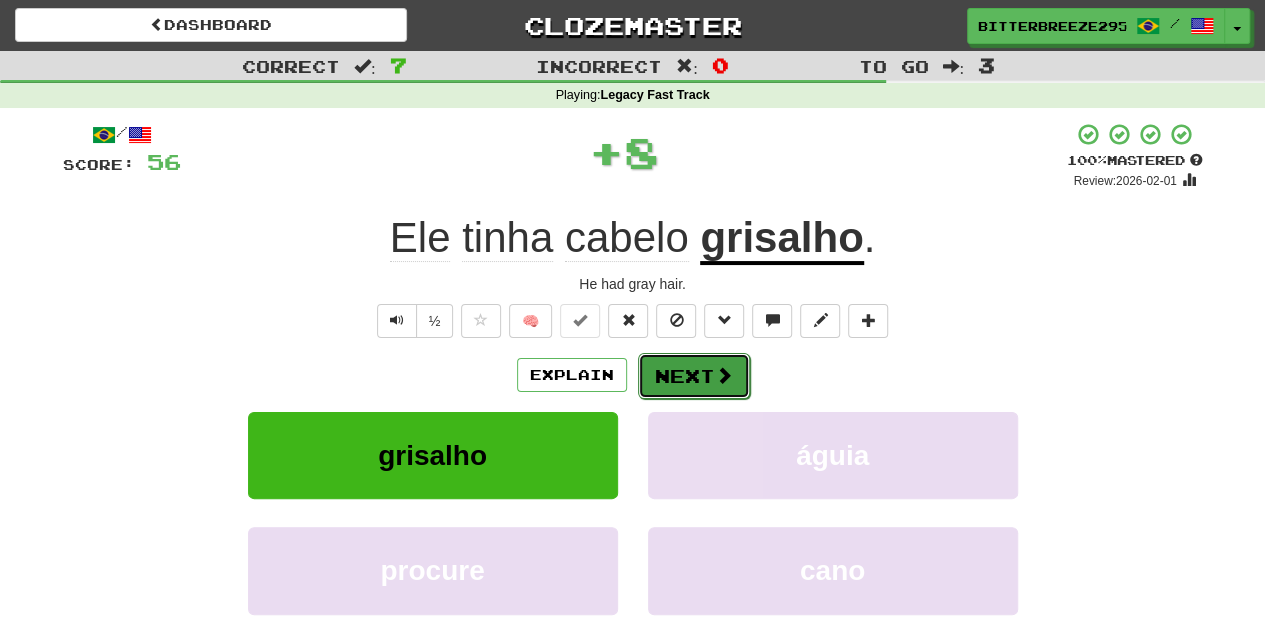 click on "Next" at bounding box center [694, 376] 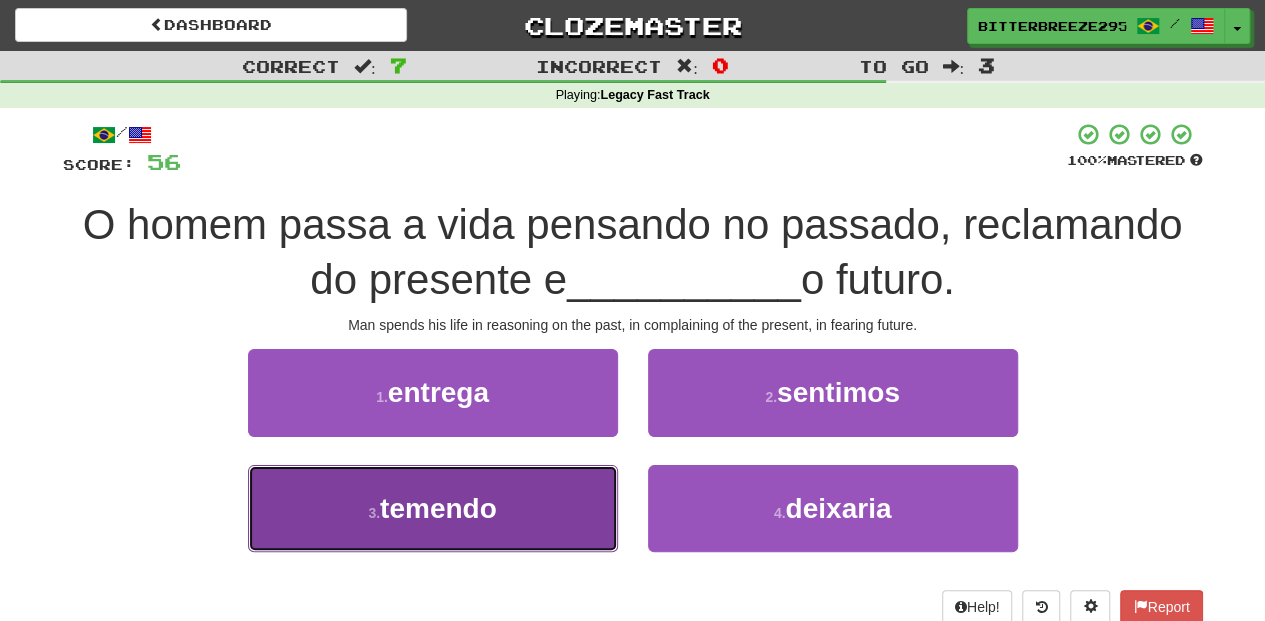click on "3 .  temendo" at bounding box center [433, 508] 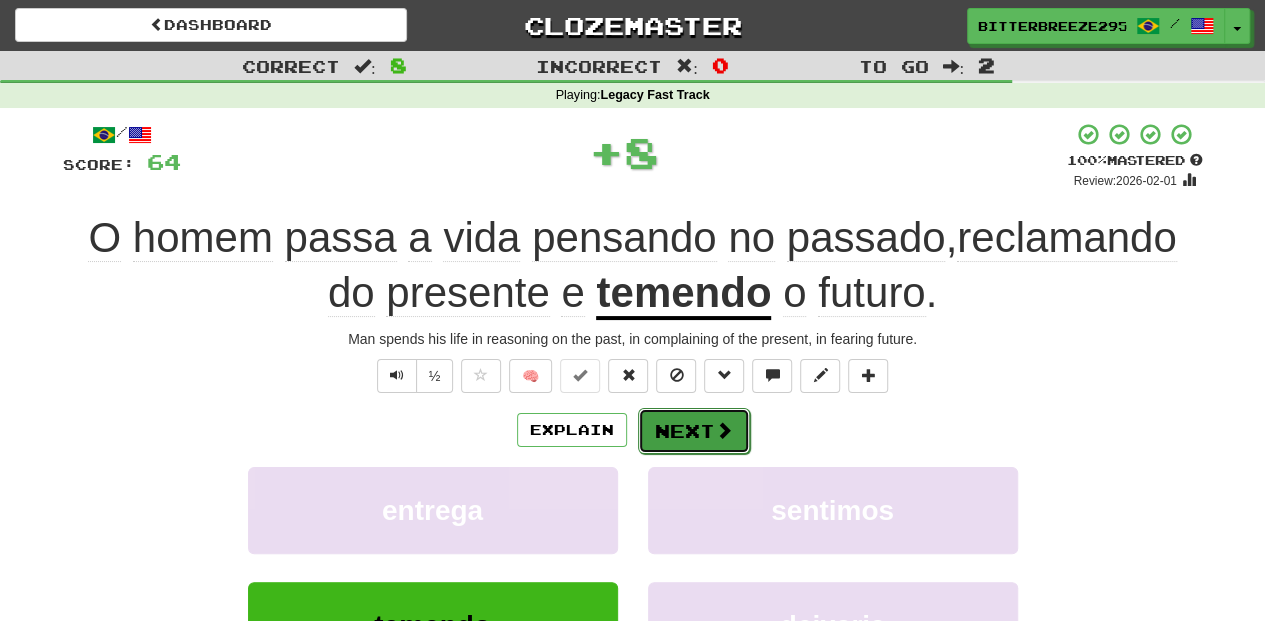 click on "Next" at bounding box center [694, 431] 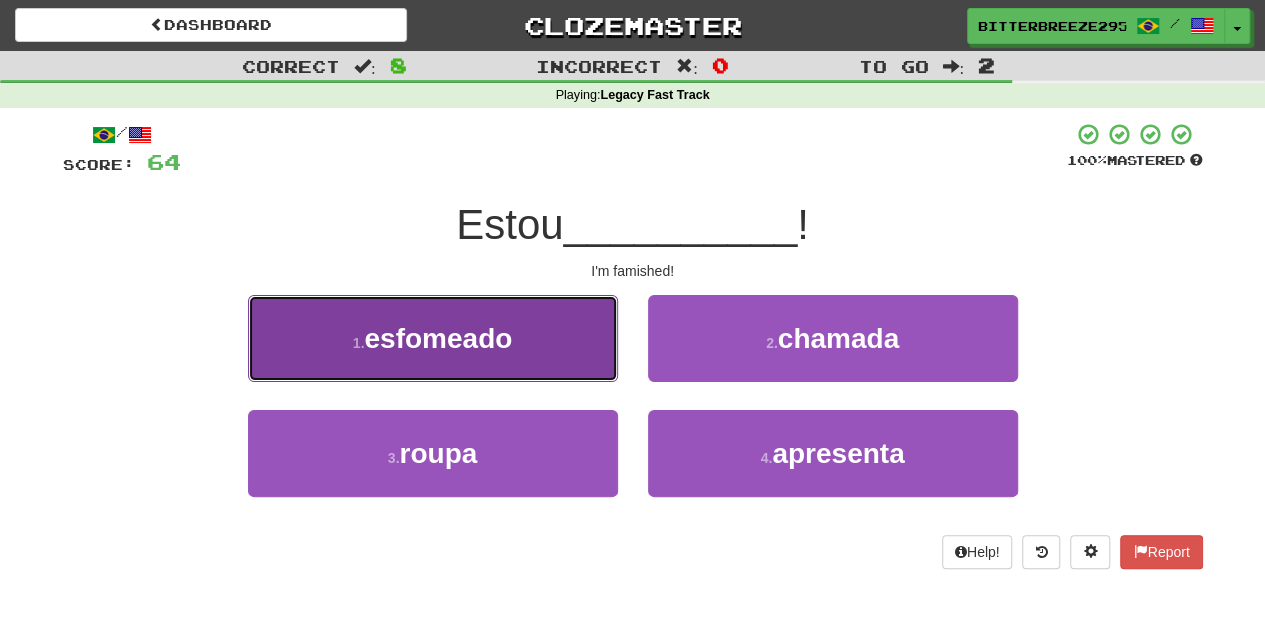click on "1 .  esfomeado" at bounding box center [433, 338] 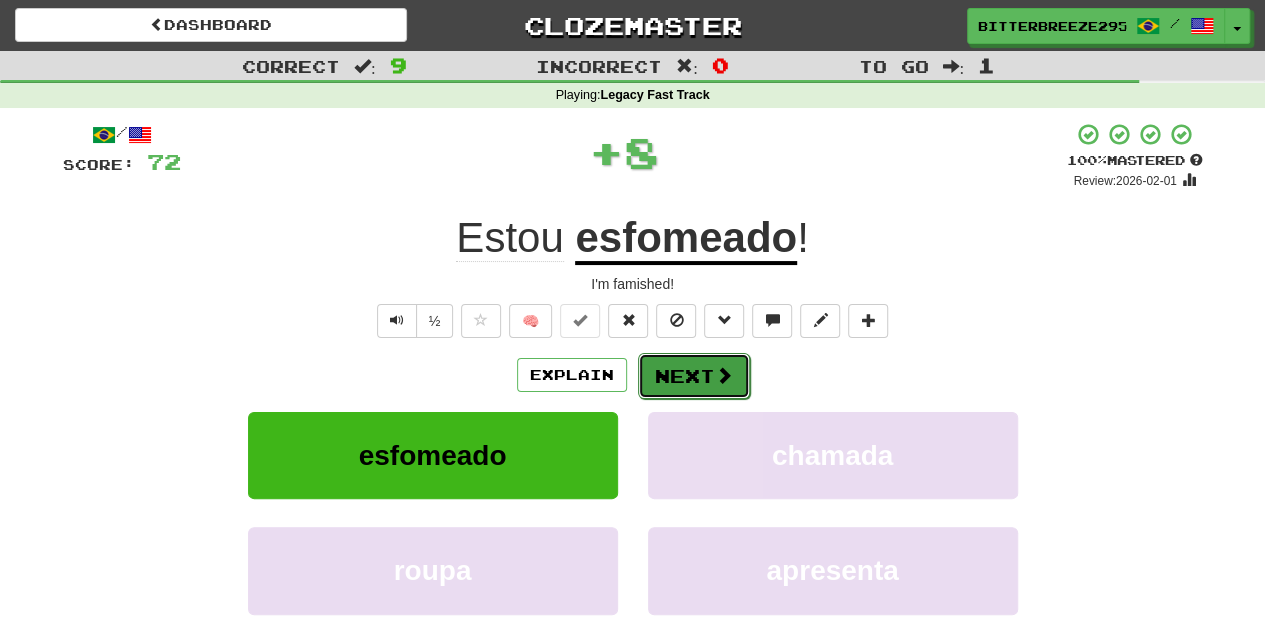 click on "Next" at bounding box center [694, 376] 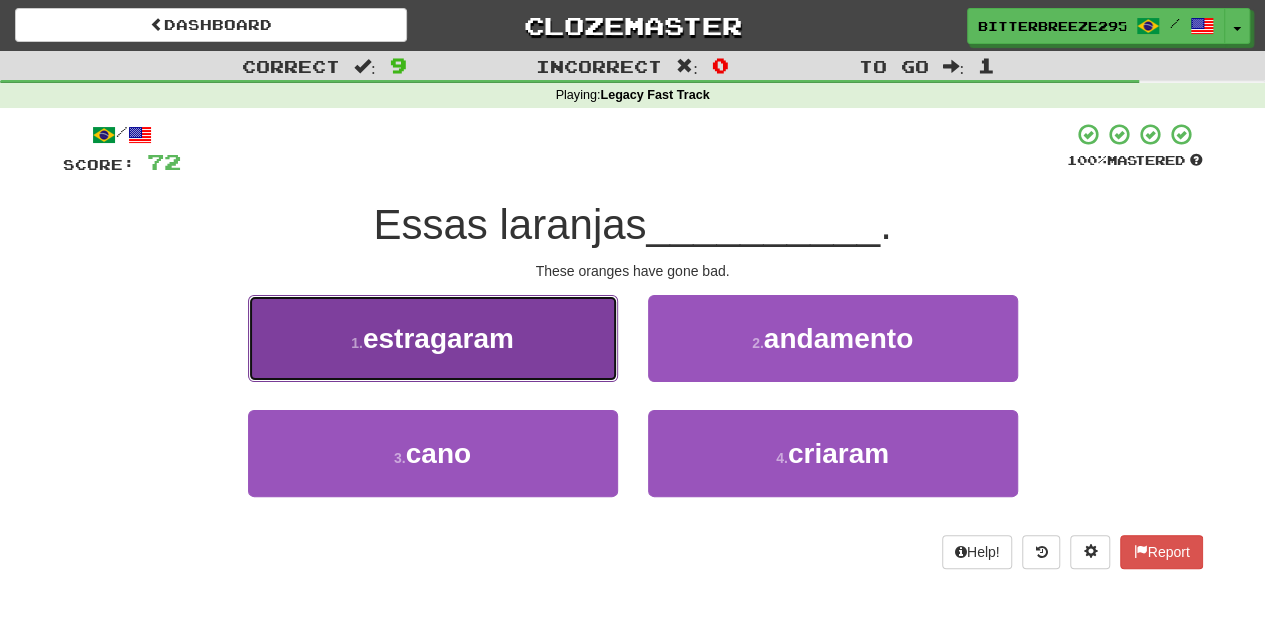 click on "1 .  estragaram" at bounding box center [433, 338] 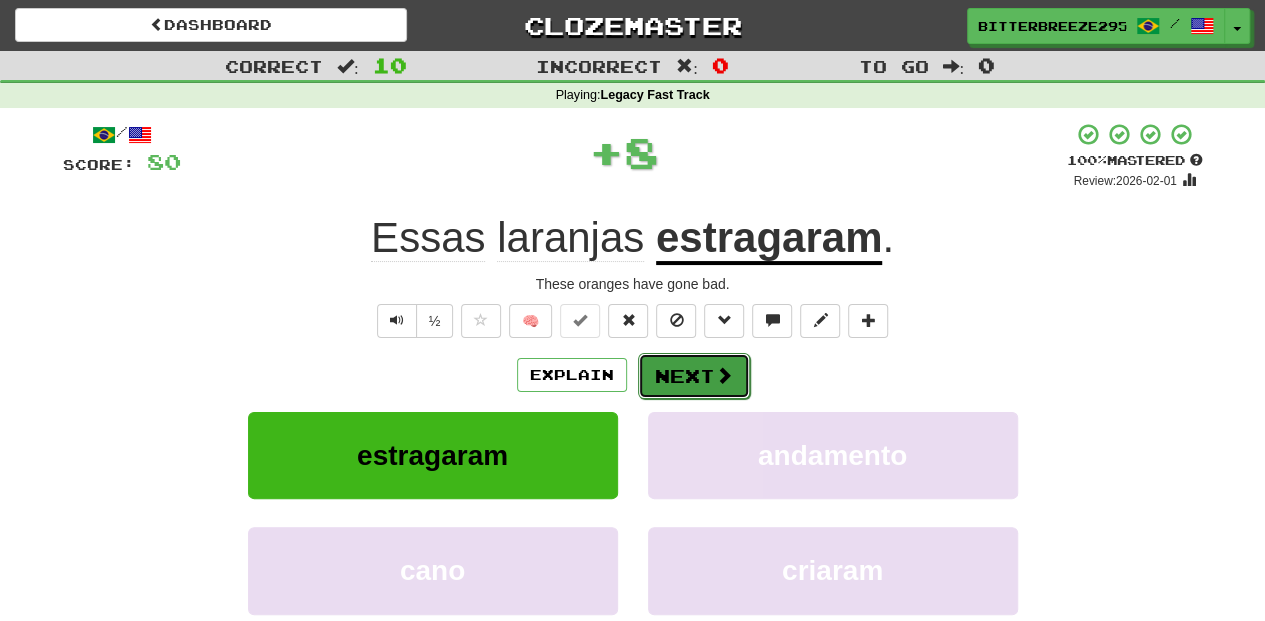 click on "Next" at bounding box center (694, 376) 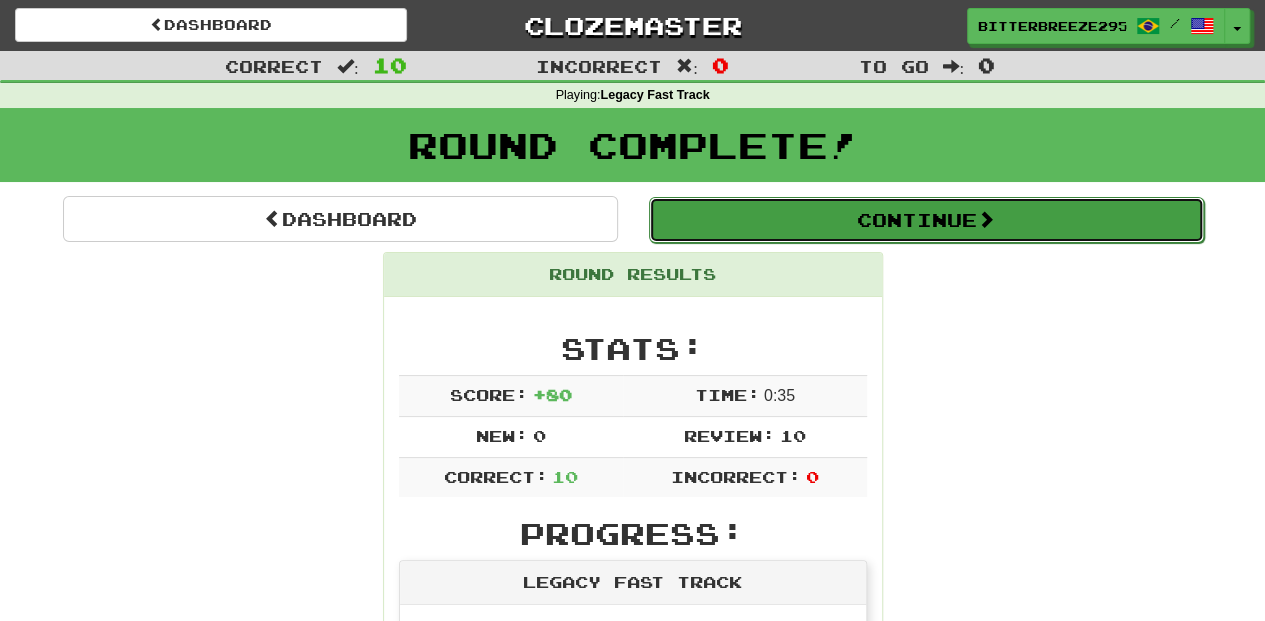 click on "Continue" at bounding box center [926, 220] 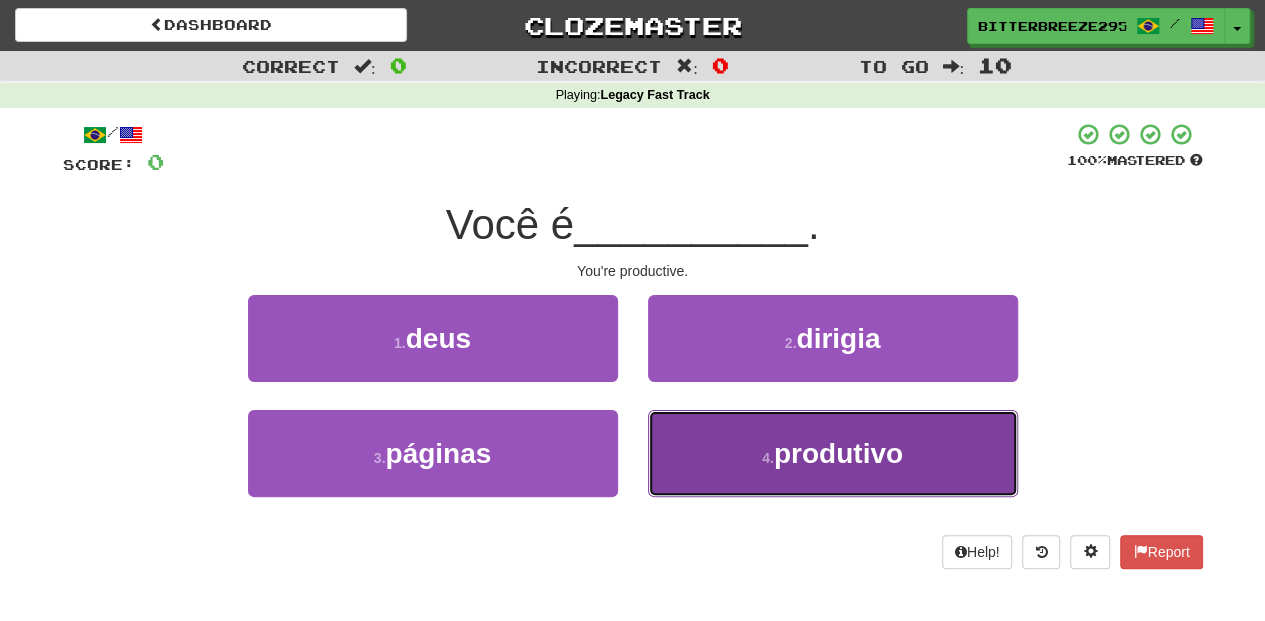 click on "4 .  produtivo" at bounding box center (833, 453) 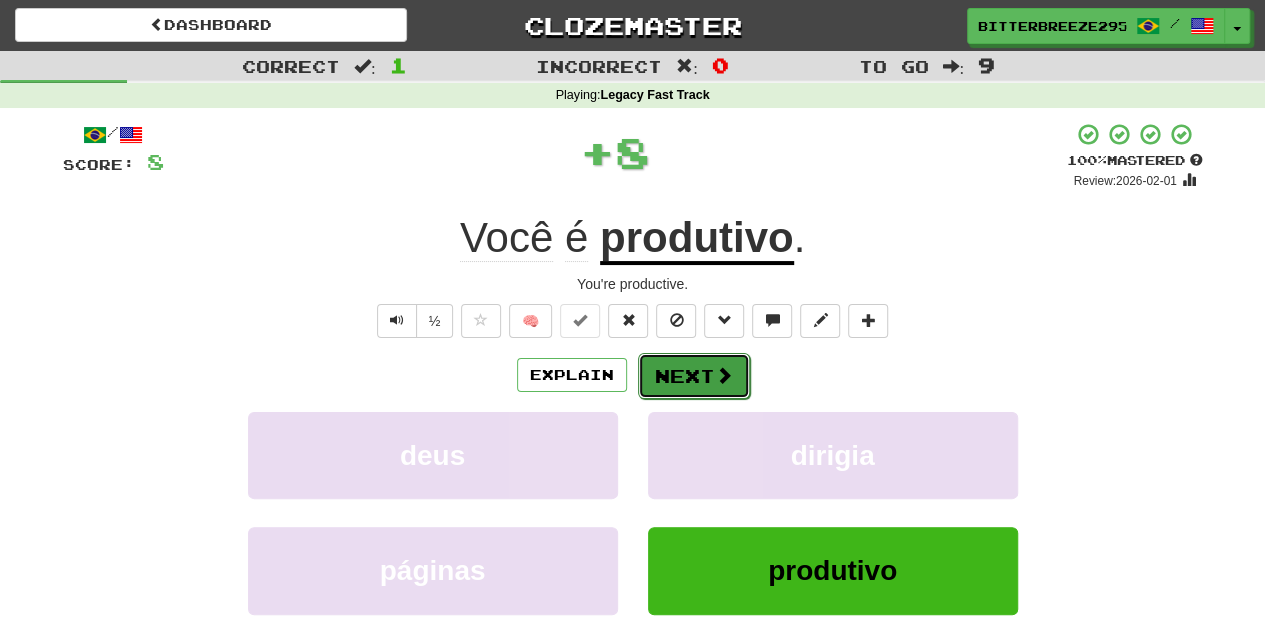 click at bounding box center [724, 375] 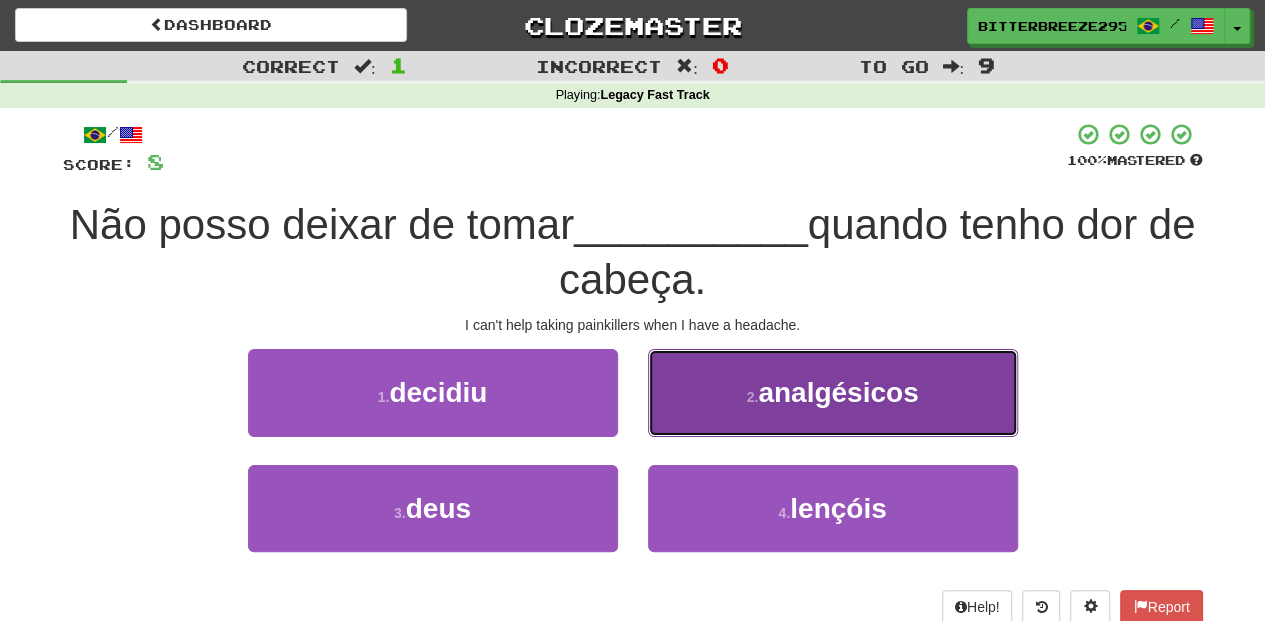 click on "2 .  analgésicos" at bounding box center (833, 392) 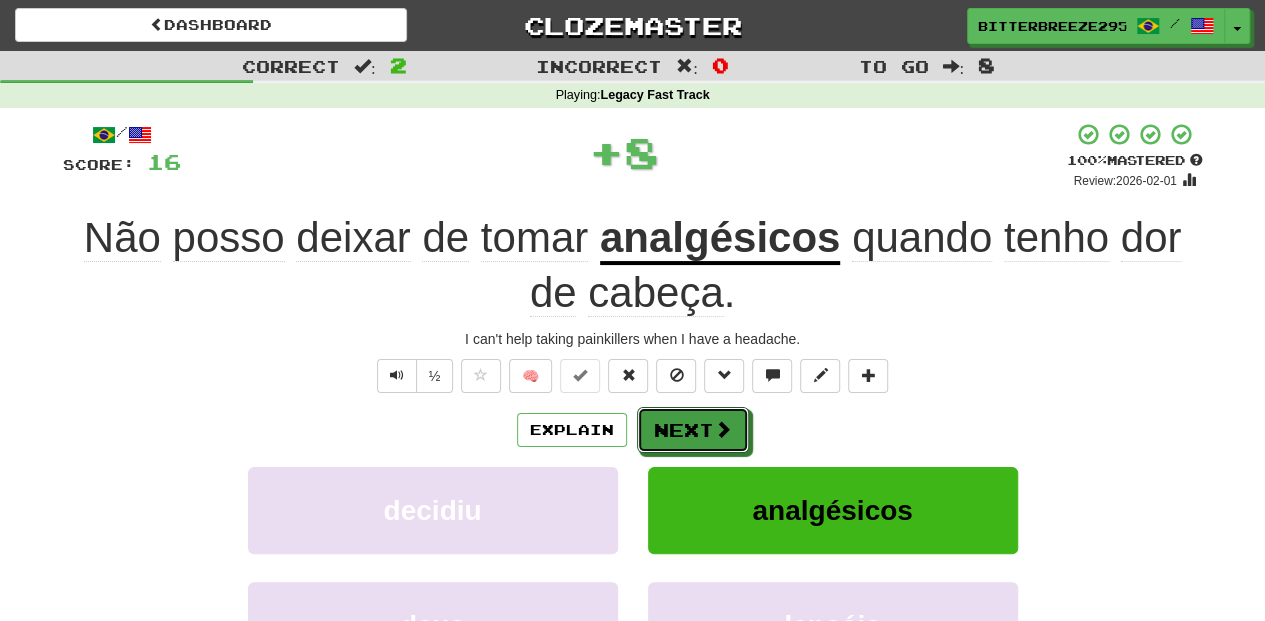 click on "Next" at bounding box center [693, 430] 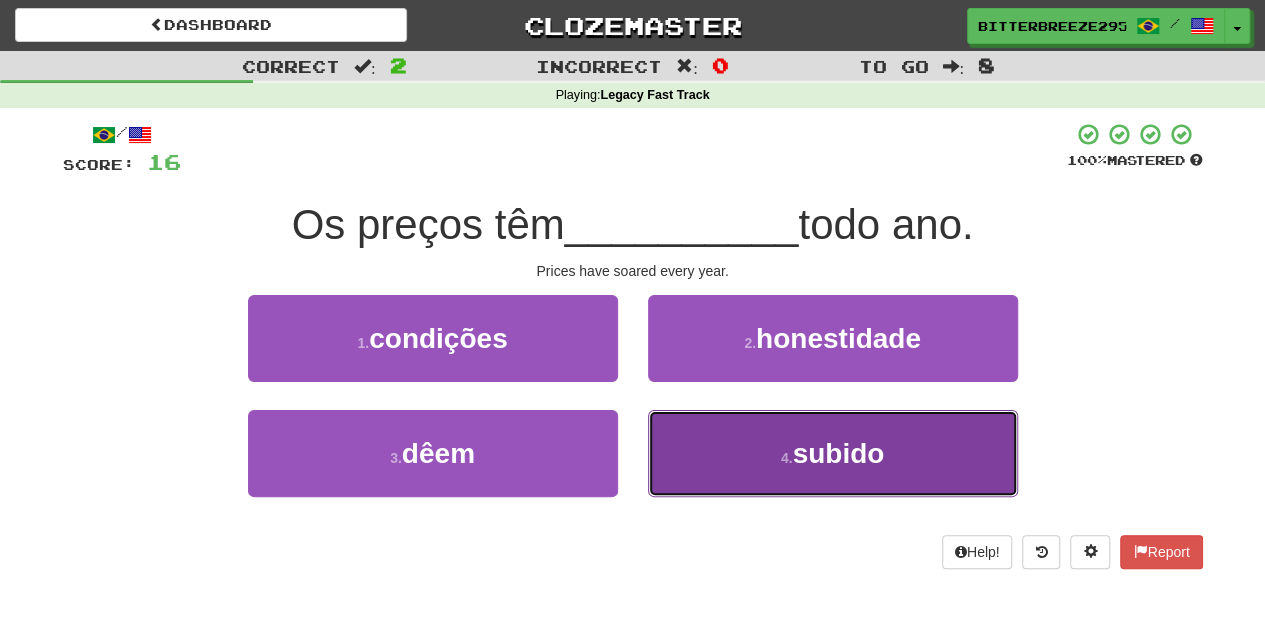 click on "4 .  subido" at bounding box center [833, 453] 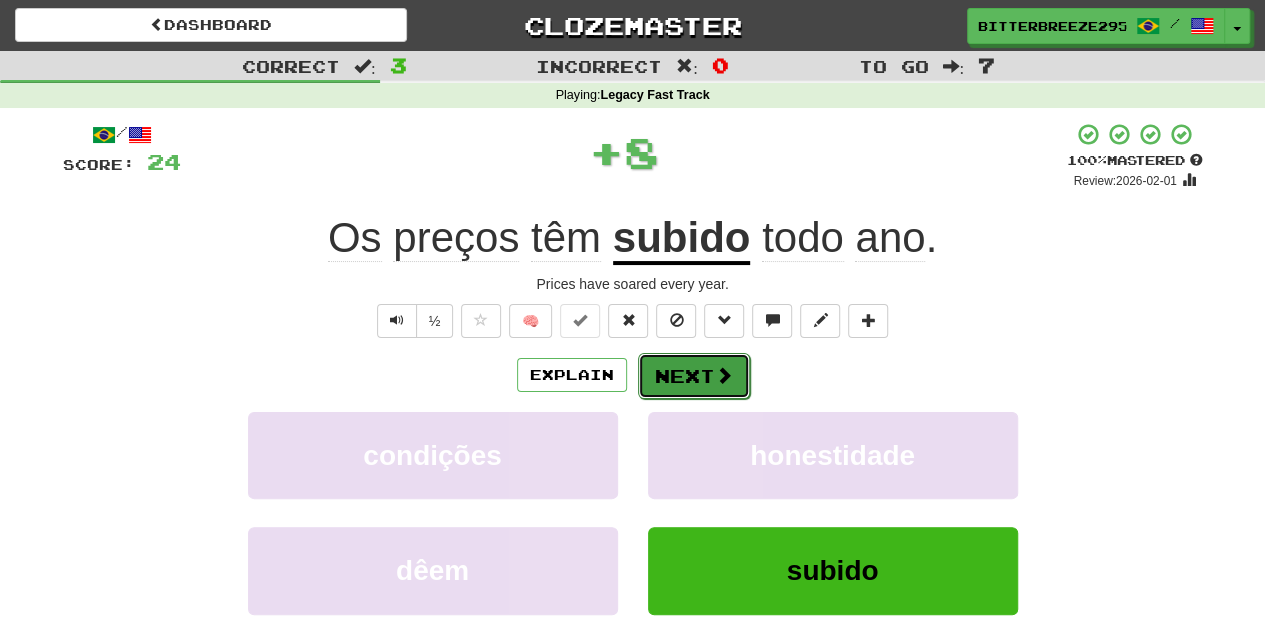 click on "Next" at bounding box center [694, 376] 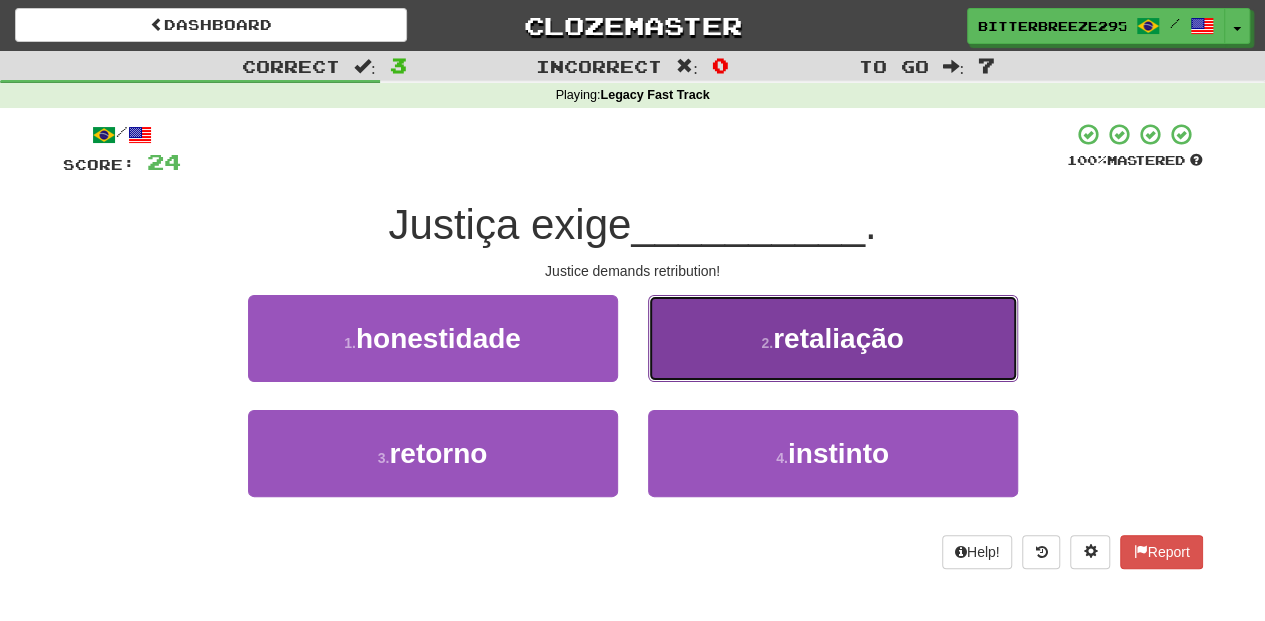 click on "2 .  retaliação" at bounding box center [833, 338] 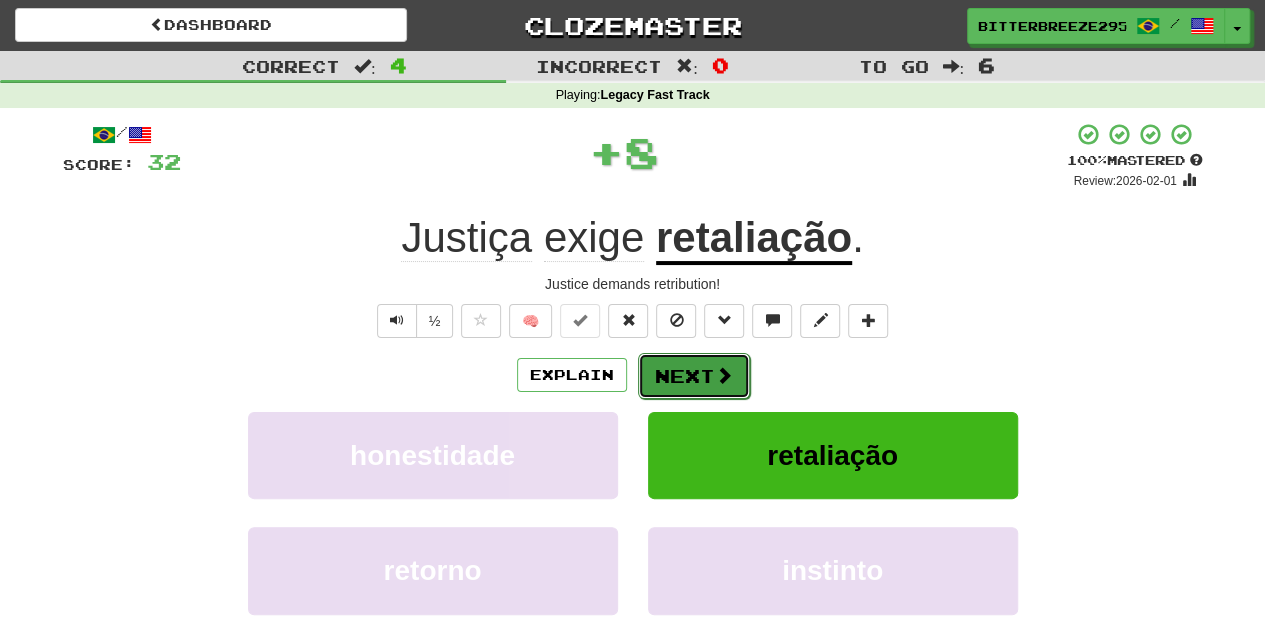 click on "Next" at bounding box center (694, 376) 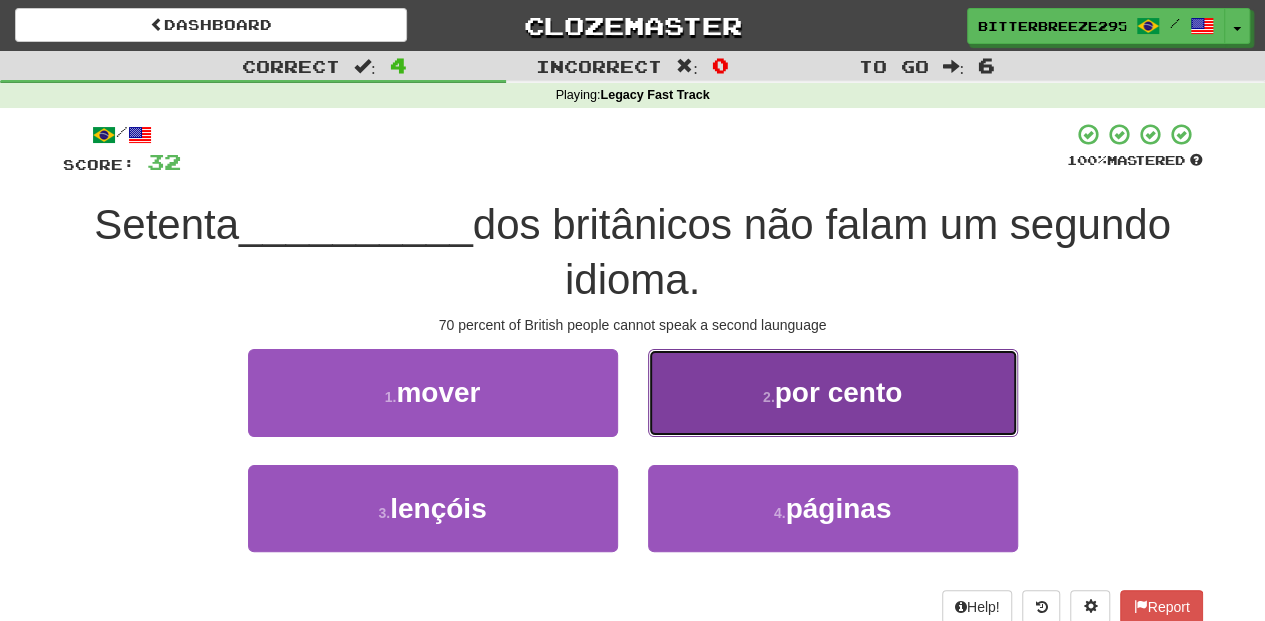 click on "2 .  por cento" at bounding box center [833, 392] 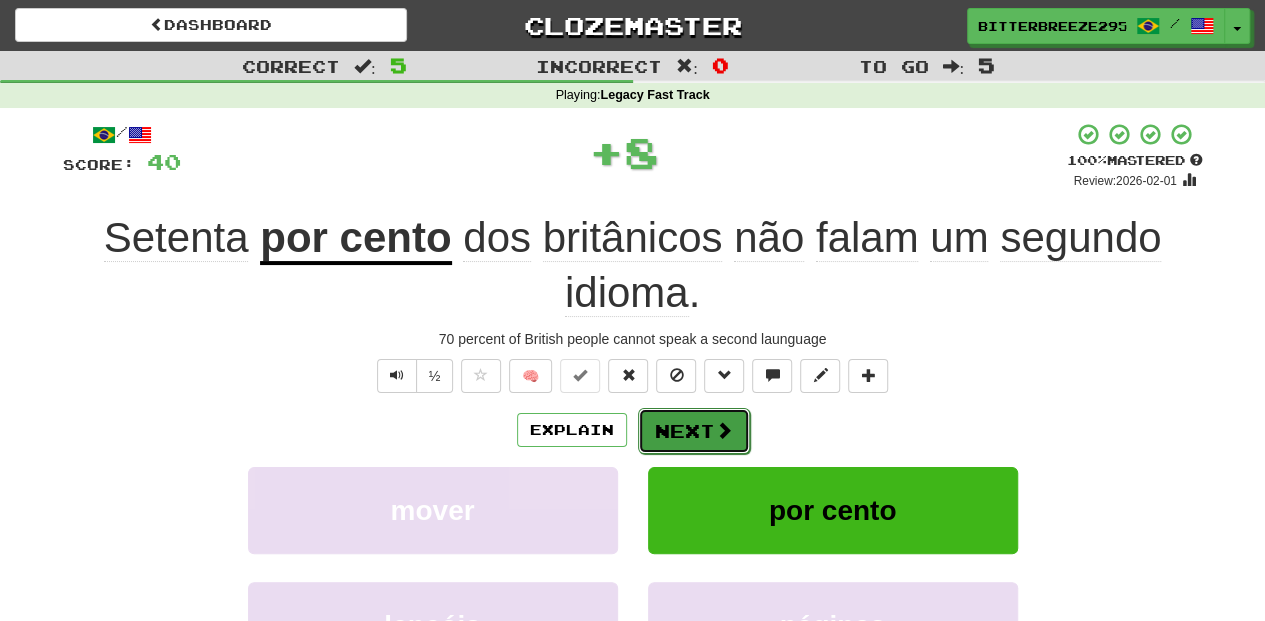 click on "Next" at bounding box center (694, 431) 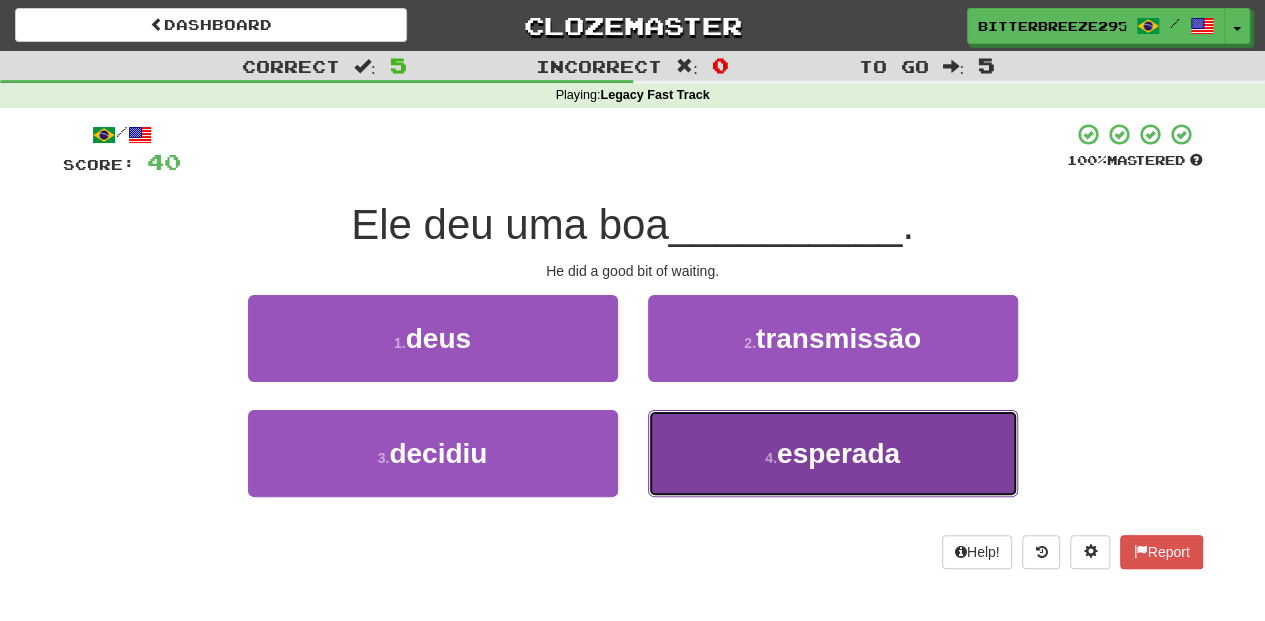 click on "4 .  esperada" at bounding box center (833, 453) 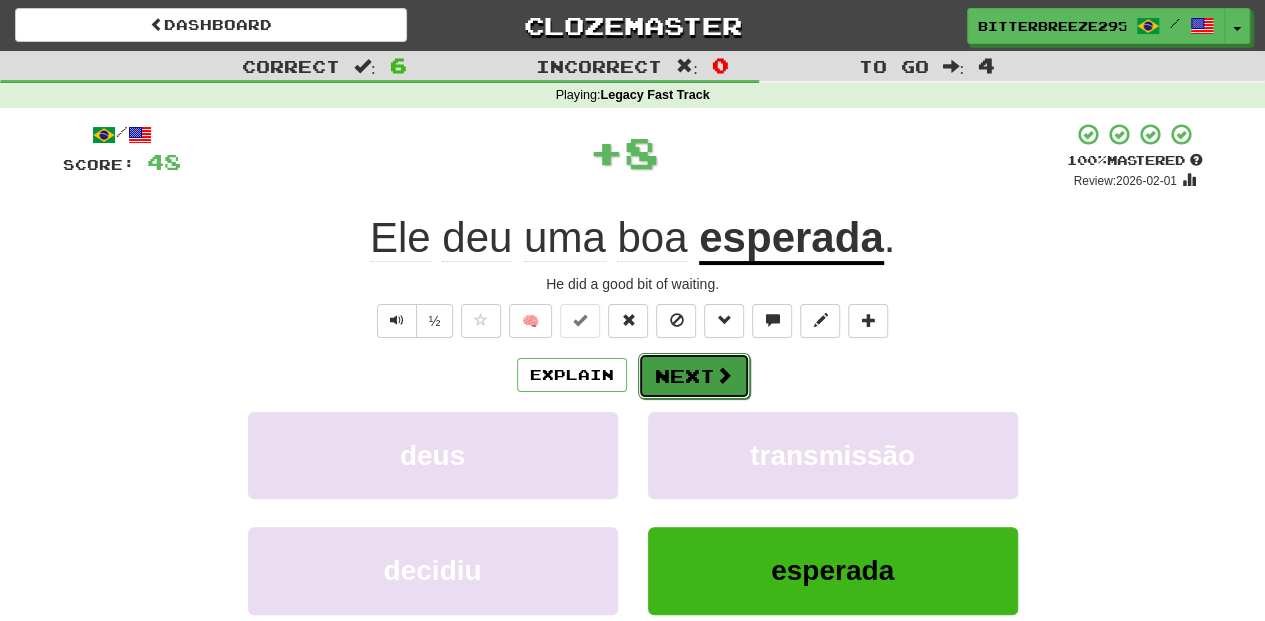 click on "Next" at bounding box center [694, 376] 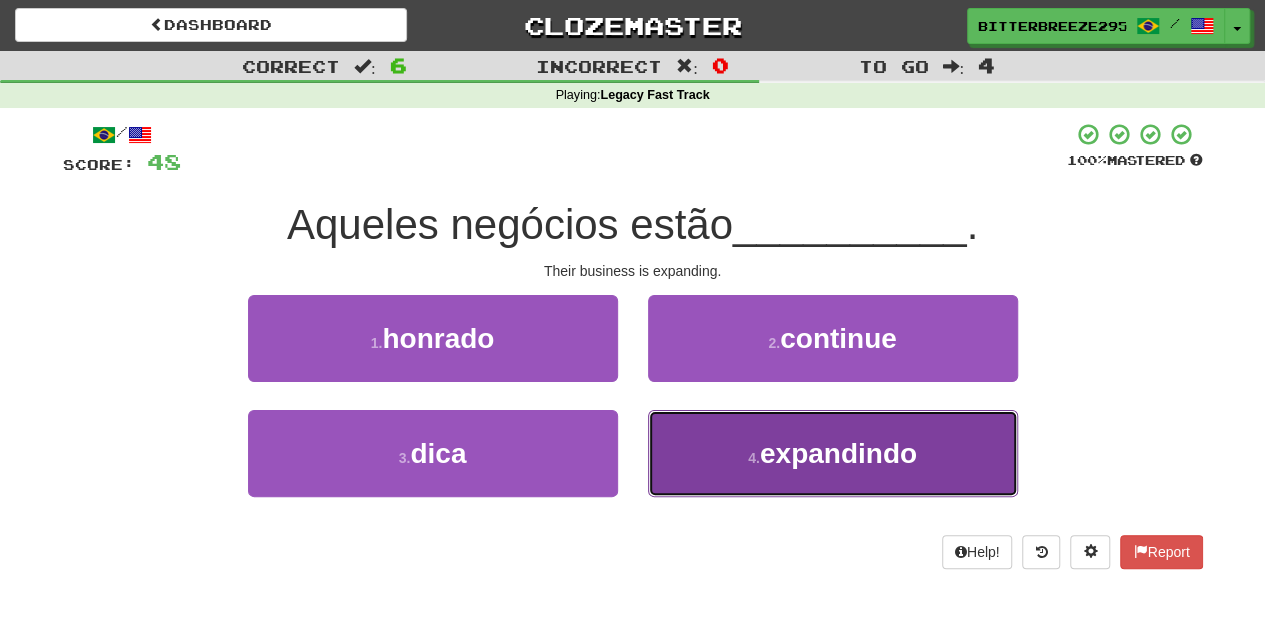 click on "4 .  expandindo" at bounding box center [833, 453] 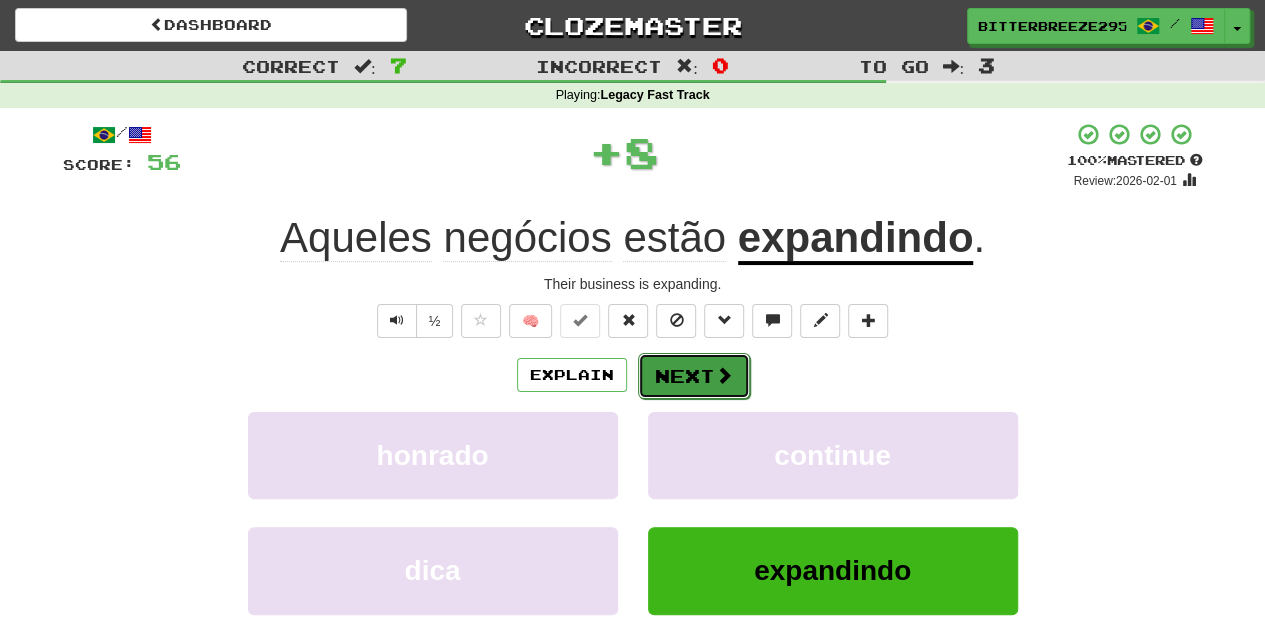 click on "Next" at bounding box center (694, 376) 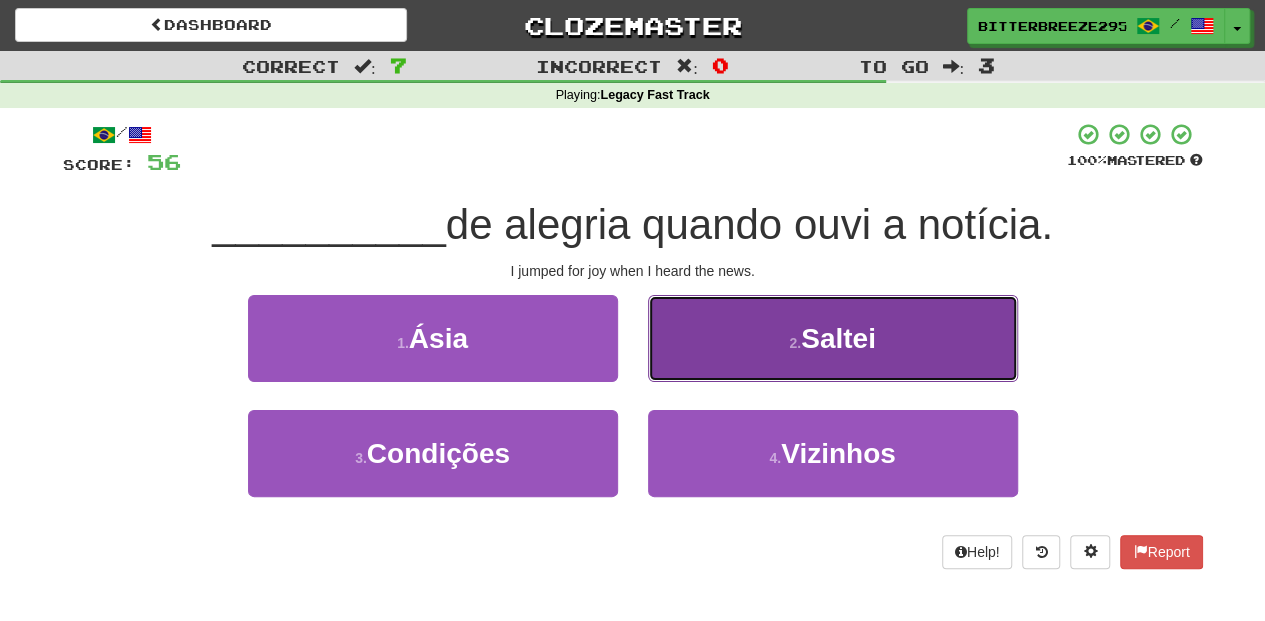 click on "2 .  Saltei" at bounding box center (833, 338) 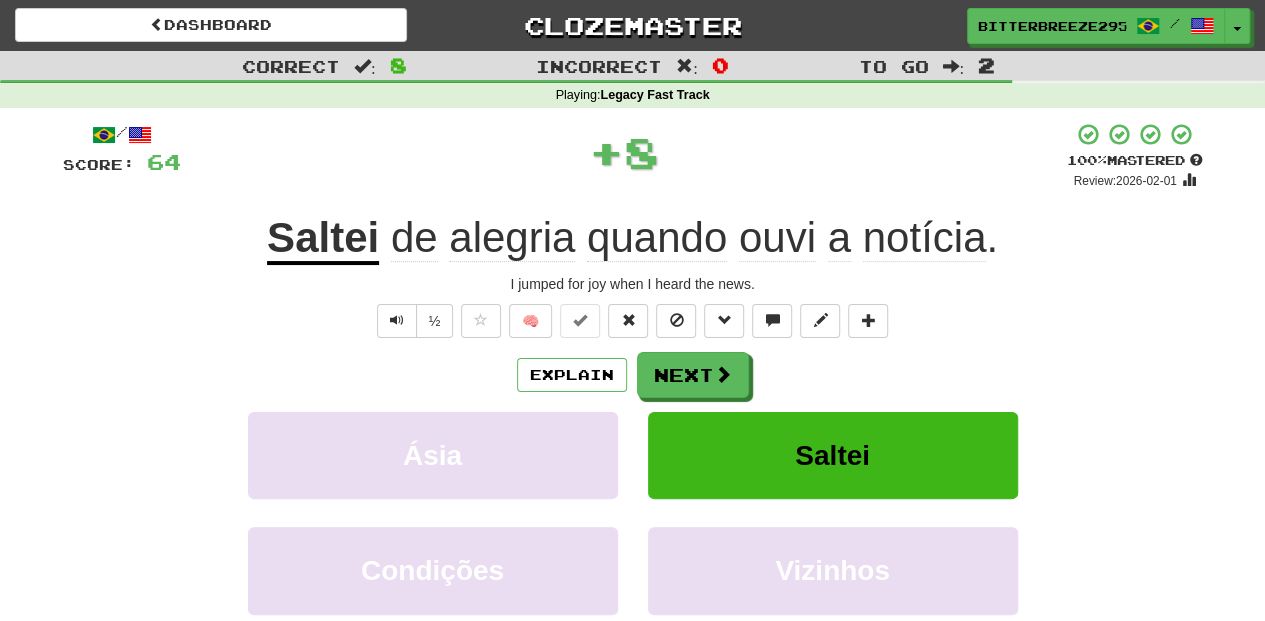 click at bounding box center (723, 374) 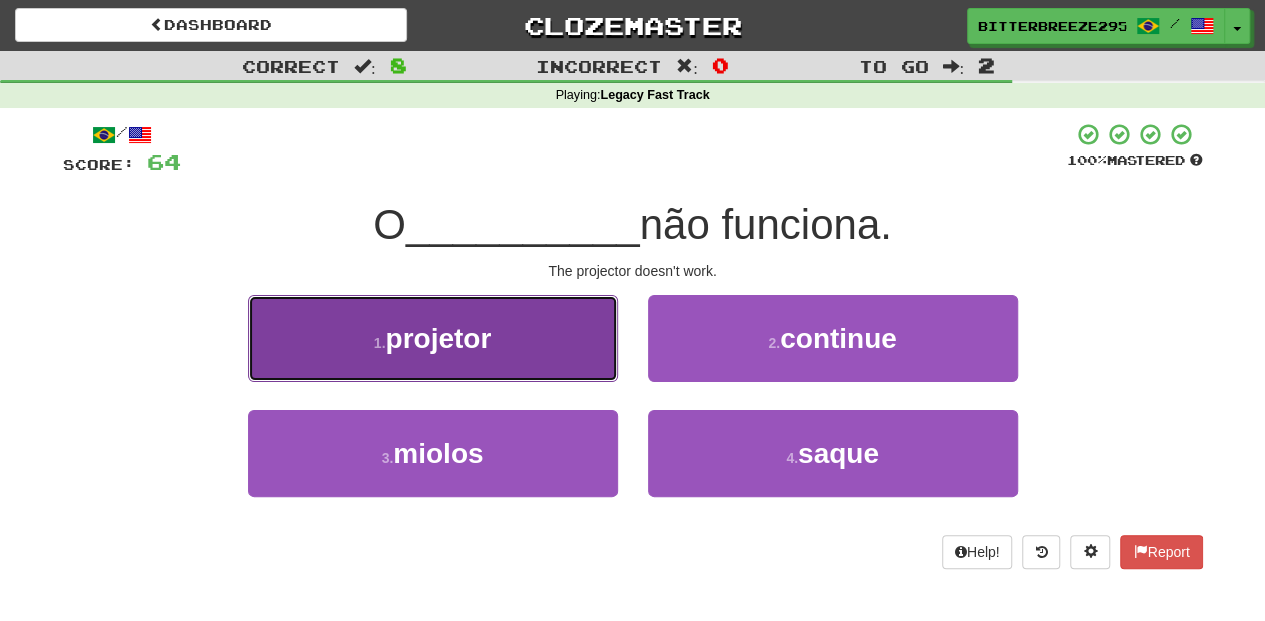 click on "1 .  projetor" at bounding box center [433, 338] 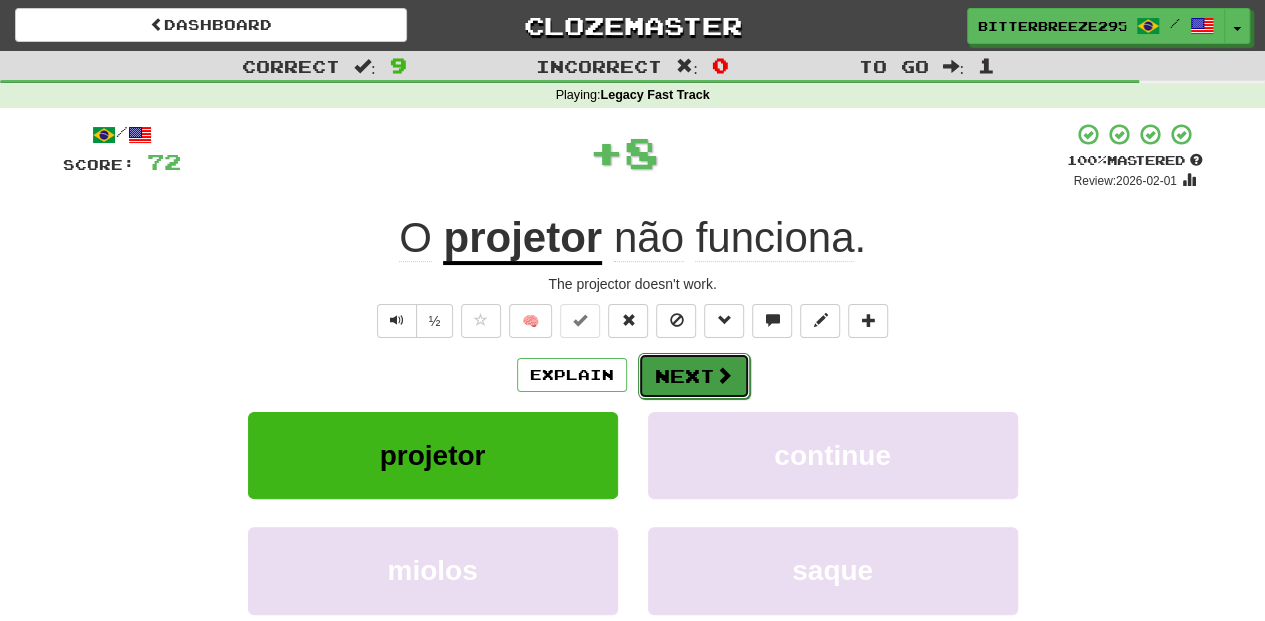 click on "Next" at bounding box center (694, 376) 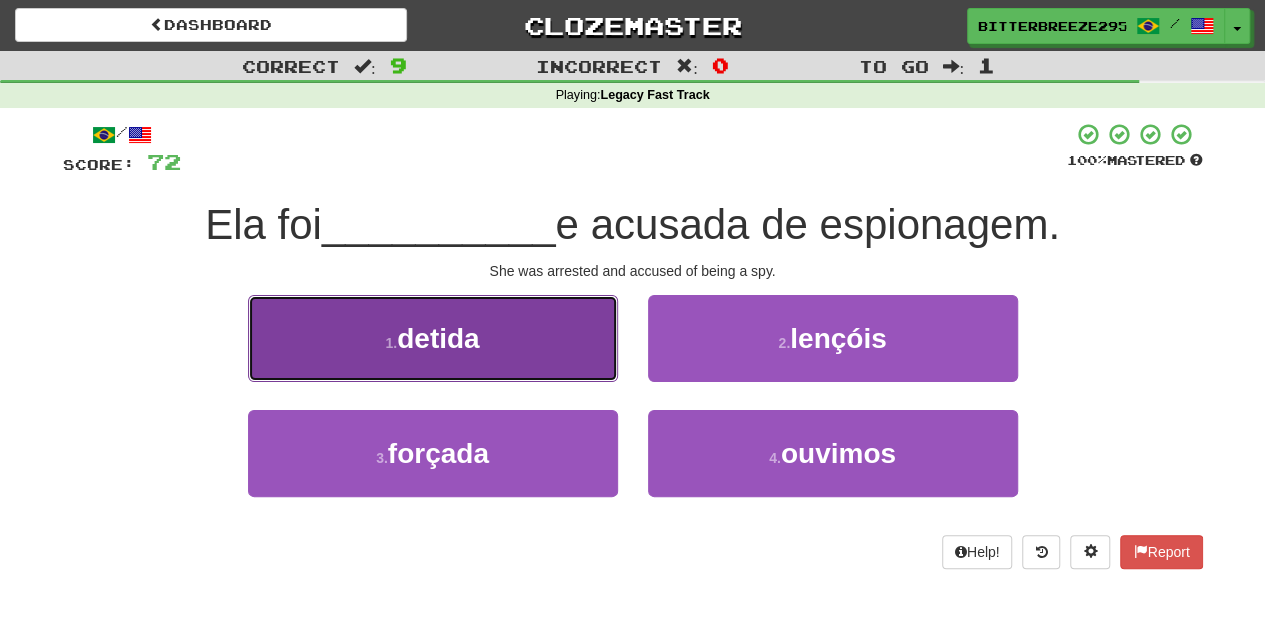 click on "1 .  detida" at bounding box center [433, 338] 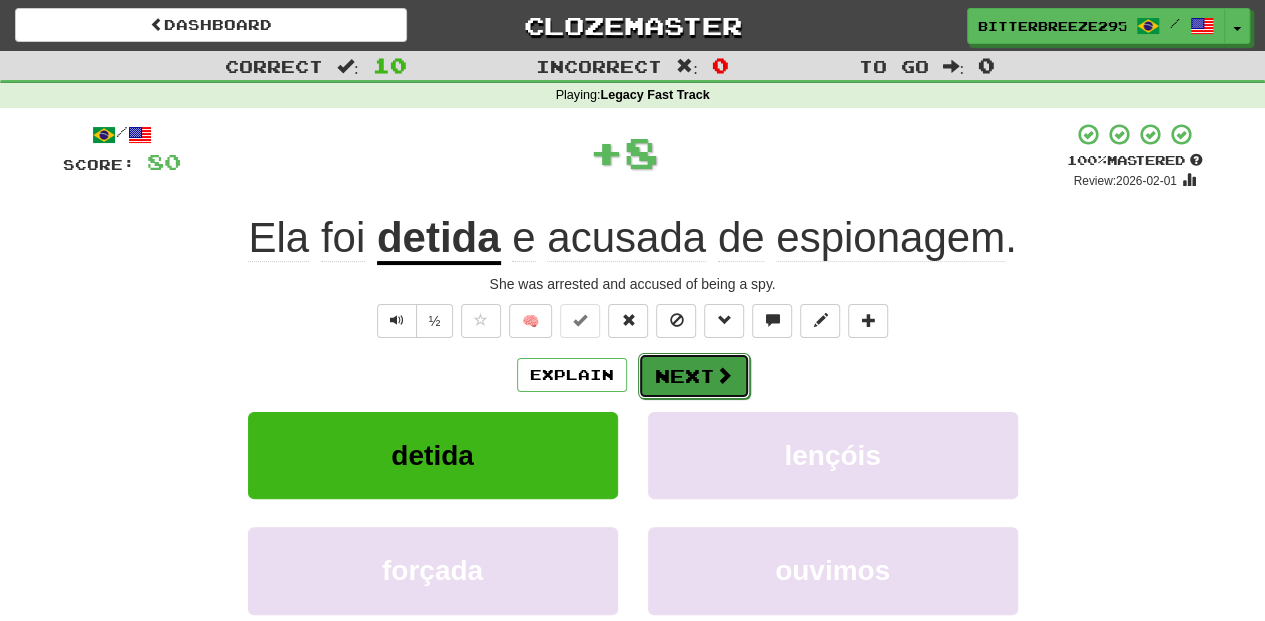 click on "Next" at bounding box center [694, 376] 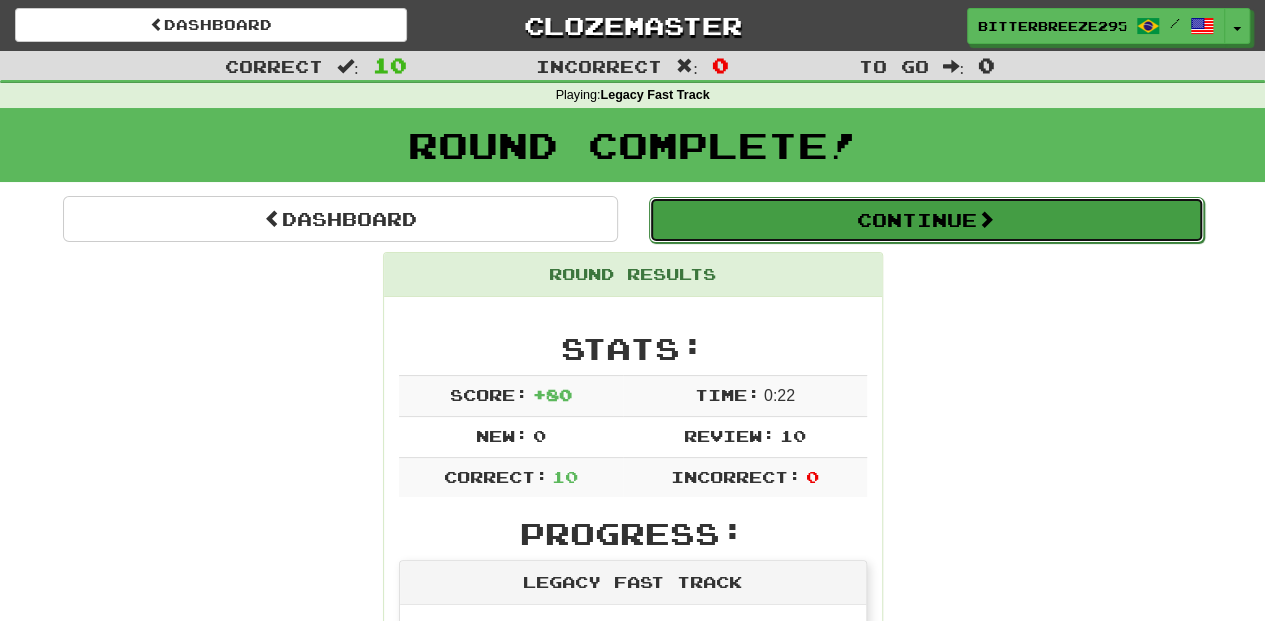 click on "Continue" at bounding box center [926, 220] 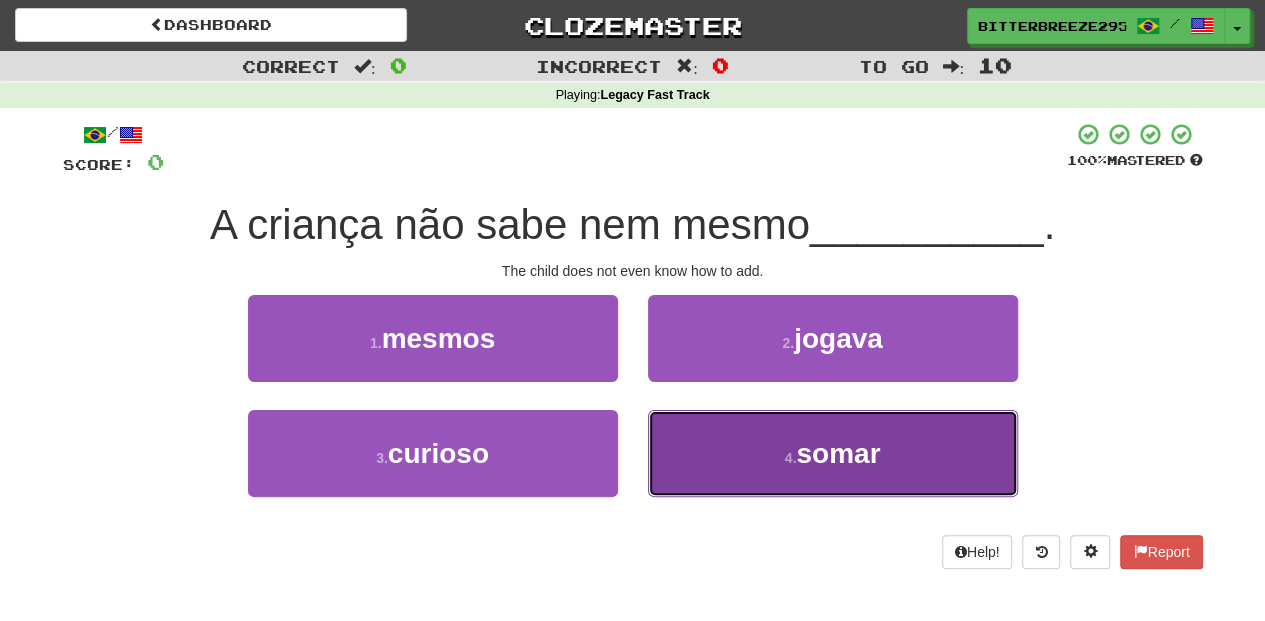 click on "4 .  somar" at bounding box center (833, 453) 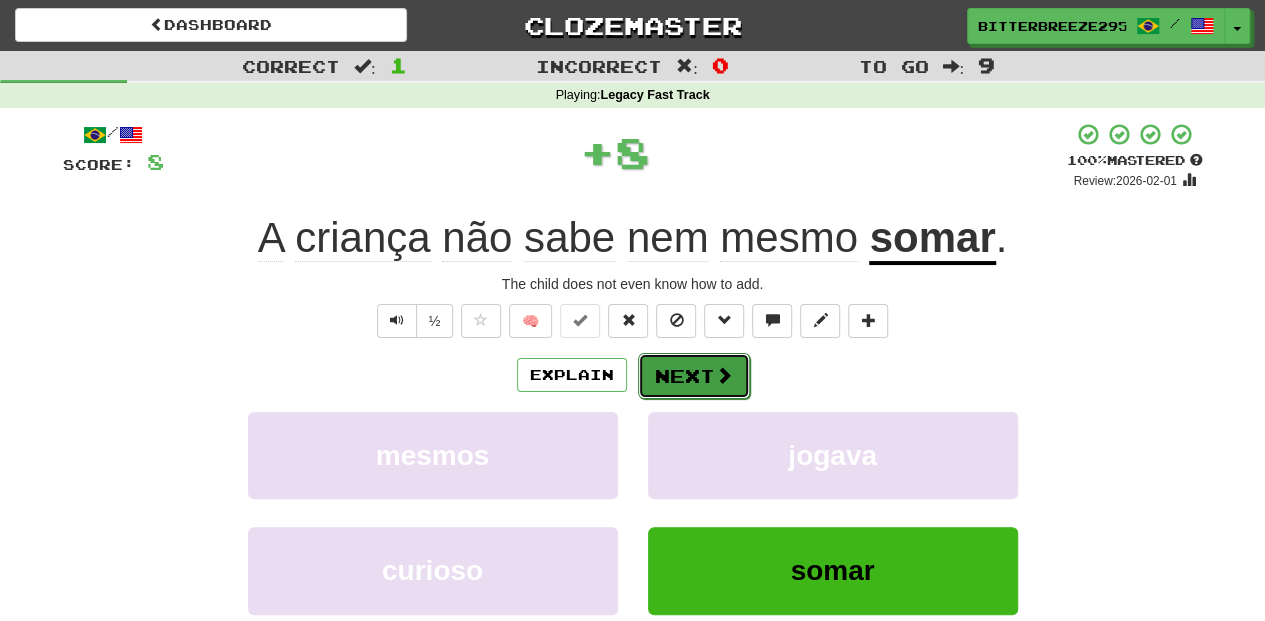 click on "Next" at bounding box center [694, 376] 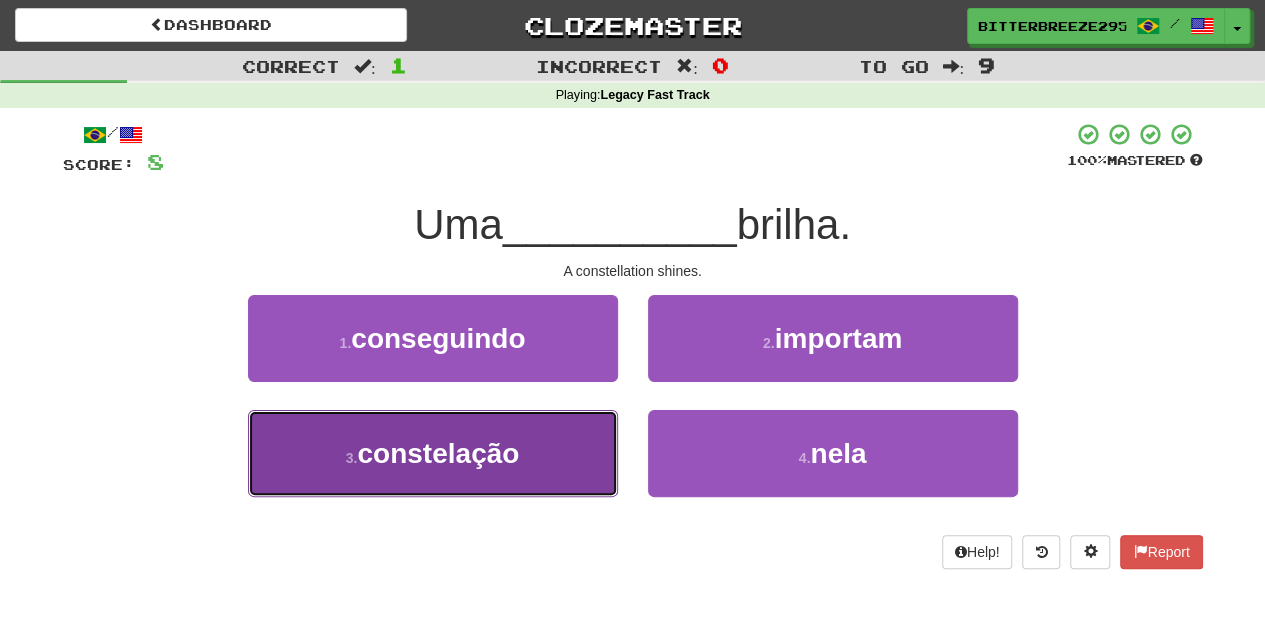 click on "3 .  constelação" at bounding box center [433, 453] 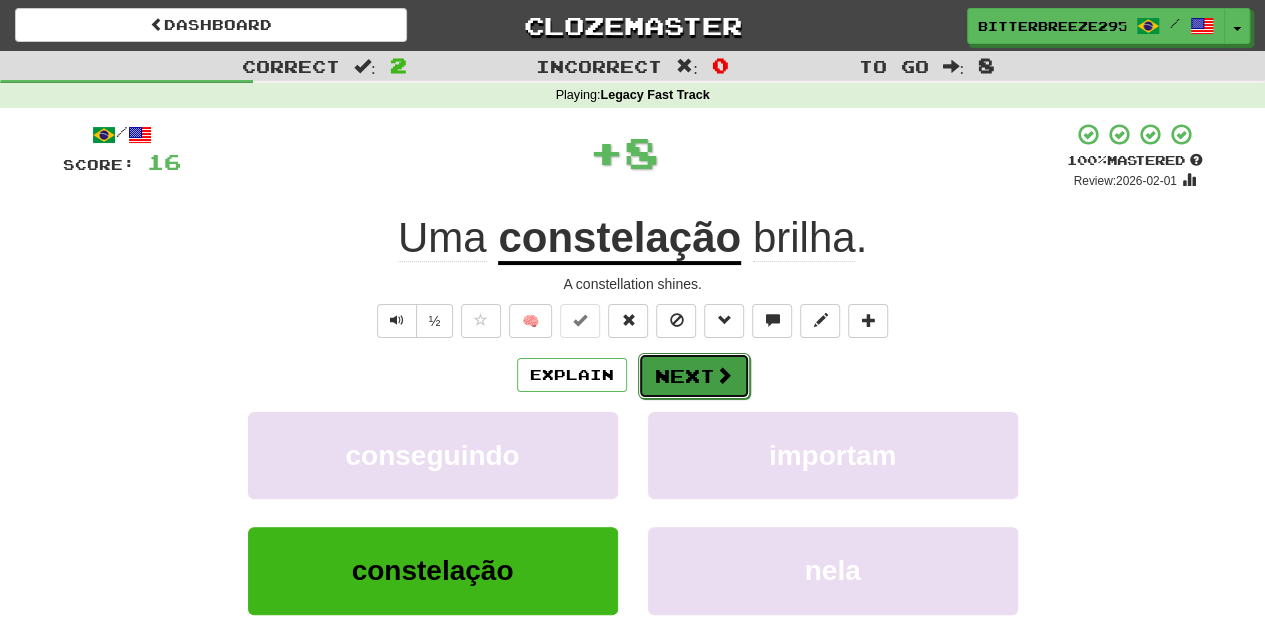 click on "Next" at bounding box center (694, 376) 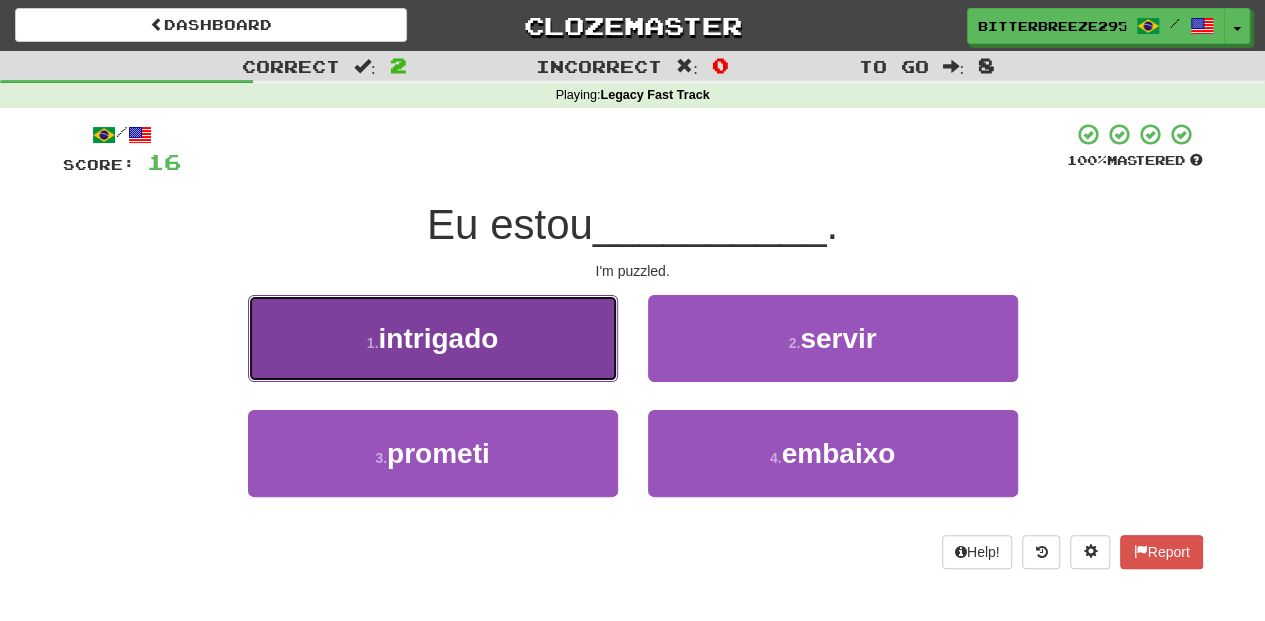click on "1 .  intrigado" at bounding box center [433, 338] 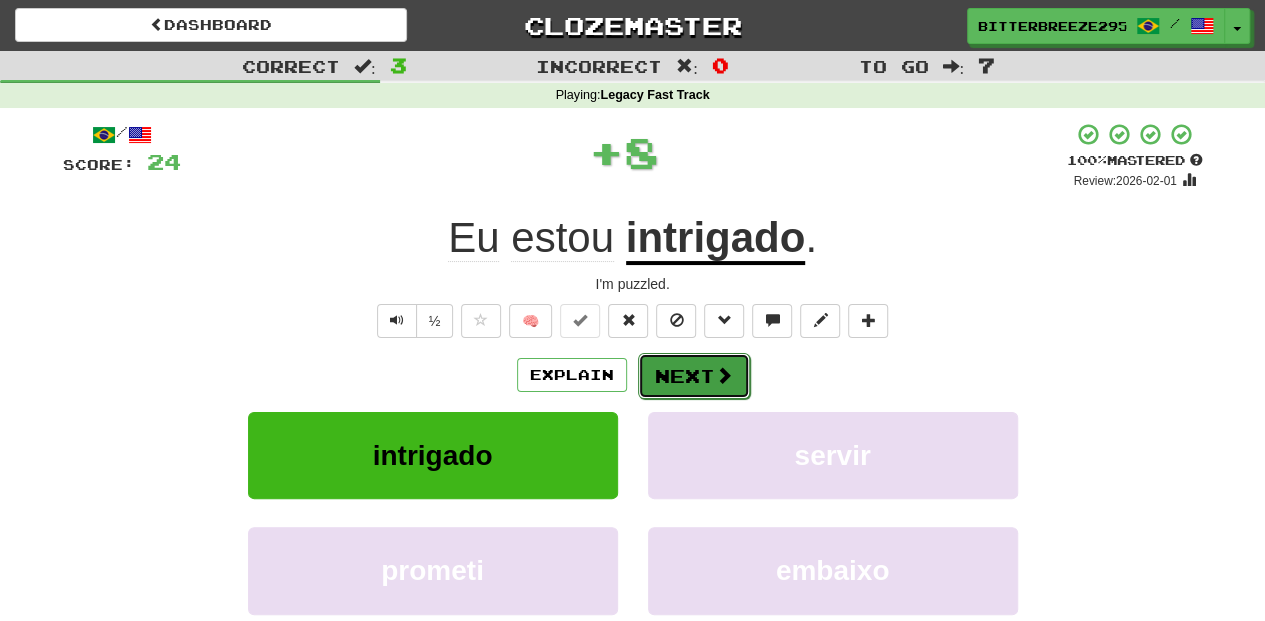 click on "Next" at bounding box center (694, 376) 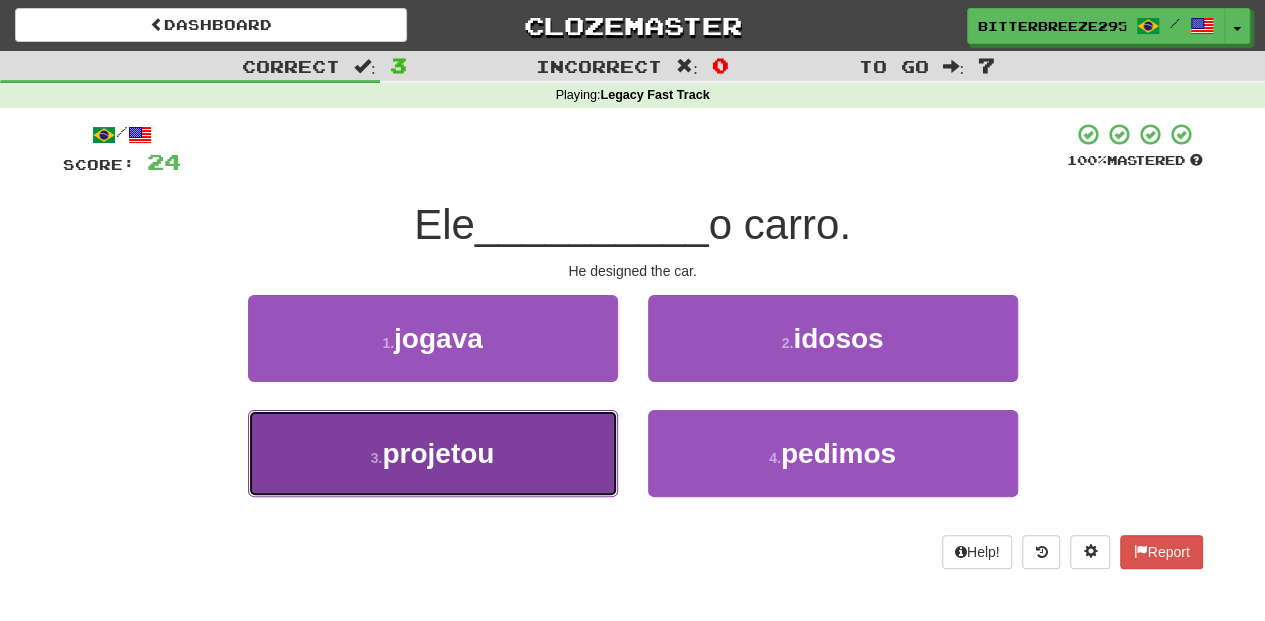 click on "3 .  projetou" at bounding box center (433, 453) 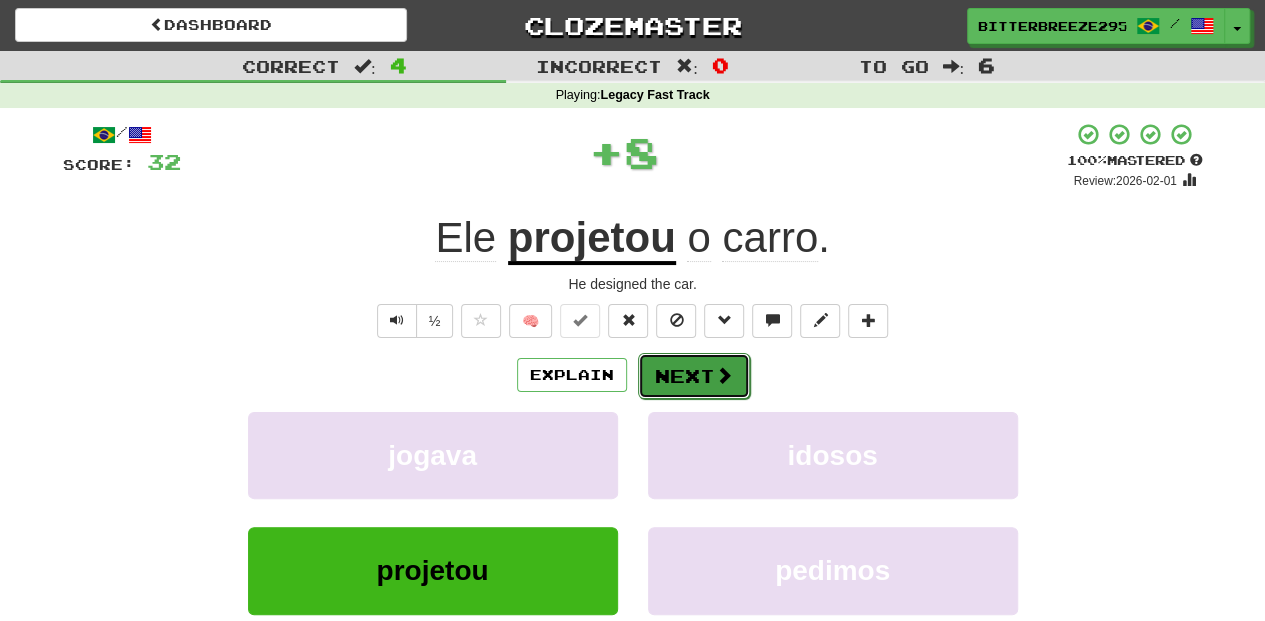 click on "Next" at bounding box center (694, 376) 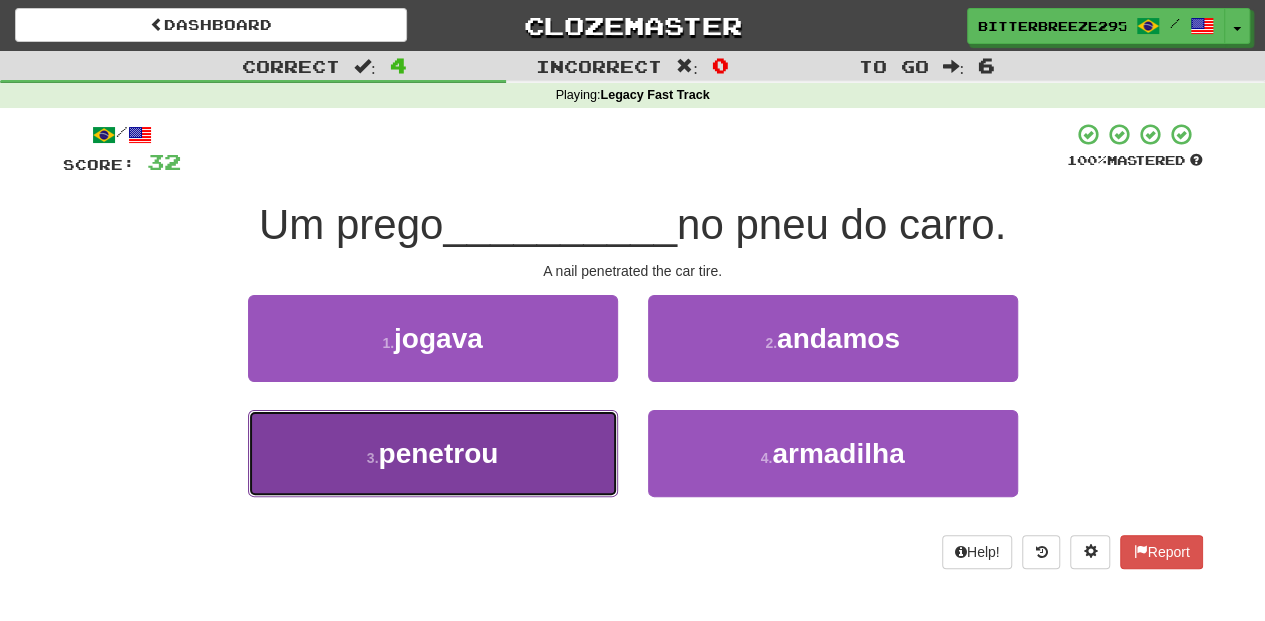 click on "3 .  penetrou" at bounding box center (433, 453) 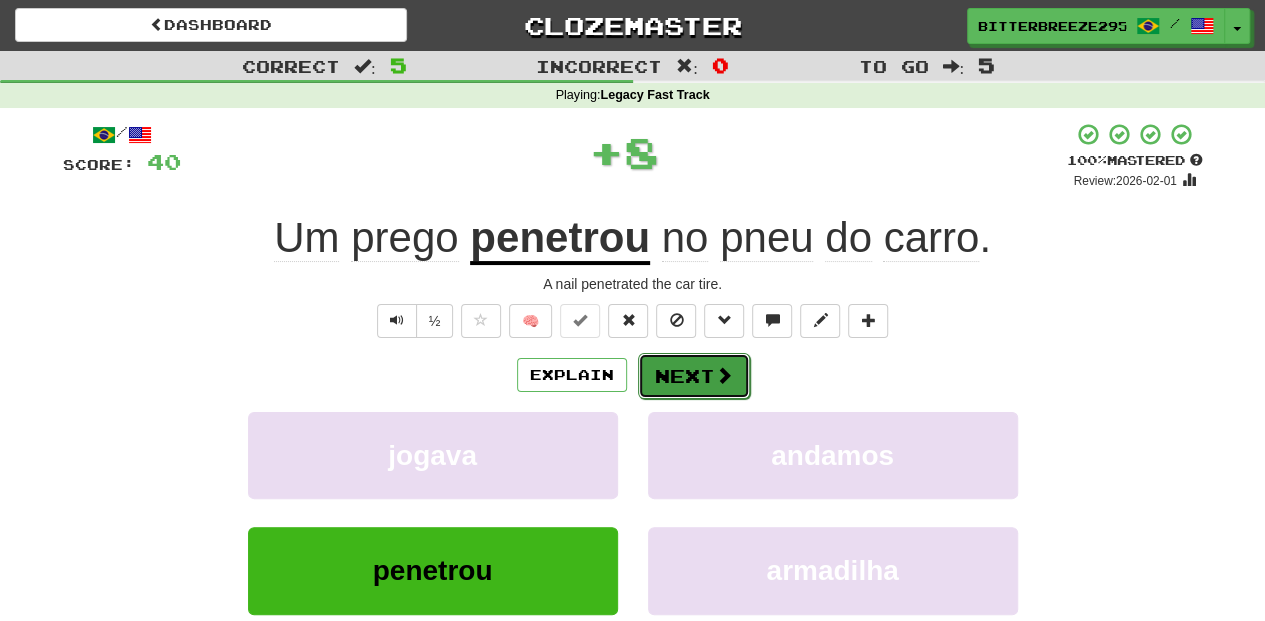 click on "Next" at bounding box center [694, 376] 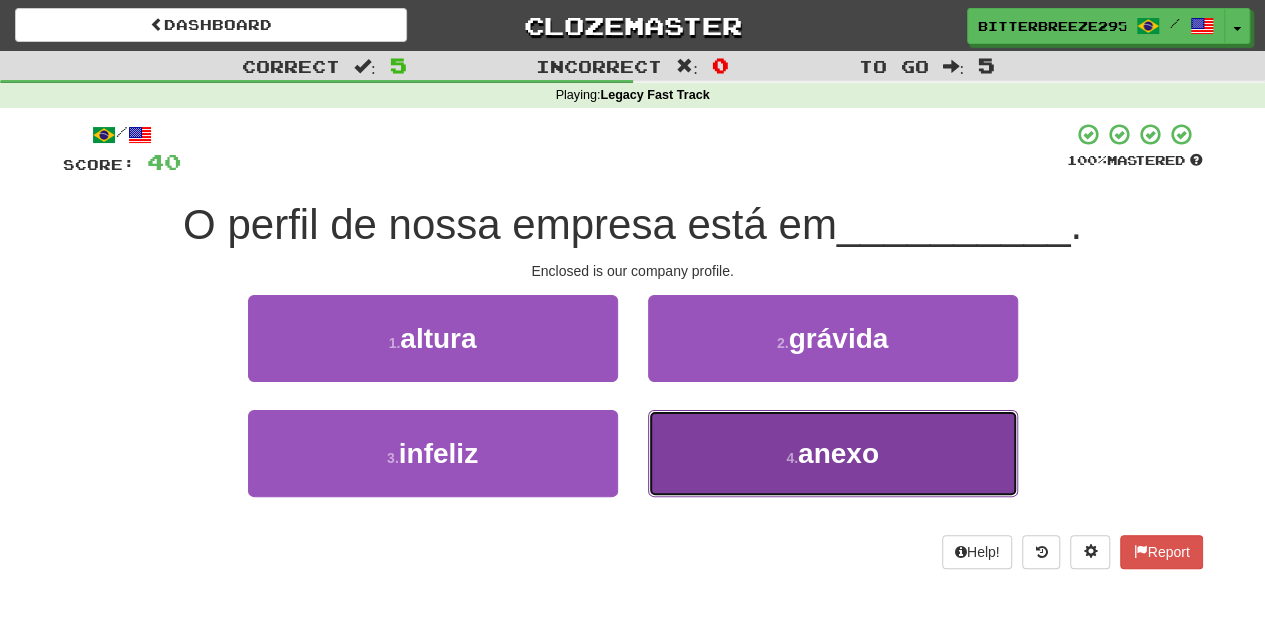 click on "4 .  anexo" at bounding box center (833, 453) 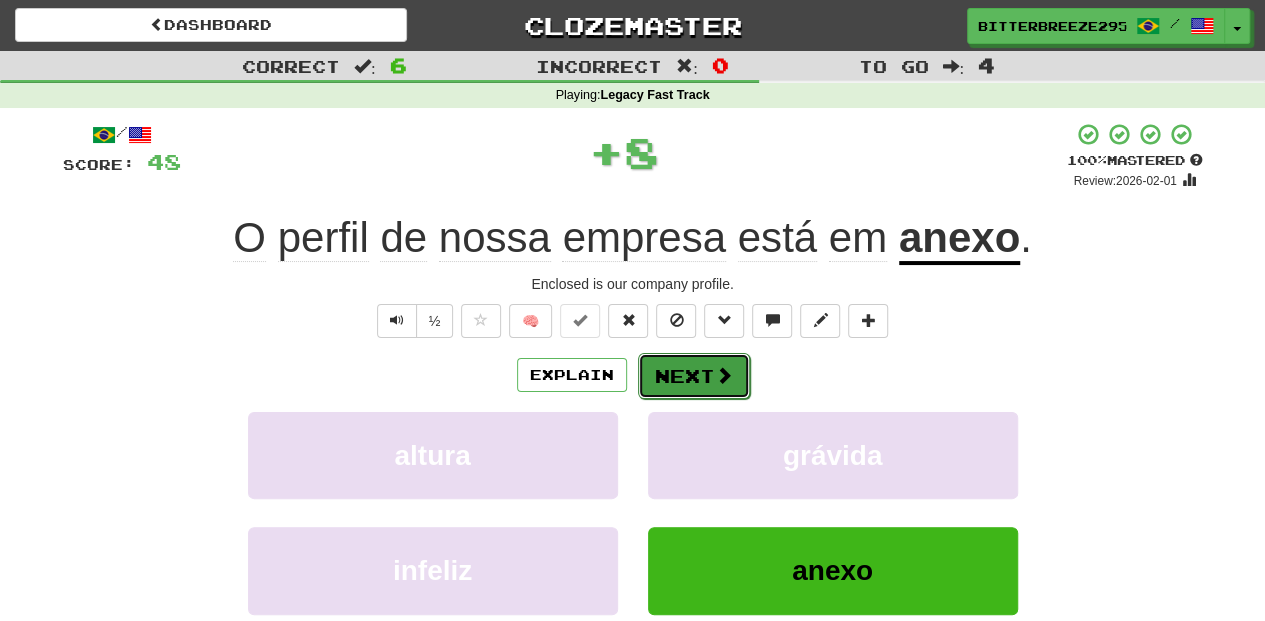 click on "Next" at bounding box center [694, 376] 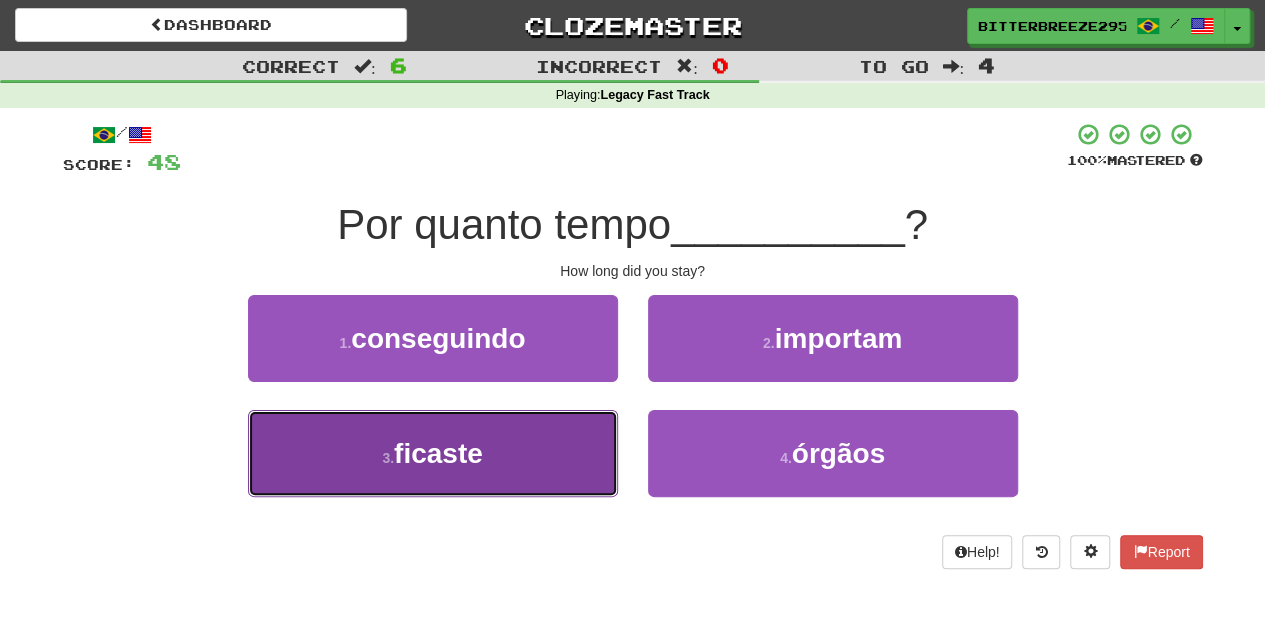 click on "3 .  ficaste" at bounding box center (433, 453) 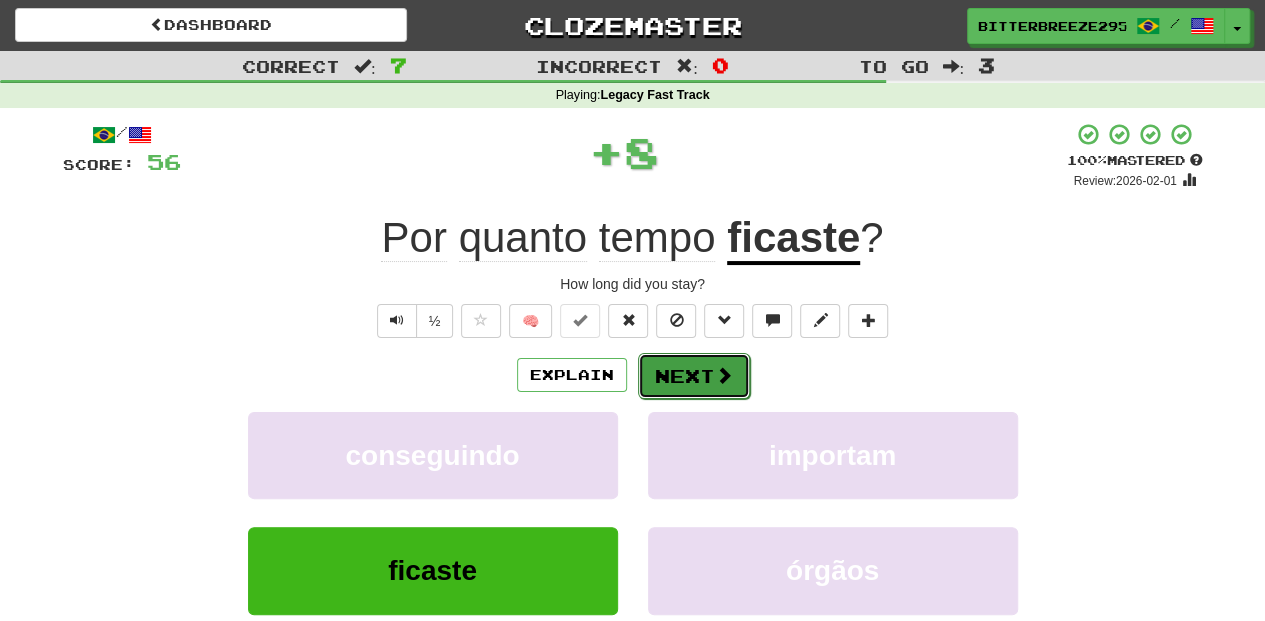 click on "Next" at bounding box center (694, 376) 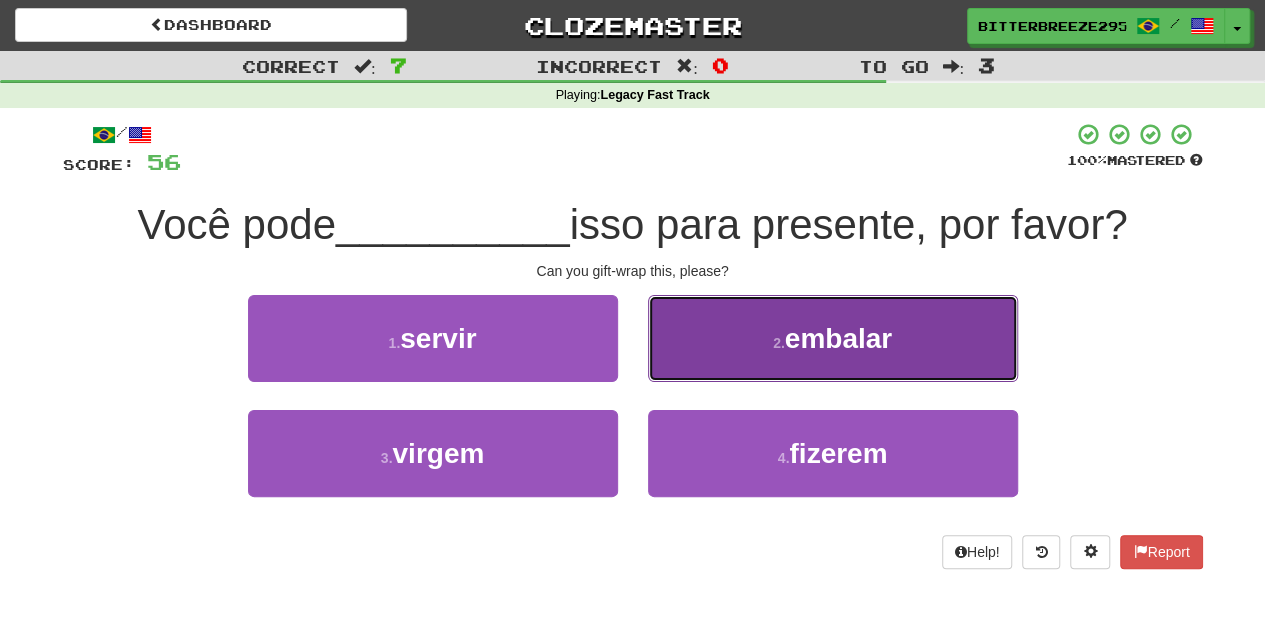 click on "2 .  embalar" at bounding box center [833, 338] 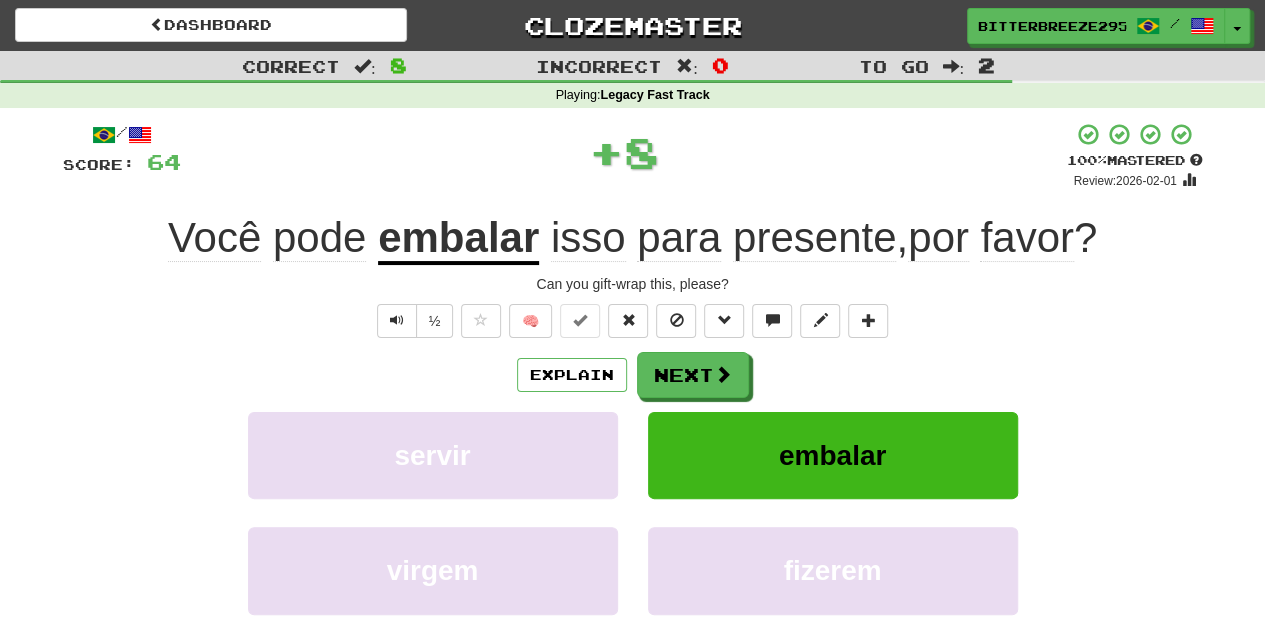 click on "Next" at bounding box center [693, 375] 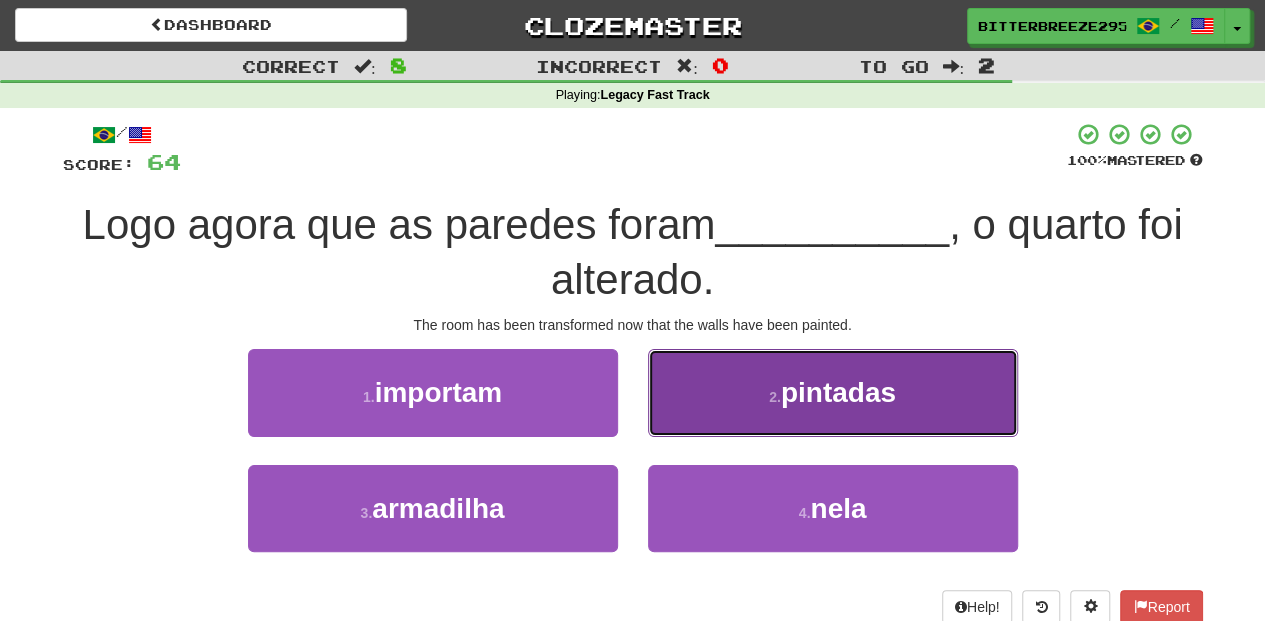 click on "2 .  pintadas" at bounding box center [833, 392] 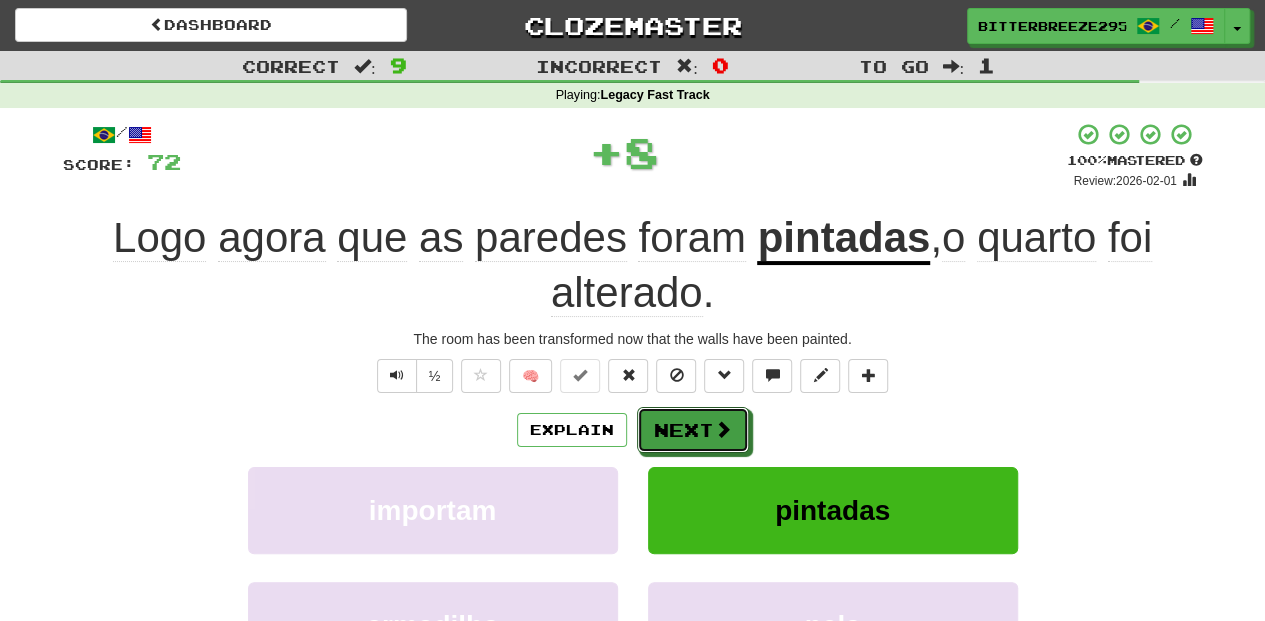 click on "Next" at bounding box center (693, 430) 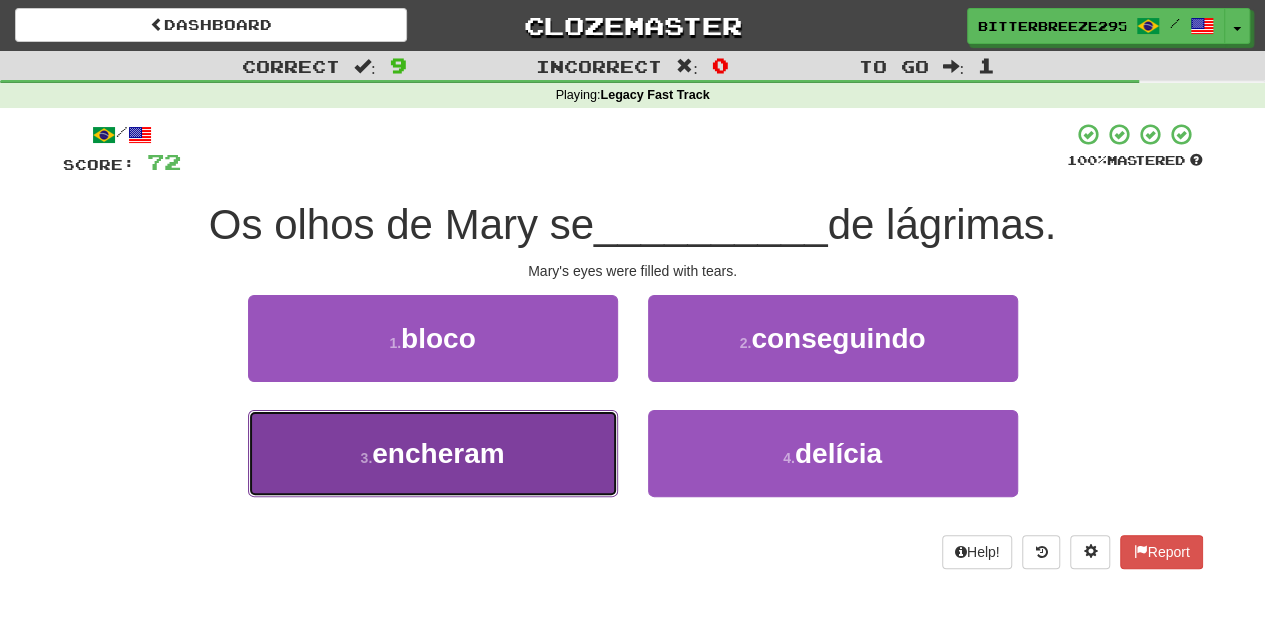 click on "3 .  encheram" at bounding box center [433, 453] 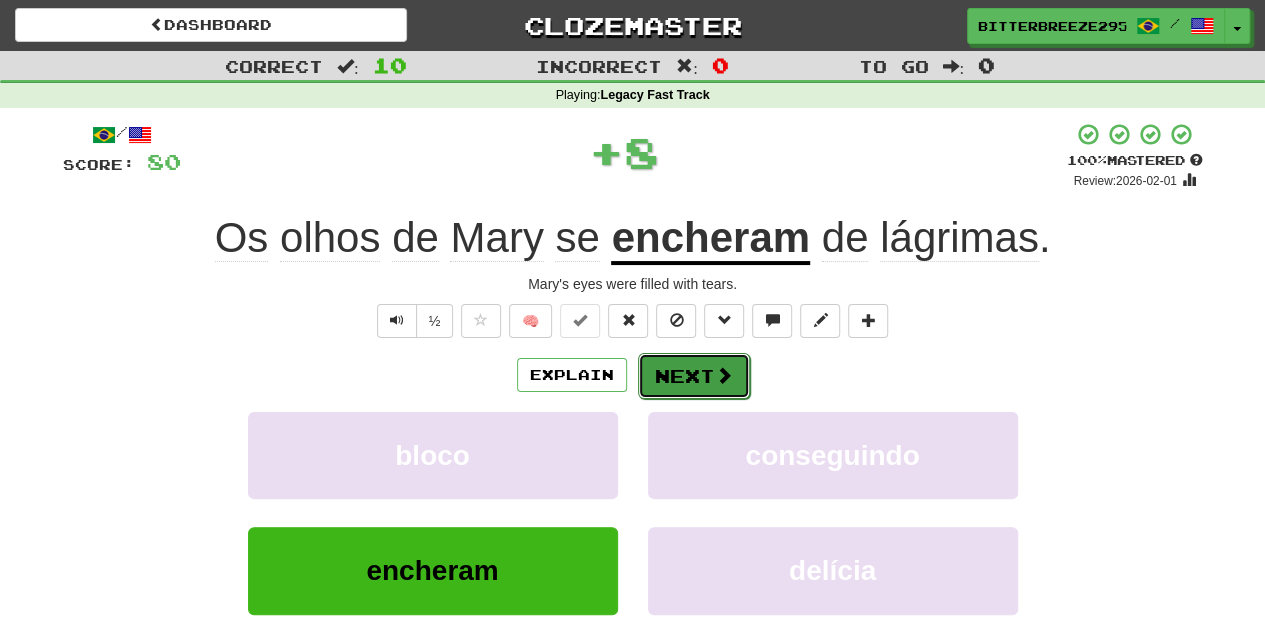 click on "Next" at bounding box center (694, 376) 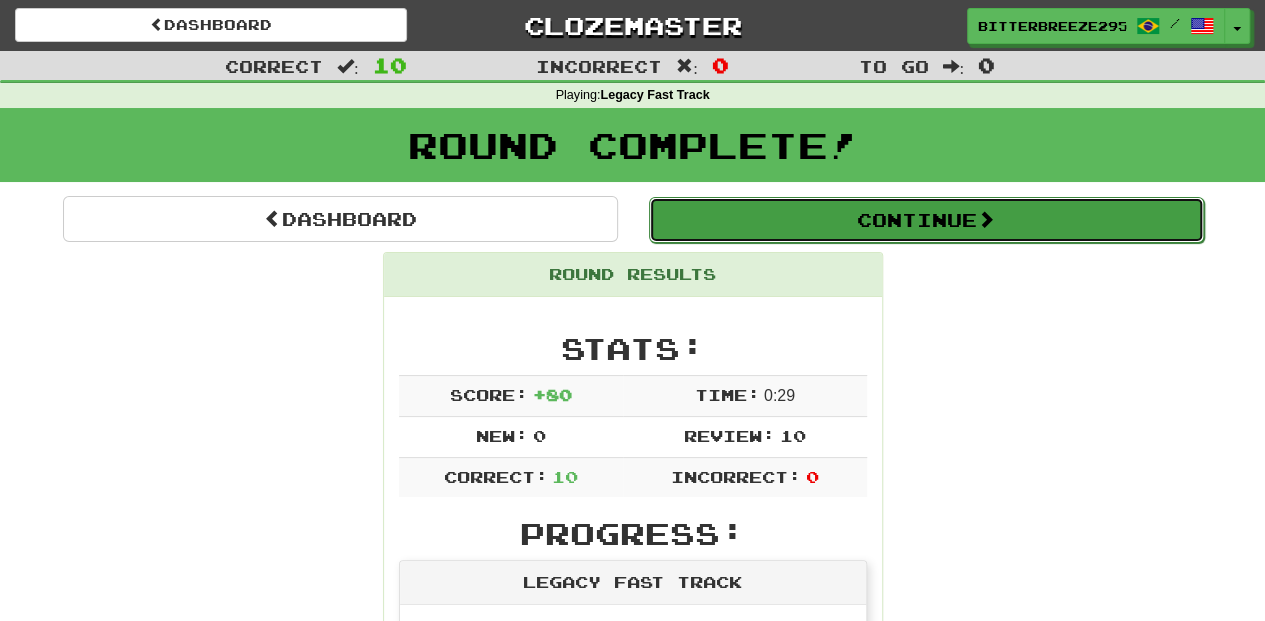 click on "Continue" at bounding box center [926, 220] 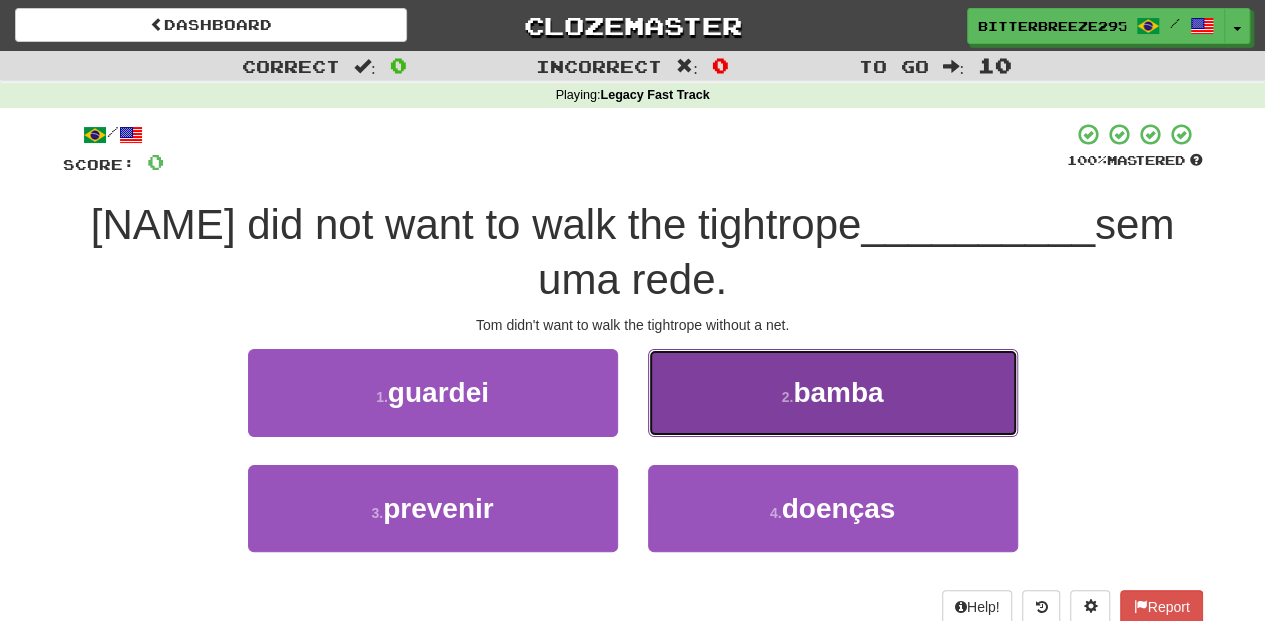 click on "2 .  bamba" at bounding box center (833, 392) 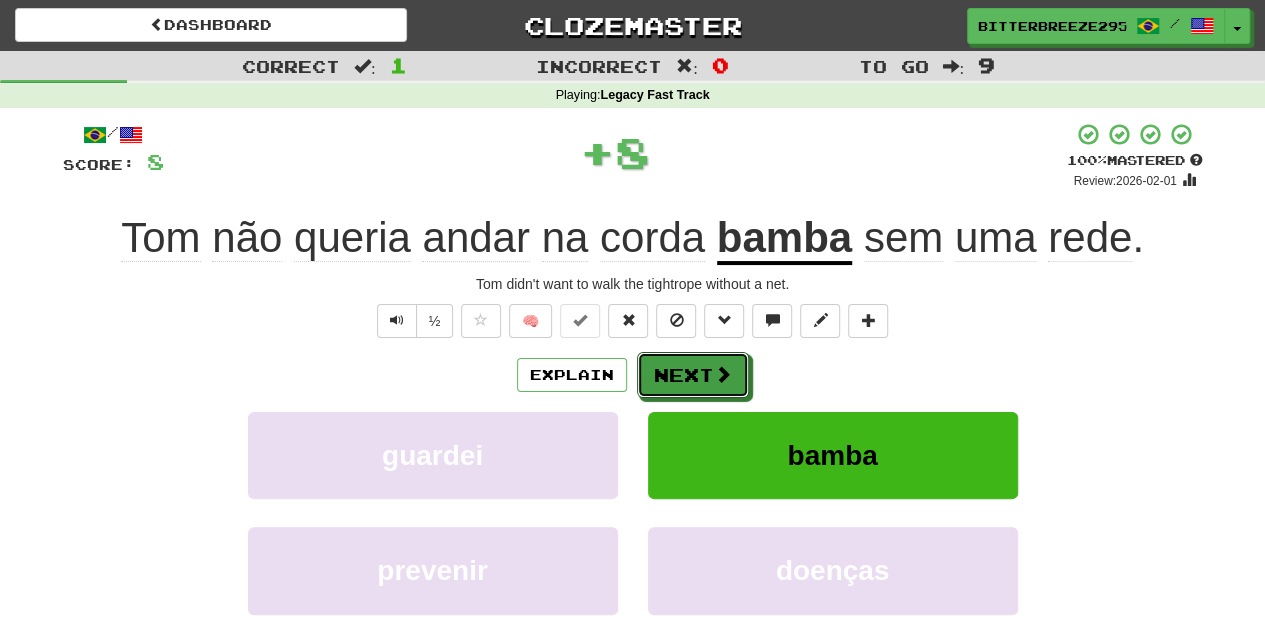 click on "Next" at bounding box center [693, 375] 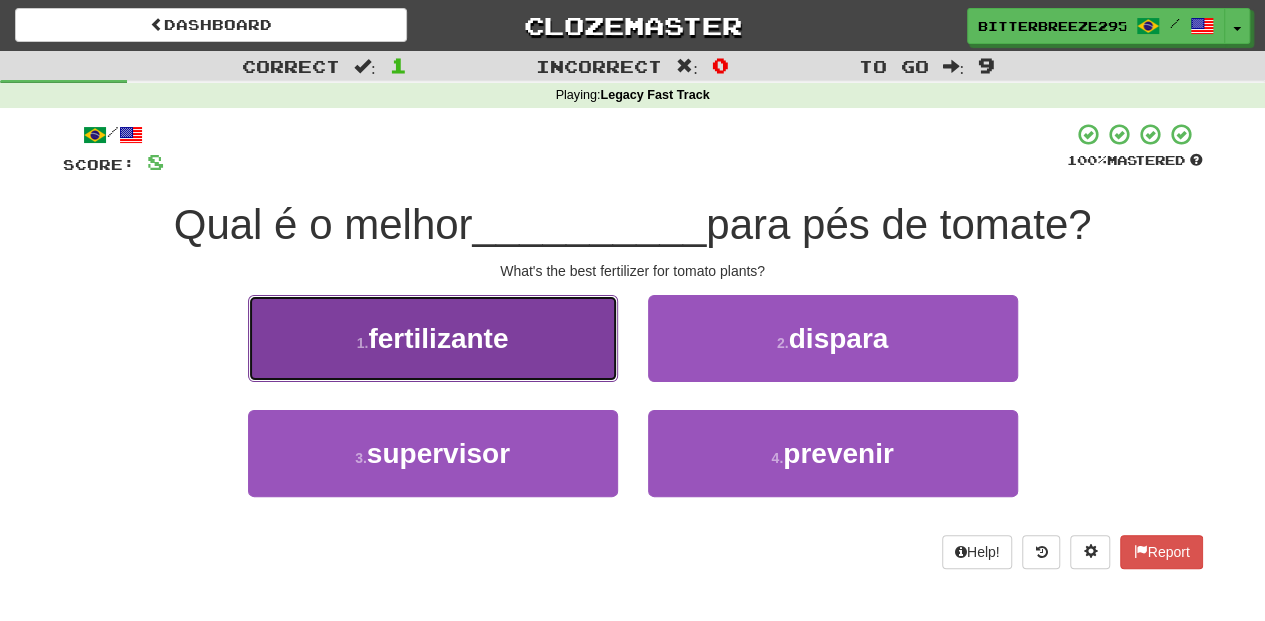 click on "1 .  fertilizante" at bounding box center (433, 338) 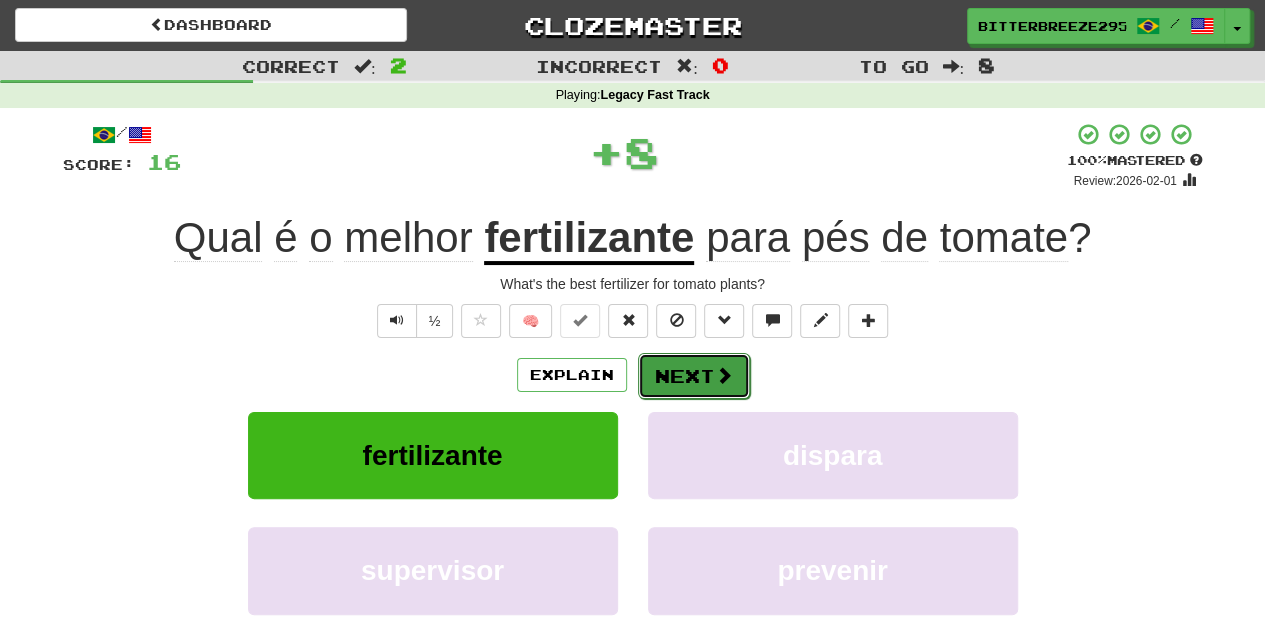 click on "Next" at bounding box center [694, 376] 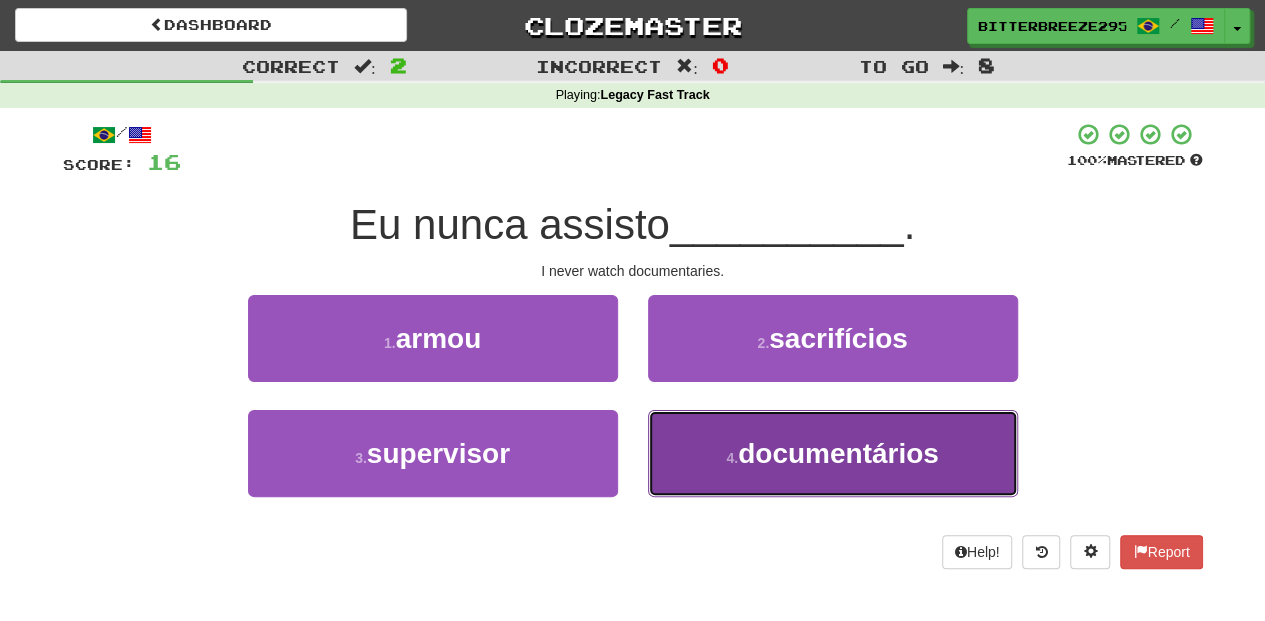 click on "4 .  documentários" at bounding box center (833, 453) 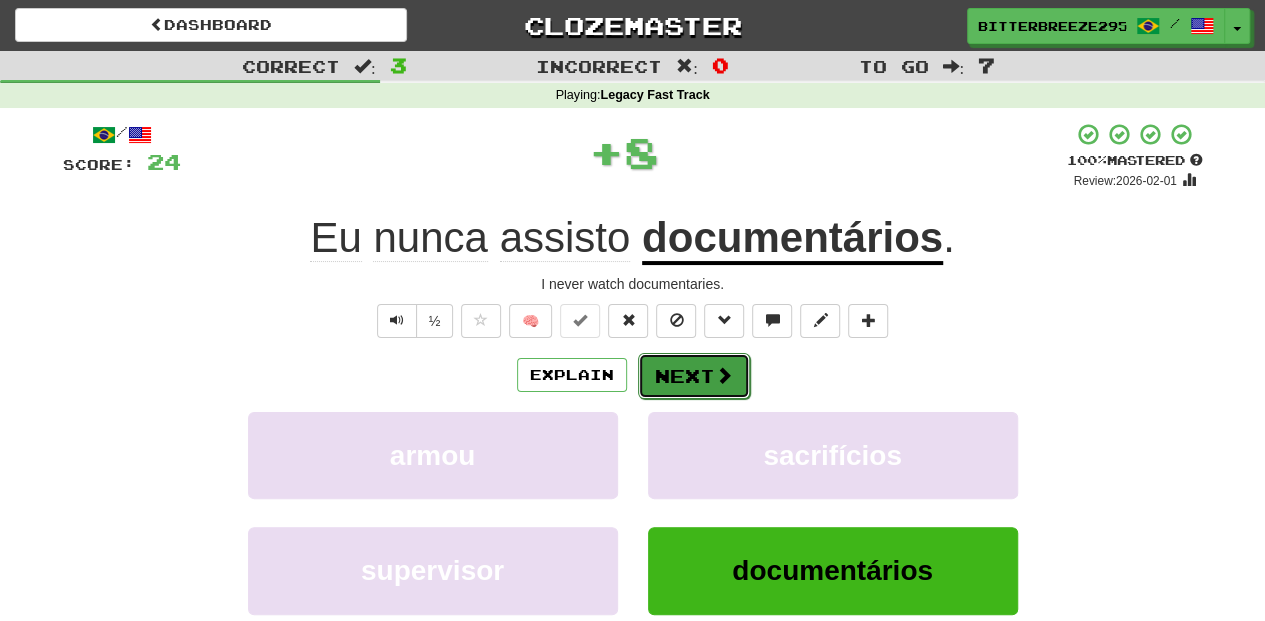 click on "Next" at bounding box center (694, 376) 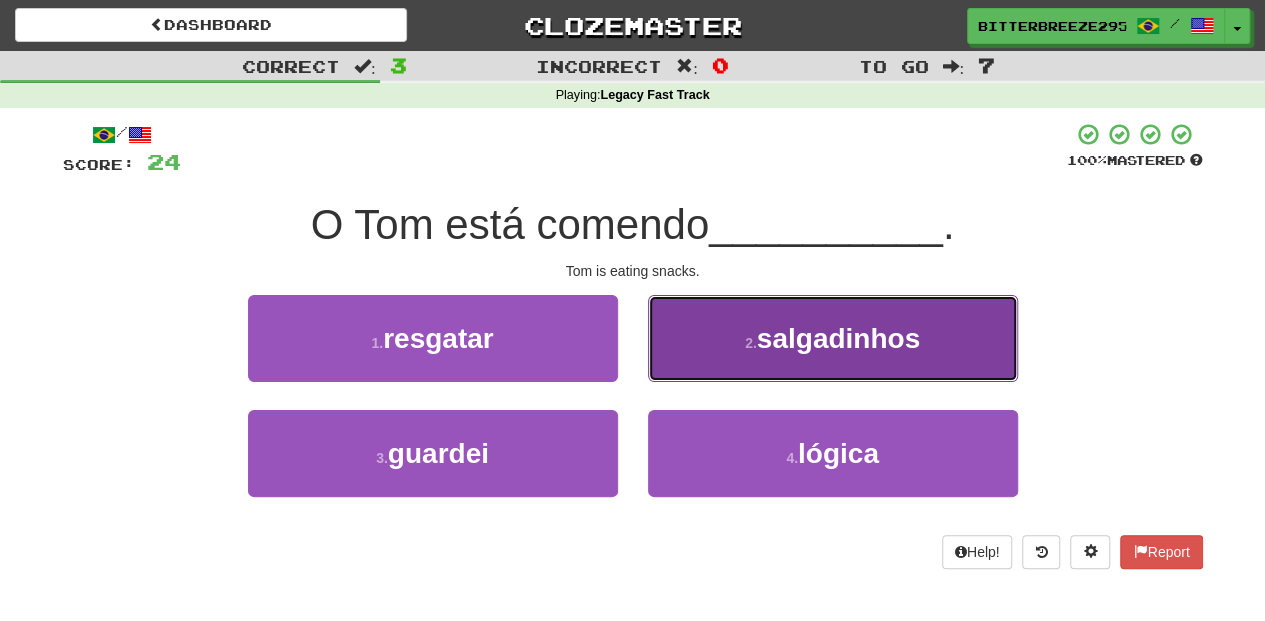 click on "2 .  salgadinhos" at bounding box center [833, 338] 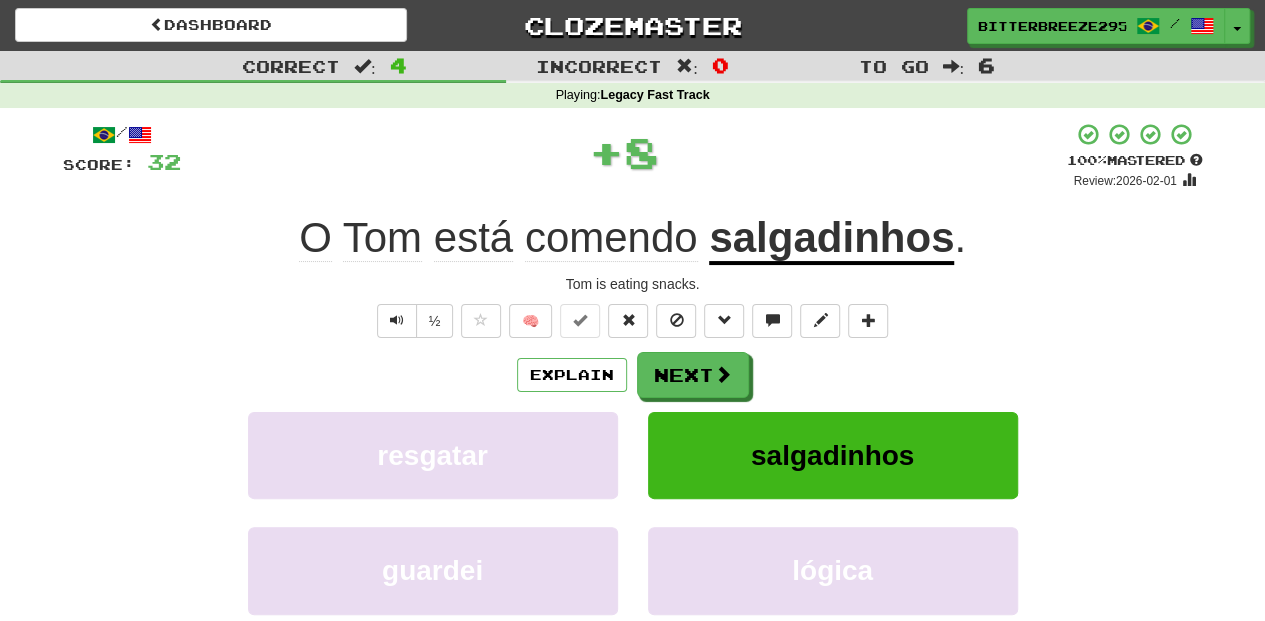 click on "Next" at bounding box center [693, 375] 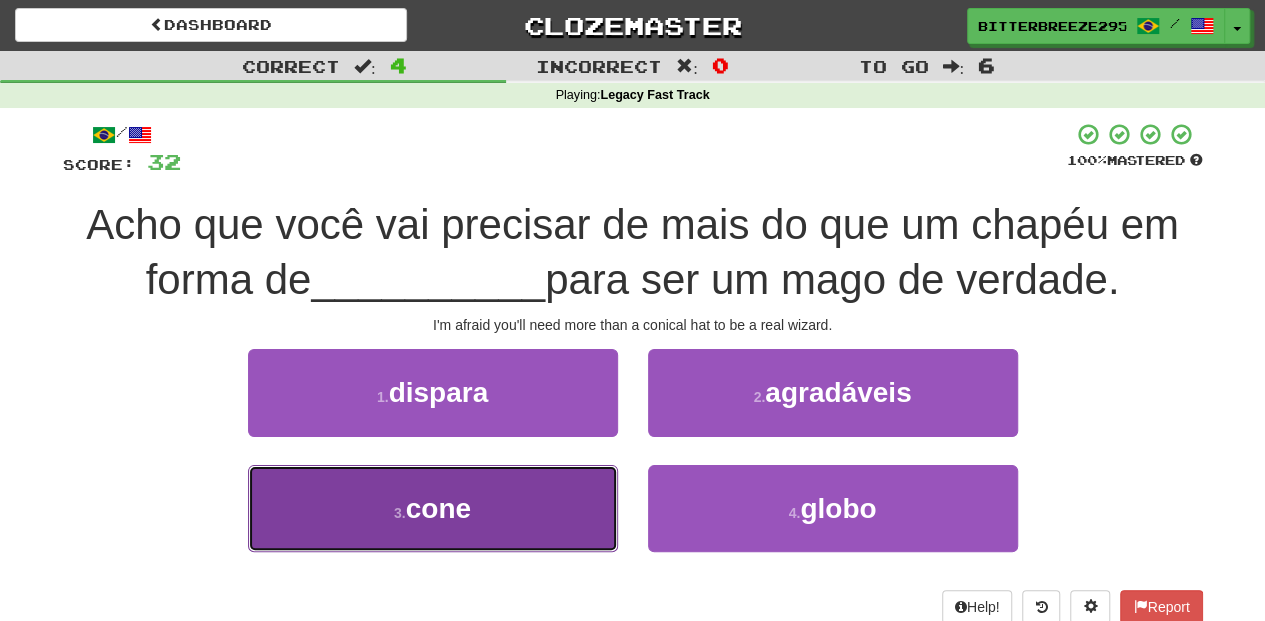 click on "3 .  cone" at bounding box center (433, 508) 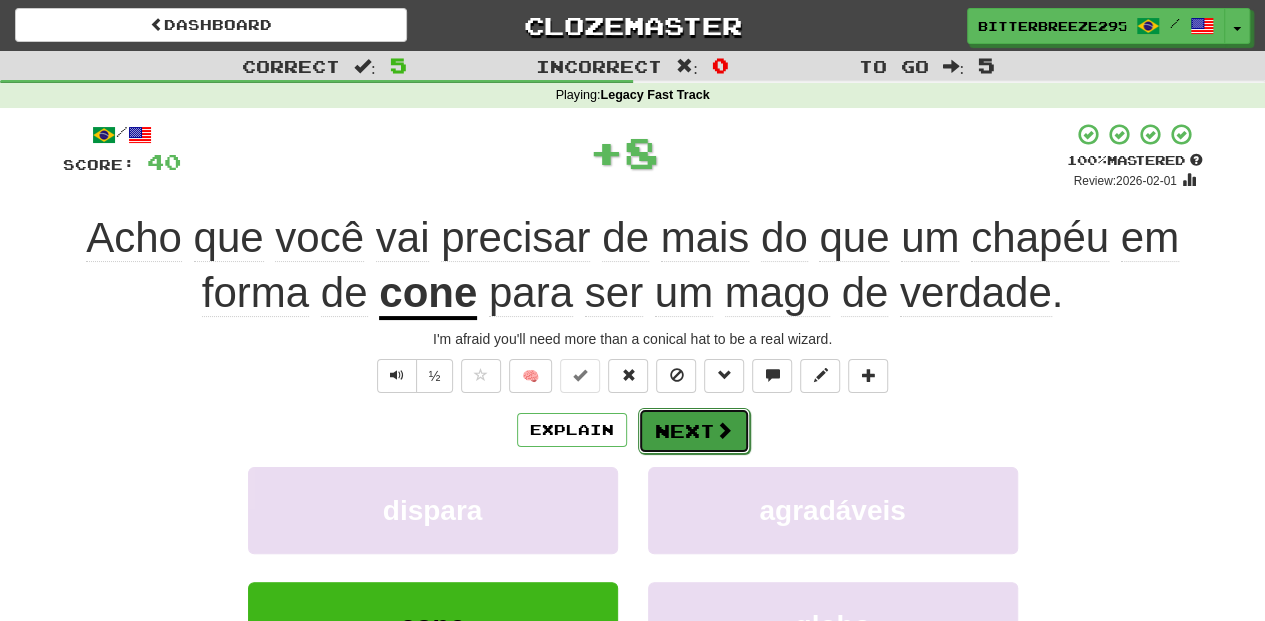 click on "Next" at bounding box center [694, 431] 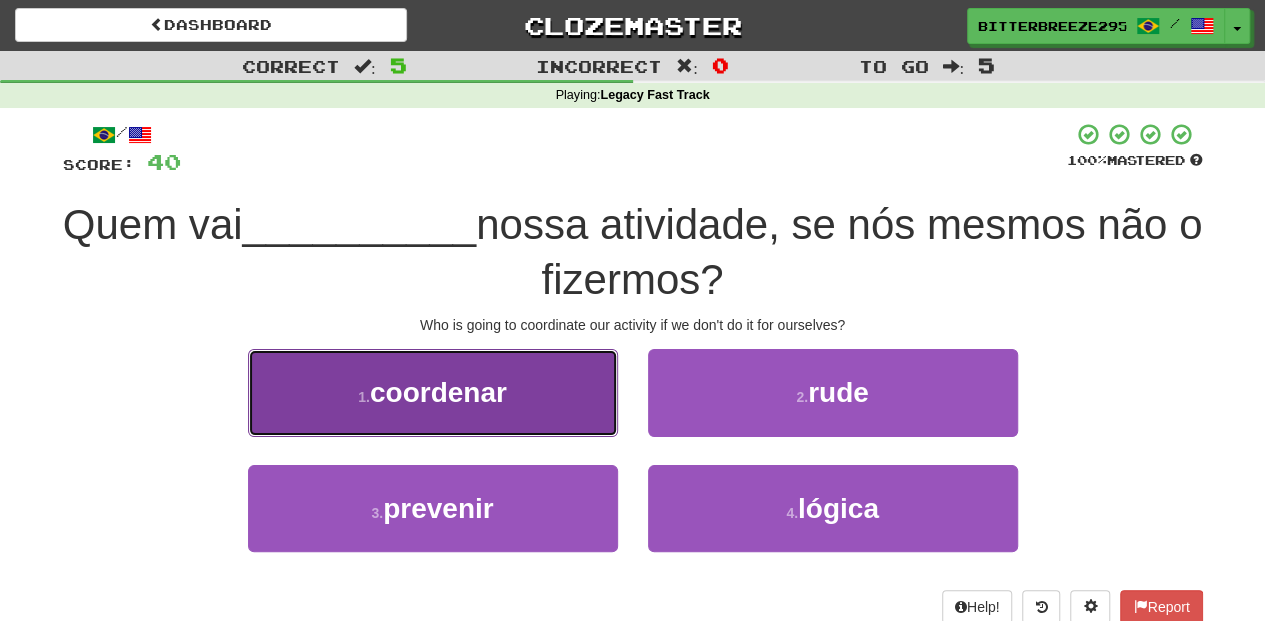 click on "1 .  coordenar" at bounding box center [433, 392] 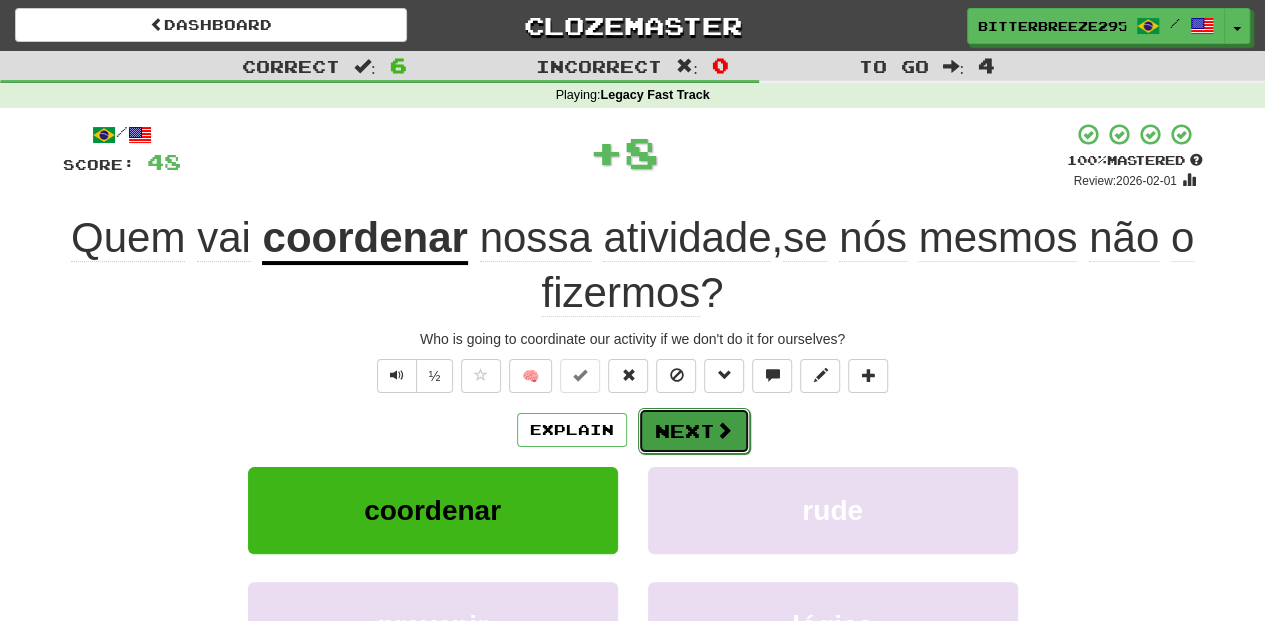 click on "Next" at bounding box center [694, 431] 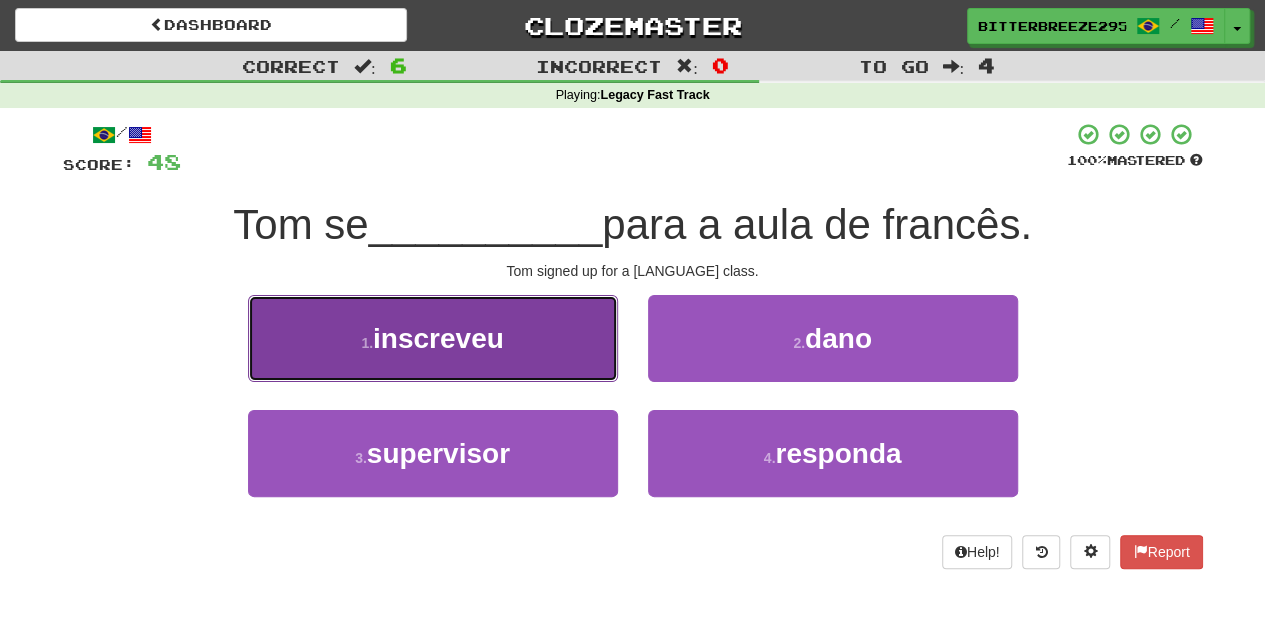 click on "1 .  inscreveu" at bounding box center (433, 338) 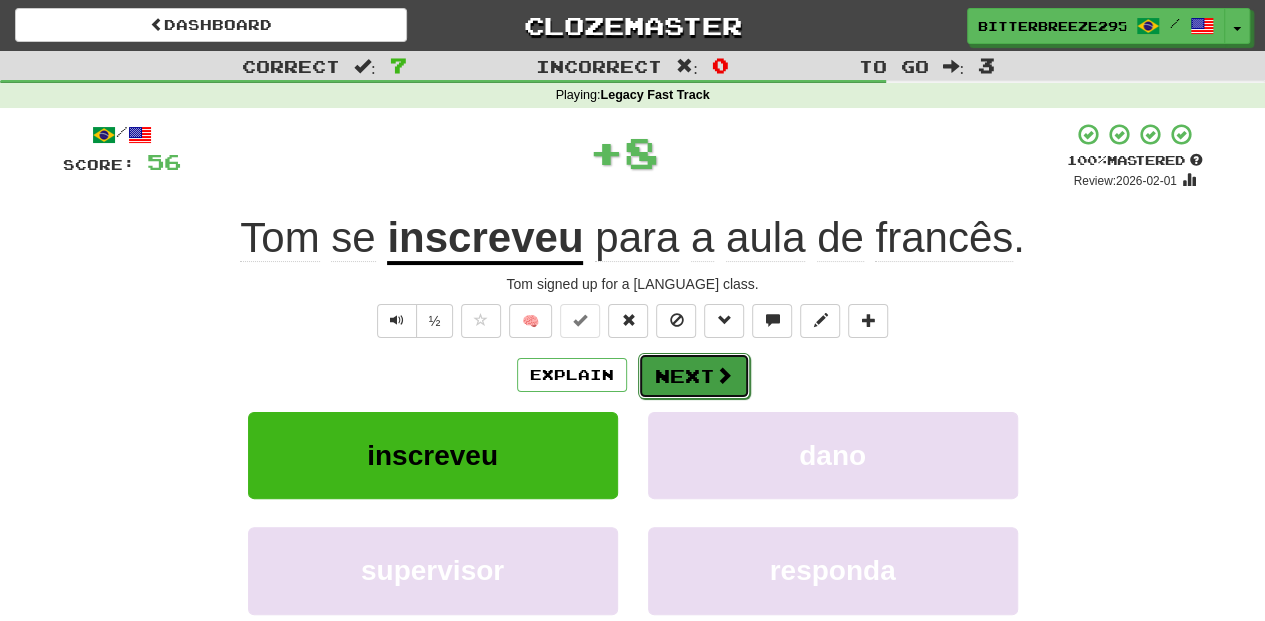 click on "Next" at bounding box center [694, 376] 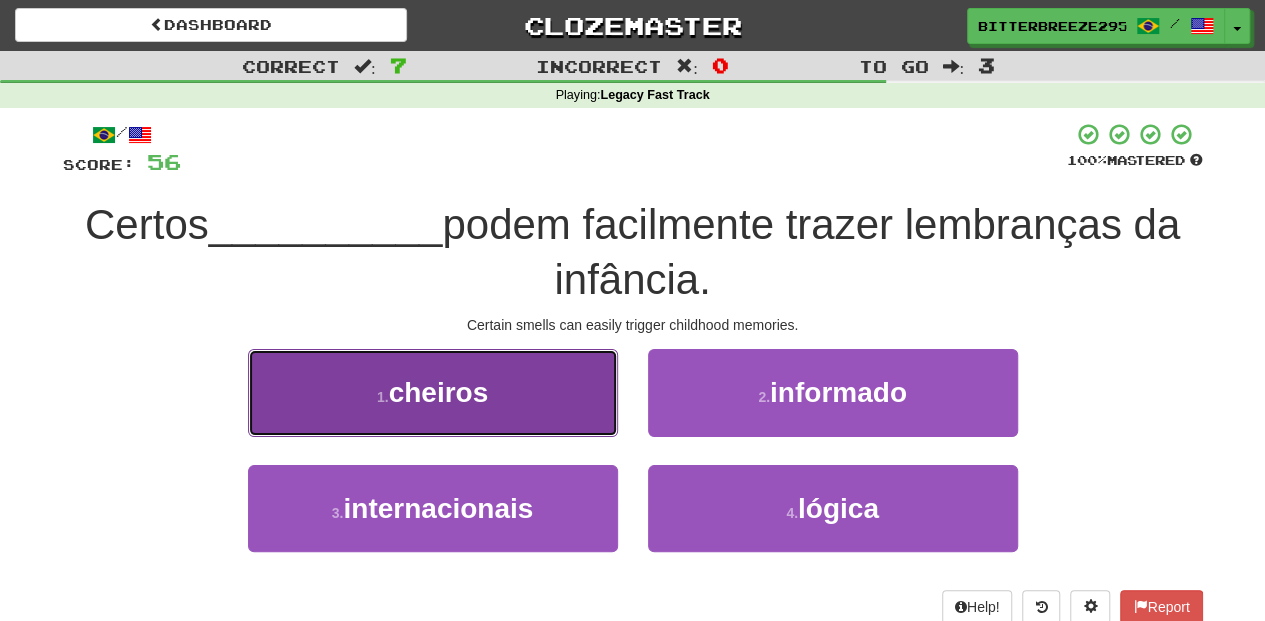 click on "1 .  cheiros" at bounding box center [433, 392] 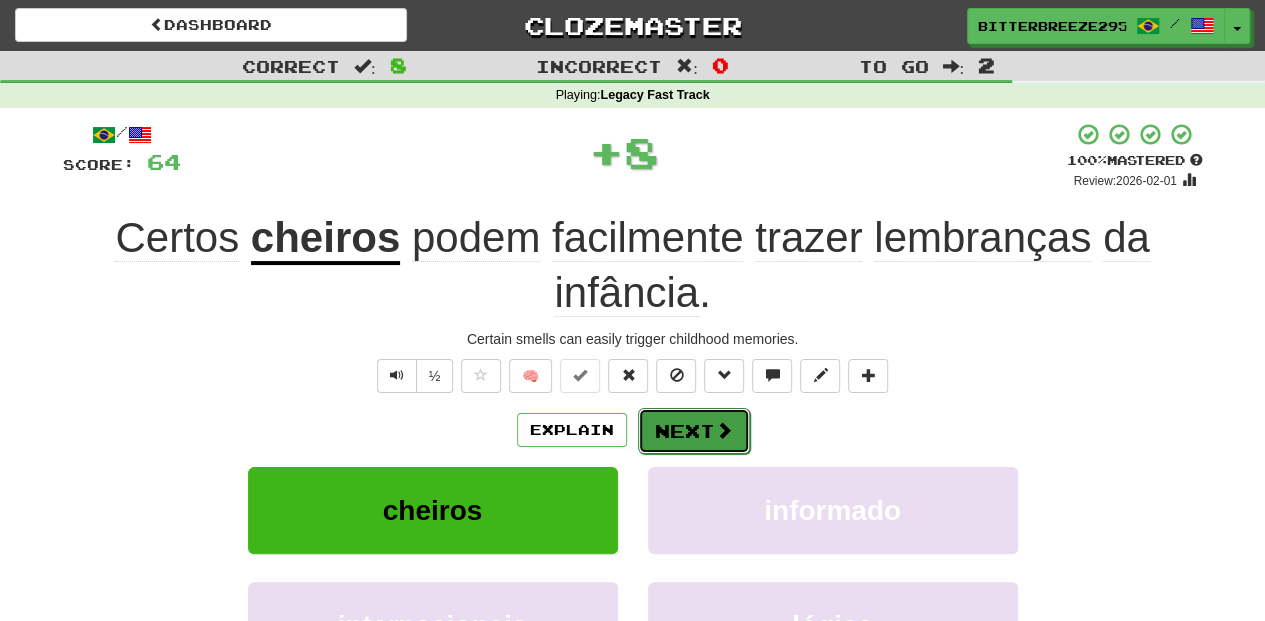 click on "Next" at bounding box center (694, 431) 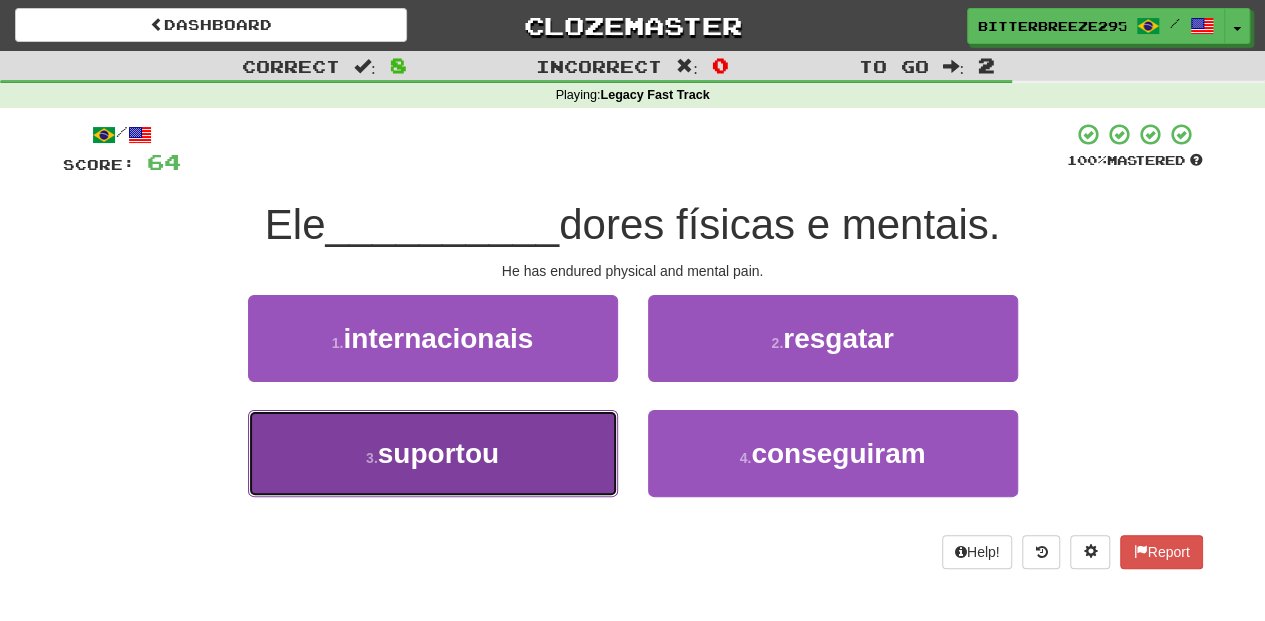 click on "3 .  suportou" at bounding box center [433, 453] 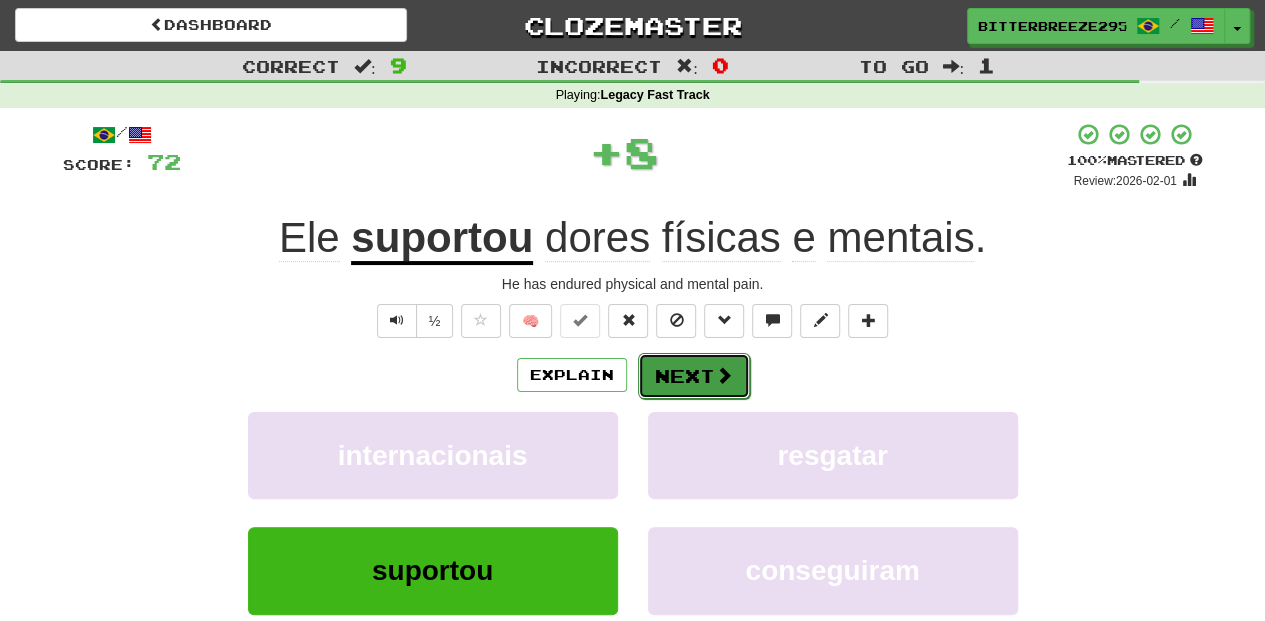 click on "Next" at bounding box center [694, 376] 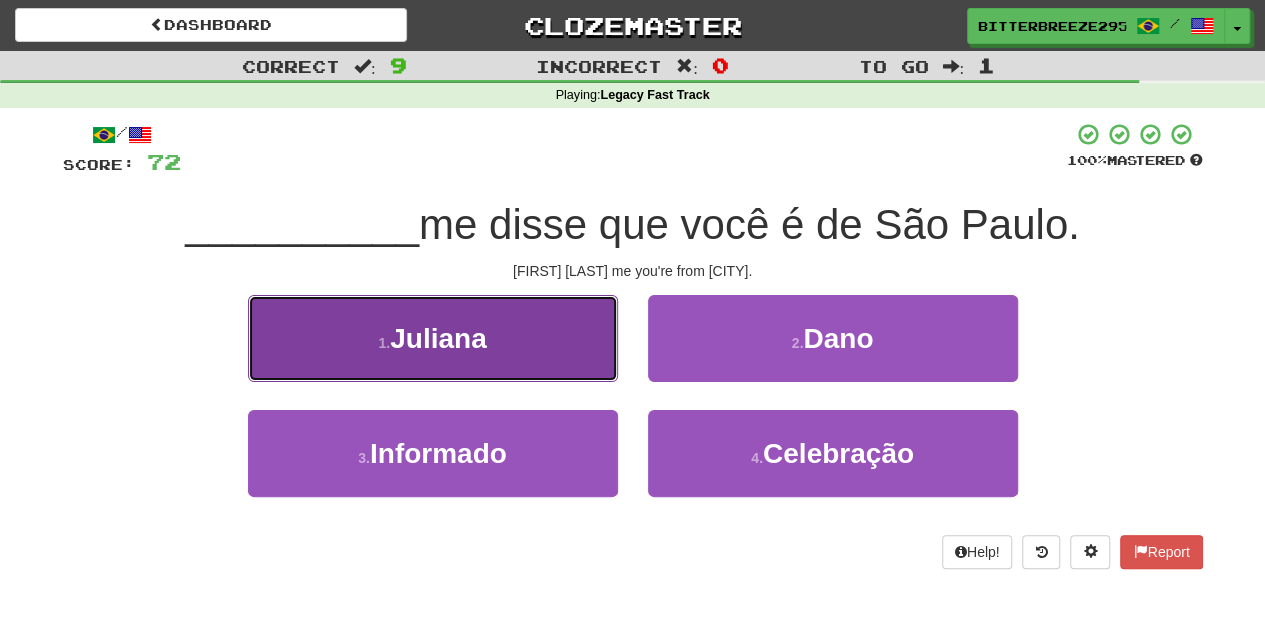 click on "1 .  Juliana" at bounding box center (433, 338) 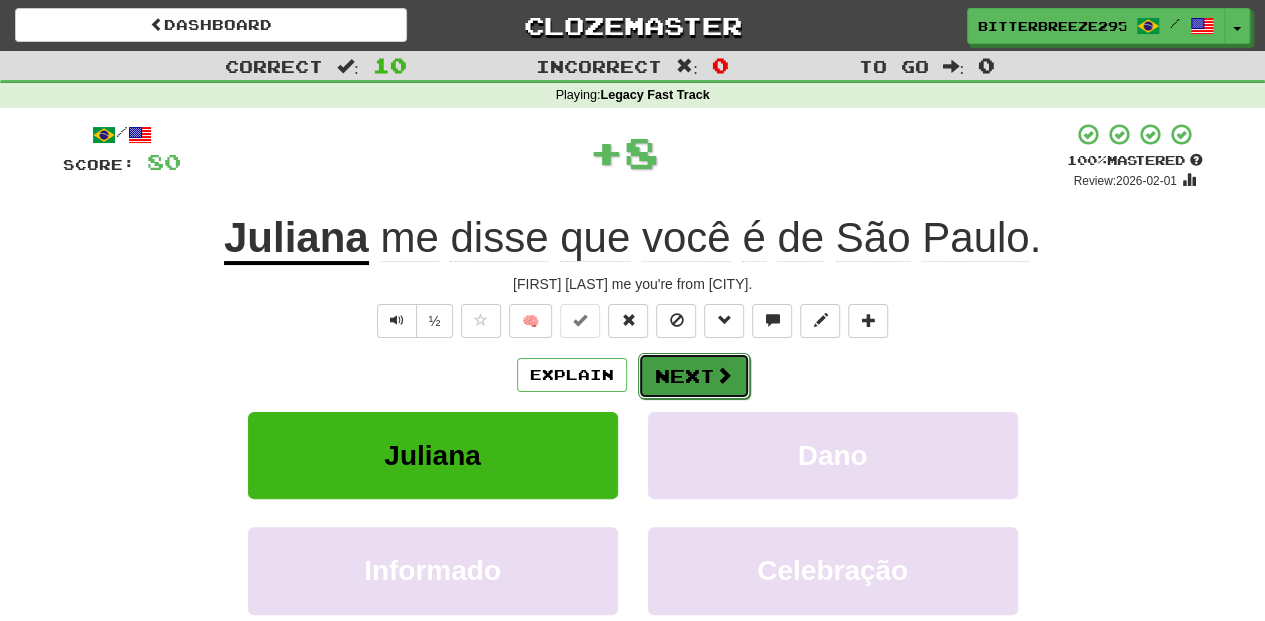 drag, startPoint x: 698, startPoint y: 382, endPoint x: 699, endPoint y: 393, distance: 11.045361 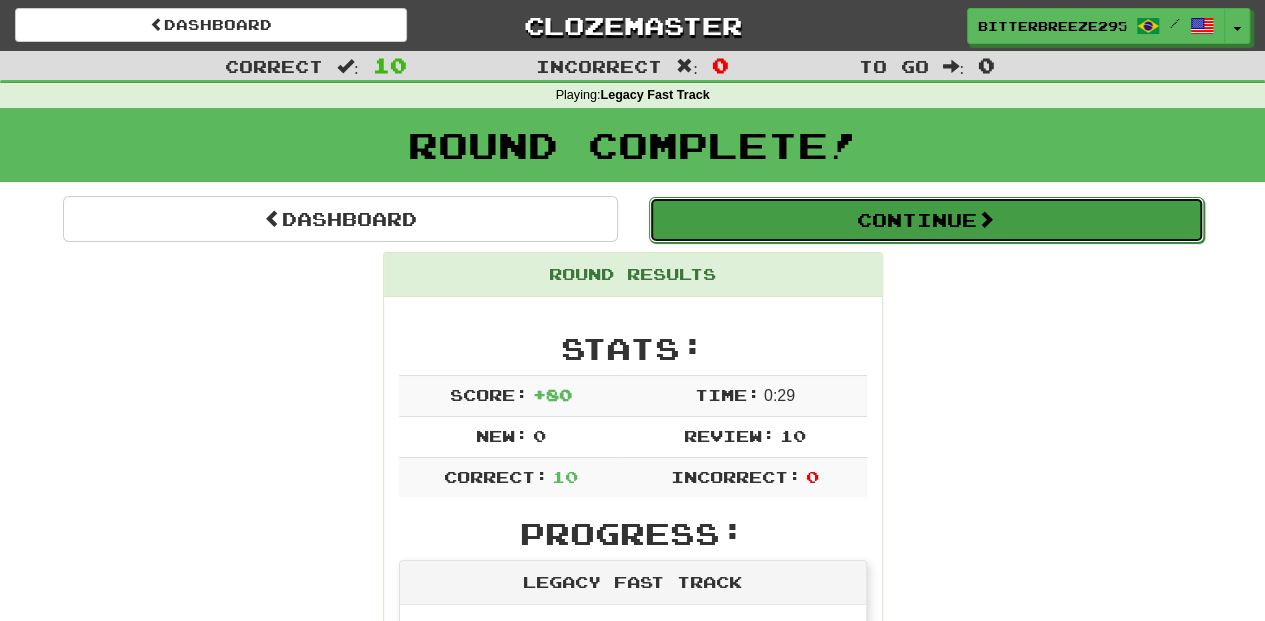 click on "Continue" at bounding box center [926, 220] 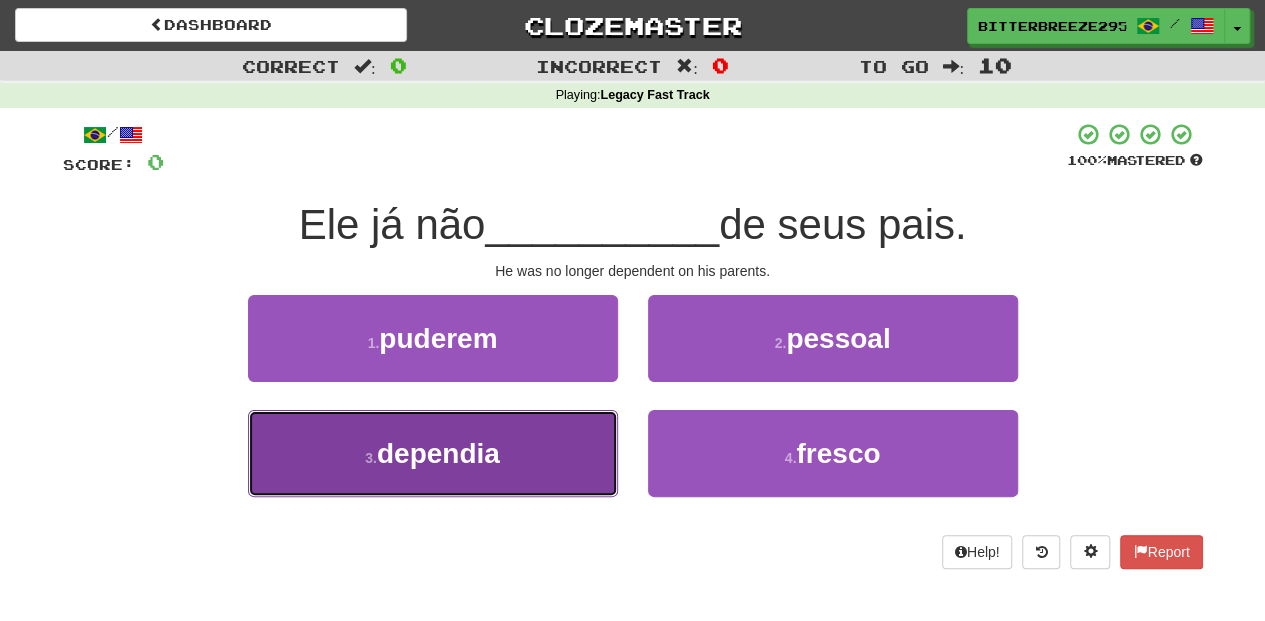 click on "3 .  dependia" at bounding box center (433, 453) 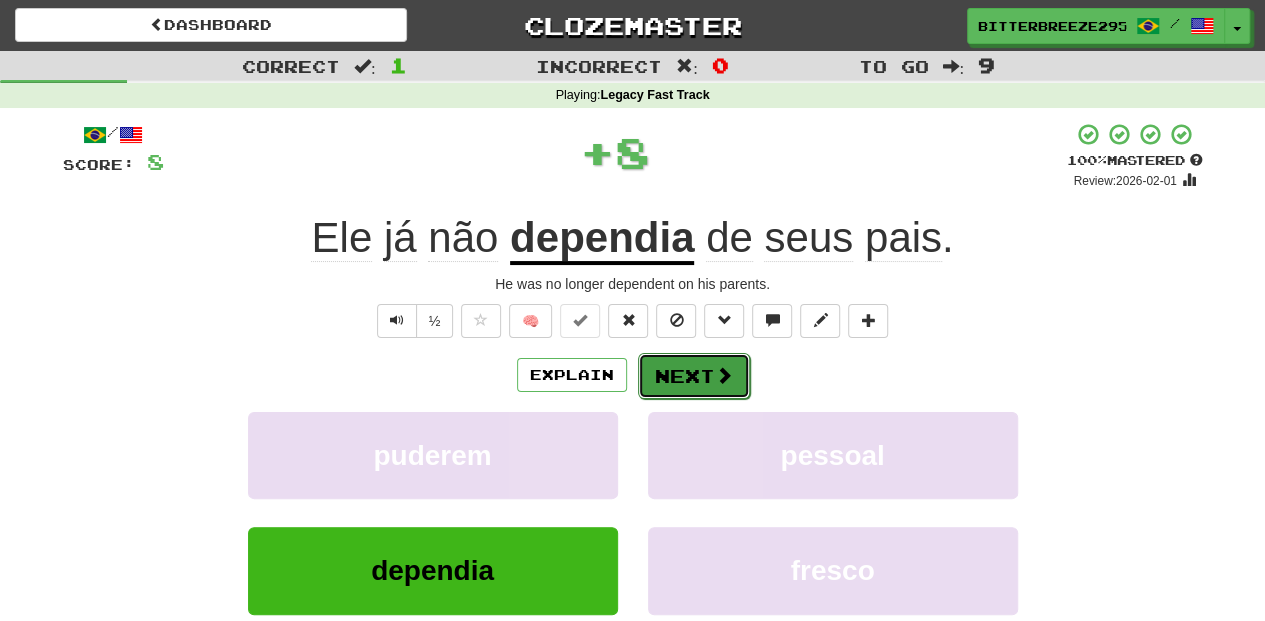 click on "Next" at bounding box center (694, 376) 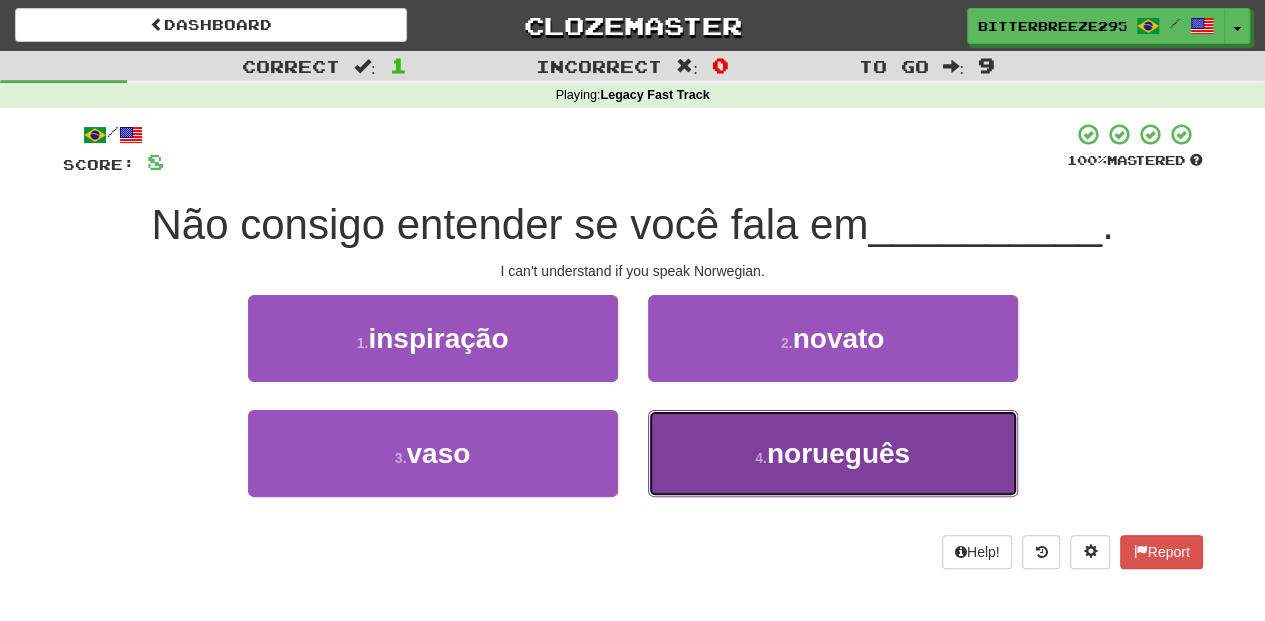 click on "4 .  norueguês" at bounding box center (833, 453) 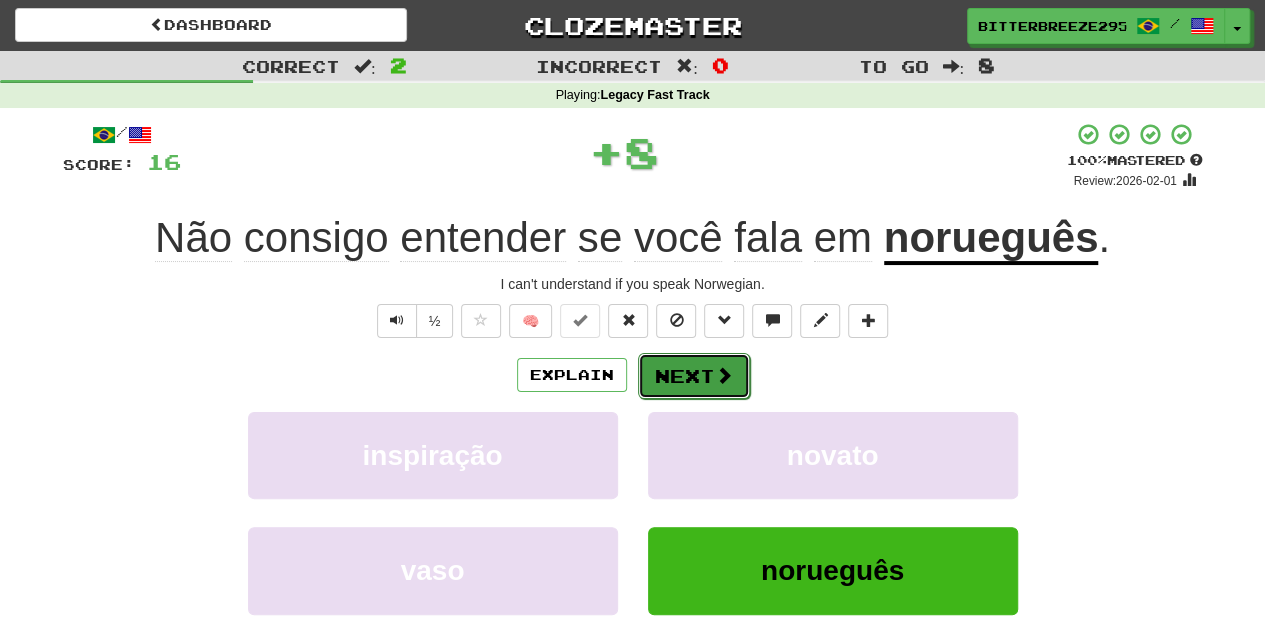 click on "Next" at bounding box center [694, 376] 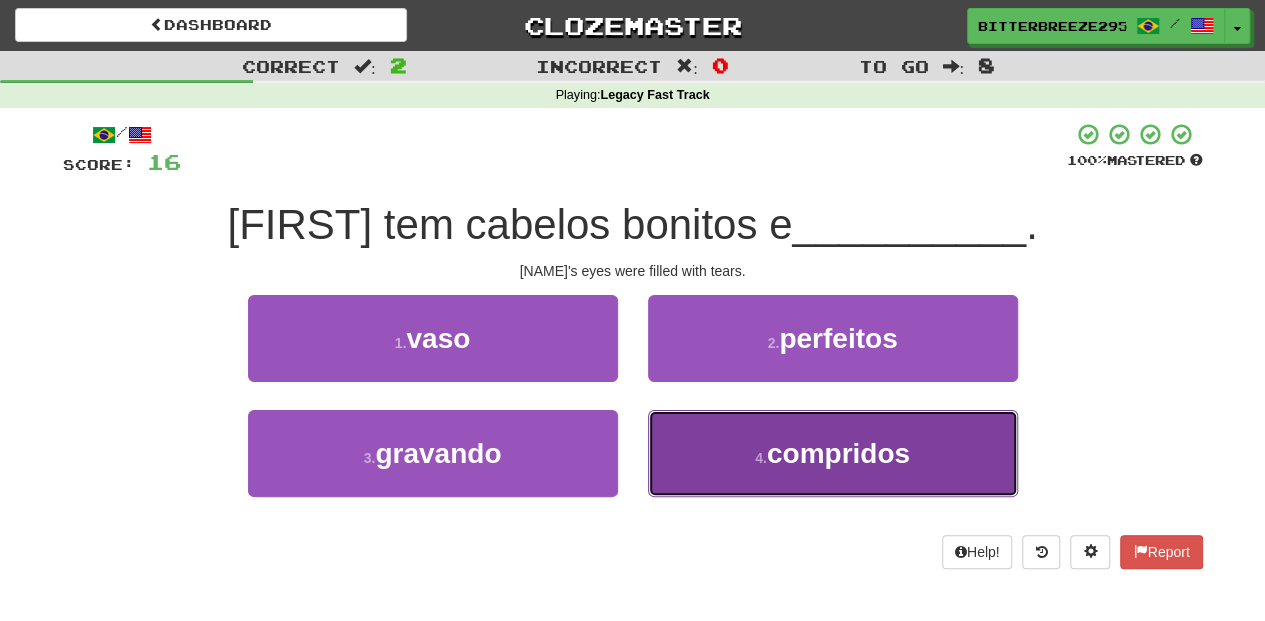 click on "4 .  compridos" at bounding box center (833, 453) 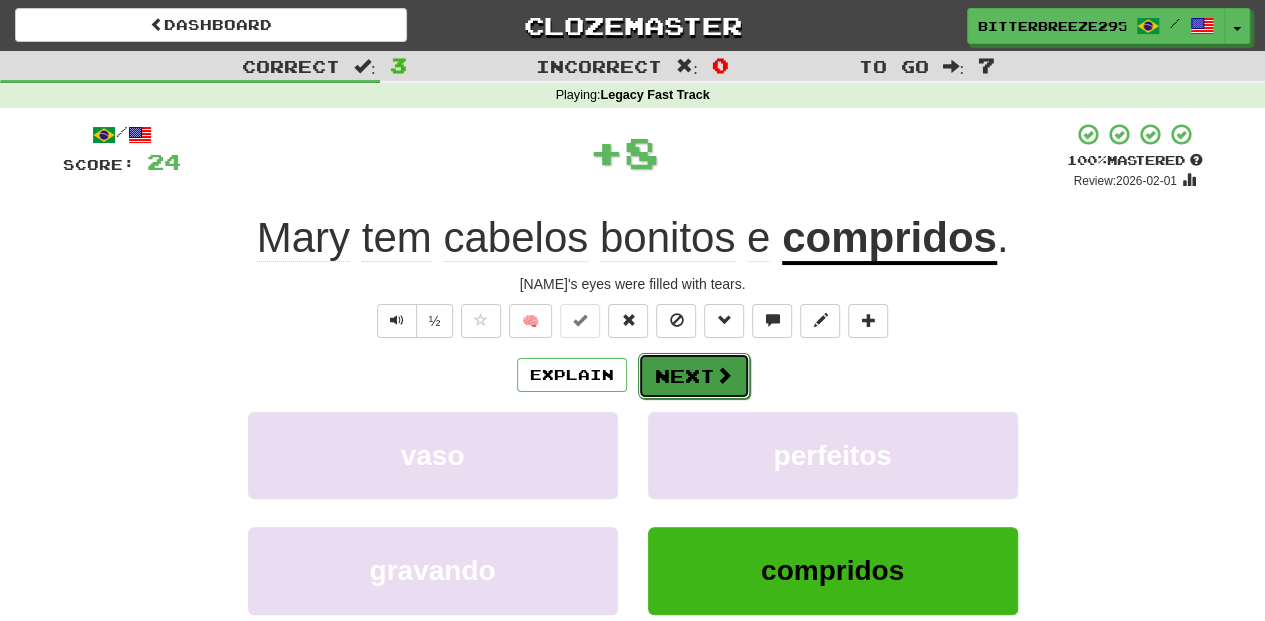 click on "Next" at bounding box center [694, 376] 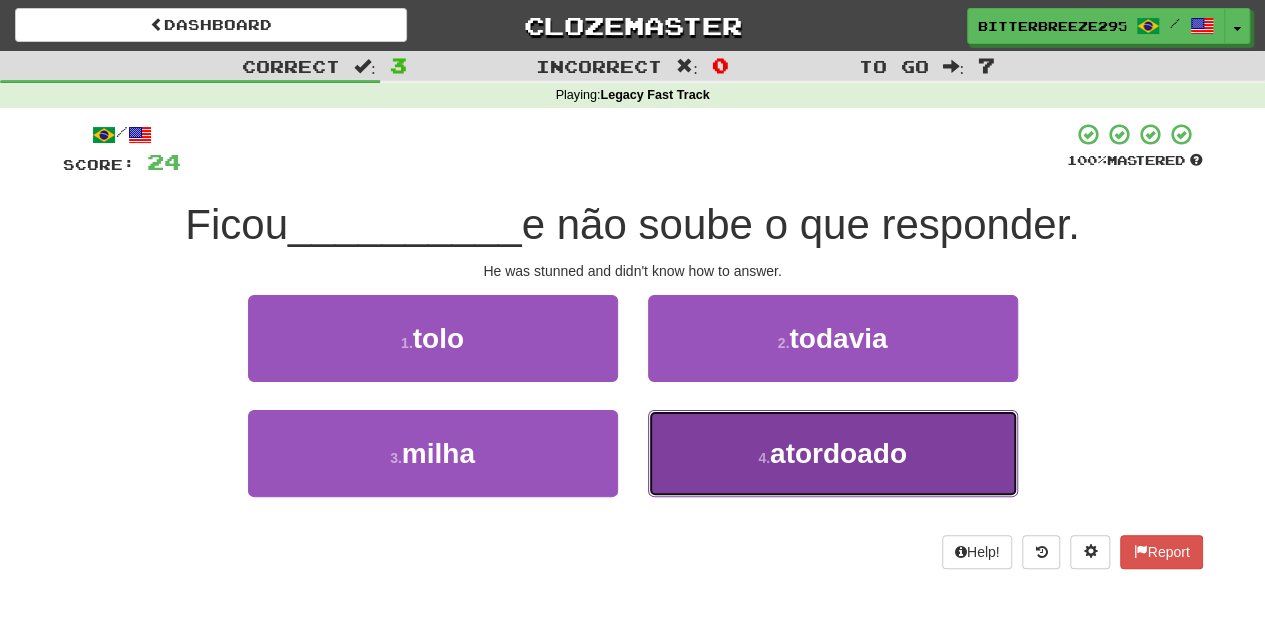 click on "4 .  atordoado" at bounding box center (833, 453) 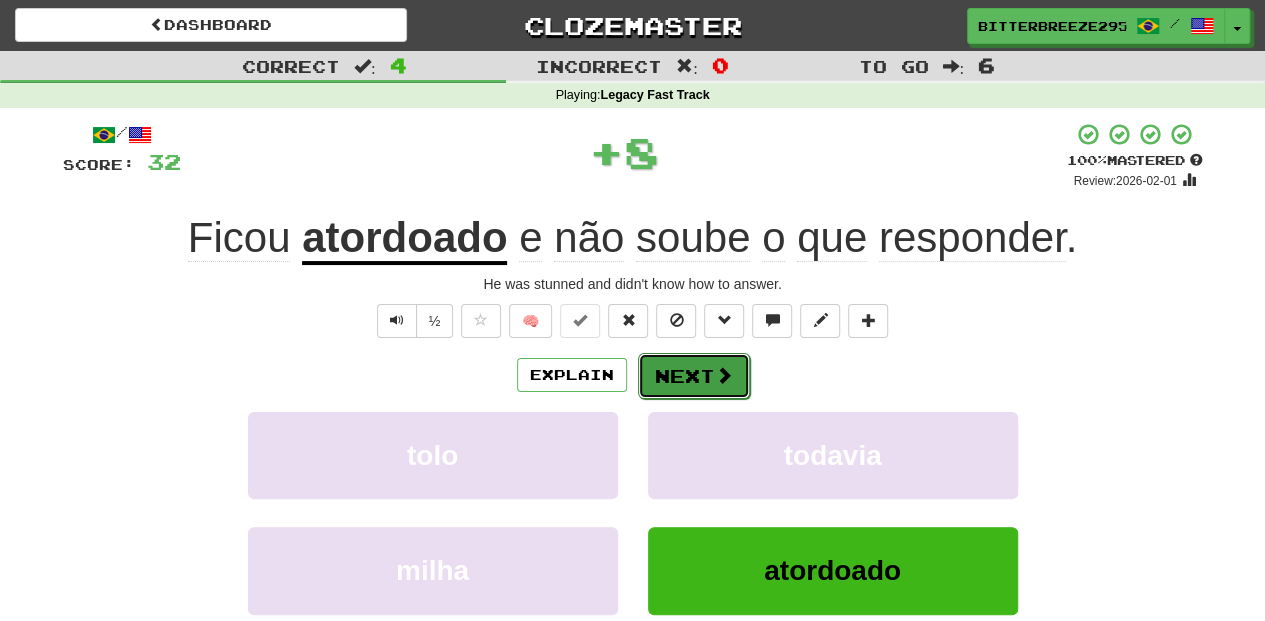 click on "Next" at bounding box center [694, 376] 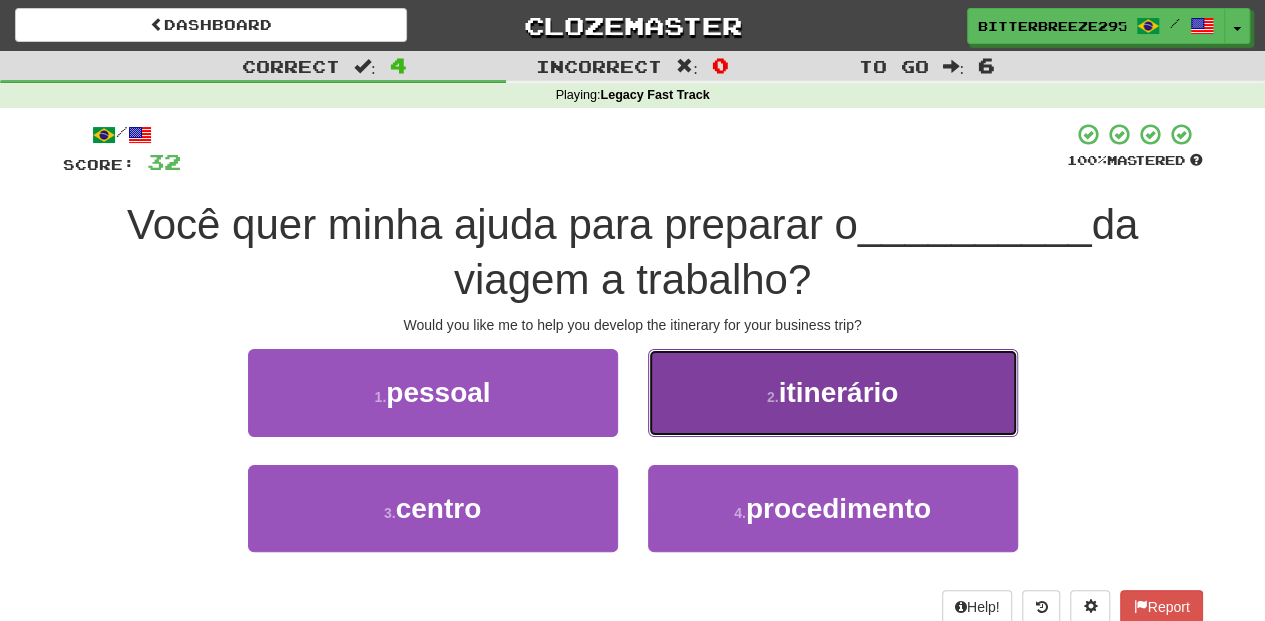 click on "2 .  itinerário" at bounding box center [833, 392] 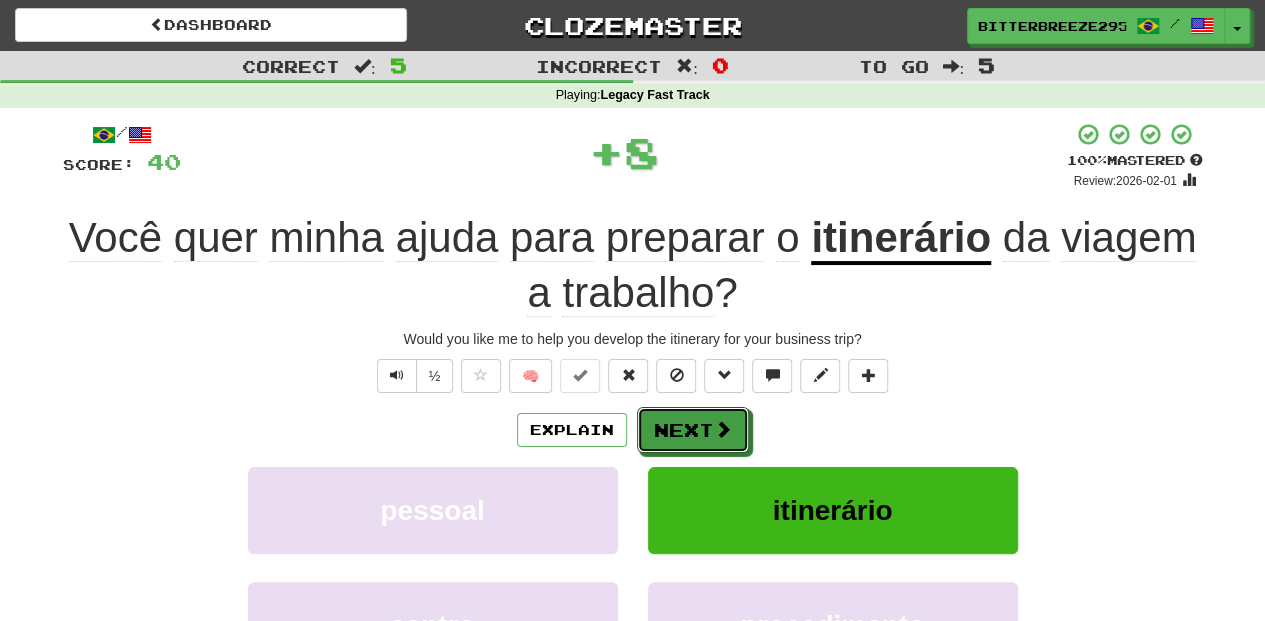 click on "Next" at bounding box center (693, 430) 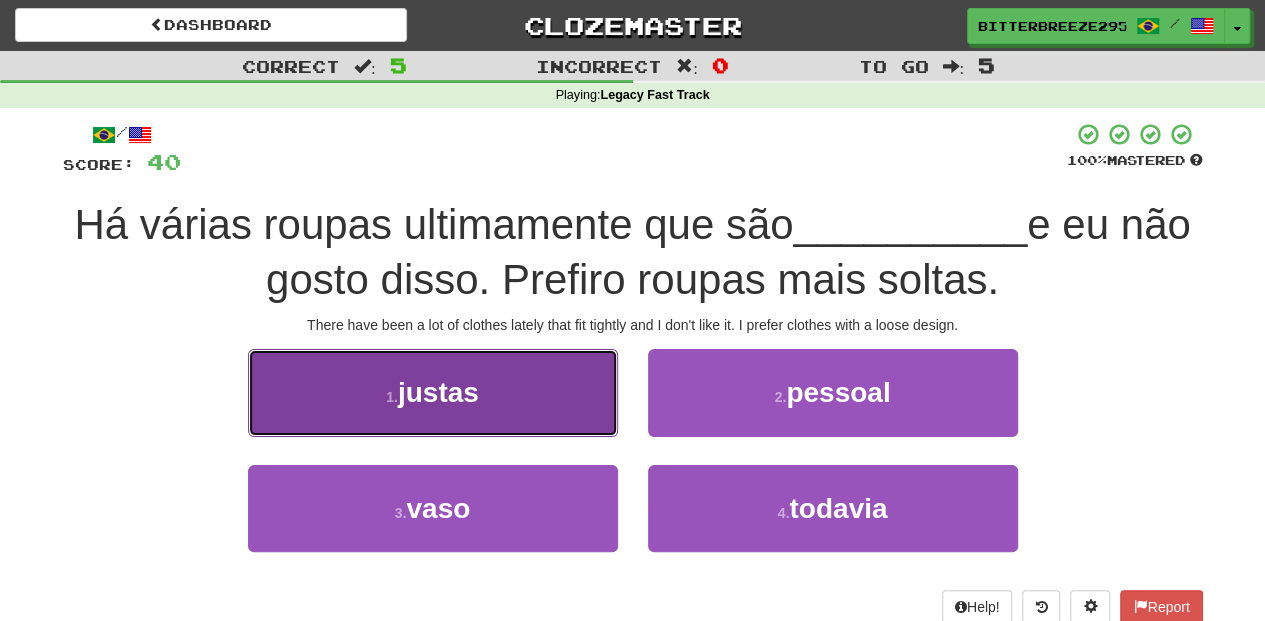 click on "1 .  justas" at bounding box center [433, 392] 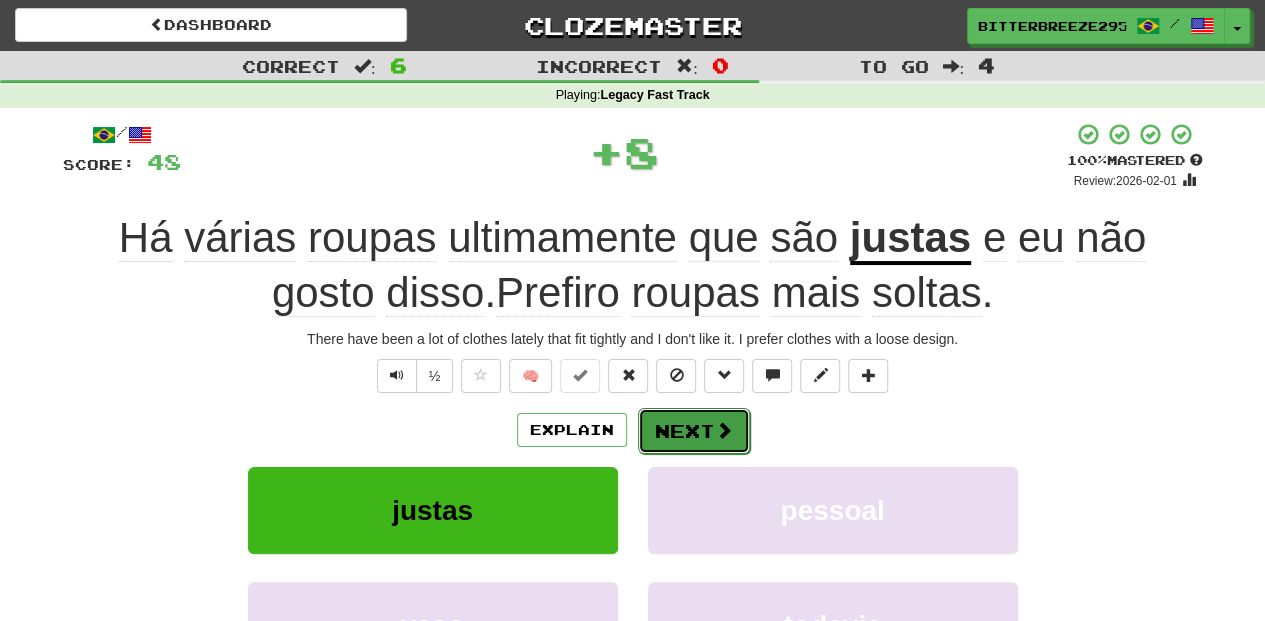 click on "Next" at bounding box center (694, 431) 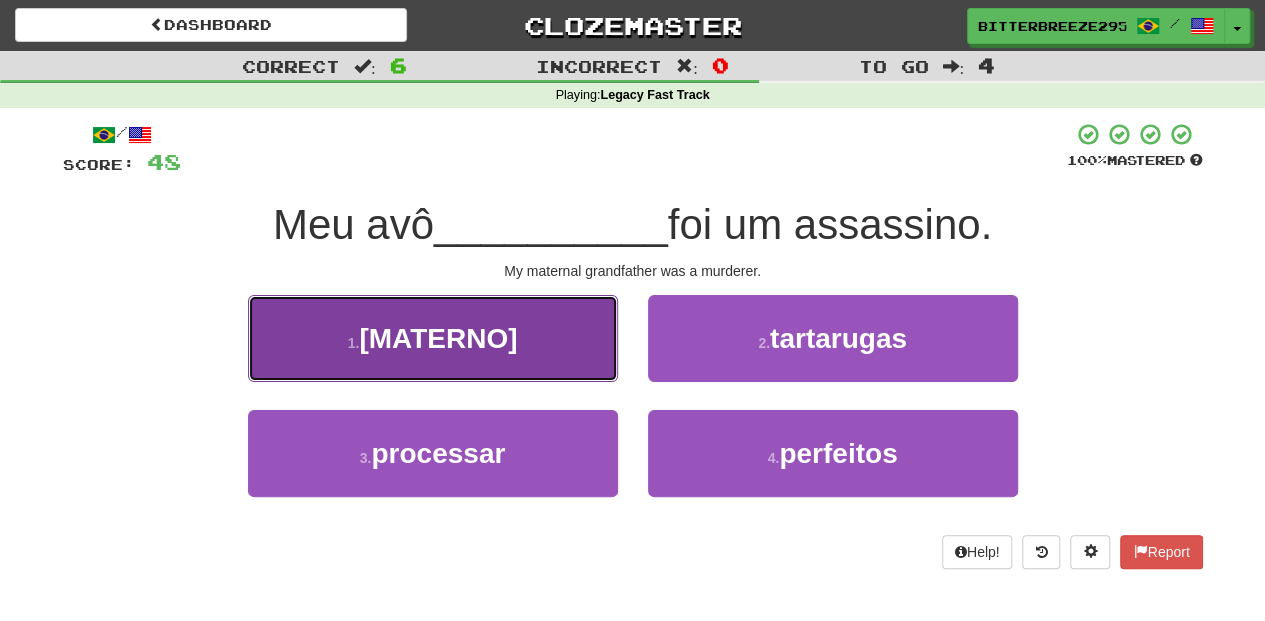 click on "1 .  materno" at bounding box center (433, 338) 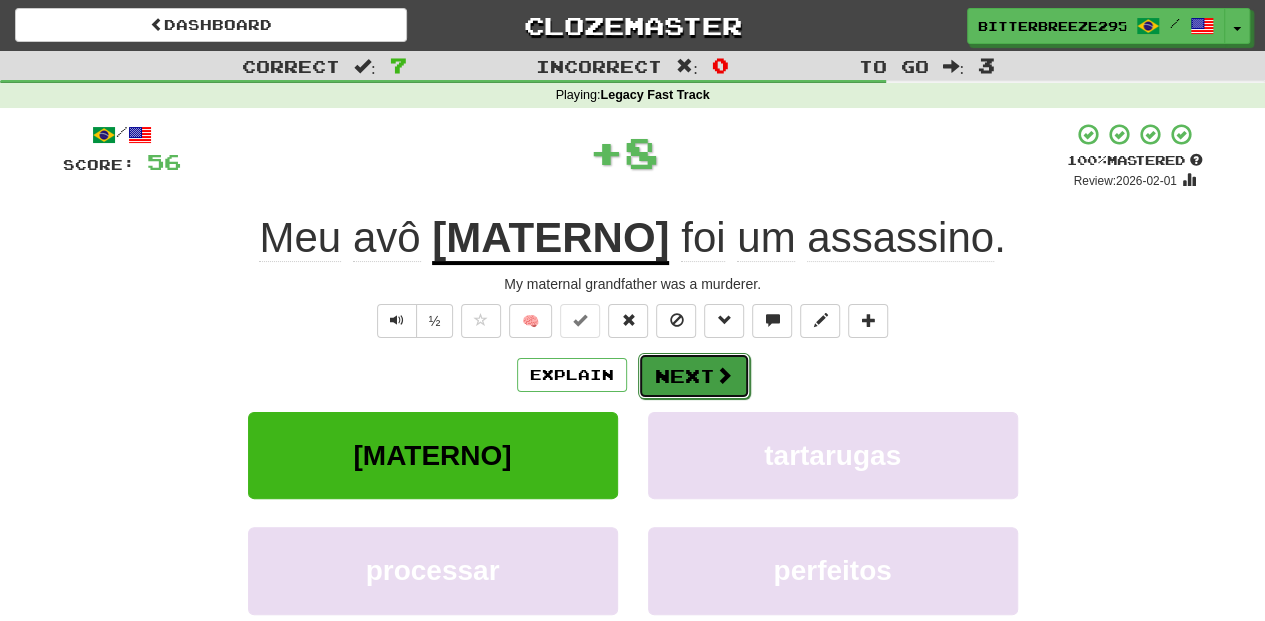 click on "Next" at bounding box center (694, 376) 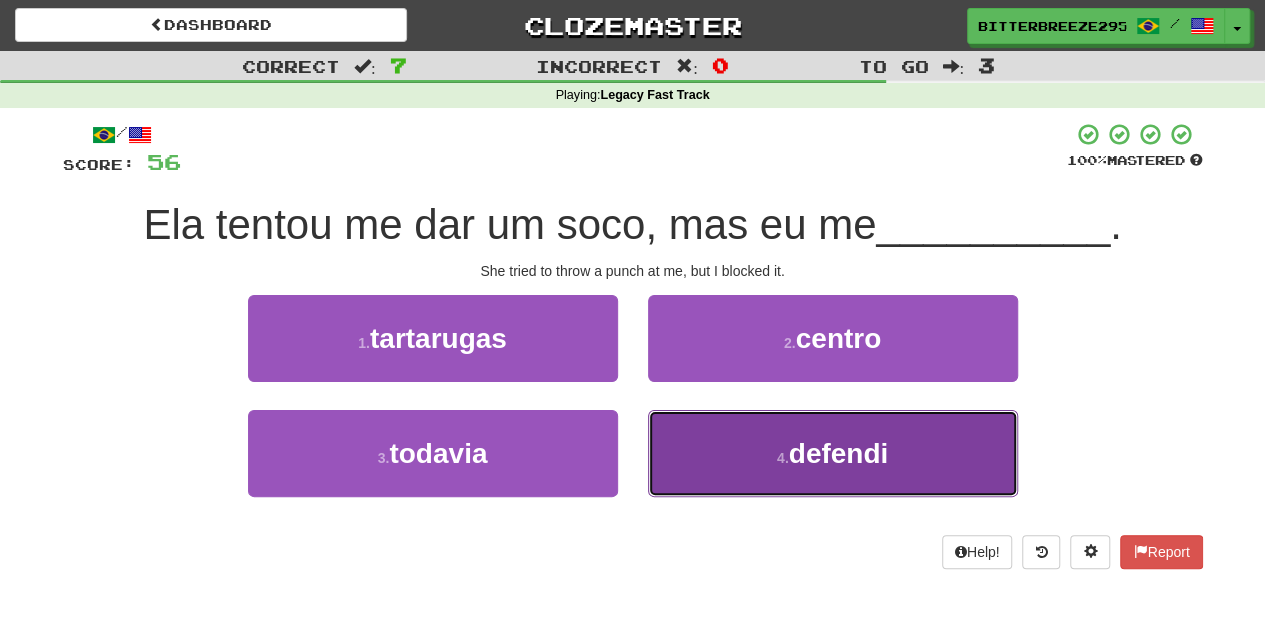 click on "4 .  defendi" at bounding box center [833, 453] 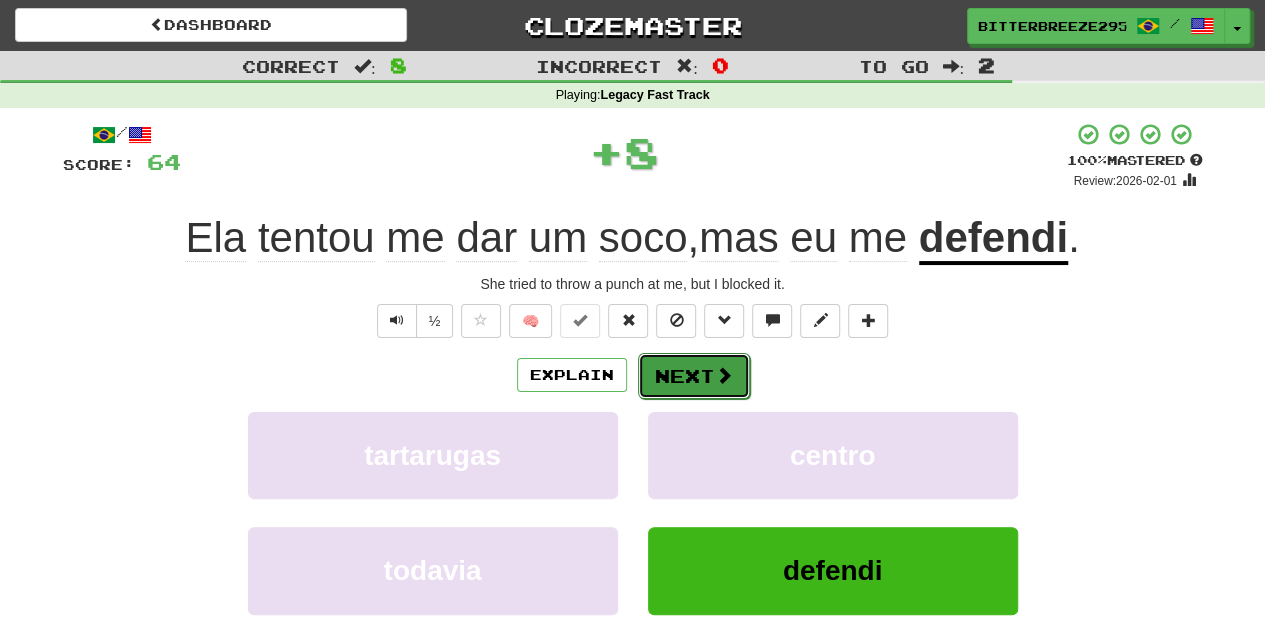 click on "Next" at bounding box center [694, 376] 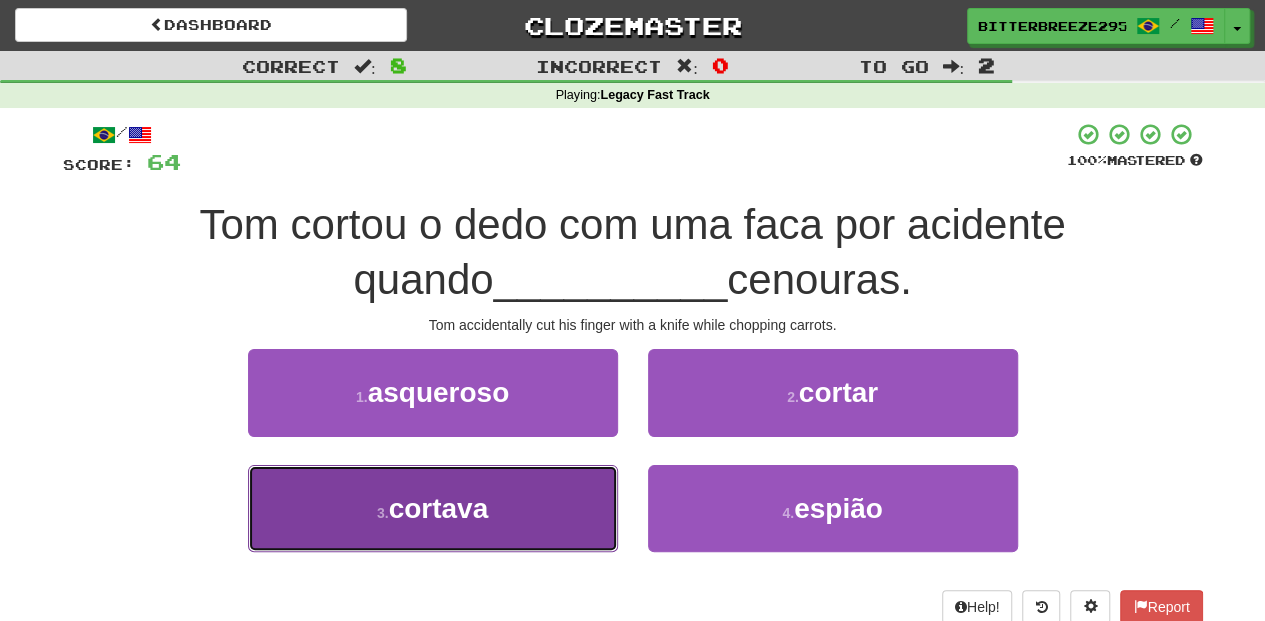 click on "3 .  cortava" at bounding box center (433, 508) 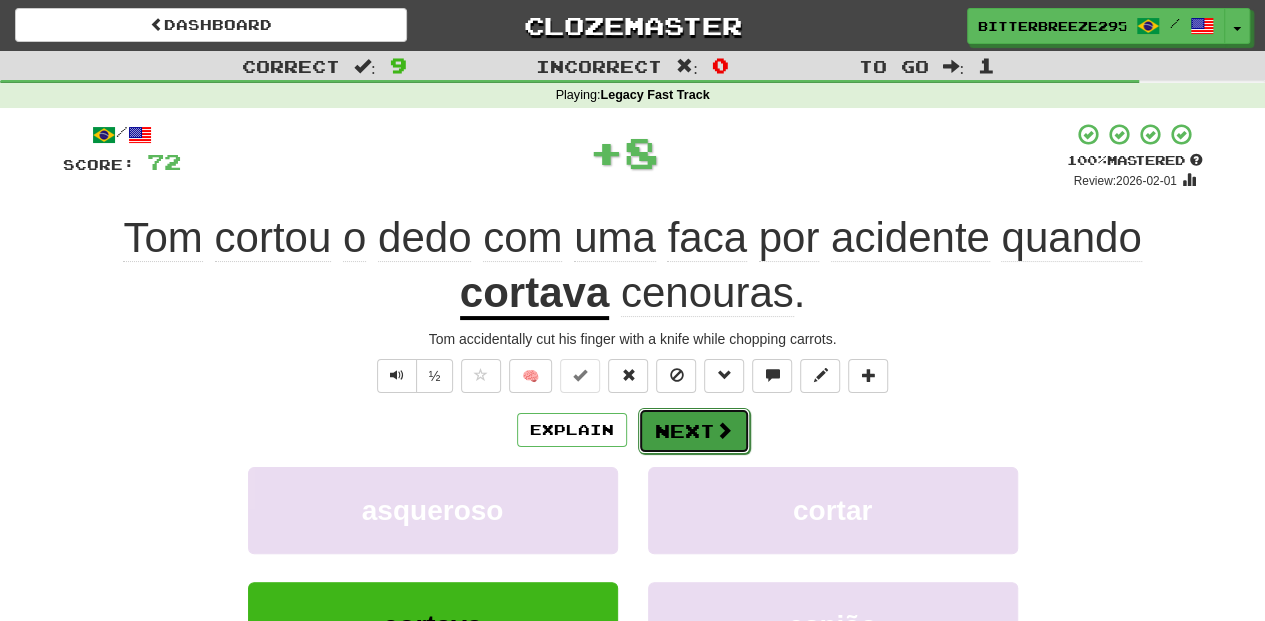 click on "Next" at bounding box center (694, 431) 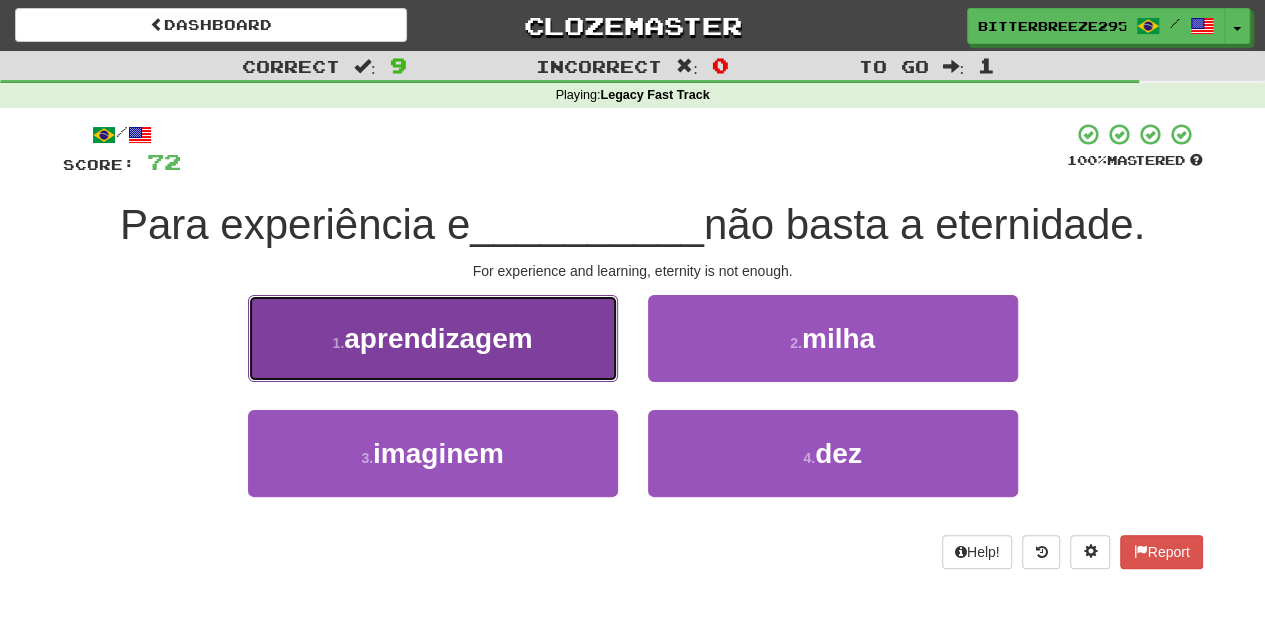 click on "1 .  aprendizagem" at bounding box center (433, 338) 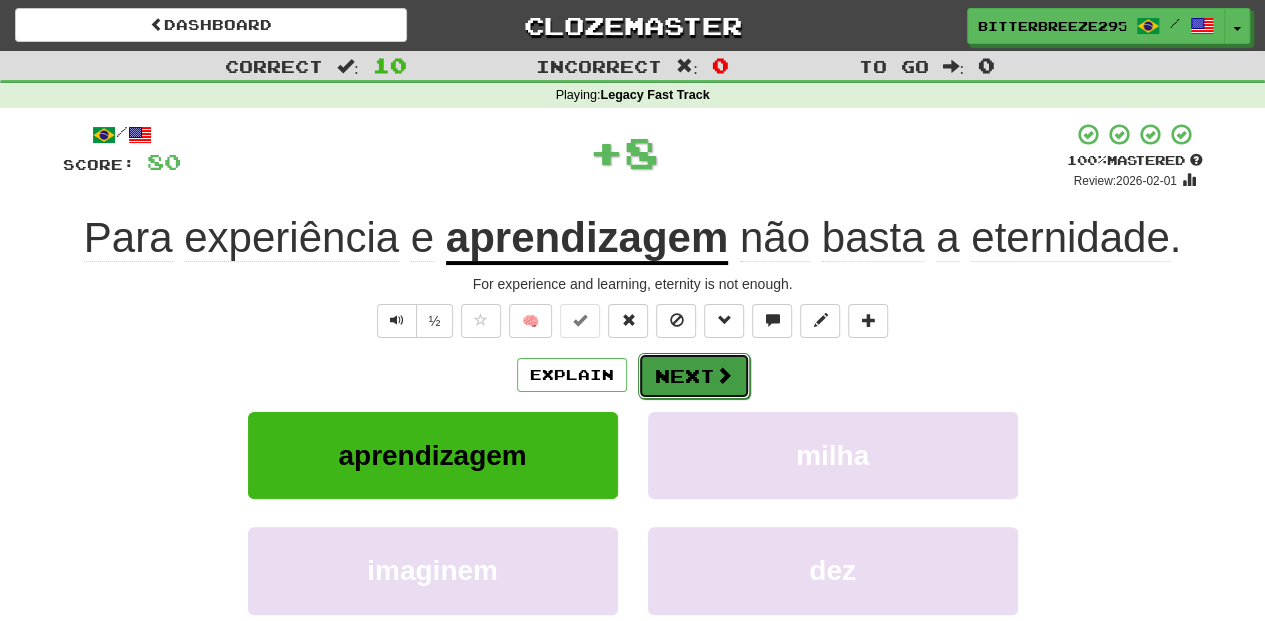 click on "Next" at bounding box center [694, 376] 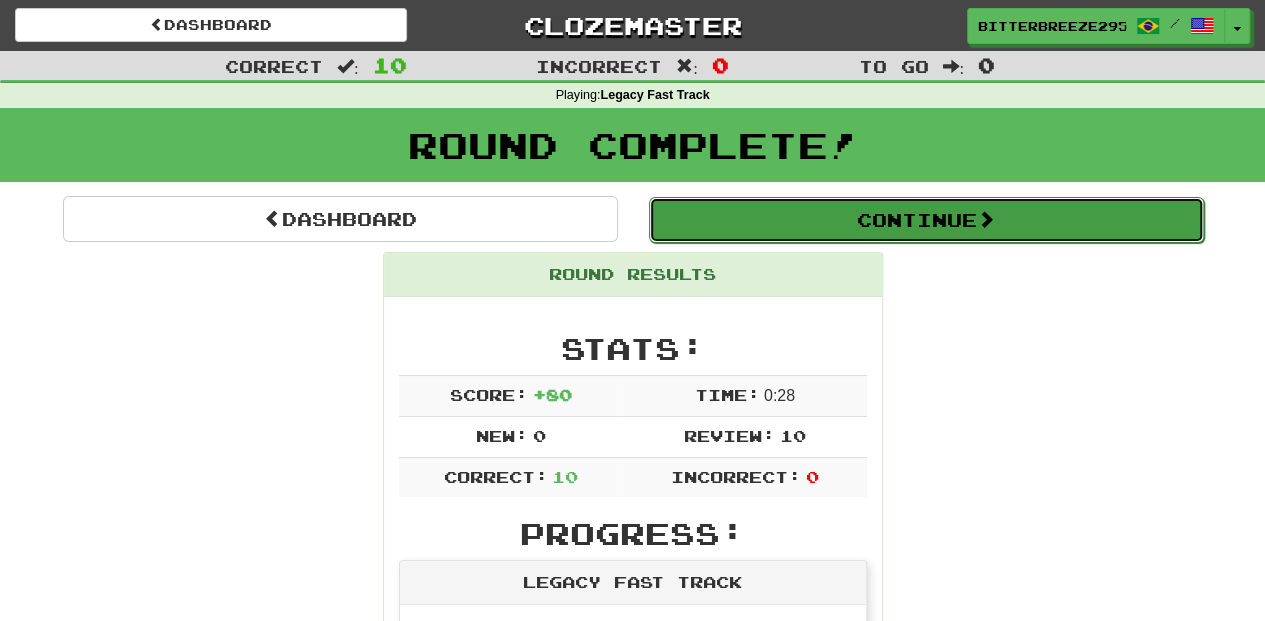 click on "Continue" at bounding box center [926, 220] 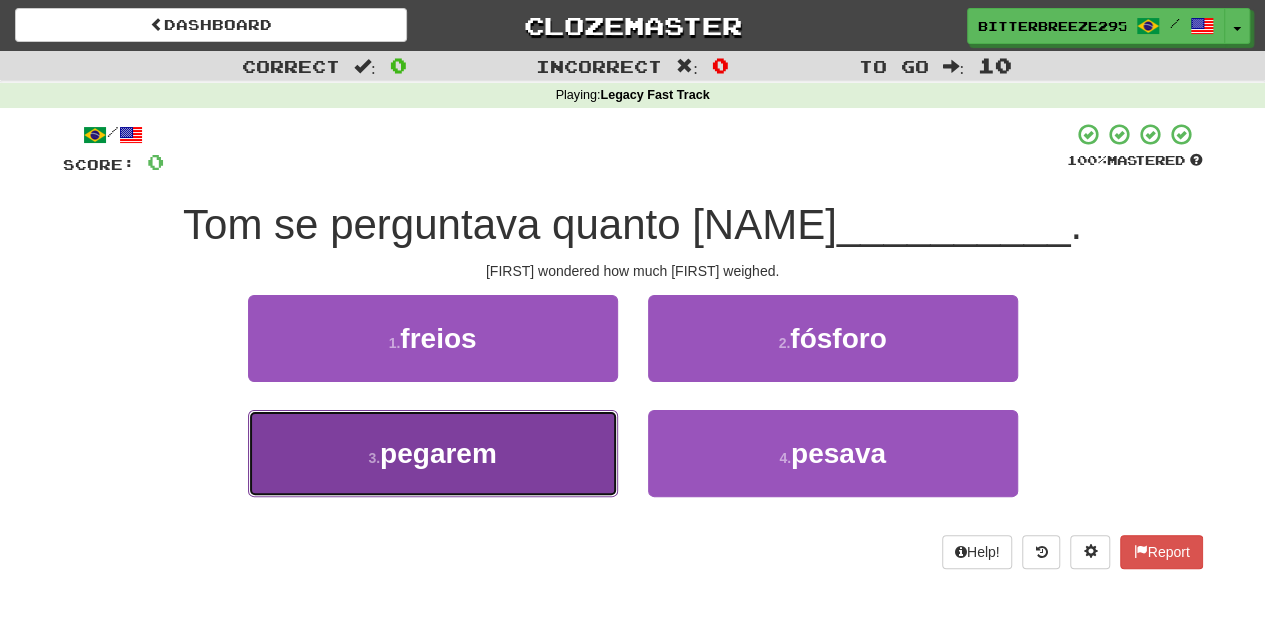 click on "3 .  pegarem" at bounding box center [433, 453] 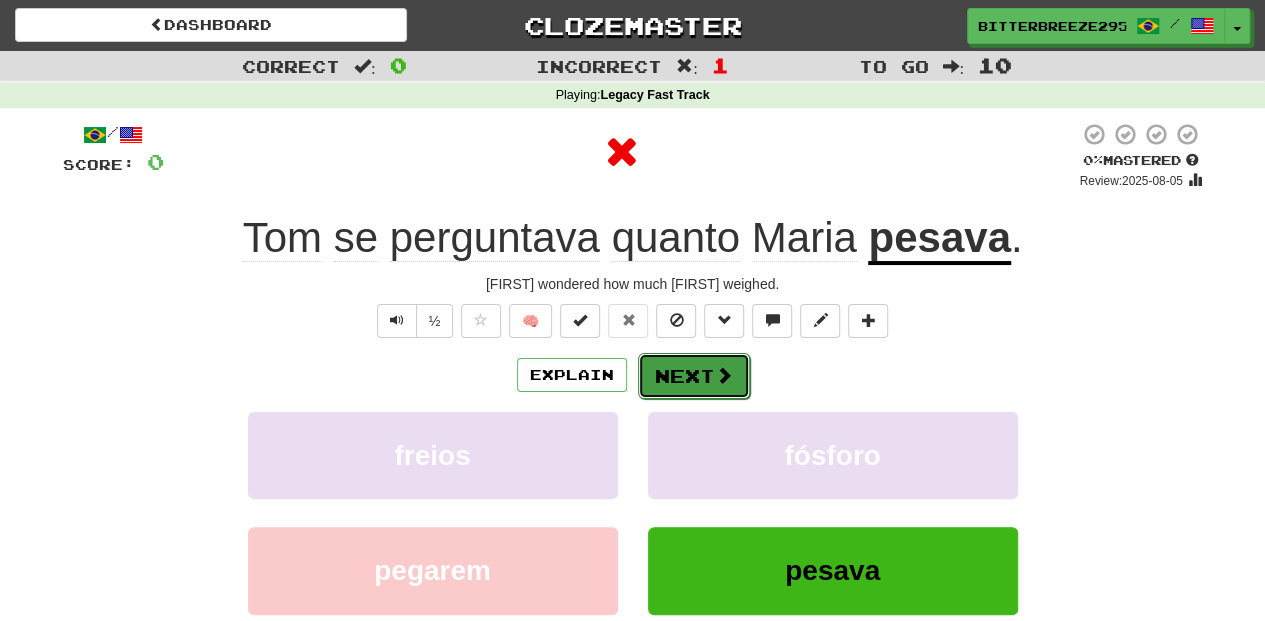 click on "Next" at bounding box center (694, 376) 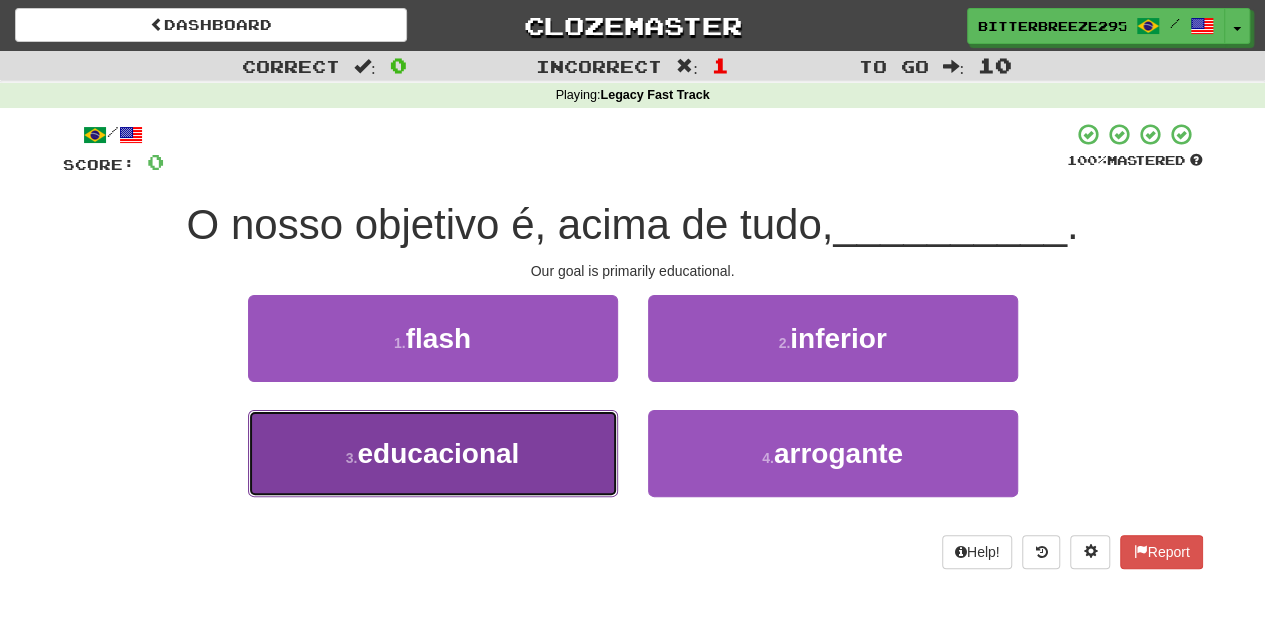 click on "3 .  educacional" at bounding box center [433, 453] 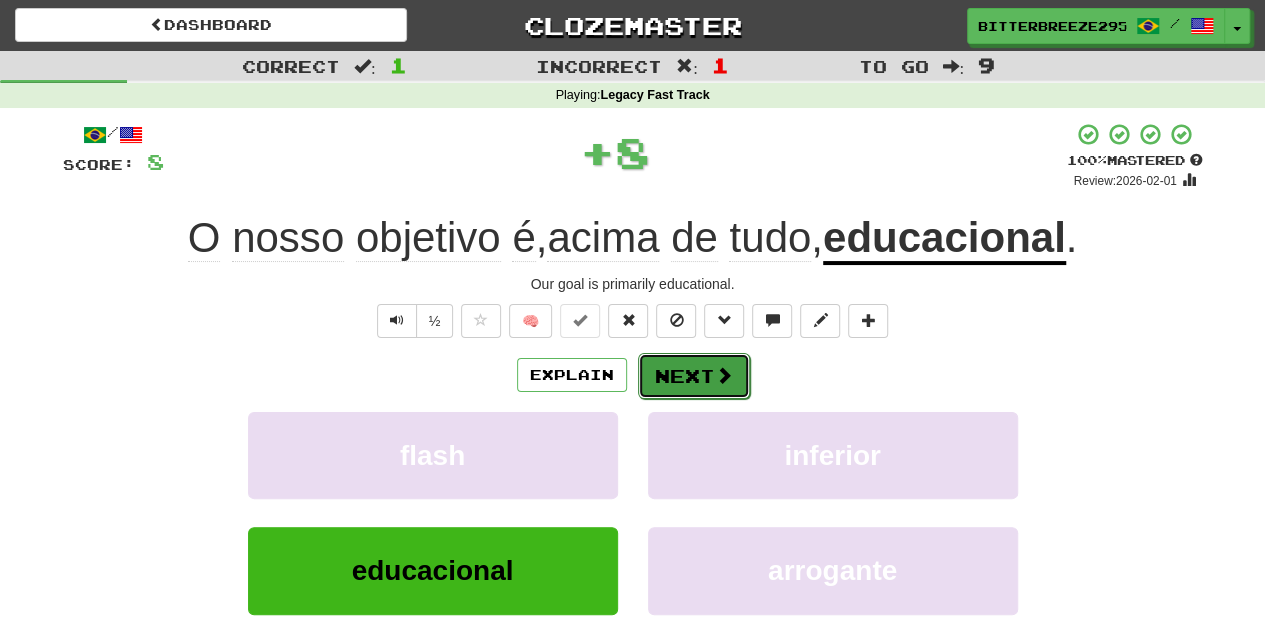 click on "Next" at bounding box center (694, 376) 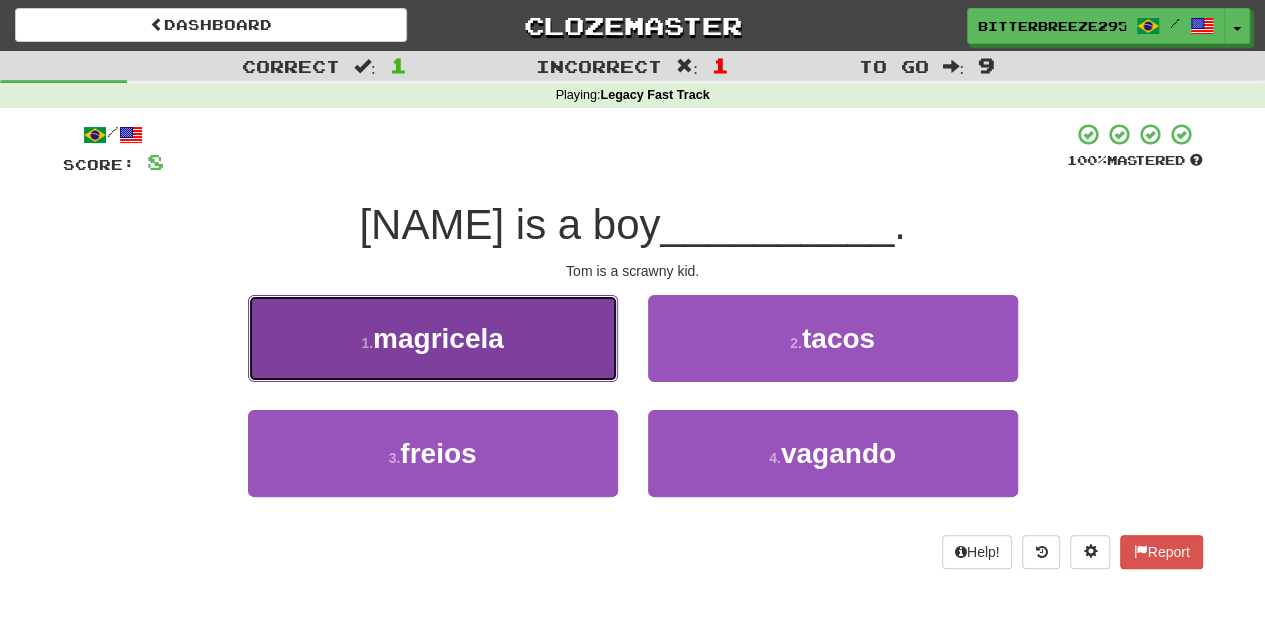 click on "1 .  magricela" at bounding box center [433, 338] 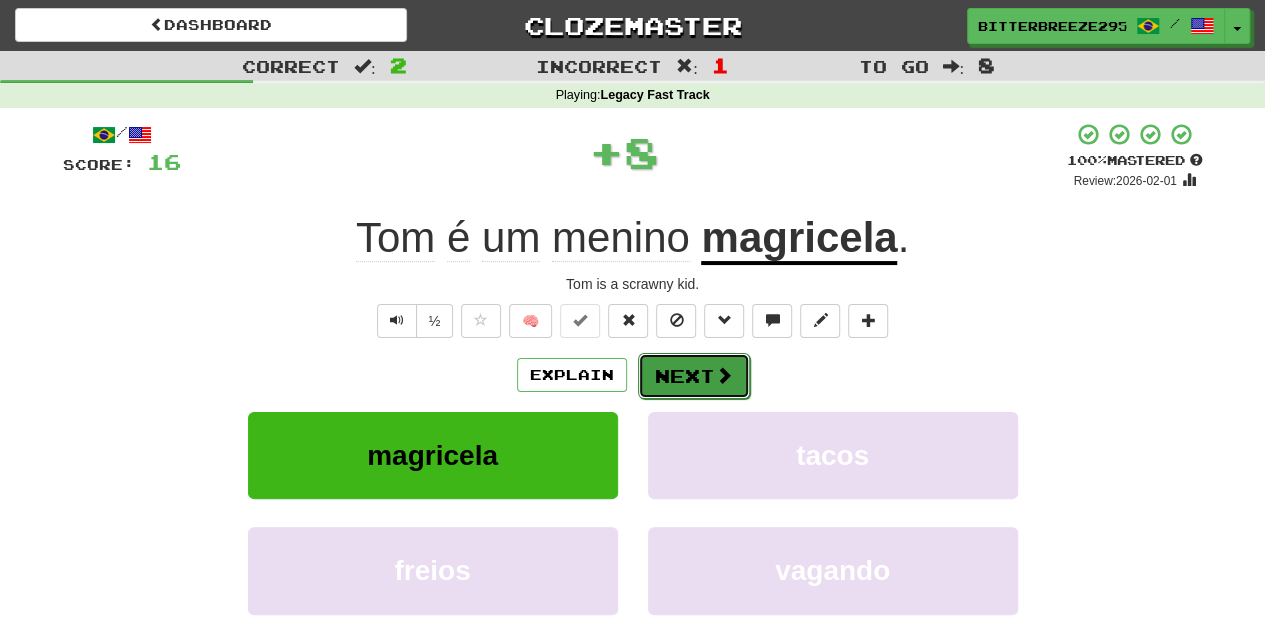 click on "Next" at bounding box center (694, 376) 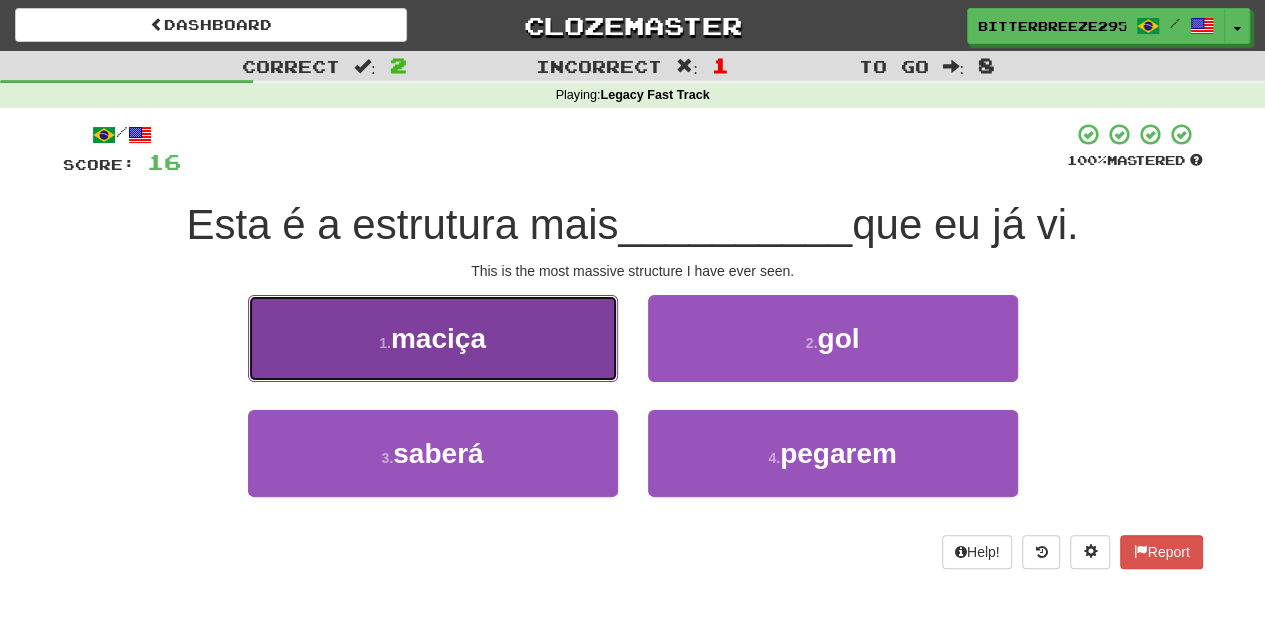 click on "1 .  maciça" at bounding box center (433, 338) 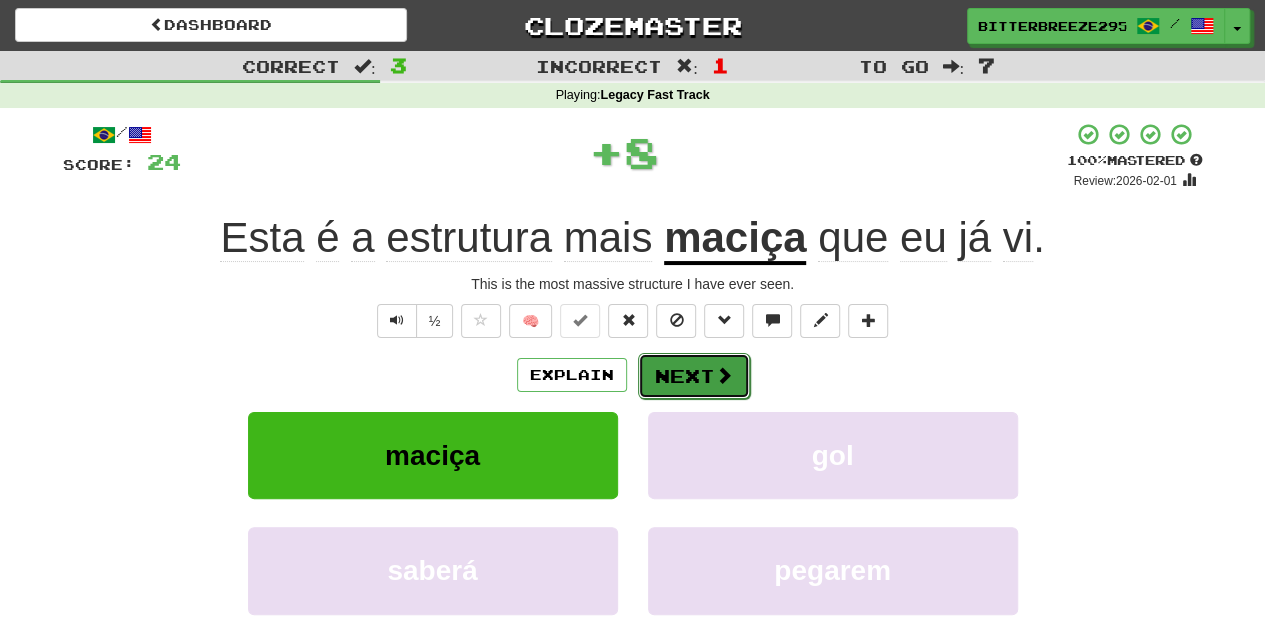 click on "Next" at bounding box center (694, 376) 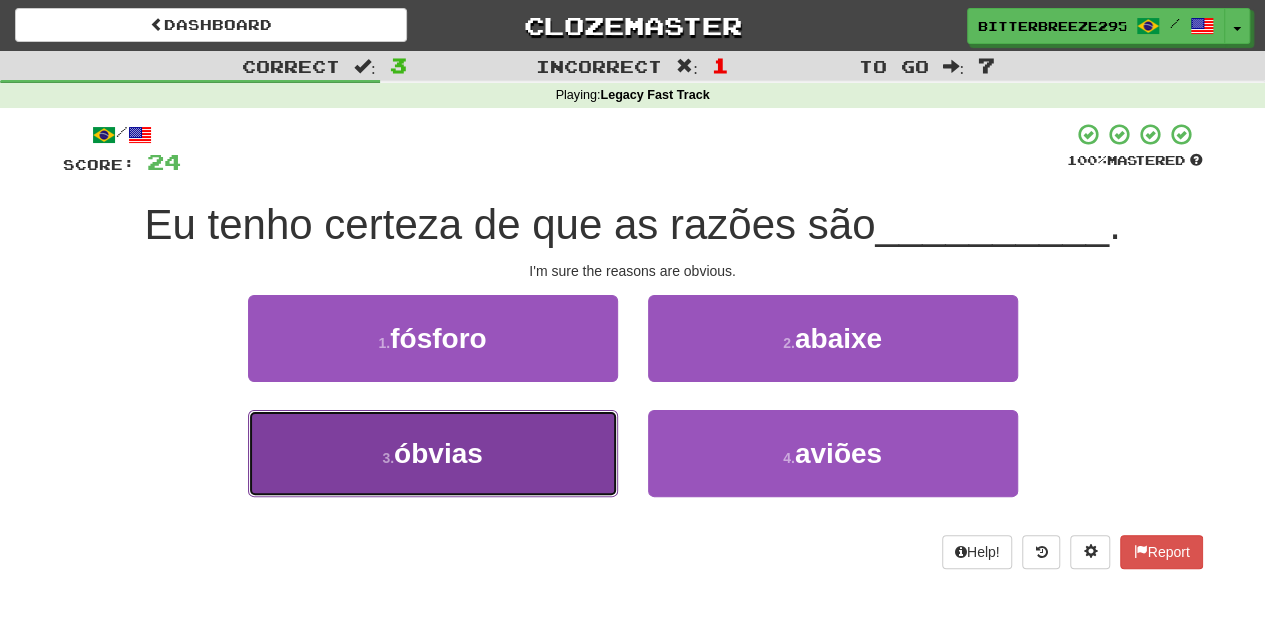 click on "3 .  óbvias" at bounding box center (433, 453) 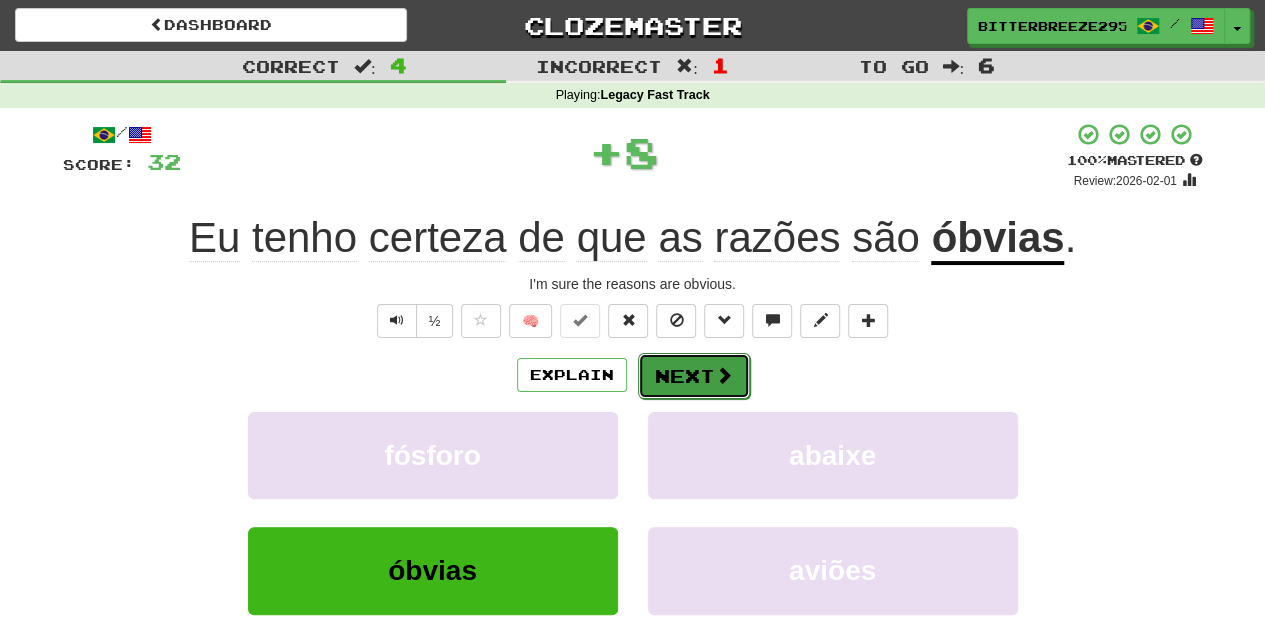 click on "Next" at bounding box center [694, 376] 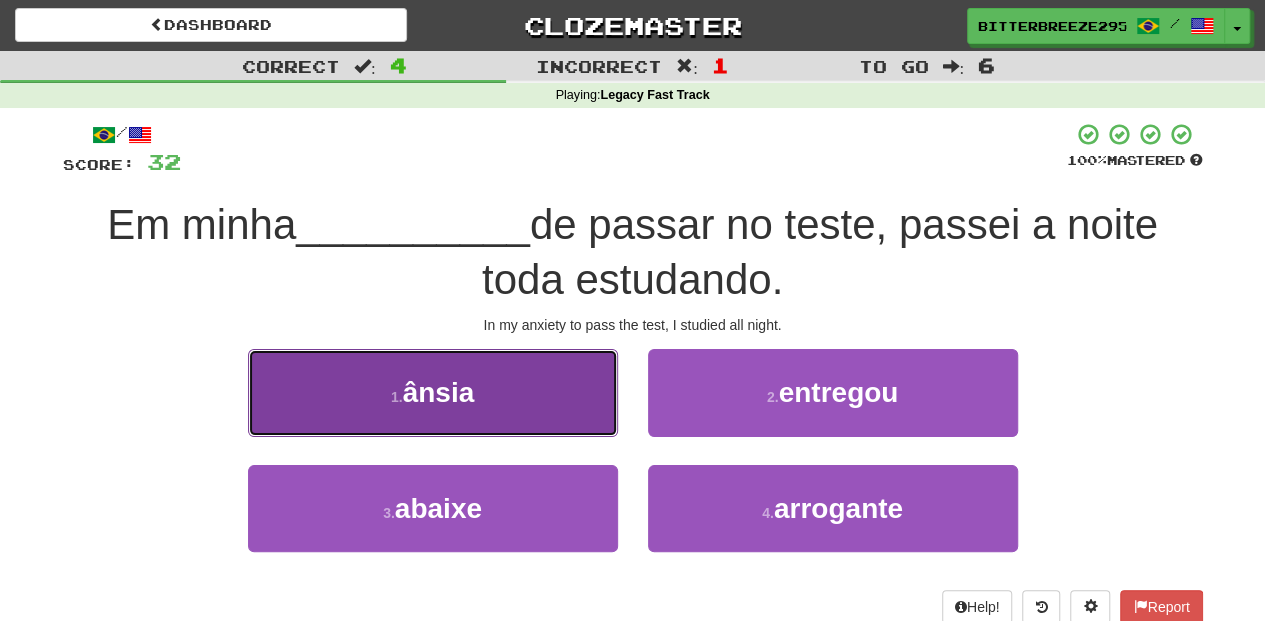 click on "1 .  ânsia" at bounding box center (433, 392) 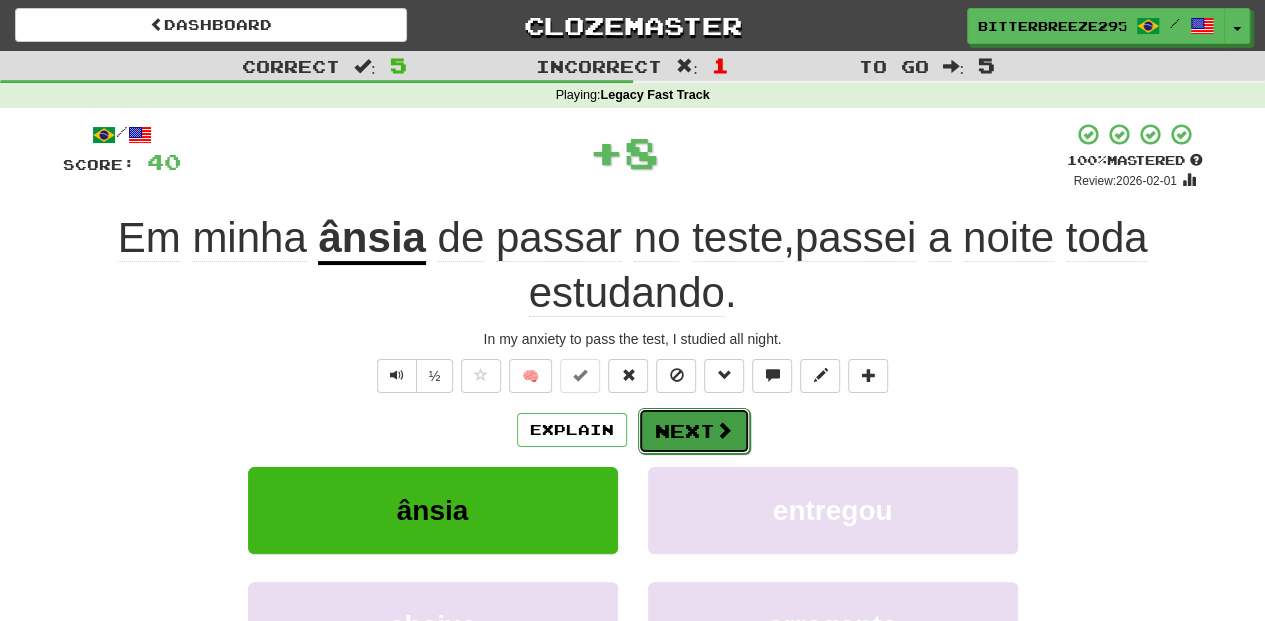 click on "Next" at bounding box center [694, 431] 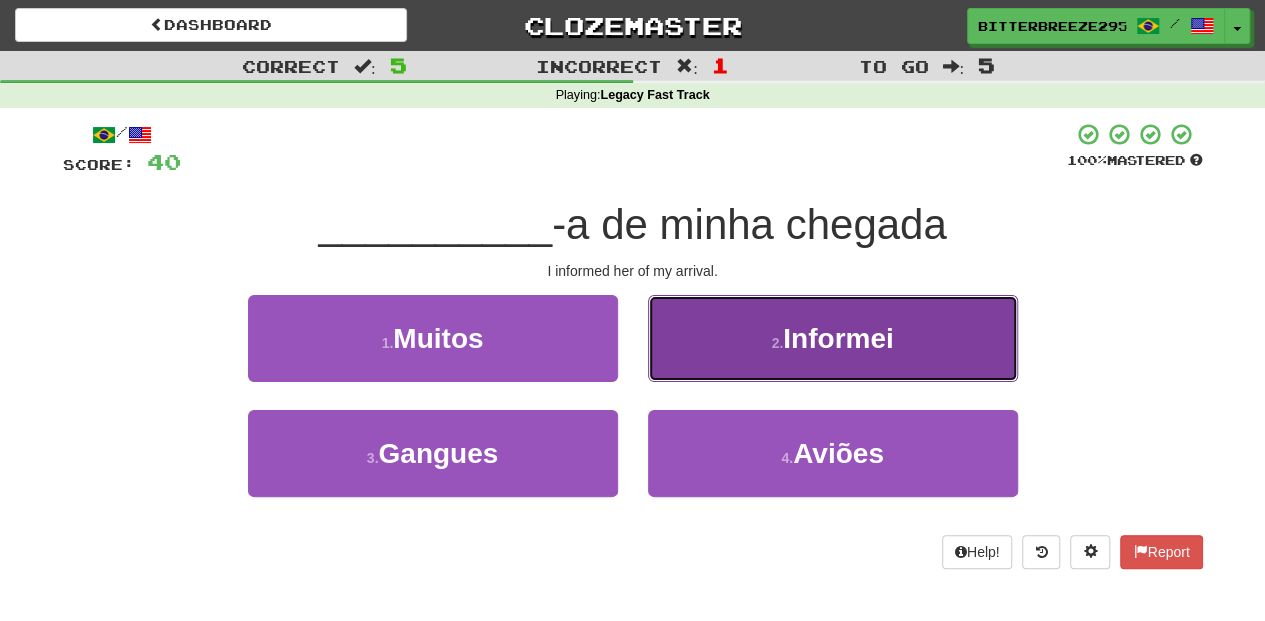 click on "2 .  Informei" at bounding box center (833, 338) 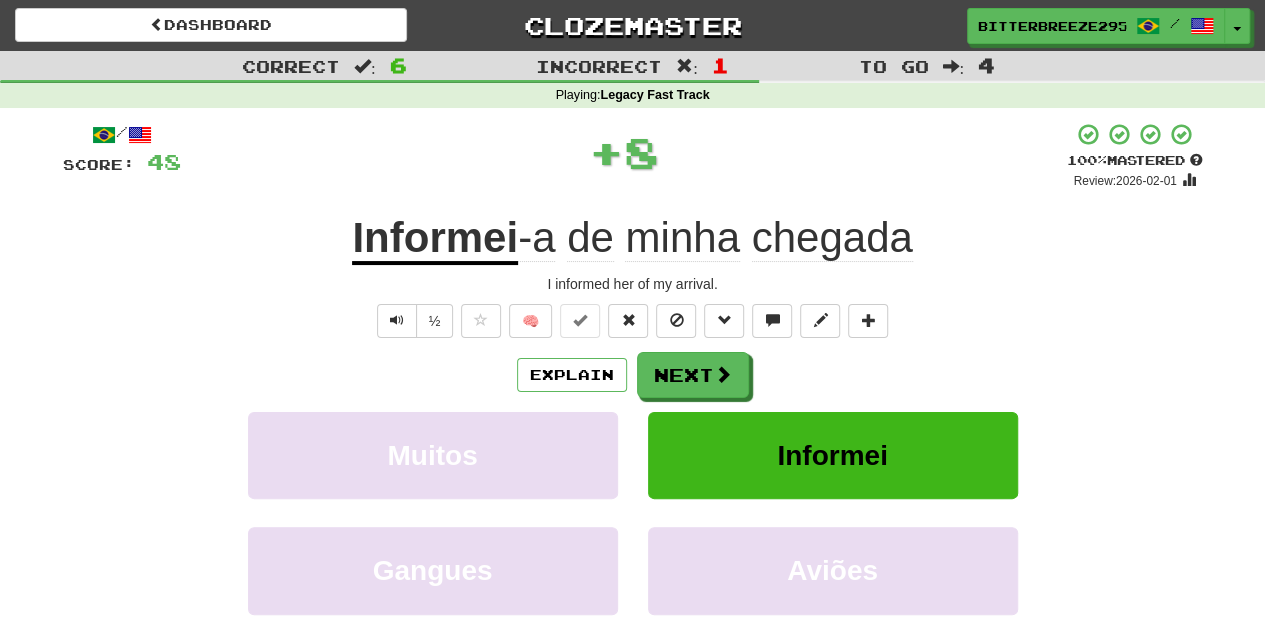 click on "Next" at bounding box center (693, 375) 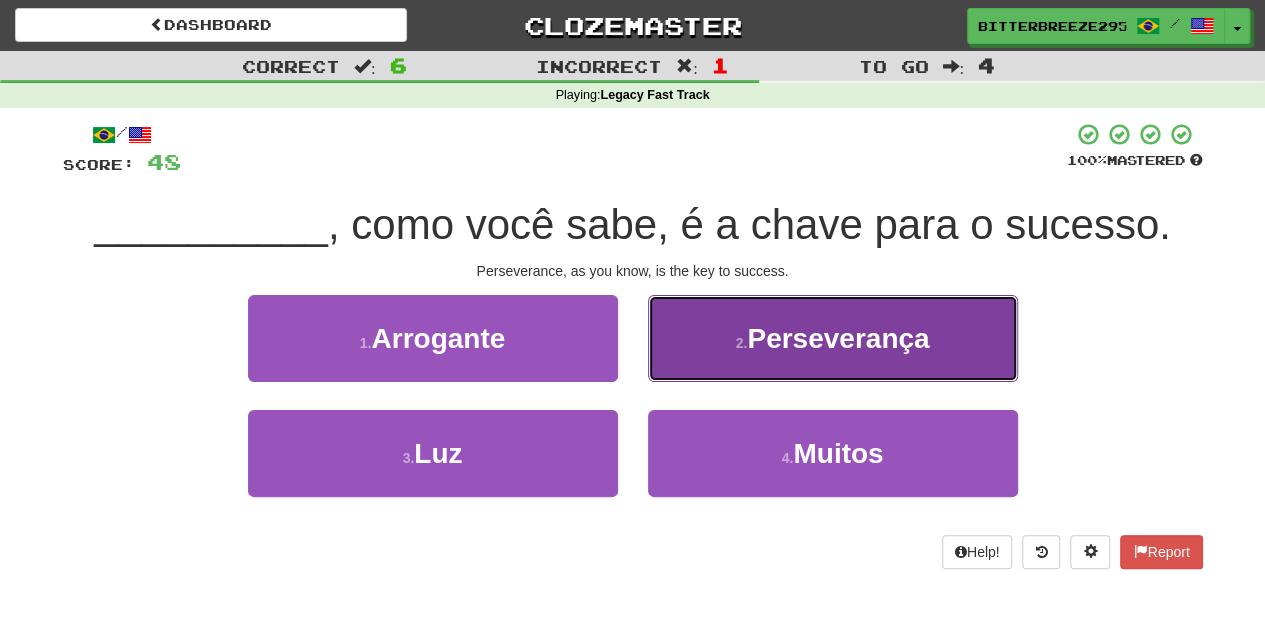 click on "2 .  Perseverança" at bounding box center [833, 338] 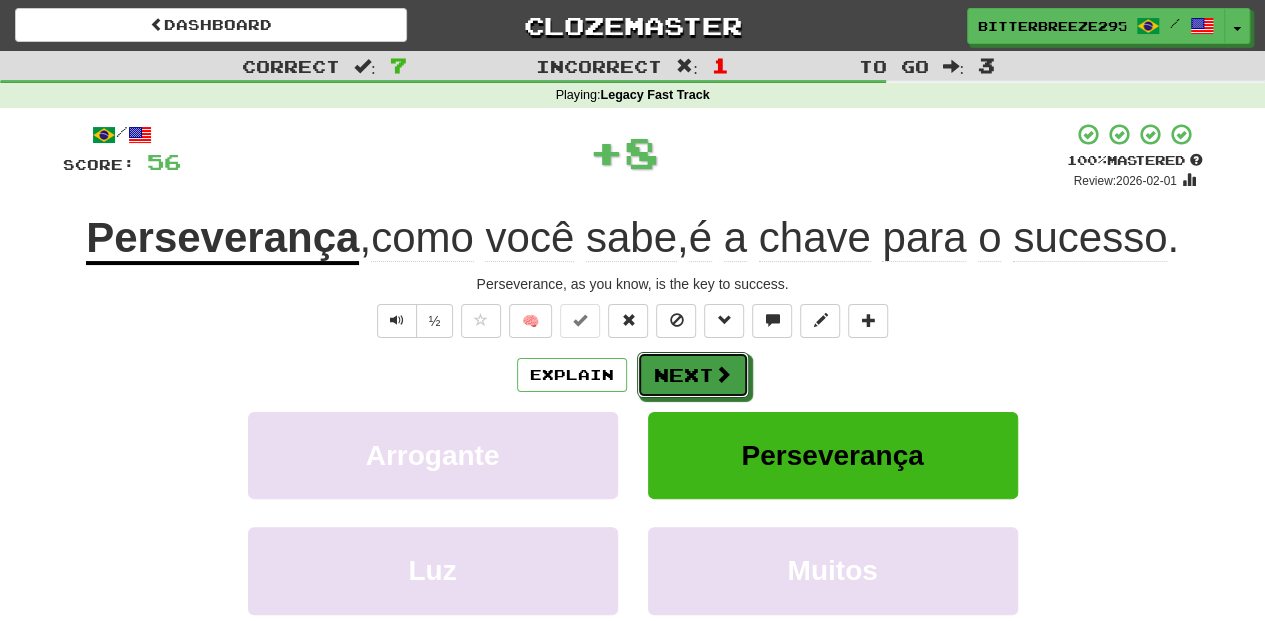 click on "Next" at bounding box center [693, 375] 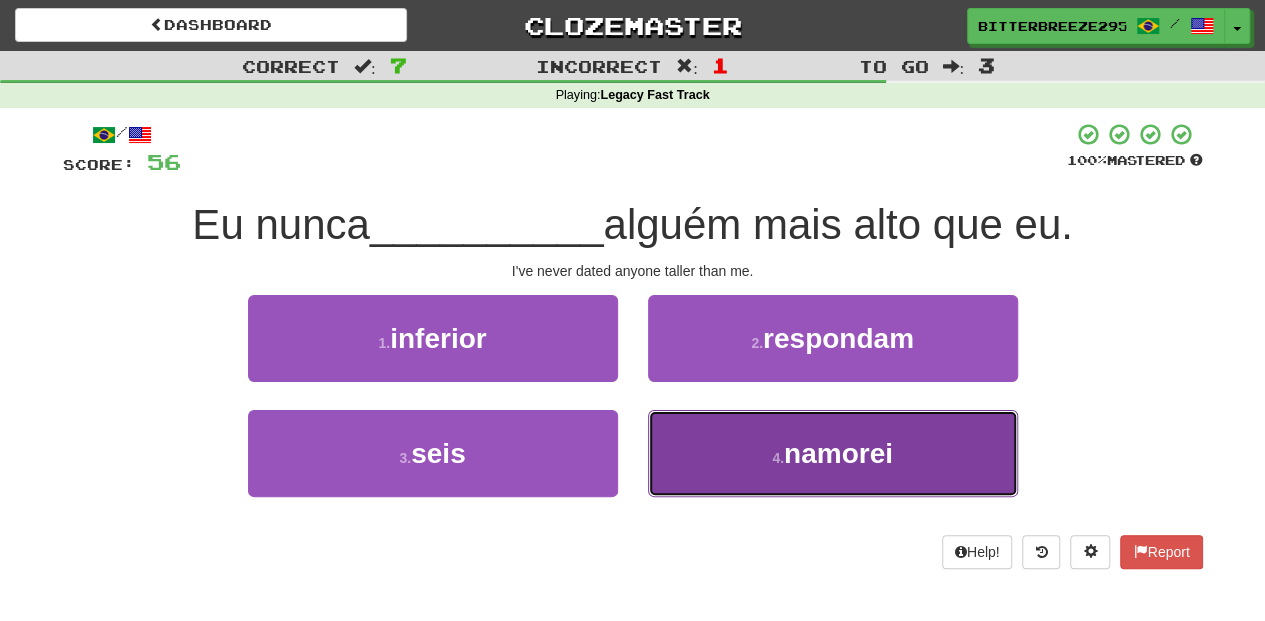 click on "4 .  namorei" at bounding box center (833, 453) 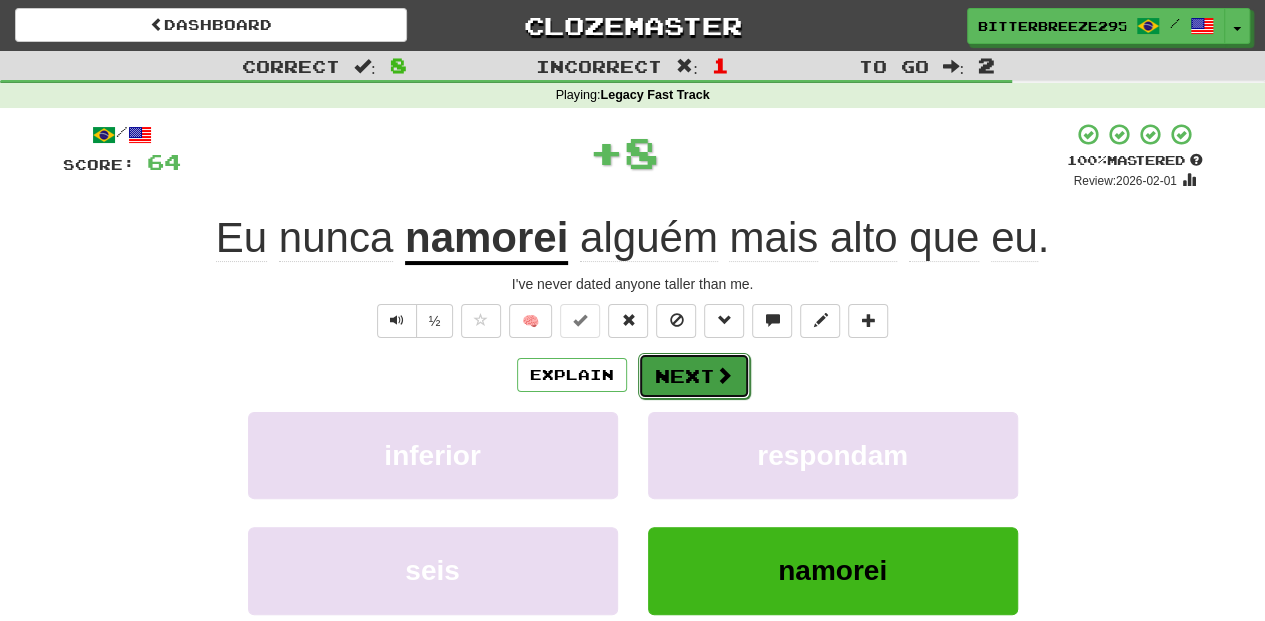 click on "Next" at bounding box center [694, 376] 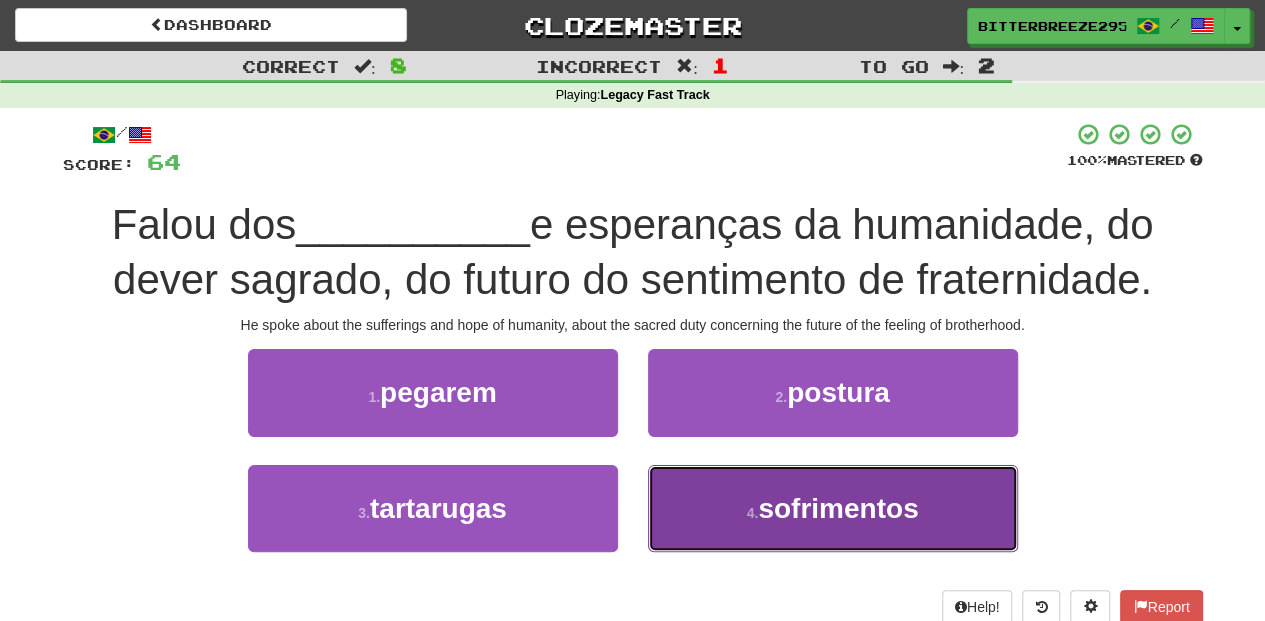 click on "4 .  sofrimentos" at bounding box center (833, 508) 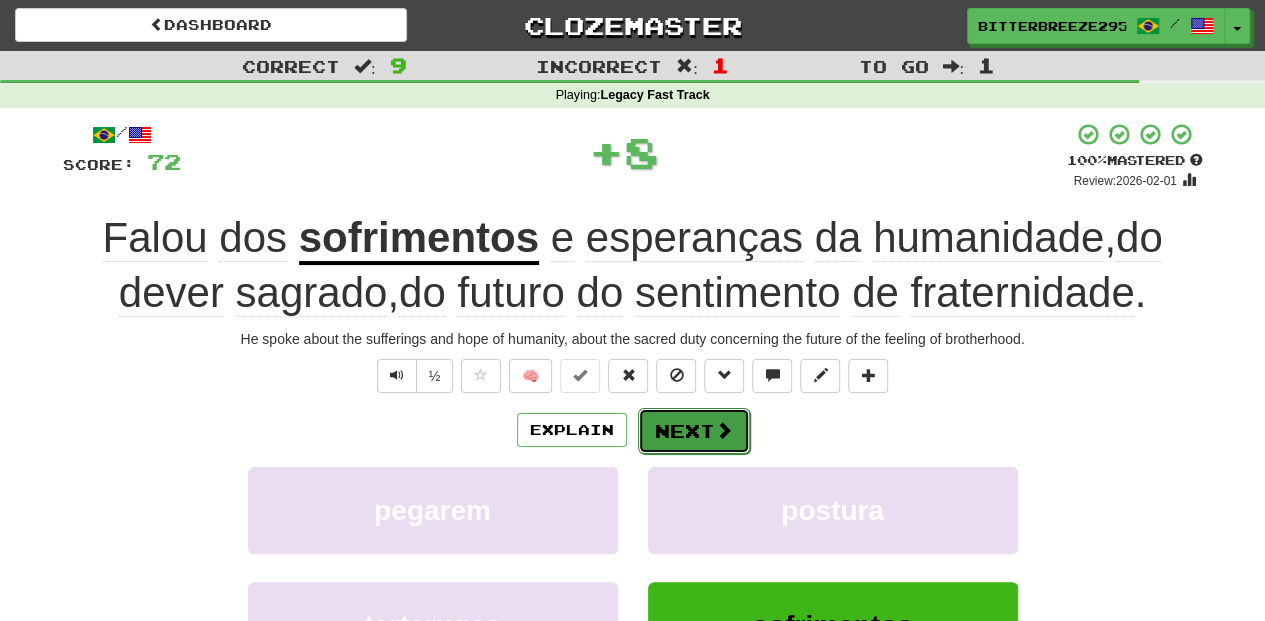 click on "Next" at bounding box center [694, 431] 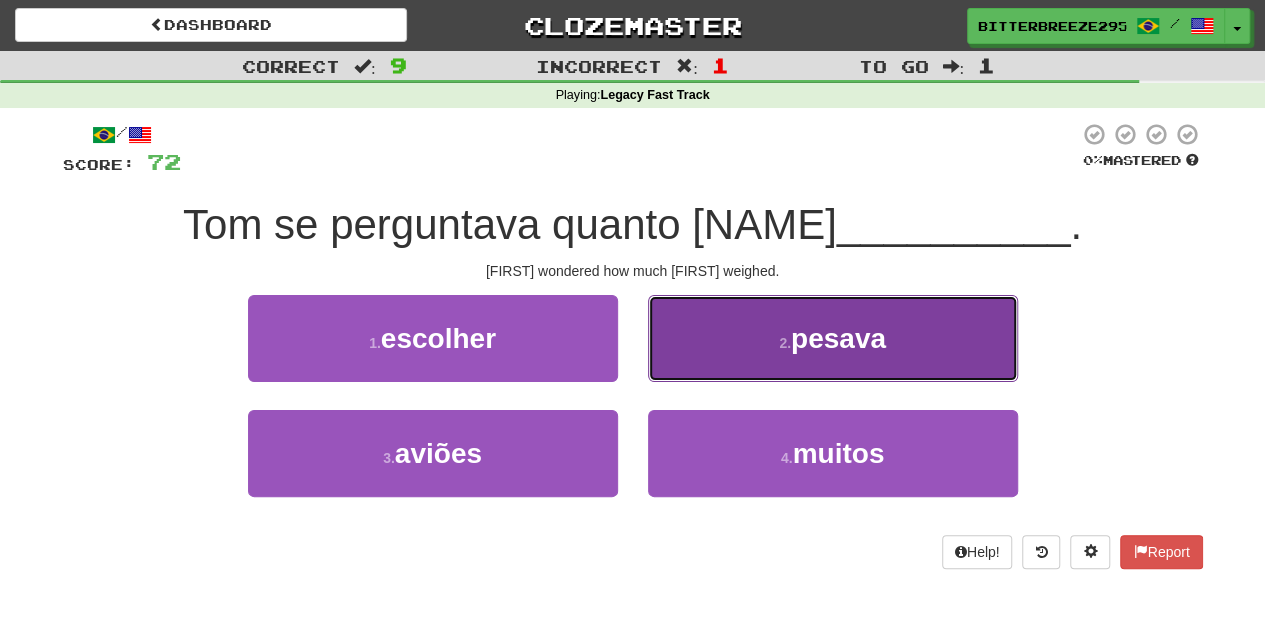 click on "2 .  pesava" at bounding box center [833, 338] 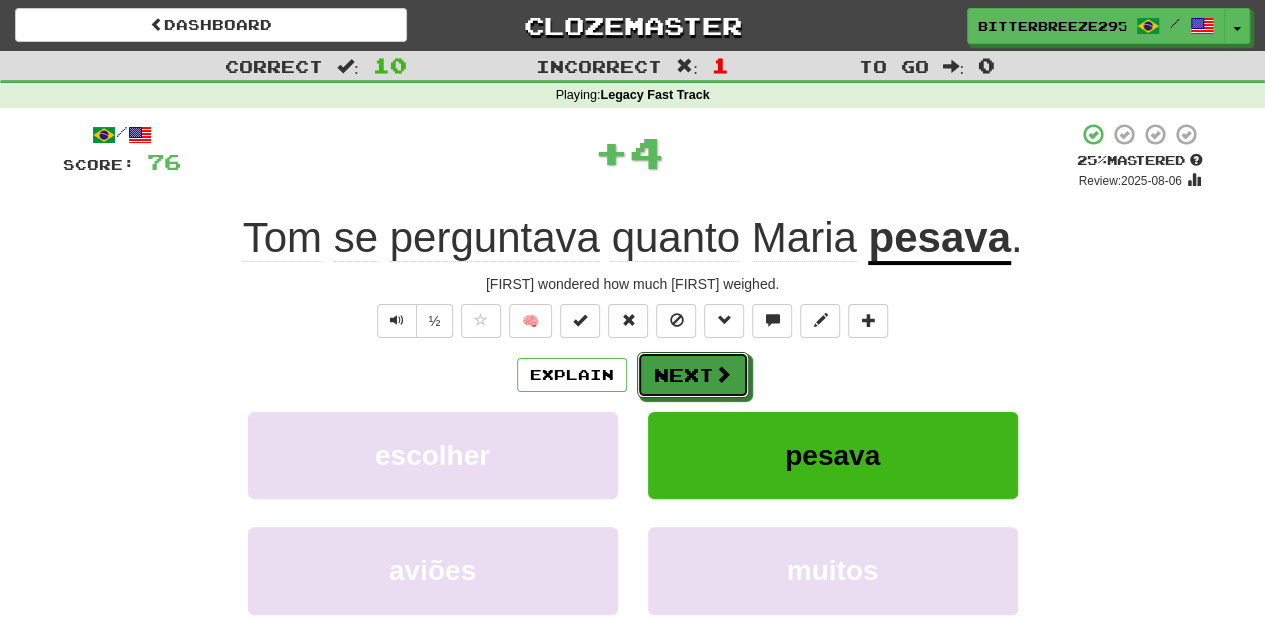 click on "Next" at bounding box center [693, 375] 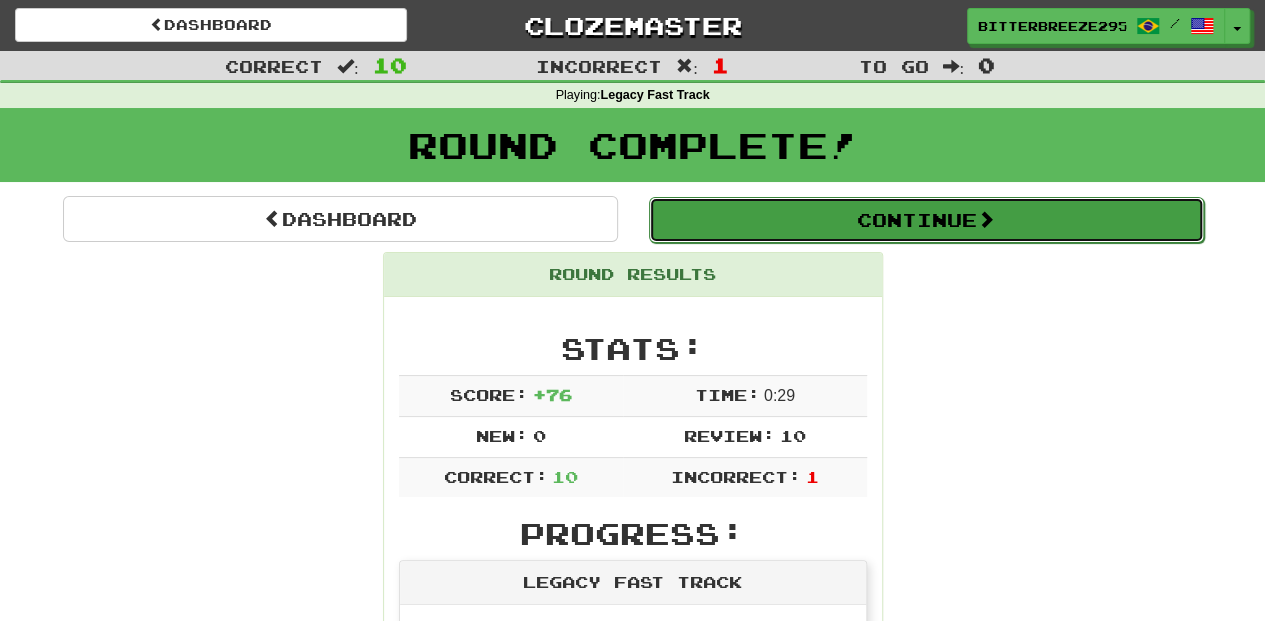 click on "Continue" at bounding box center (926, 220) 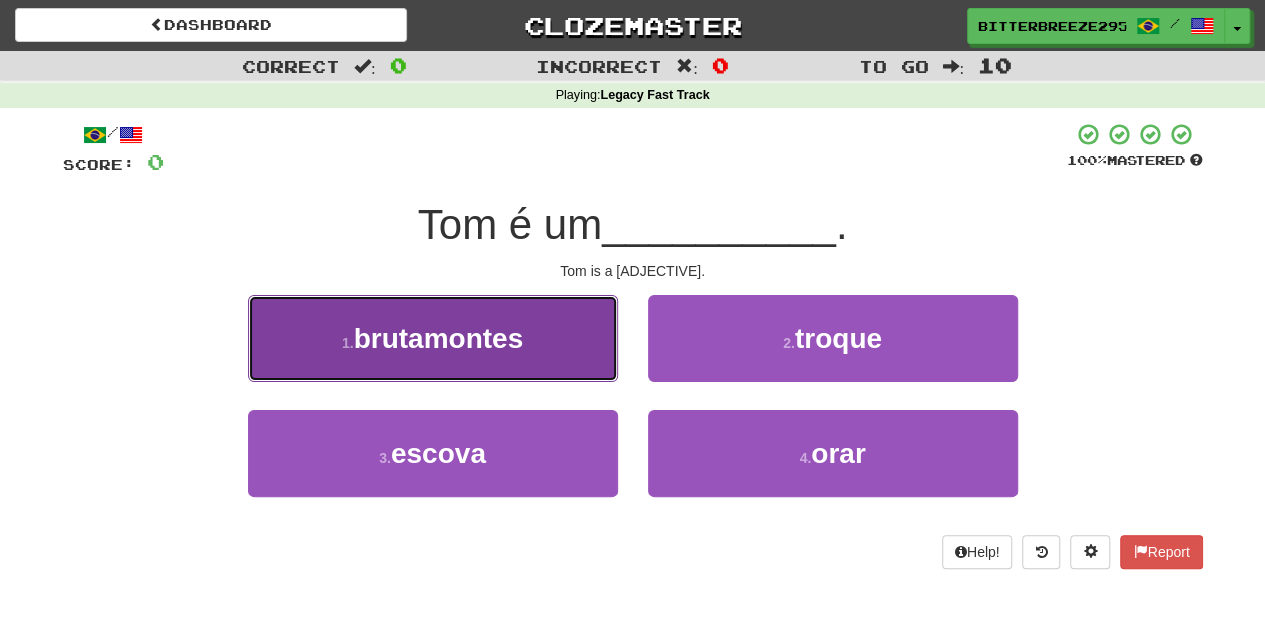 click on "1 .  brutamontes" at bounding box center (433, 338) 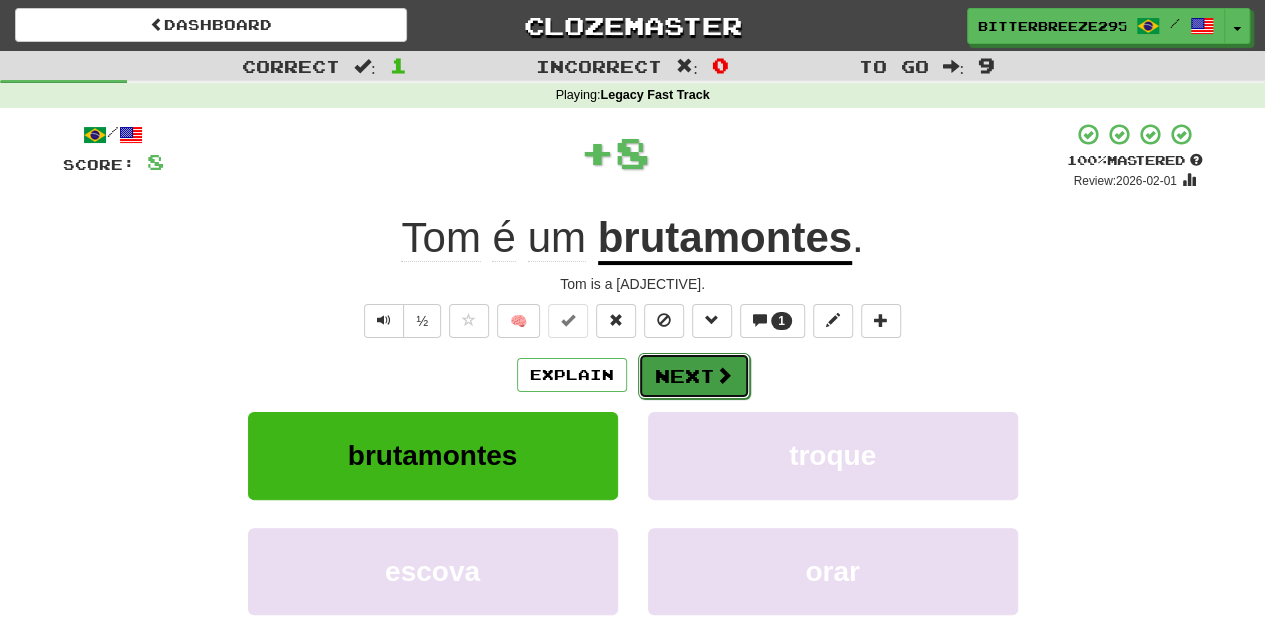 click on "Next" at bounding box center (694, 376) 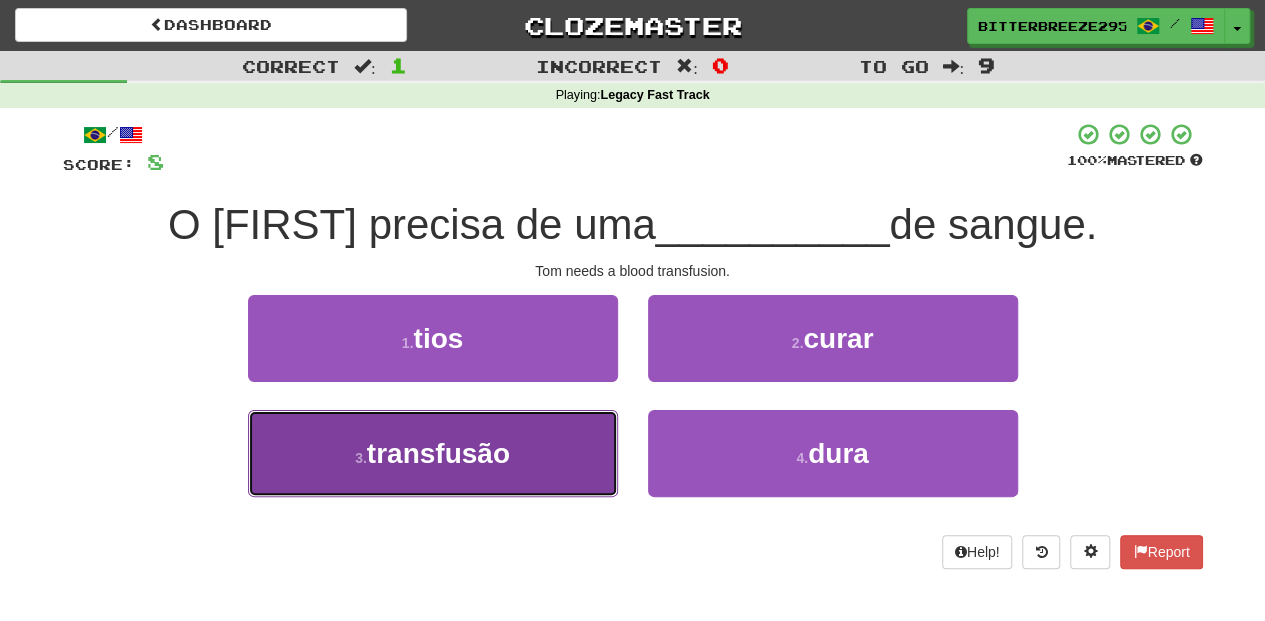 click on "3 .  transfusão" at bounding box center (433, 453) 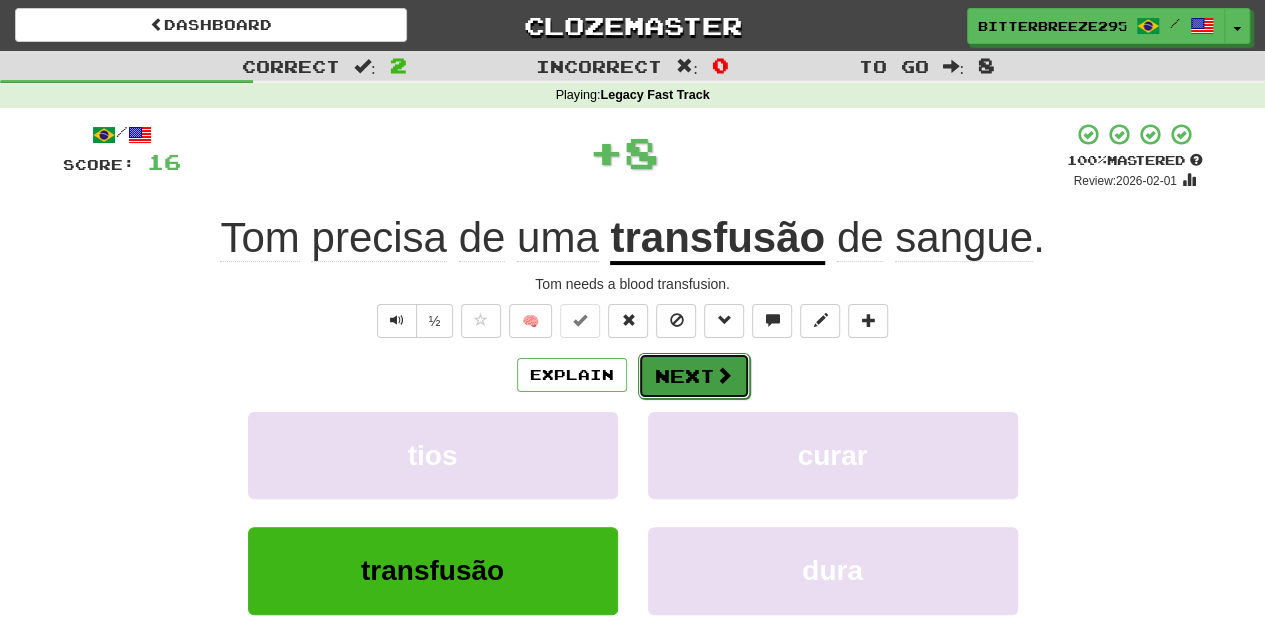 click on "Next" at bounding box center (694, 376) 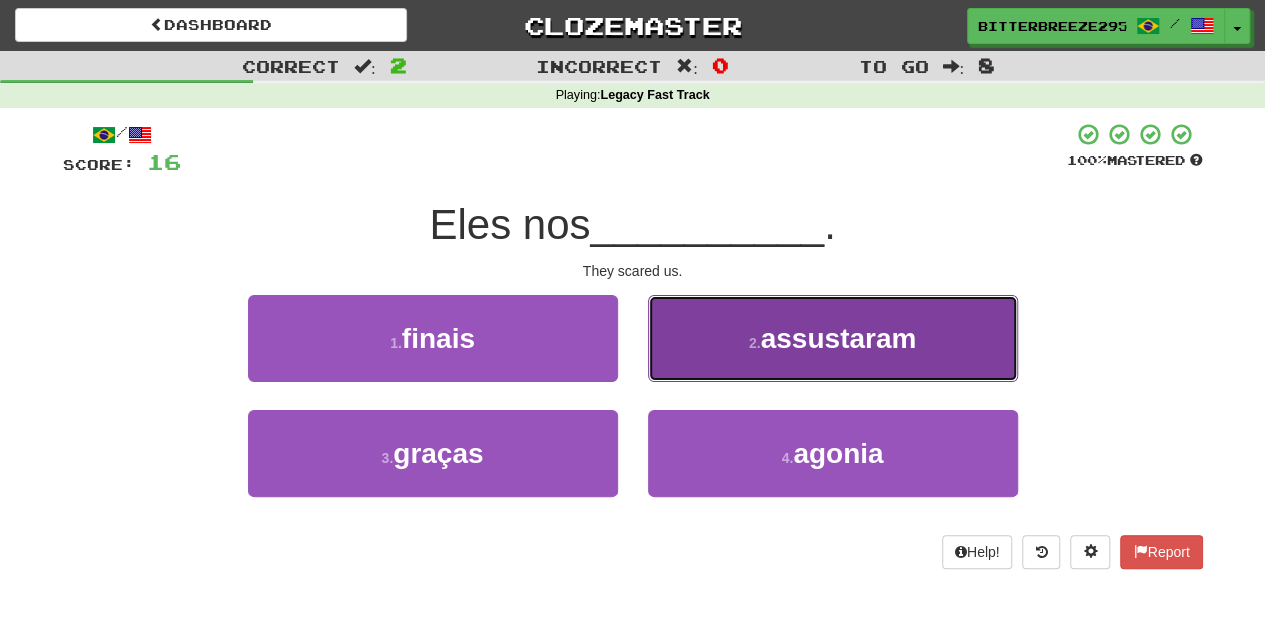 click on "2 .  assustaram" at bounding box center [833, 338] 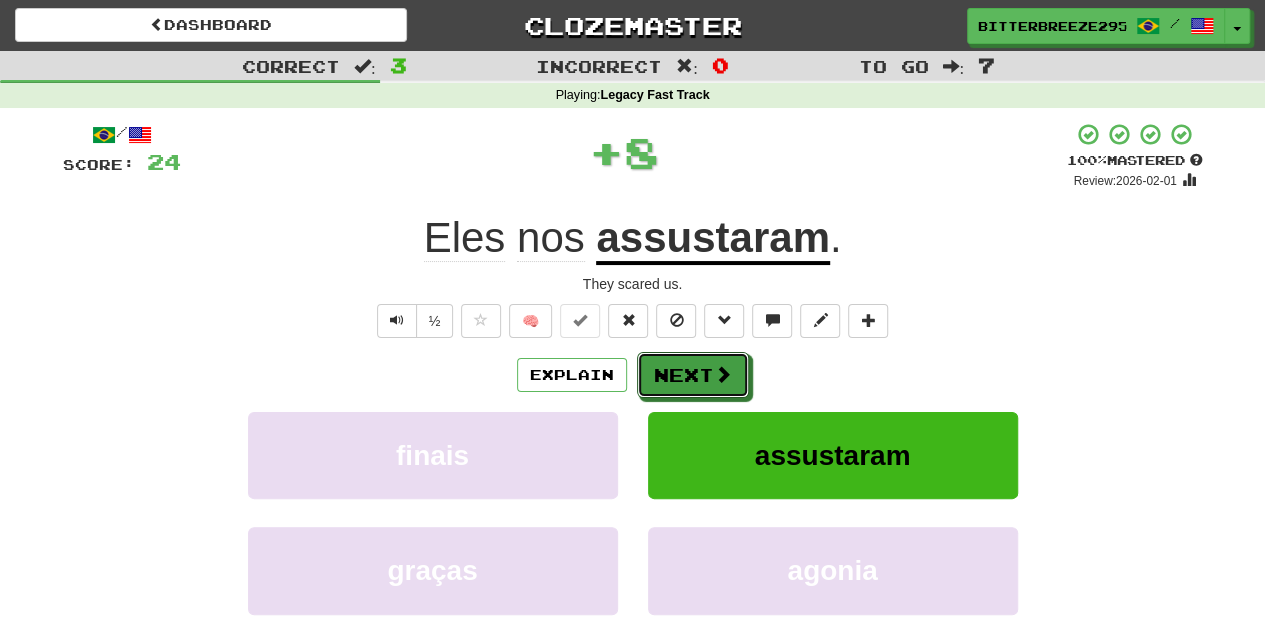 click on "Next" at bounding box center (693, 375) 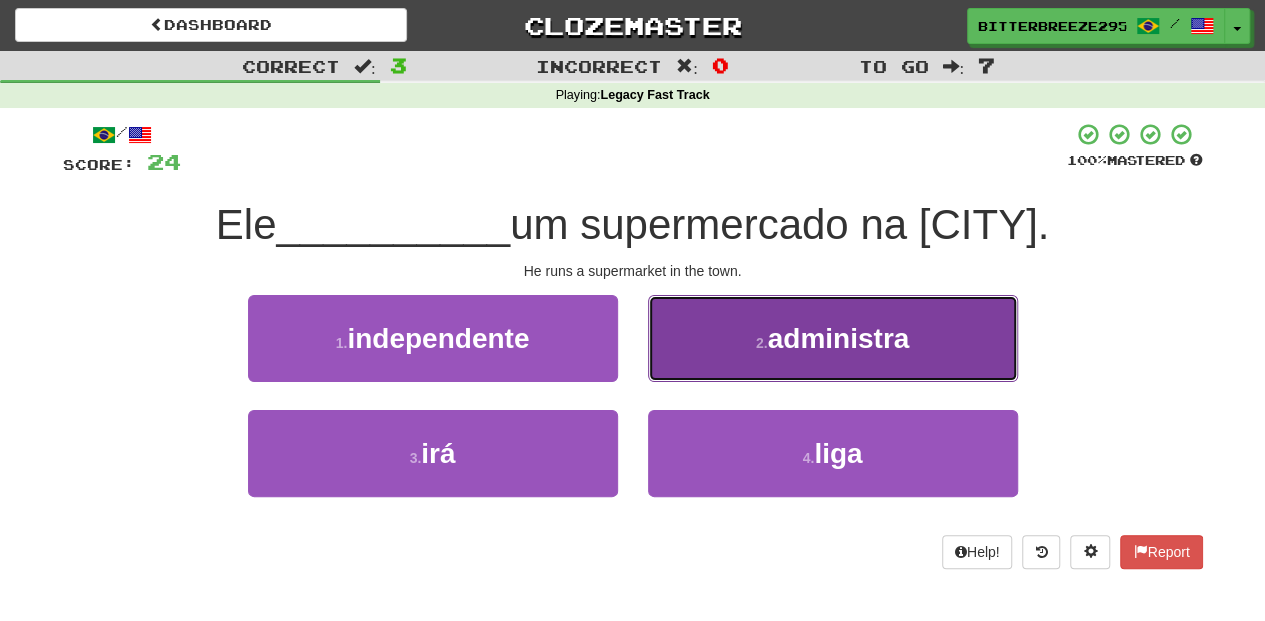 click on "2 .  administra" at bounding box center (833, 338) 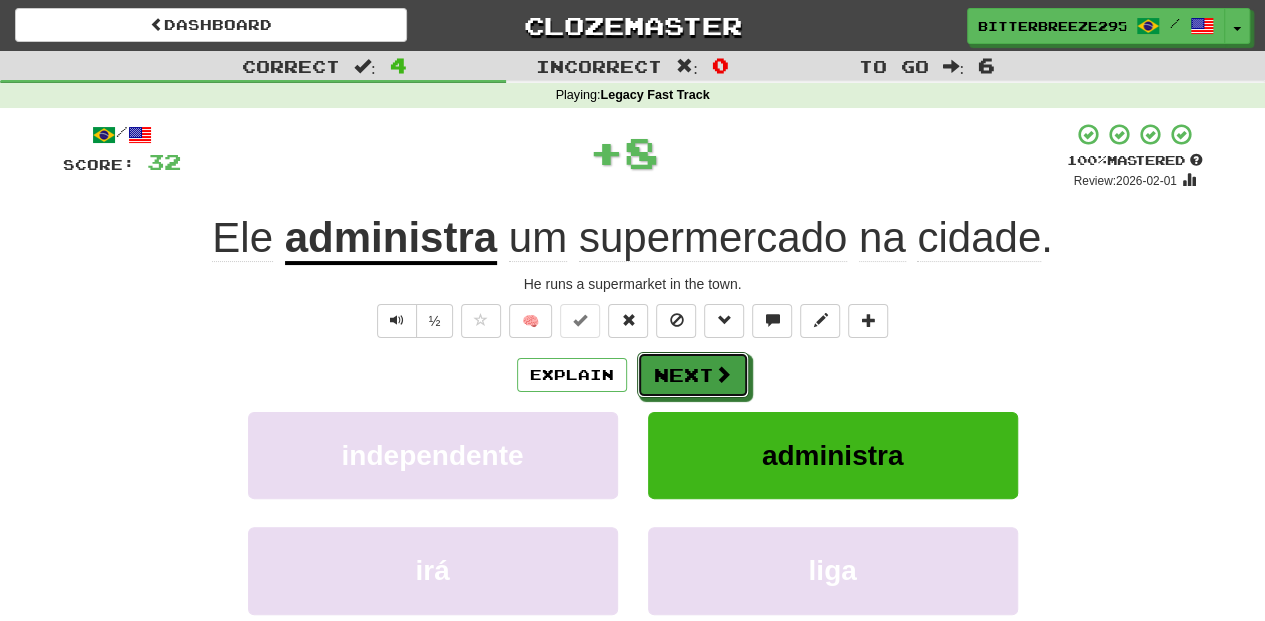 click on "Next" at bounding box center [693, 375] 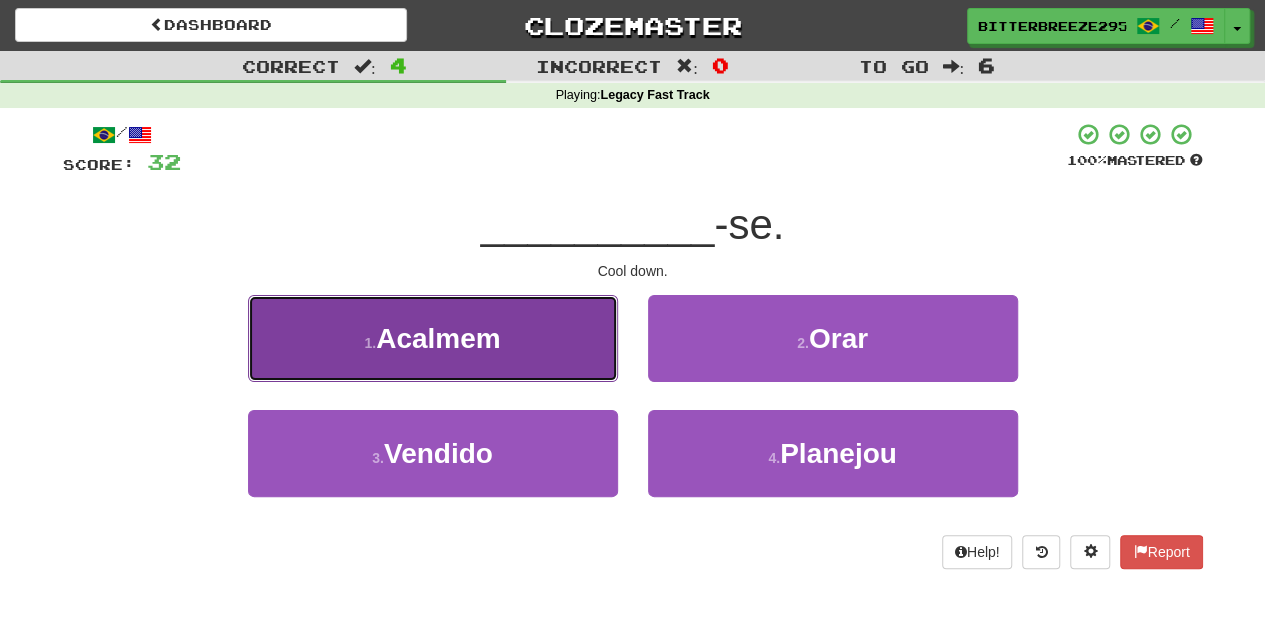 click on "1 .  Acalmem" at bounding box center (433, 338) 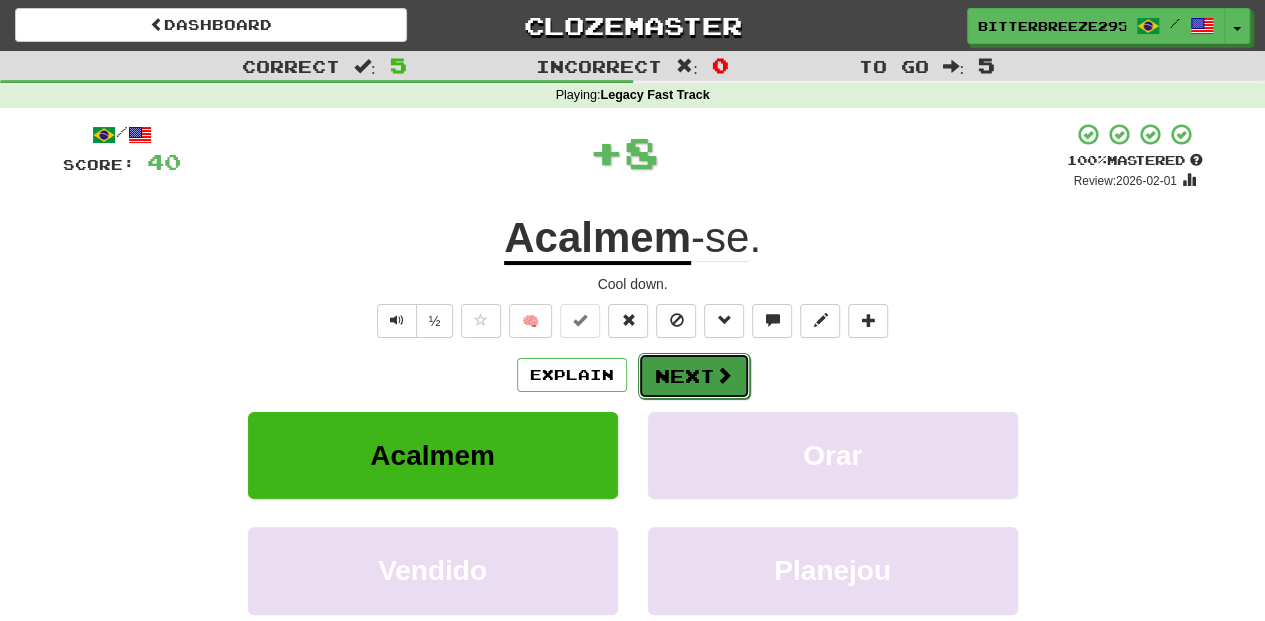 click on "Next" at bounding box center [694, 376] 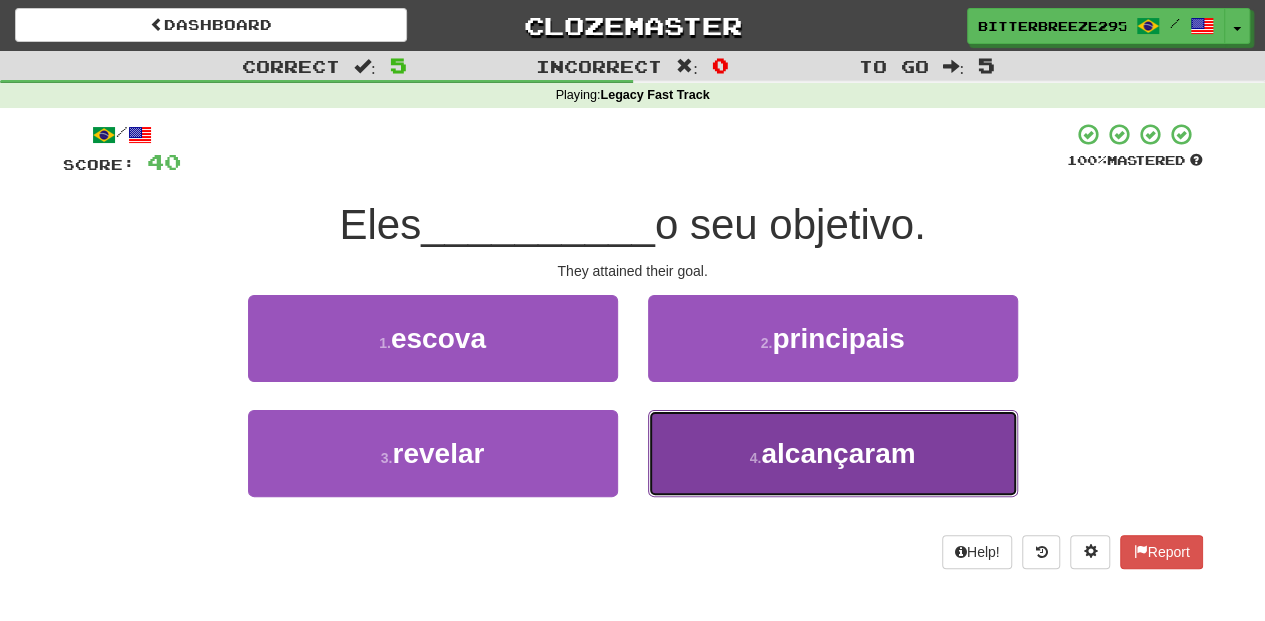 click on "4 .  alcançaram" at bounding box center [833, 453] 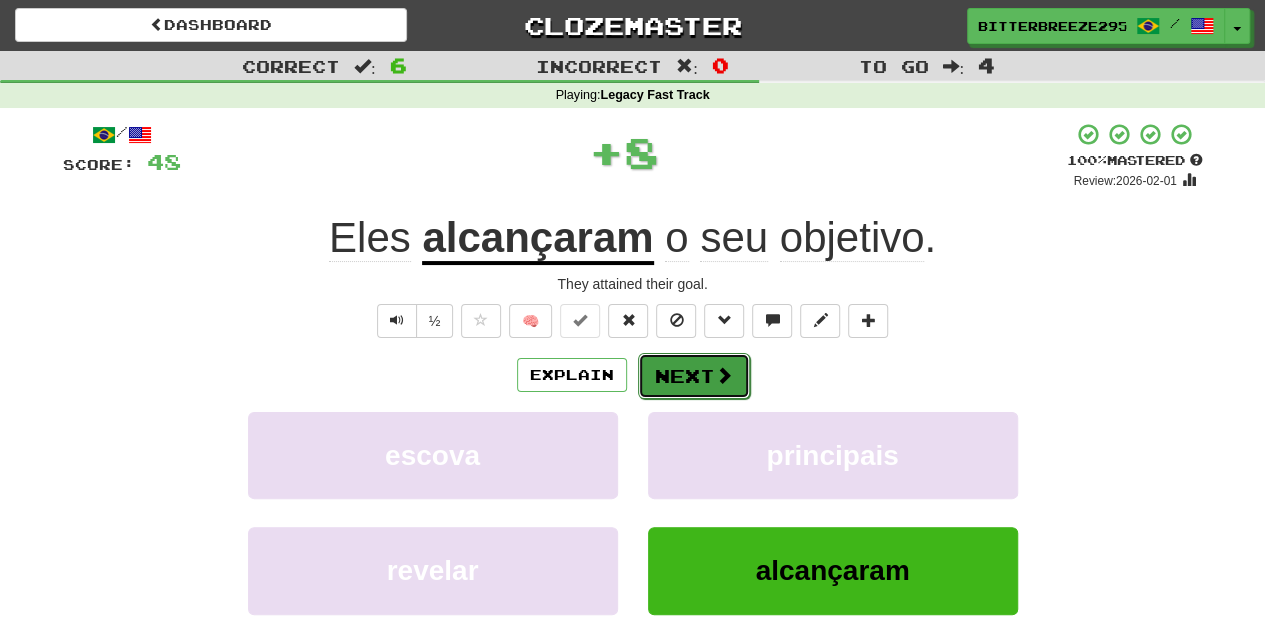 click on "Next" at bounding box center [694, 376] 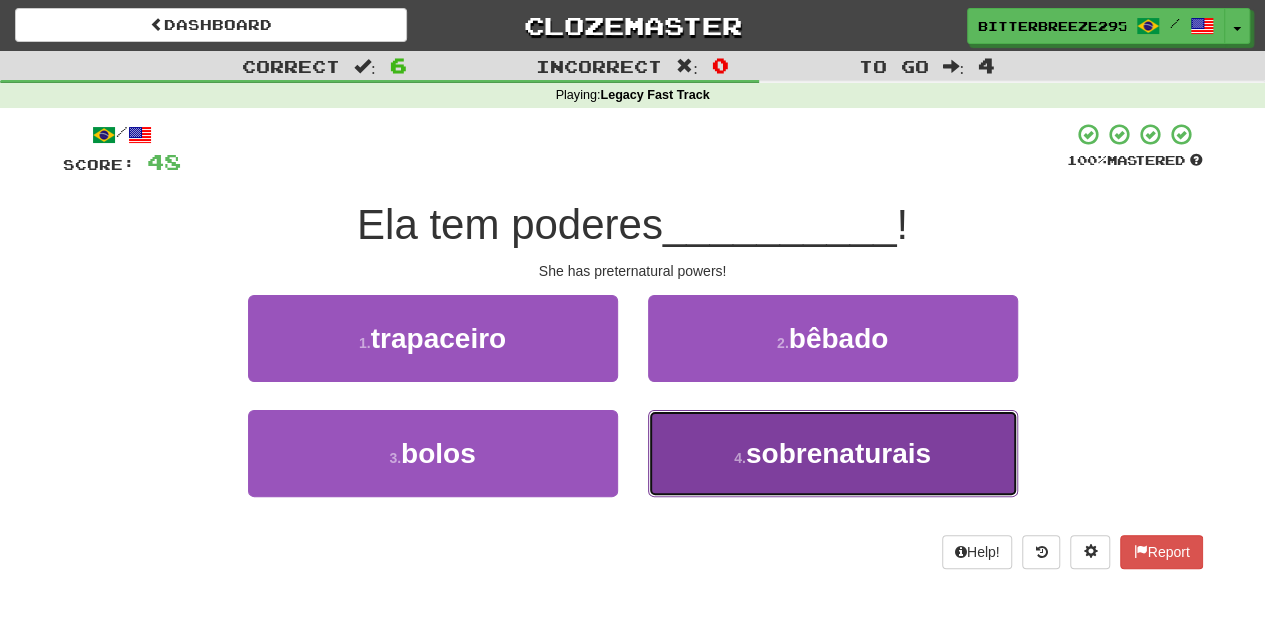 click on "4 .  sobrenaturais" at bounding box center (833, 453) 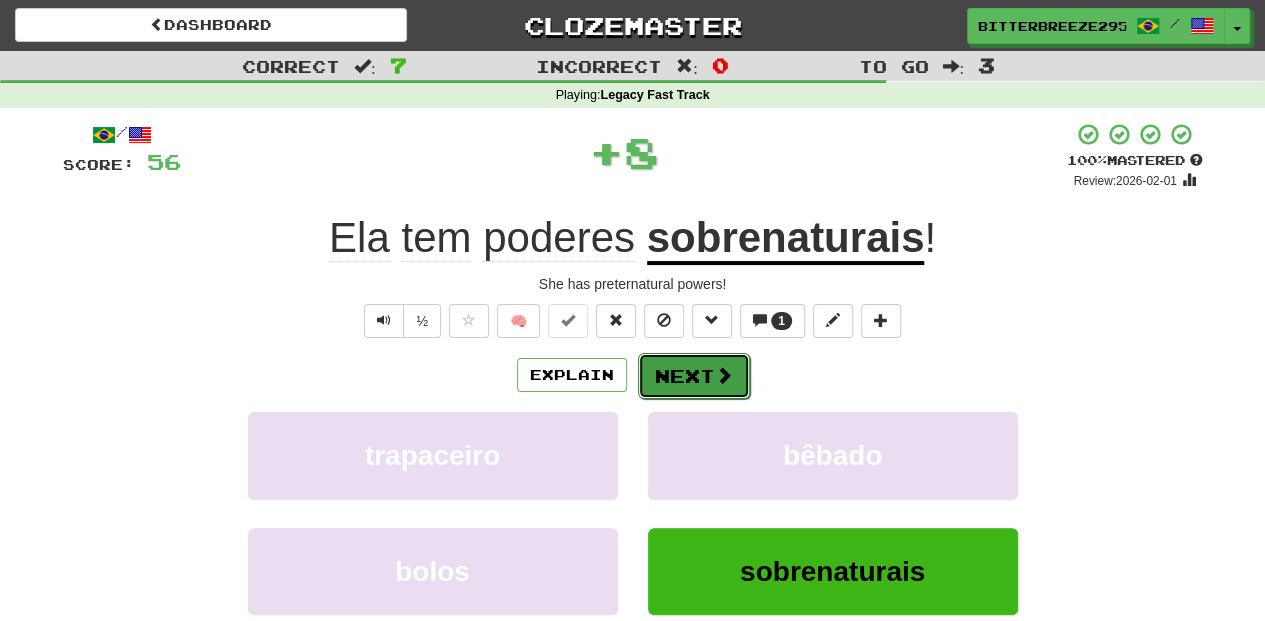 click on "Next" at bounding box center (694, 376) 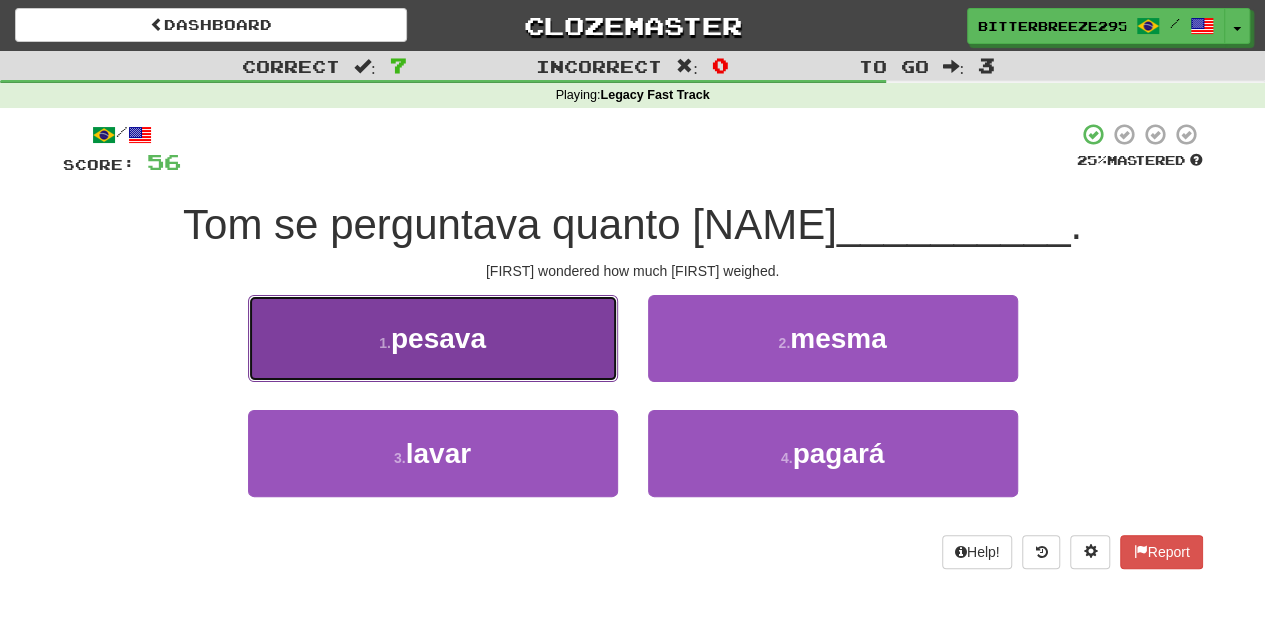 click on "1 .  pesava" at bounding box center [433, 338] 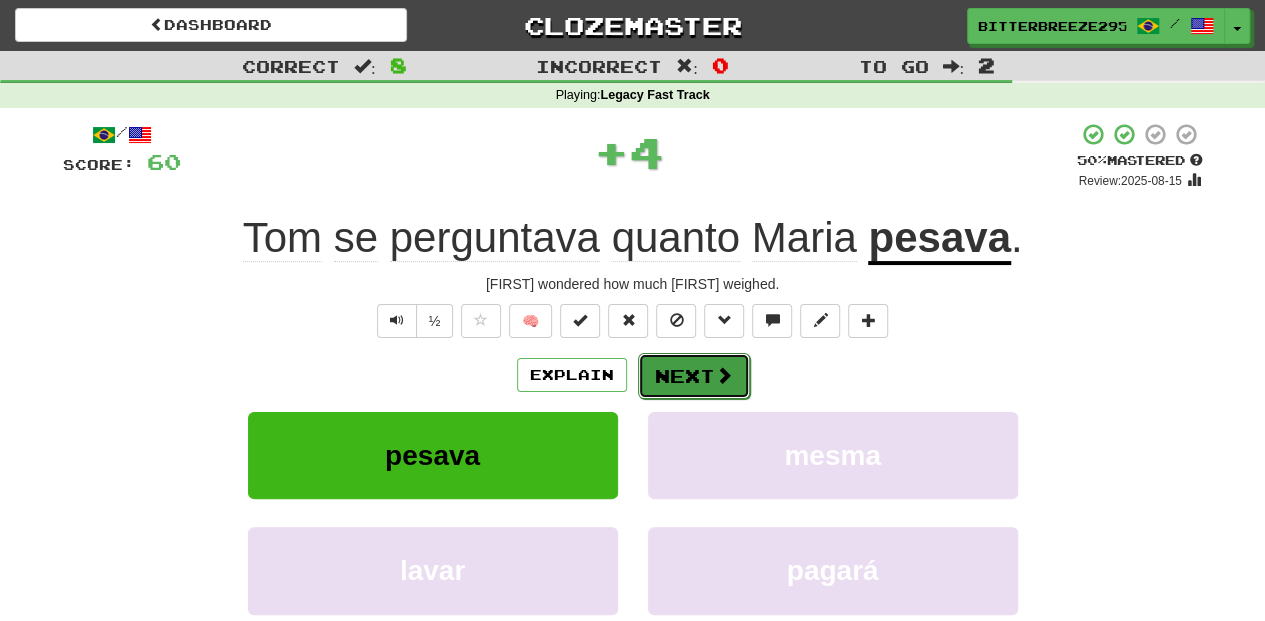 click on "Next" at bounding box center (694, 376) 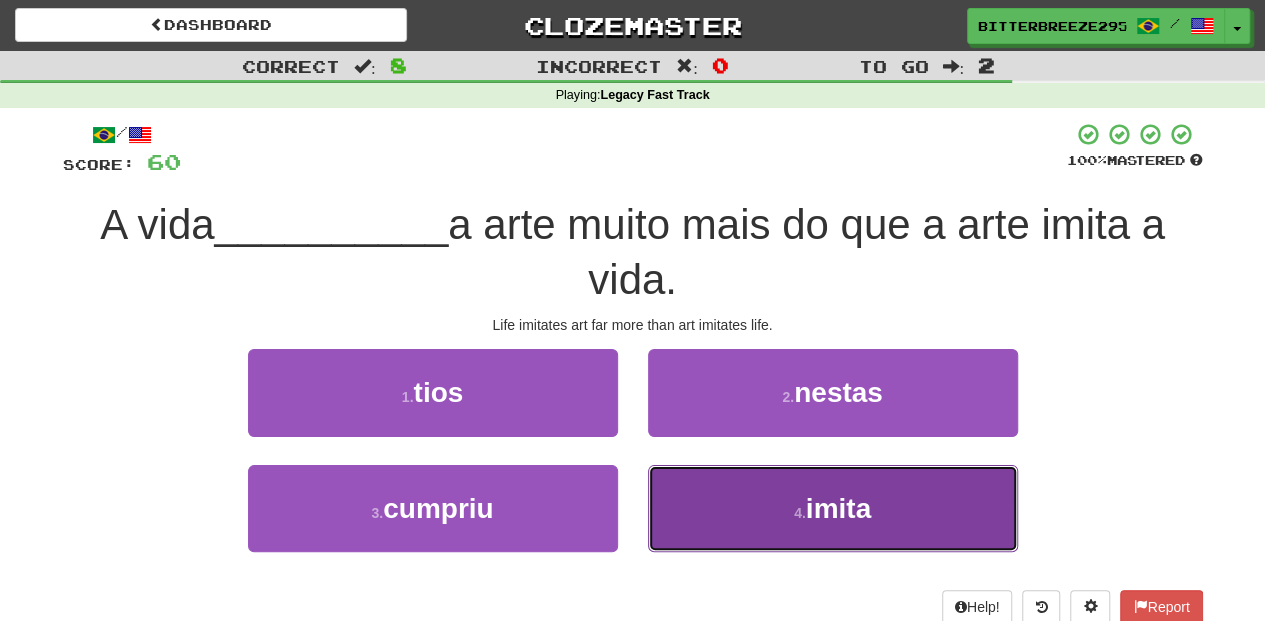 click on "4 .  imita" at bounding box center [833, 508] 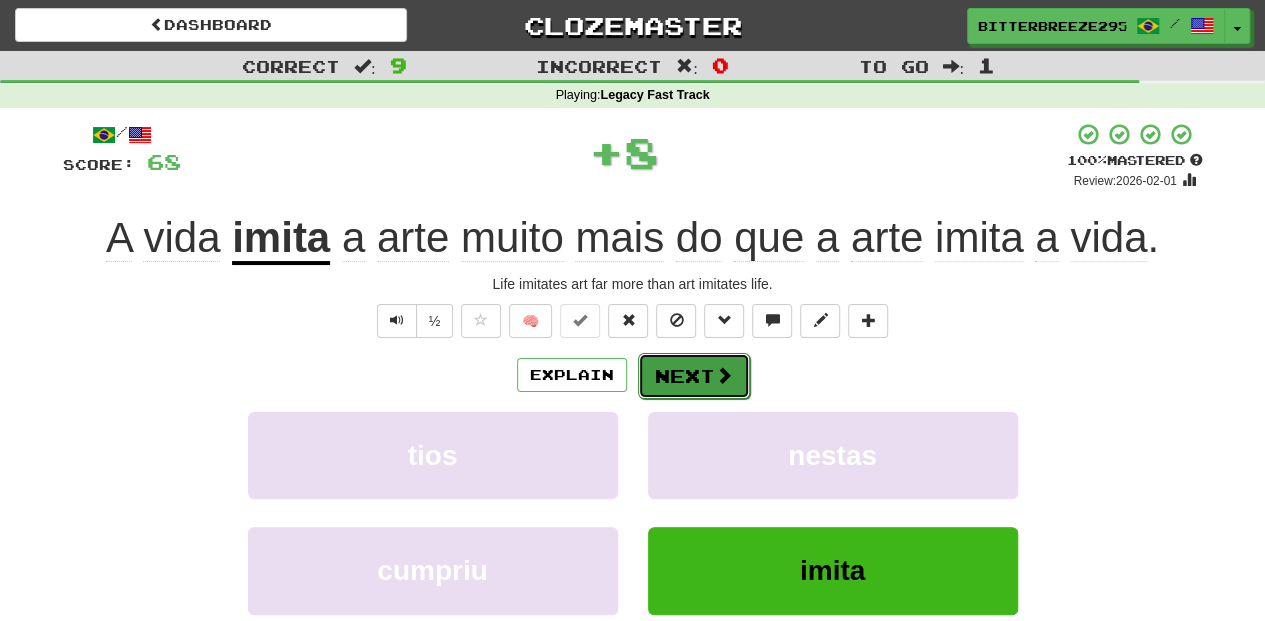 click on "Next" at bounding box center [694, 376] 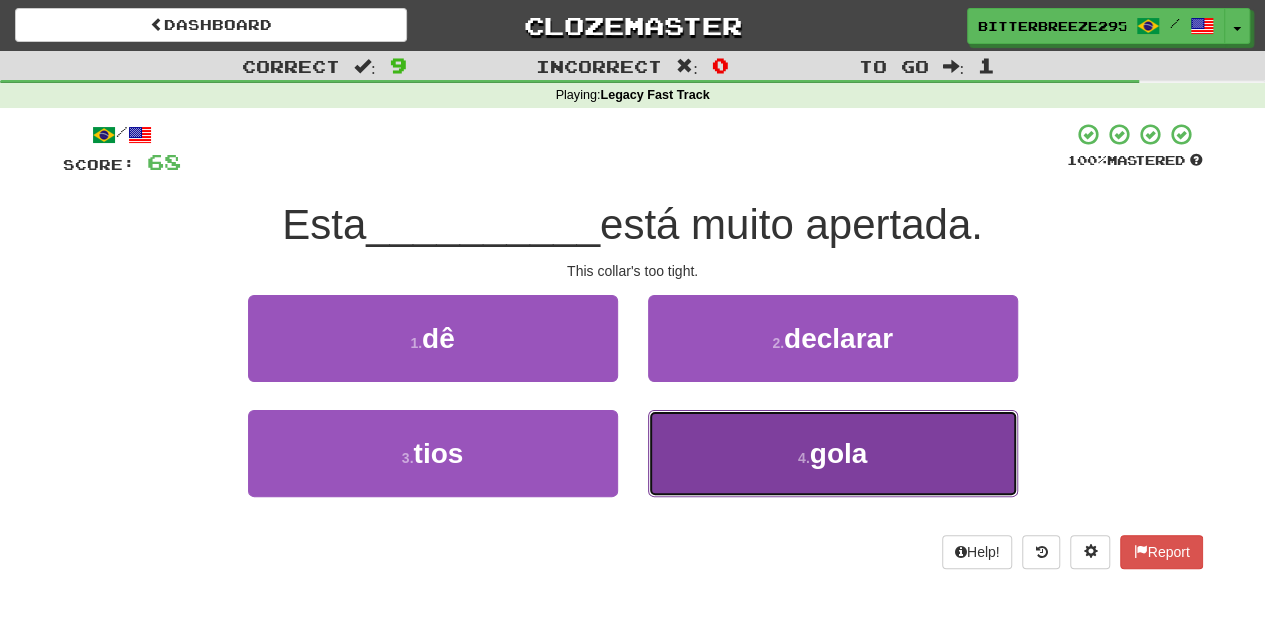 click on "4 .  gola" at bounding box center [833, 453] 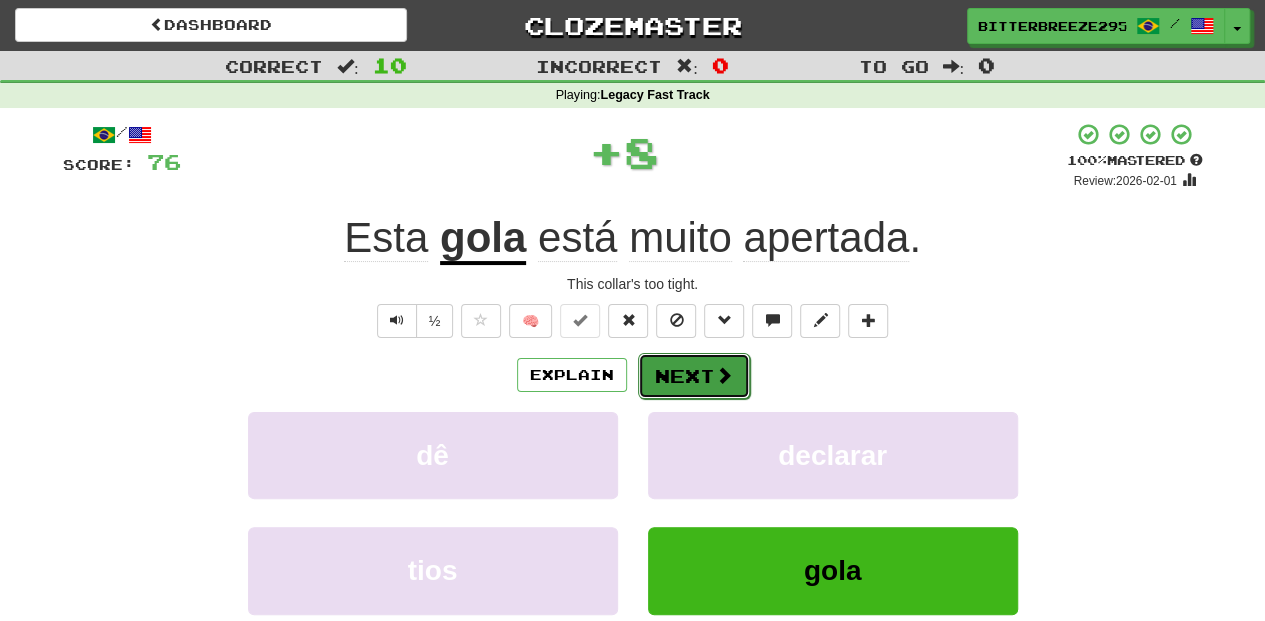 click at bounding box center [724, 375] 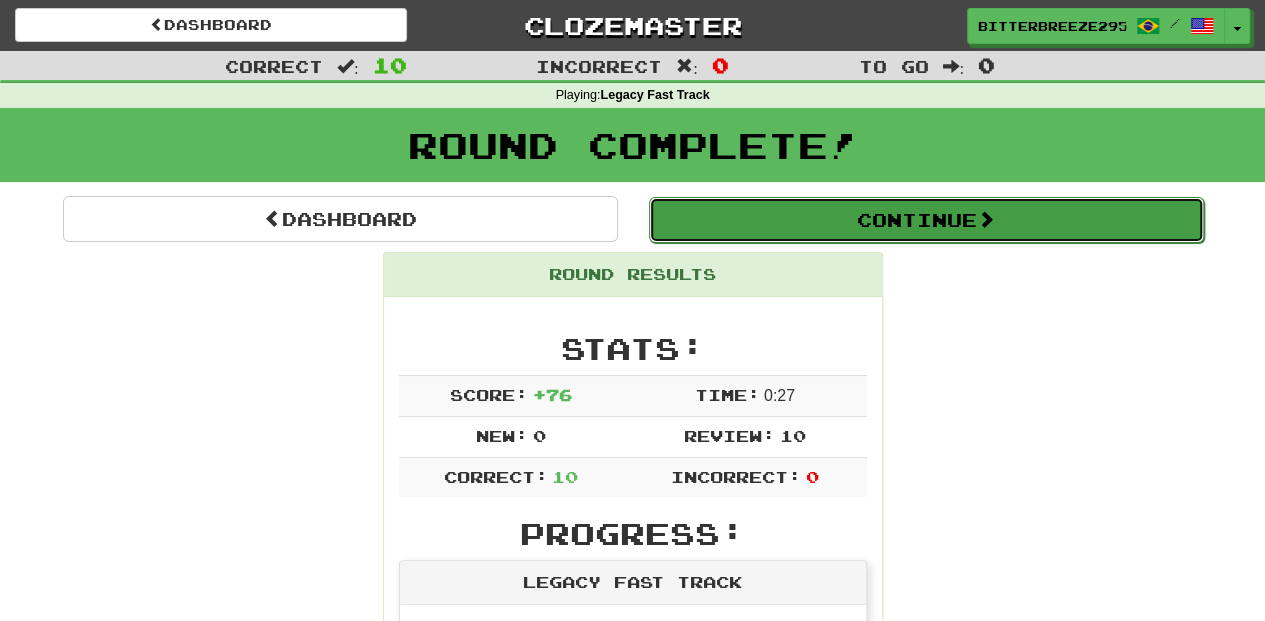click on "Continue" at bounding box center (926, 220) 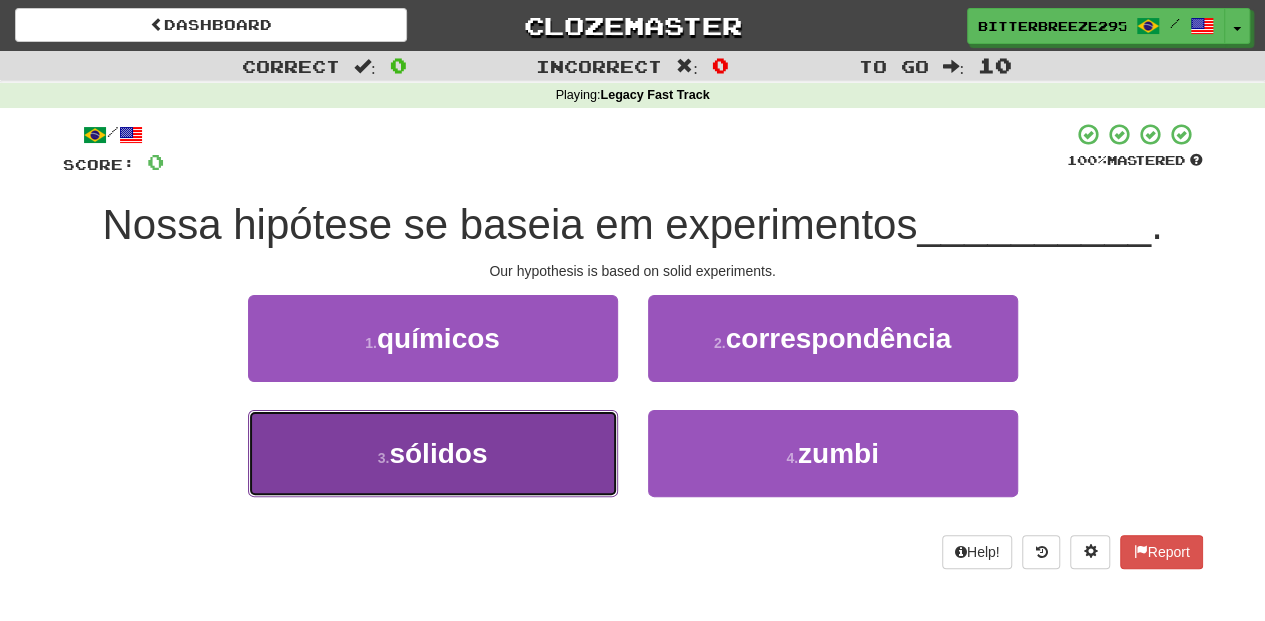 click on "3 .  sólidos" at bounding box center (433, 453) 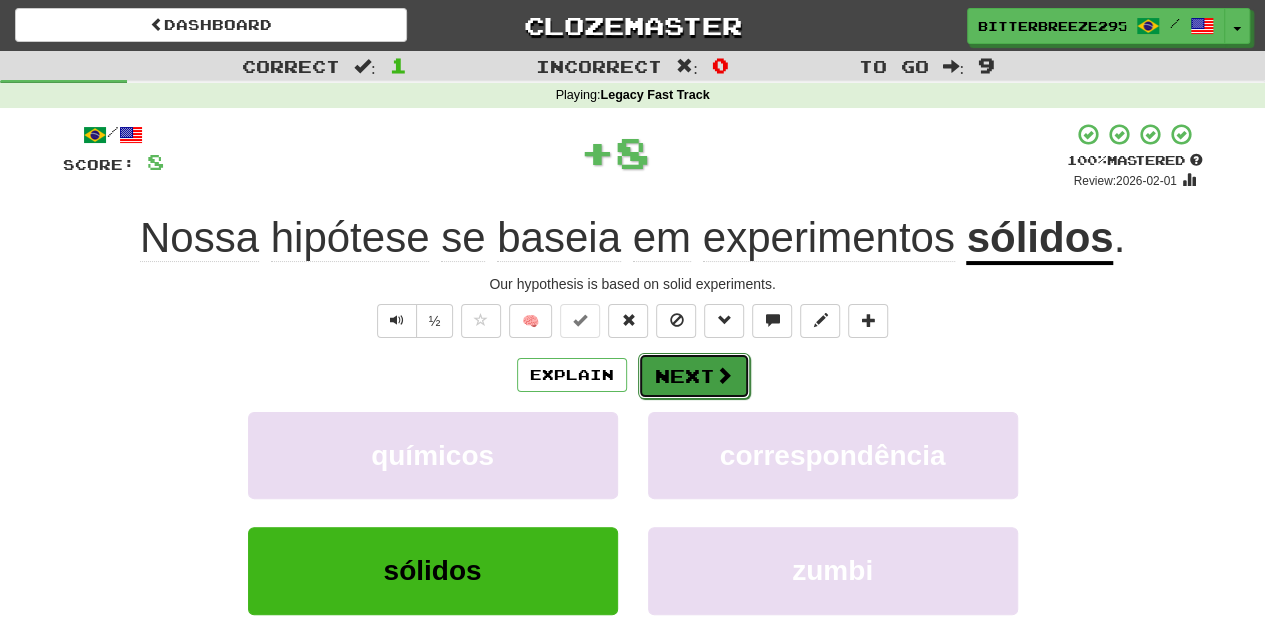 click on "Next" at bounding box center [694, 376] 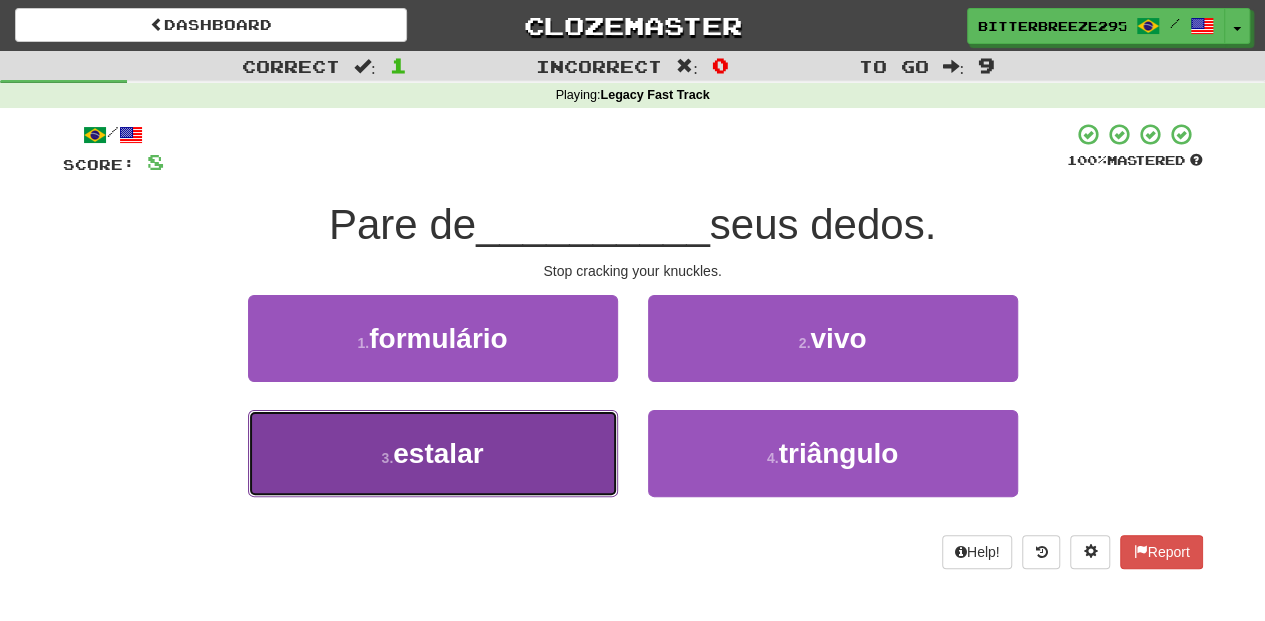click on "3 .  estalar" at bounding box center (433, 453) 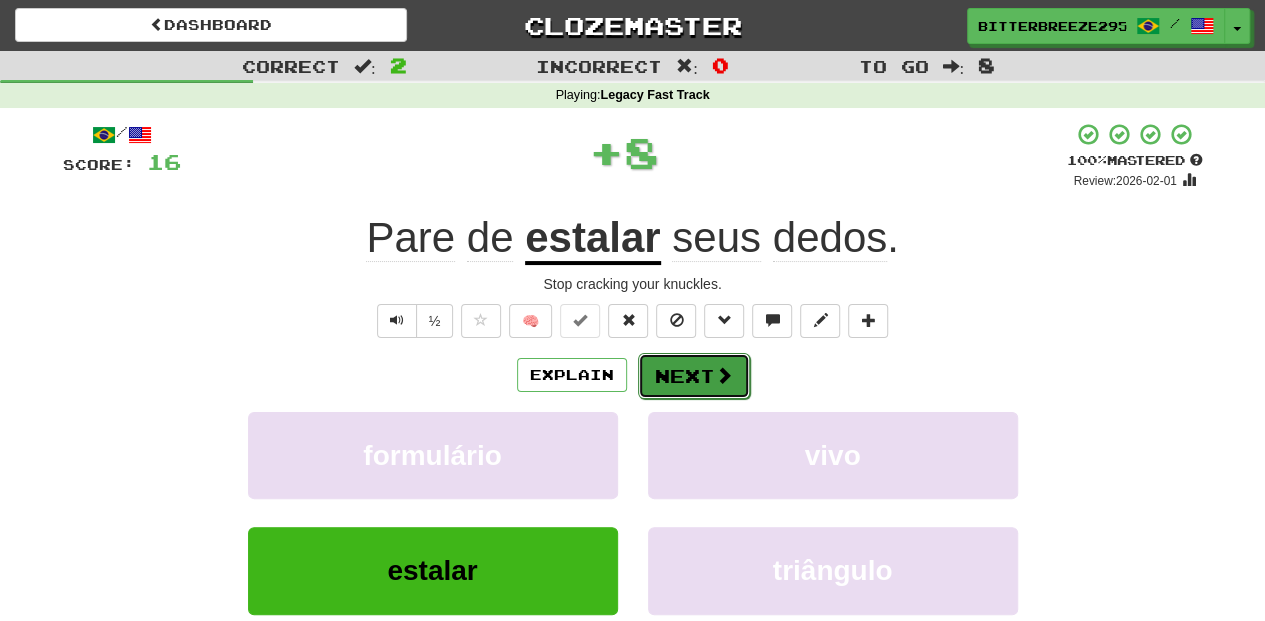 click on "Next" at bounding box center [694, 376] 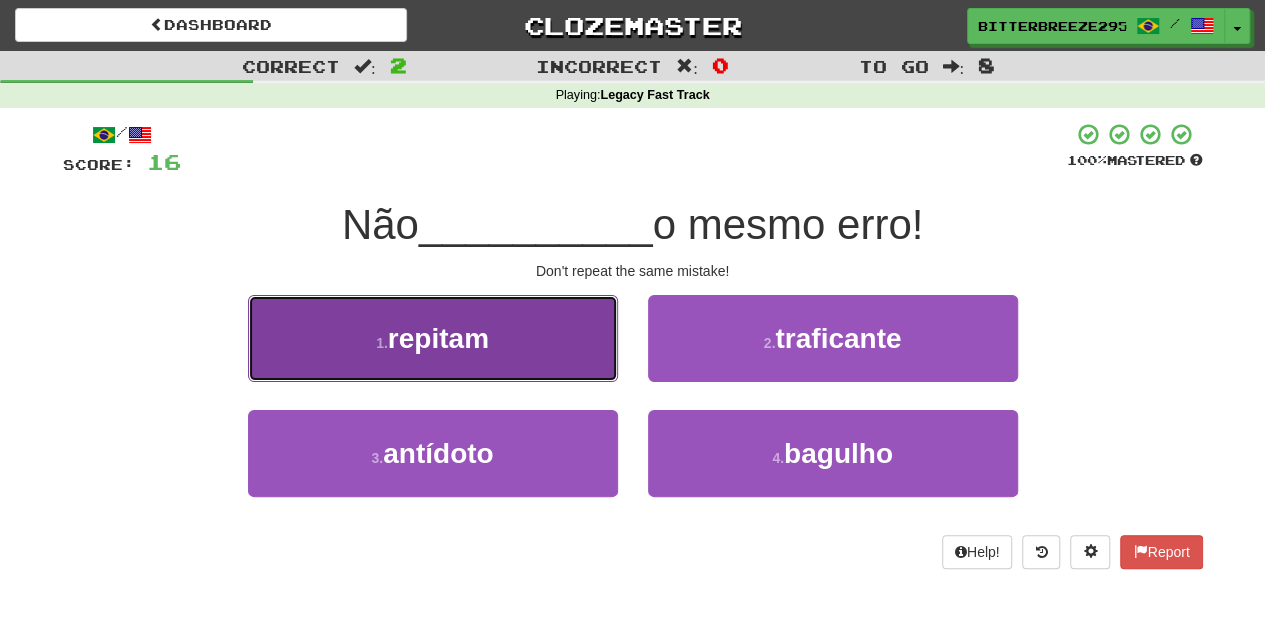 click on "1 .  repitam" at bounding box center [433, 338] 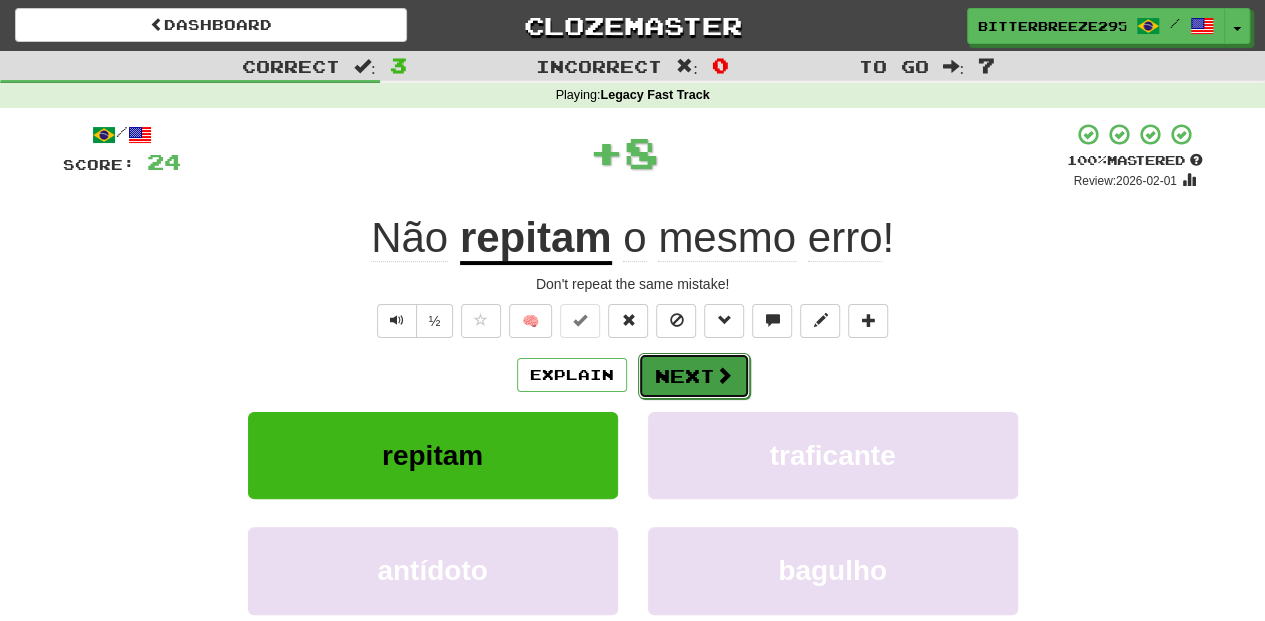 click on "Next" at bounding box center [694, 376] 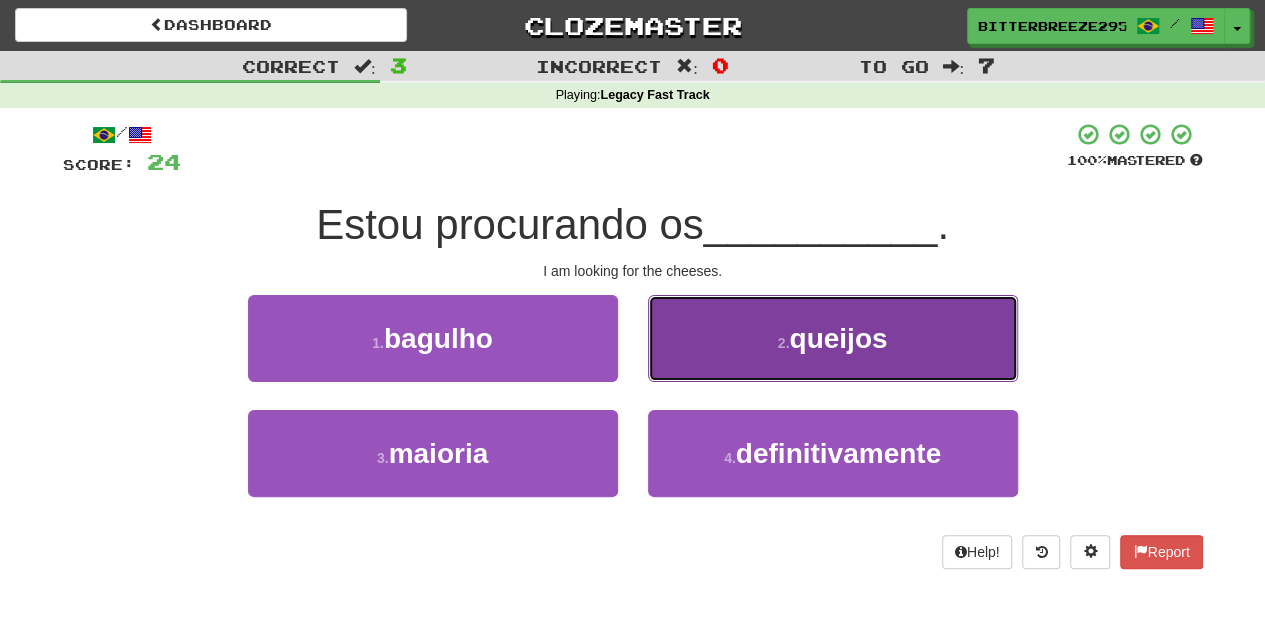 click on "2 .  queijos" at bounding box center (833, 338) 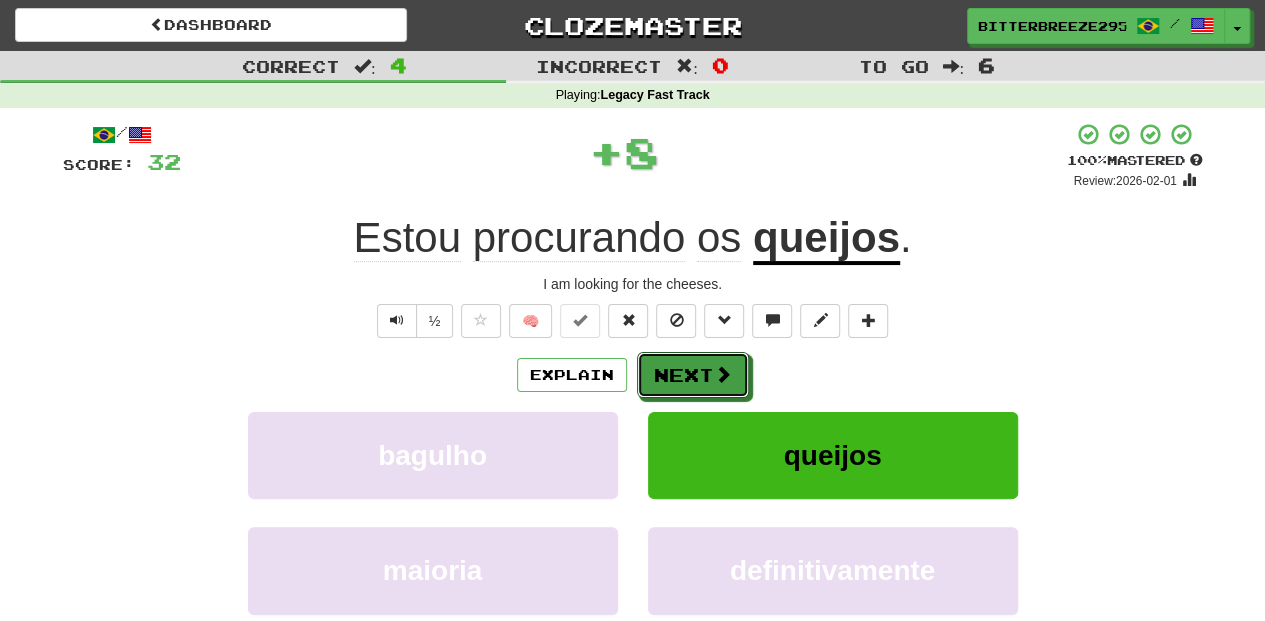 click on "Next" at bounding box center [693, 375] 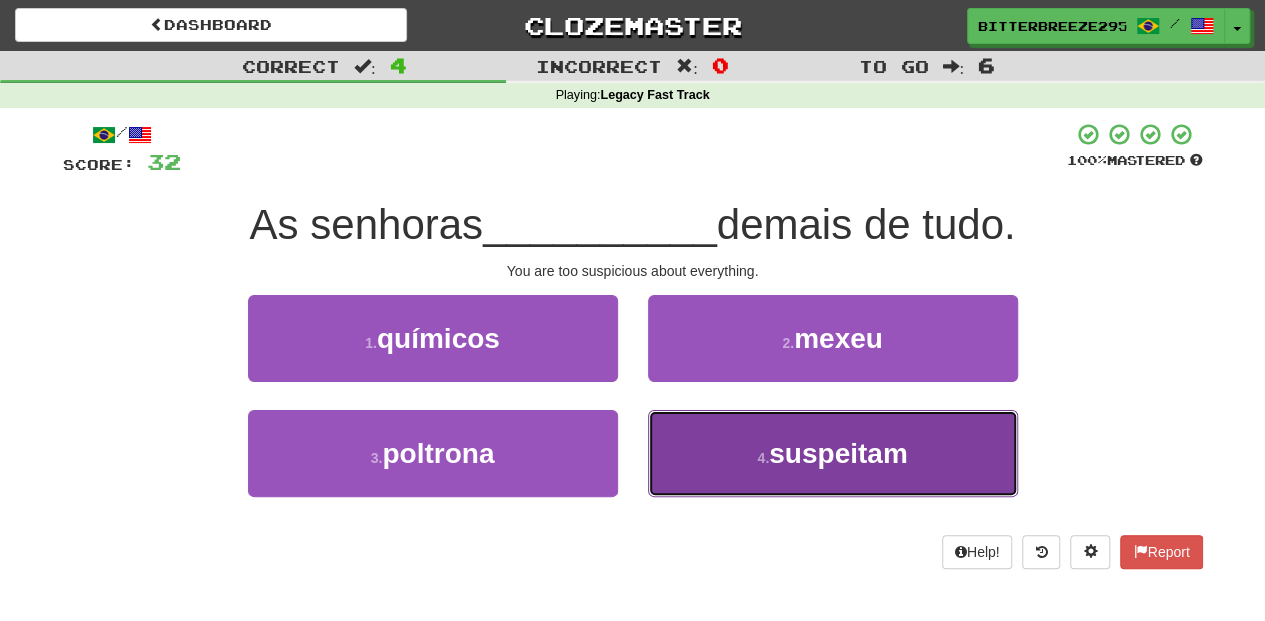 click on "4 .  suspeitam" at bounding box center (833, 453) 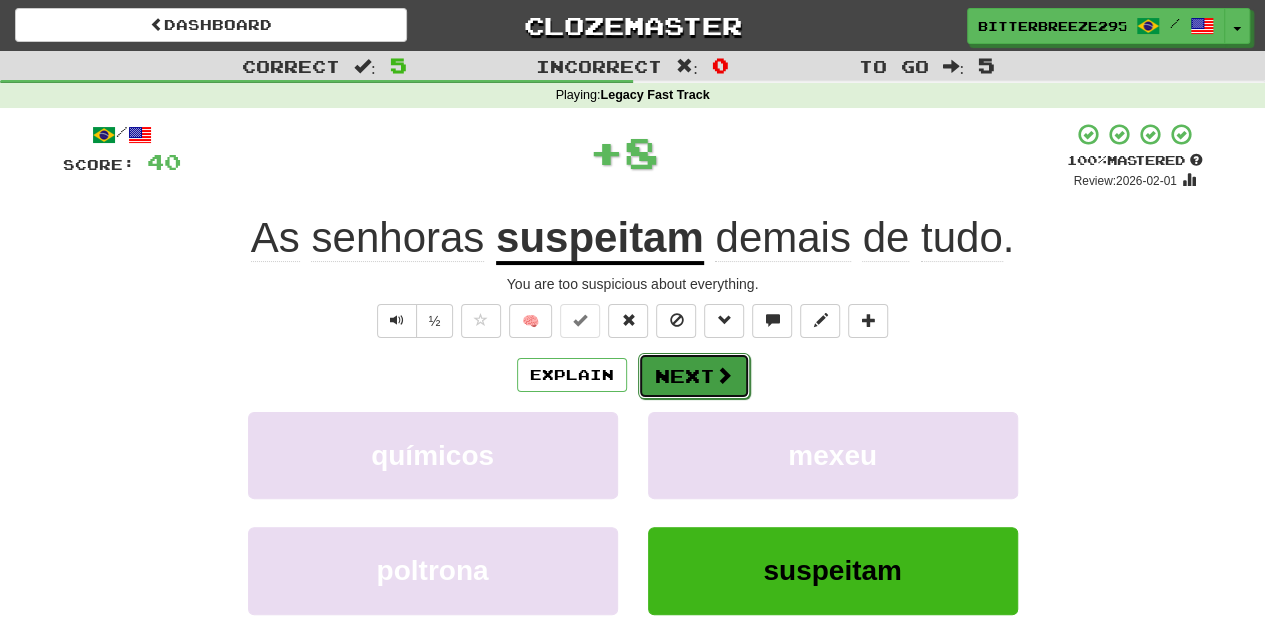 click on "Next" at bounding box center (694, 376) 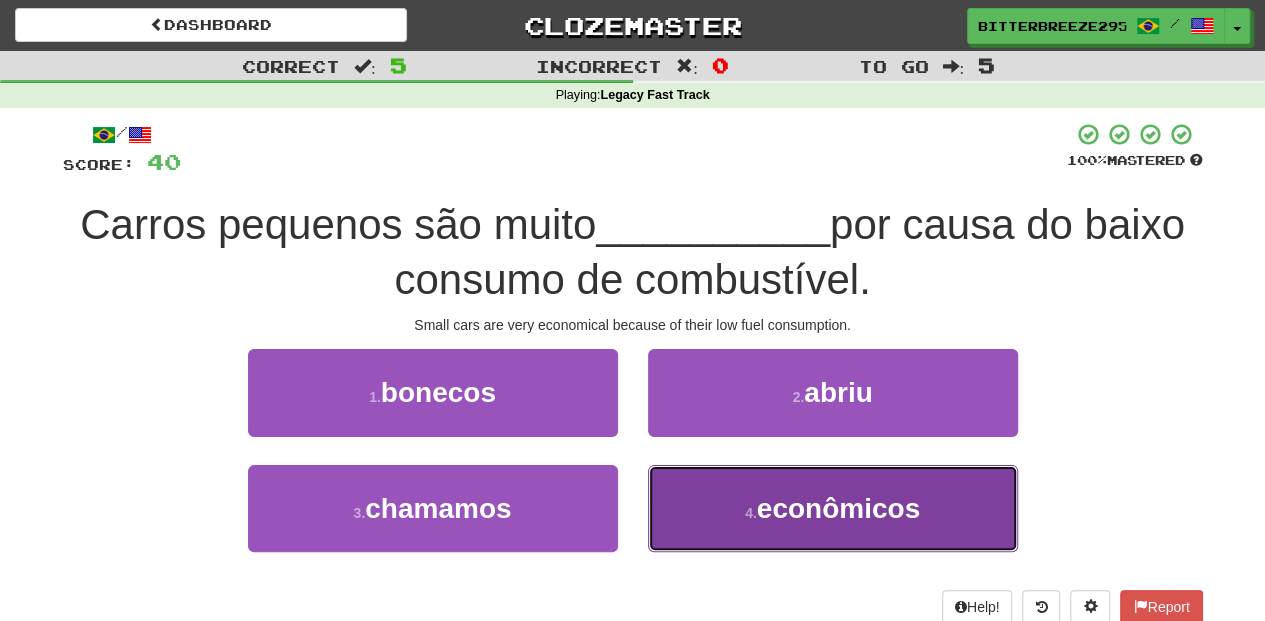 click on "4 .  econômicos" at bounding box center (833, 508) 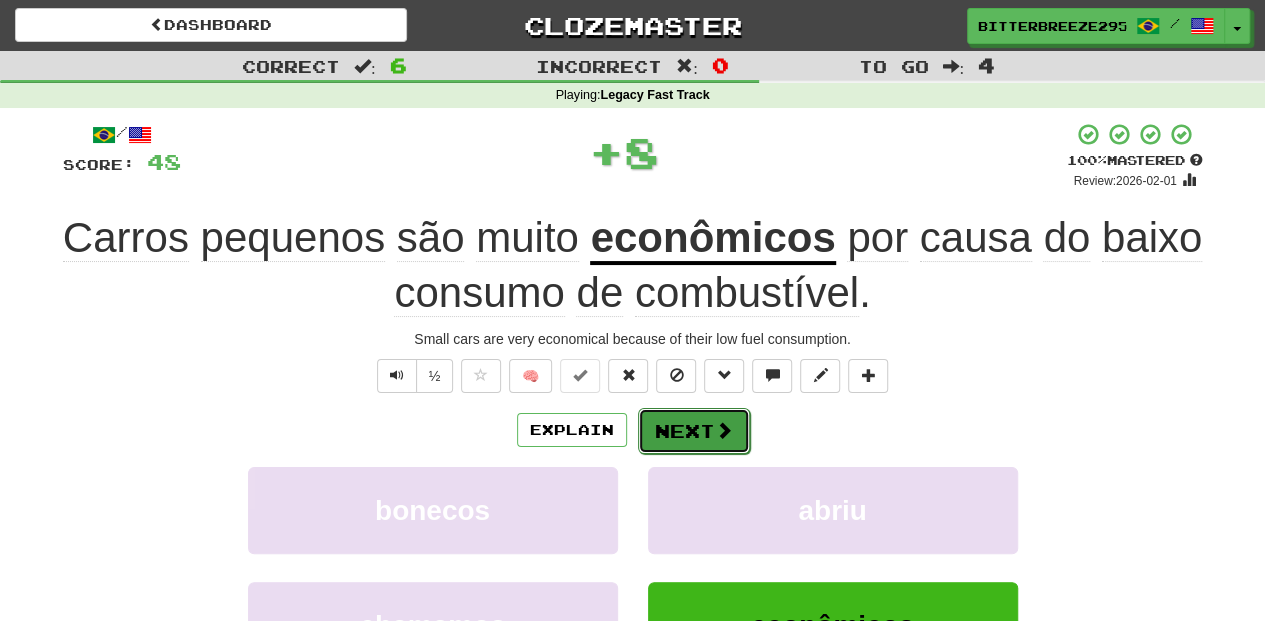 click on "Next" at bounding box center (694, 431) 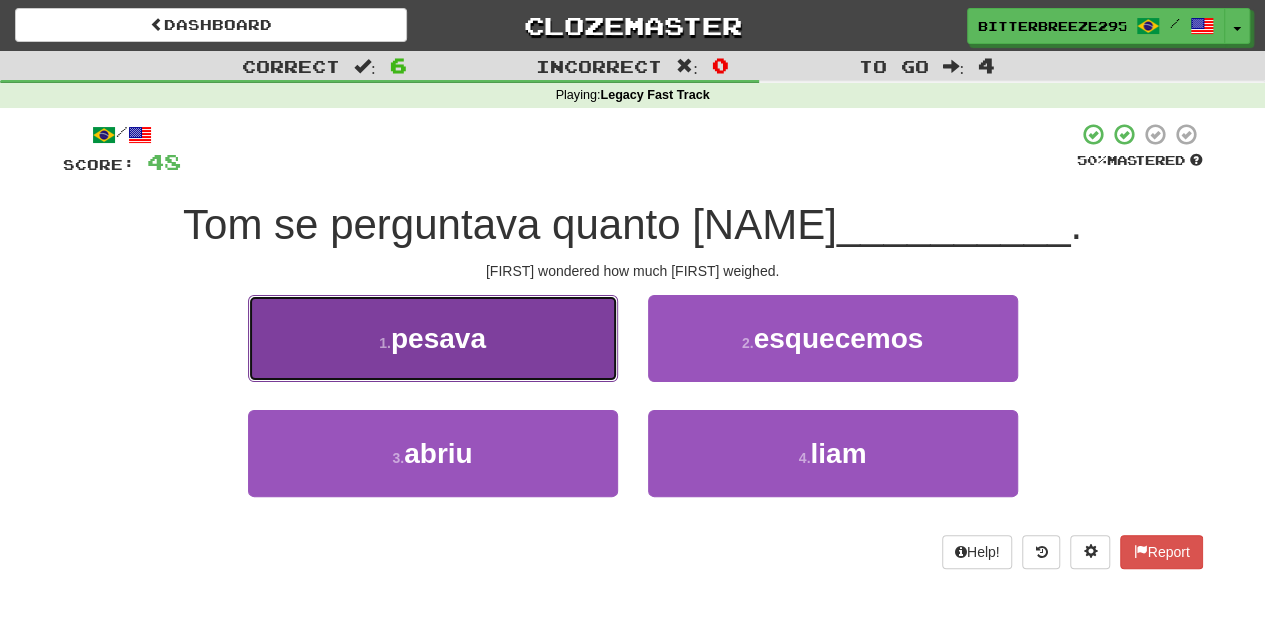click on "1 .  pesava" at bounding box center (433, 338) 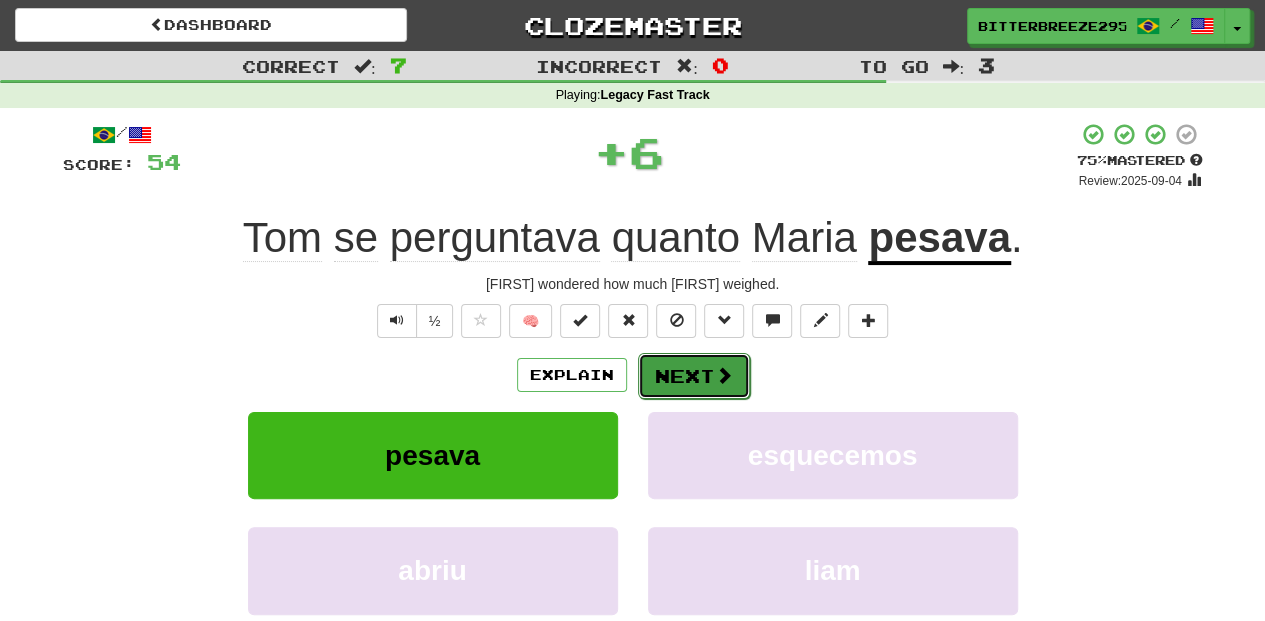 click on "Next" at bounding box center (694, 376) 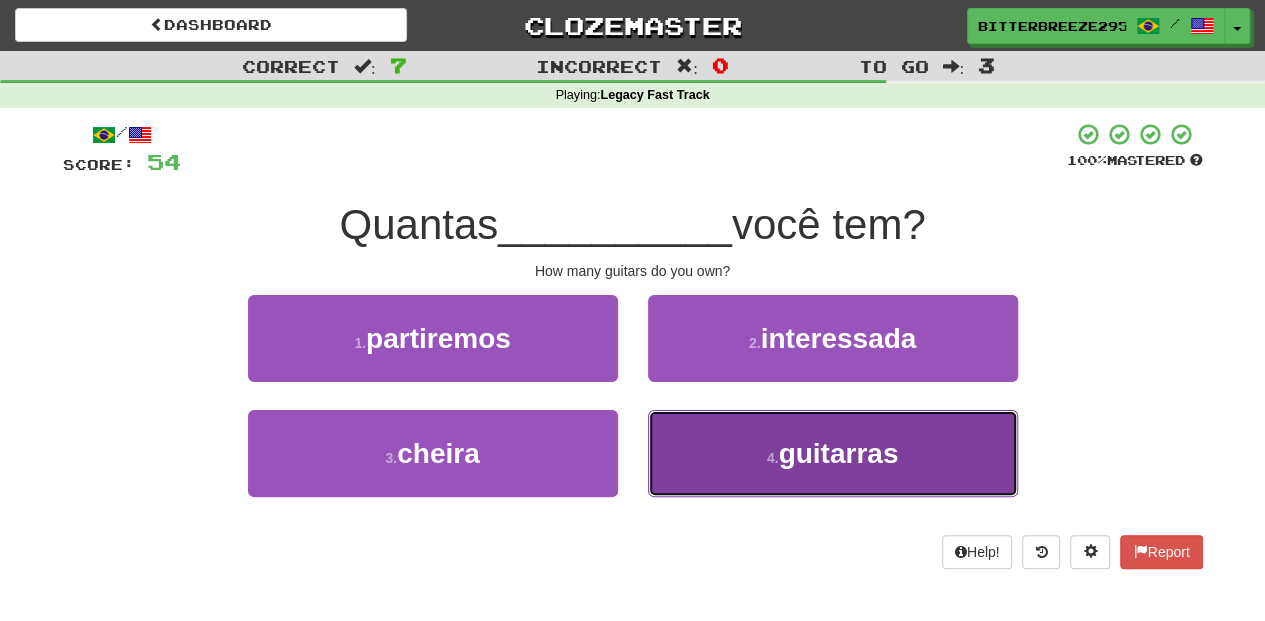 click on "4 .  guitarras" at bounding box center (833, 453) 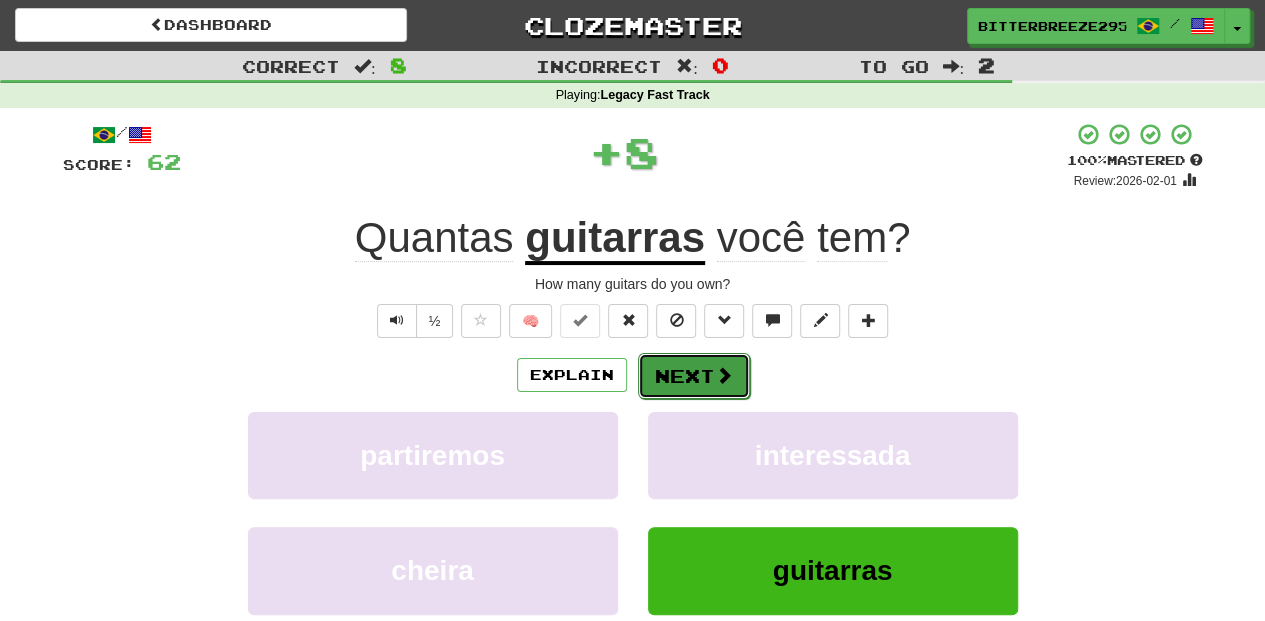 click on "Next" at bounding box center (694, 376) 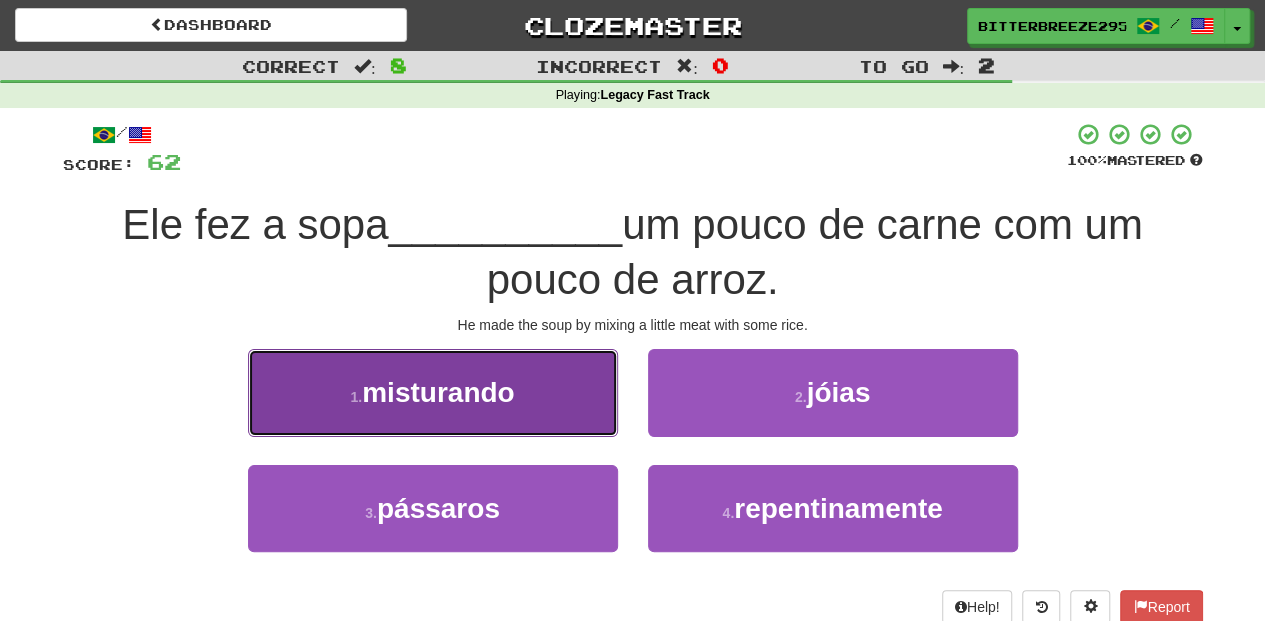 click on "1 .  misturando" at bounding box center [433, 392] 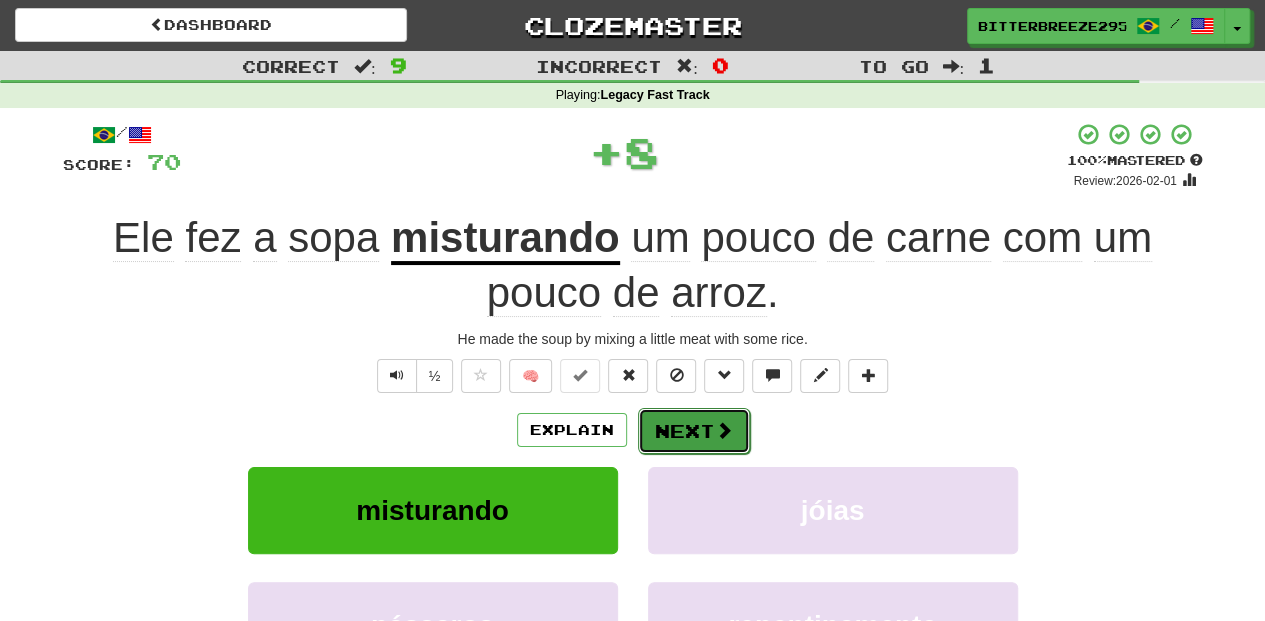 click on "Next" at bounding box center [694, 431] 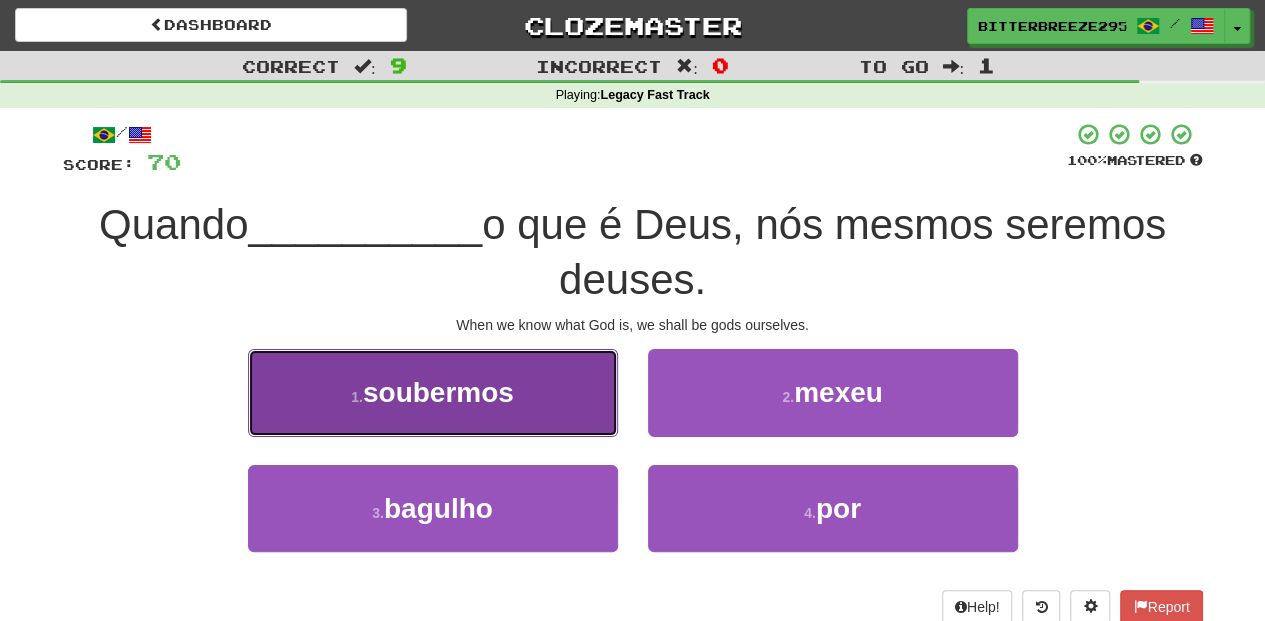 click on "1 .  soubermos" at bounding box center [433, 392] 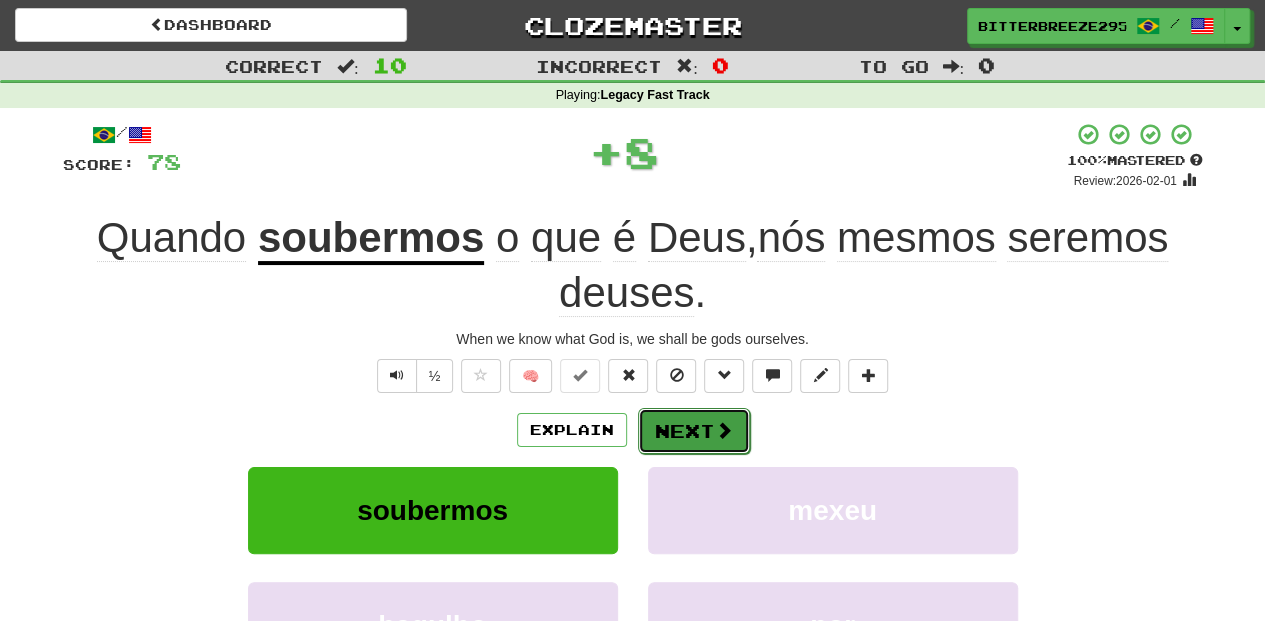 click on "Next" at bounding box center [694, 431] 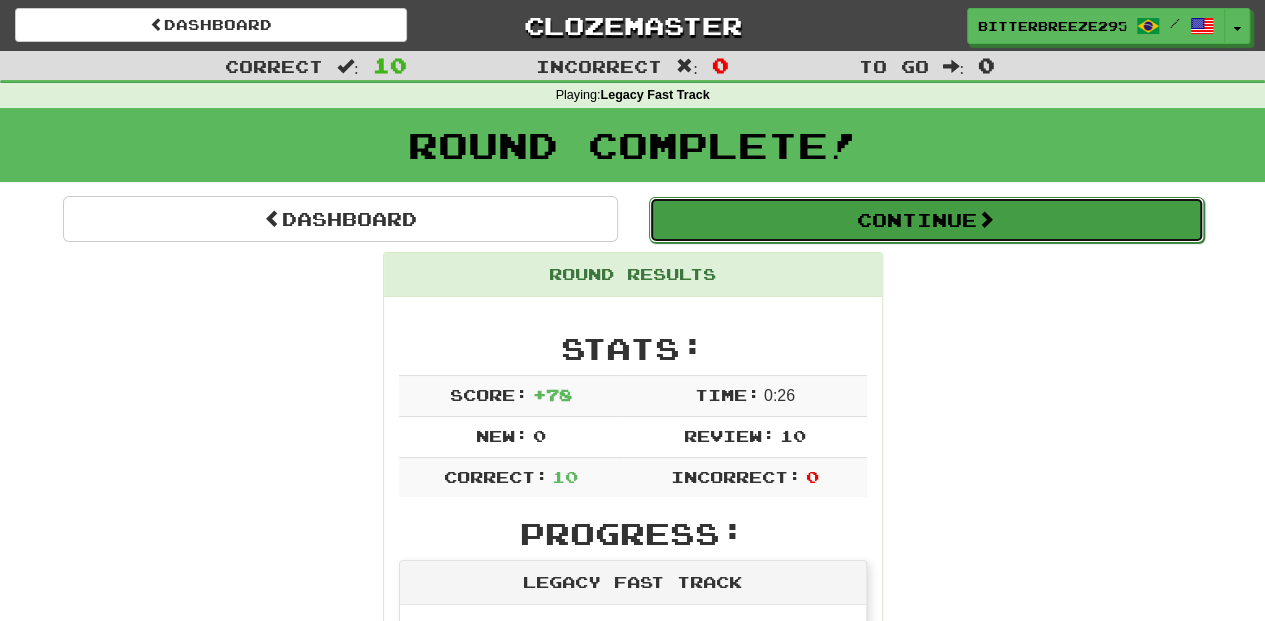 click on "Continue" at bounding box center (926, 220) 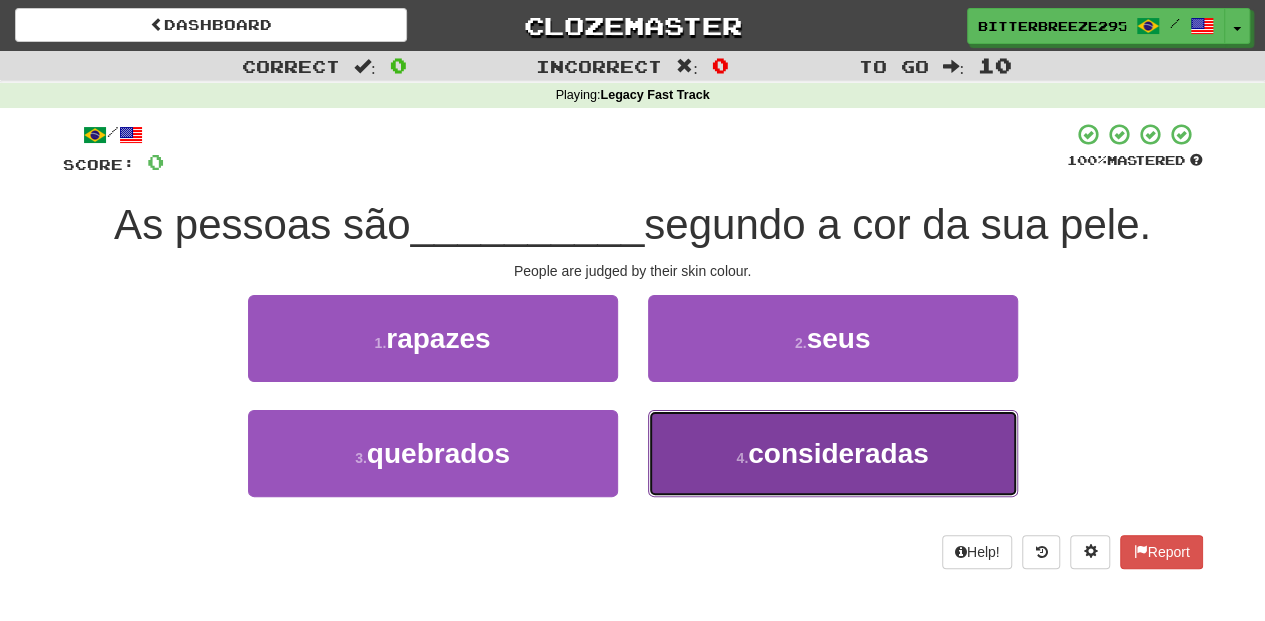 click on "4 .  consideradas" at bounding box center [833, 453] 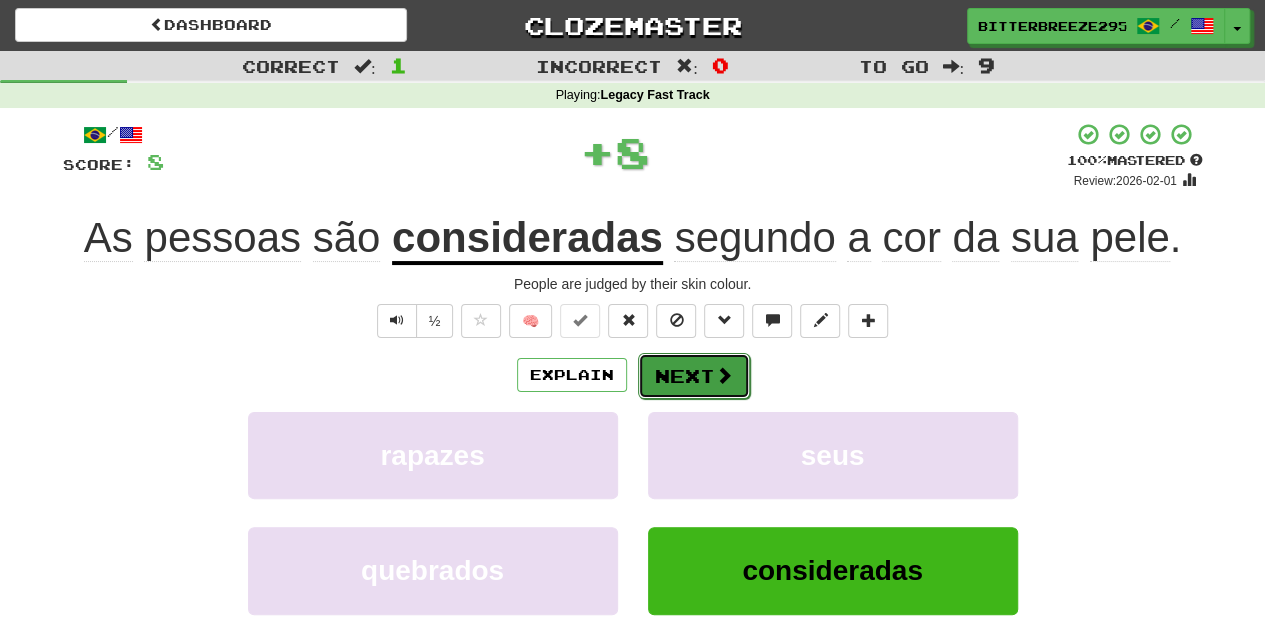 click on "Next" at bounding box center (694, 376) 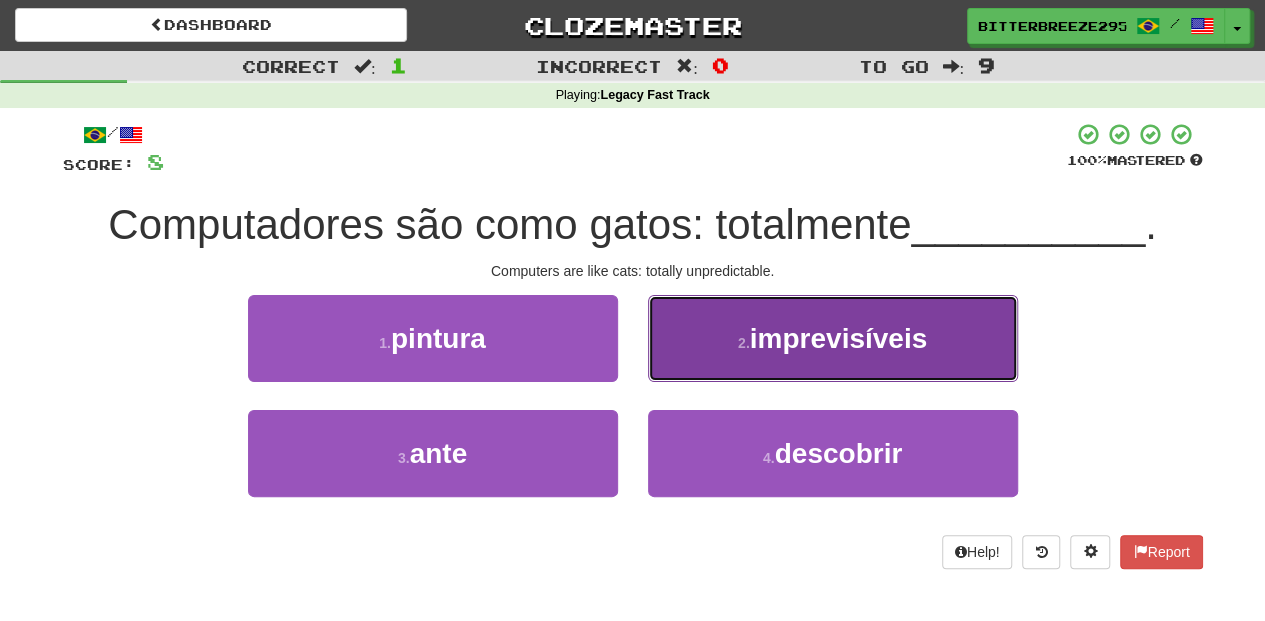 click on "2 .  imprevisíveis" at bounding box center (833, 338) 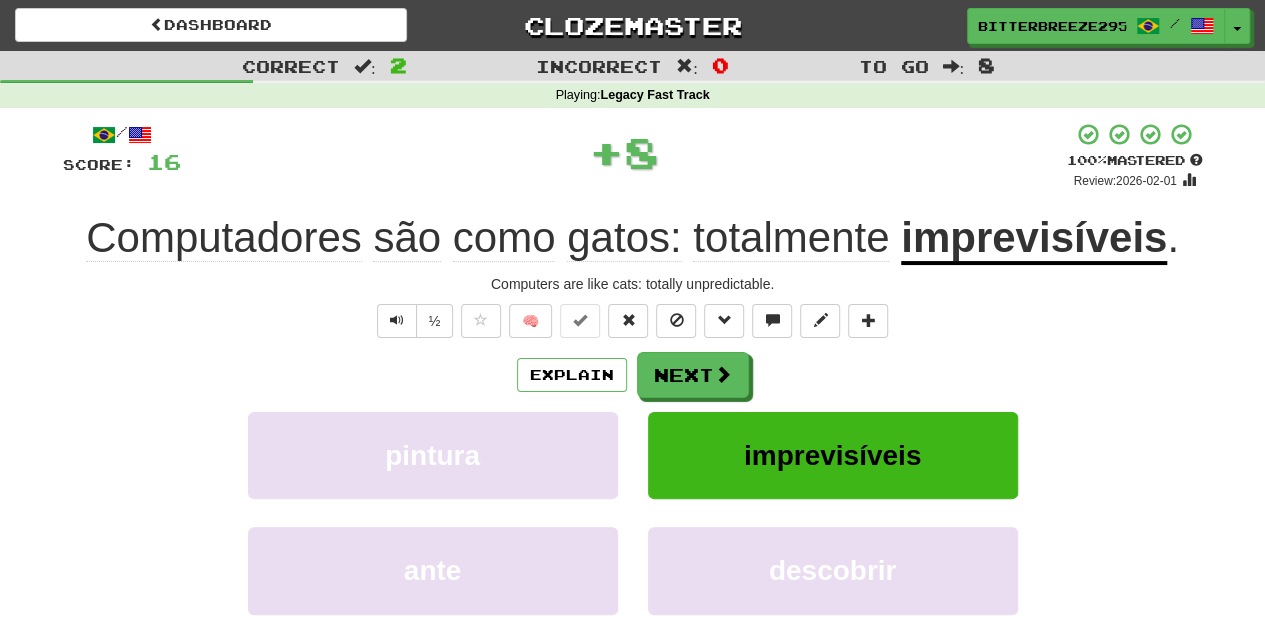 click on "Next" at bounding box center [693, 375] 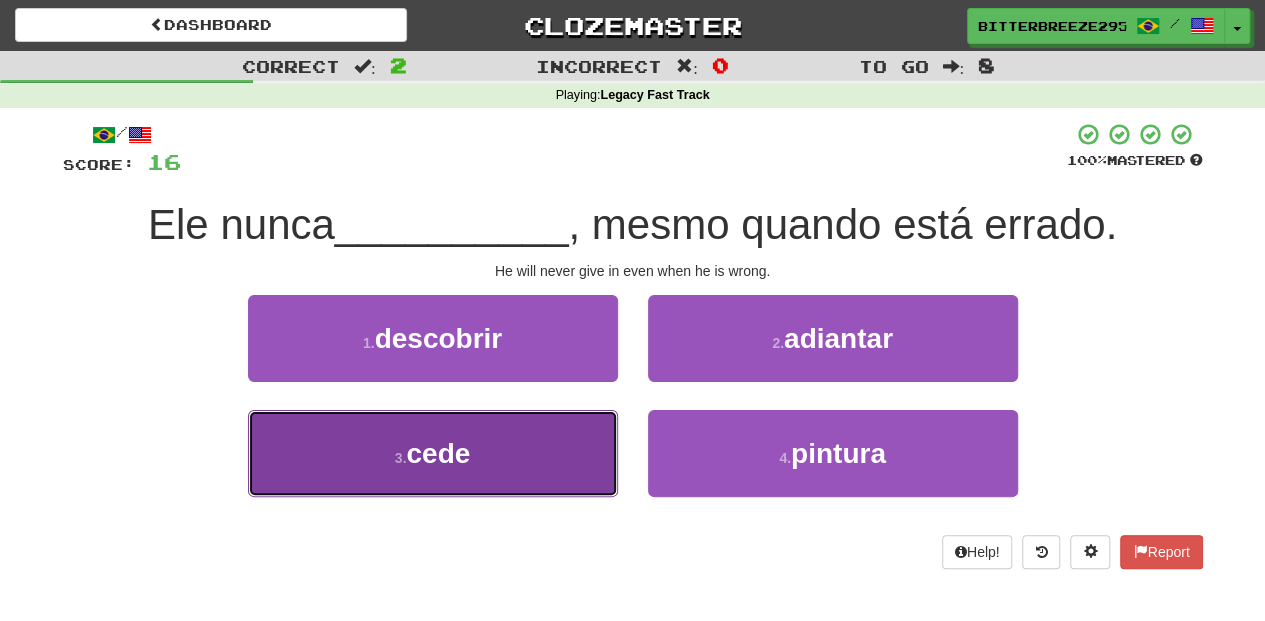 click on "3 .  cede" at bounding box center [433, 453] 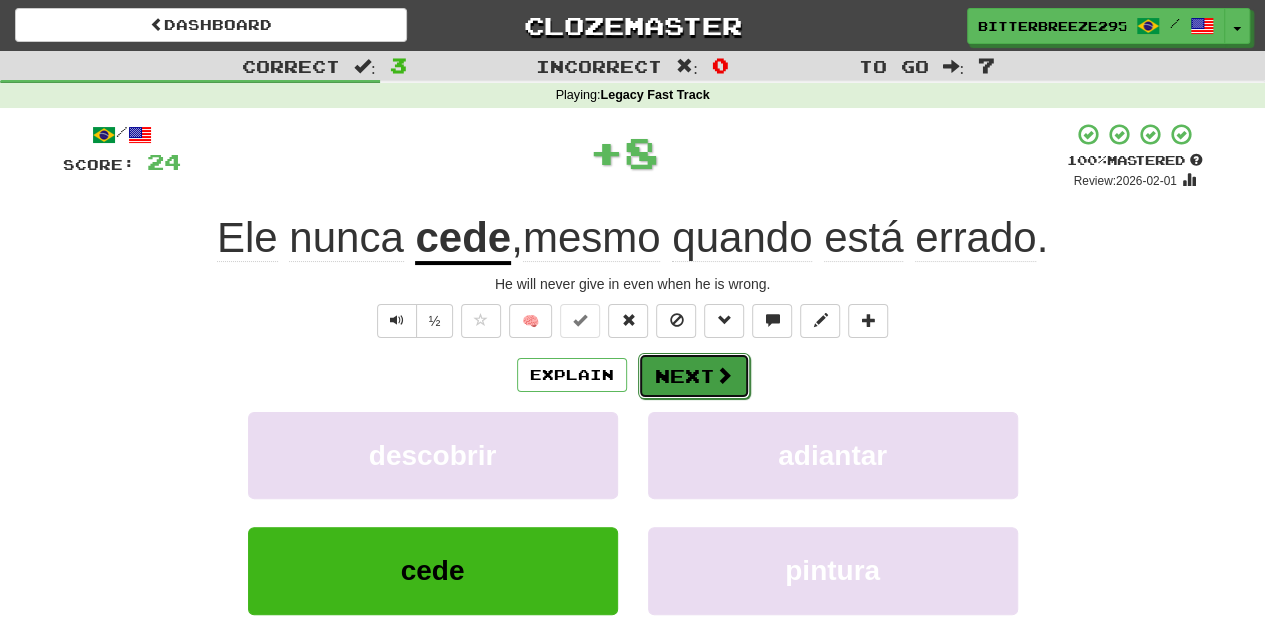 click on "Next" at bounding box center [694, 376] 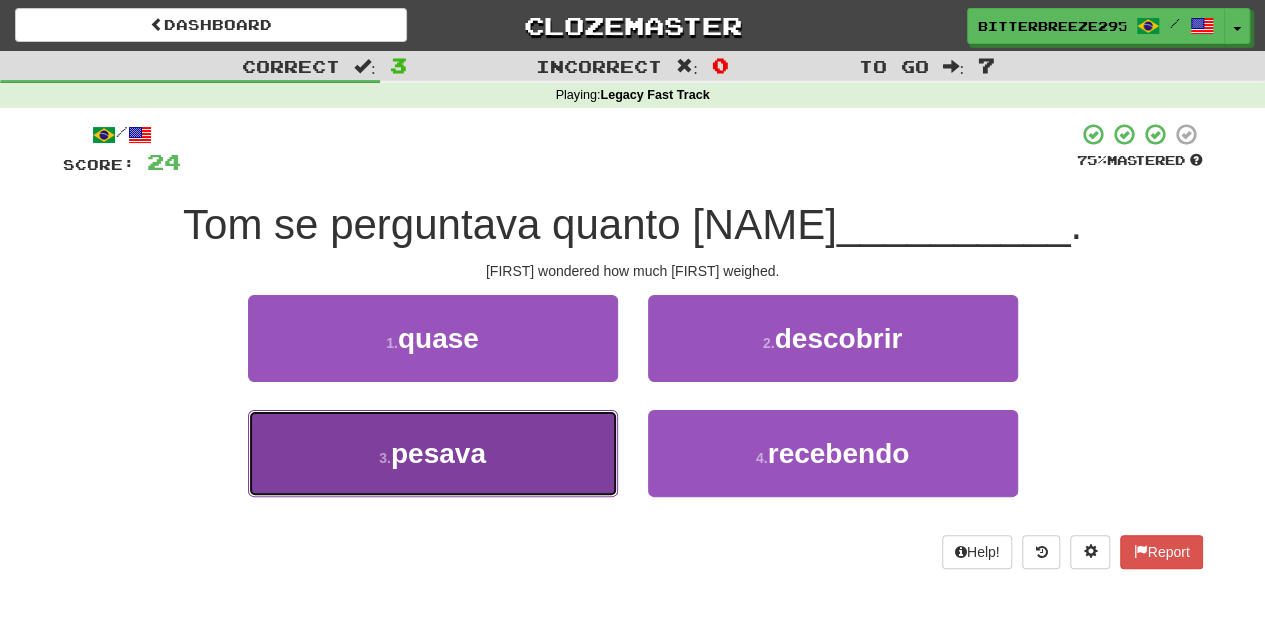 click on "3 .  pesava" at bounding box center [433, 453] 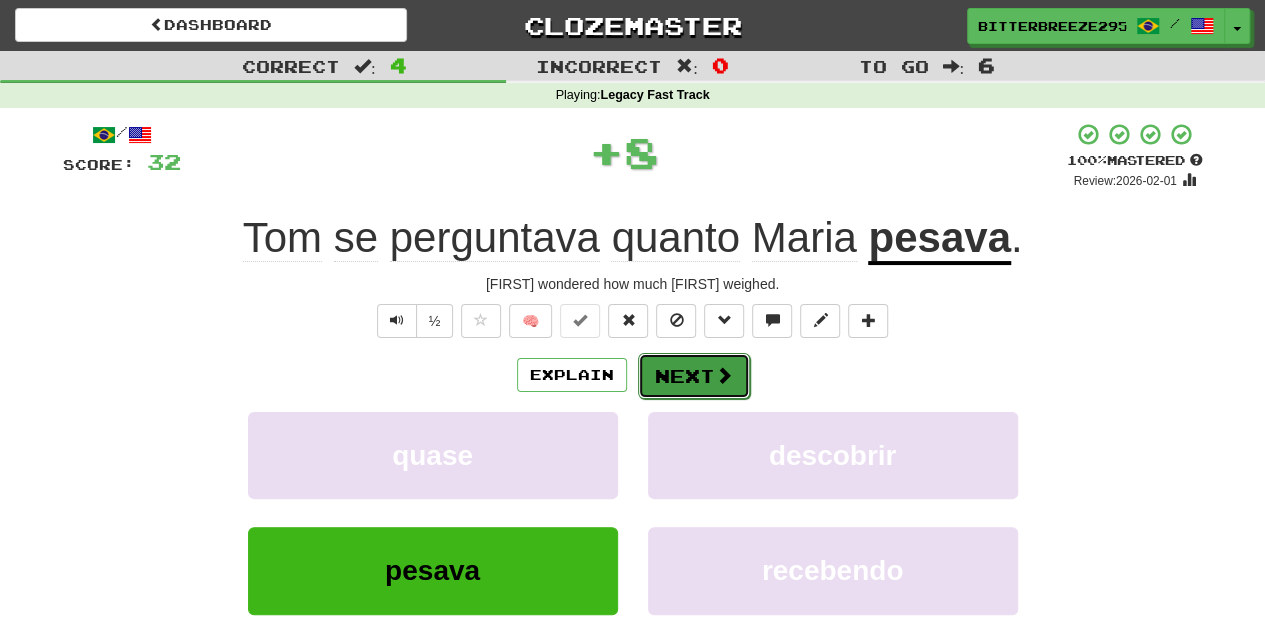 click on "Next" at bounding box center [694, 376] 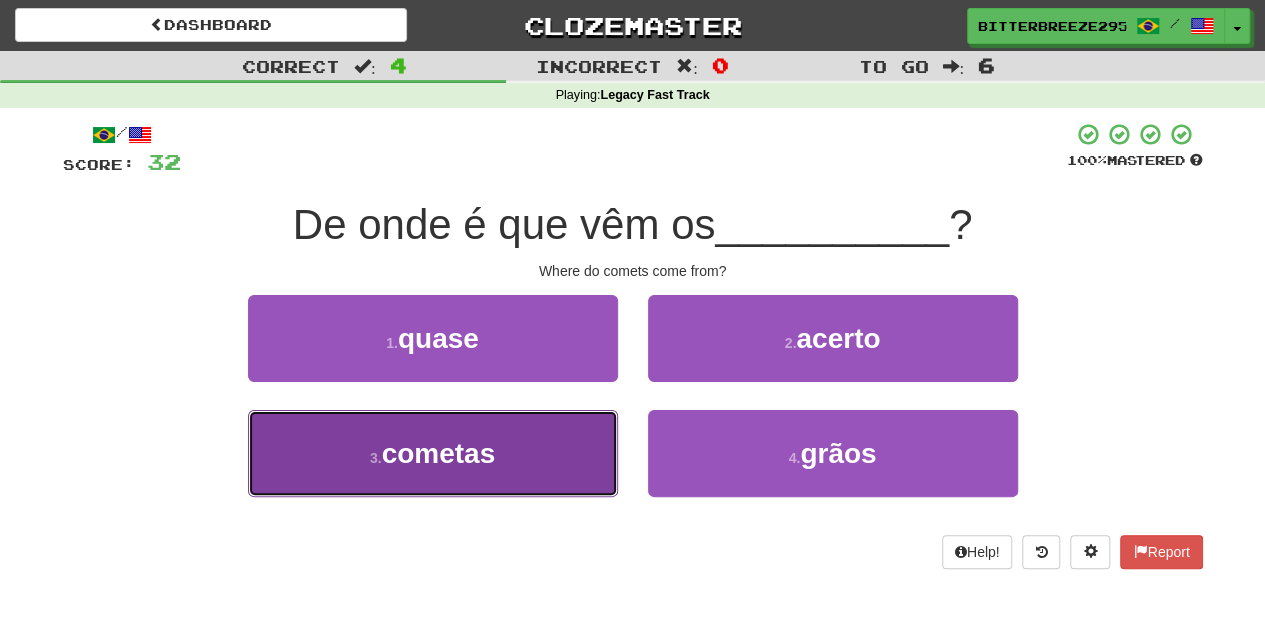click on "3 .  cometas" at bounding box center [433, 453] 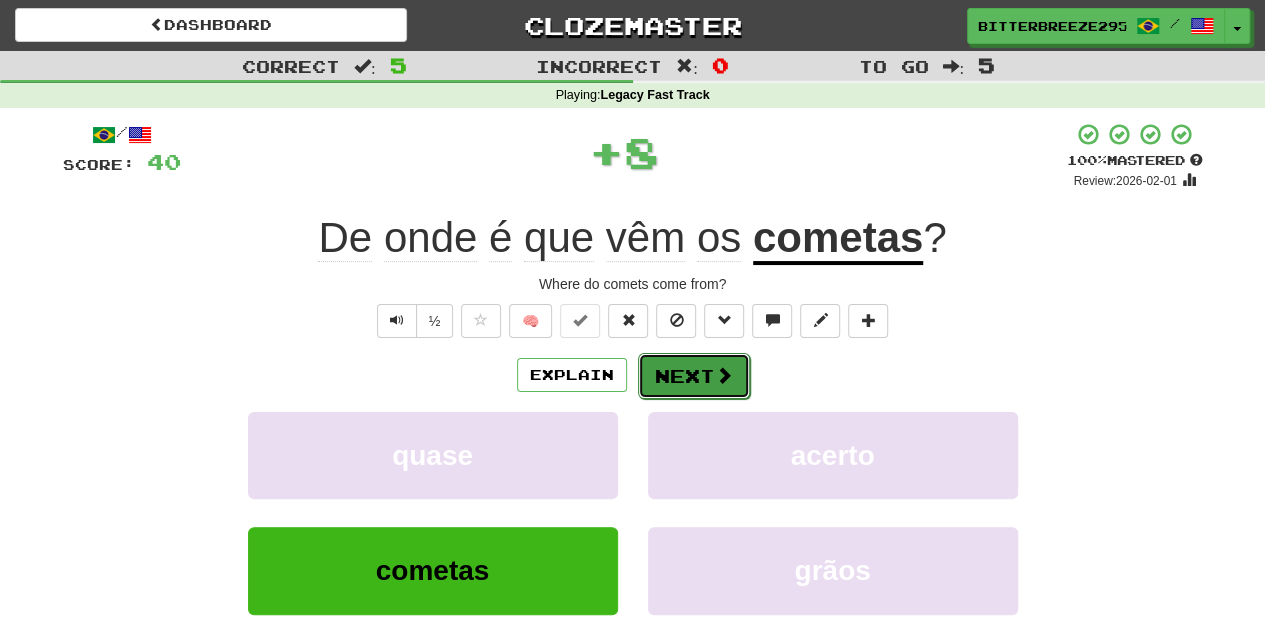 click on "Next" at bounding box center [694, 376] 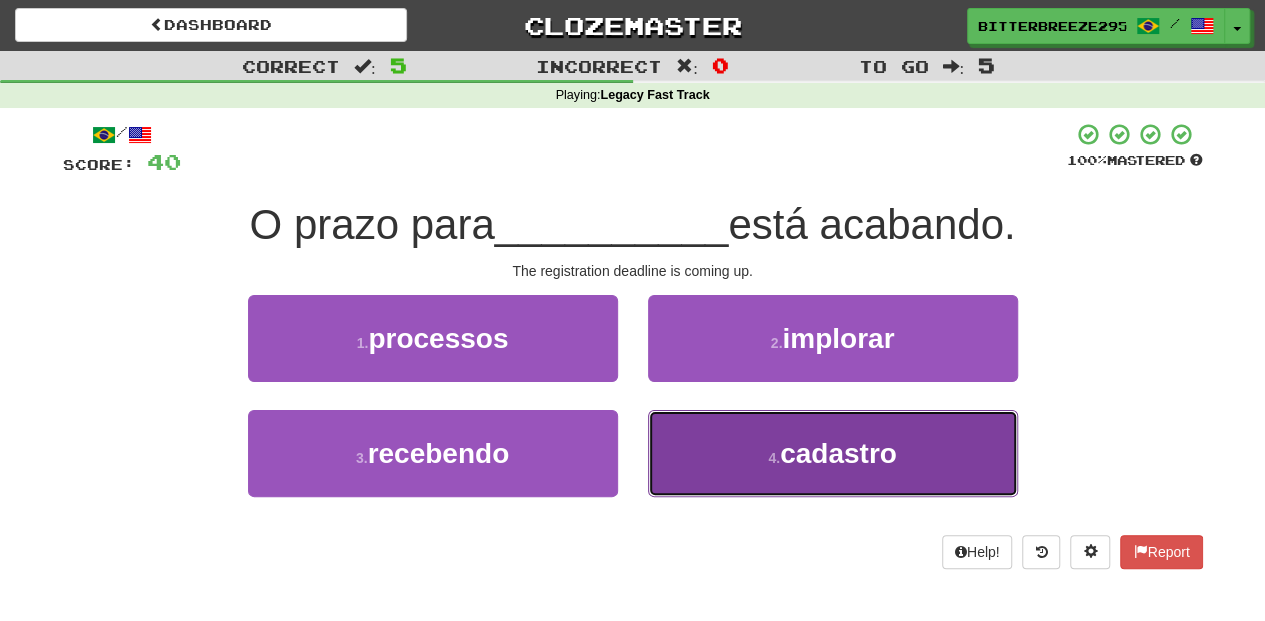 click on "4 .  cadastro" at bounding box center [833, 453] 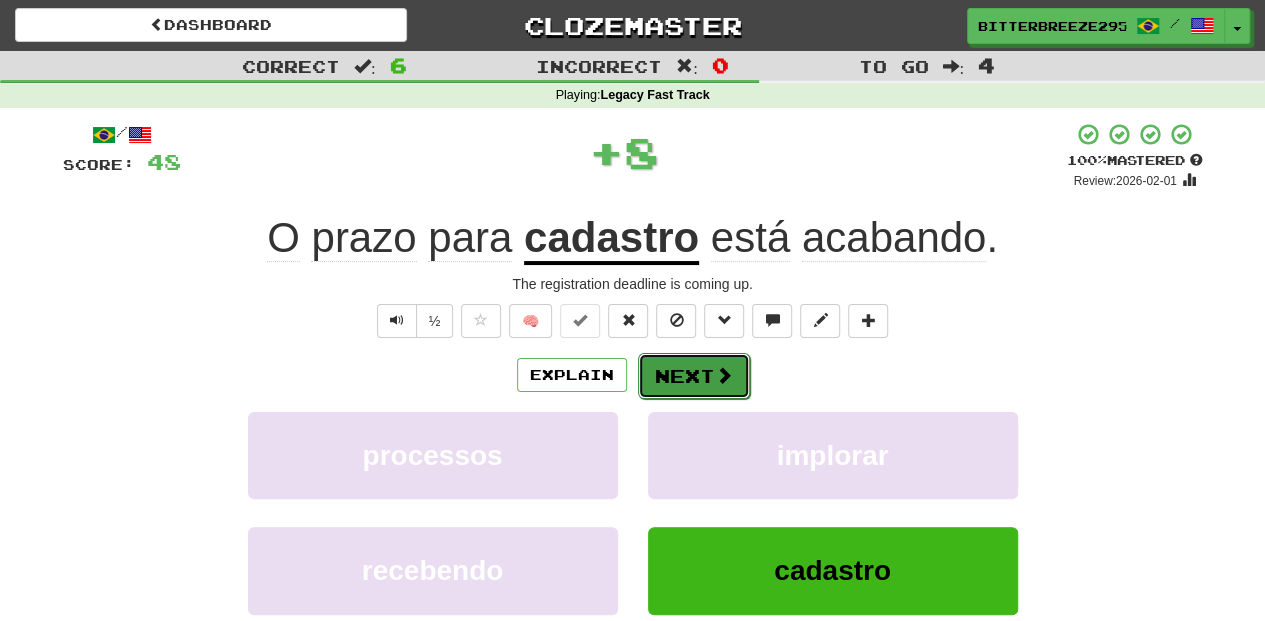 click on "Next" at bounding box center (694, 376) 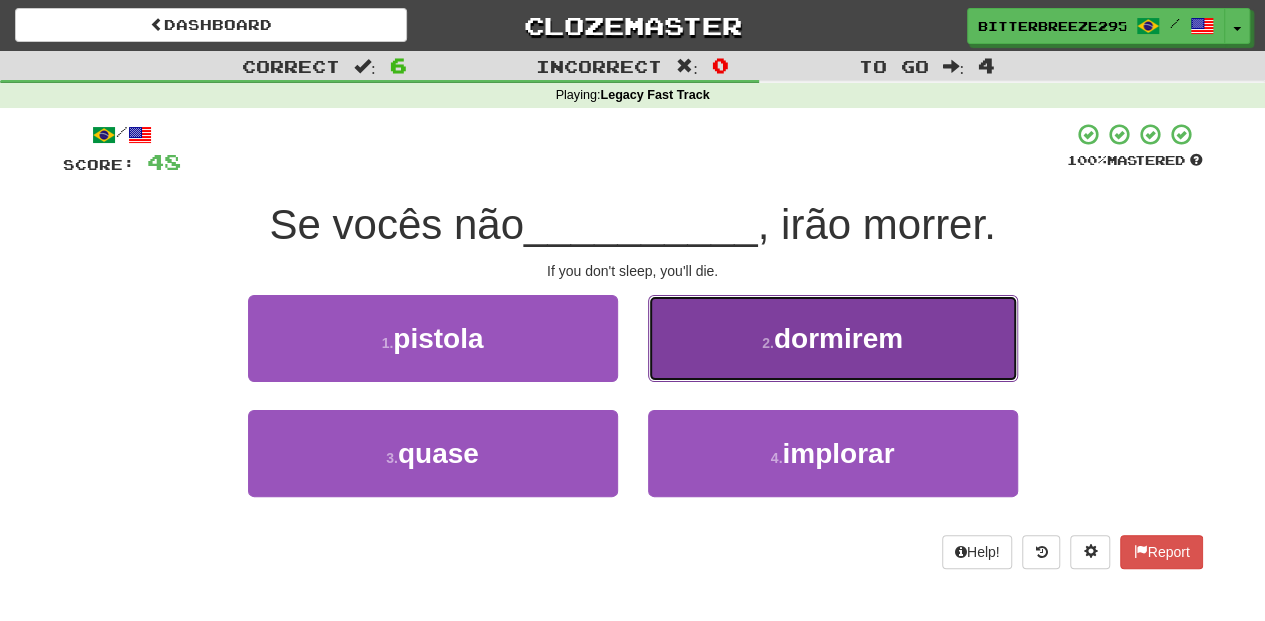 click on "2 .  dormirem" at bounding box center [833, 338] 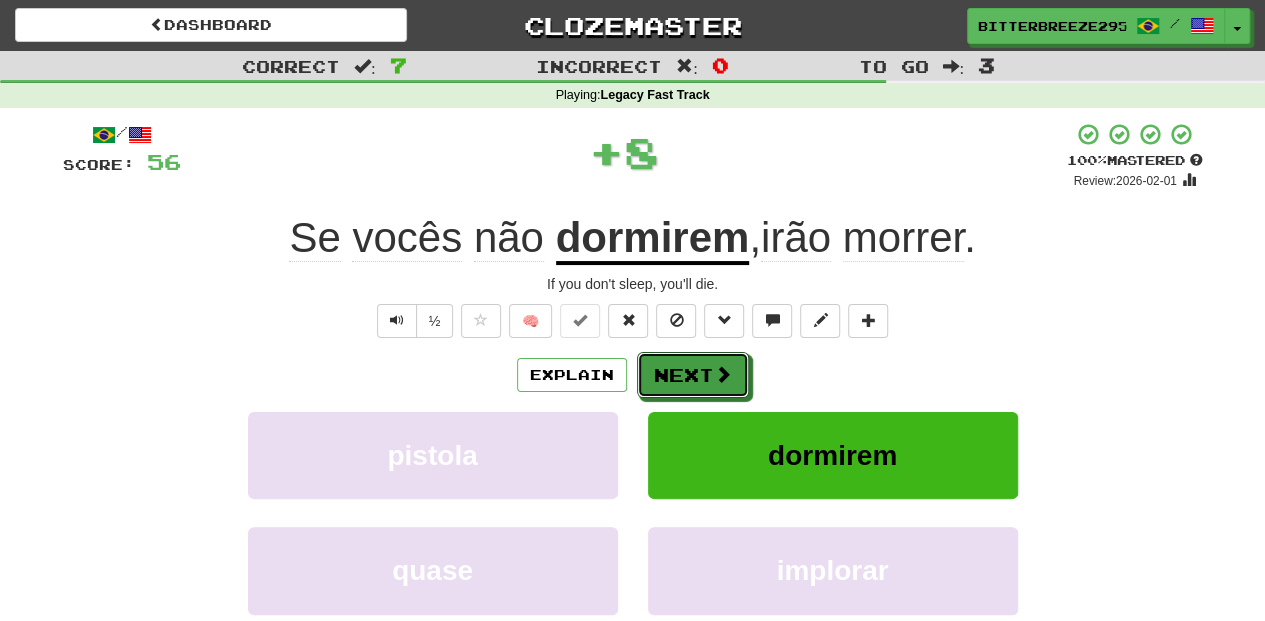 click on "Next" at bounding box center [693, 375] 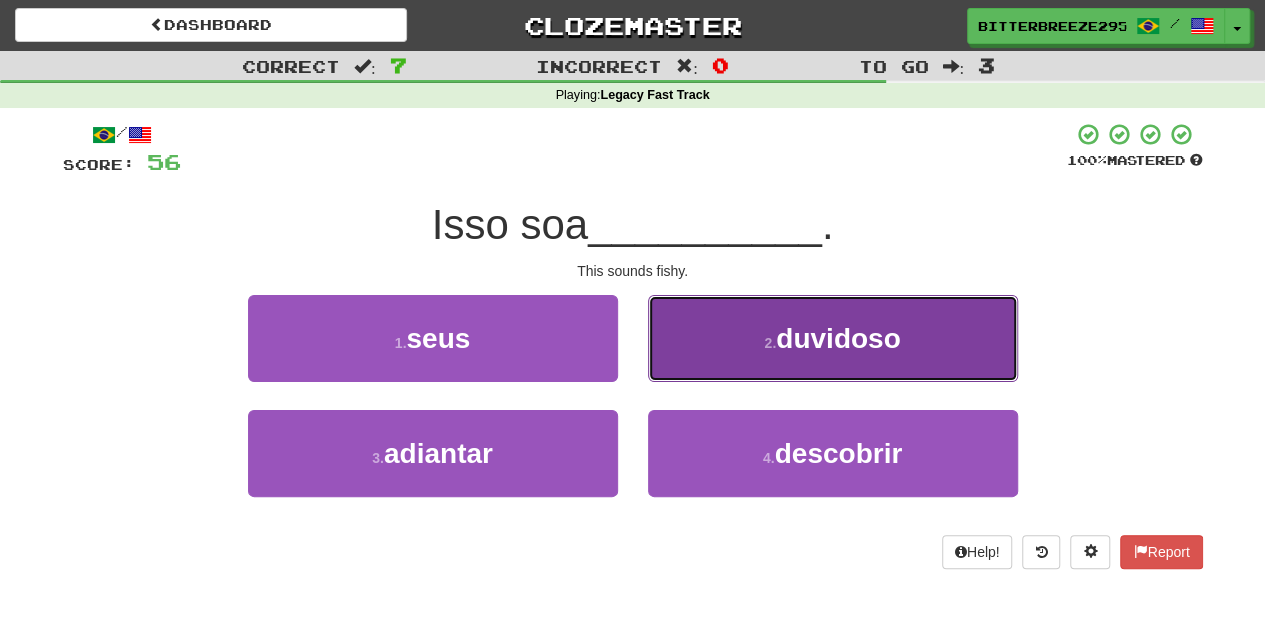 click on "2 .  duvidoso" at bounding box center [833, 338] 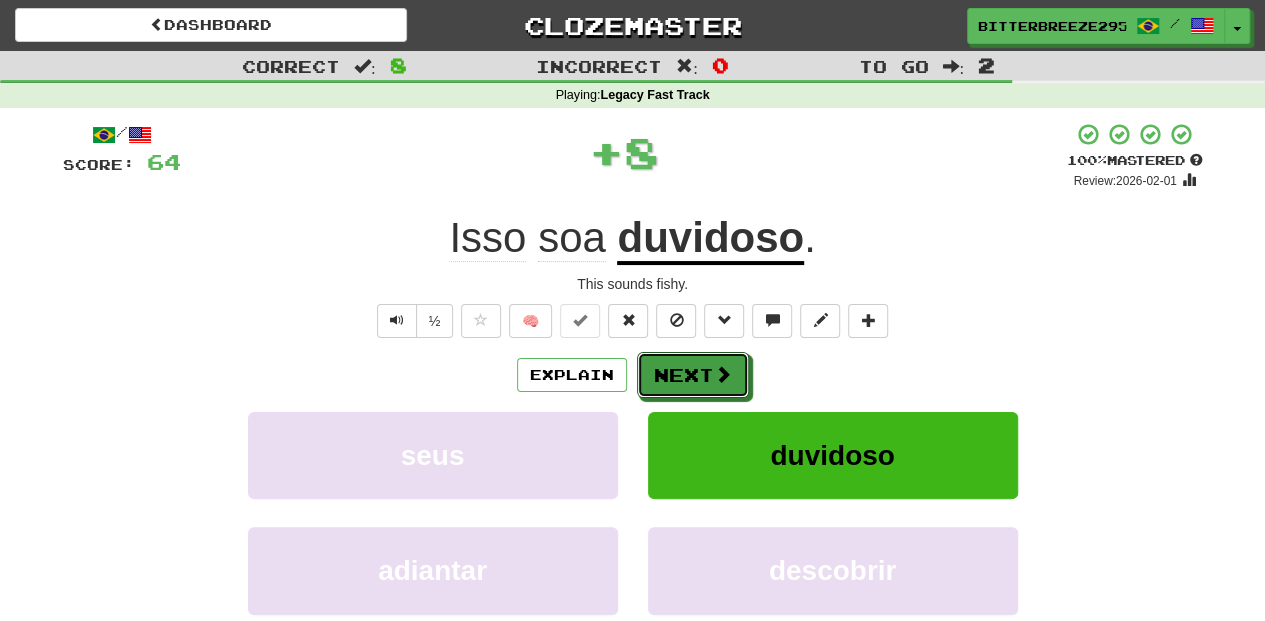 click on "Next" at bounding box center (693, 375) 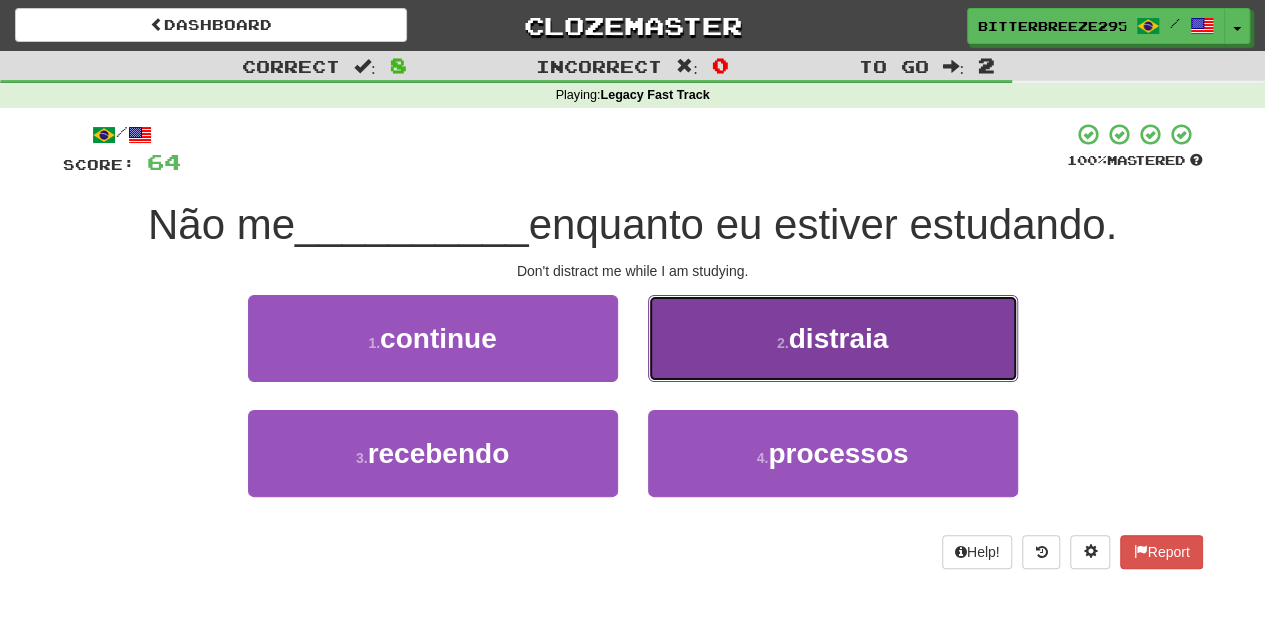 click on "2 .  distraia" at bounding box center [833, 338] 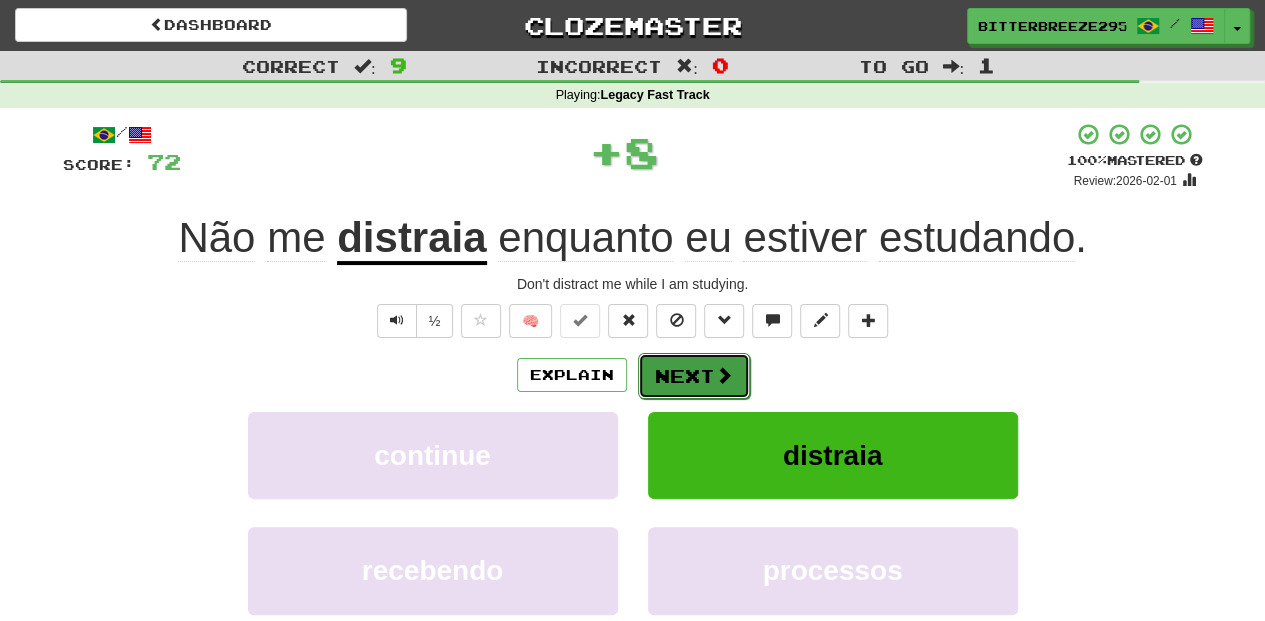 click on "Next" at bounding box center (694, 376) 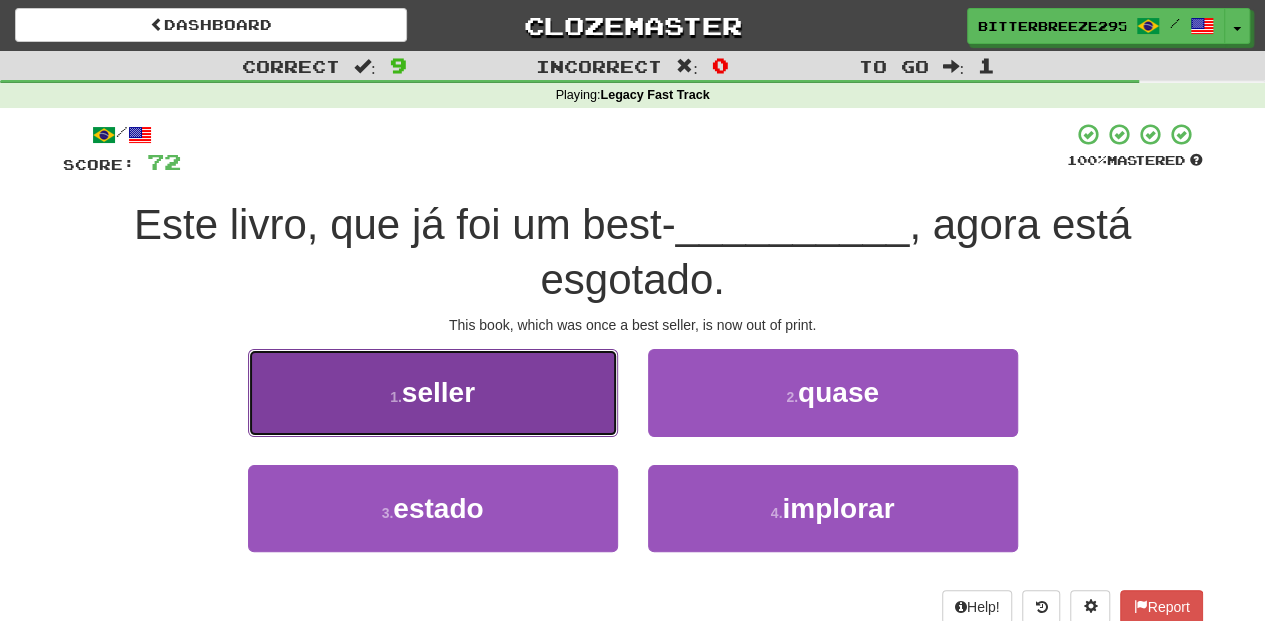 drag, startPoint x: 554, startPoint y: 420, endPoint x: 592, endPoint y: 423, distance: 38.118237 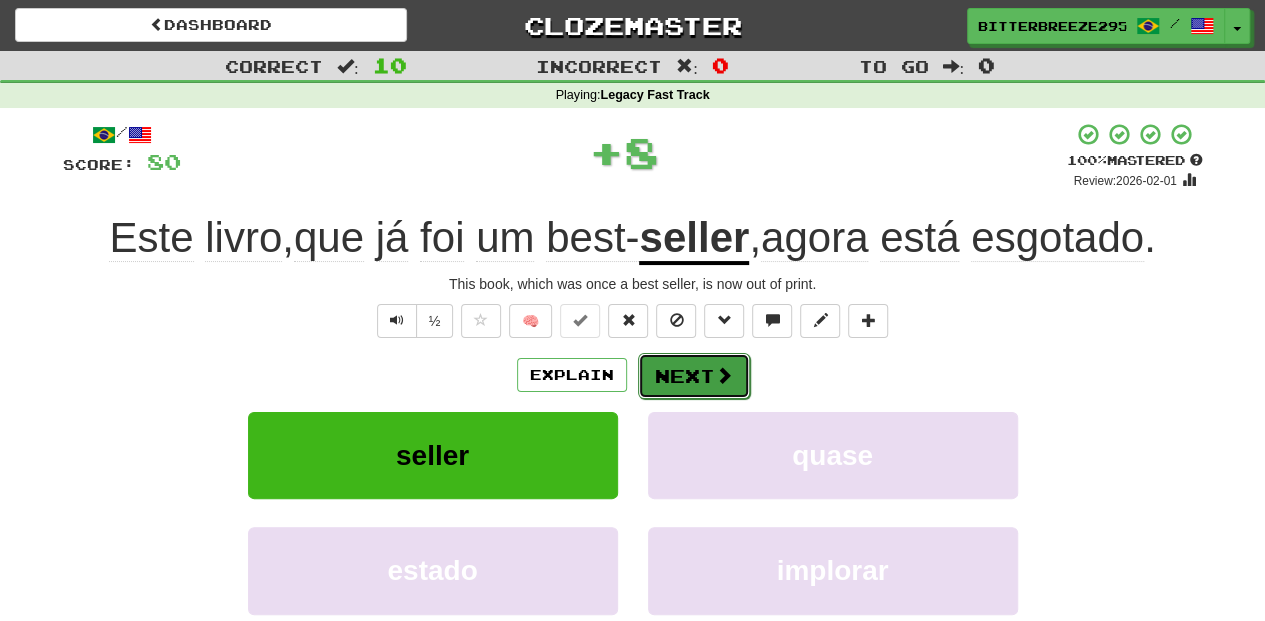 click on "Next" at bounding box center [694, 376] 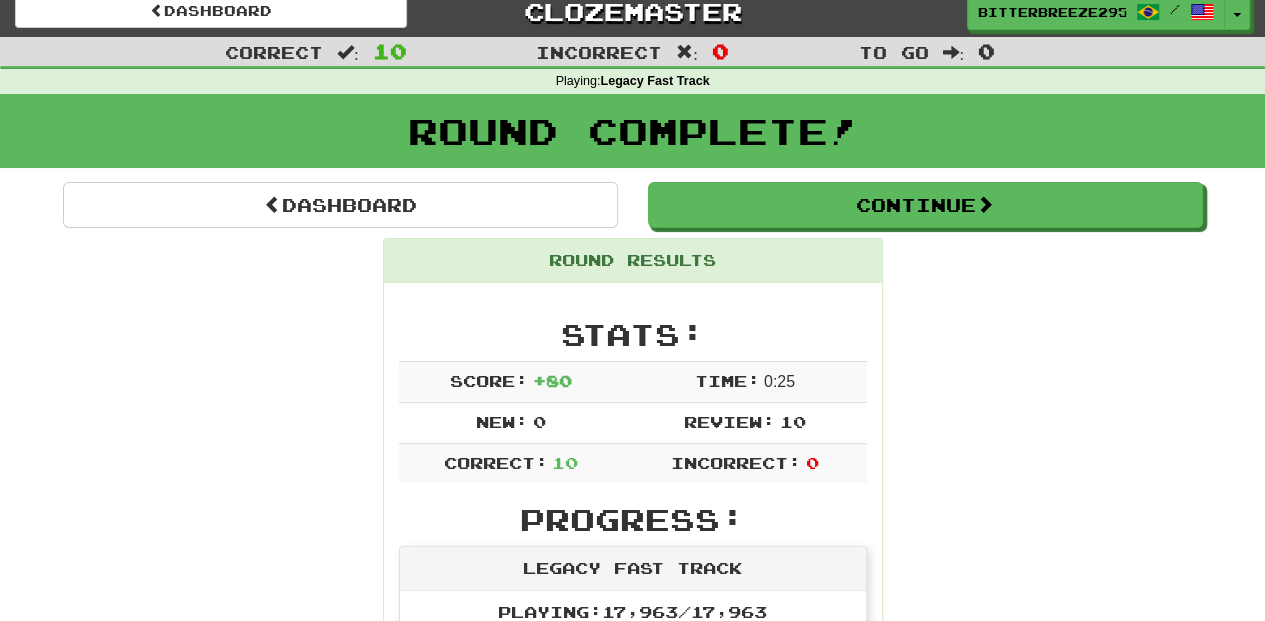 scroll, scrollTop: 0, scrollLeft: 0, axis: both 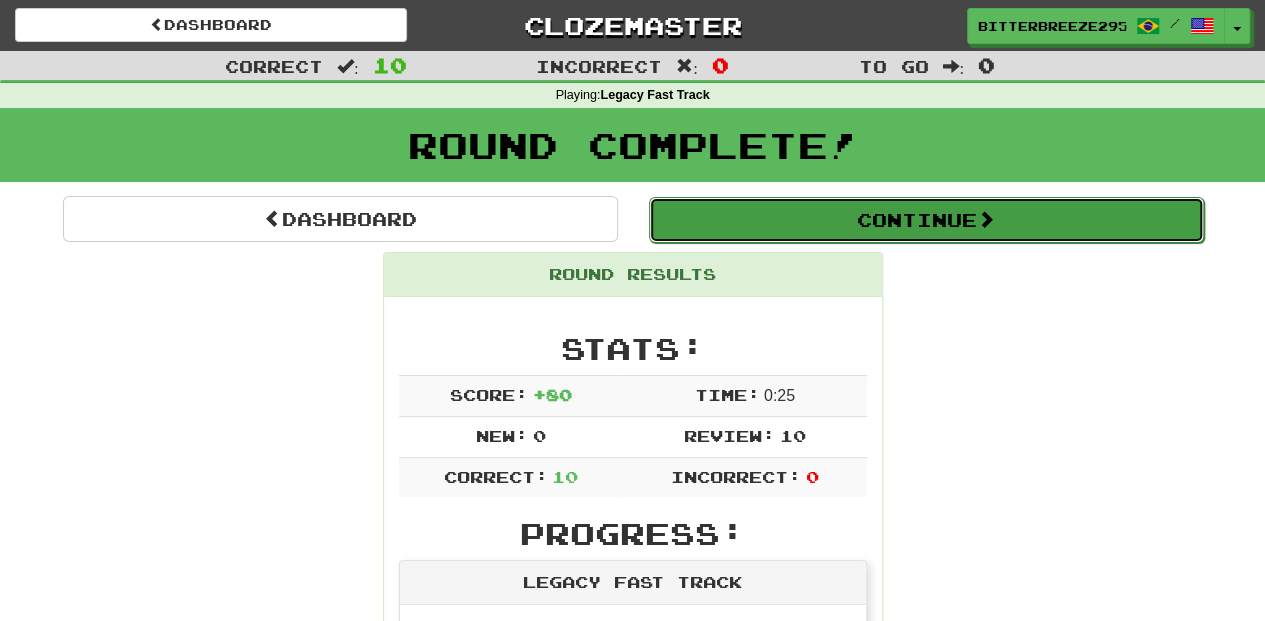 click on "Continue" at bounding box center (926, 220) 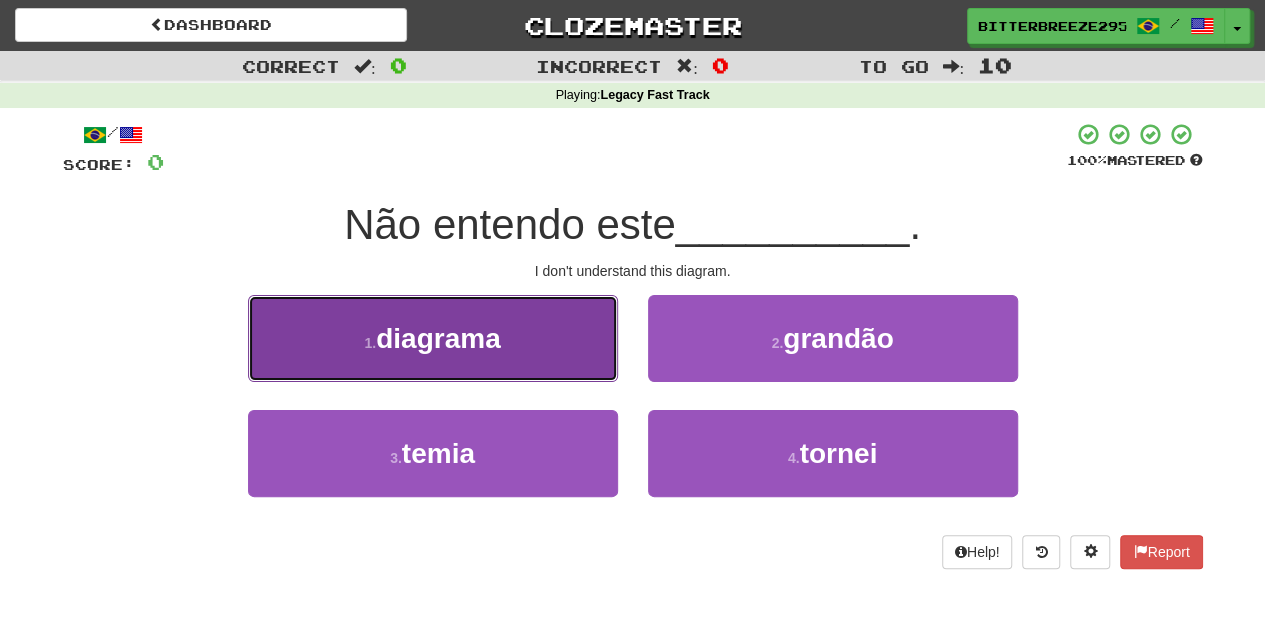 click on "1 .  diagrama" at bounding box center [433, 338] 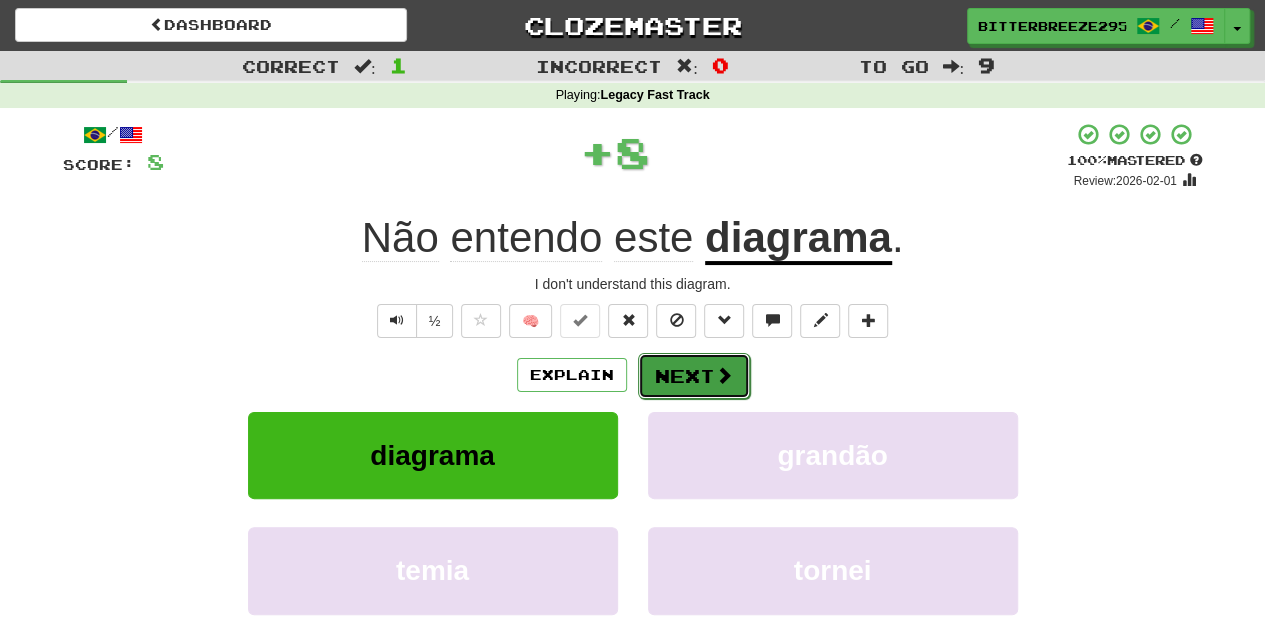 click on "Next" at bounding box center (694, 376) 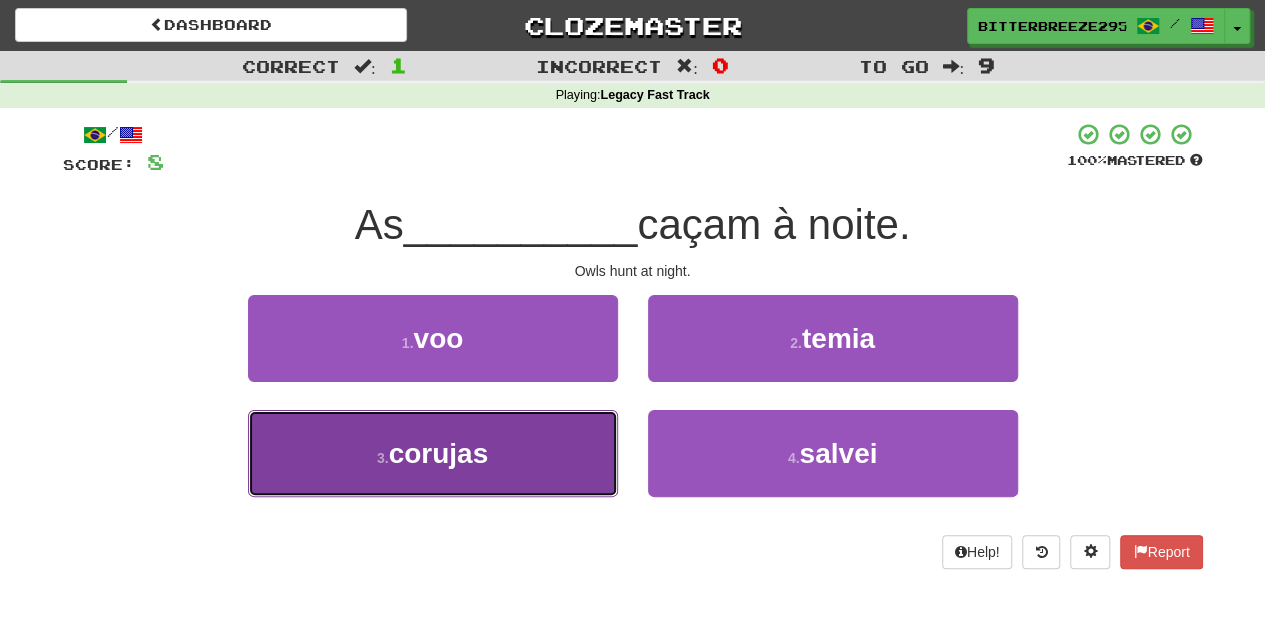 click on "3 .  corujas" at bounding box center [433, 453] 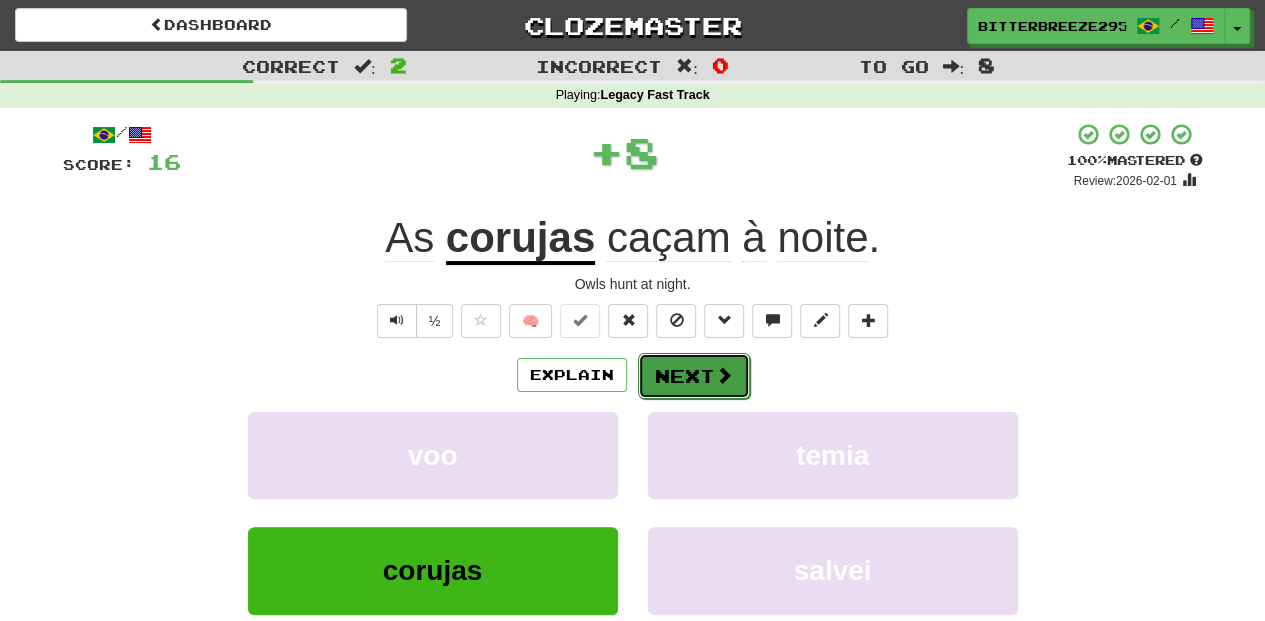 click on "Next" at bounding box center [694, 376] 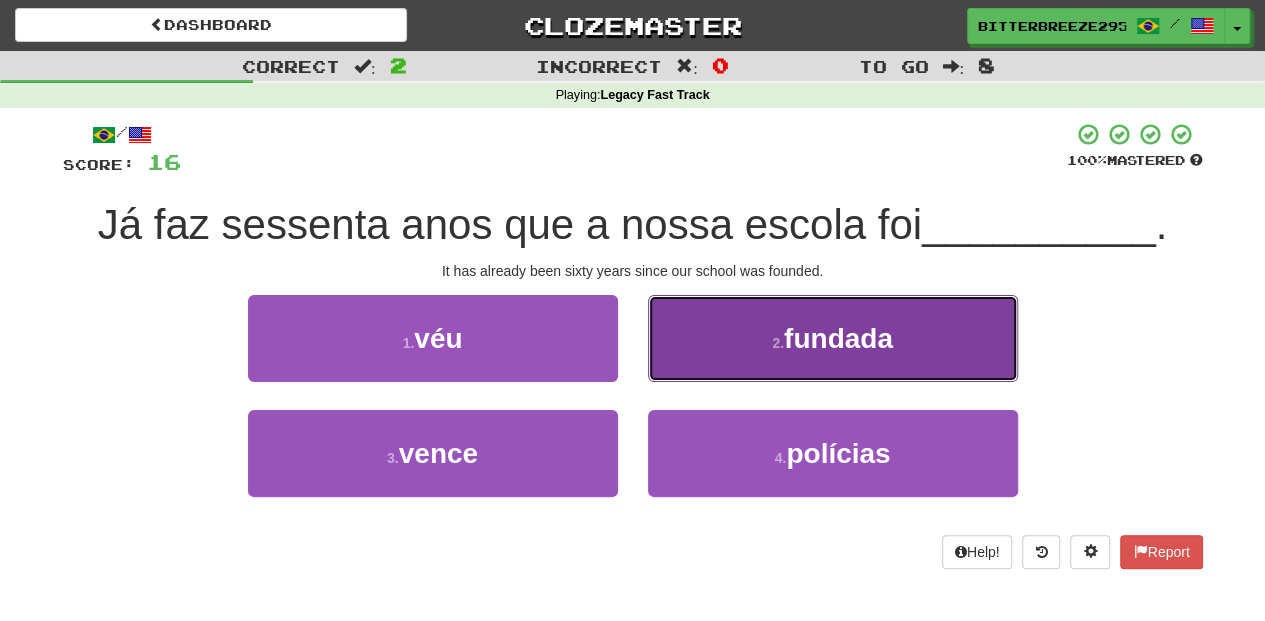 click on "2 .  fundada" at bounding box center [833, 338] 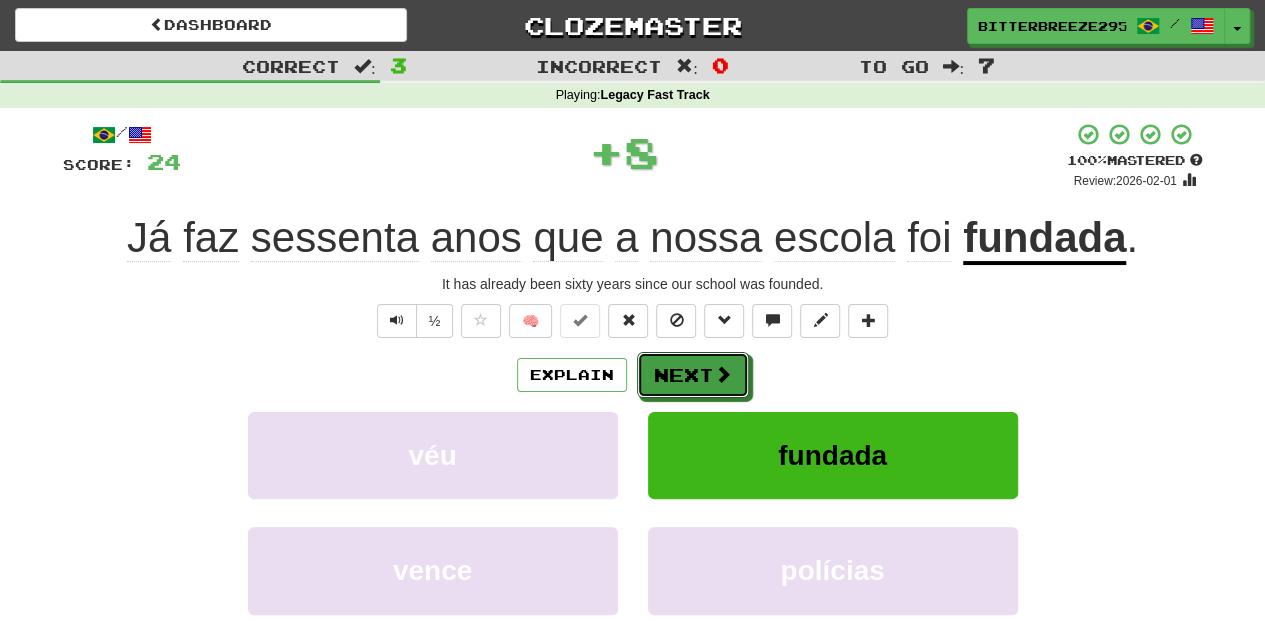 click on "Next" at bounding box center [693, 375] 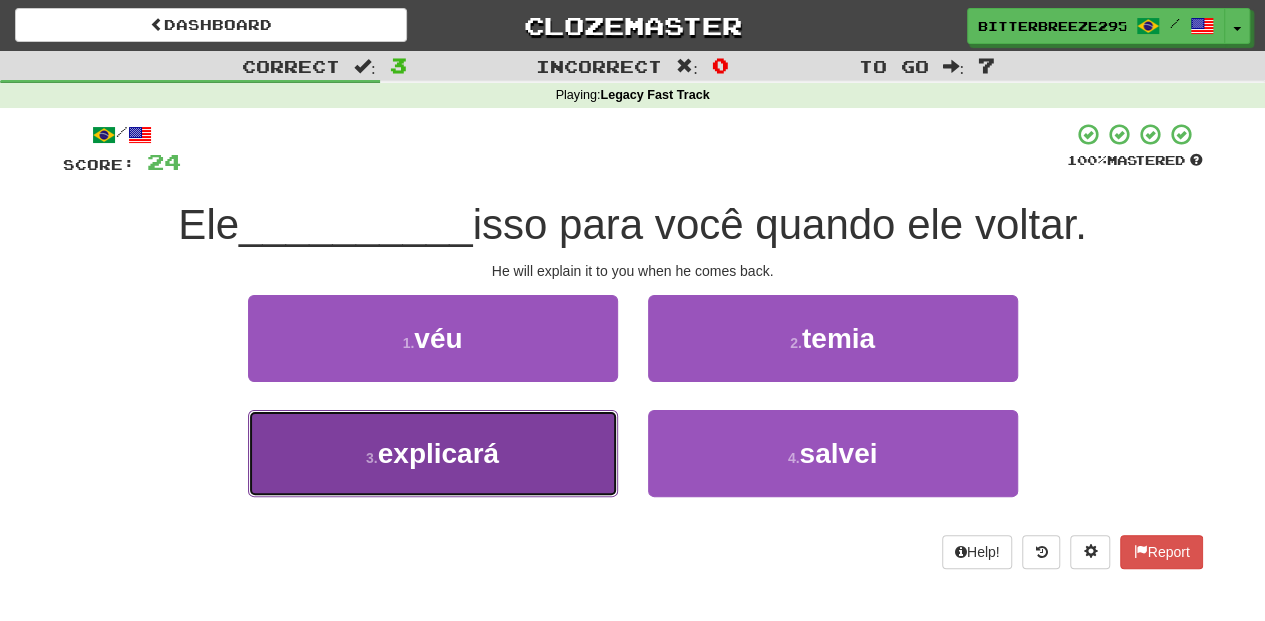 click on "3 .  explicará" at bounding box center (433, 453) 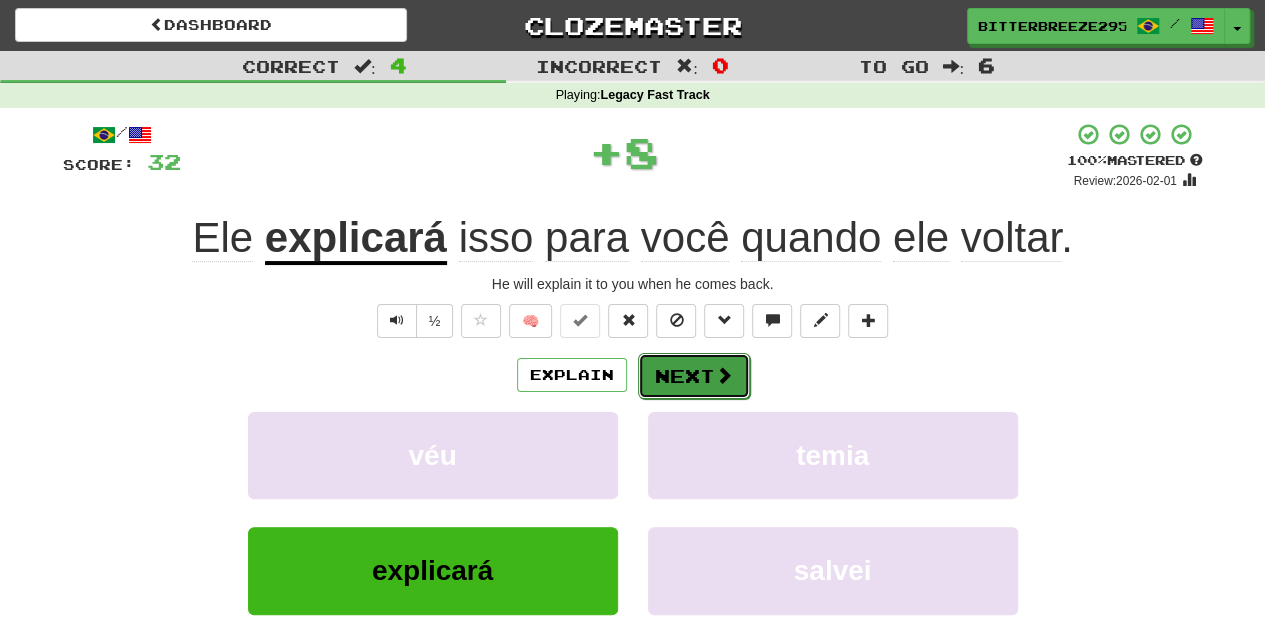 click on "Next" at bounding box center [694, 376] 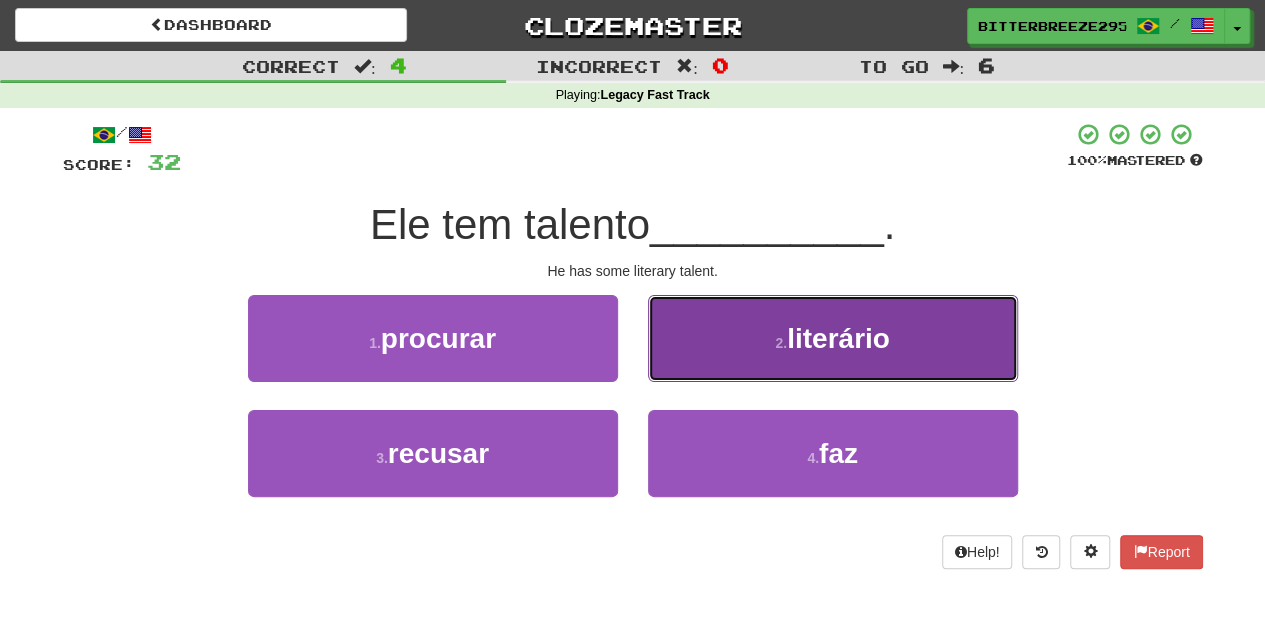 click on "2 .  literário" at bounding box center [833, 338] 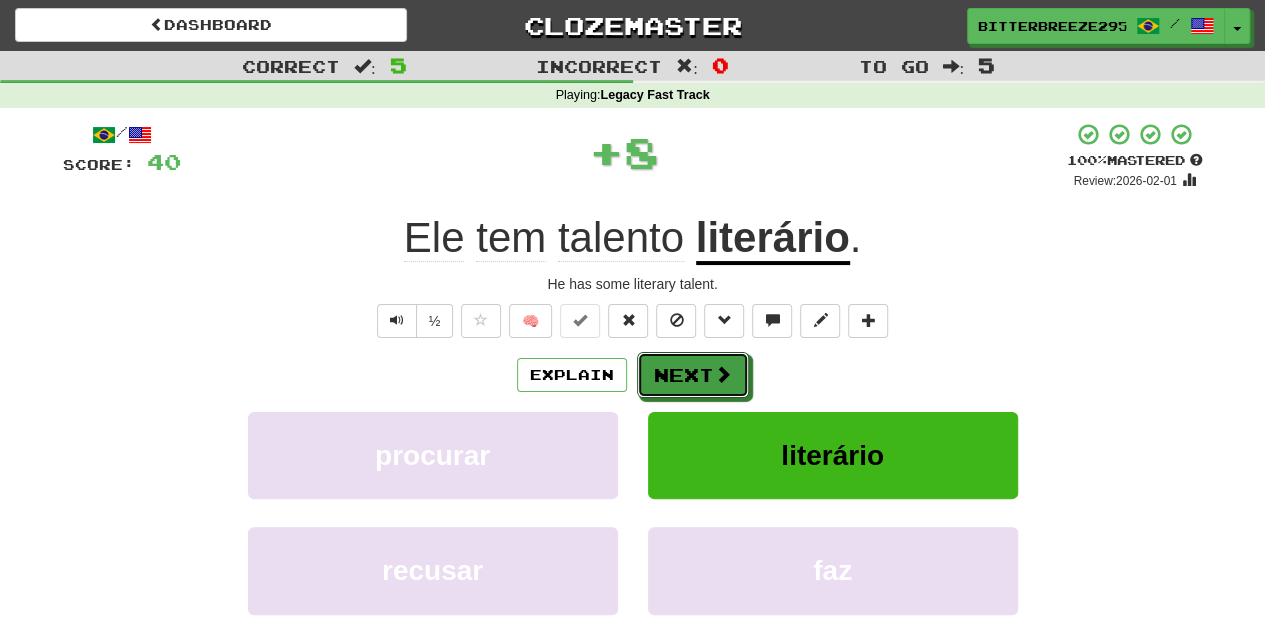 click on "Next" at bounding box center [693, 375] 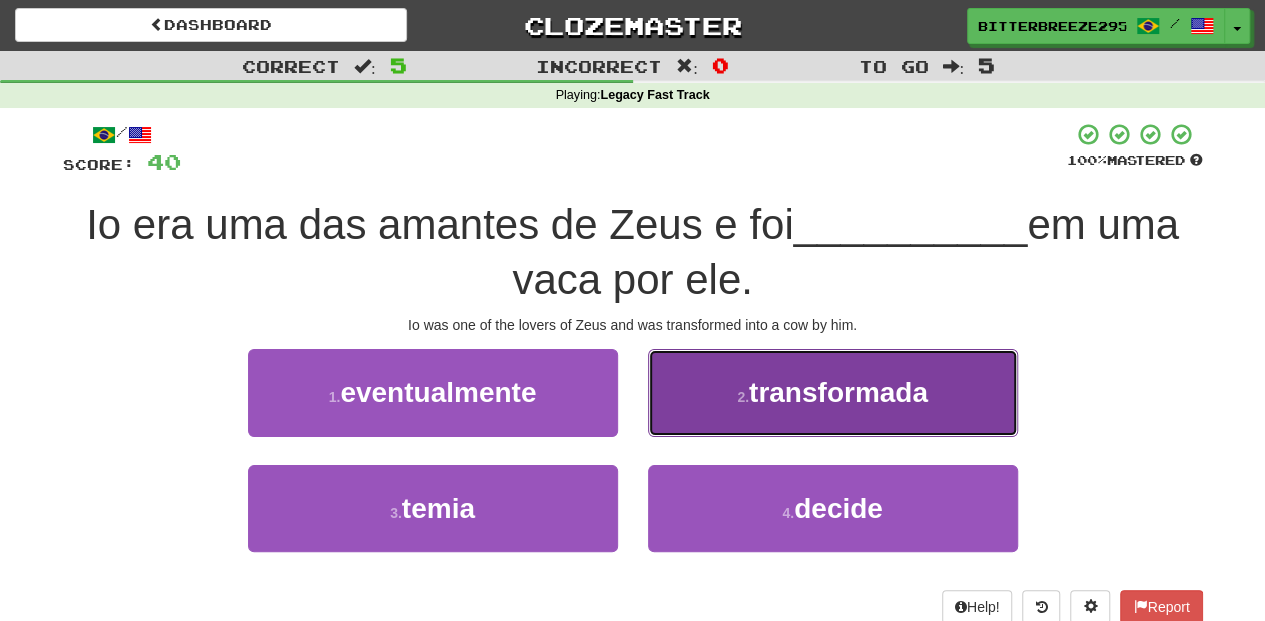 click on "2 .  transformada" at bounding box center (833, 392) 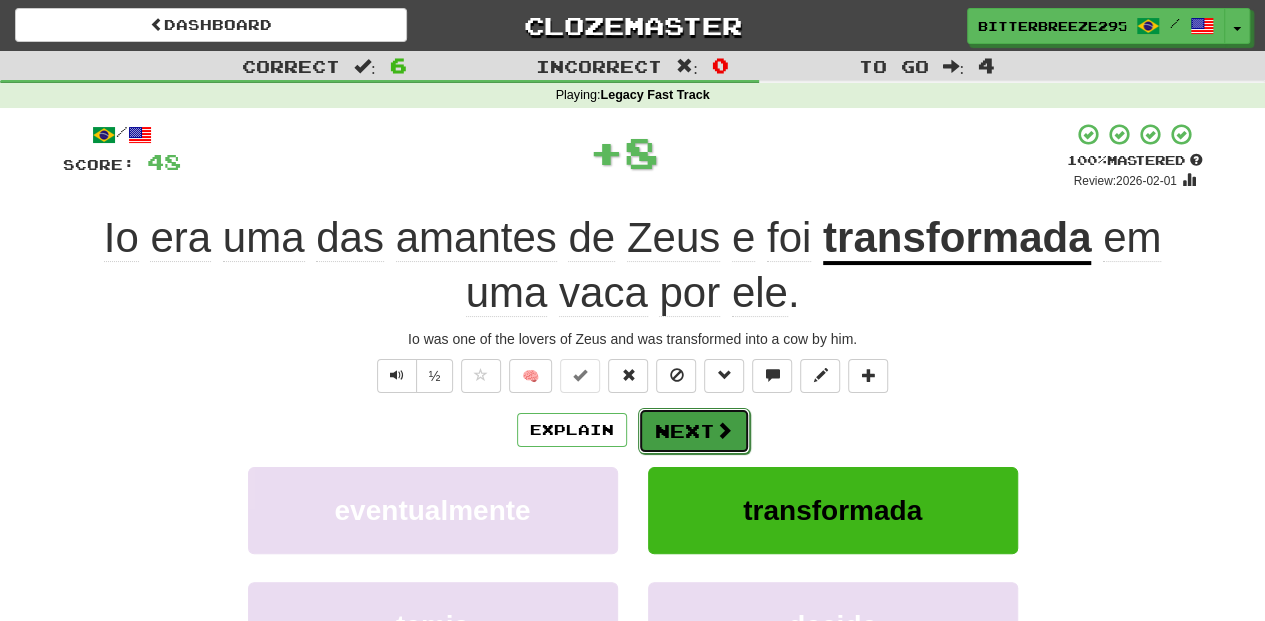 click on "Next" at bounding box center [694, 431] 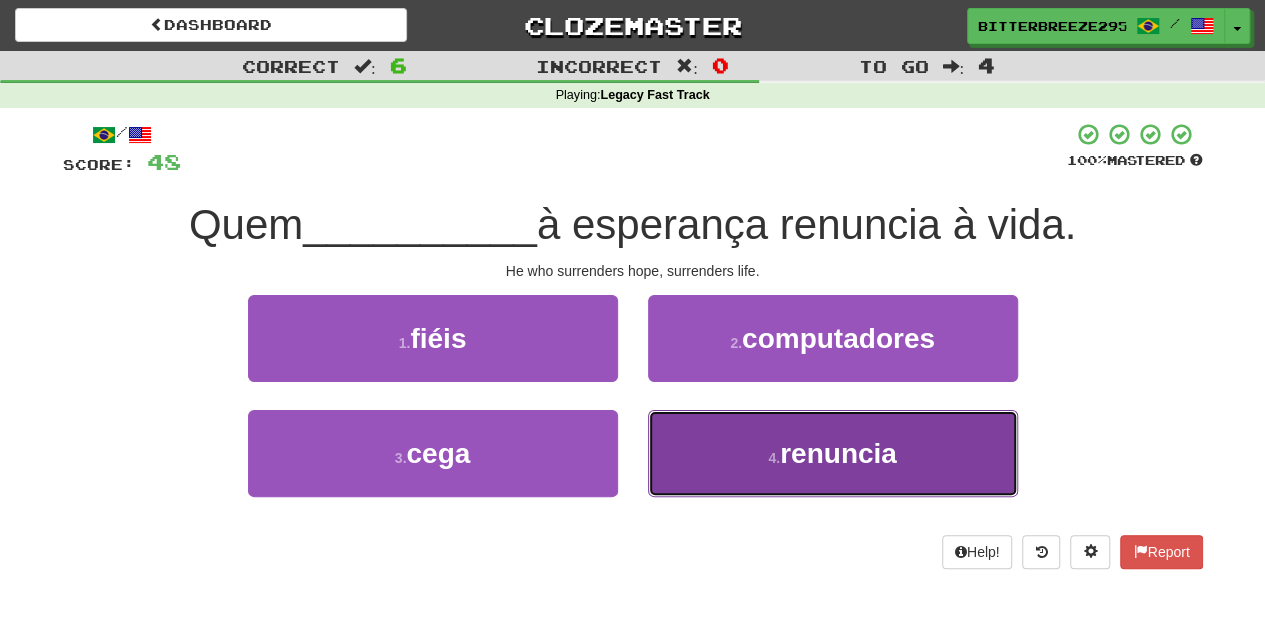 click on "4 .  renuncia" at bounding box center [833, 453] 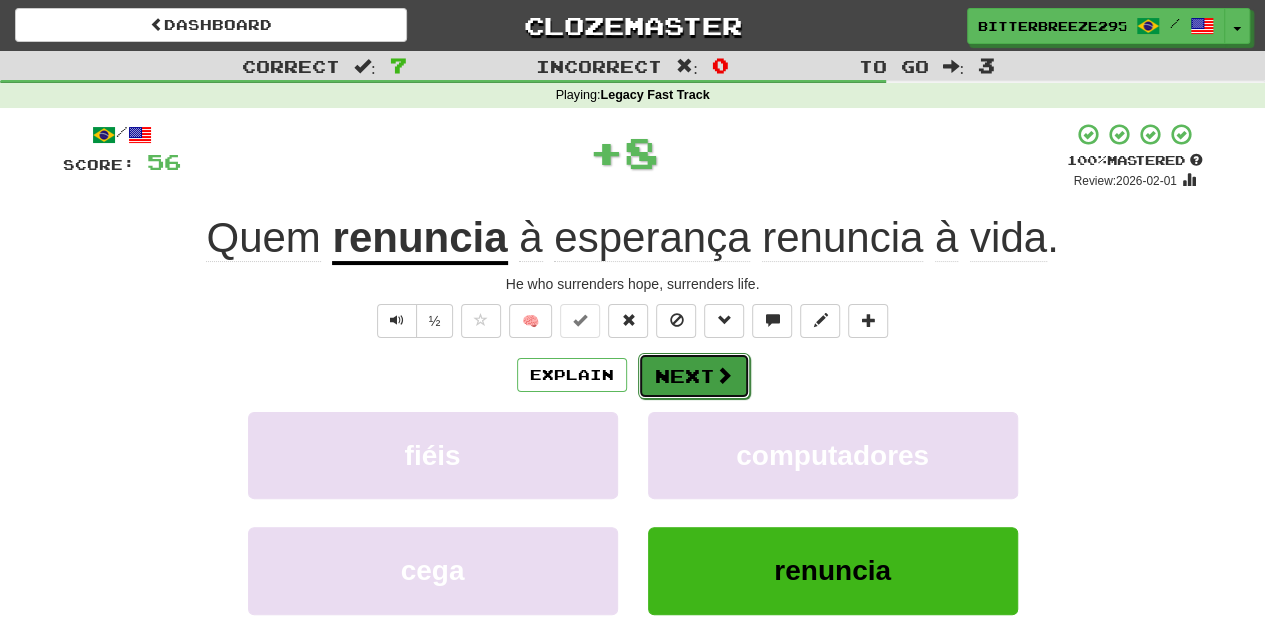 click on "Next" at bounding box center (694, 376) 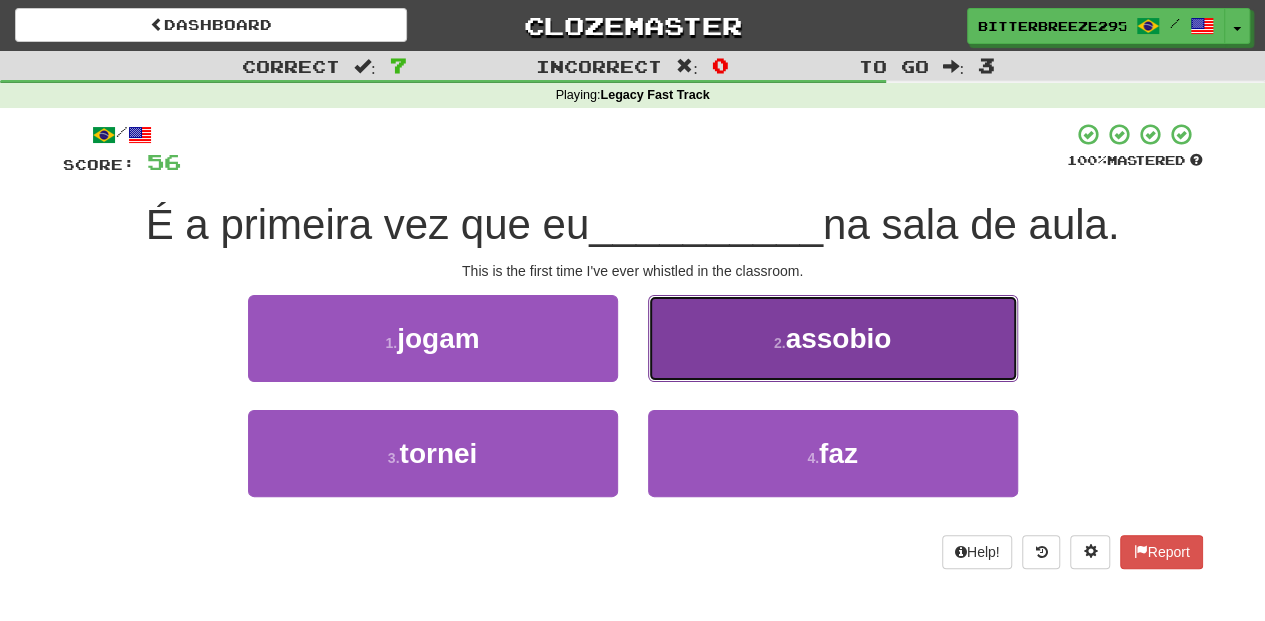 click on "2 .  assobio" at bounding box center [833, 338] 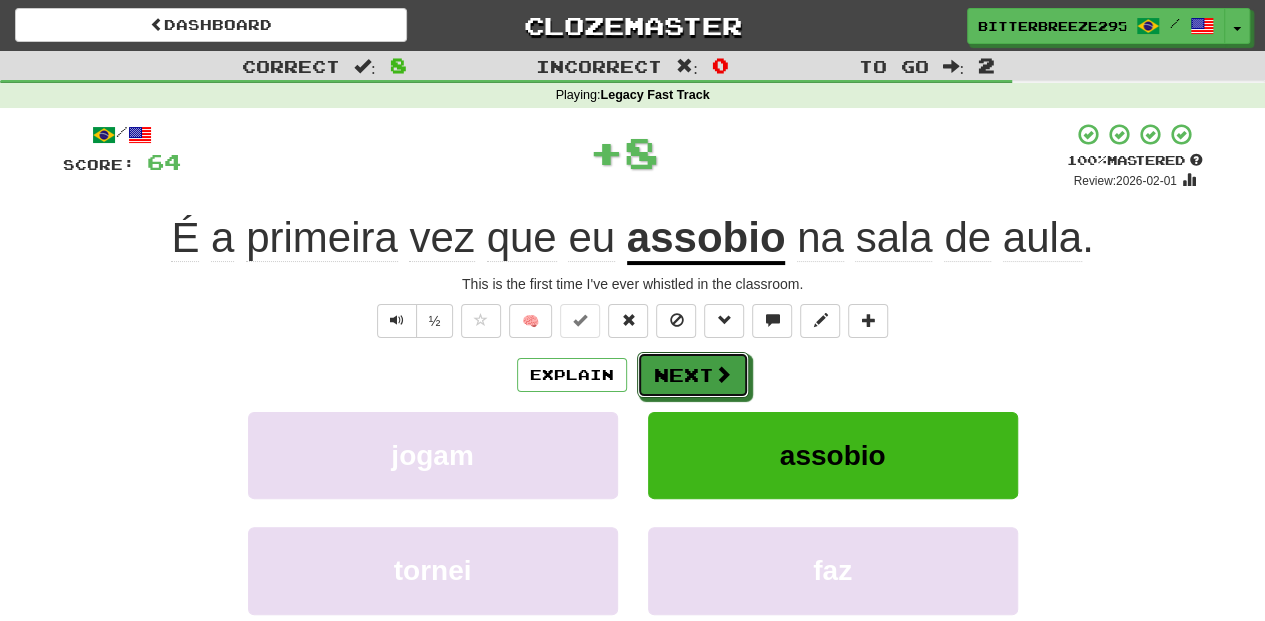 click on "Next" at bounding box center [693, 375] 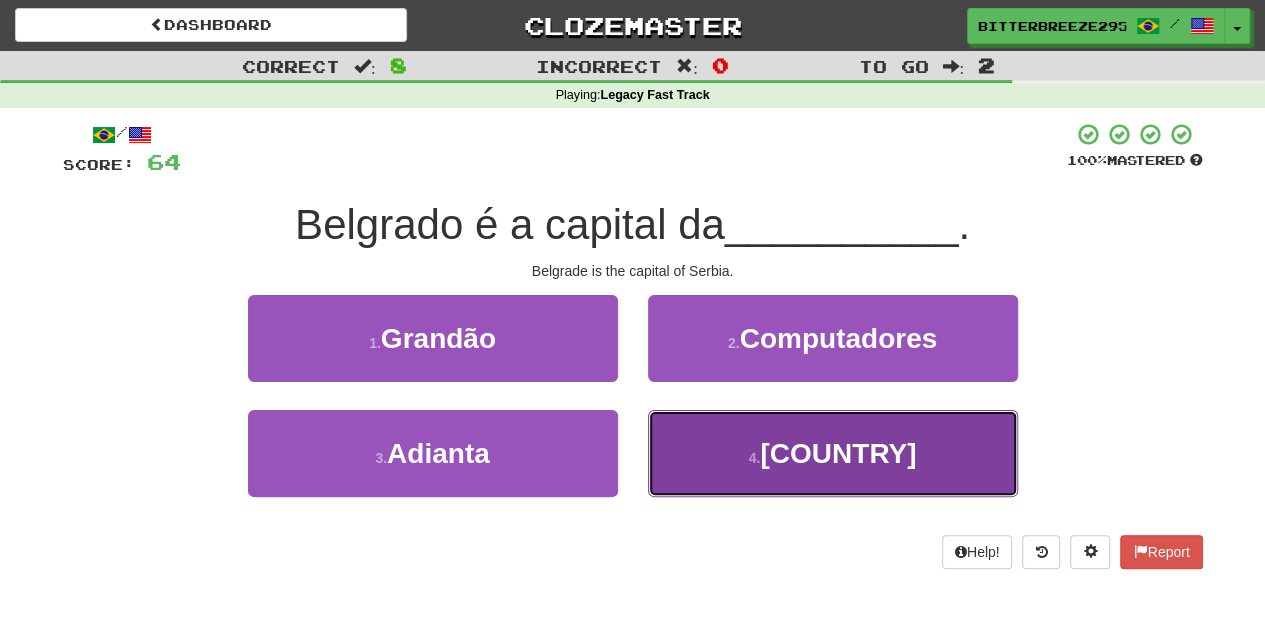 click on "4 .  Sérvia" at bounding box center [833, 453] 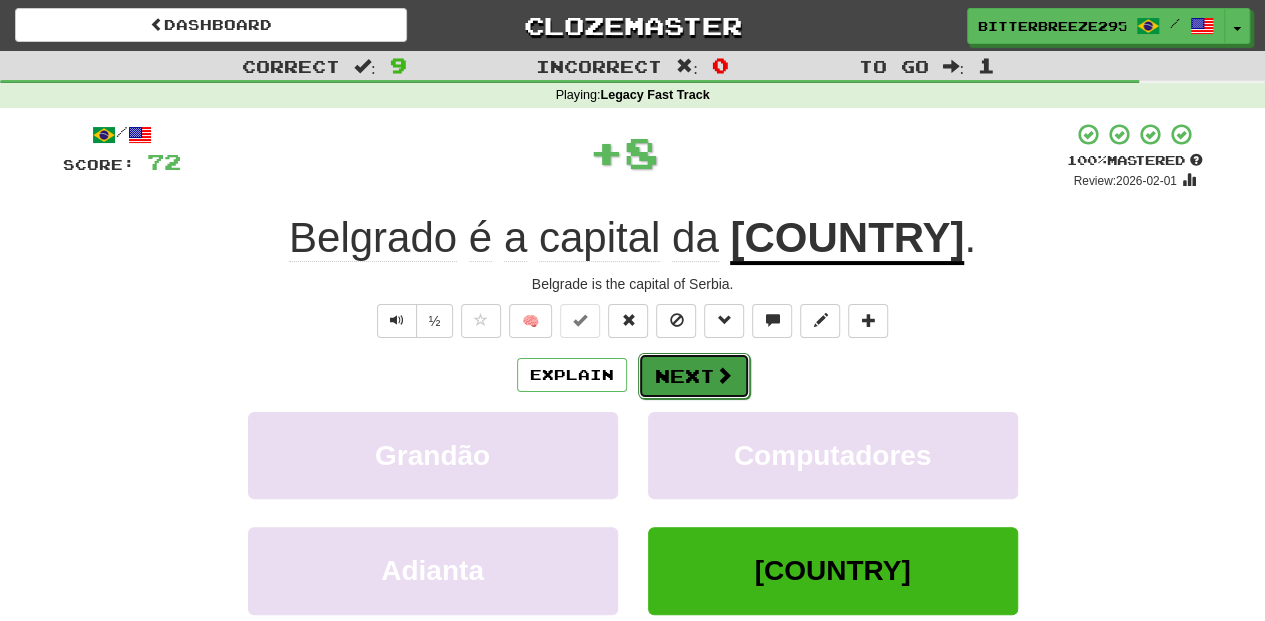 click on "Next" at bounding box center (694, 376) 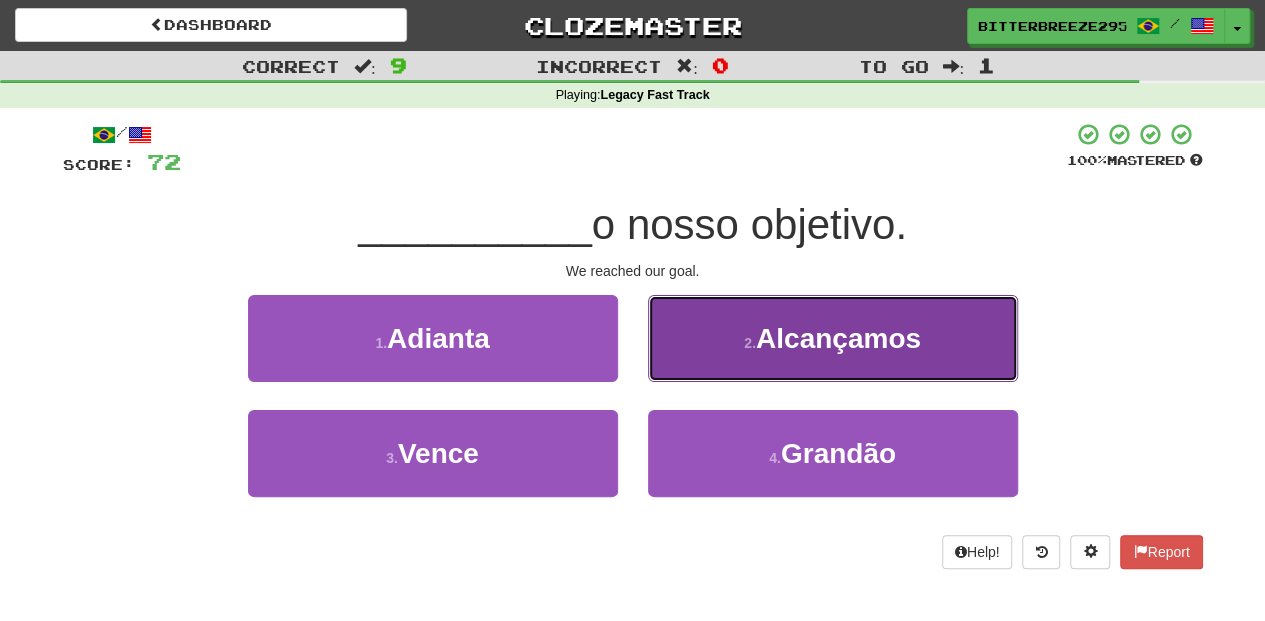 click on "2 .  Alcançamos" at bounding box center (833, 338) 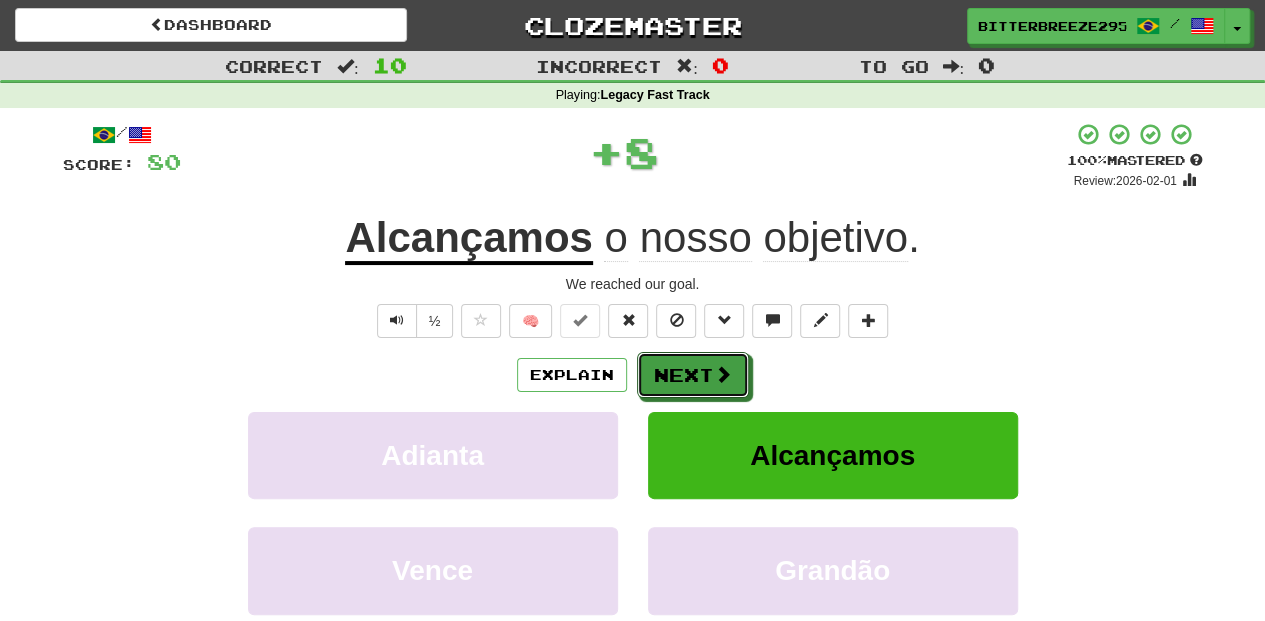 click at bounding box center [723, 374] 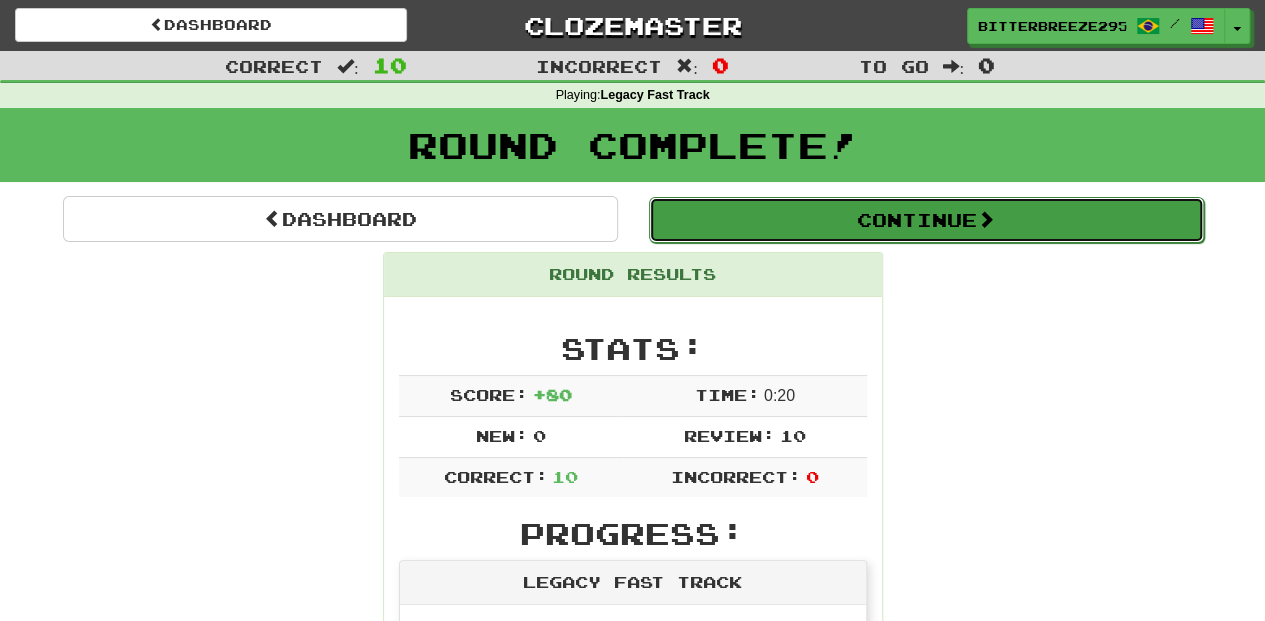 click on "Continue" at bounding box center [926, 220] 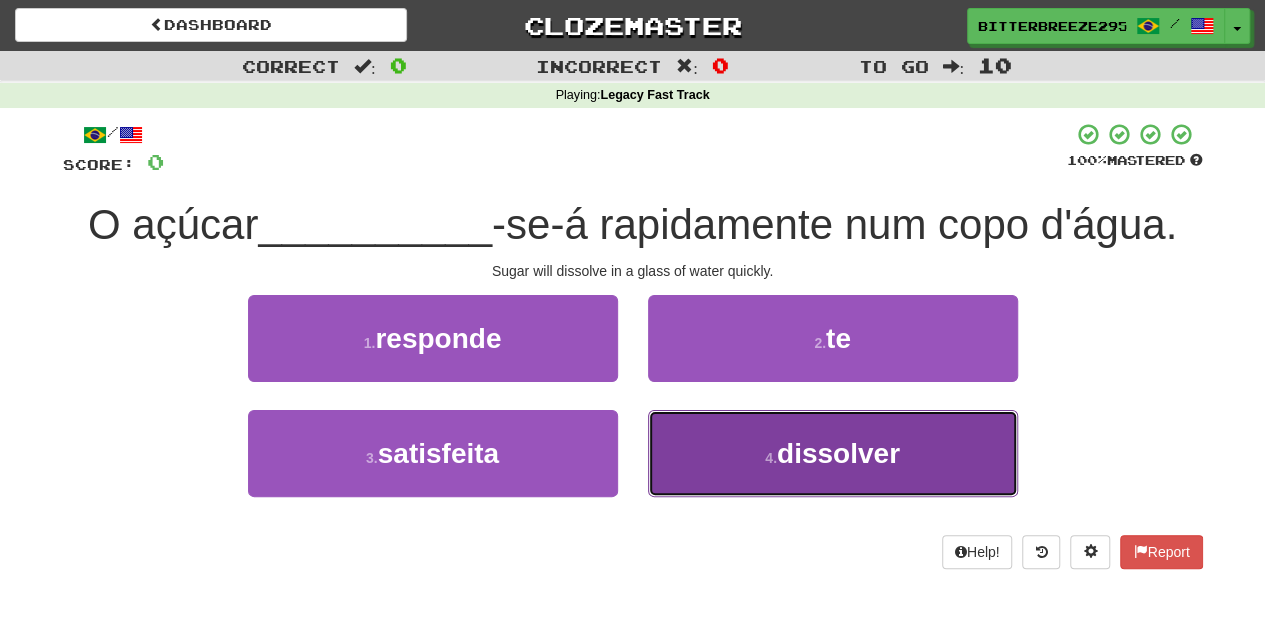 click on "4 .  dissolver" at bounding box center (833, 453) 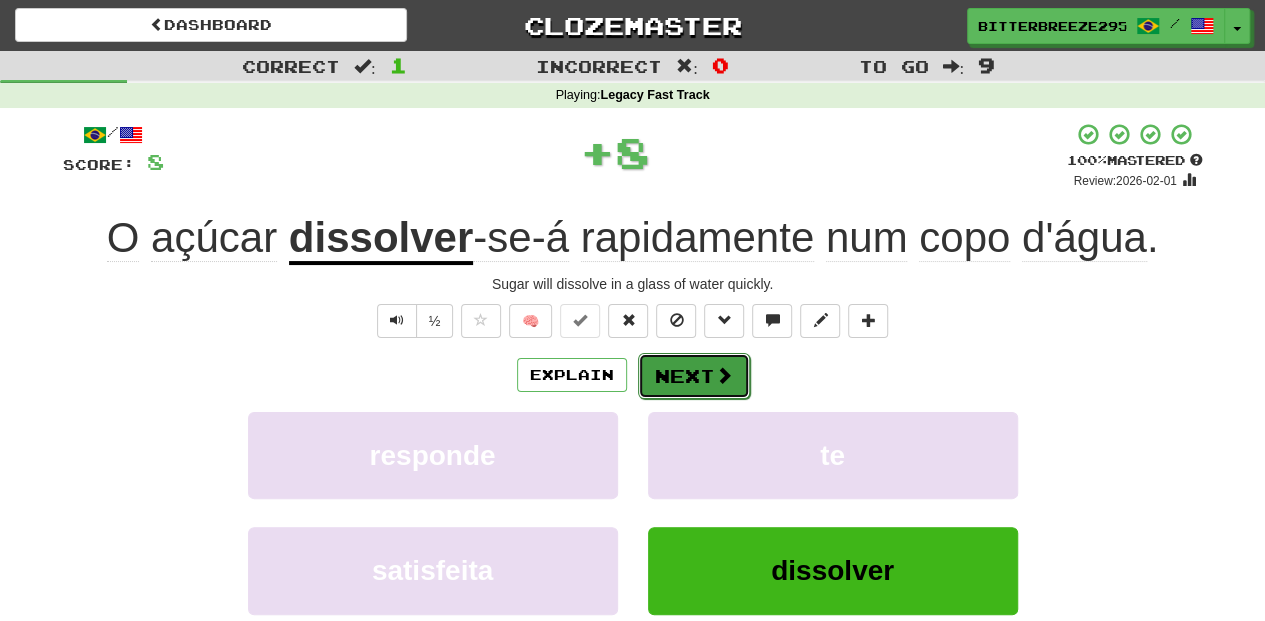 click on "Next" at bounding box center (694, 376) 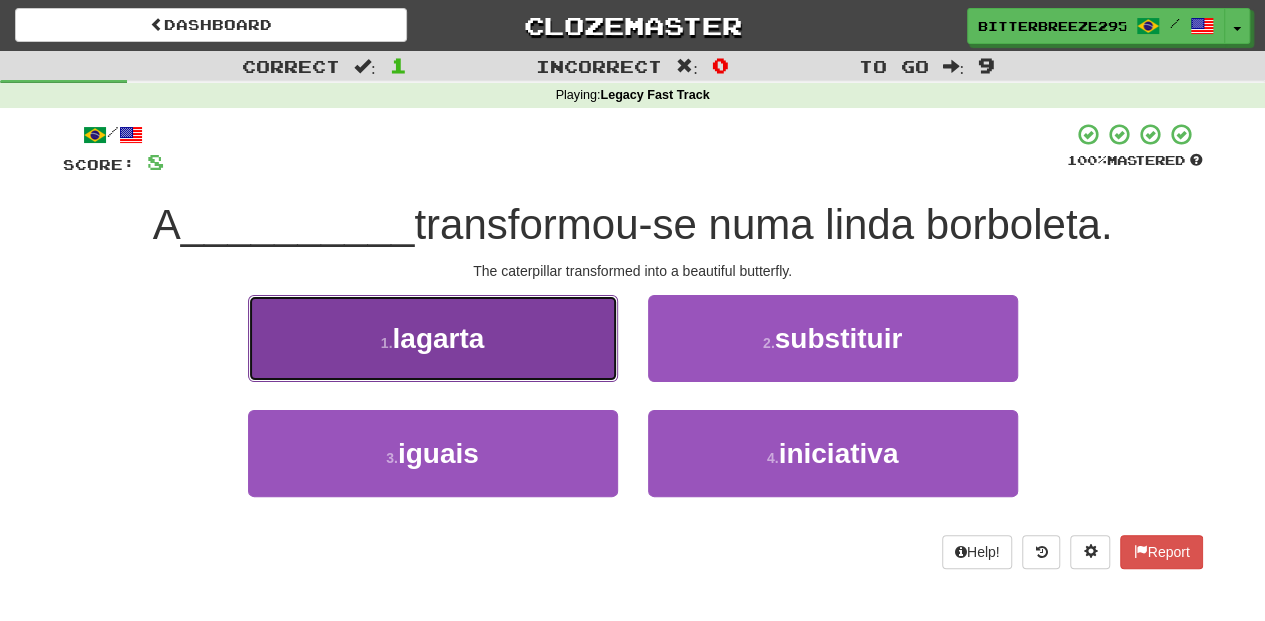 click on "1 .  lagarta" at bounding box center [433, 338] 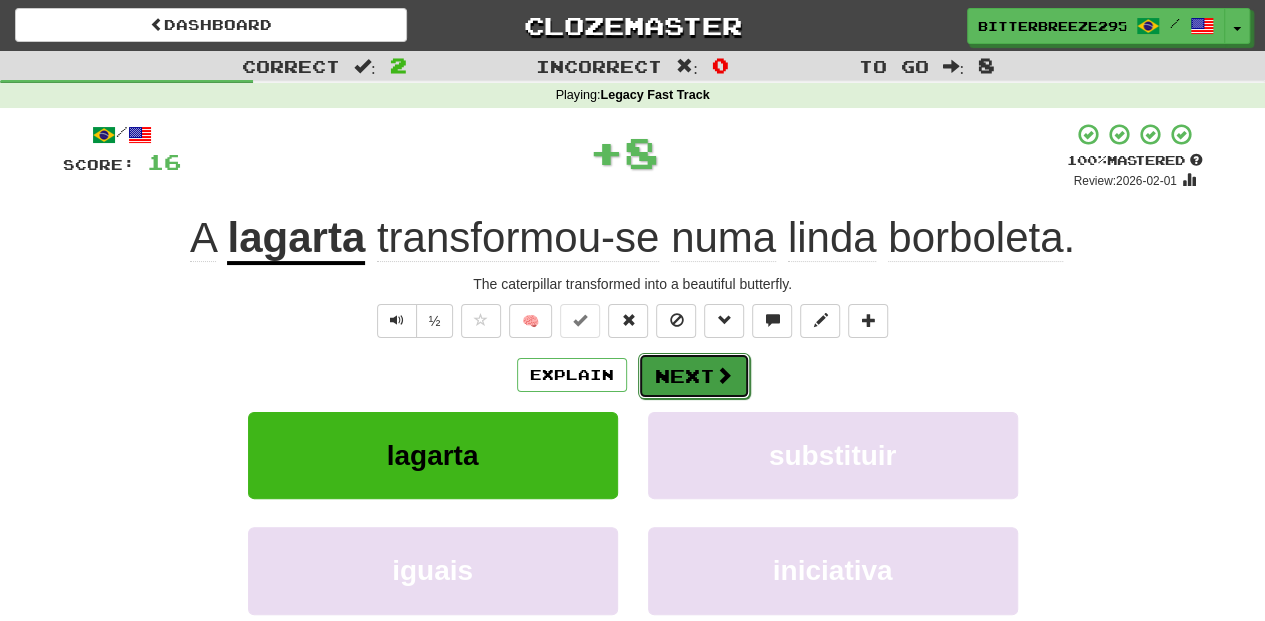 click on "Next" at bounding box center [694, 376] 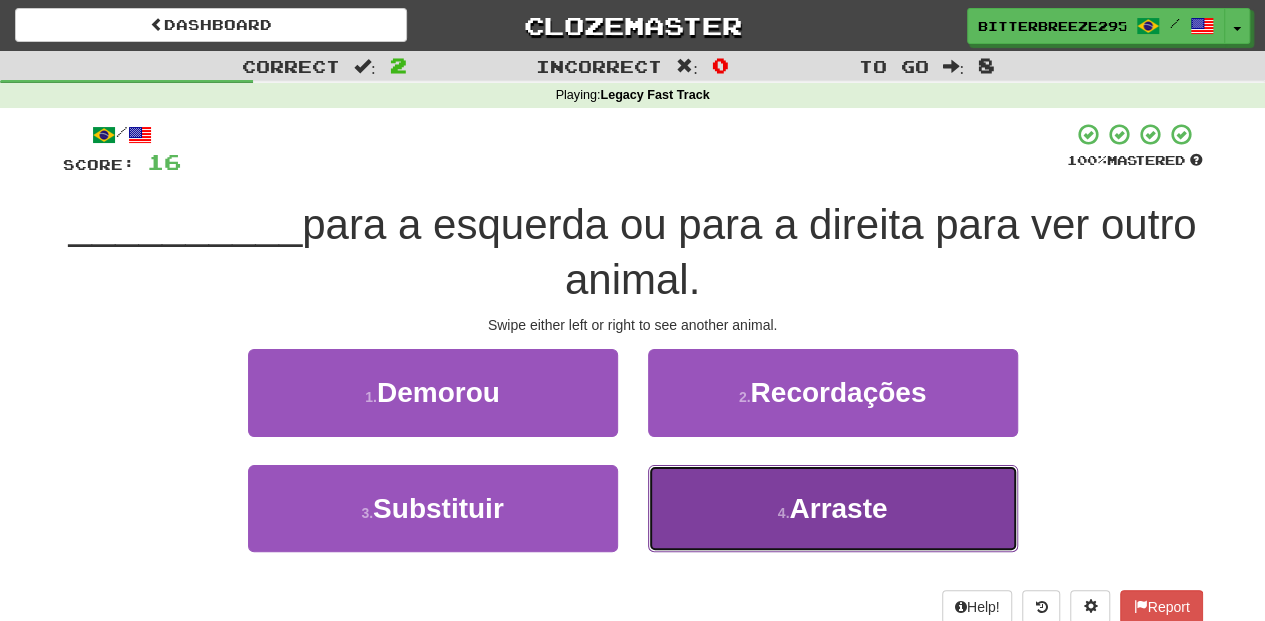 click on "4 .  Arraste" at bounding box center (833, 508) 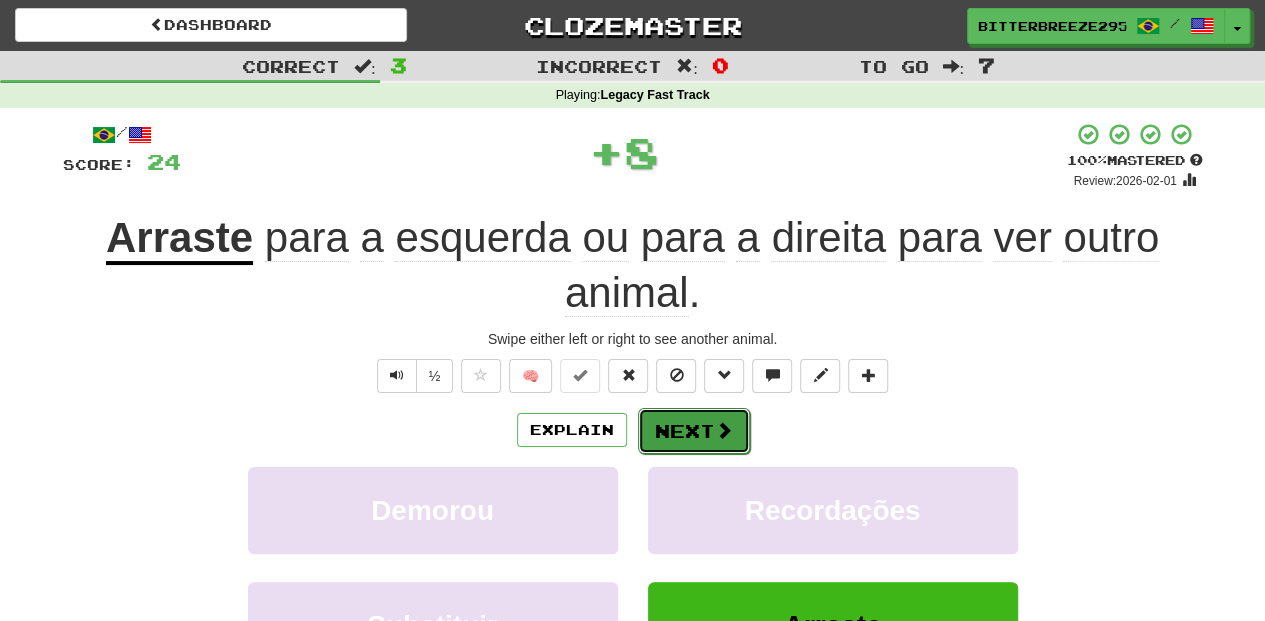 click on "Next" at bounding box center (694, 431) 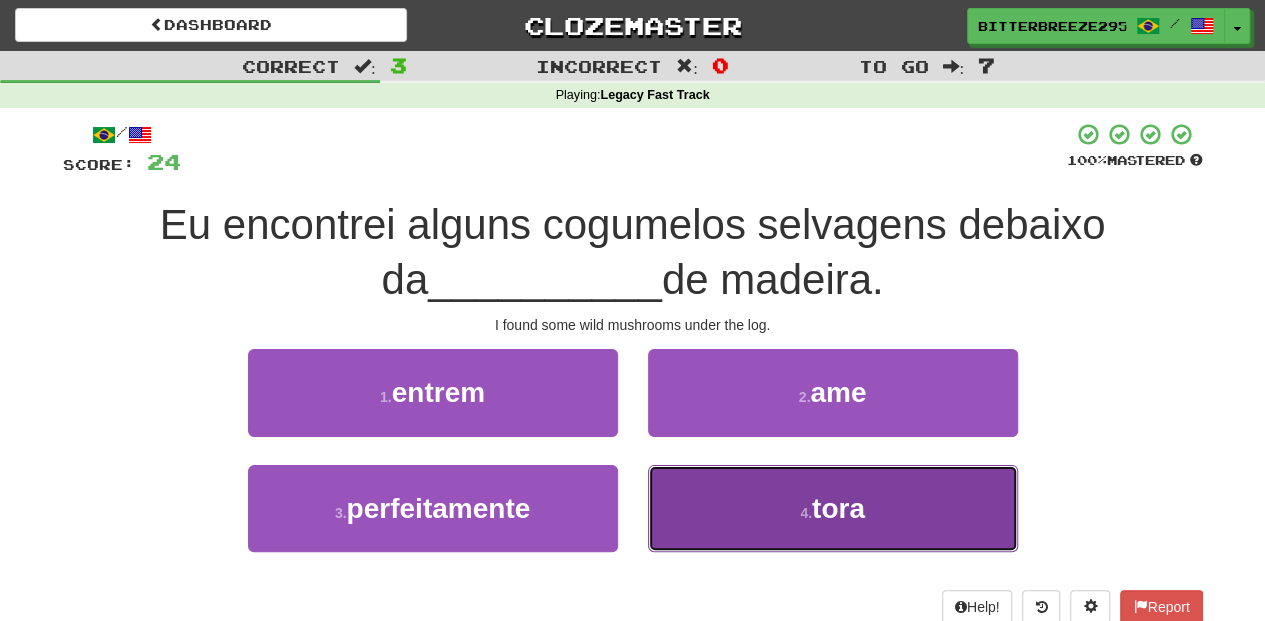 click on "4 .  tora" at bounding box center (833, 508) 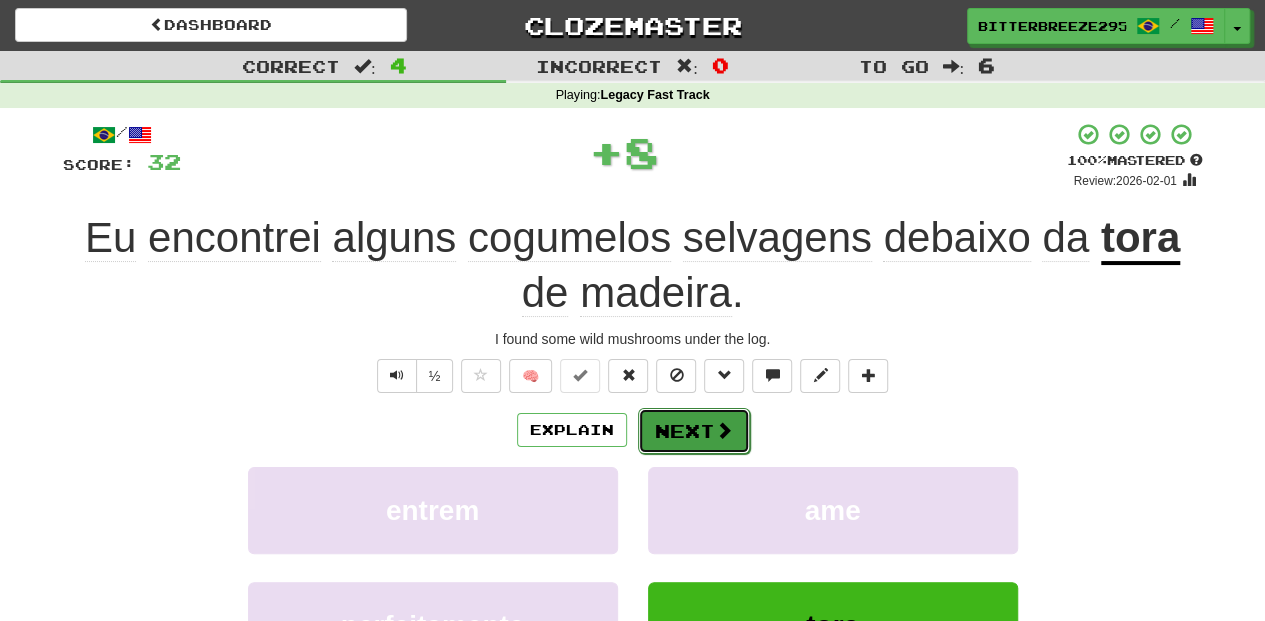 click on "Next" at bounding box center [694, 431] 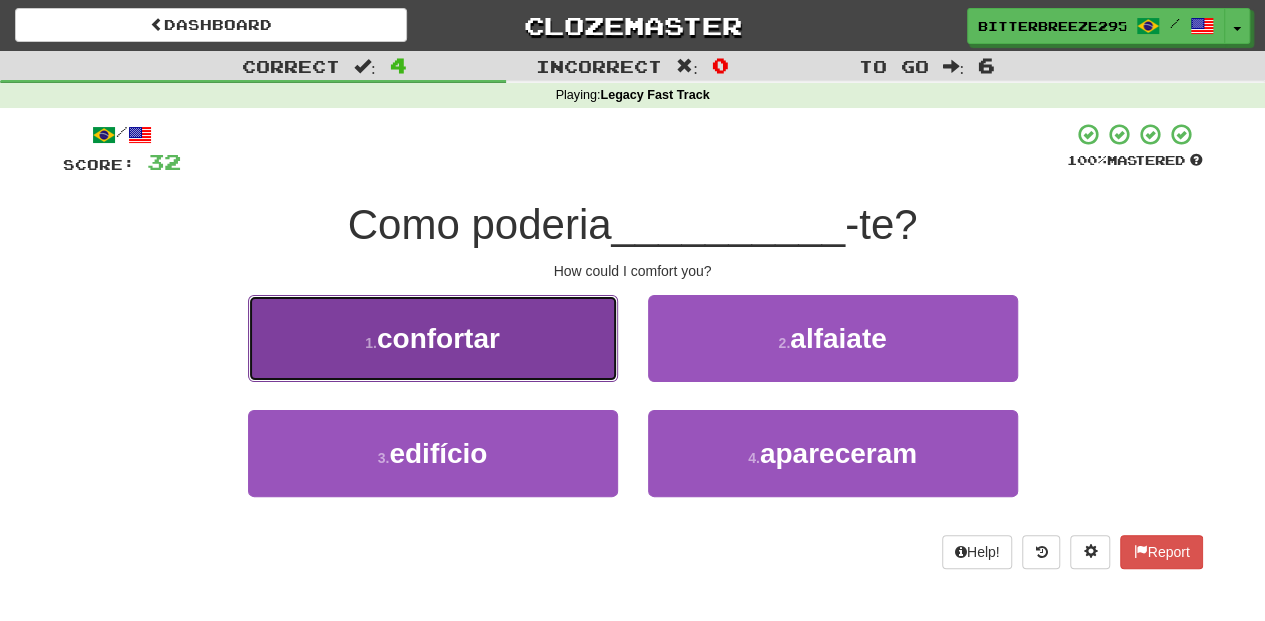 click on "1 .  confortar" at bounding box center (433, 338) 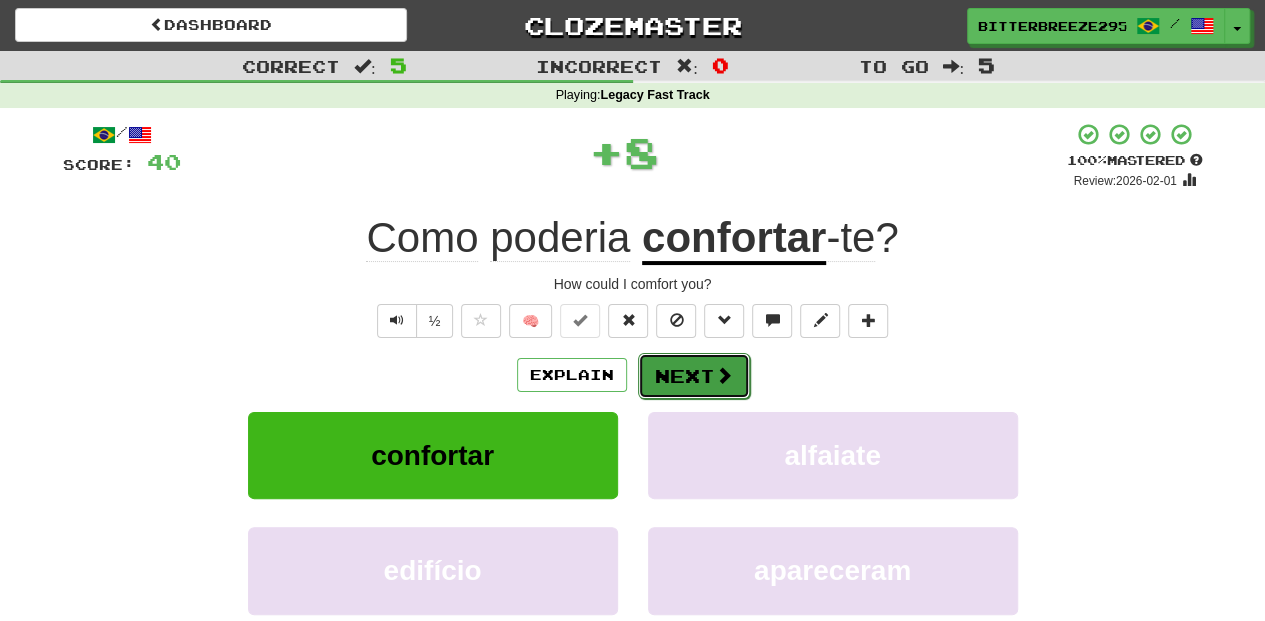 click on "Next" at bounding box center [694, 376] 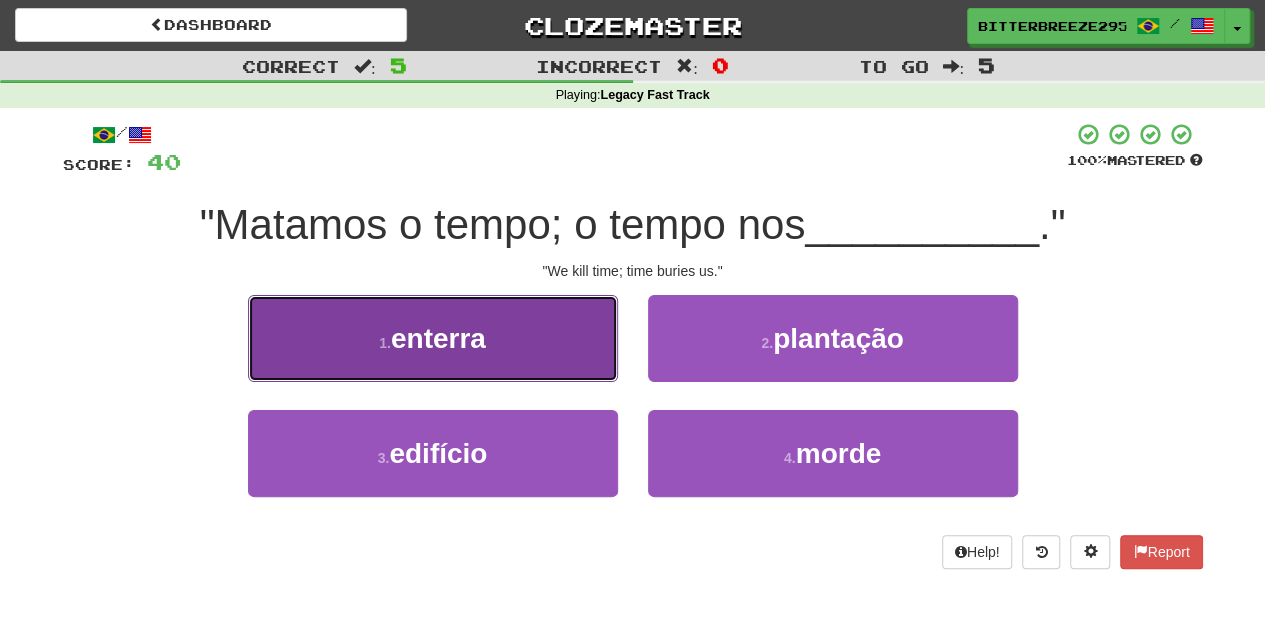 click on "1 .  enterra" at bounding box center (433, 338) 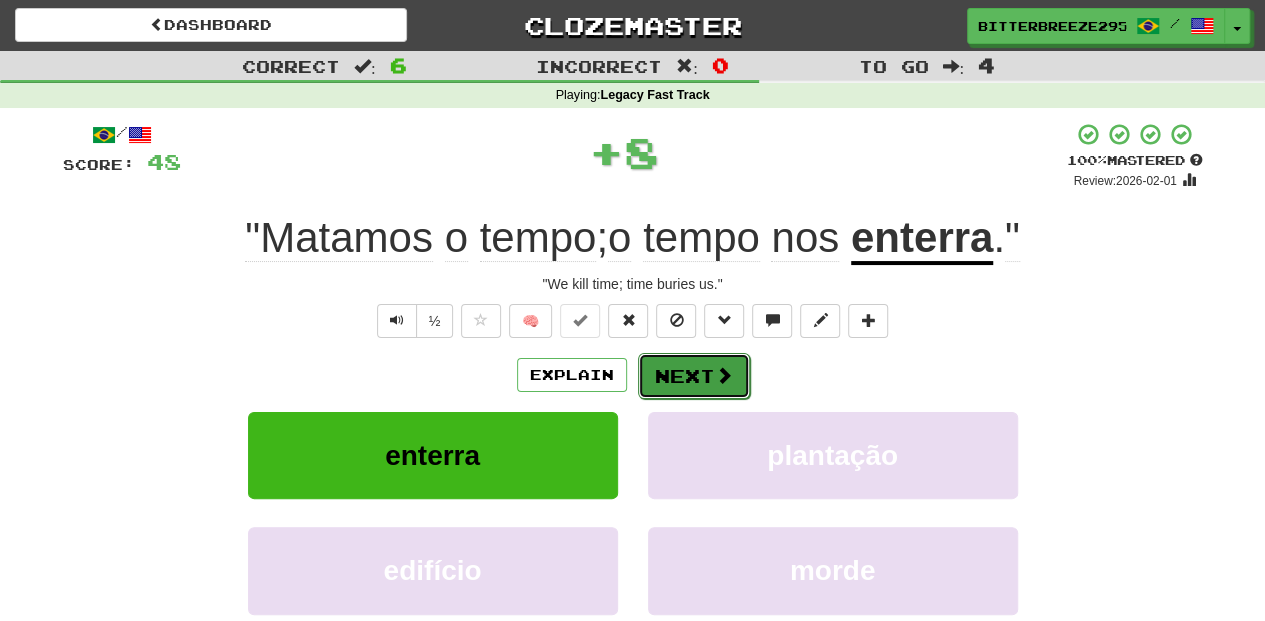 click on "Next" at bounding box center (694, 376) 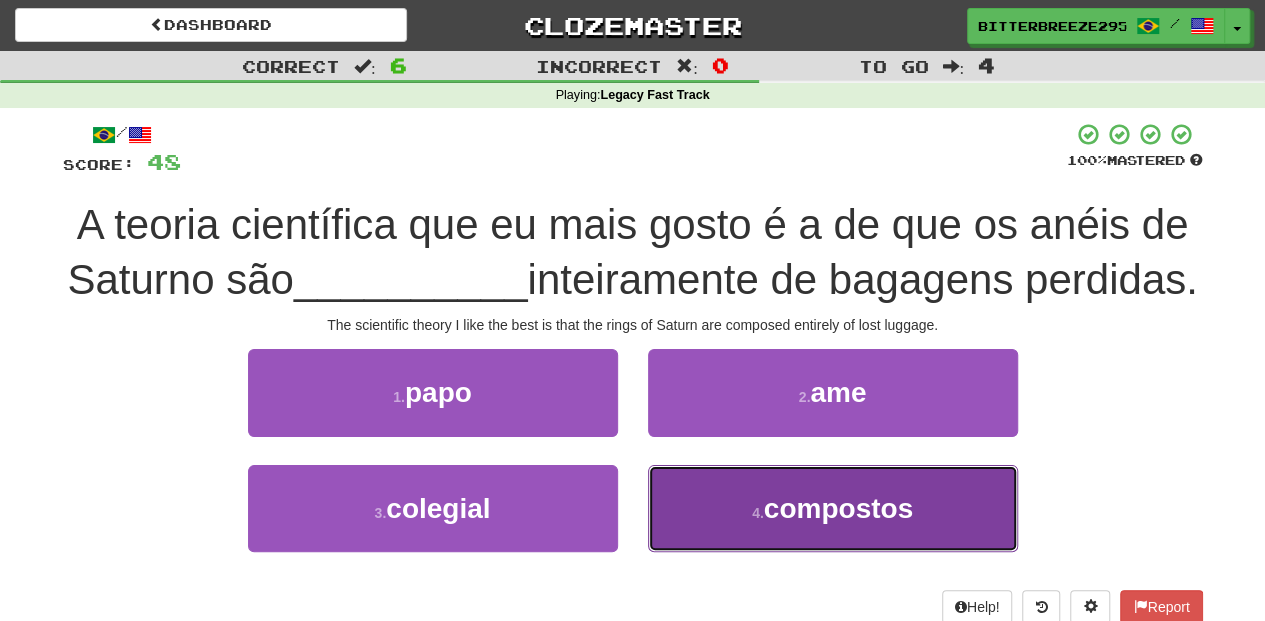 click on "4 .  compostos" at bounding box center (833, 508) 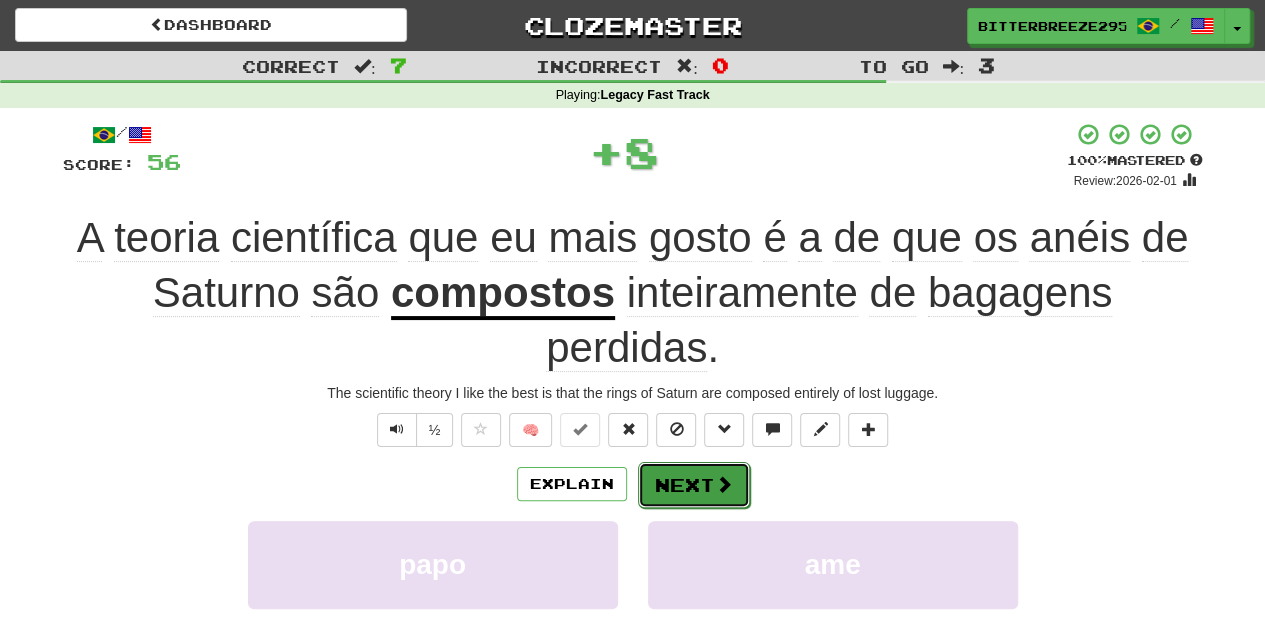 click on "Next" at bounding box center (694, 485) 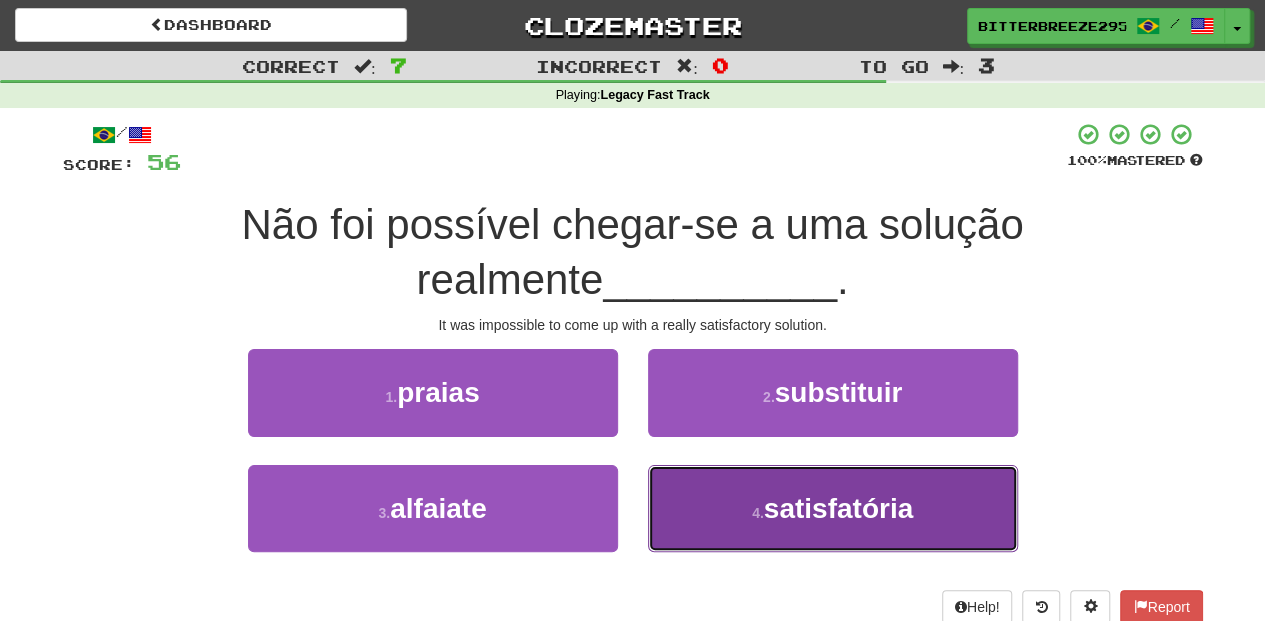 click on "4 .  satisfatória" at bounding box center [833, 508] 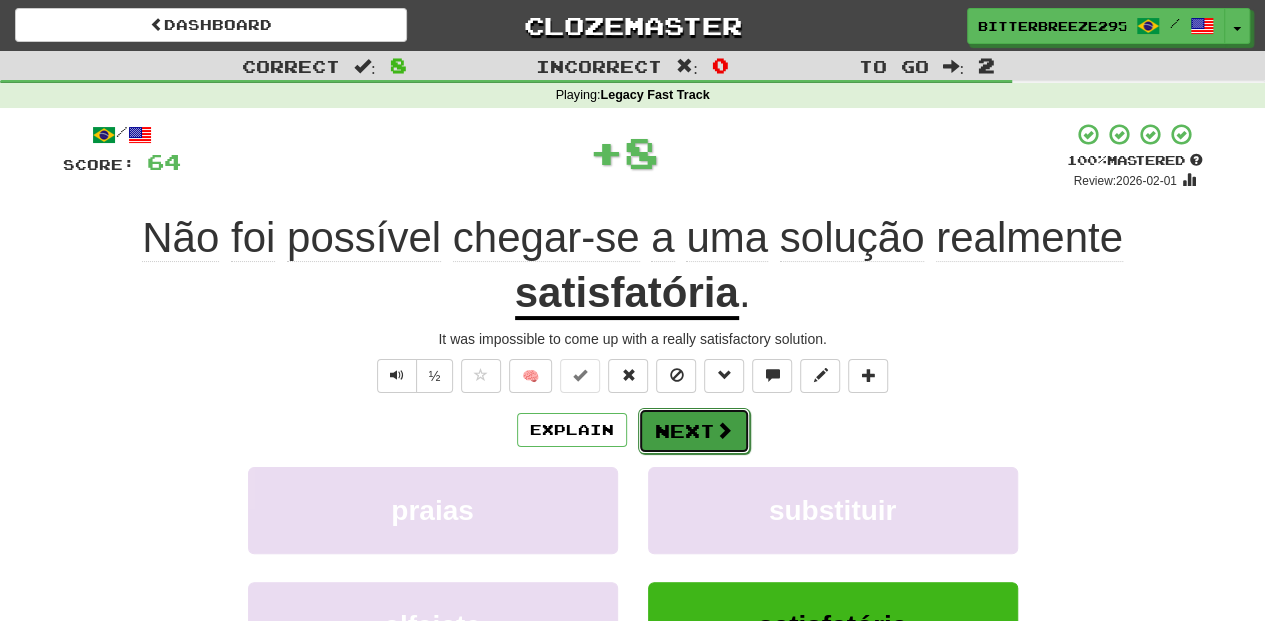 click on "Next" at bounding box center [694, 431] 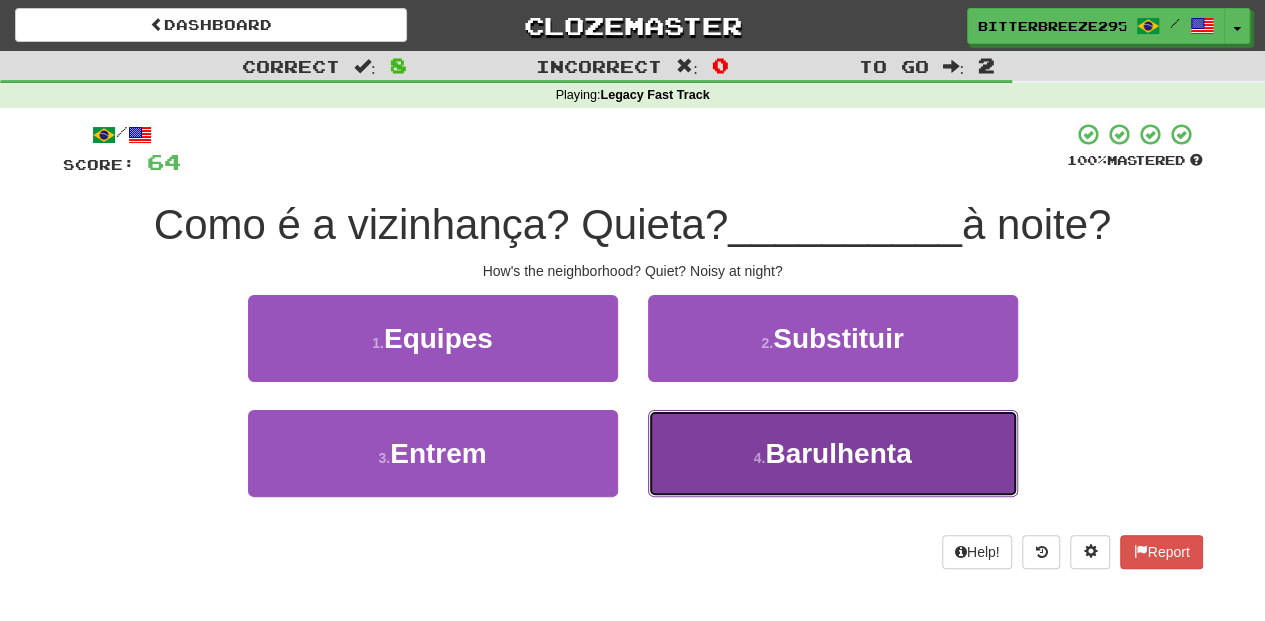 click on "4 .  Barulhenta" at bounding box center [833, 453] 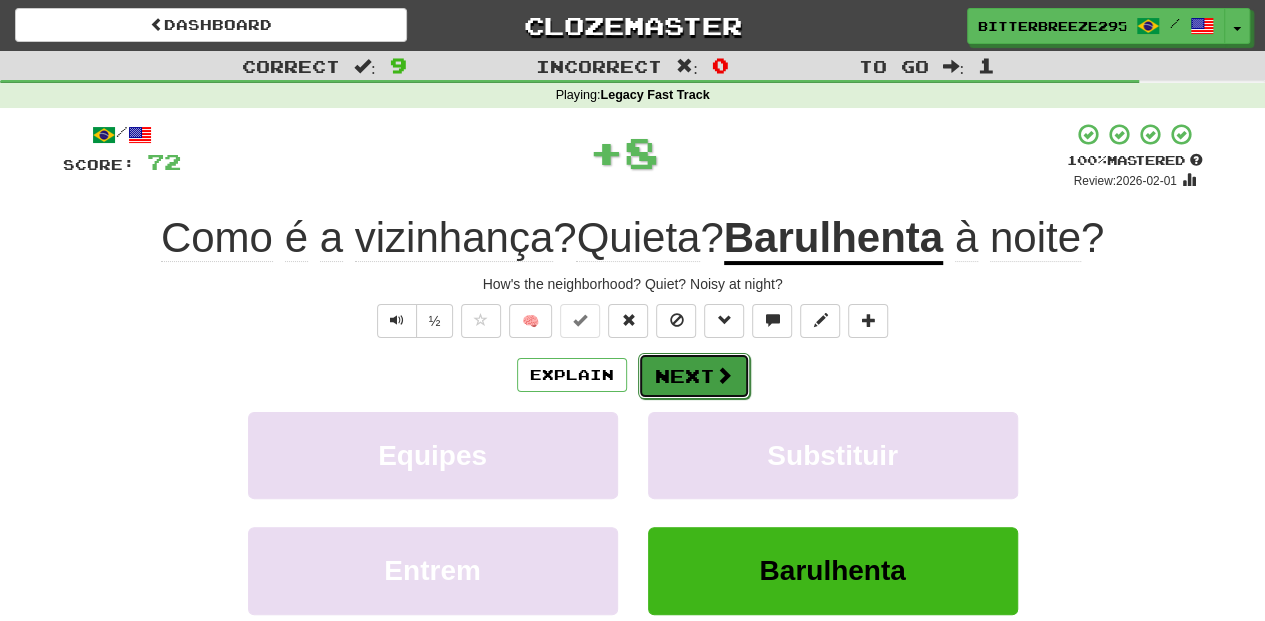 click on "Next" at bounding box center [694, 376] 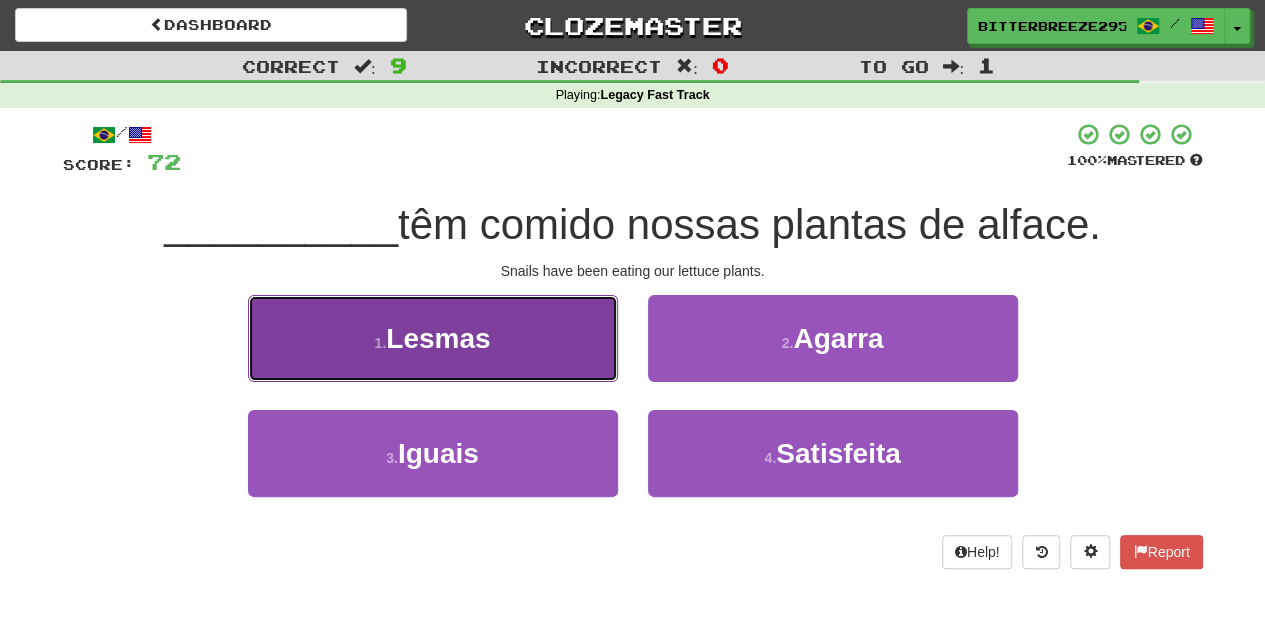 click on "1 .  Lesmas" at bounding box center [433, 338] 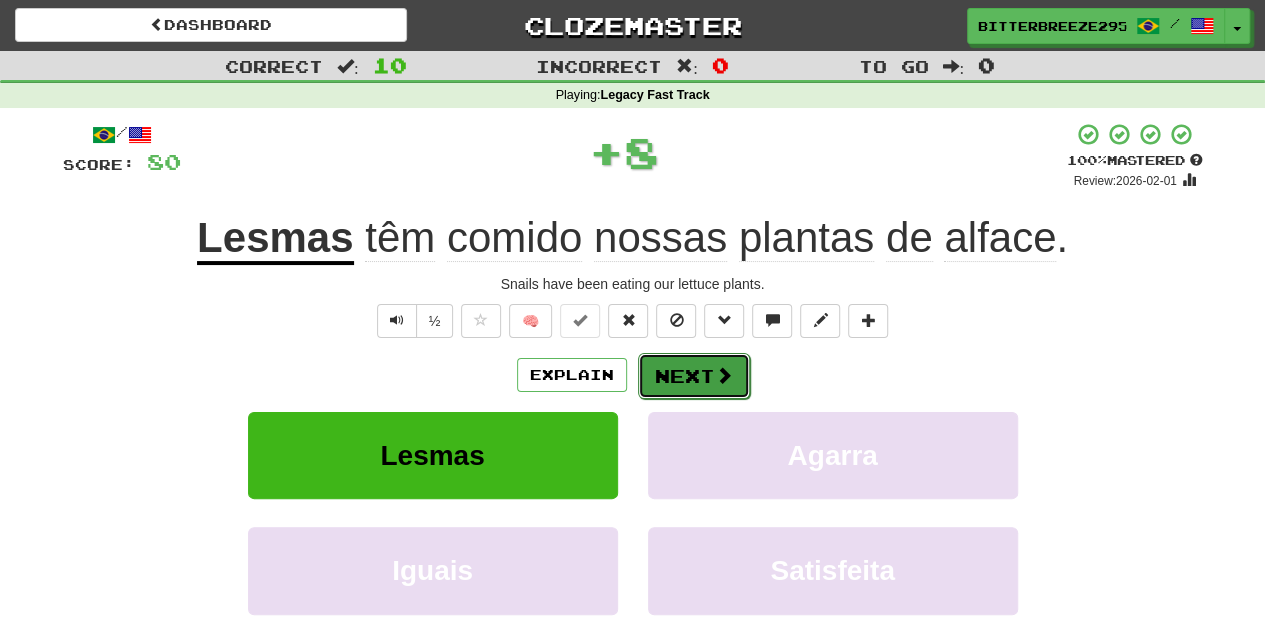 click on "Next" at bounding box center [694, 376] 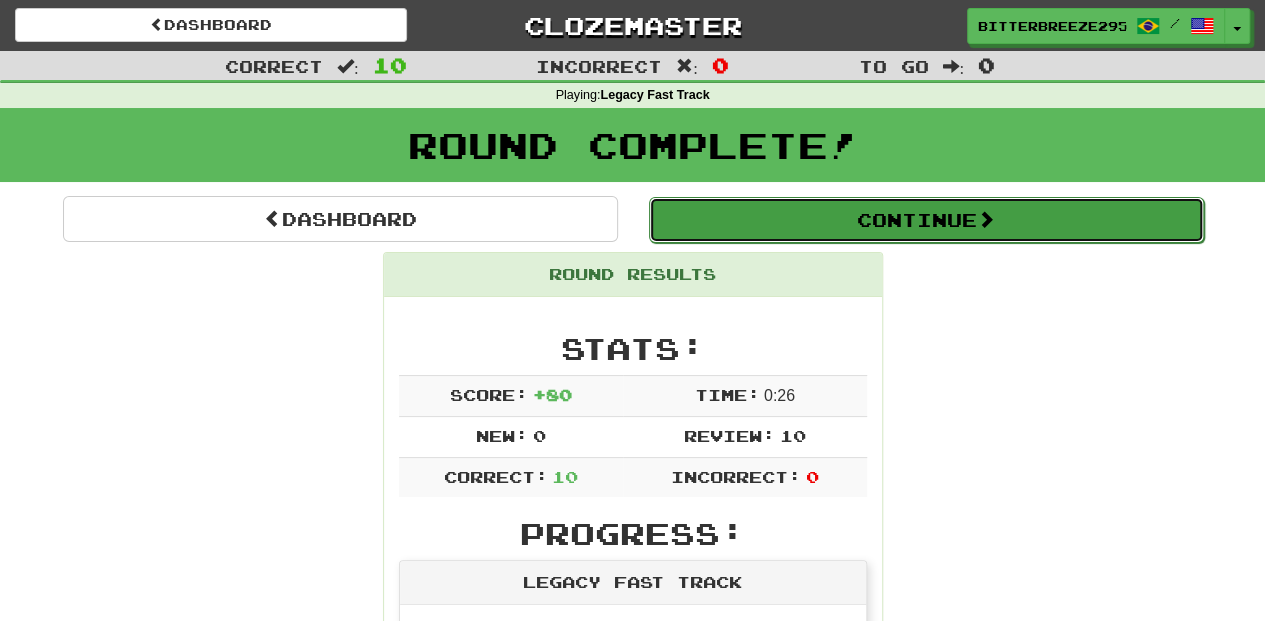 click on "Continue" at bounding box center [926, 220] 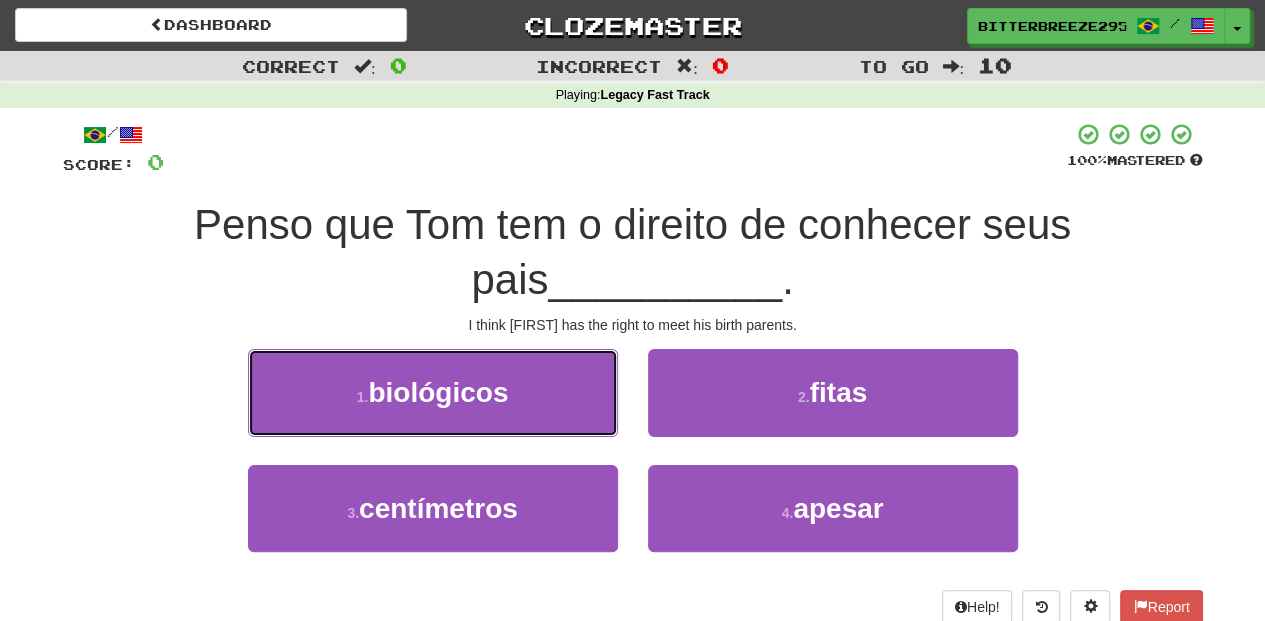 drag, startPoint x: 538, startPoint y: 402, endPoint x: 554, endPoint y: 404, distance: 16.124516 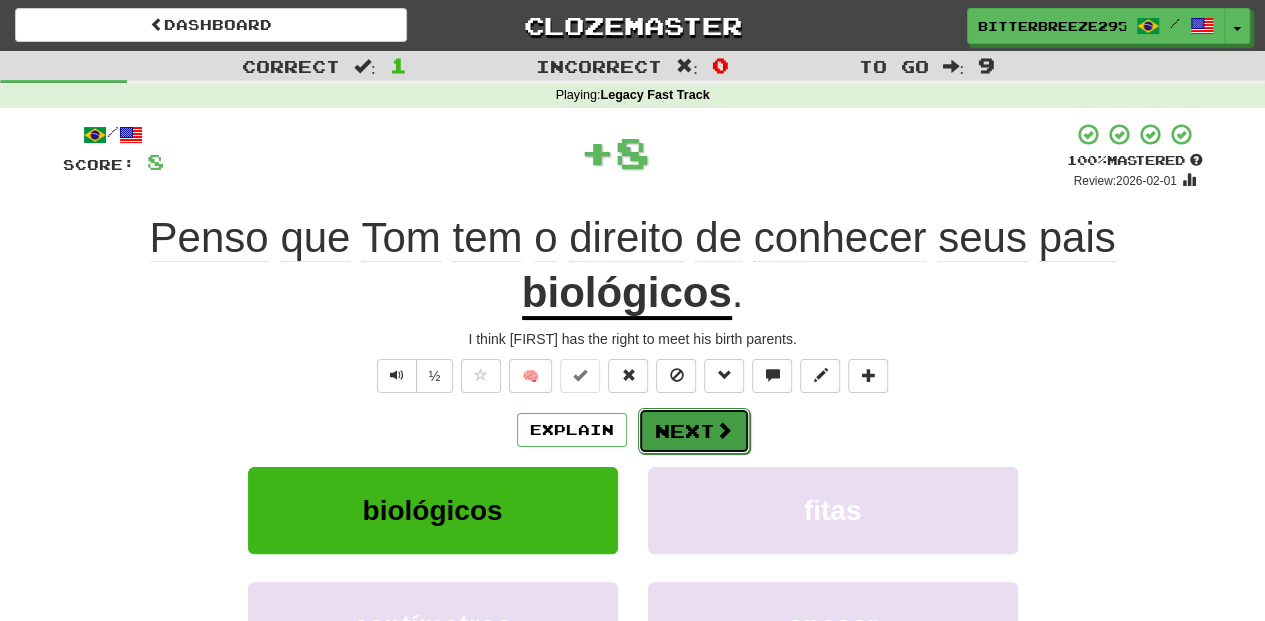 click on "Next" at bounding box center (694, 431) 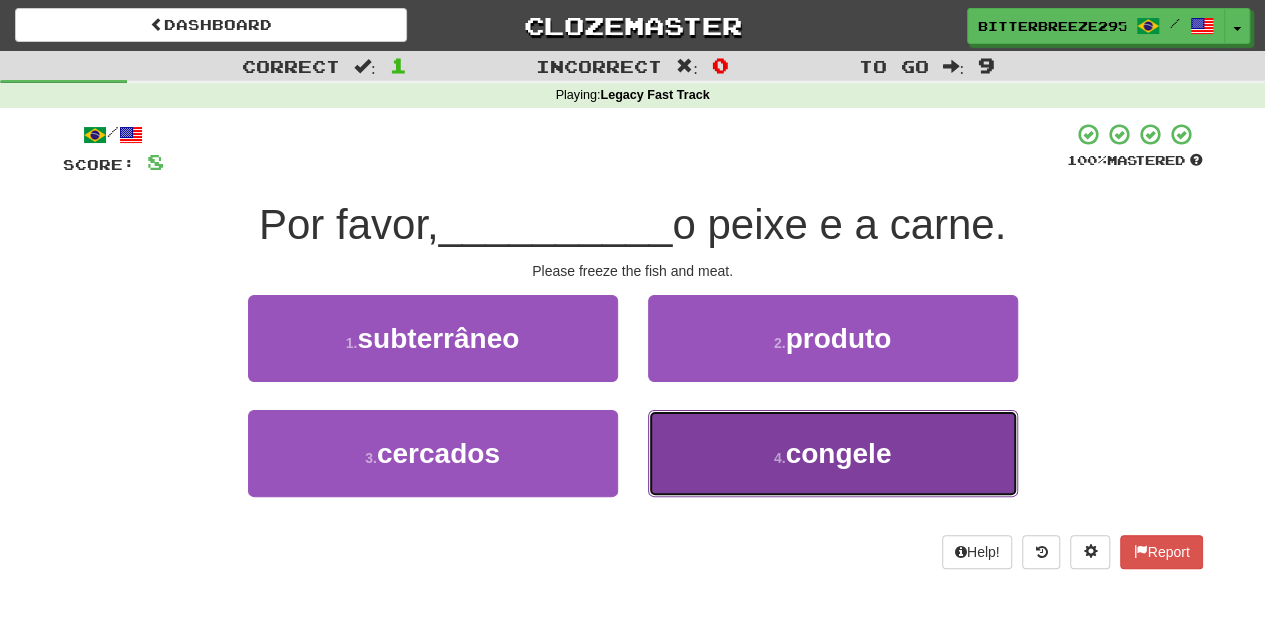 click on "4 .  congele" at bounding box center (833, 453) 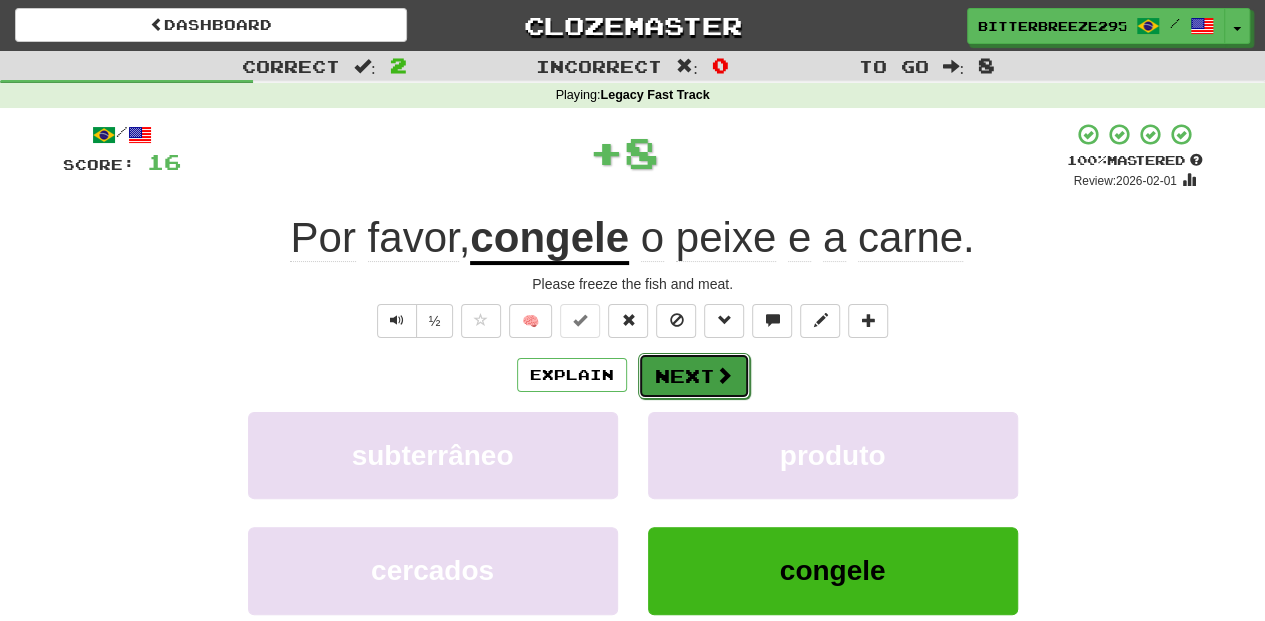 click on "Next" at bounding box center (694, 376) 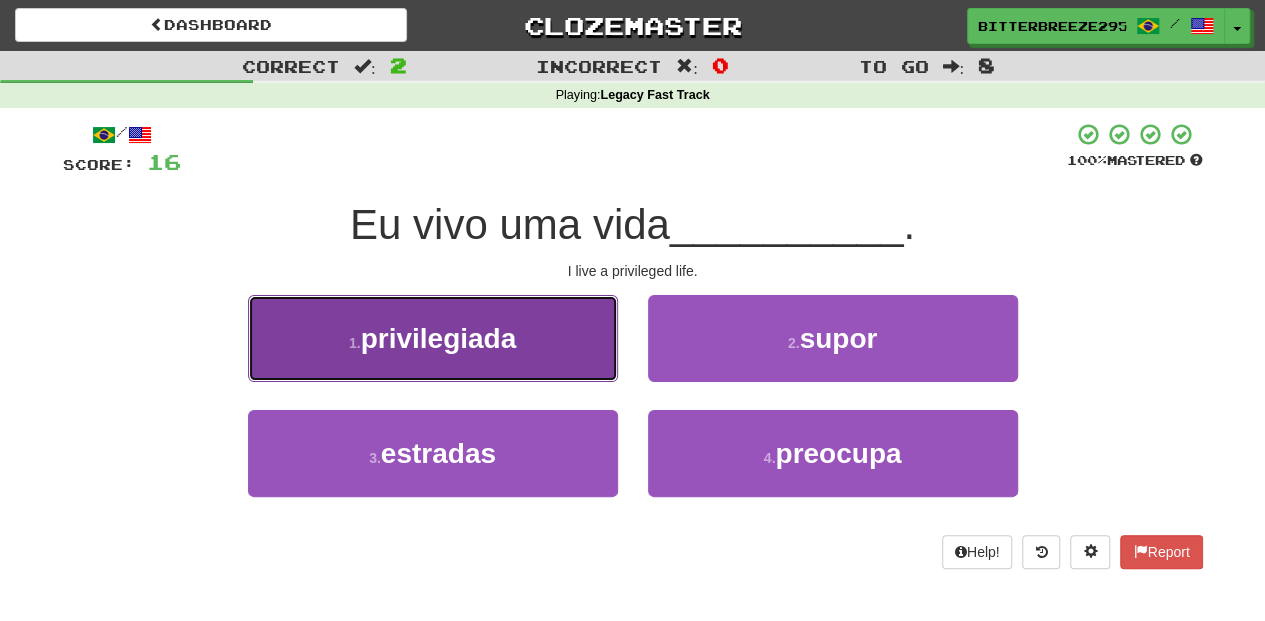 click on "1 .  privilegiada" at bounding box center (433, 338) 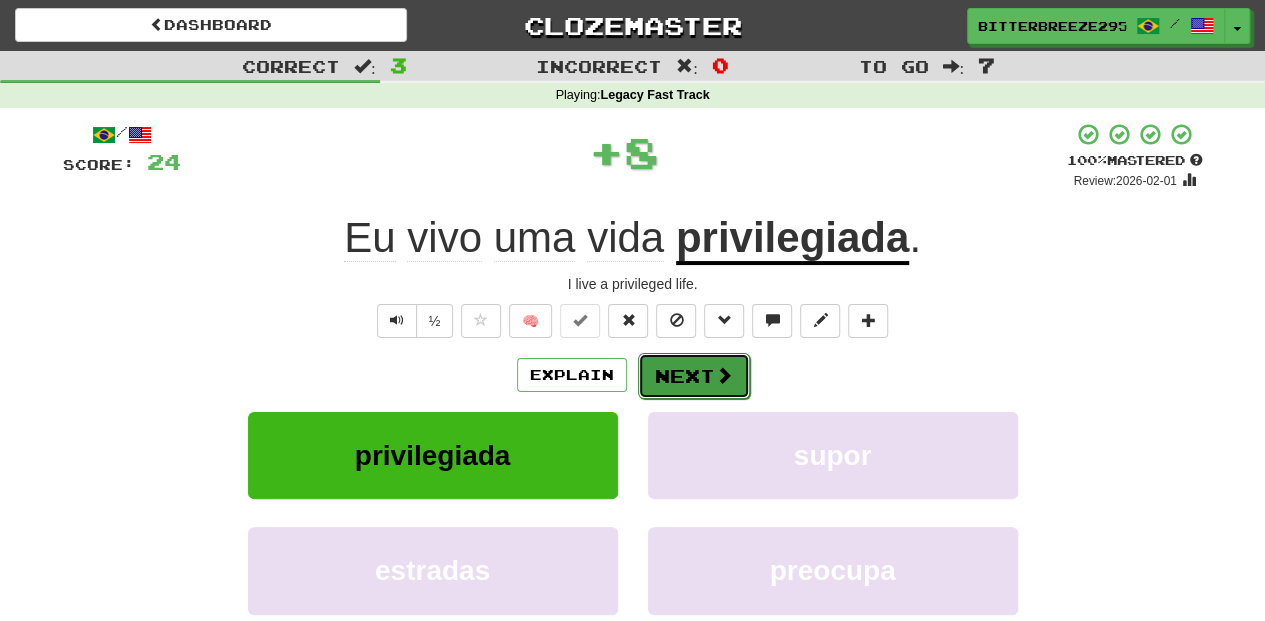click on "Next" at bounding box center [694, 376] 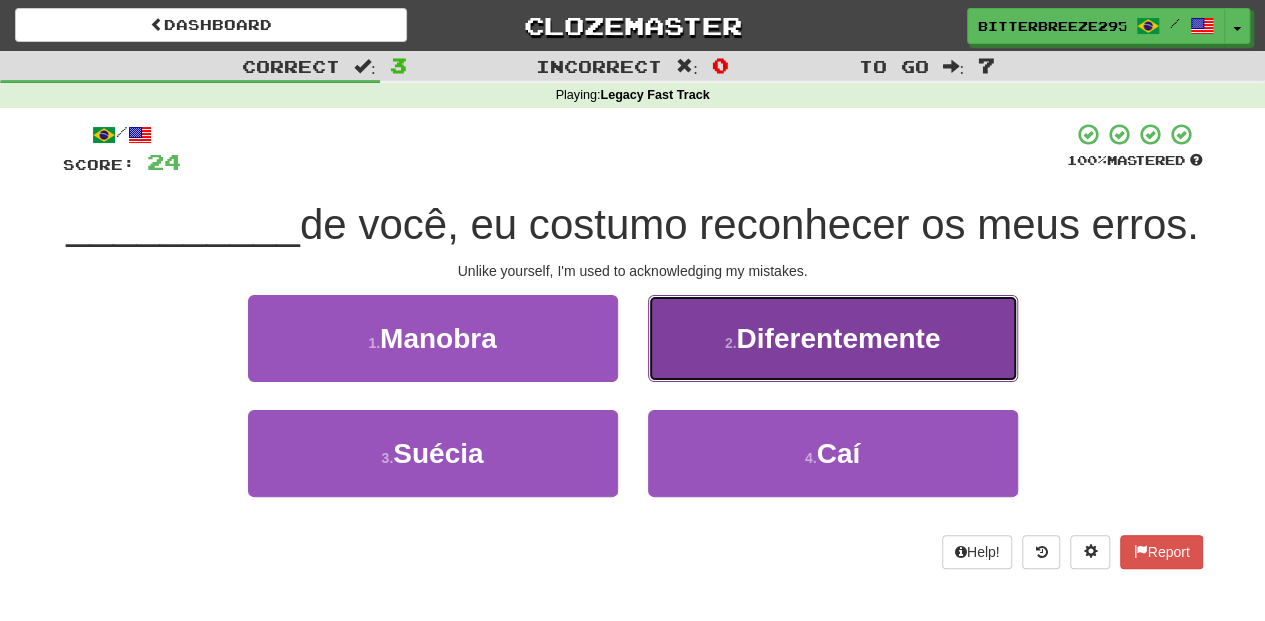 click on "2 .  Diferentemente" at bounding box center [833, 338] 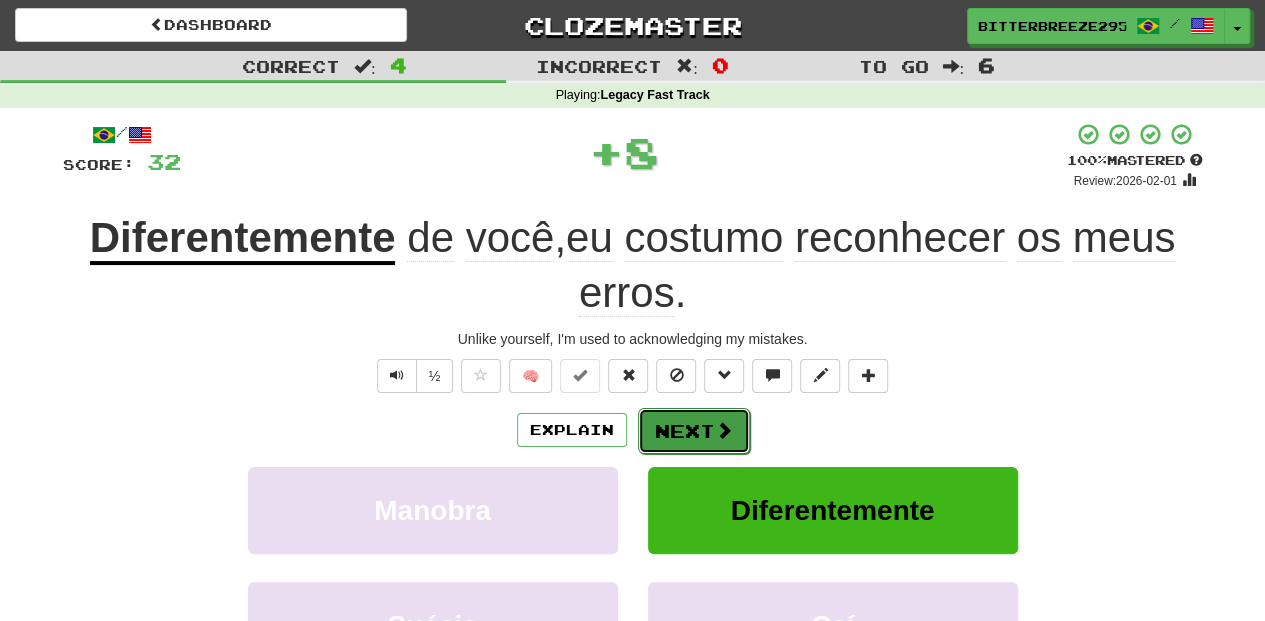 click on "Next" at bounding box center (694, 431) 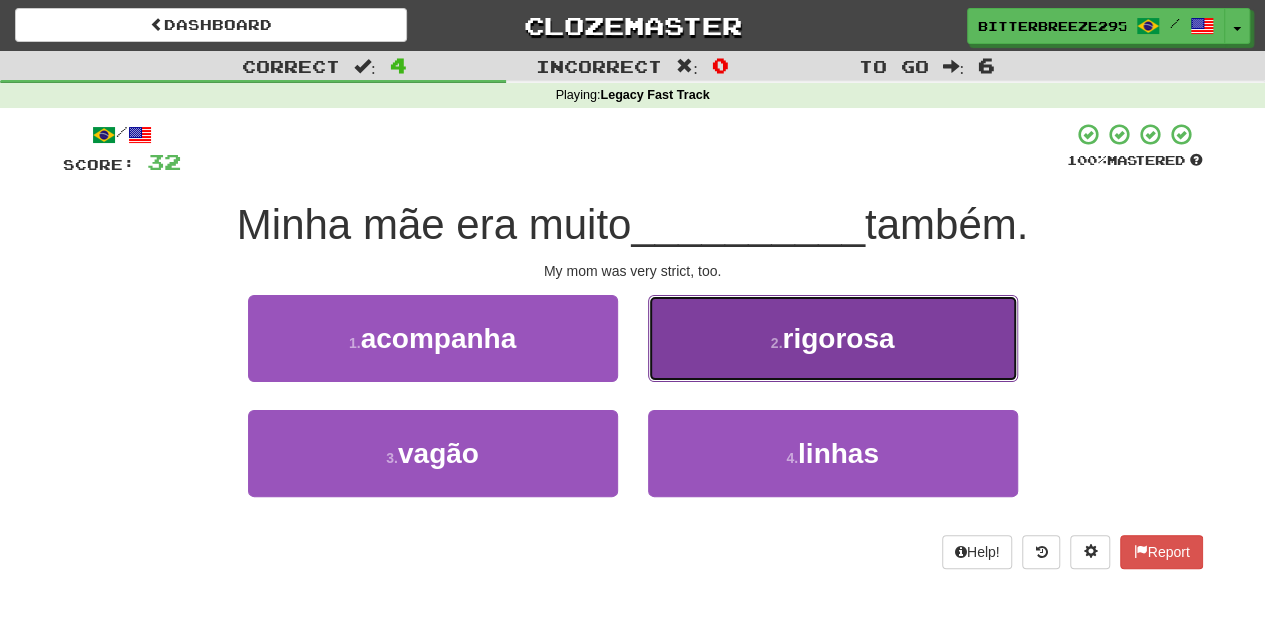click on "2 .  rigorosa" at bounding box center (833, 338) 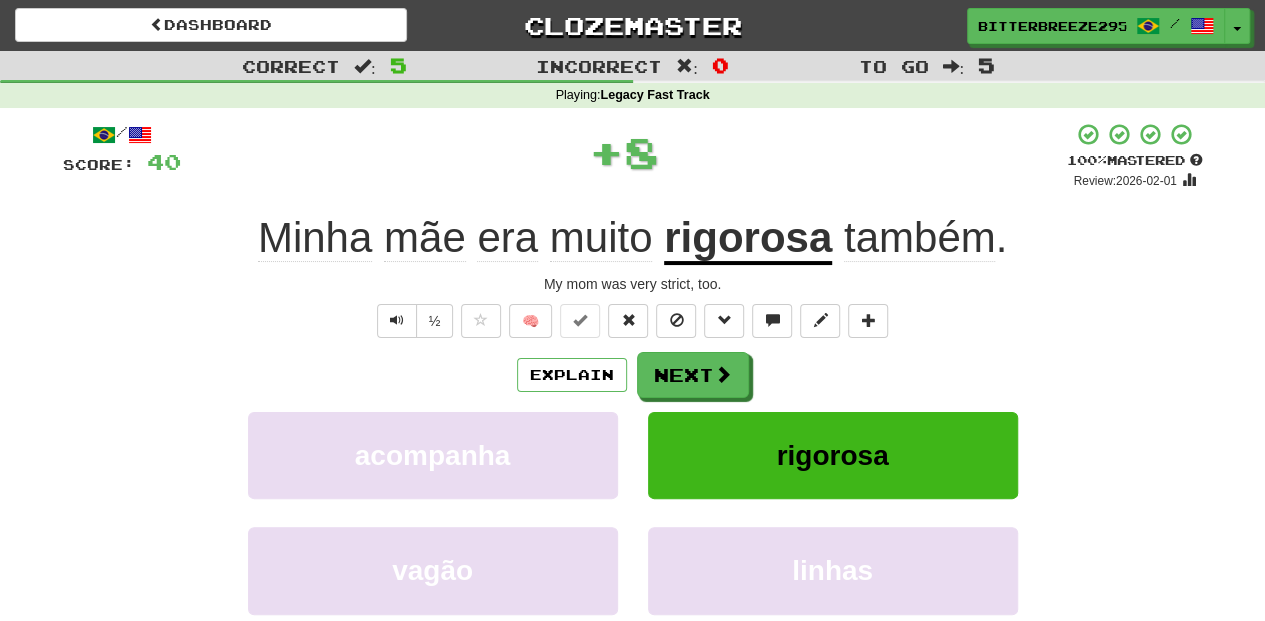 click on "Next" at bounding box center [693, 375] 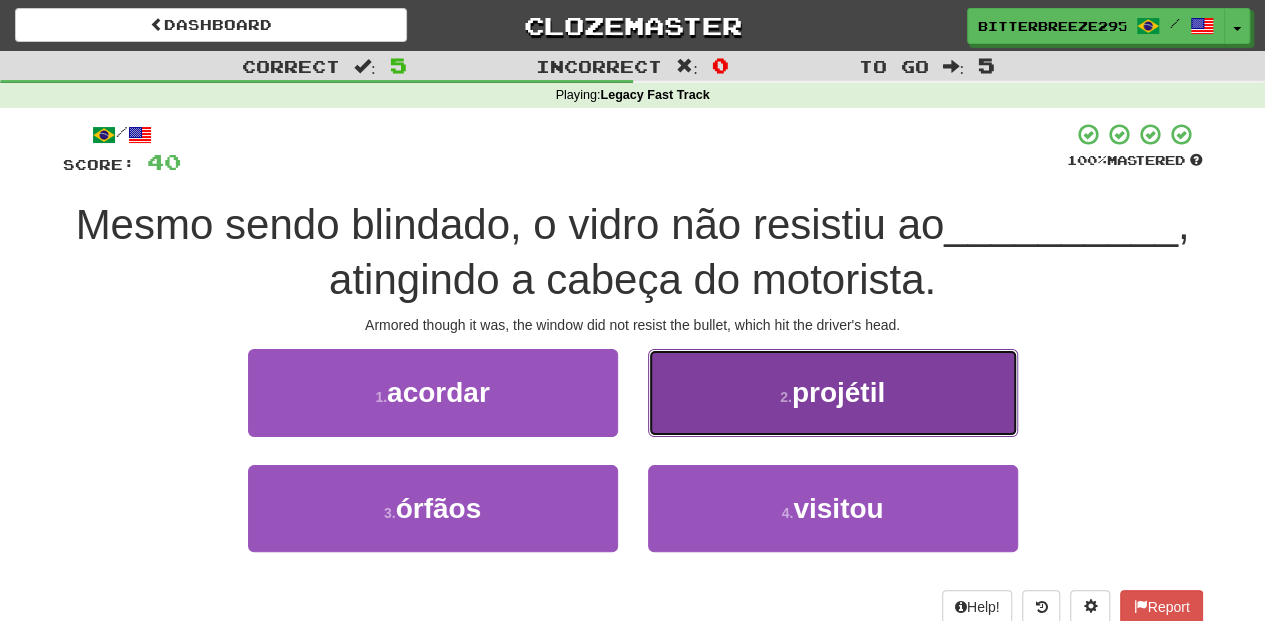 click on "2 .  projétil" at bounding box center (833, 392) 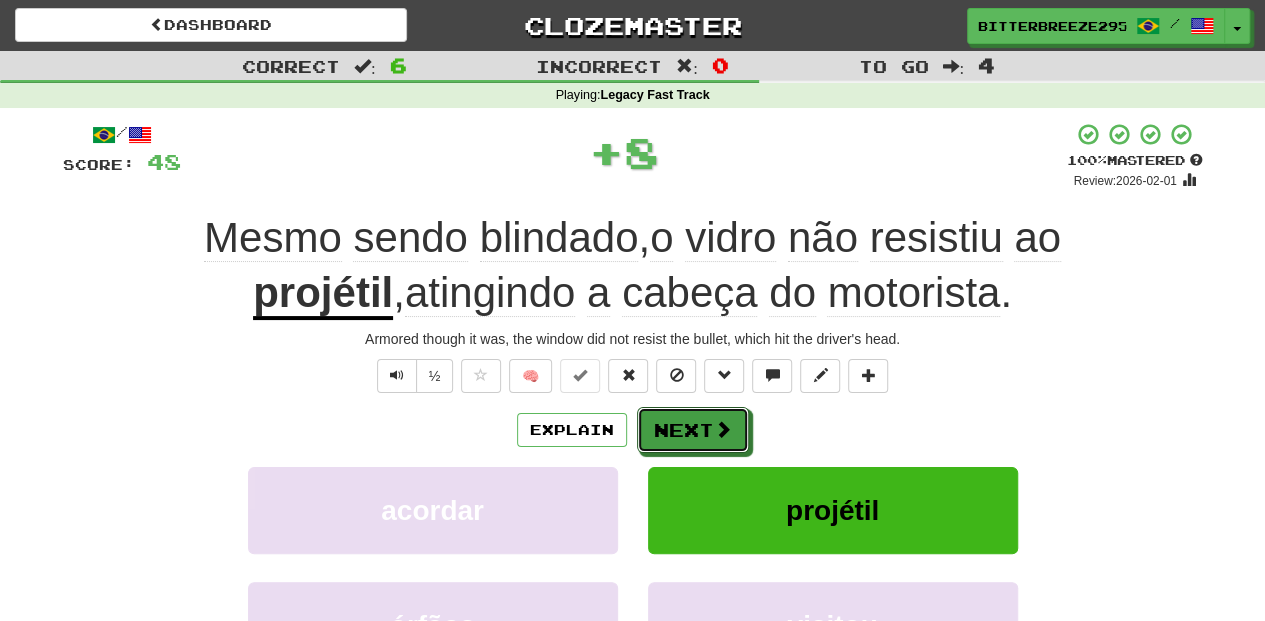 click on "Next" at bounding box center [693, 430] 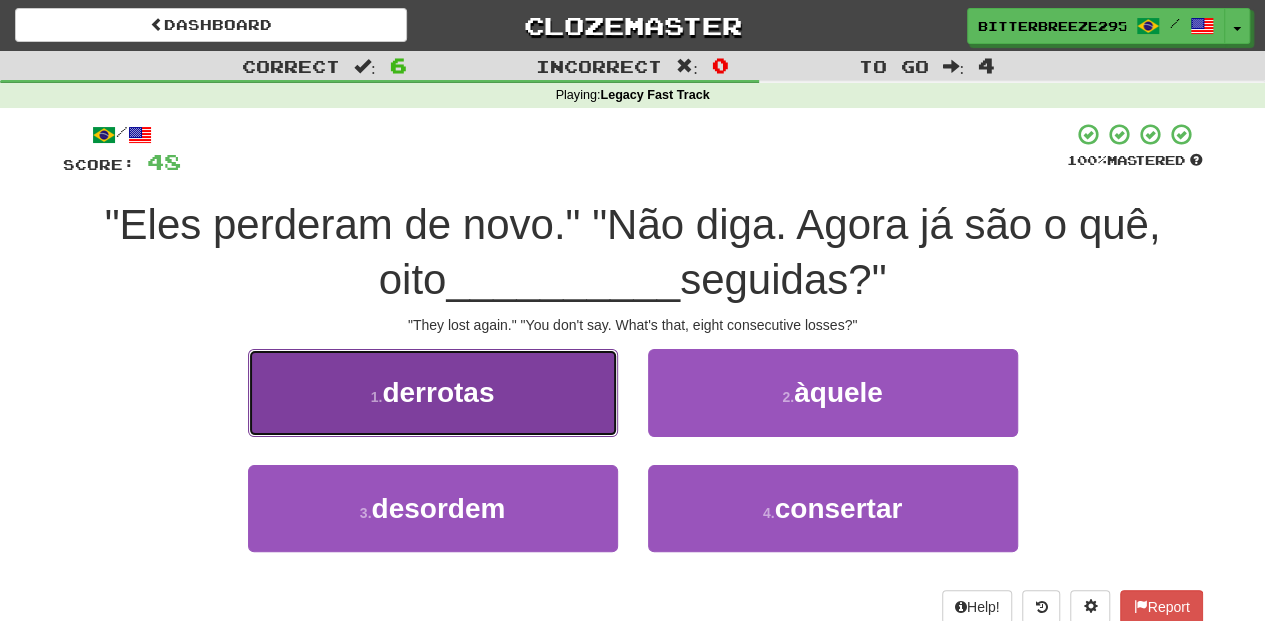 click on "1 .  derrotas" at bounding box center [433, 392] 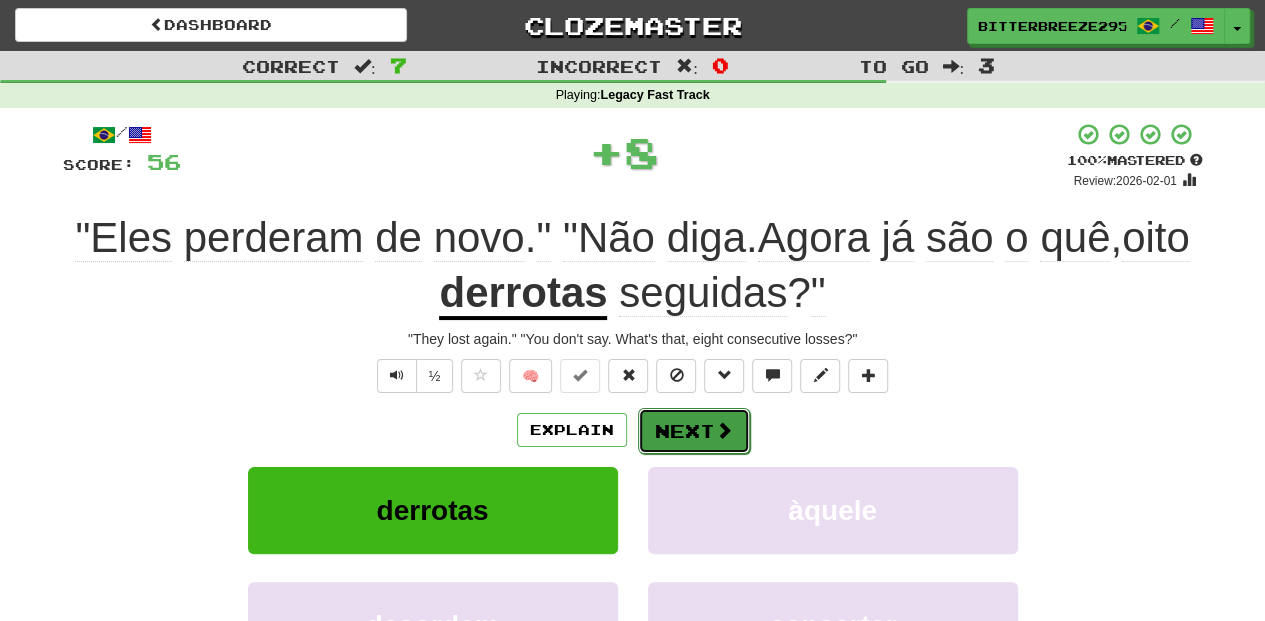 click on "Next" at bounding box center (694, 431) 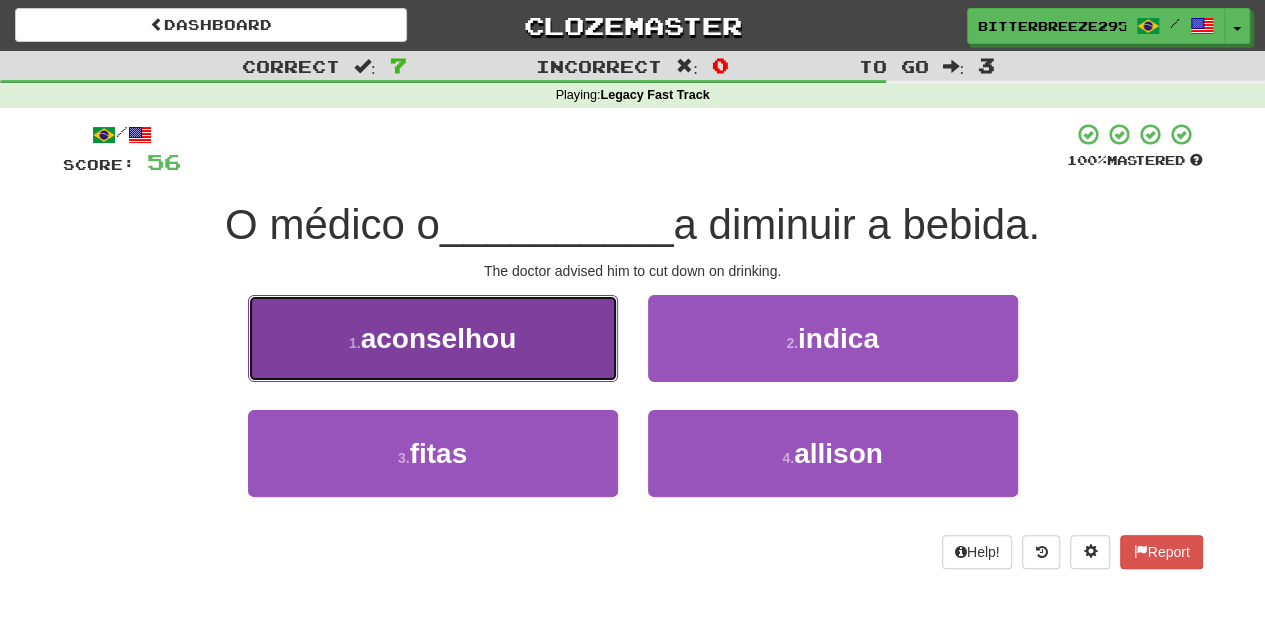 click on "1 .  aconselhou" at bounding box center (433, 338) 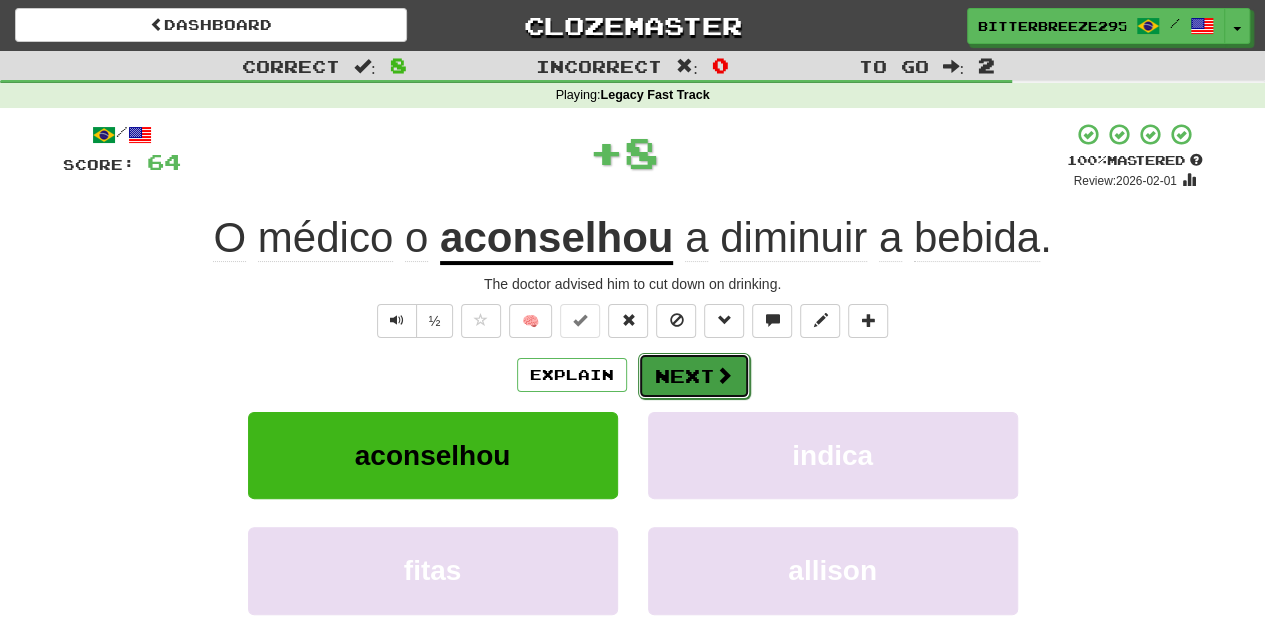 click on "Next" at bounding box center [694, 376] 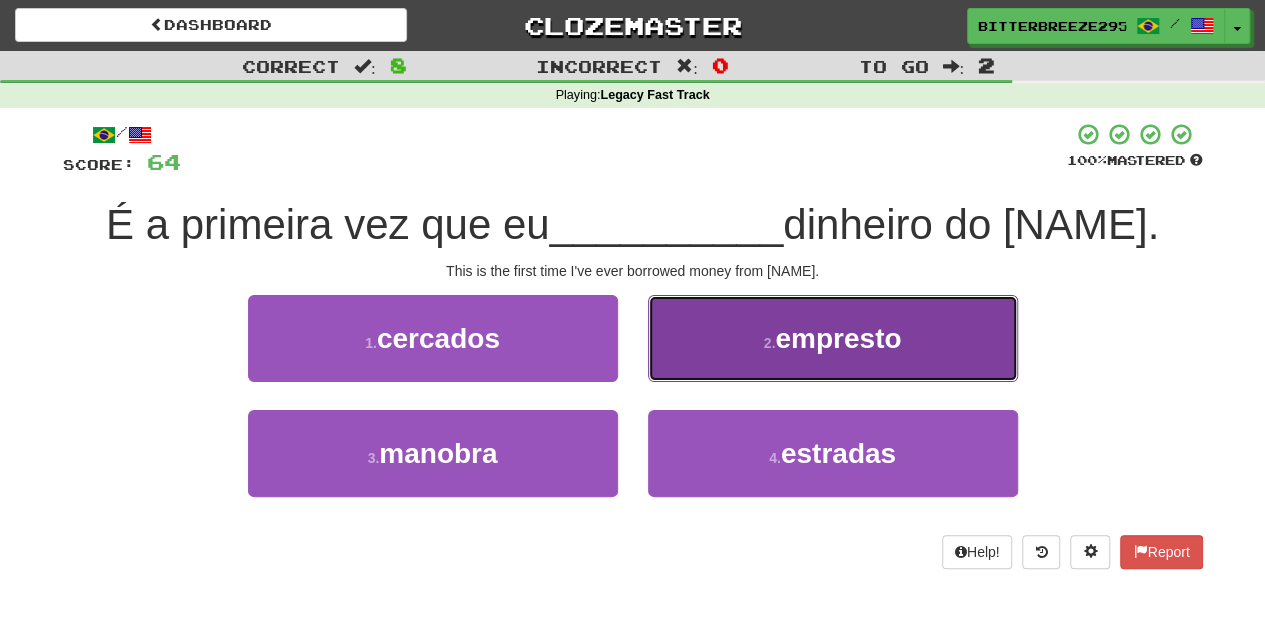 click on "2 .  empresto" at bounding box center (833, 338) 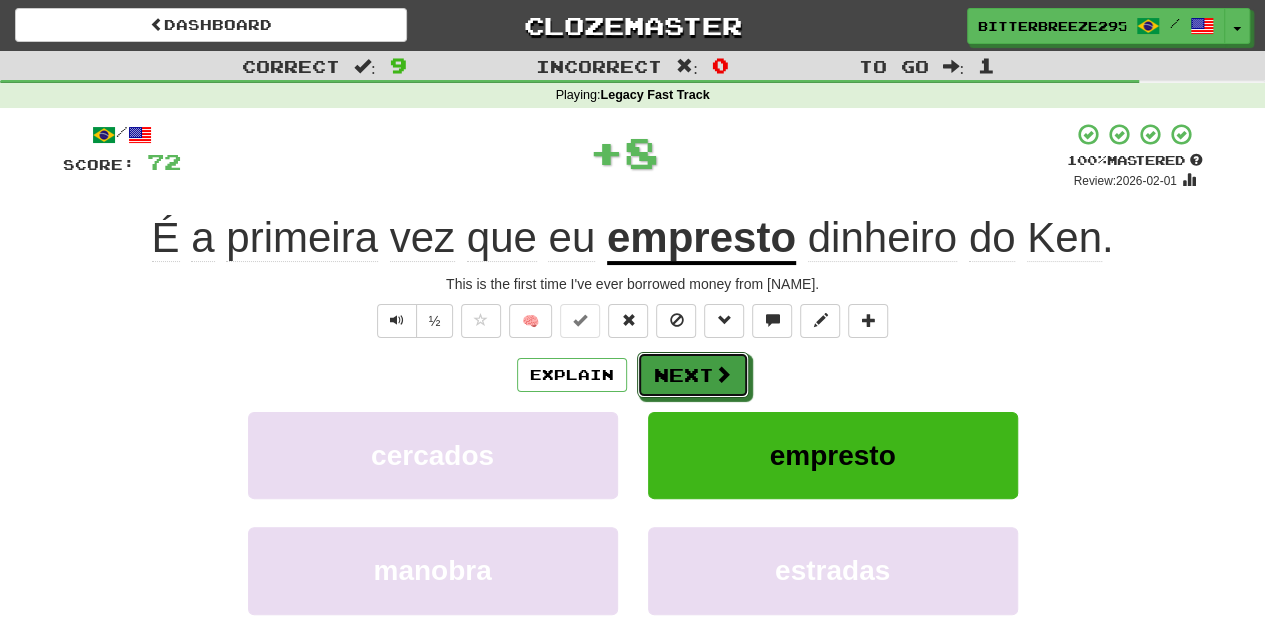 click on "Next" at bounding box center (693, 375) 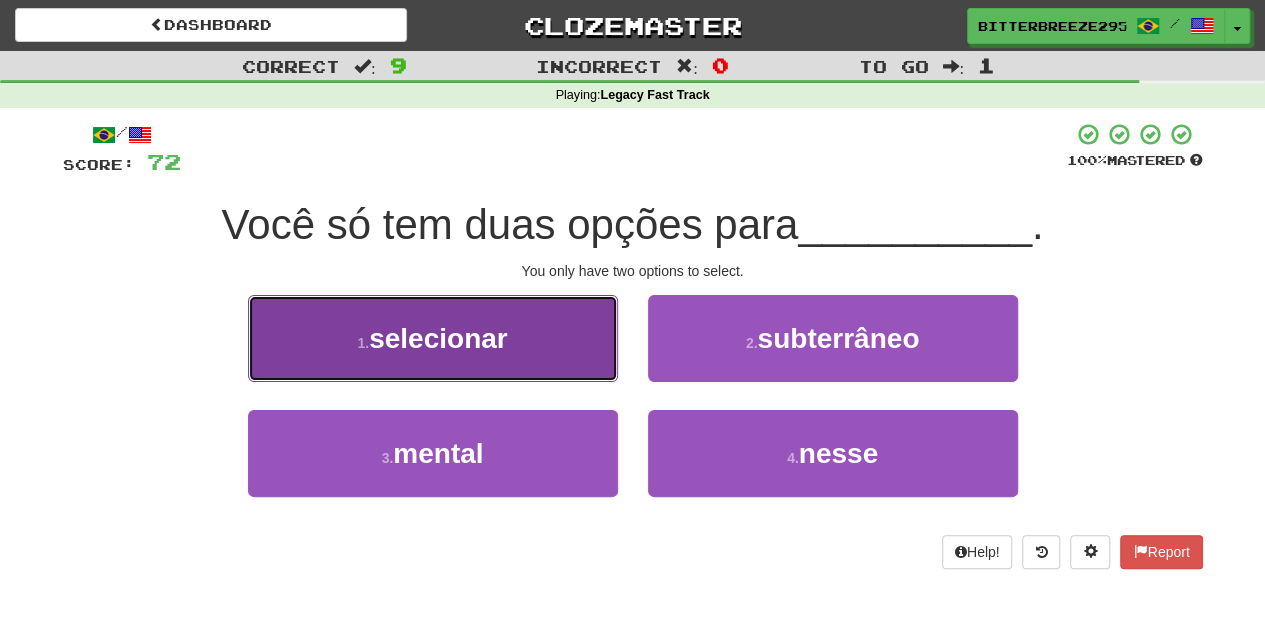click on "1 .  selecionar" at bounding box center [433, 338] 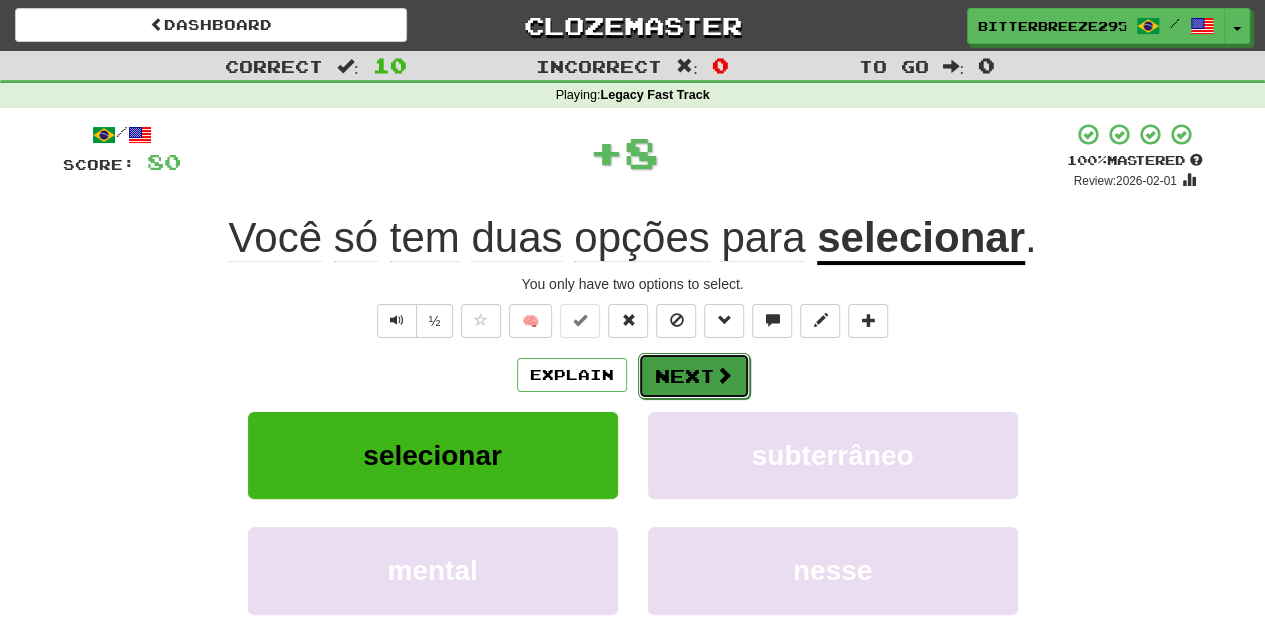 click on "Next" at bounding box center [694, 376] 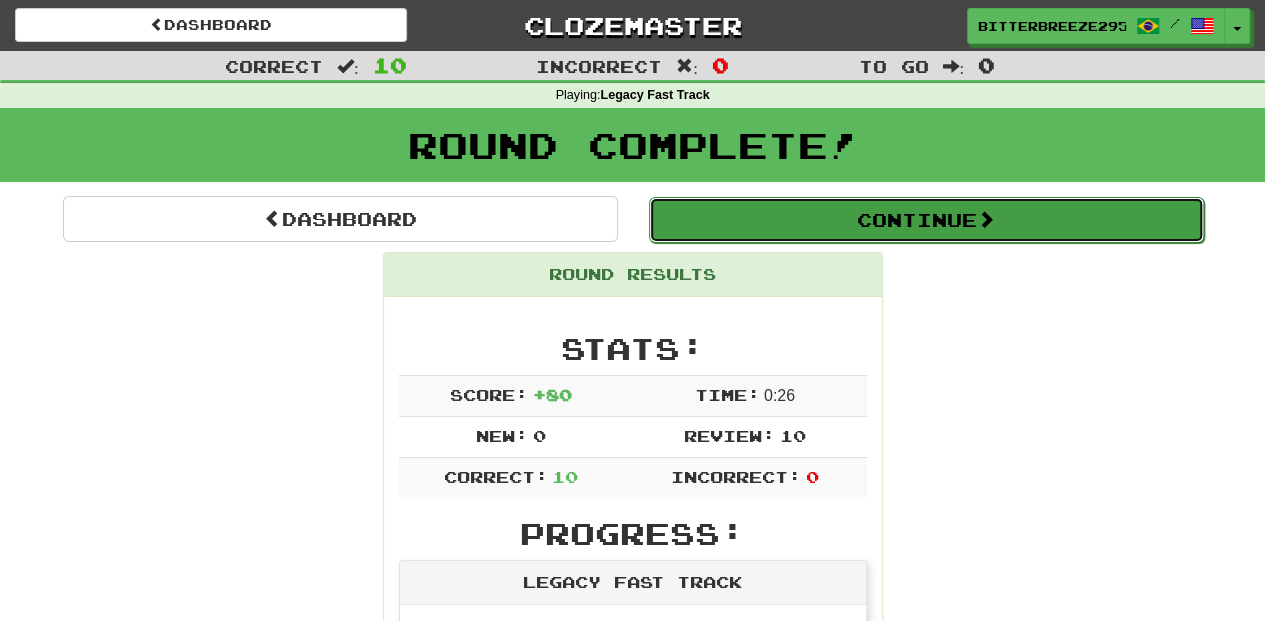 click on "Continue" at bounding box center [926, 220] 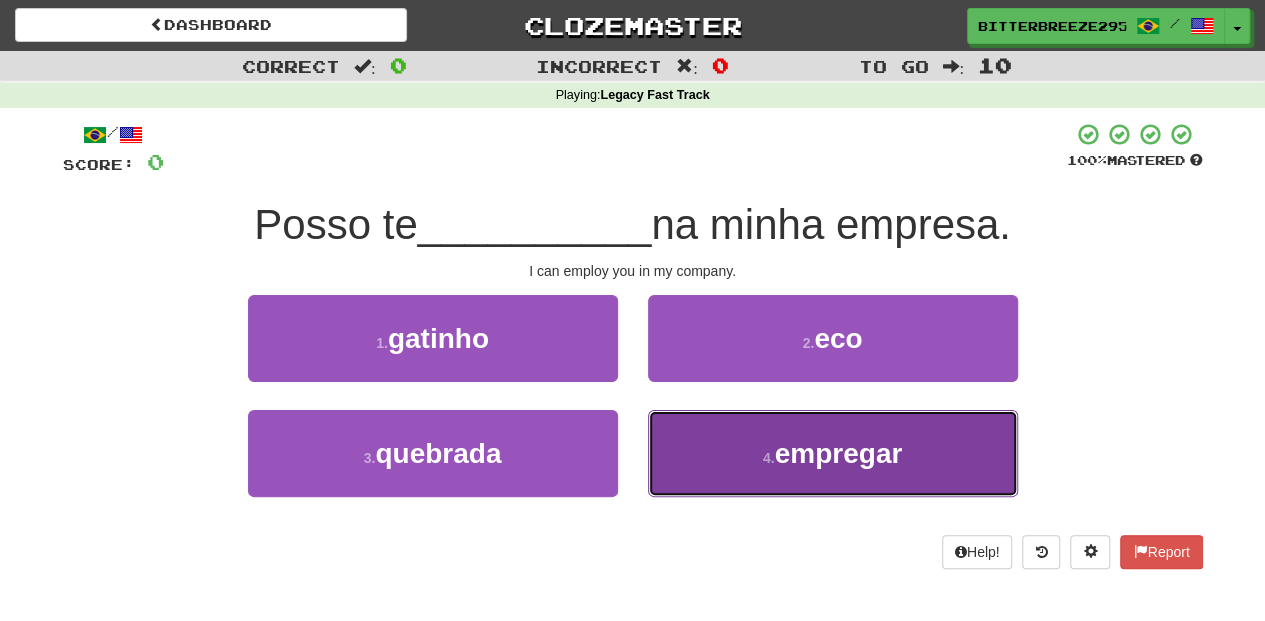 click on "4 .  empregar" at bounding box center (833, 453) 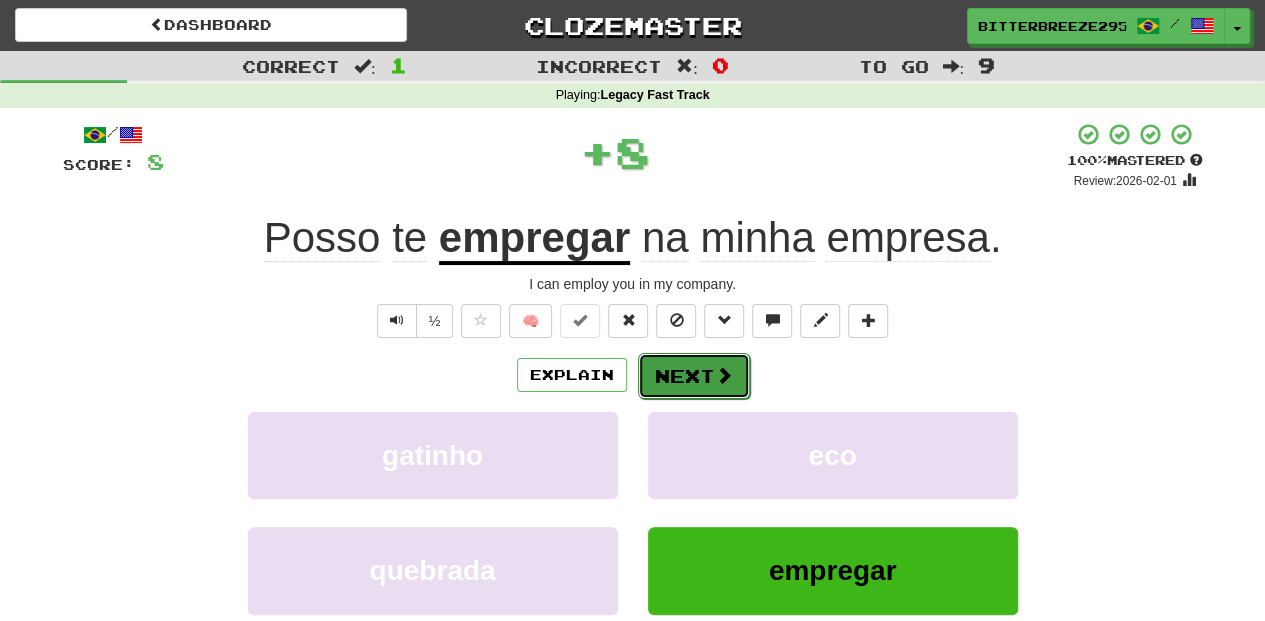 click at bounding box center [724, 375] 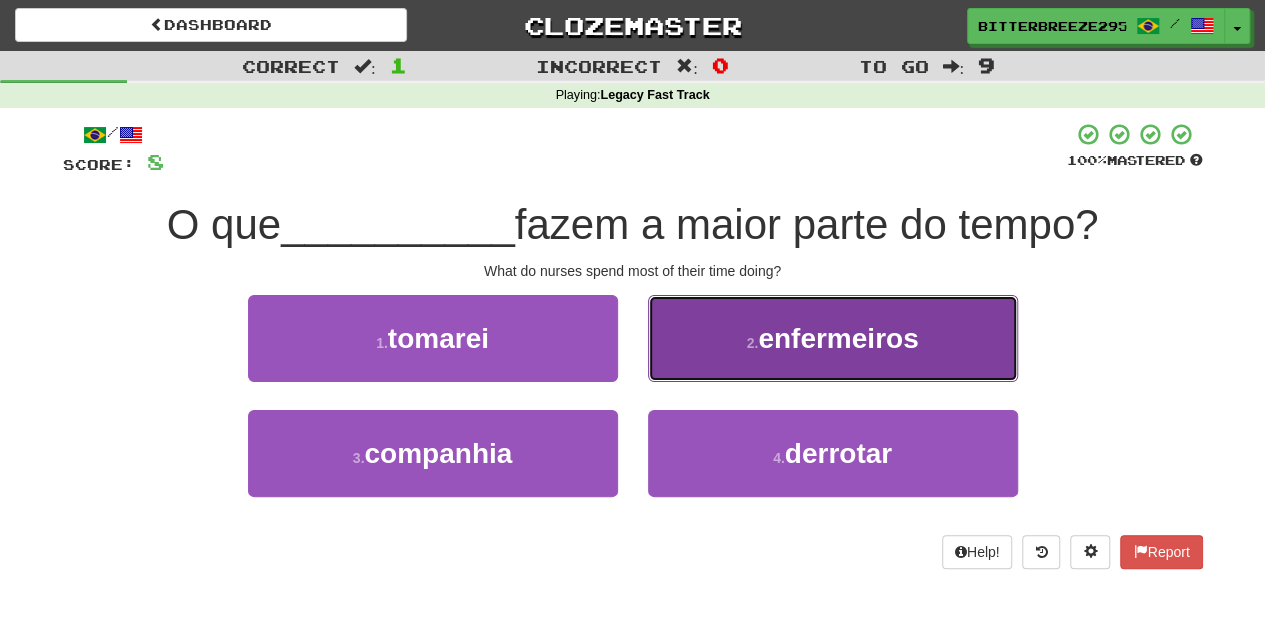 click on "2 .  enfermeiros" at bounding box center (833, 338) 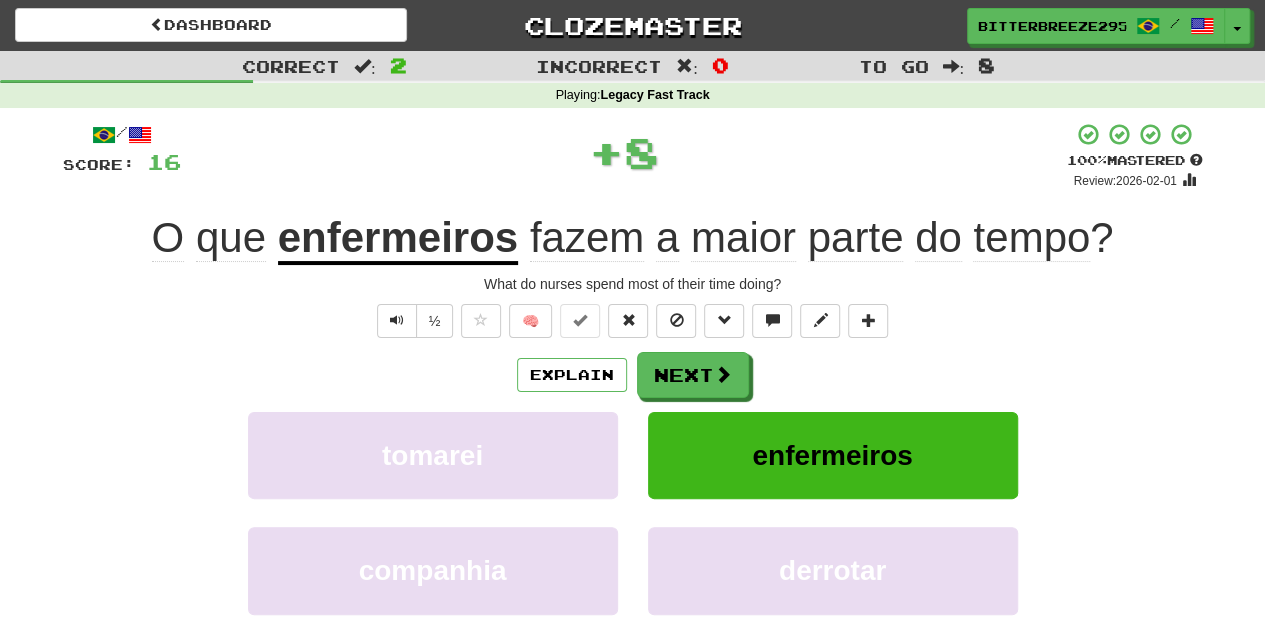 click at bounding box center [723, 374] 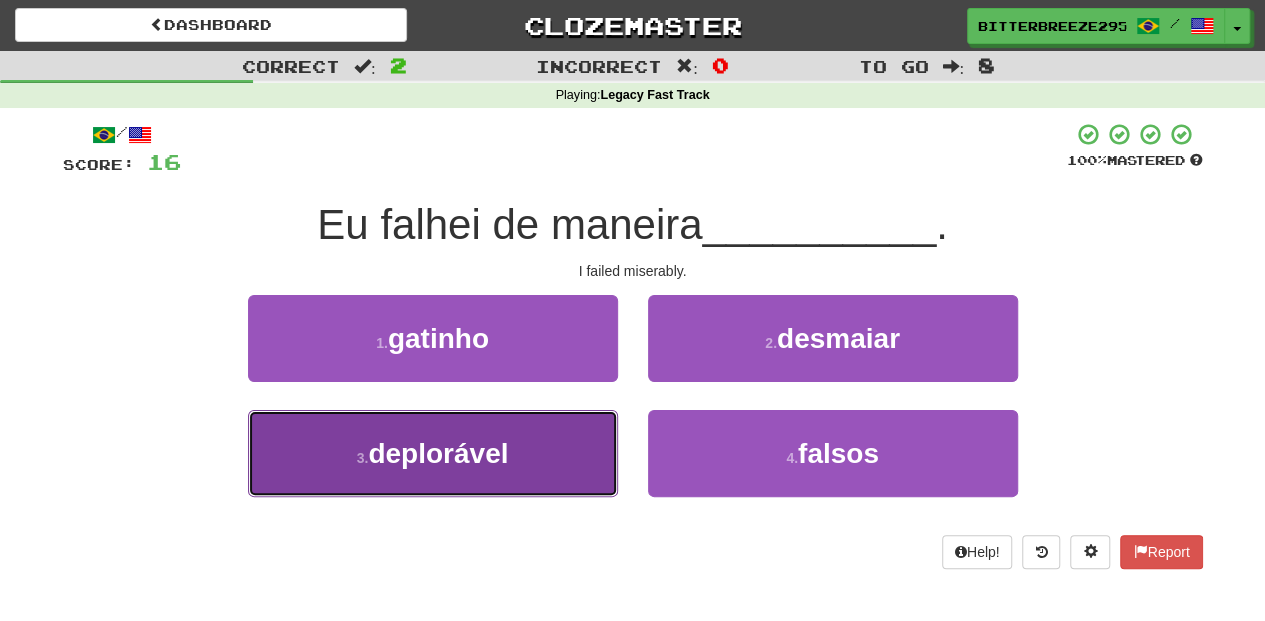 click on "3 .  deplorável" at bounding box center (433, 453) 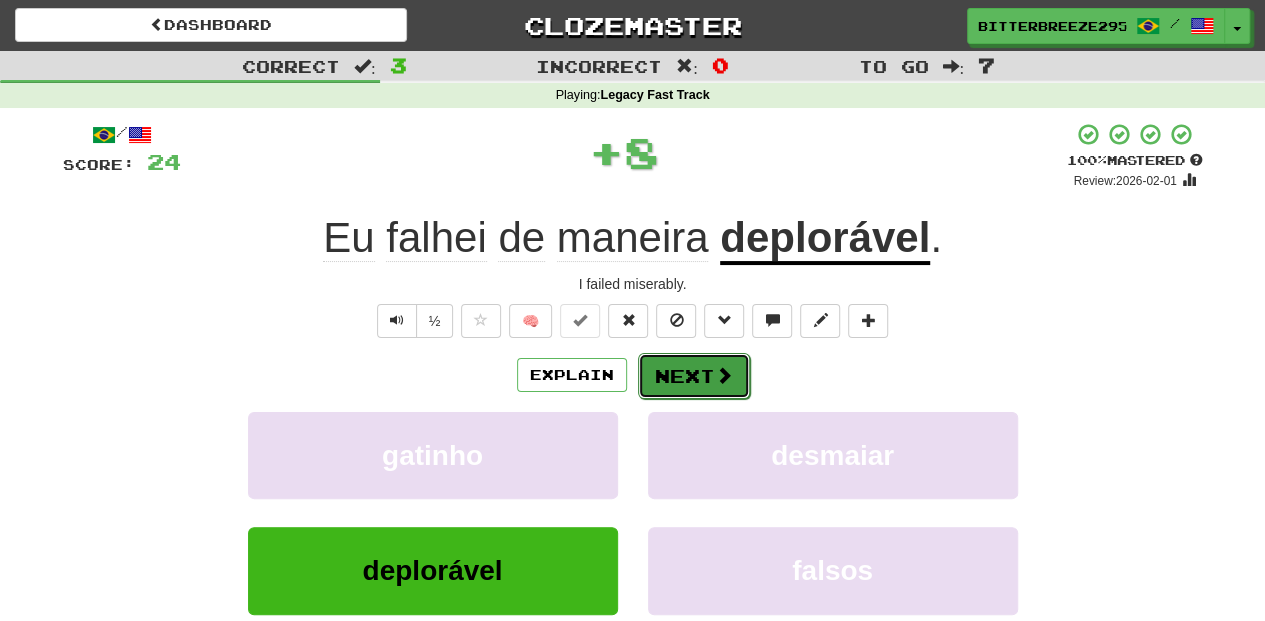 click on "Next" at bounding box center [694, 376] 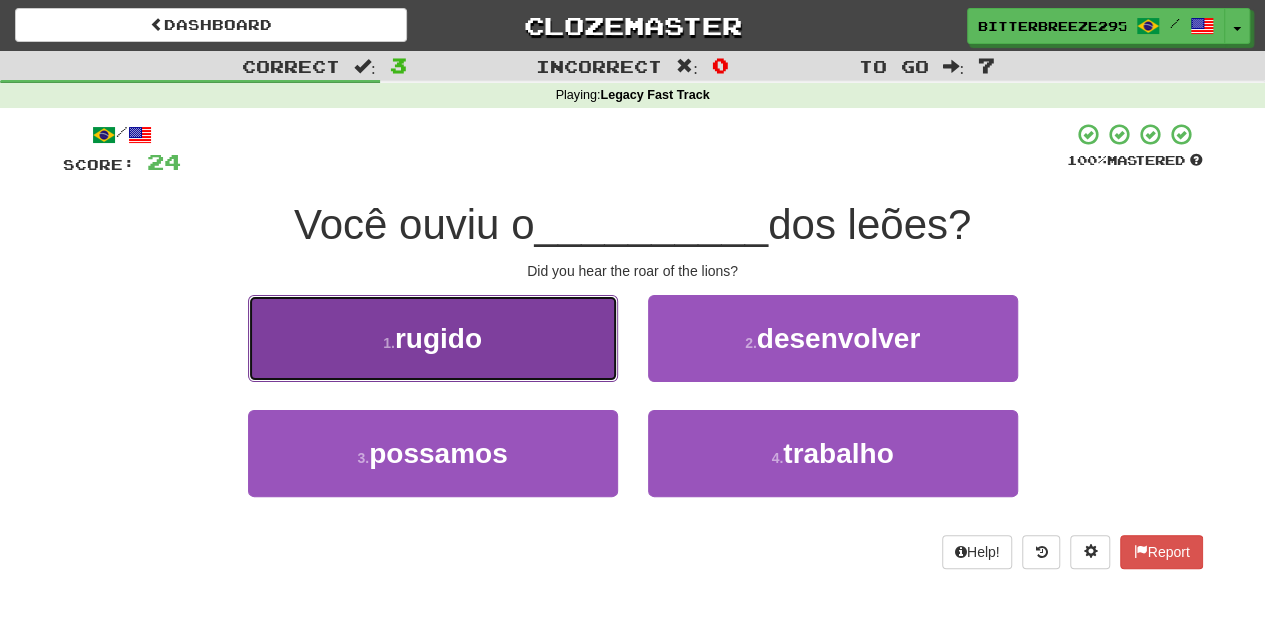 click on "1 .  rugido" at bounding box center [433, 338] 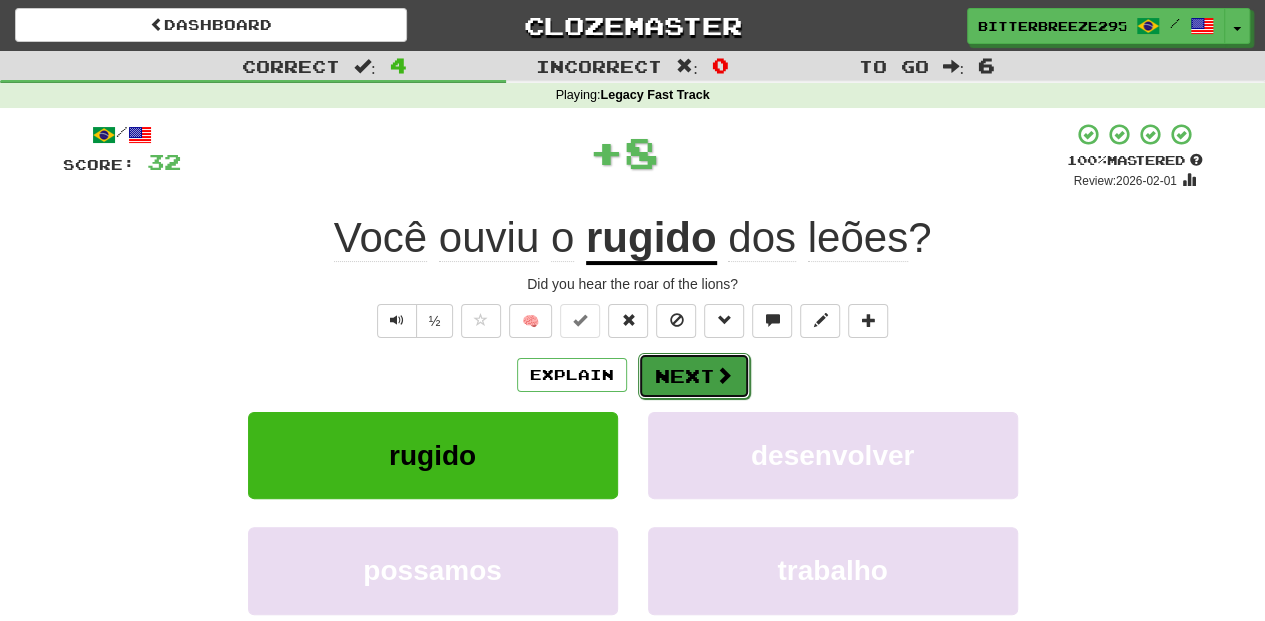 click on "Next" at bounding box center [694, 376] 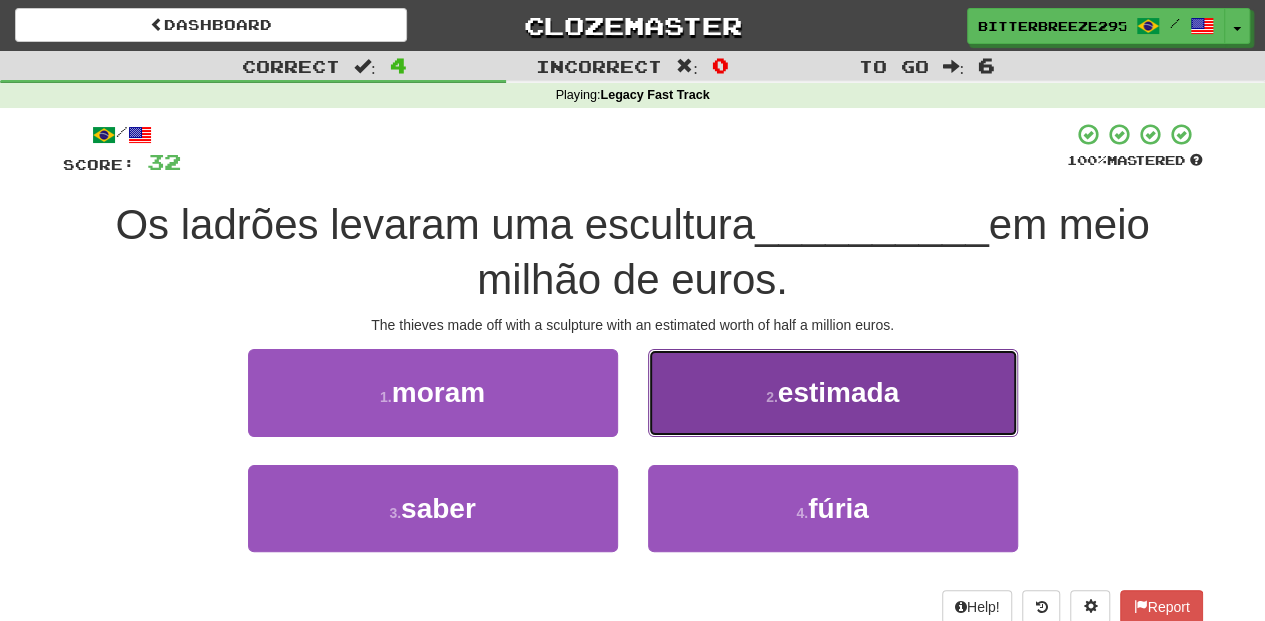 click on "2 .  estimada" at bounding box center [833, 392] 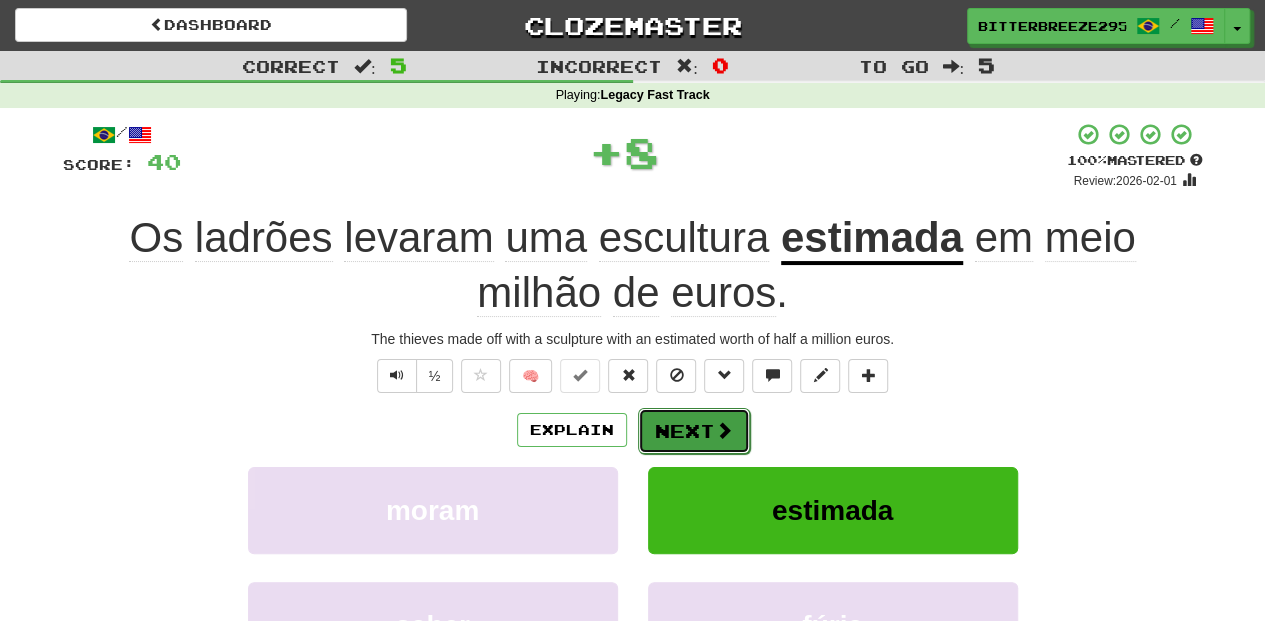 click on "Next" at bounding box center [694, 431] 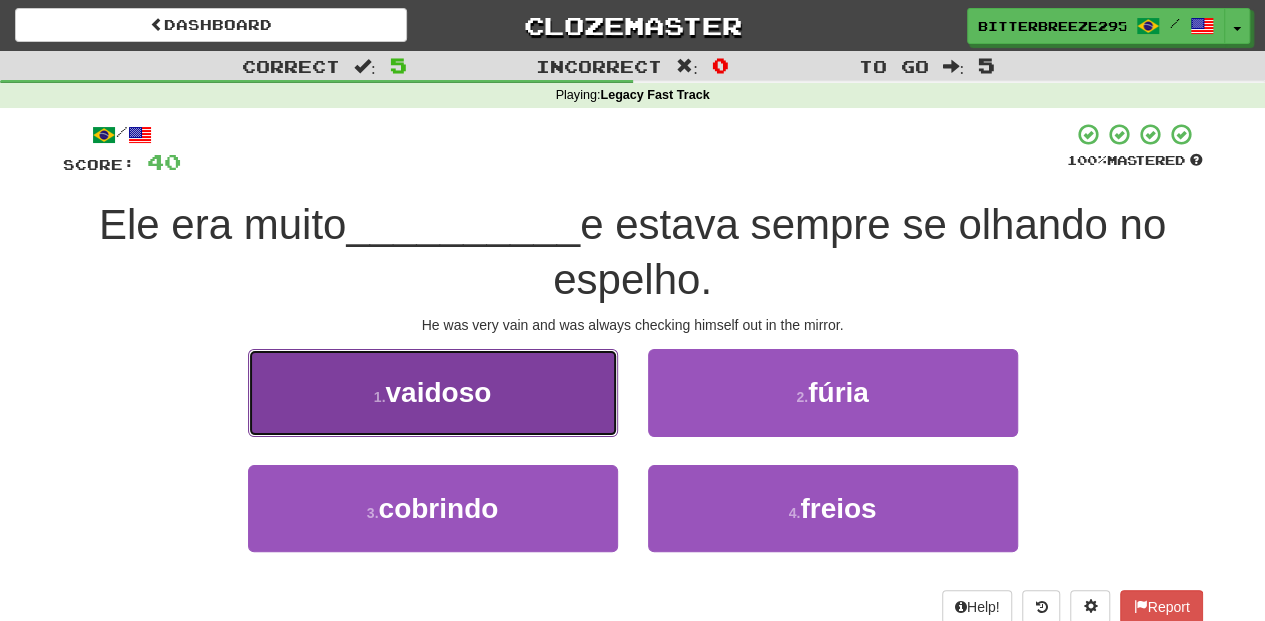 click on "1 .  vaidoso" at bounding box center (433, 392) 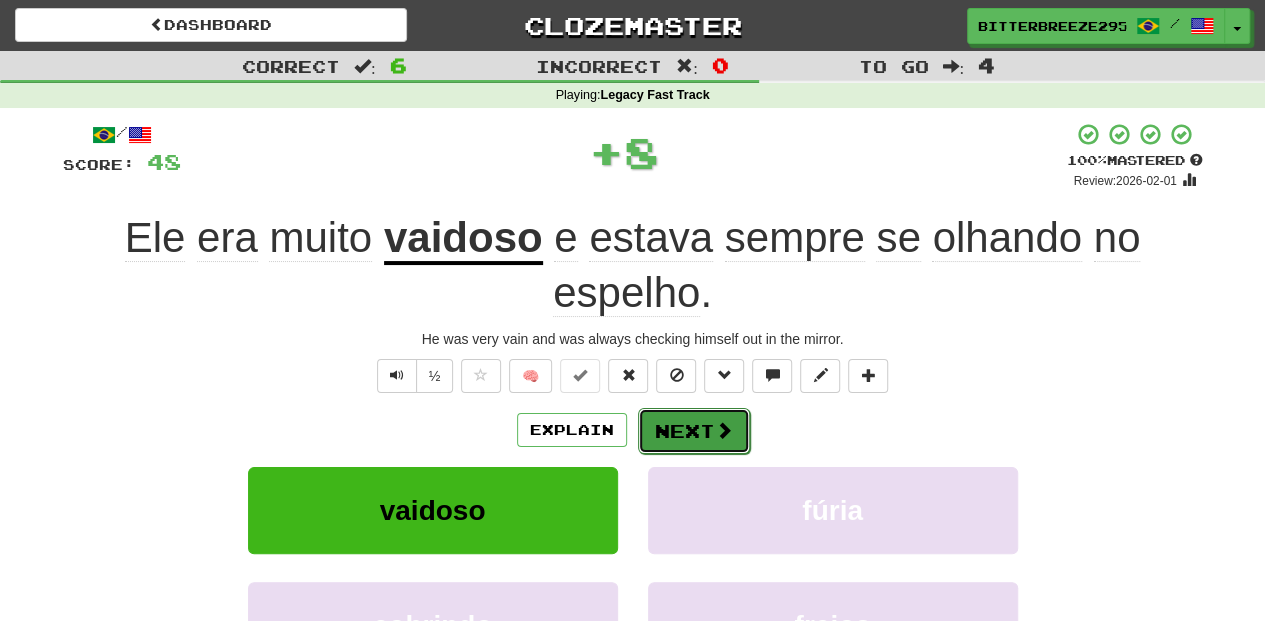 click on "Next" at bounding box center (694, 431) 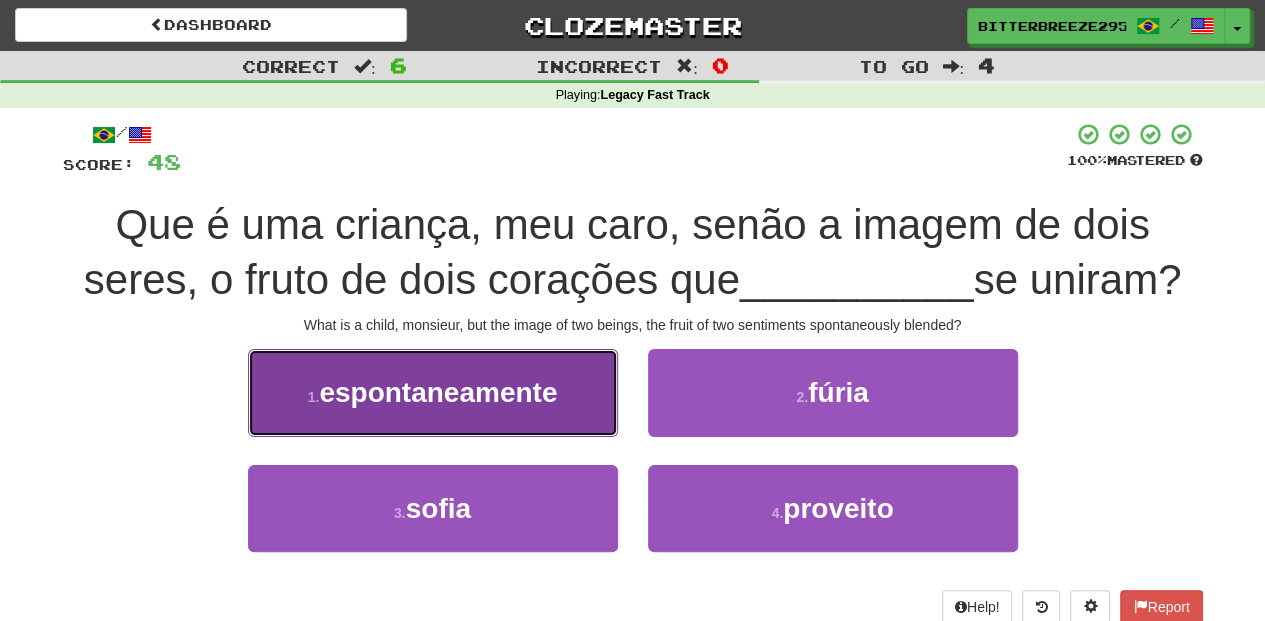 click on "1 .  espontaneamente" at bounding box center (433, 392) 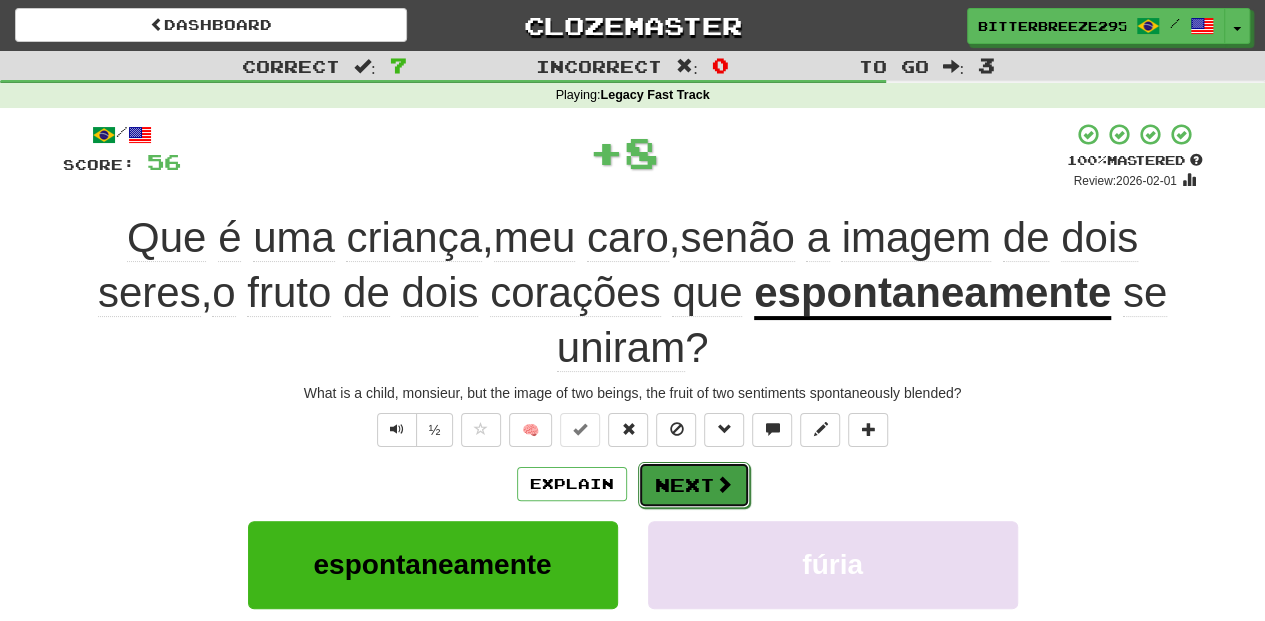 click on "Next" at bounding box center [694, 485] 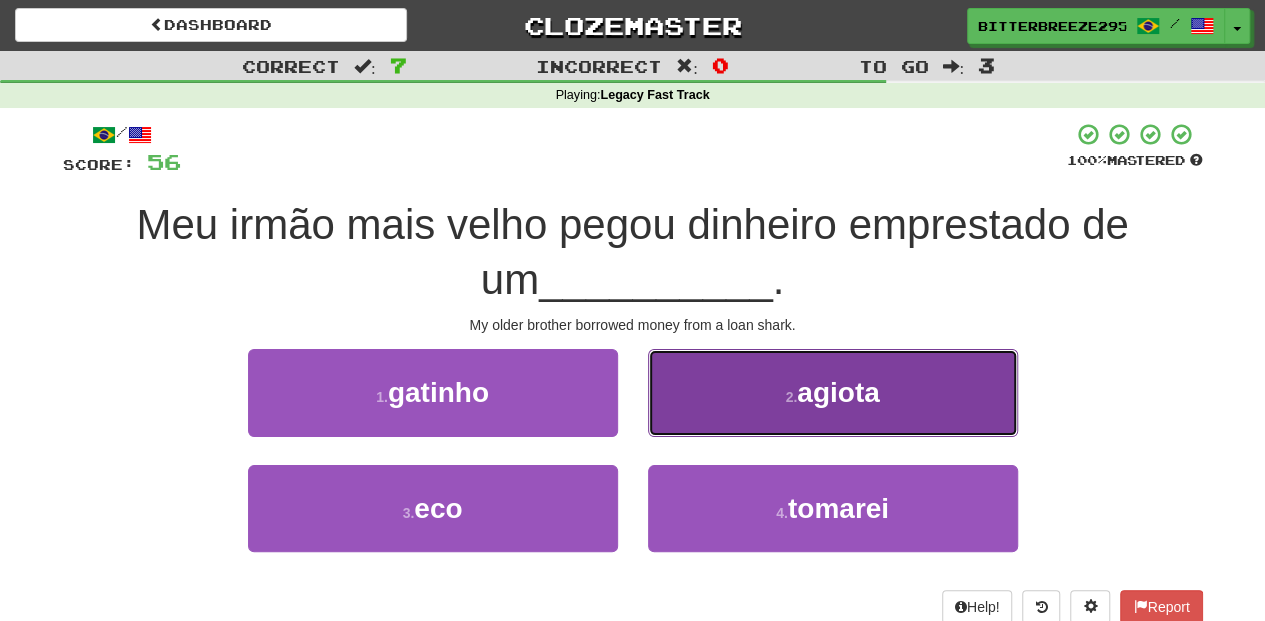 click on "2 .  agiota" at bounding box center [833, 392] 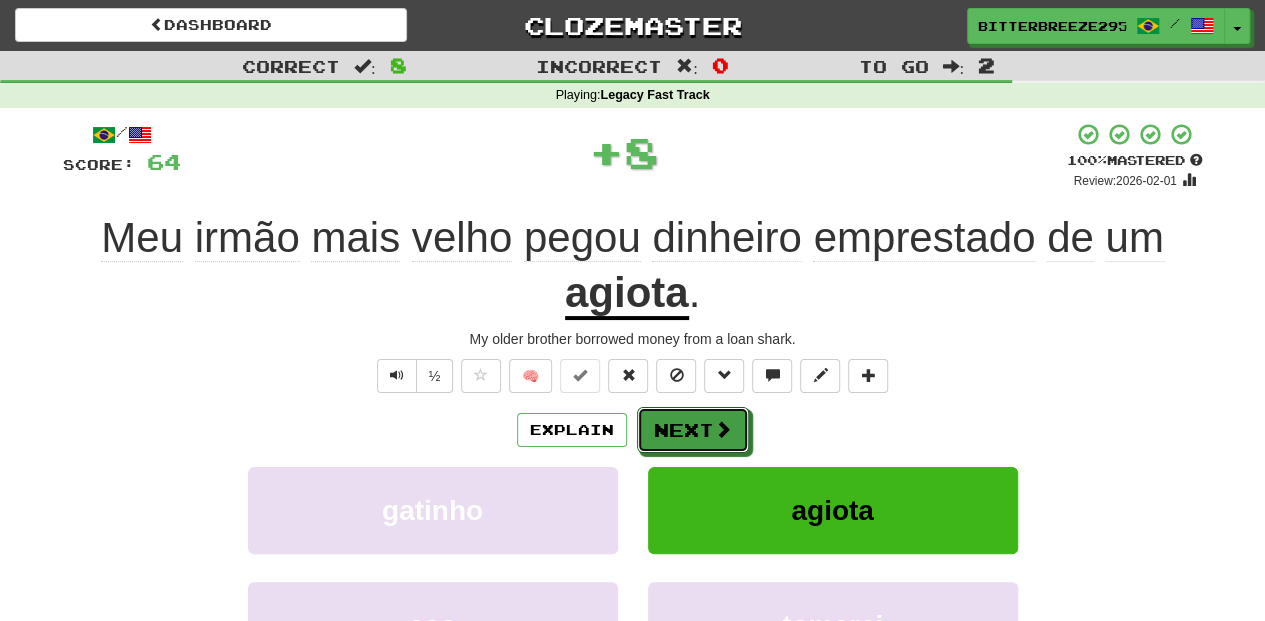 click on "Next" at bounding box center [693, 430] 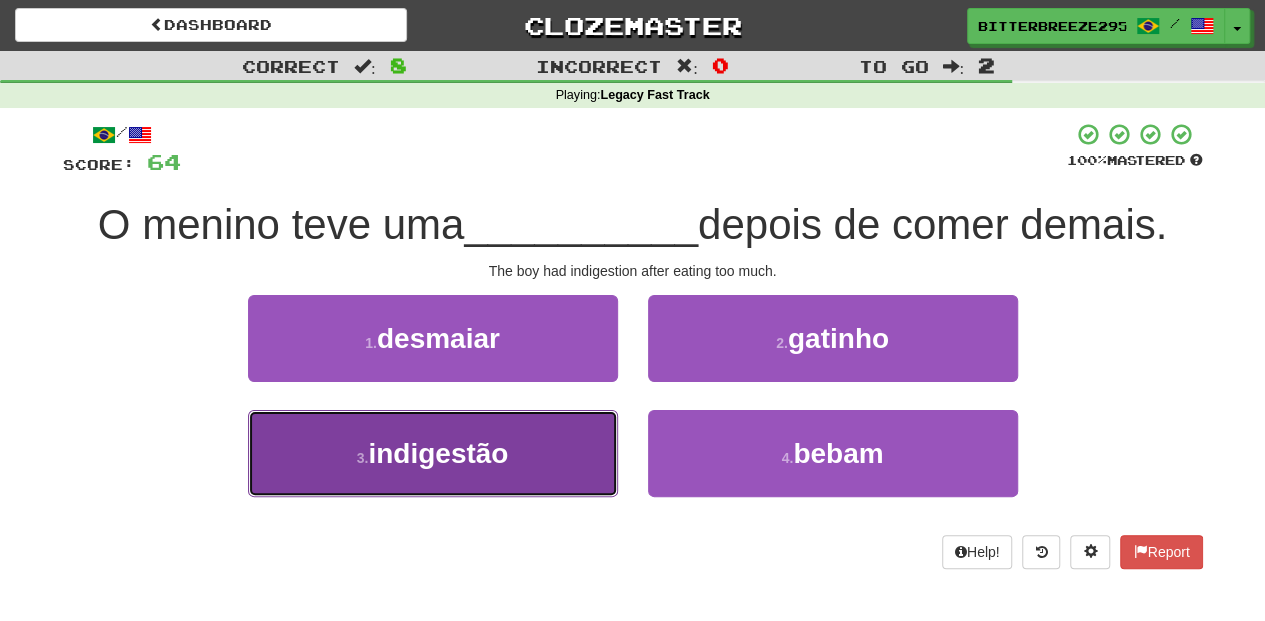 click on "3 .  indigestão" at bounding box center (433, 453) 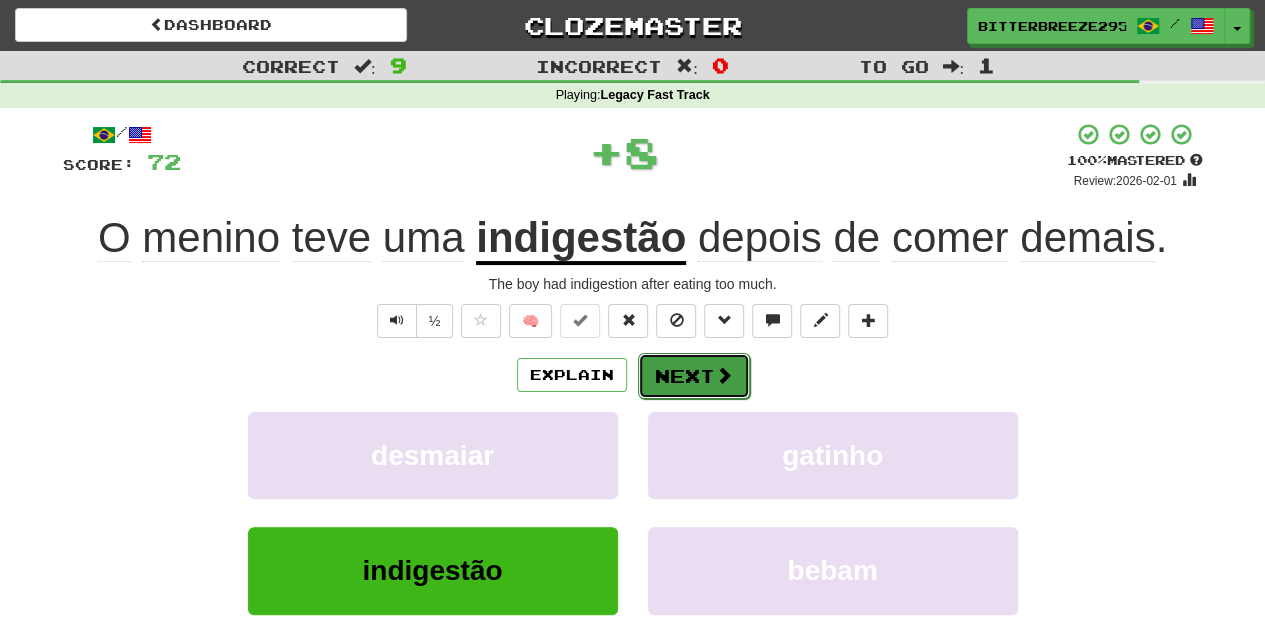 click on "Next" at bounding box center [694, 376] 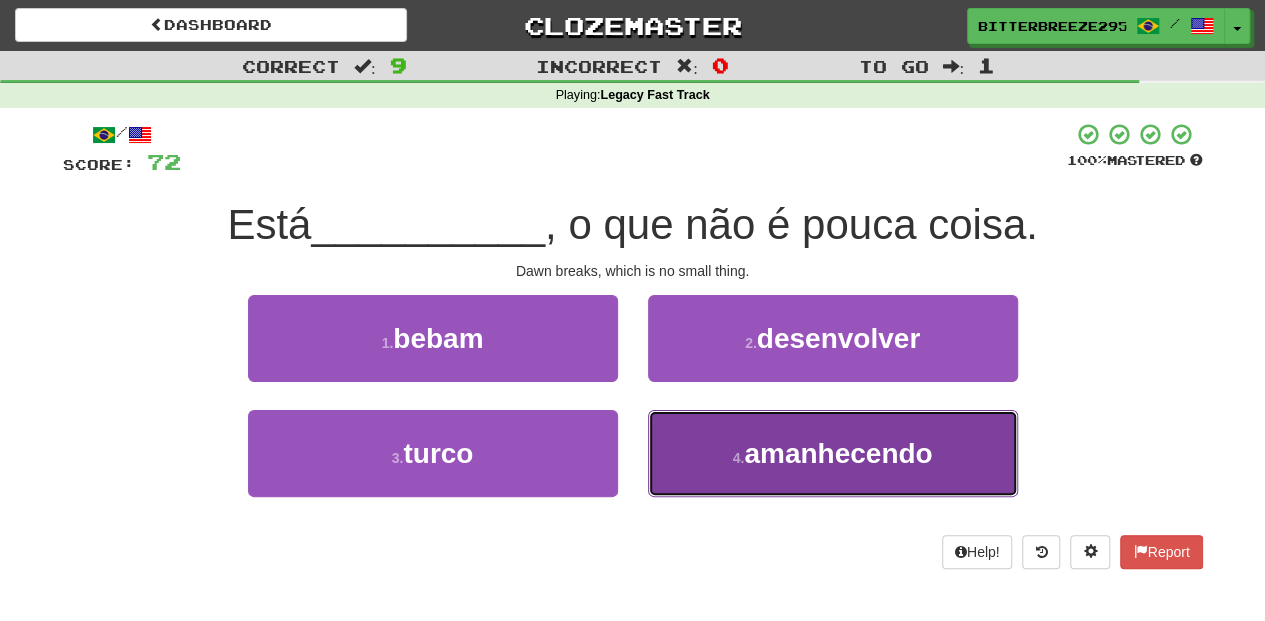 click on "4 .  amanhecendo" at bounding box center [833, 453] 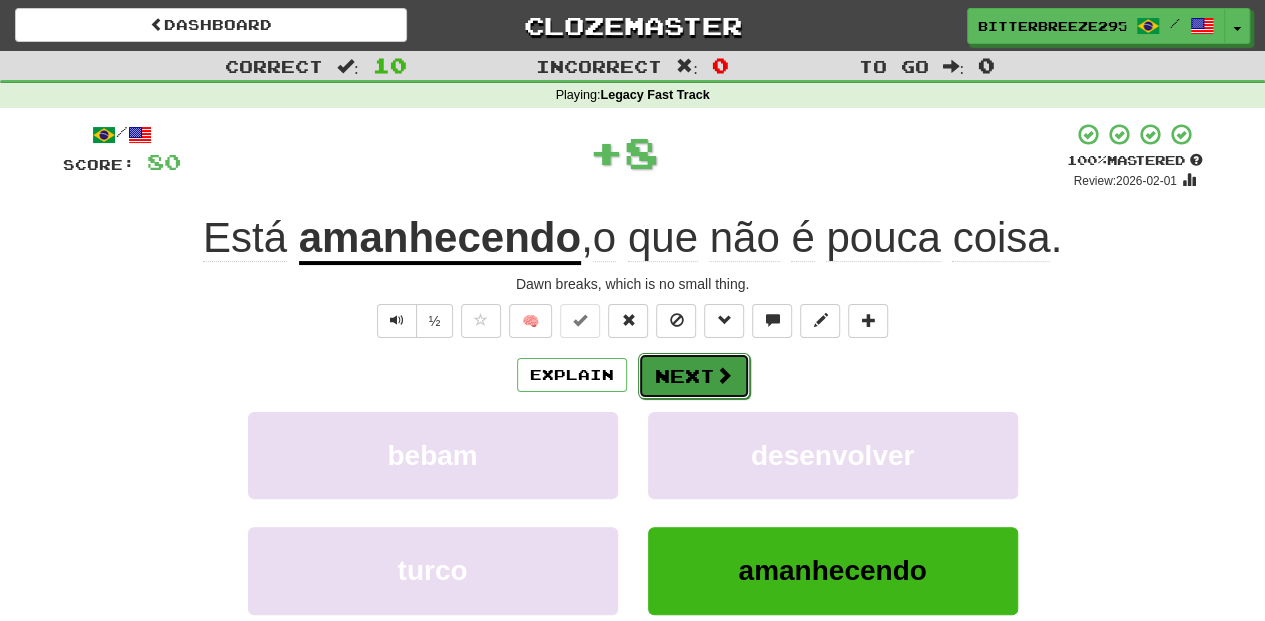 click on "Next" at bounding box center (694, 376) 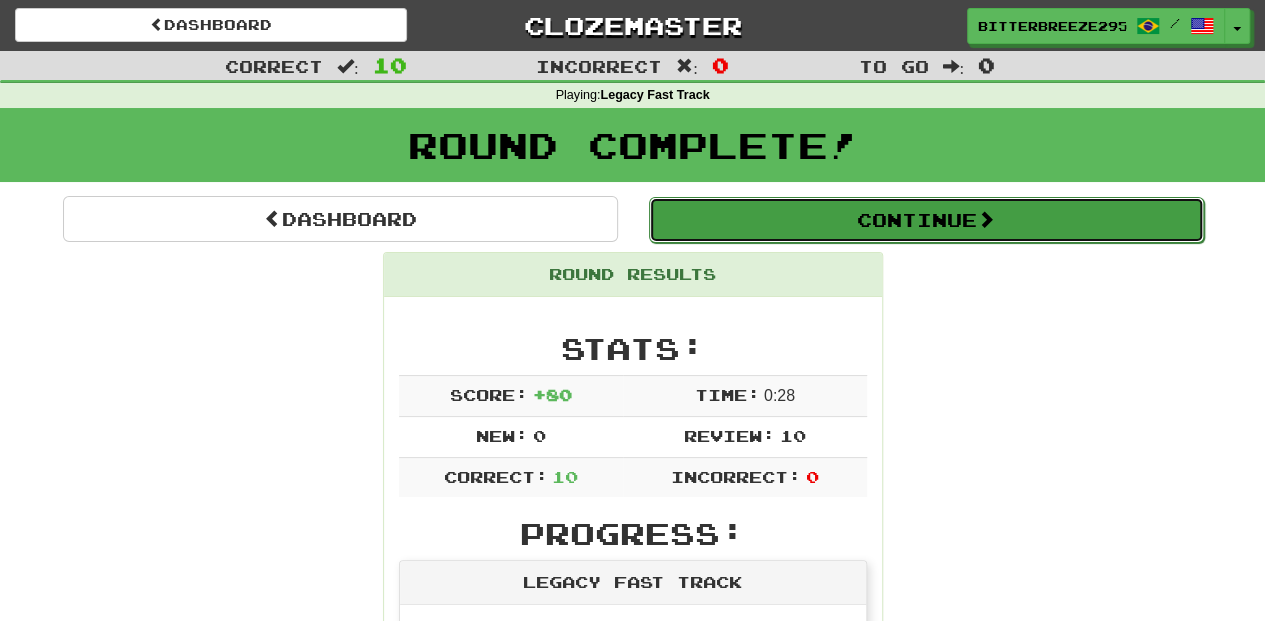 click on "Continue" at bounding box center (926, 220) 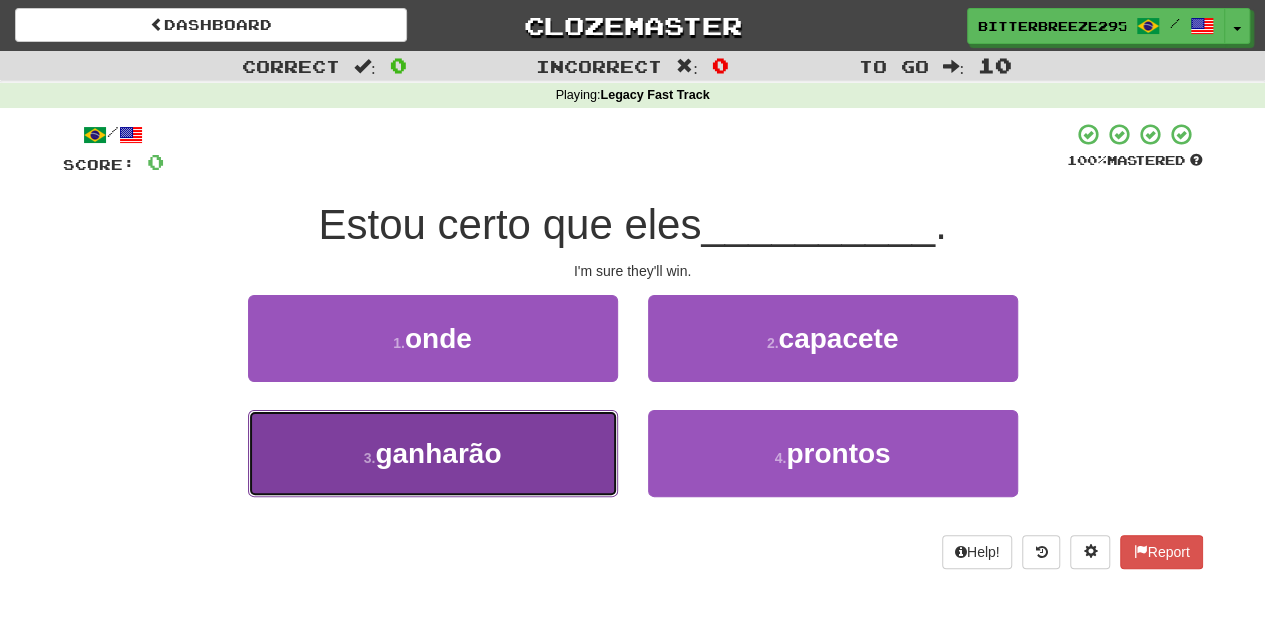 click on "3 .  ganharão" at bounding box center (433, 453) 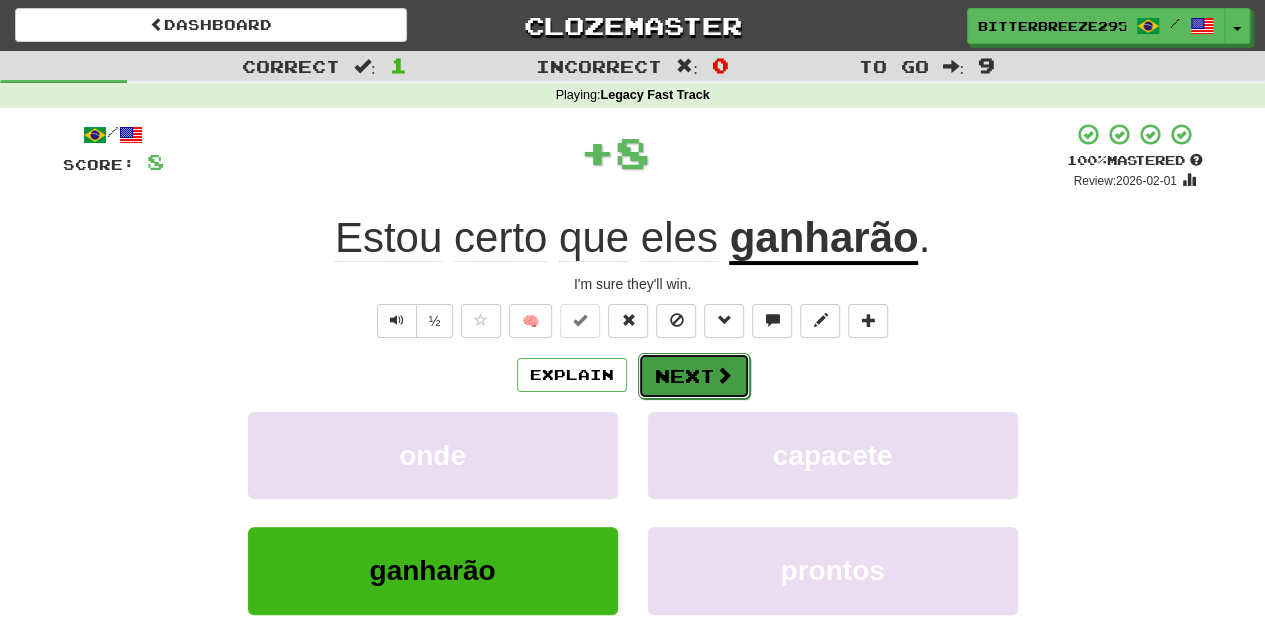 click on "Next" at bounding box center [694, 376] 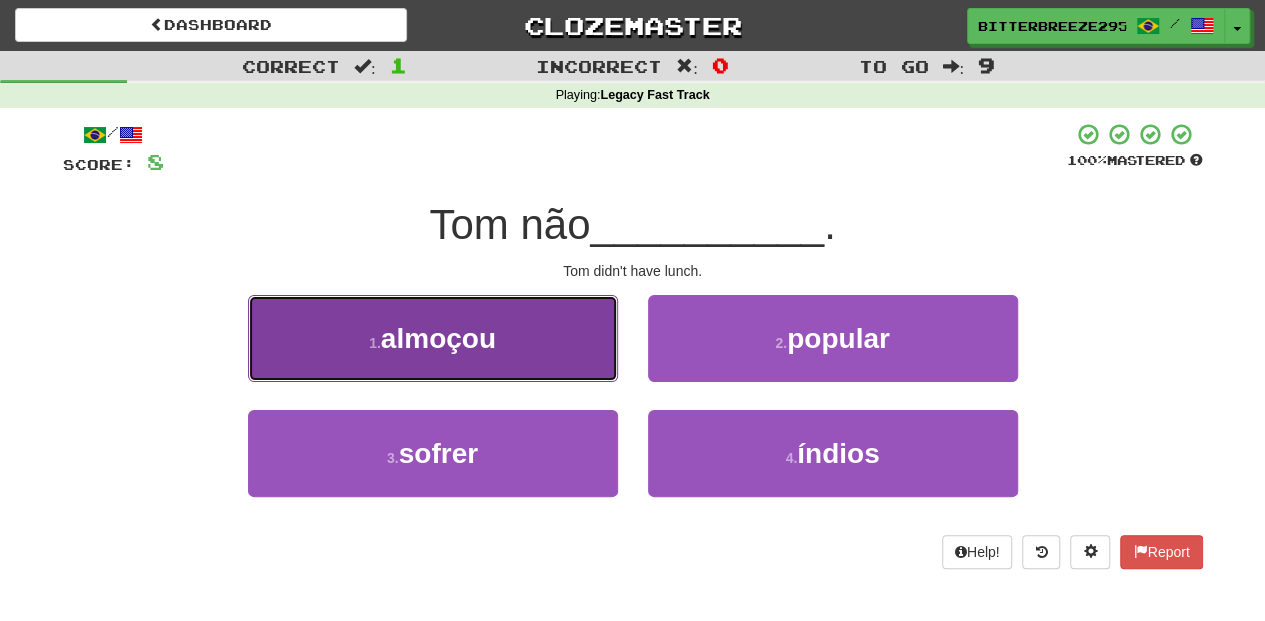click on "1 .  almoçou" at bounding box center [433, 338] 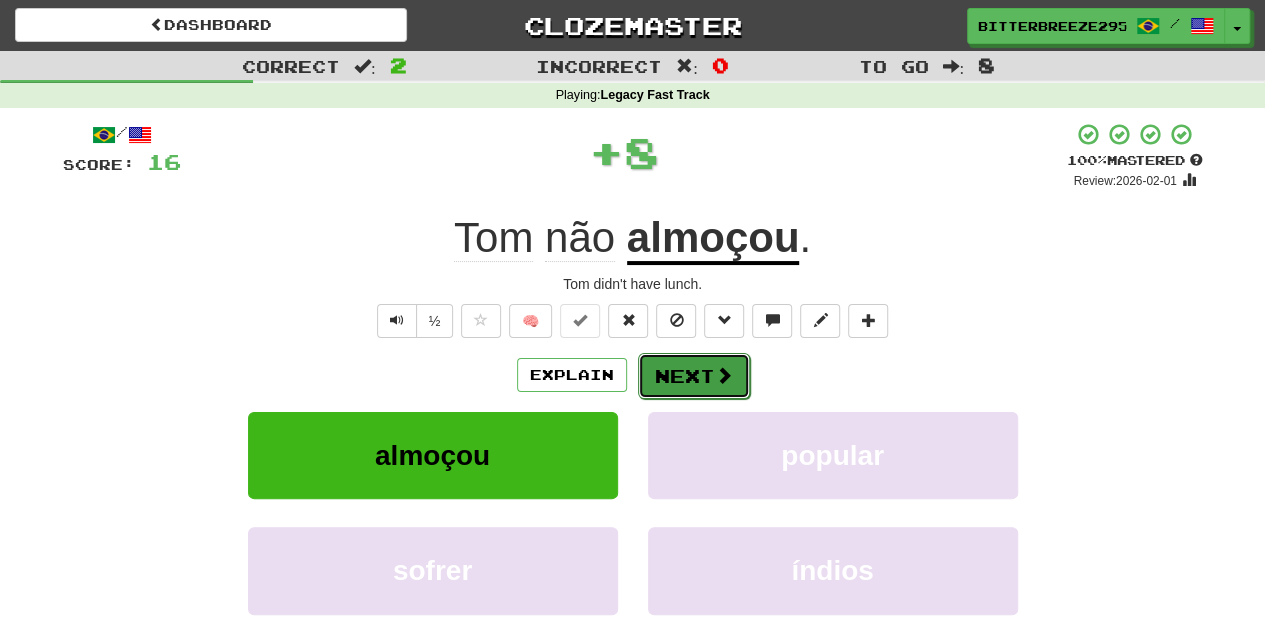 click on "Next" at bounding box center [694, 376] 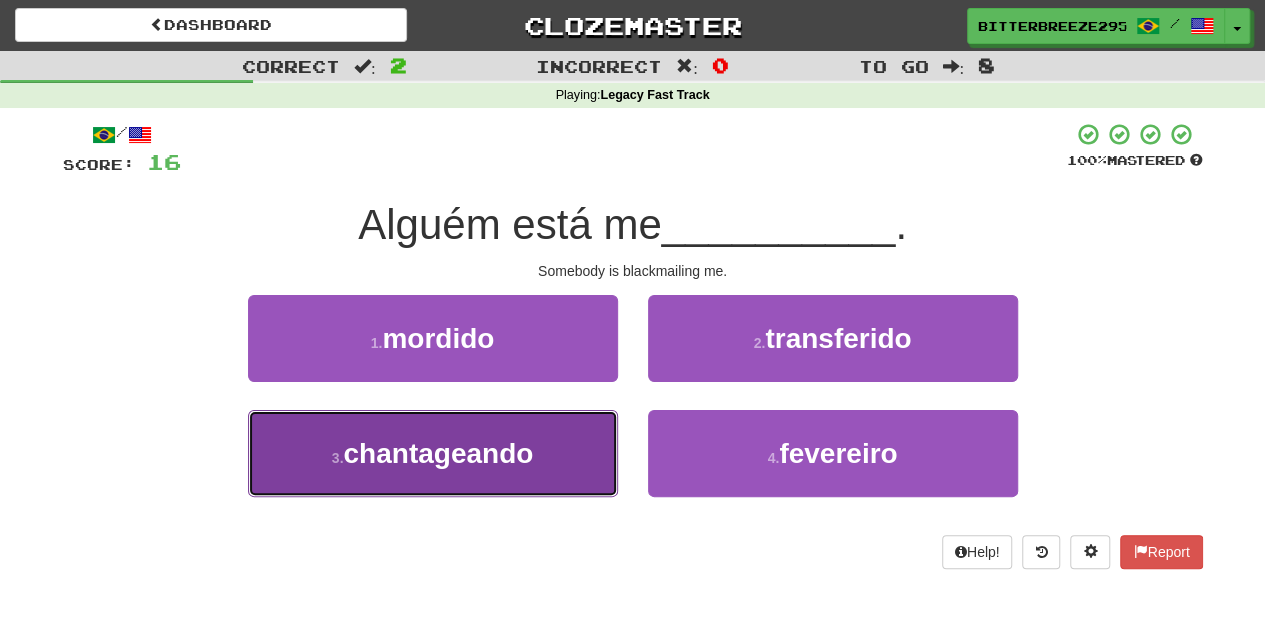 click on "3 .  chantageando" at bounding box center (433, 453) 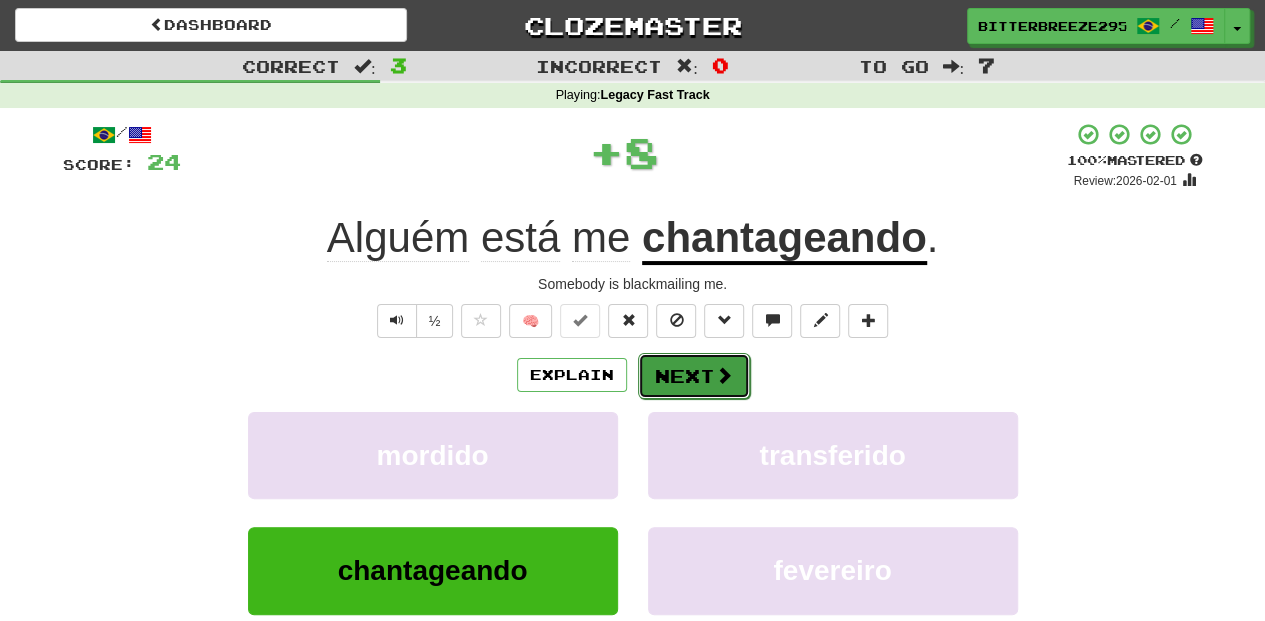 click on "Next" at bounding box center (694, 376) 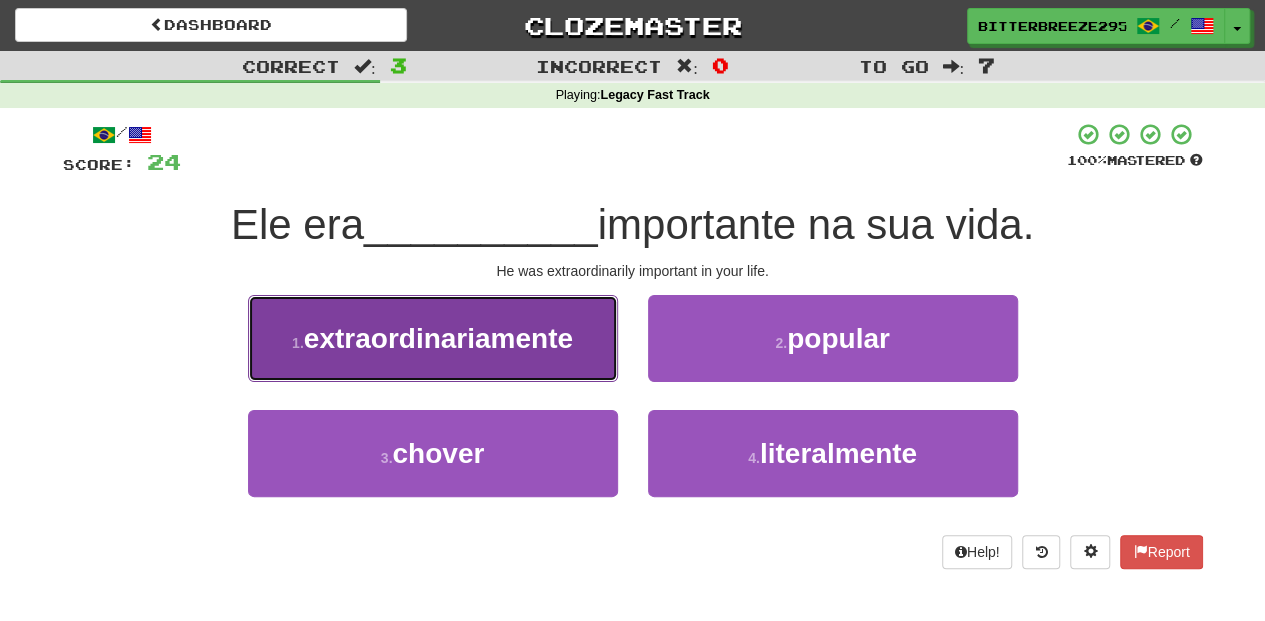 click on "1 .  extraordinariamente" at bounding box center (433, 338) 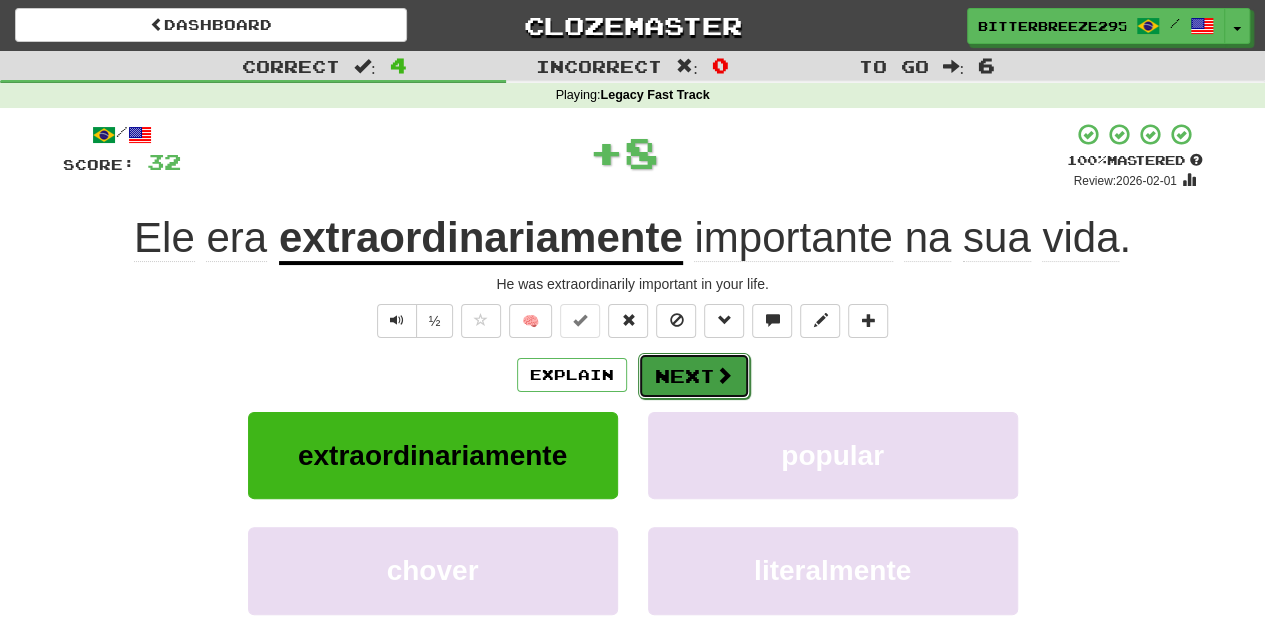 click on "Next" at bounding box center [694, 376] 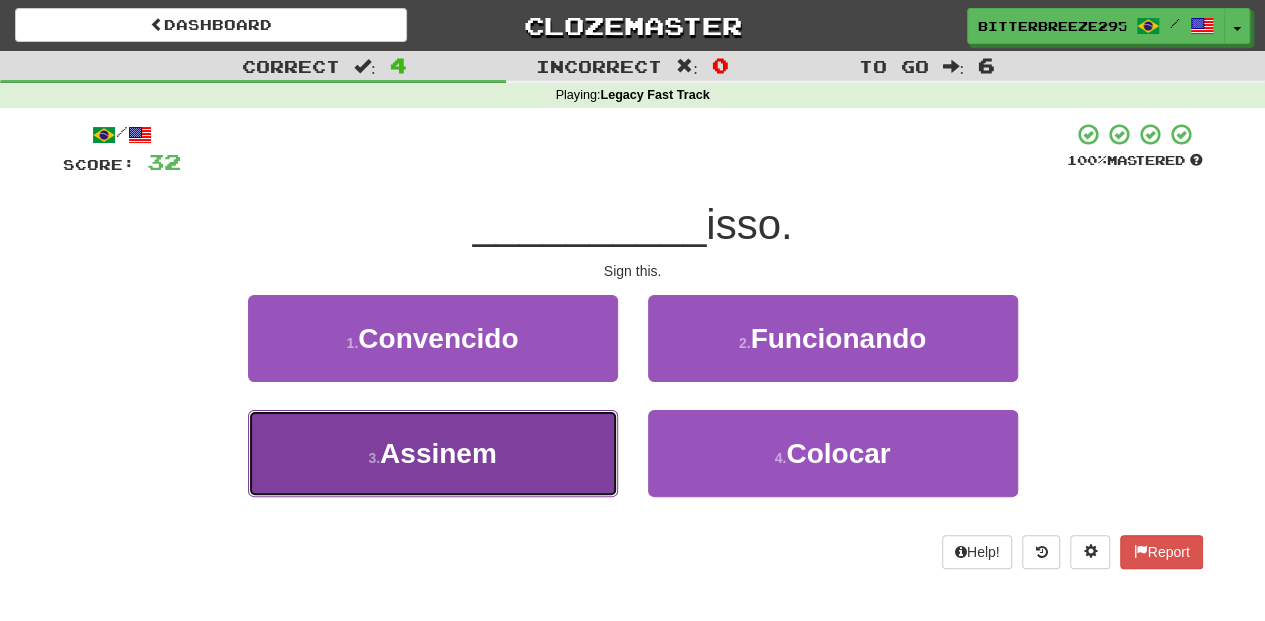 click on "3 .  Assinem" at bounding box center (433, 453) 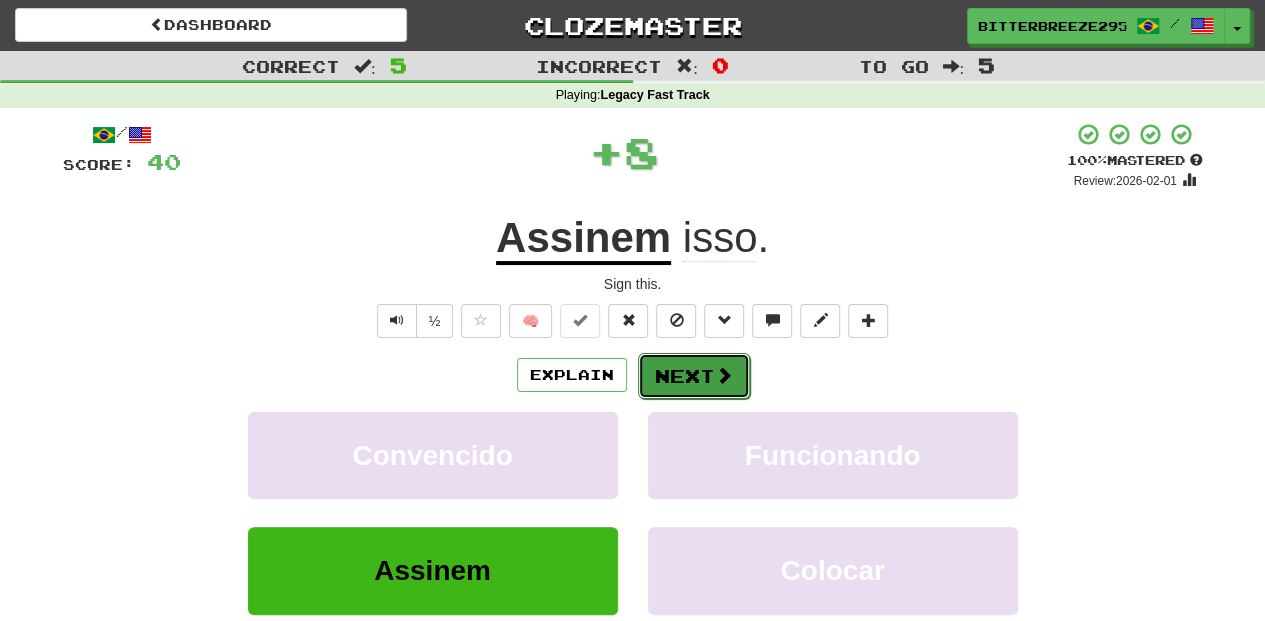 click on "Next" at bounding box center [694, 376] 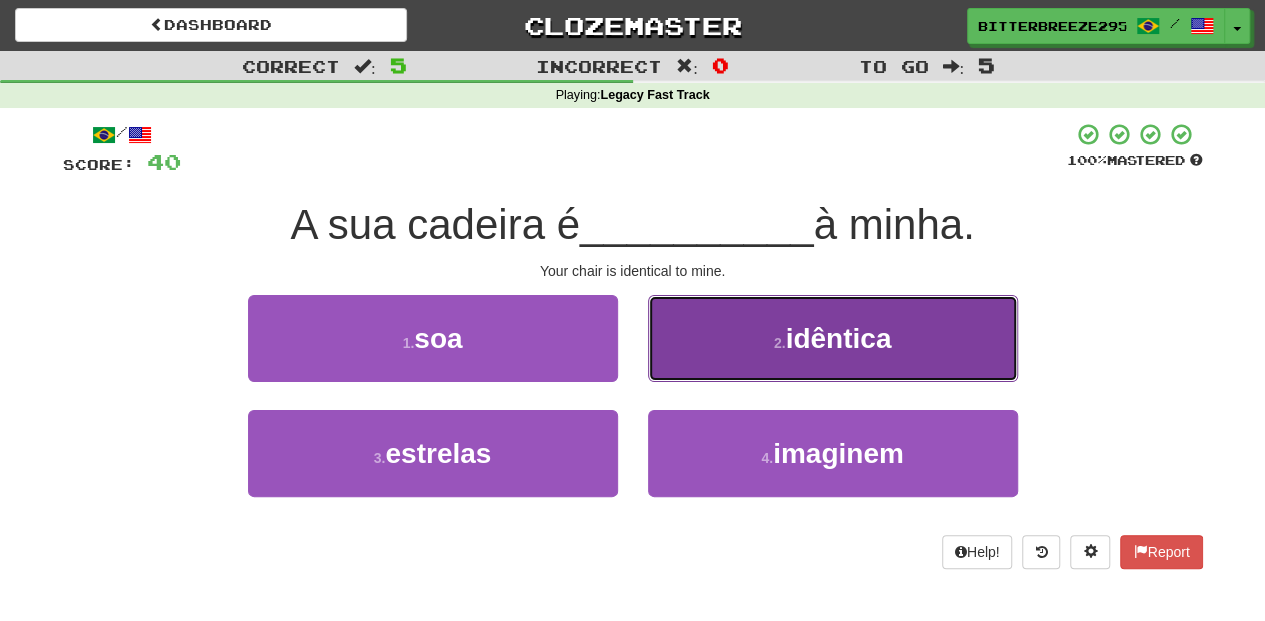 click on "2 .  idêntica" at bounding box center (833, 338) 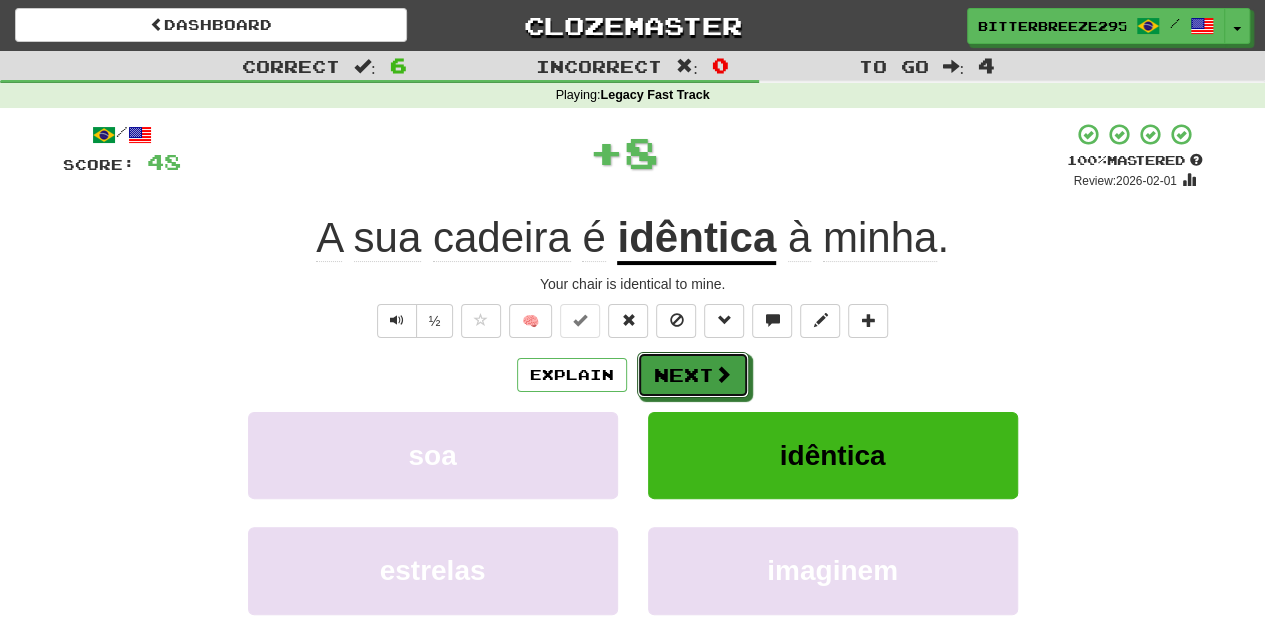 click at bounding box center (723, 374) 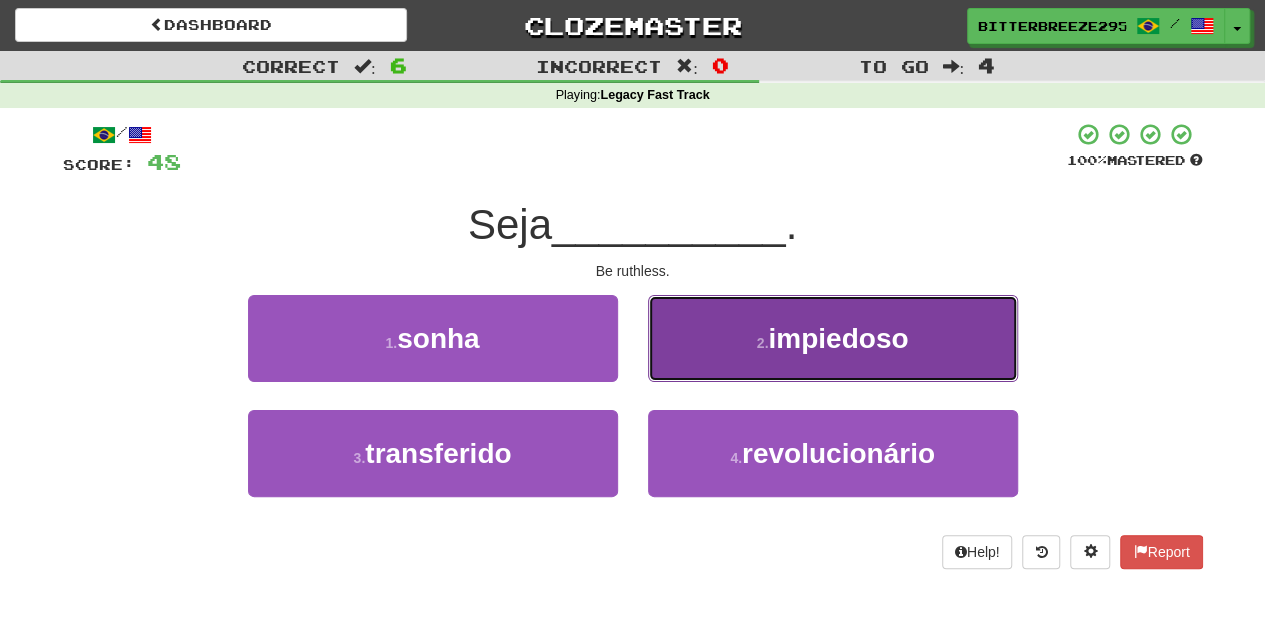 click on "2 .  impiedoso" at bounding box center [833, 338] 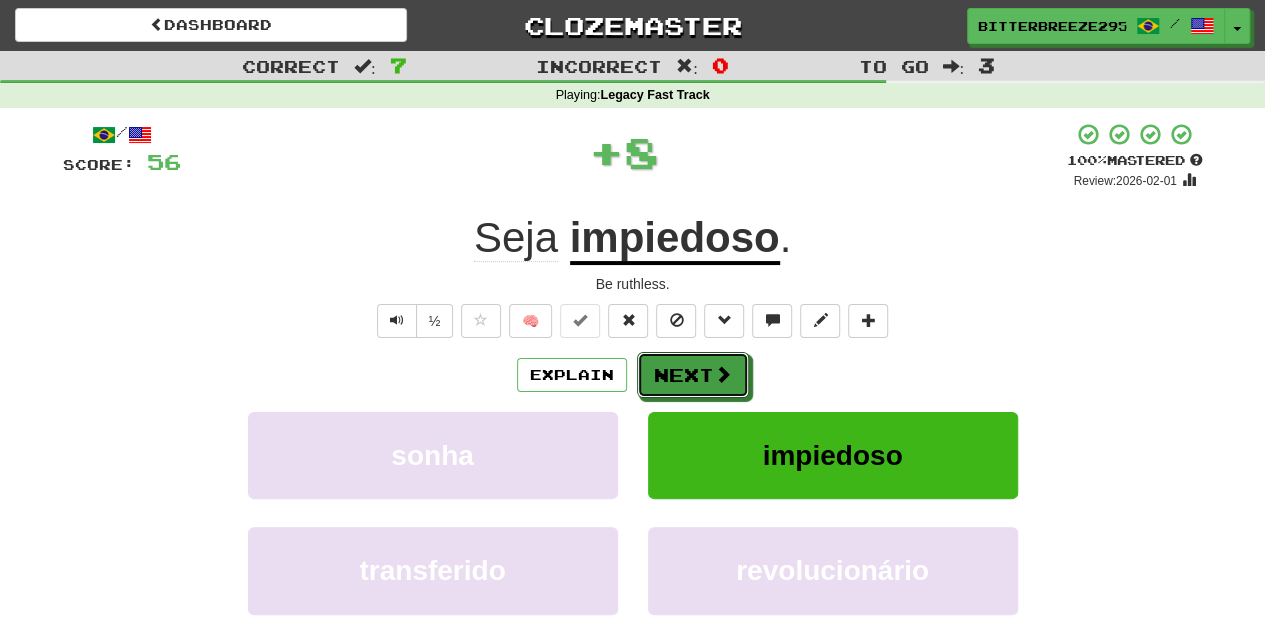 click on "Next" at bounding box center [693, 375] 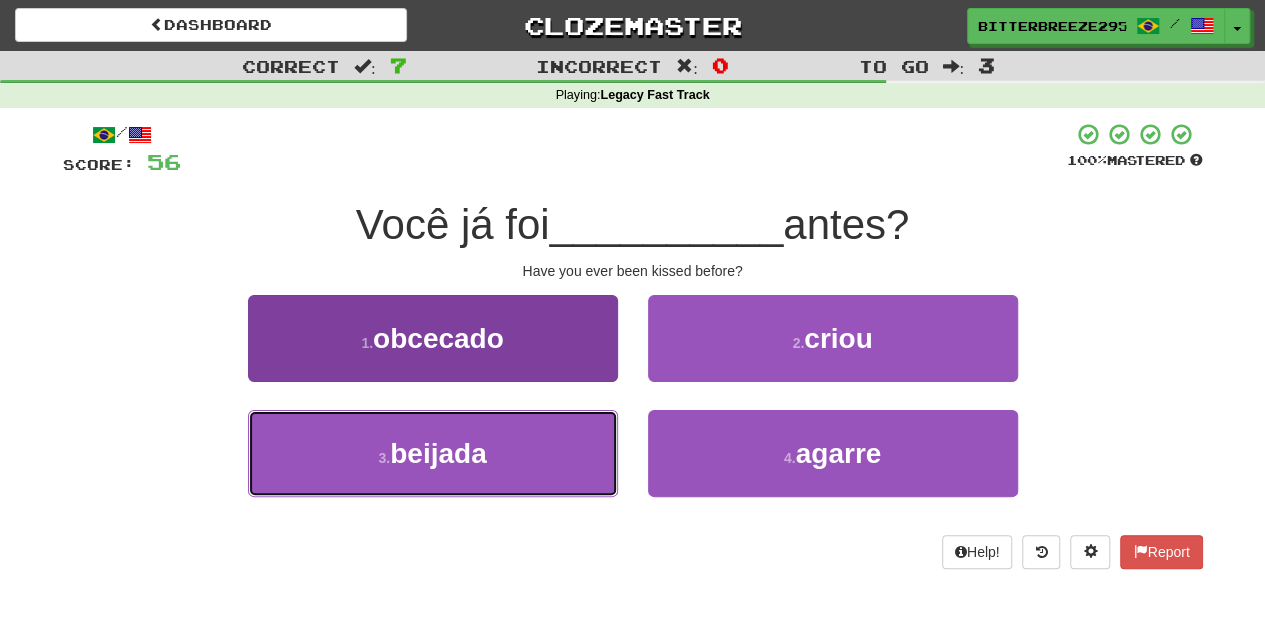 drag, startPoint x: 571, startPoint y: 426, endPoint x: 584, endPoint y: 416, distance: 16.40122 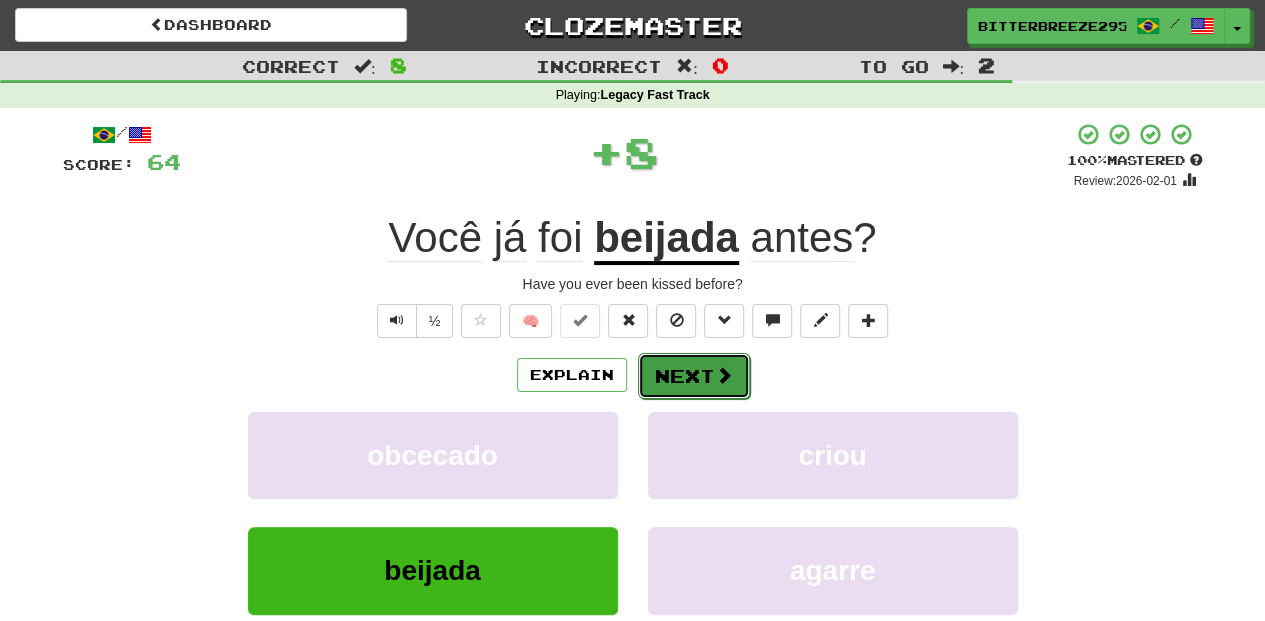 click on "Next" at bounding box center (694, 376) 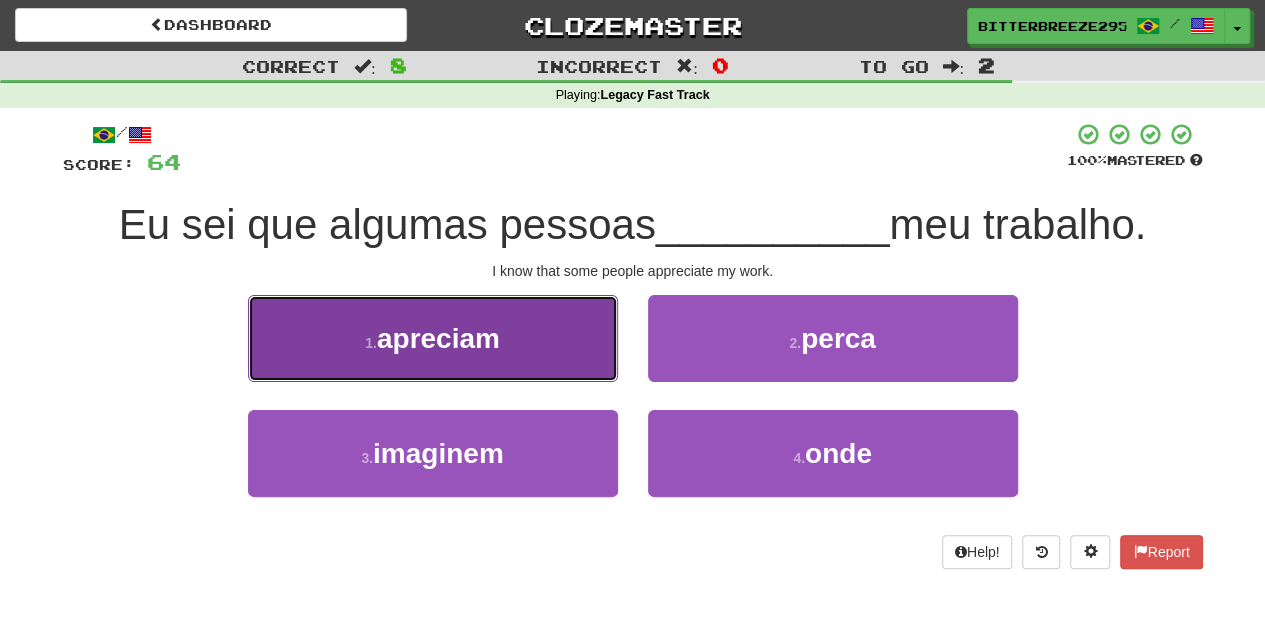 click on "1 .  apreciam" at bounding box center (433, 338) 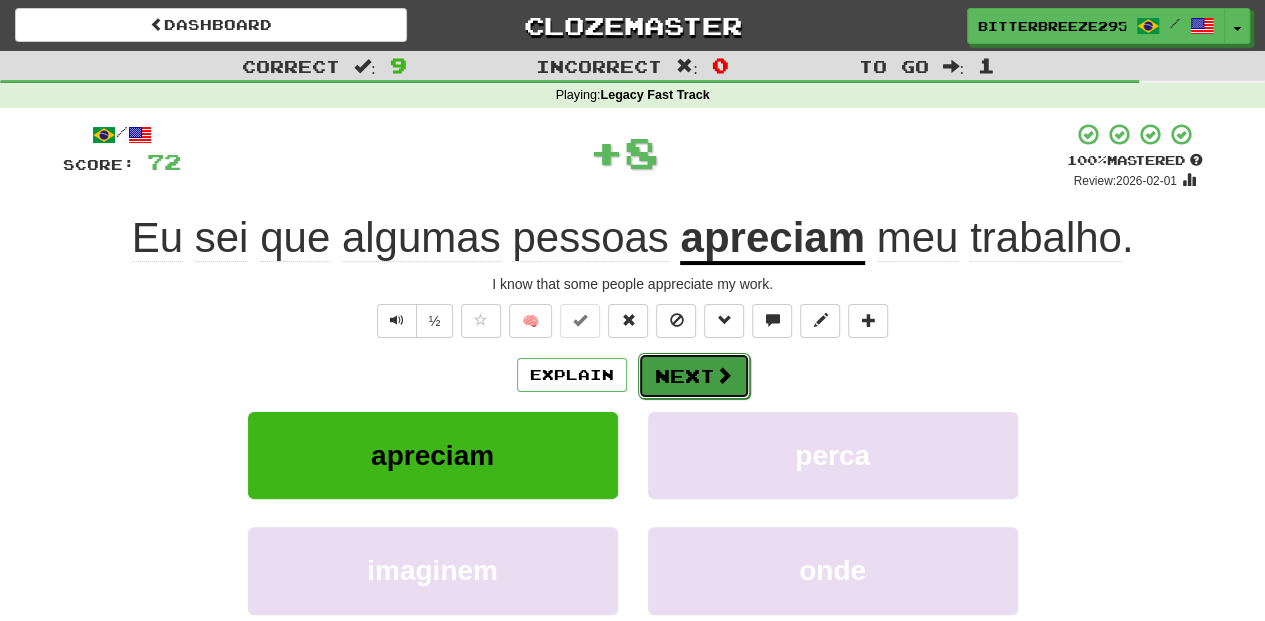 click on "Next" at bounding box center [694, 376] 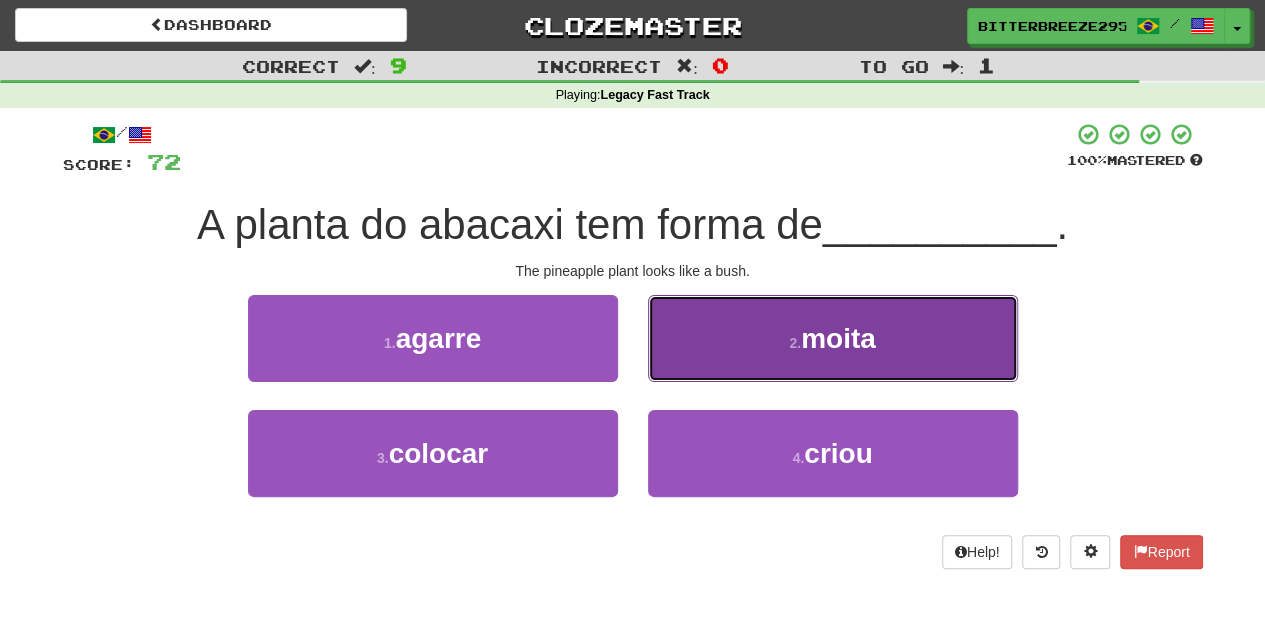 click on "2 .  moita" at bounding box center [833, 338] 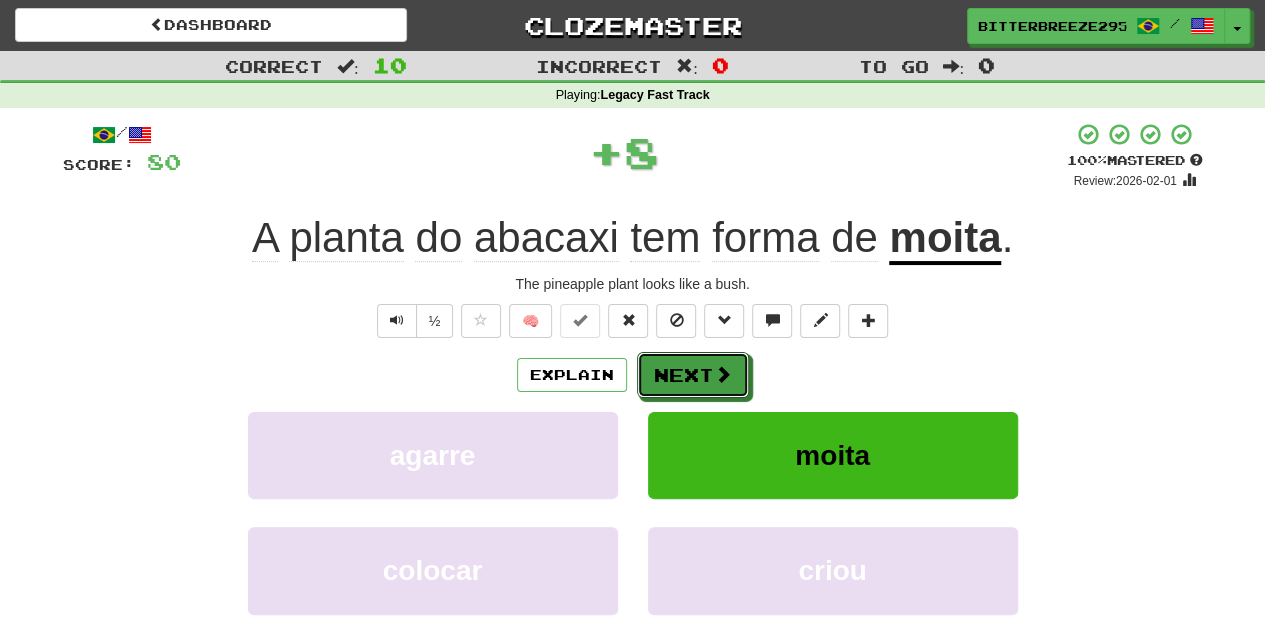 click on "Next" at bounding box center (693, 375) 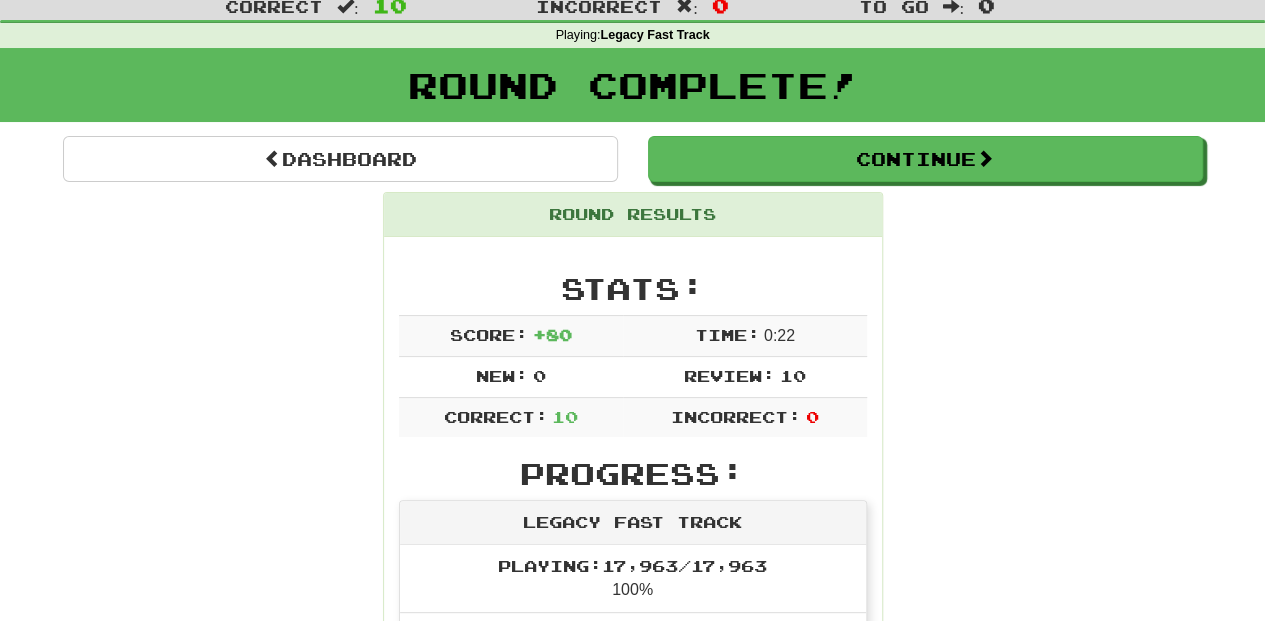 scroll, scrollTop: 0, scrollLeft: 0, axis: both 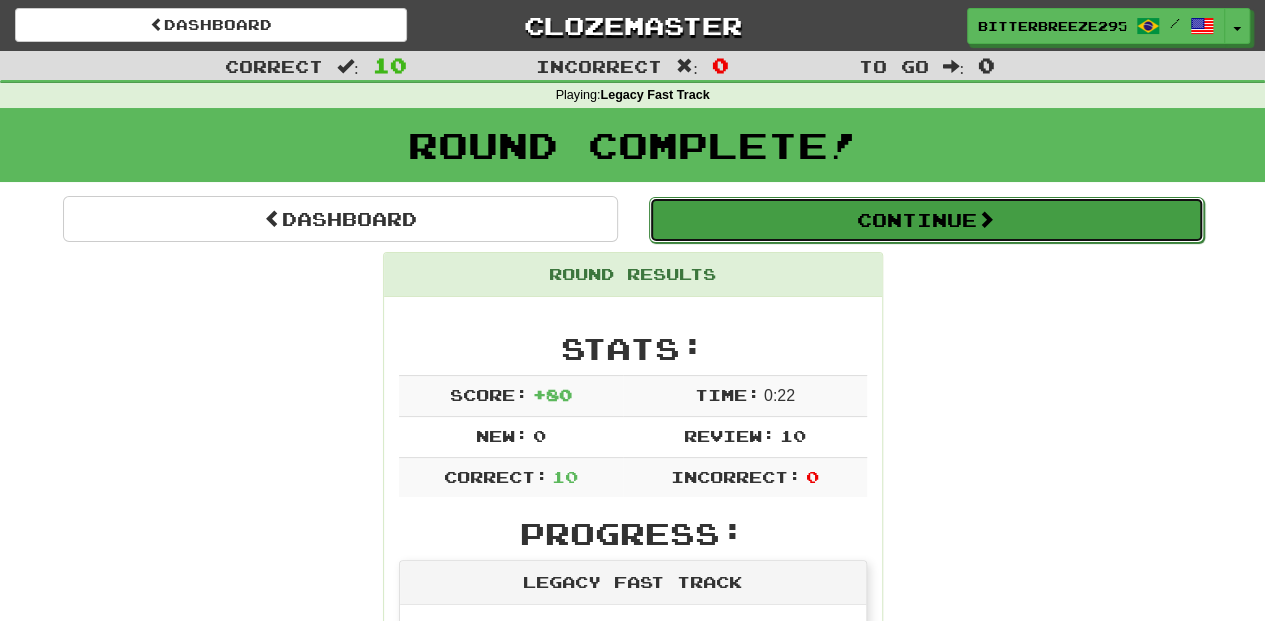 click on "Continue" at bounding box center [926, 220] 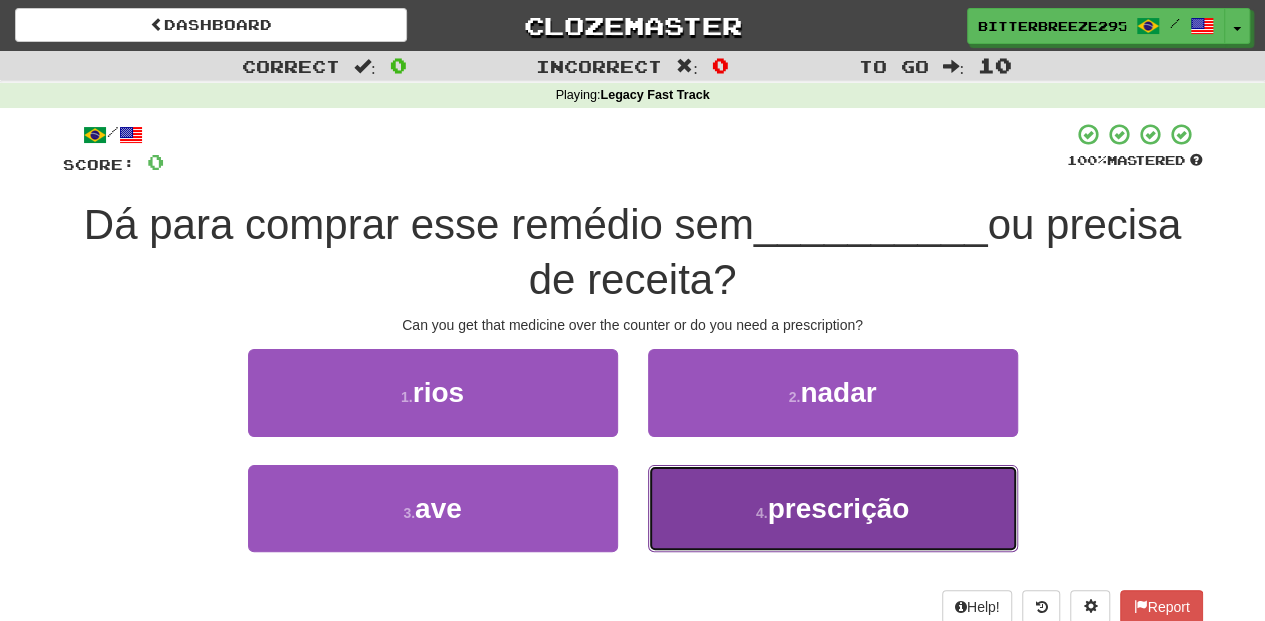 click on "prescrição" at bounding box center [839, 508] 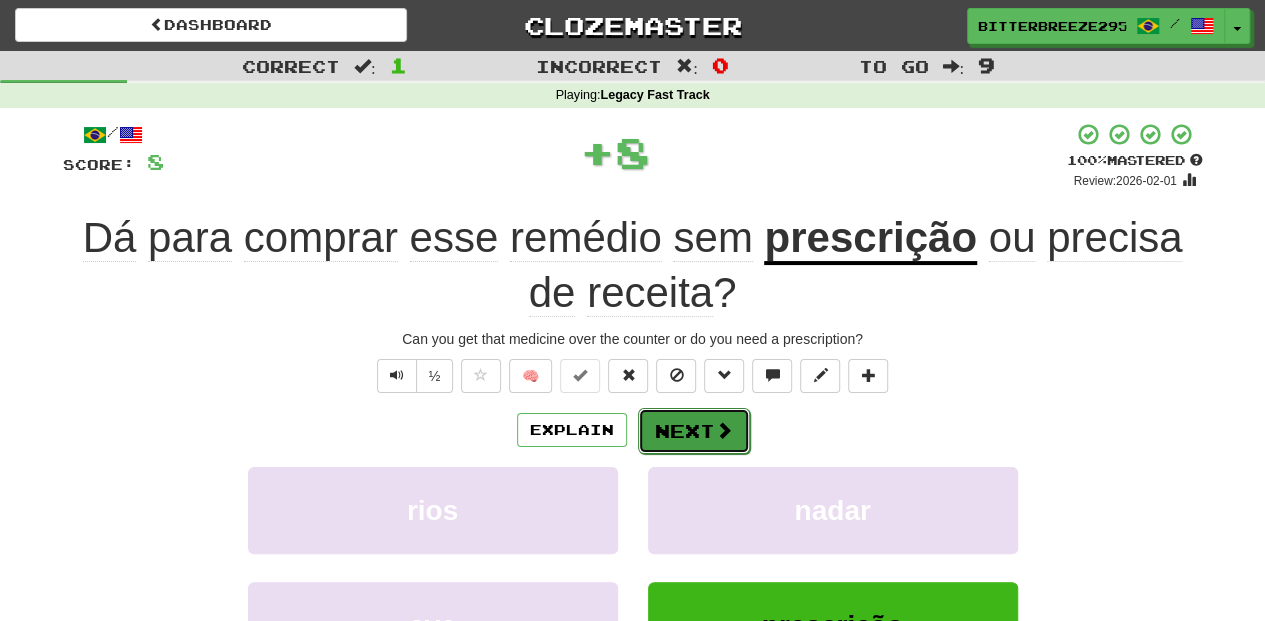click on "Next" at bounding box center (694, 431) 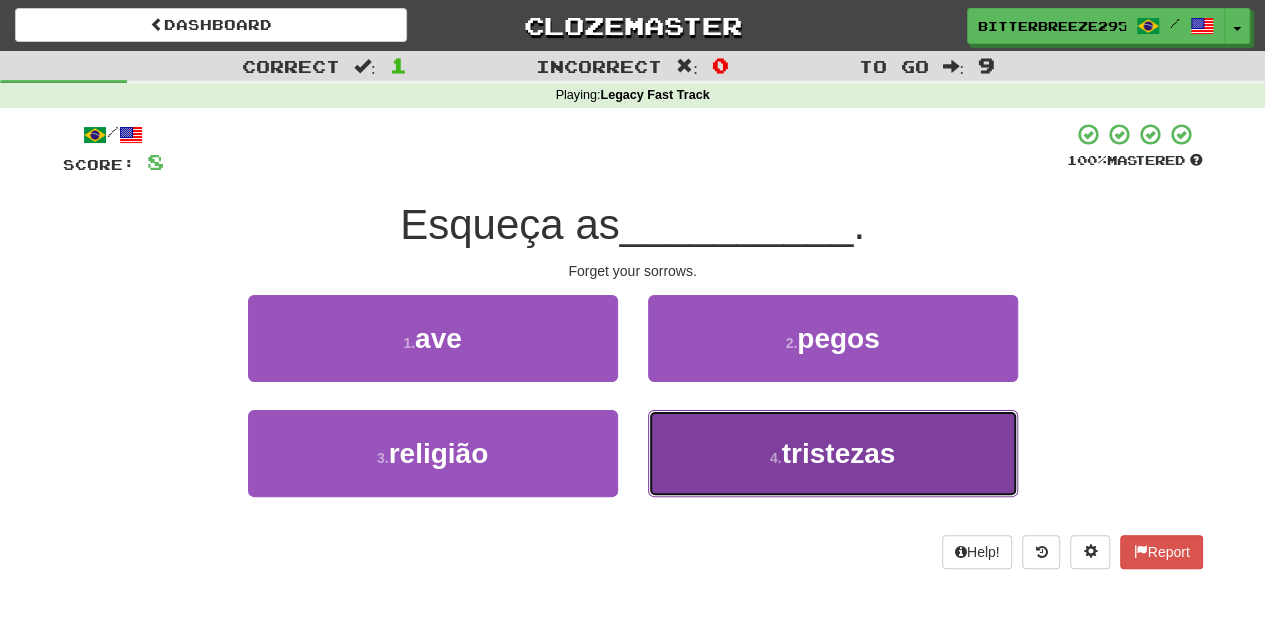 click on "4 .  tristezas" at bounding box center (833, 453) 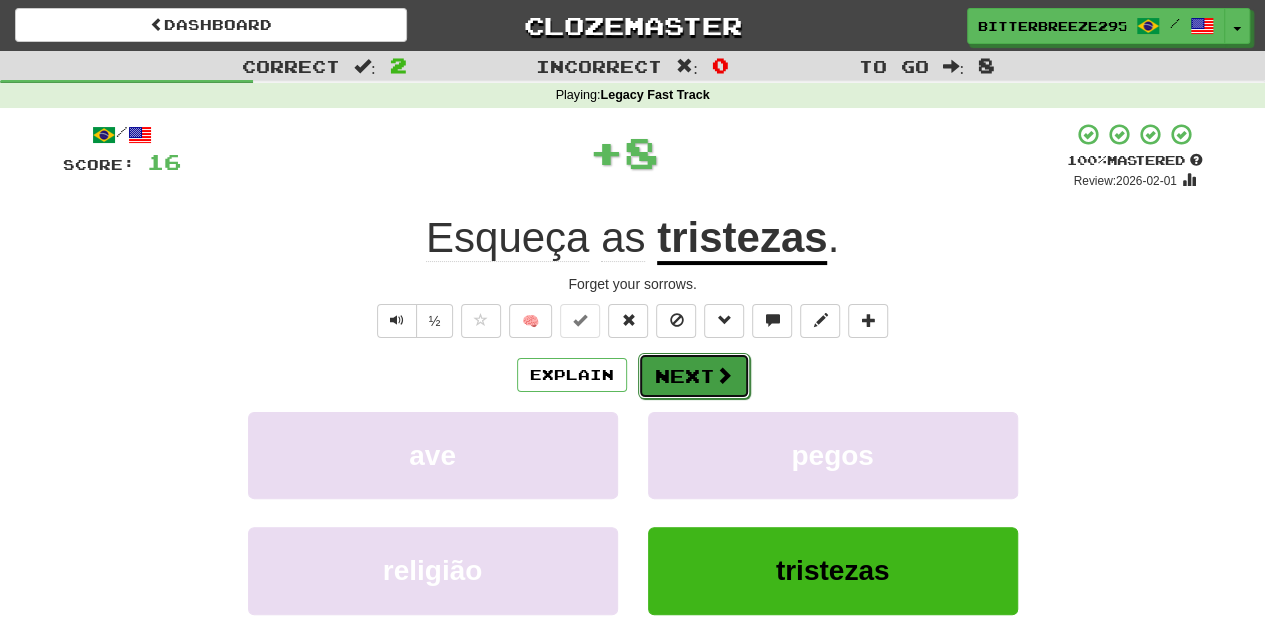 click on "Next" at bounding box center [694, 376] 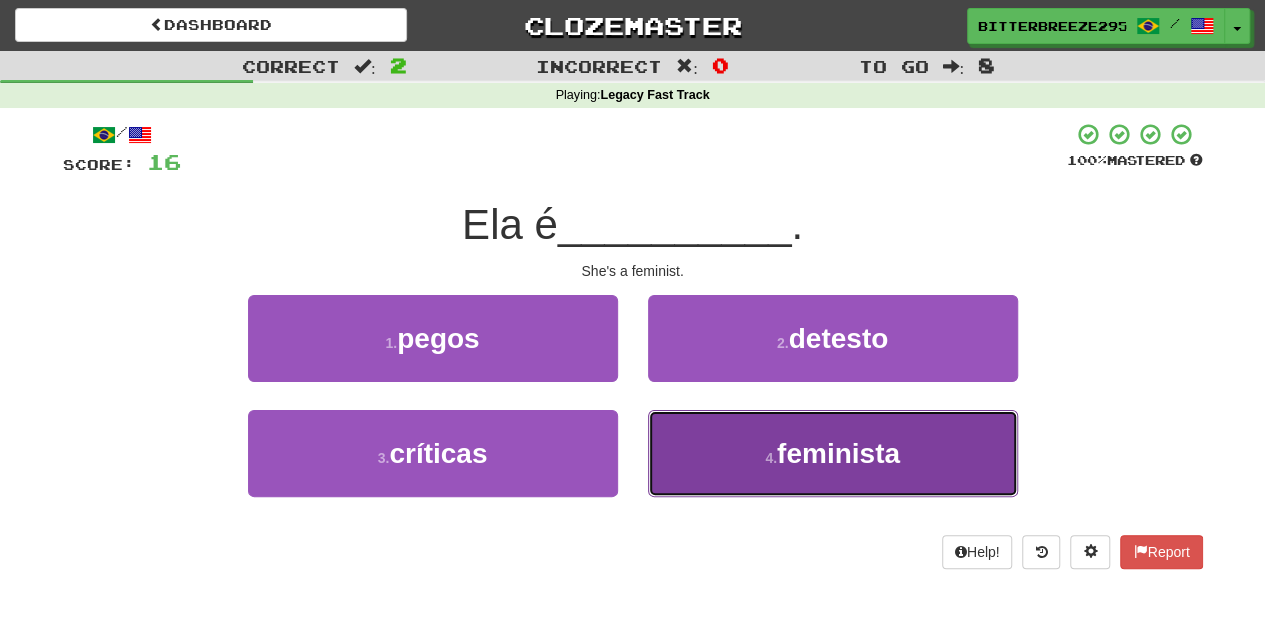 click on "4 .  feminista" at bounding box center (833, 453) 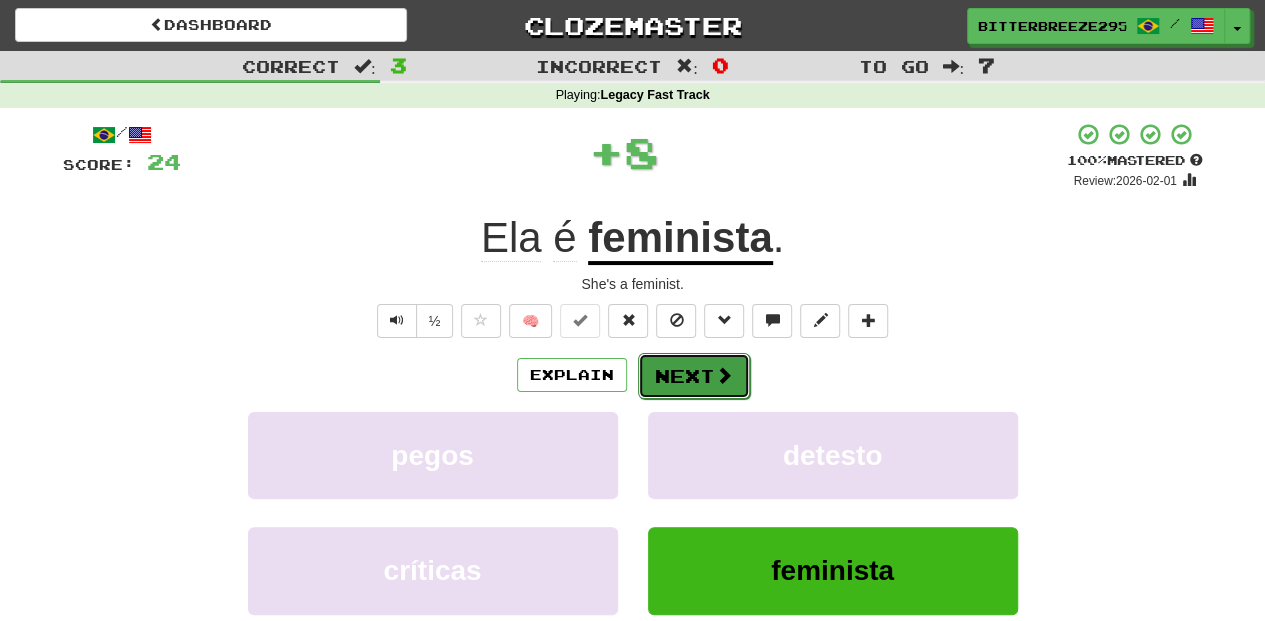 click on "Next" at bounding box center [694, 376] 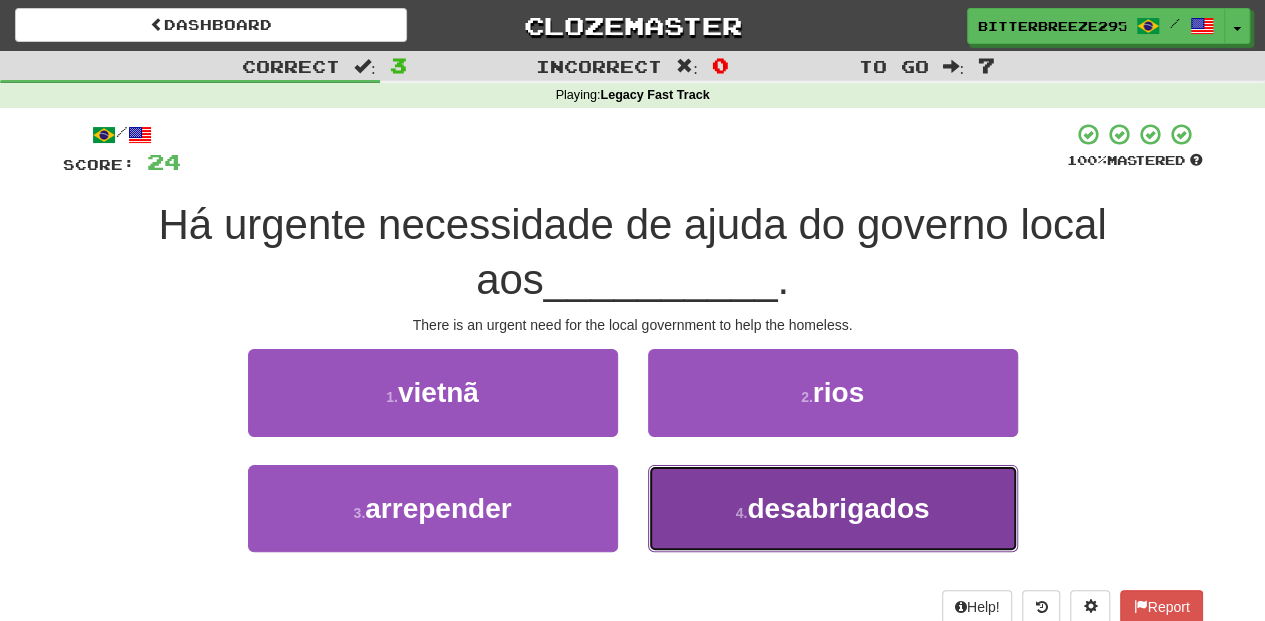 click on "4 .  desabrigados" at bounding box center [833, 508] 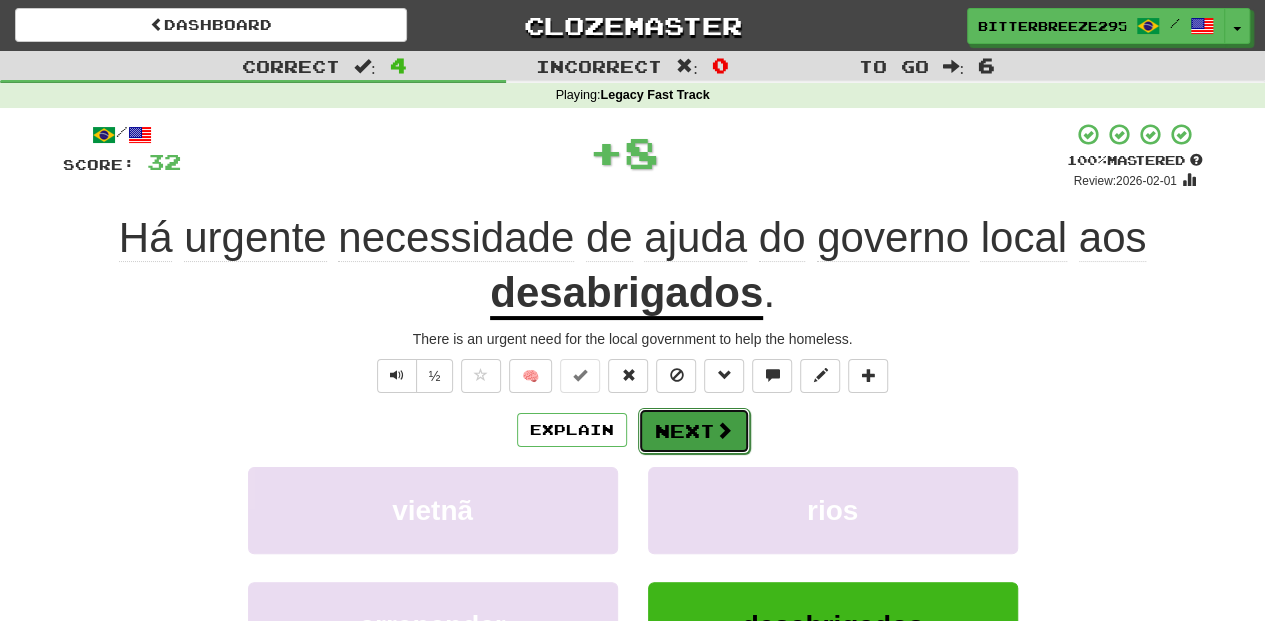 click on "Next" at bounding box center [694, 431] 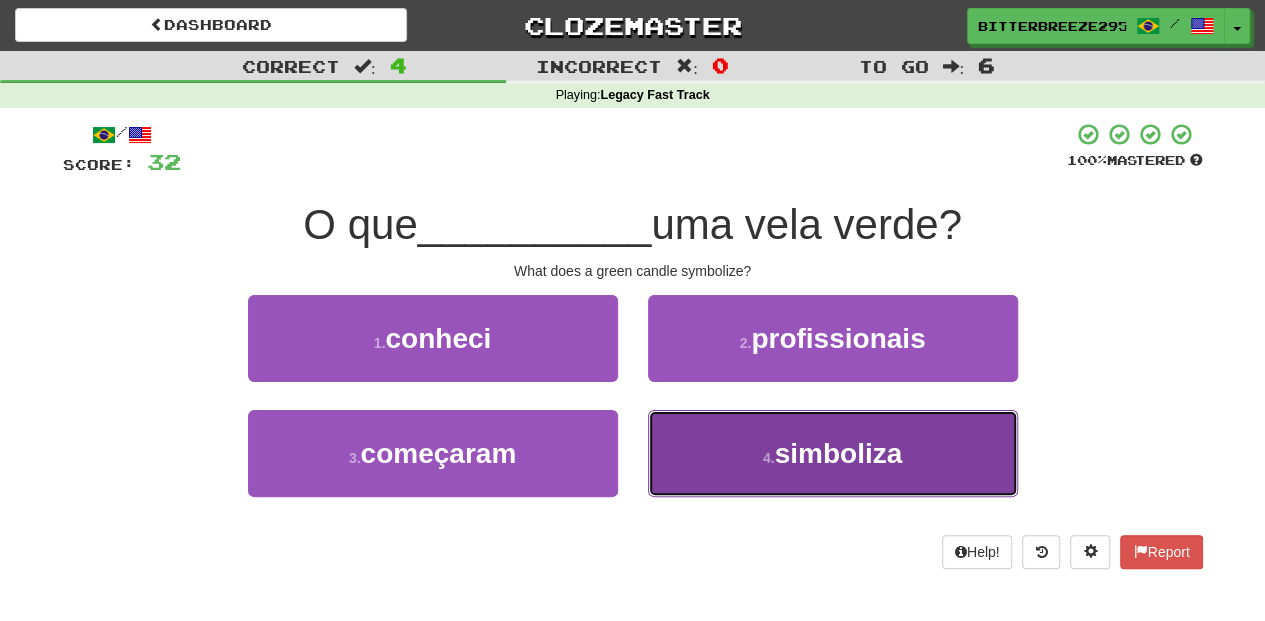 click on "4 .  simboliza" at bounding box center [833, 453] 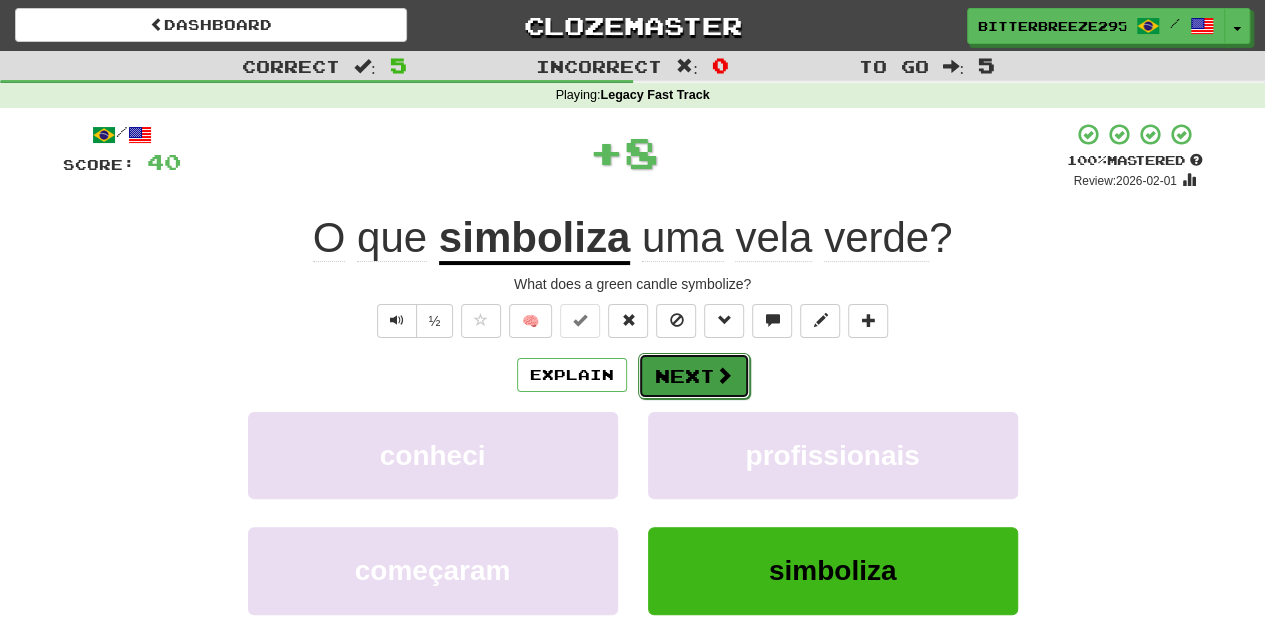 click on "Next" at bounding box center (694, 376) 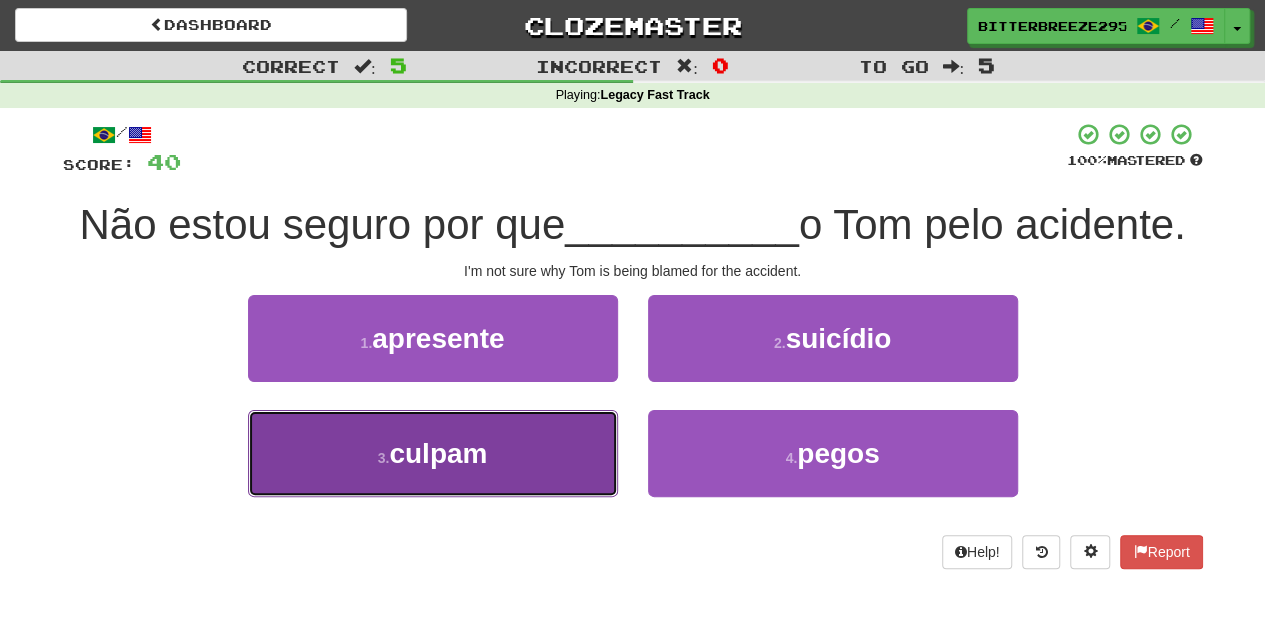 click on "3 .  culpam" at bounding box center (433, 453) 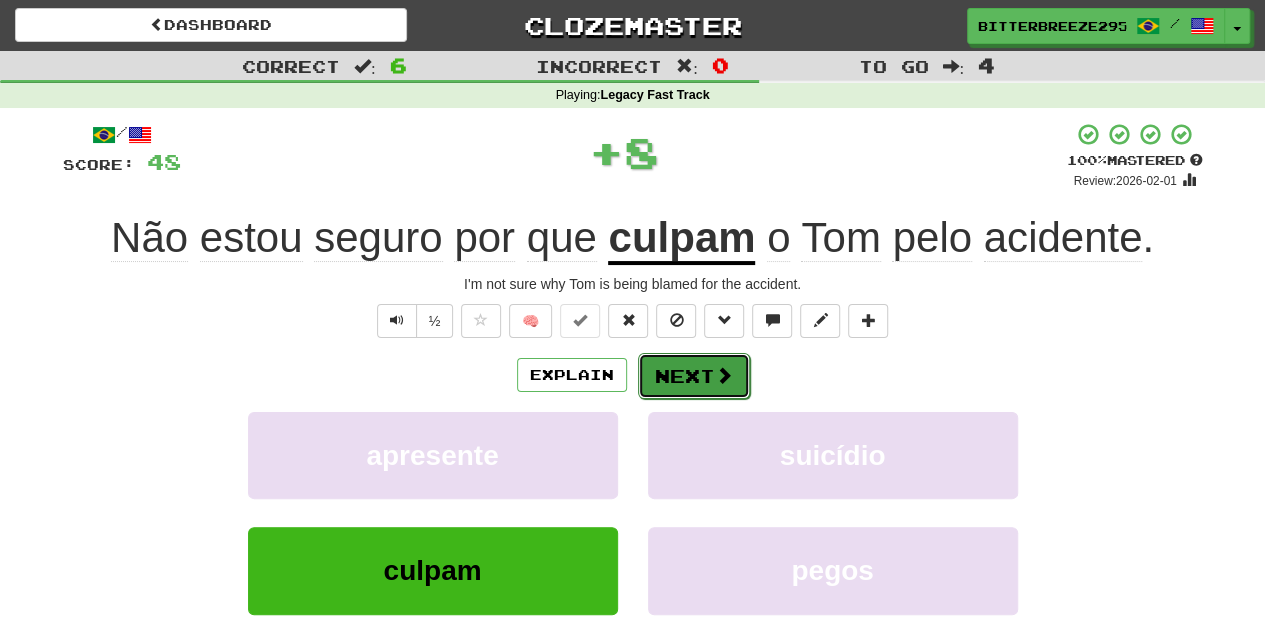 click on "Next" at bounding box center [694, 376] 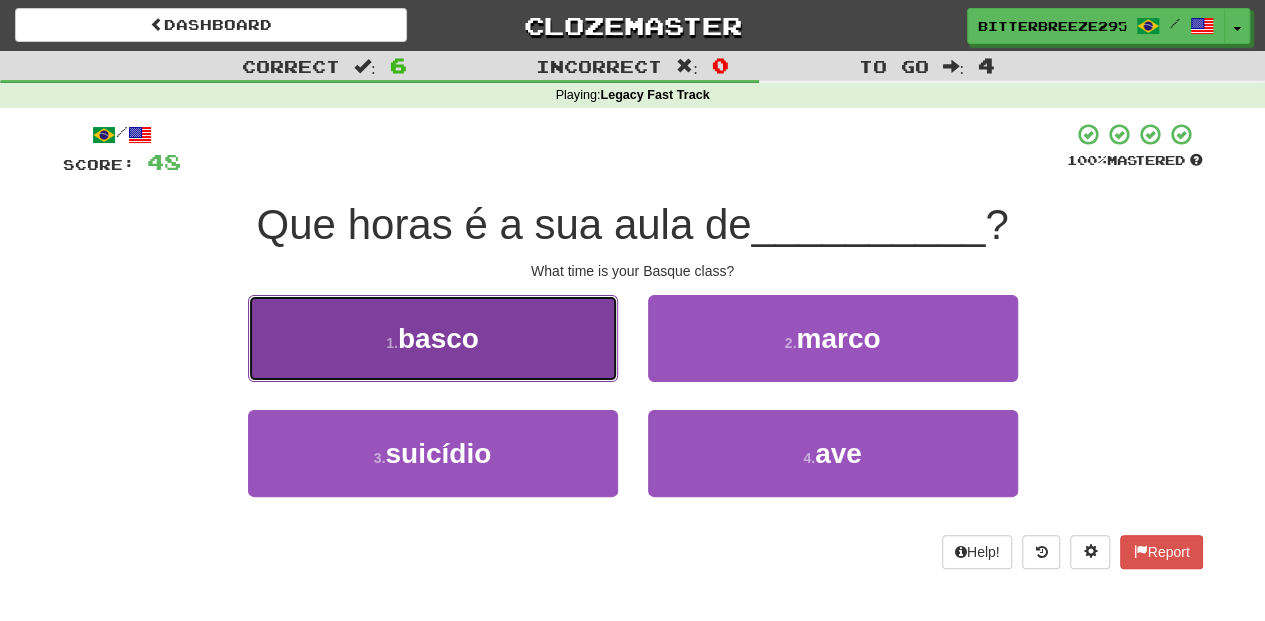 click on "1 .  basco" at bounding box center [433, 338] 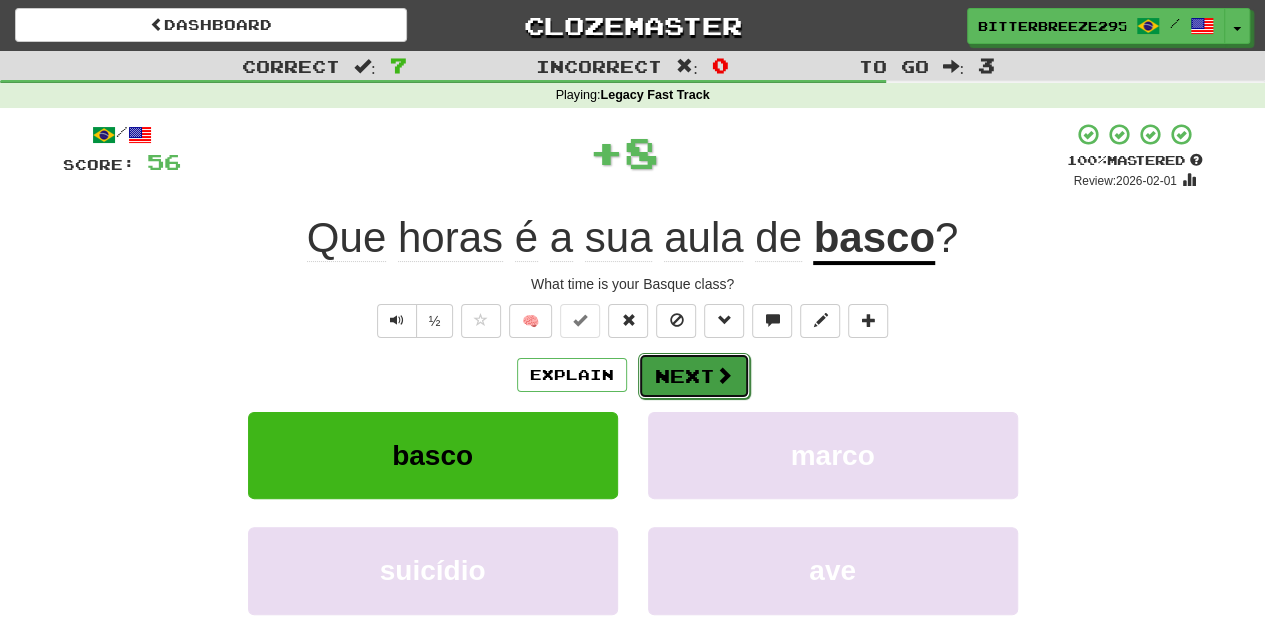 click on "Next" at bounding box center (694, 376) 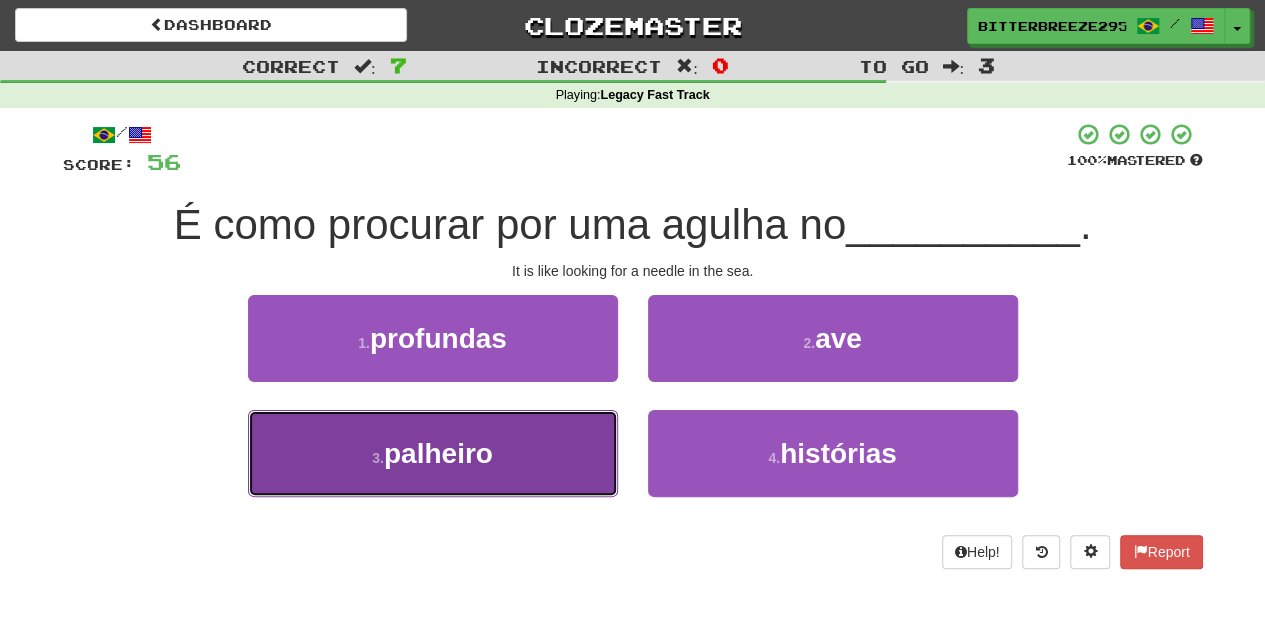 click on "3 .  palheiro" at bounding box center (433, 453) 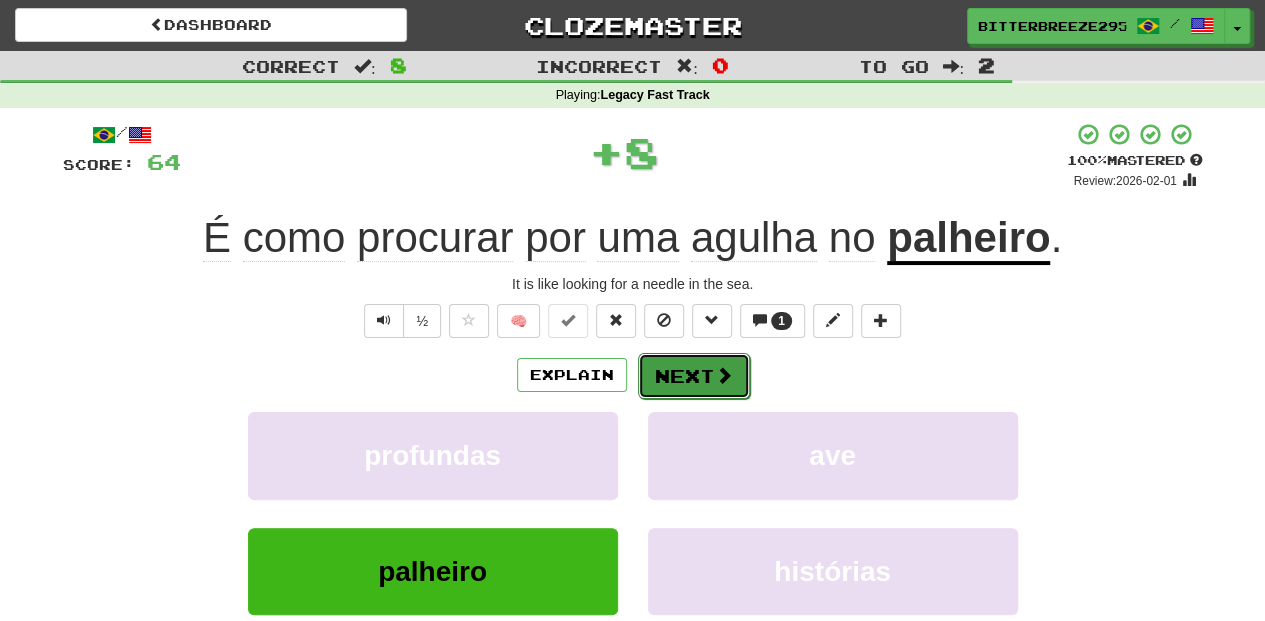click on "Next" at bounding box center (694, 376) 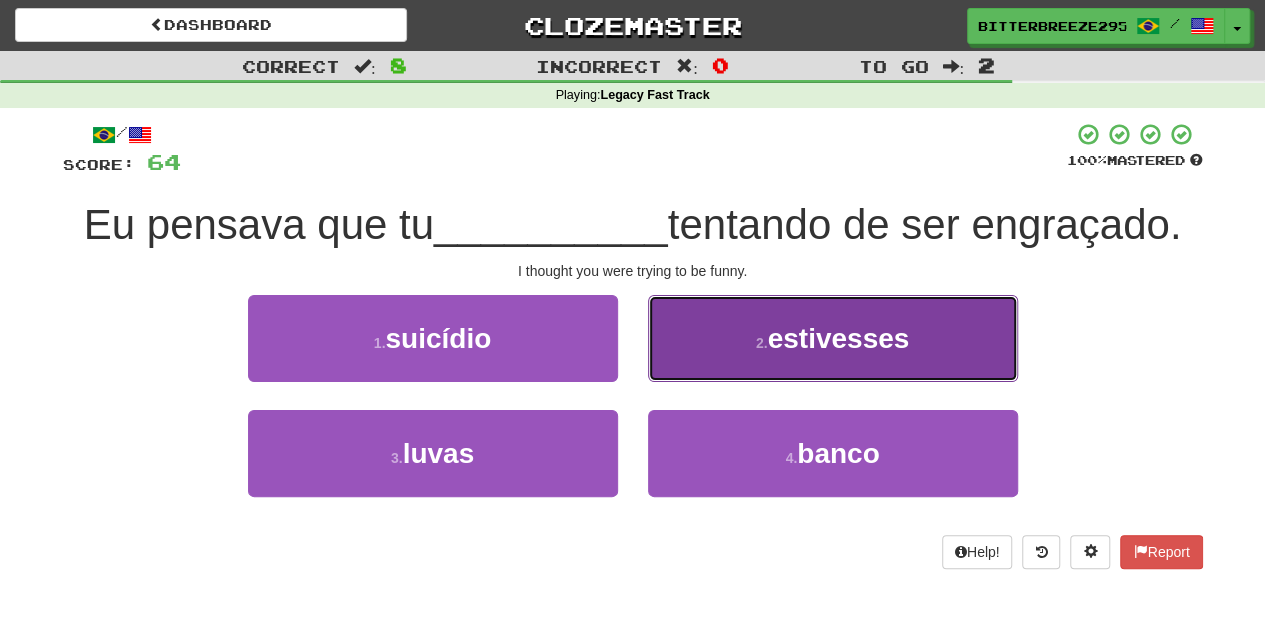 click on "2 .  estivesses" at bounding box center [833, 338] 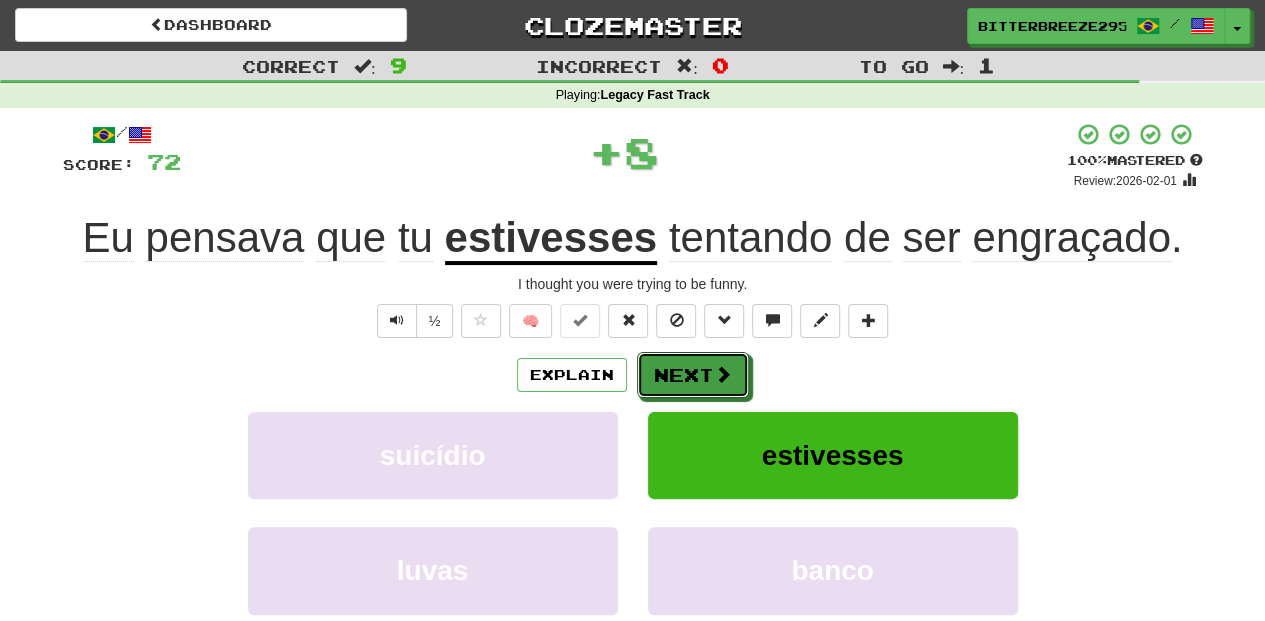 click on "Next" at bounding box center (693, 375) 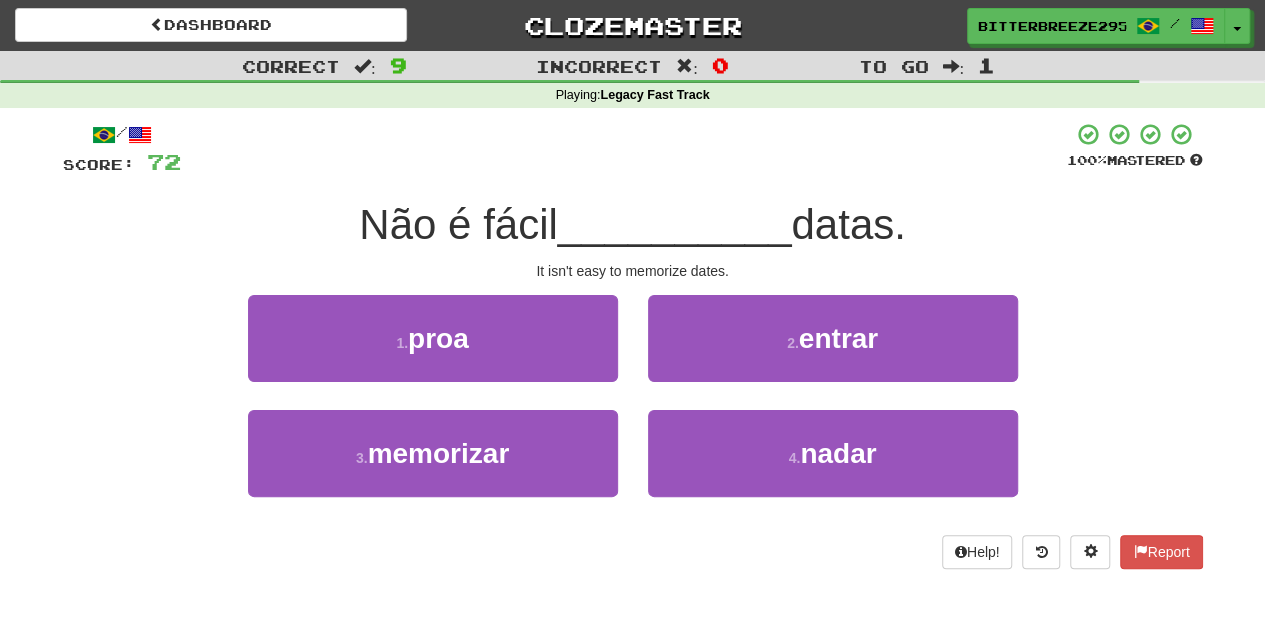 click on "1 .  proa" at bounding box center (433, 352) 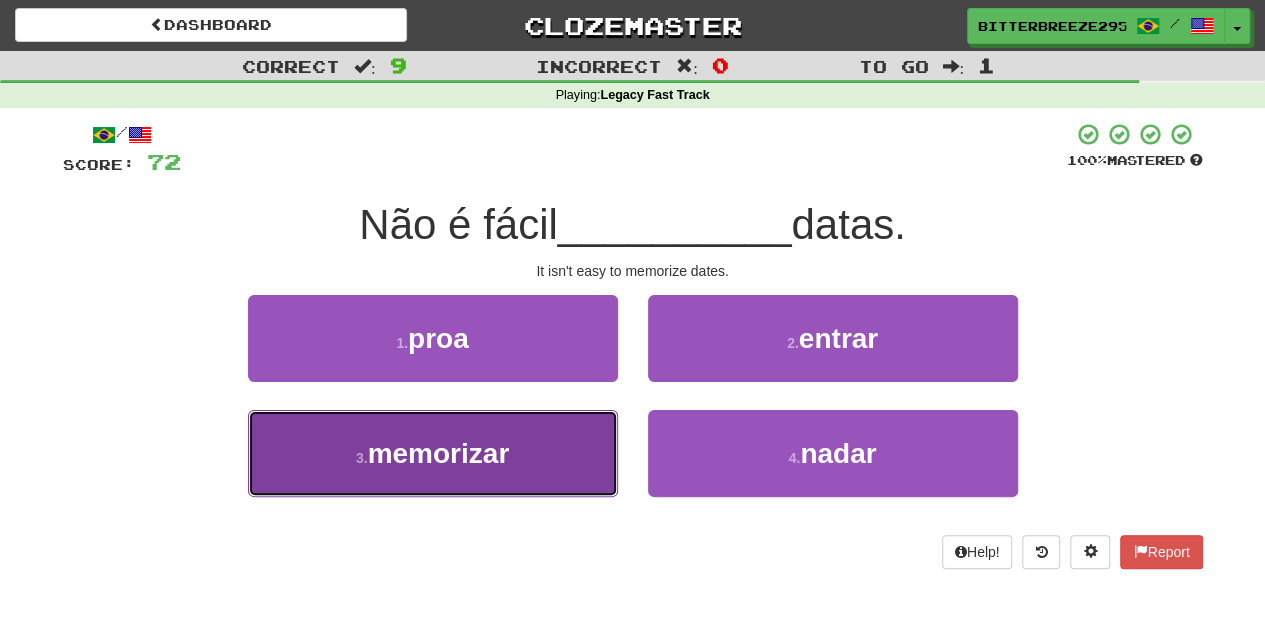 click on "3 .  memorizar" at bounding box center [433, 453] 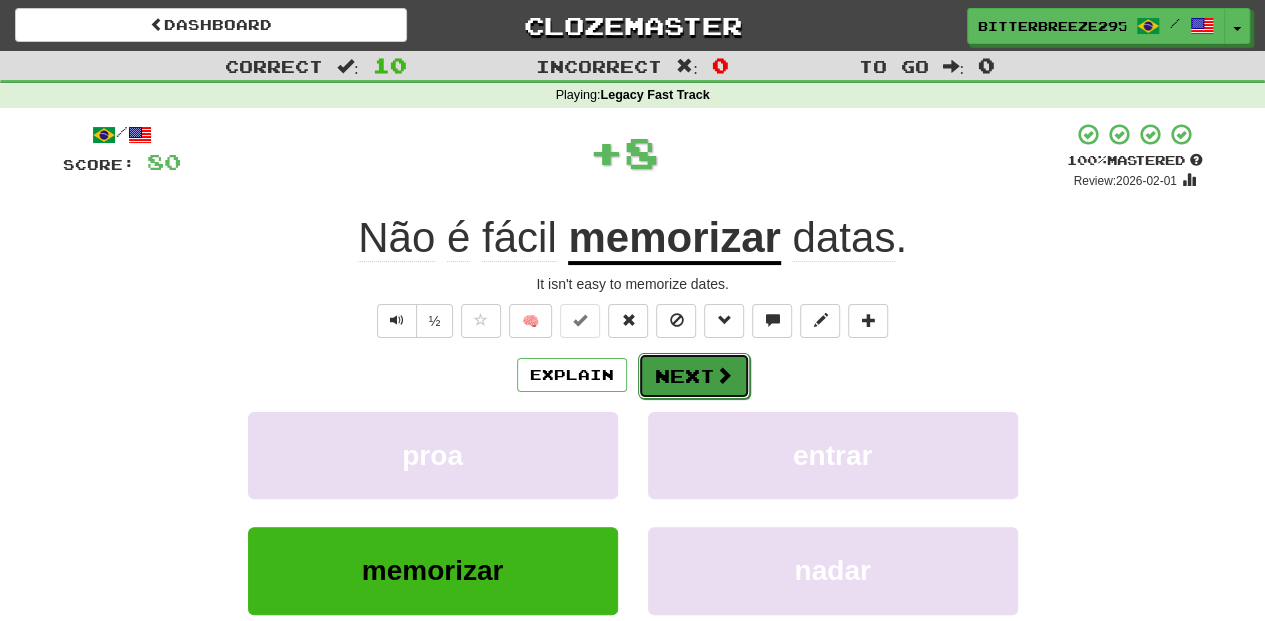 click on "Next" at bounding box center (694, 376) 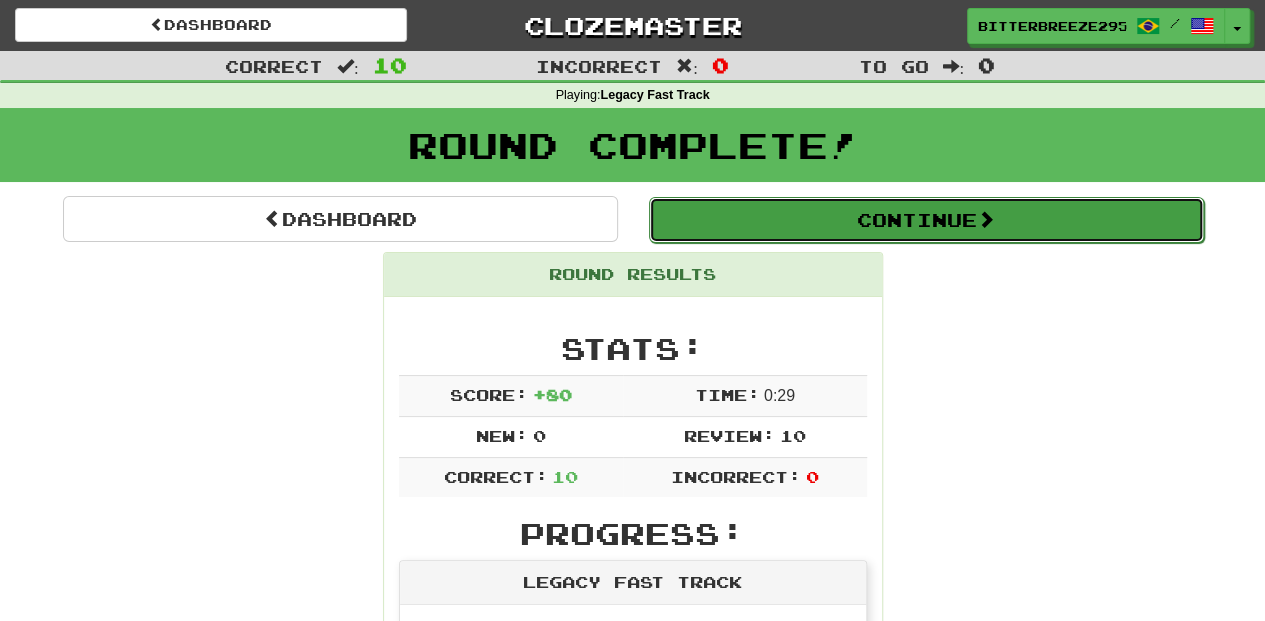 click on "Continue" at bounding box center (926, 220) 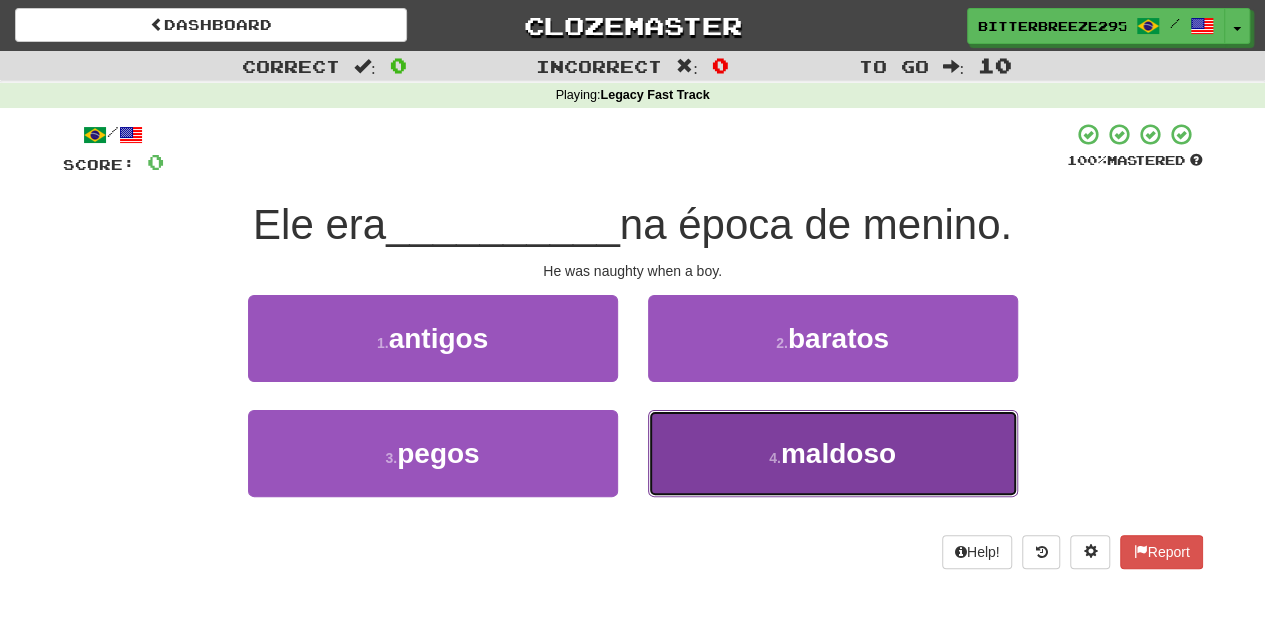 click on "4 .  maldoso" at bounding box center [833, 453] 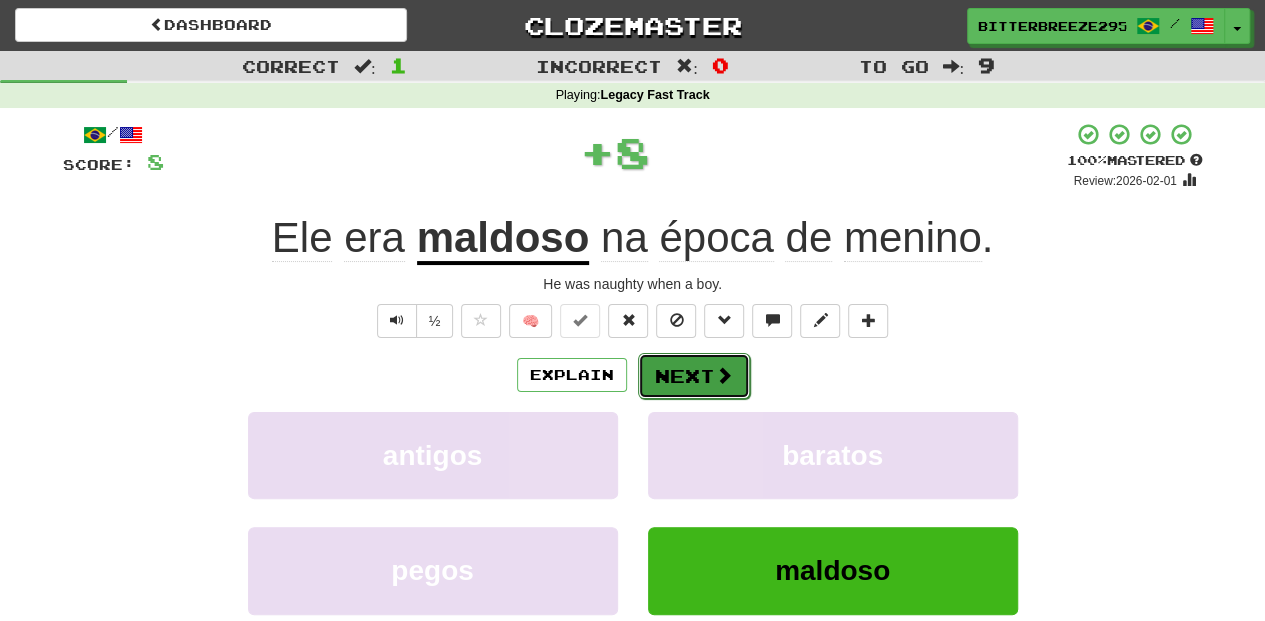 click on "Next" at bounding box center (694, 376) 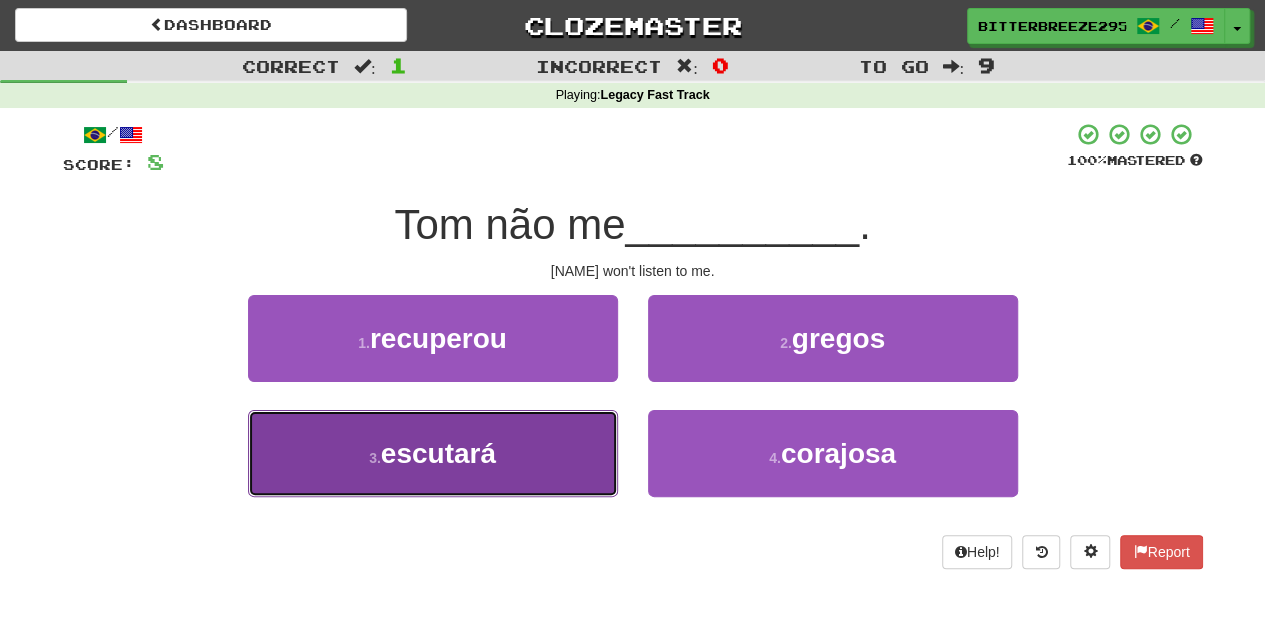 click on "3 .  escutará" at bounding box center (433, 453) 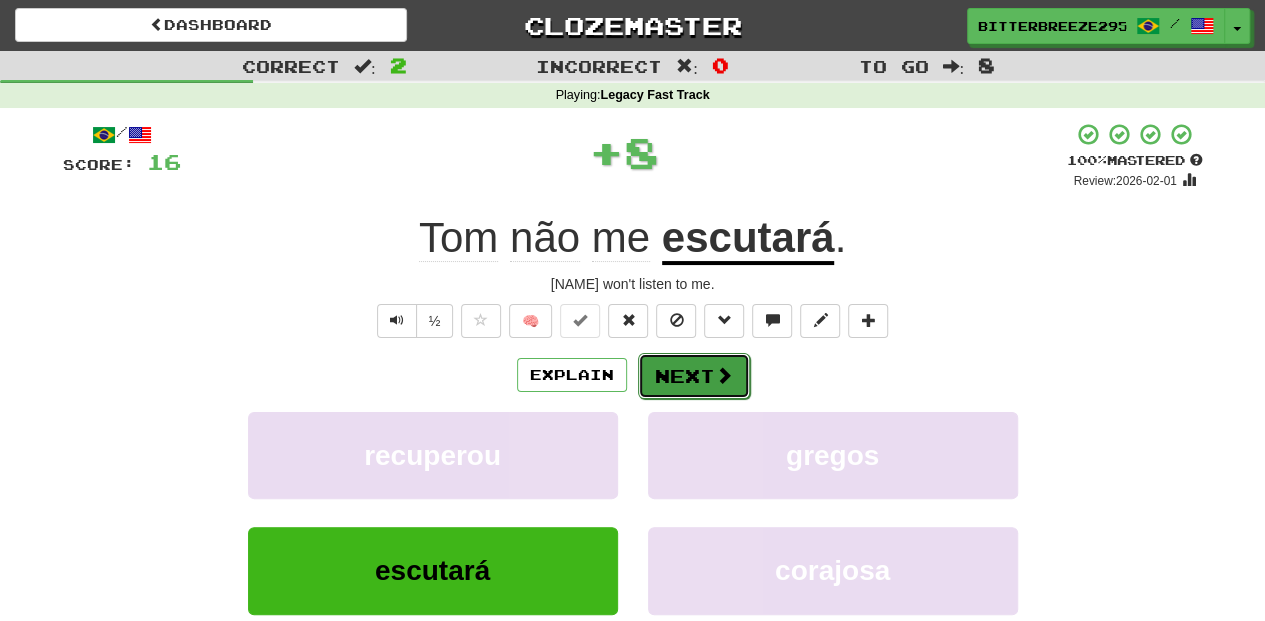 click on "Next" at bounding box center [694, 376] 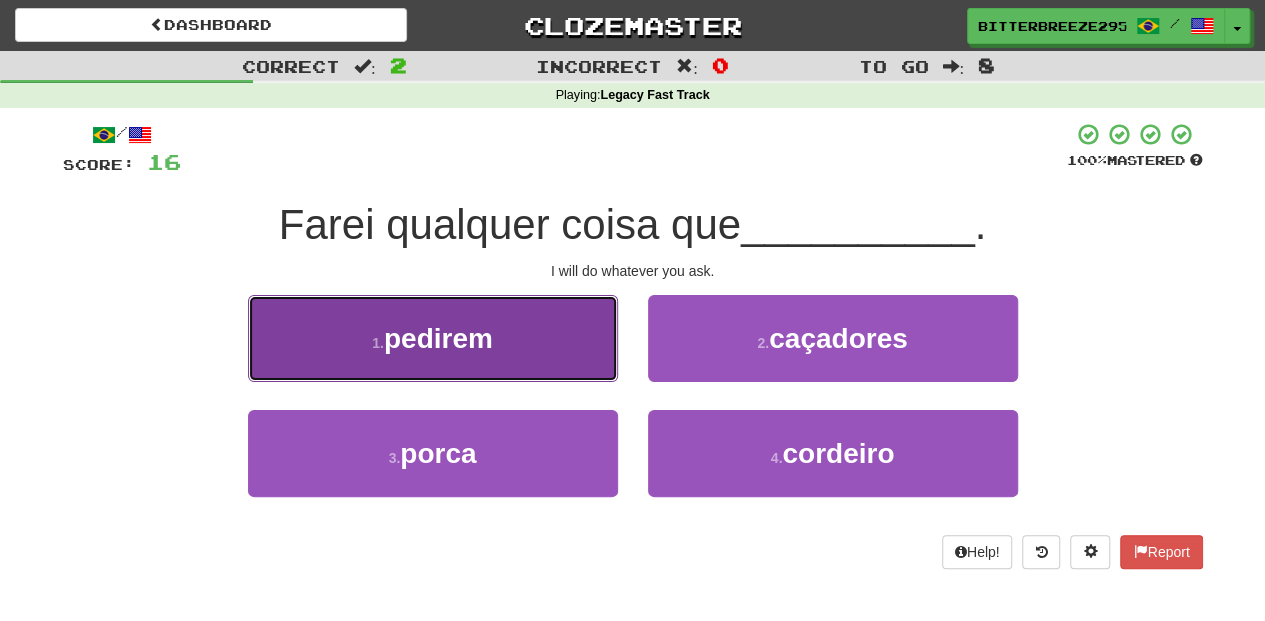 click on "1 .  pedirem" at bounding box center (433, 338) 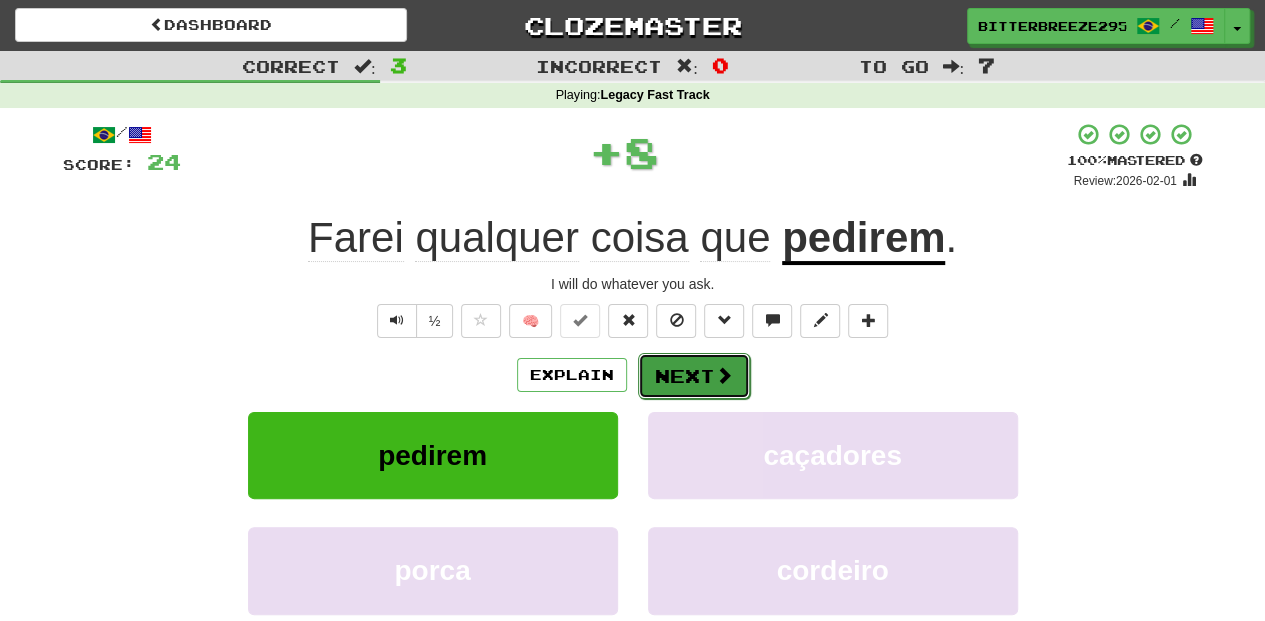 click on "Next" at bounding box center (694, 376) 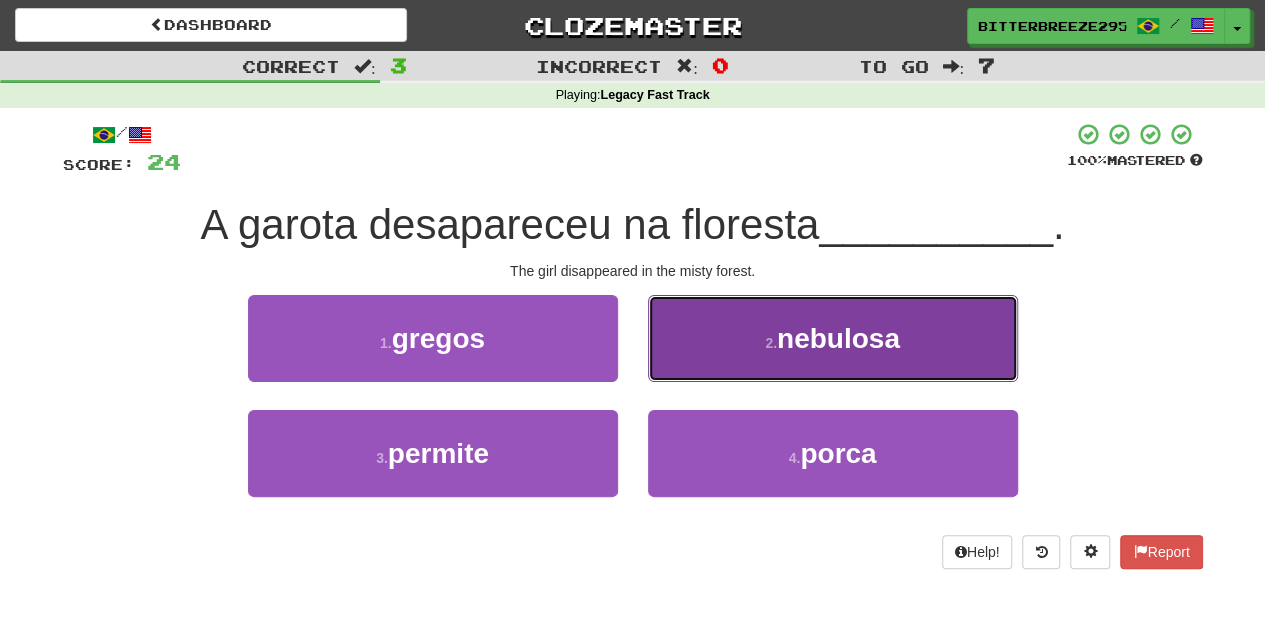 click on "2 .  nebulosa" at bounding box center [833, 338] 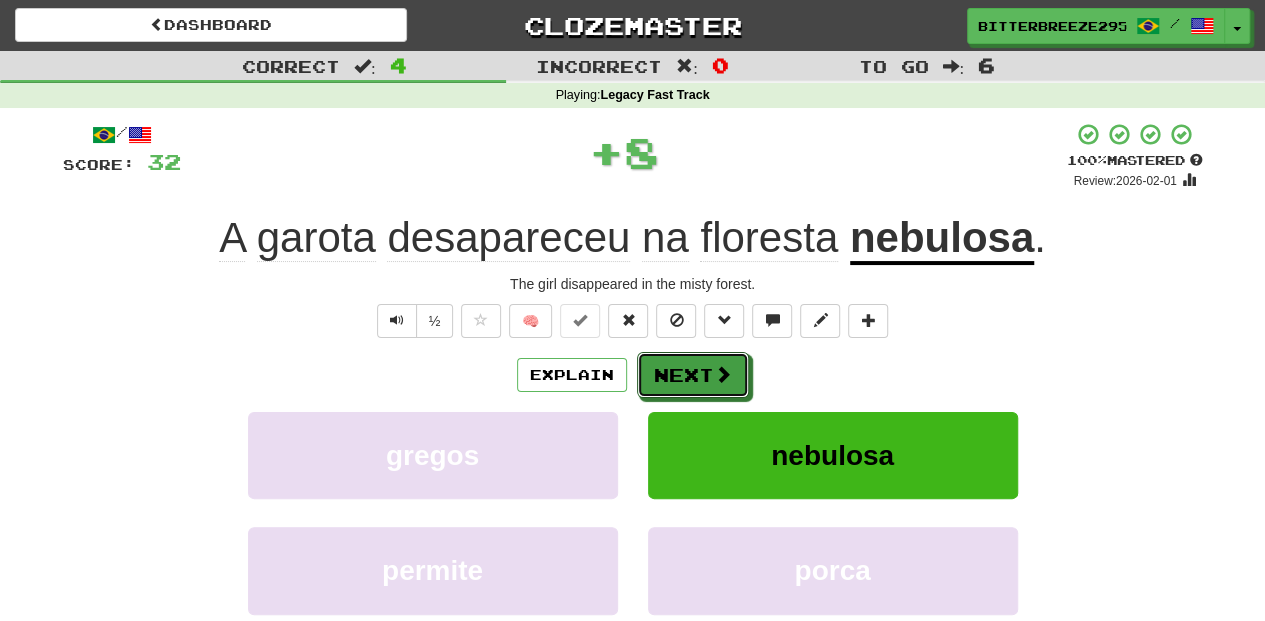 click on "Next" at bounding box center [693, 375] 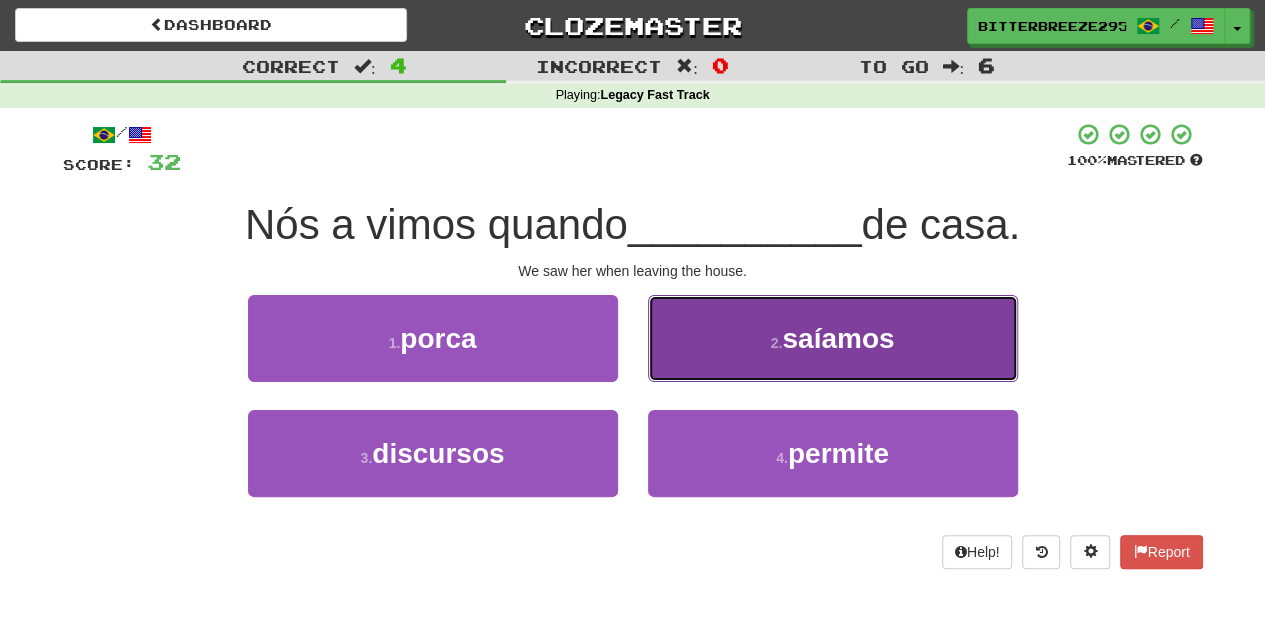click on "2 .  saíamos" at bounding box center [833, 338] 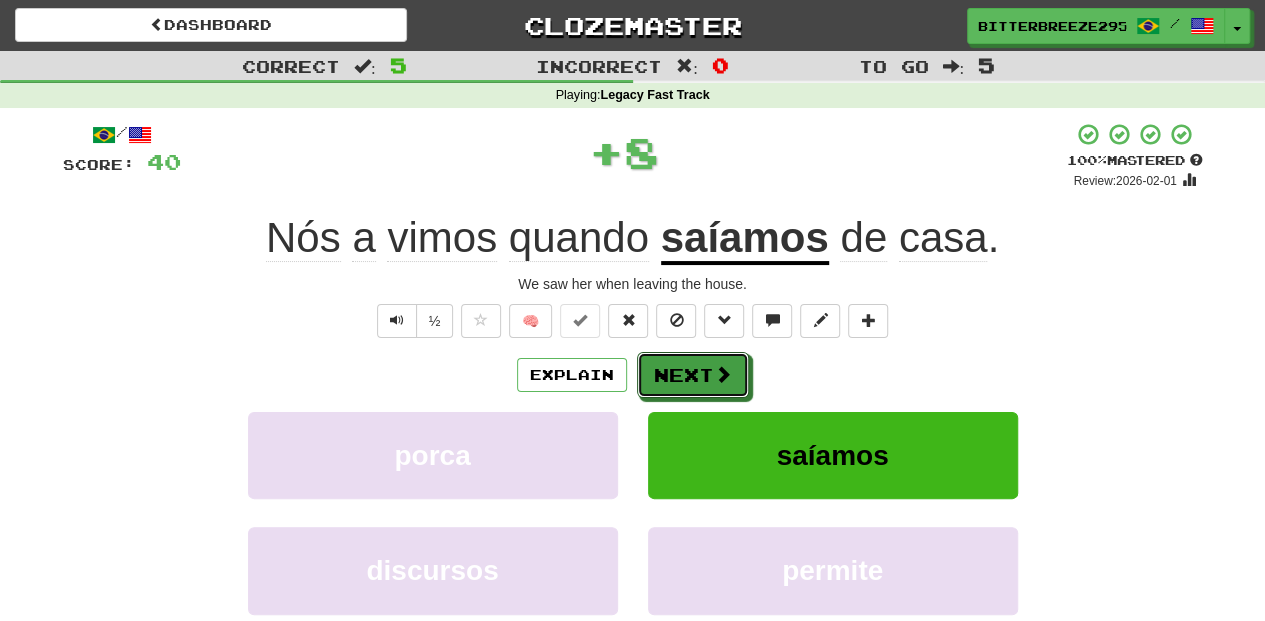 click on "Next" at bounding box center (693, 375) 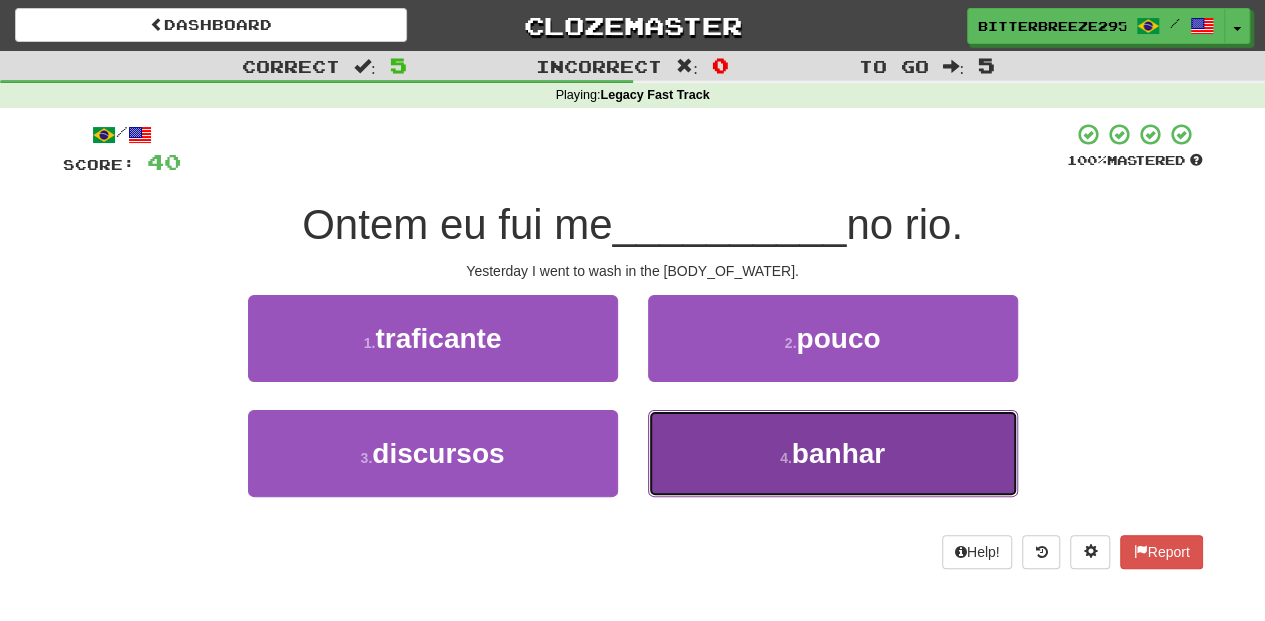 click on "4 .  banhar" at bounding box center [833, 453] 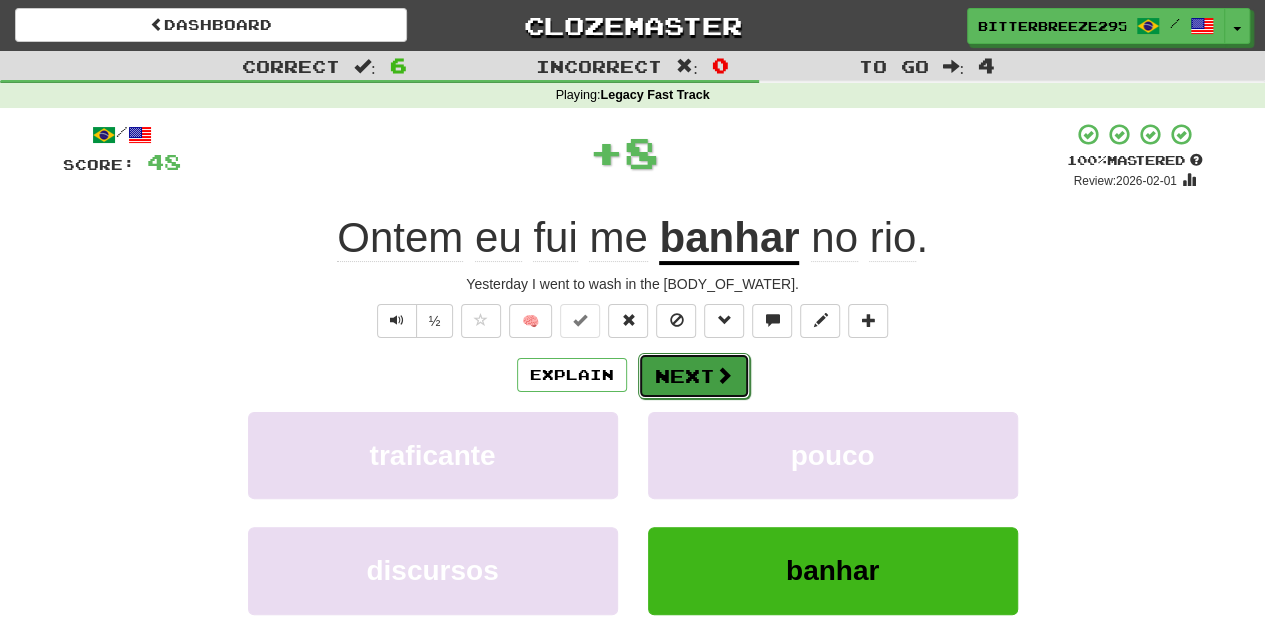 click on "Next" at bounding box center (694, 376) 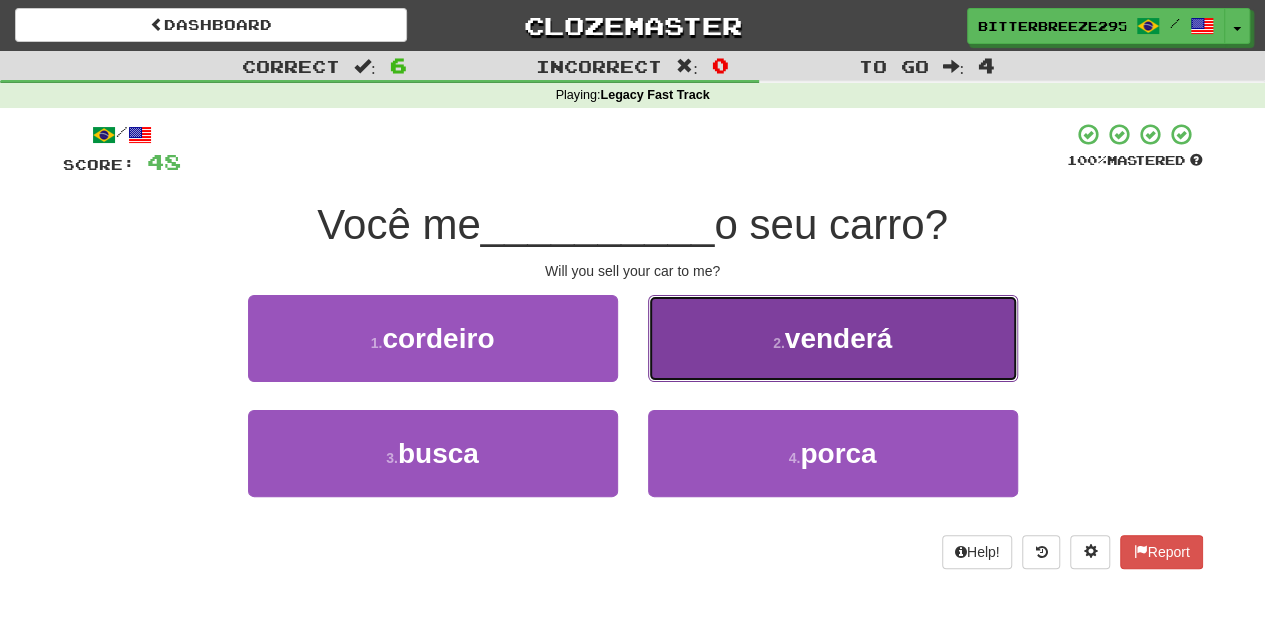 click on "2 .  venderá" at bounding box center (833, 338) 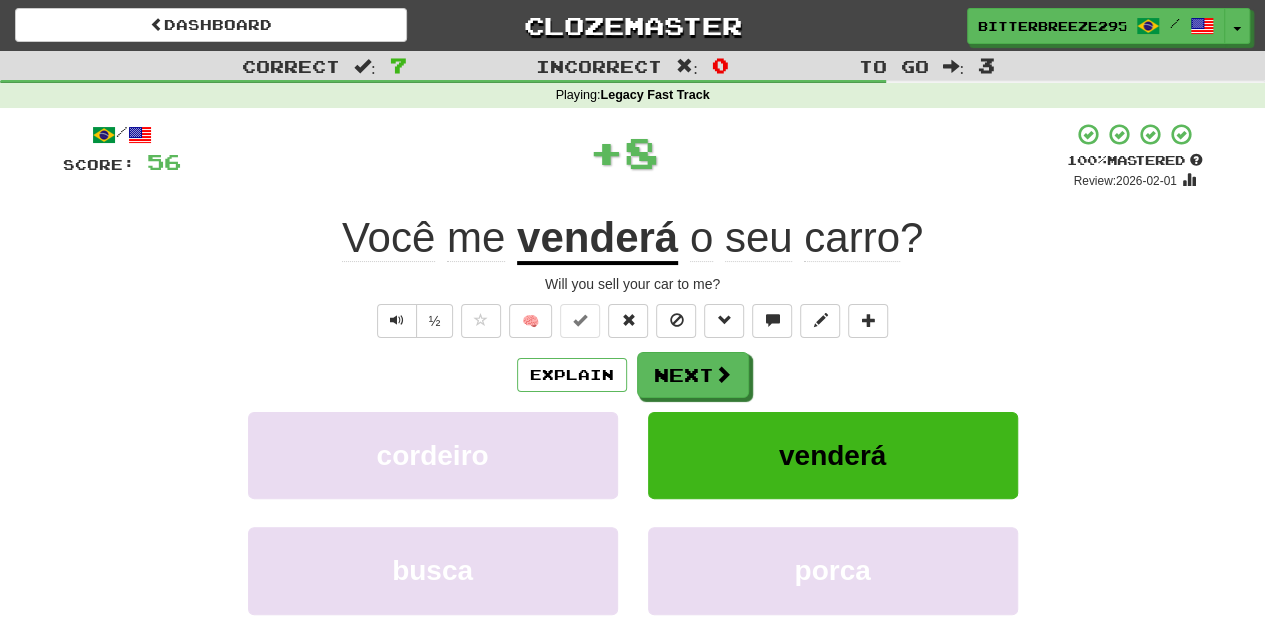 click on "Next" at bounding box center (693, 375) 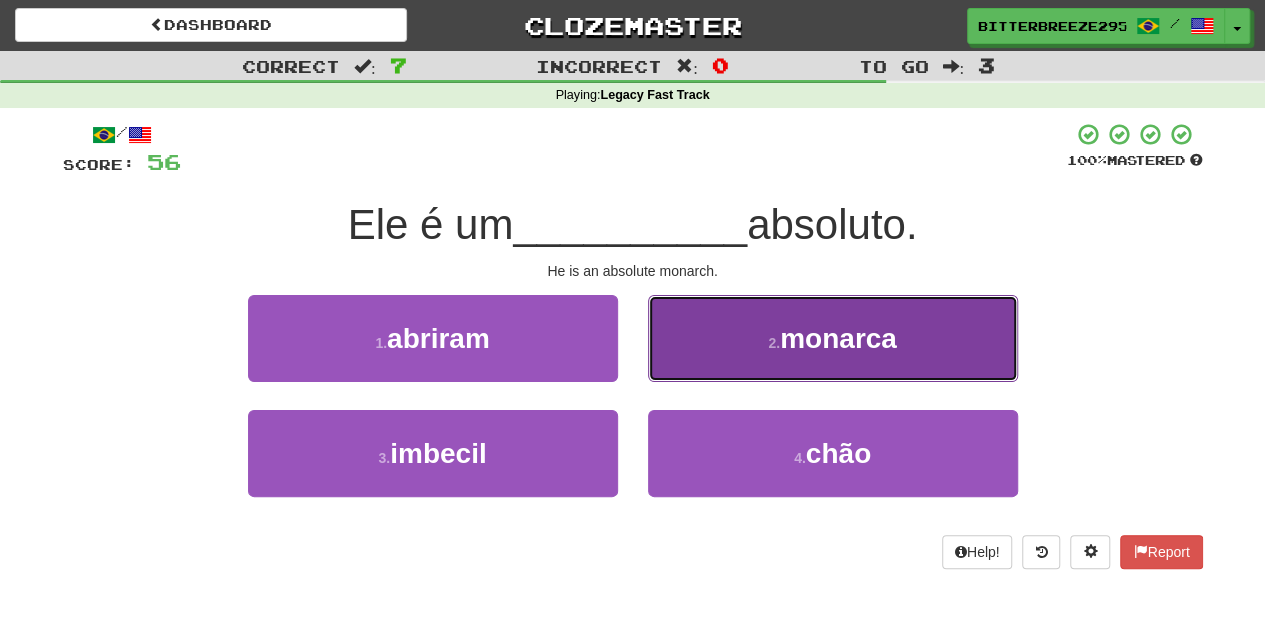 click on "2 .  monarca" at bounding box center (833, 338) 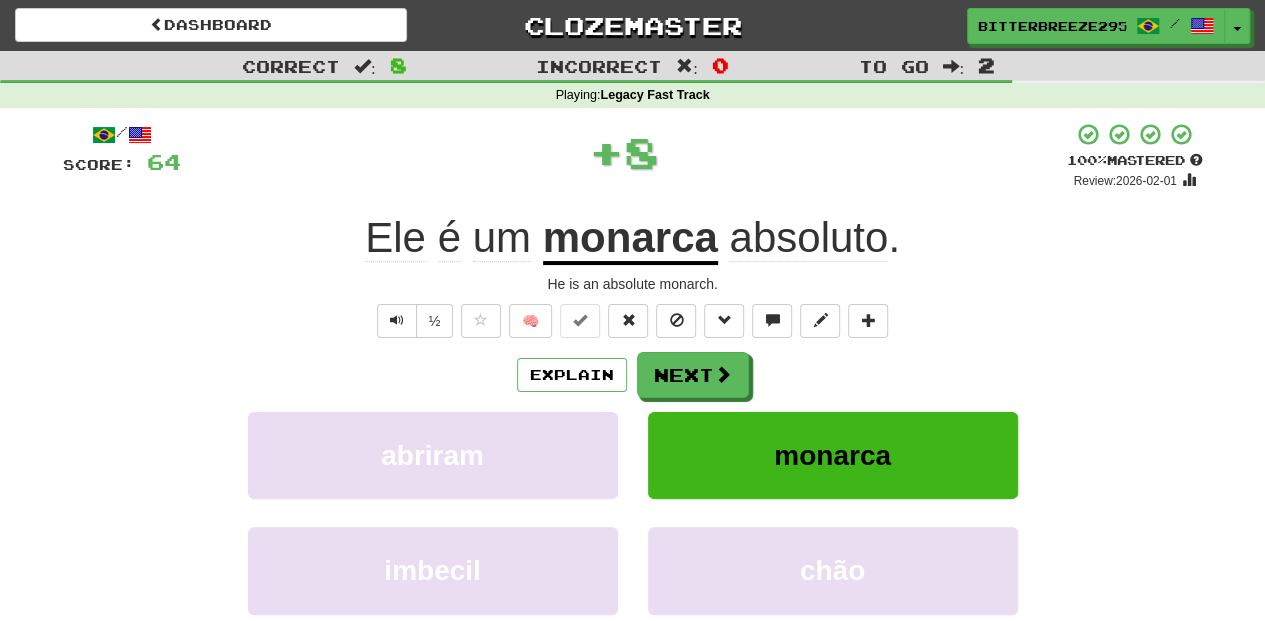 click on "Next" at bounding box center [693, 375] 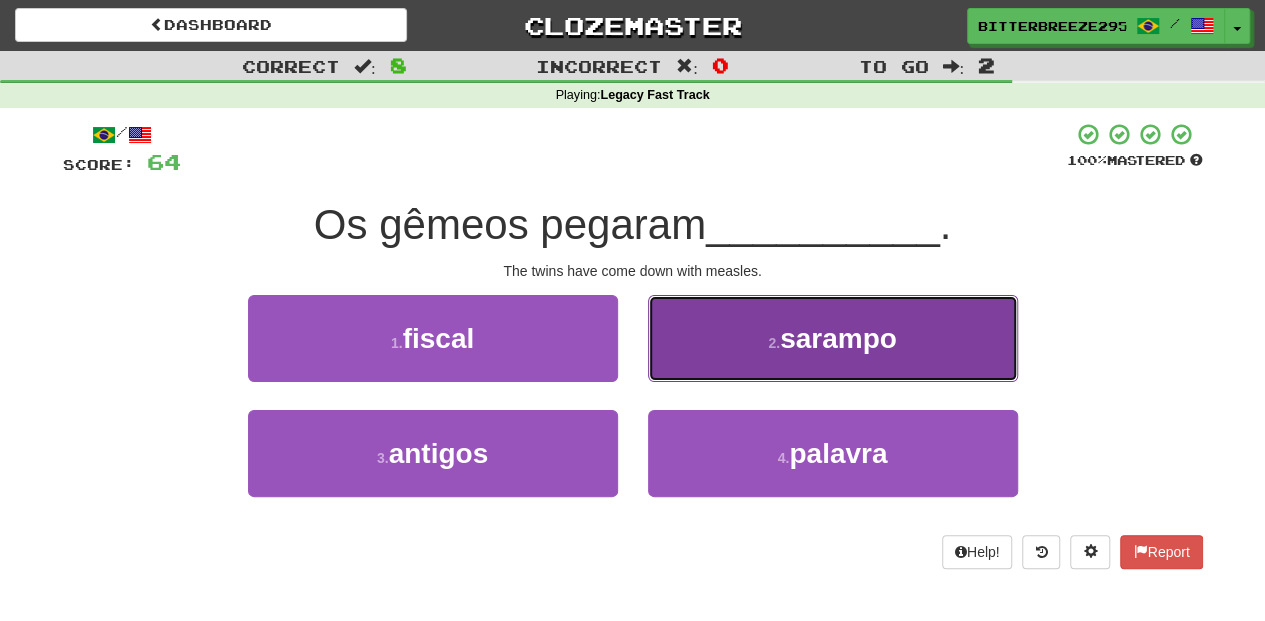 click on "2 .  sarampo" at bounding box center (833, 338) 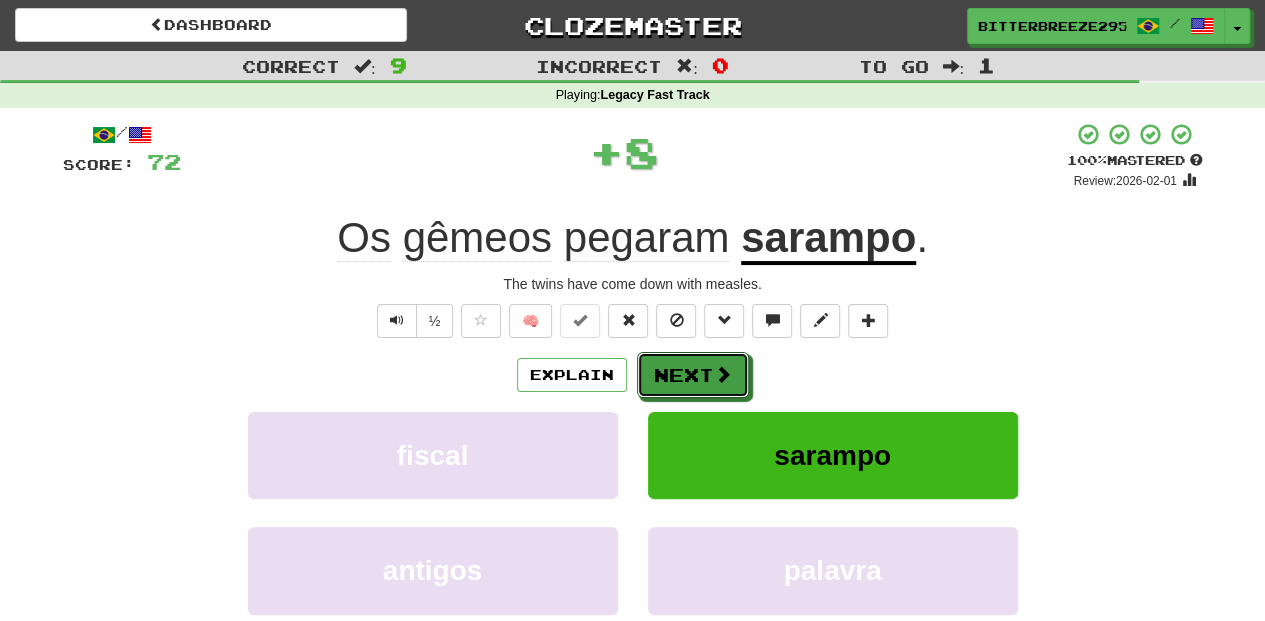 click on "Next" at bounding box center (693, 375) 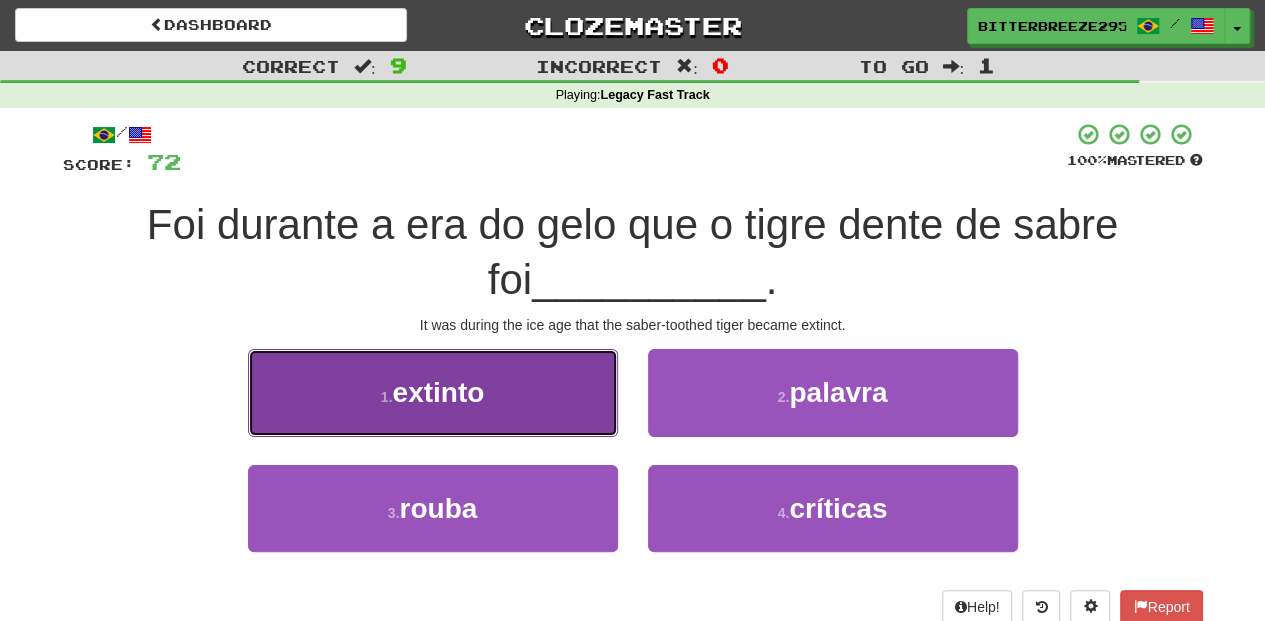 click on "1 .  extinto" at bounding box center (433, 392) 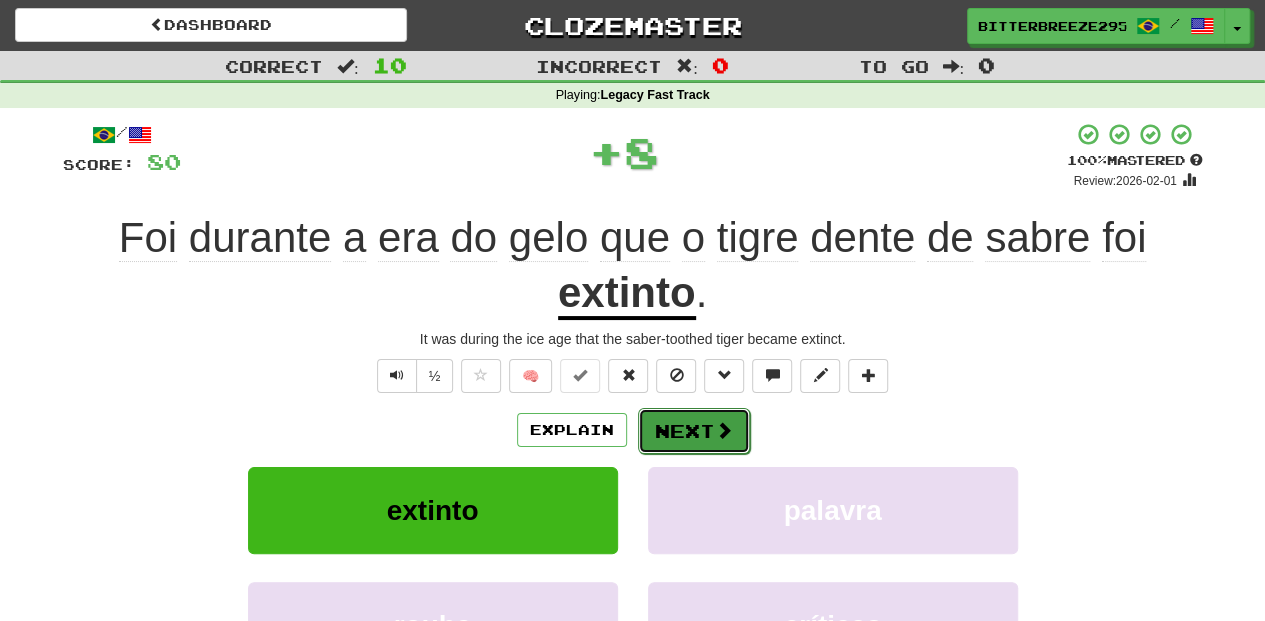 click on "Next" at bounding box center [694, 431] 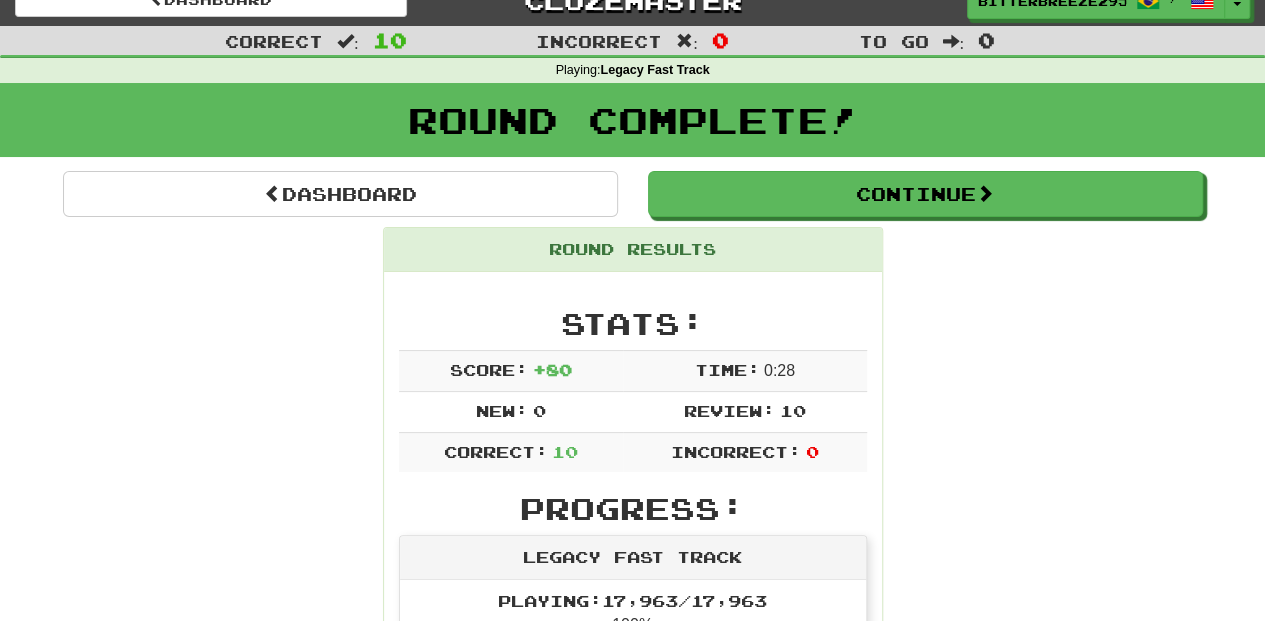 scroll, scrollTop: 0, scrollLeft: 0, axis: both 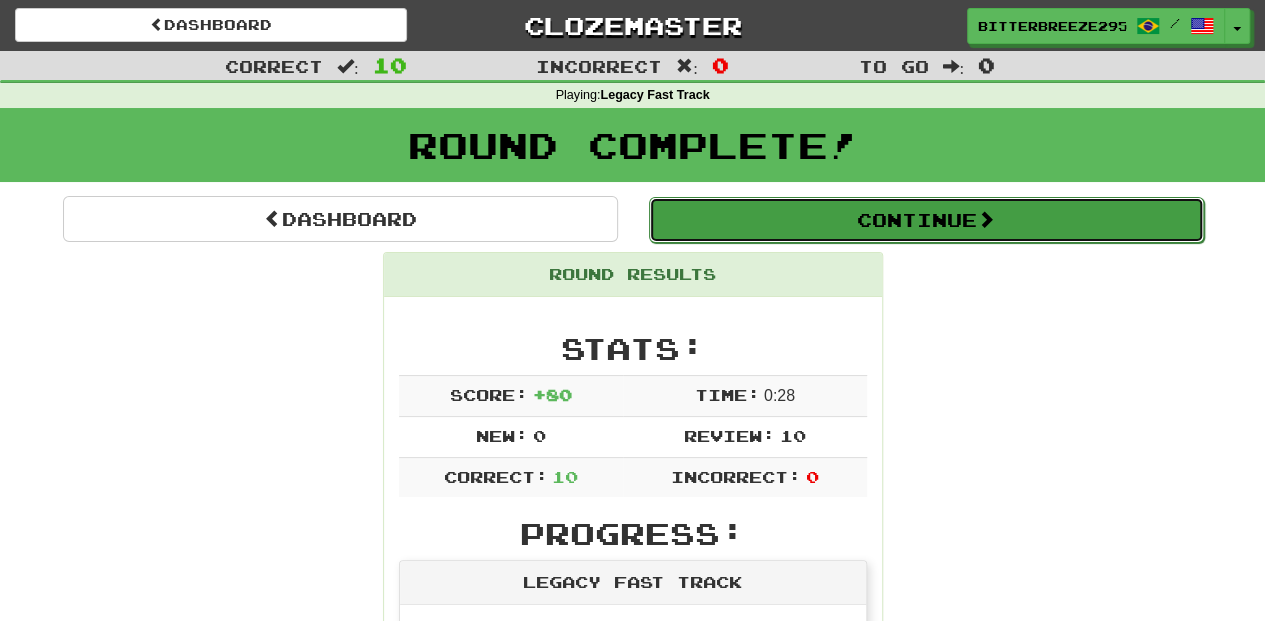 click on "Continue" at bounding box center [926, 220] 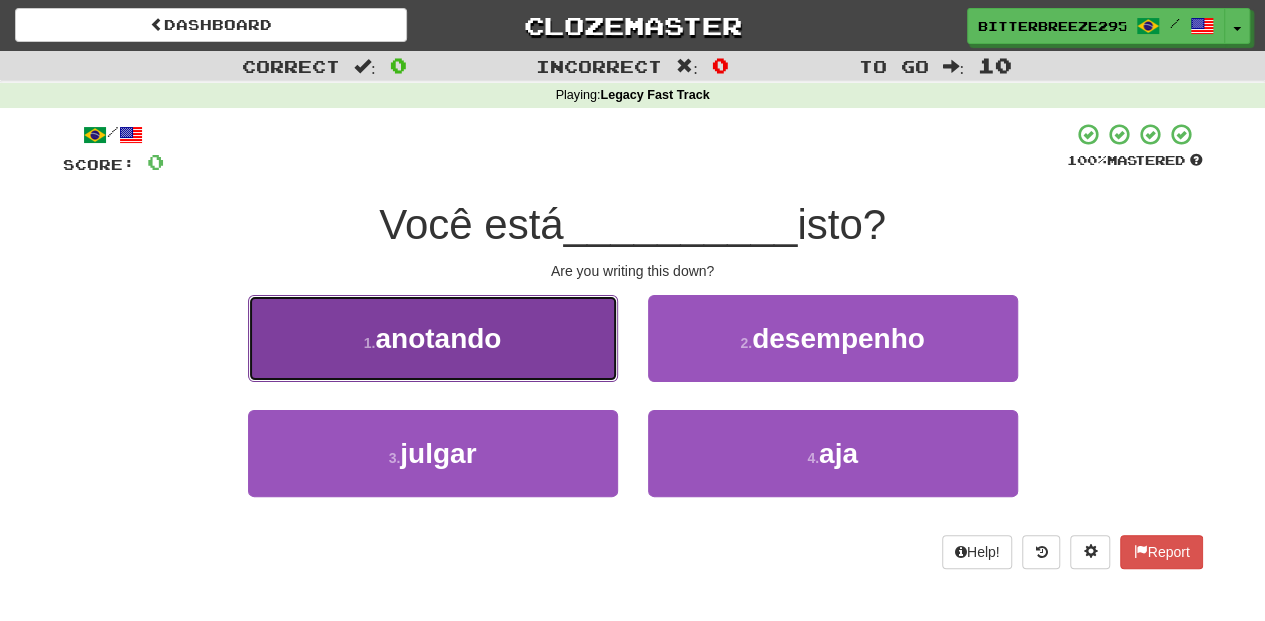 click on "1 .  anotando" at bounding box center [433, 338] 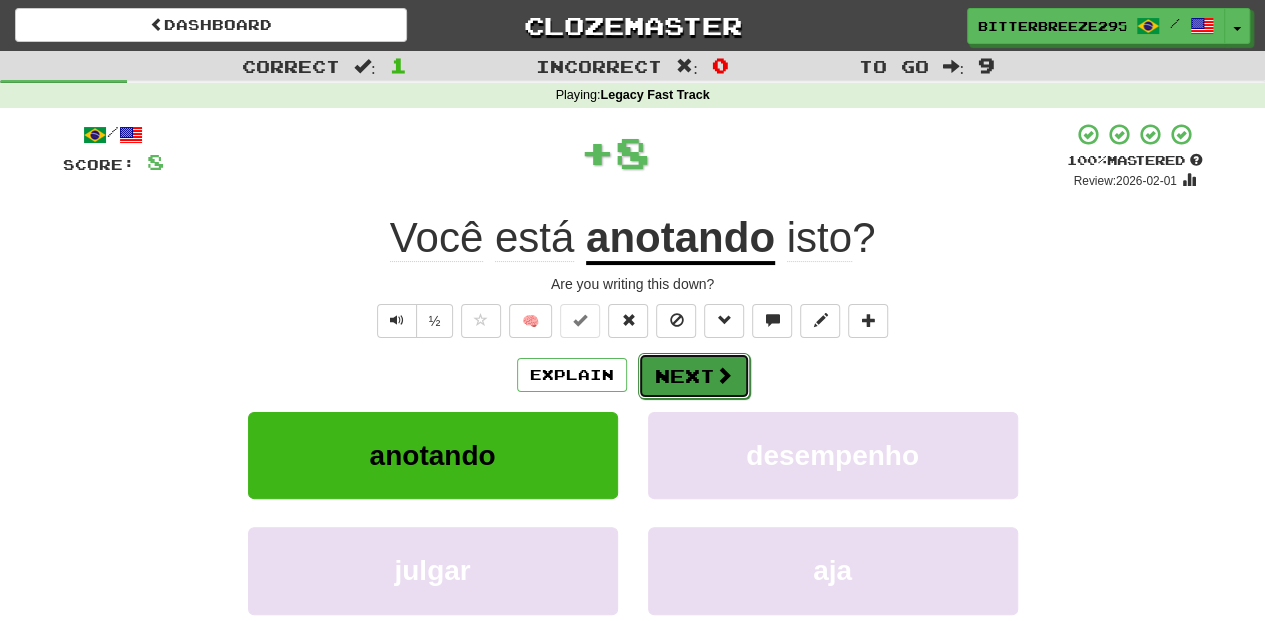 click on "Next" at bounding box center [694, 376] 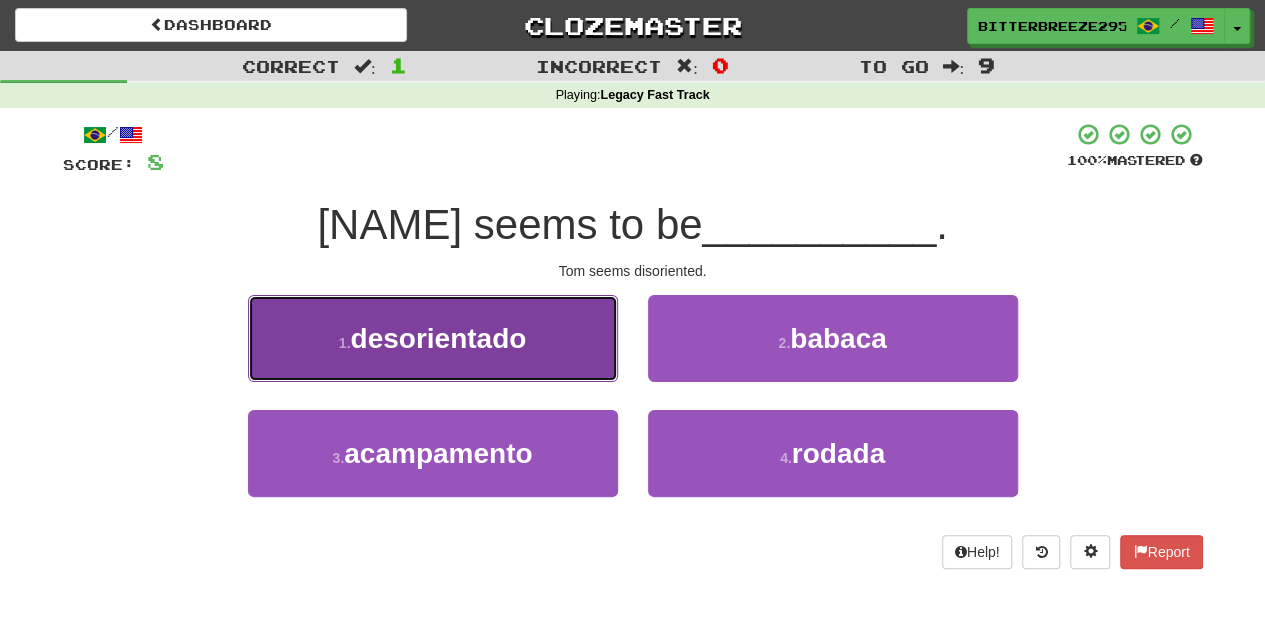 click on "1 .  desorientado" at bounding box center [433, 338] 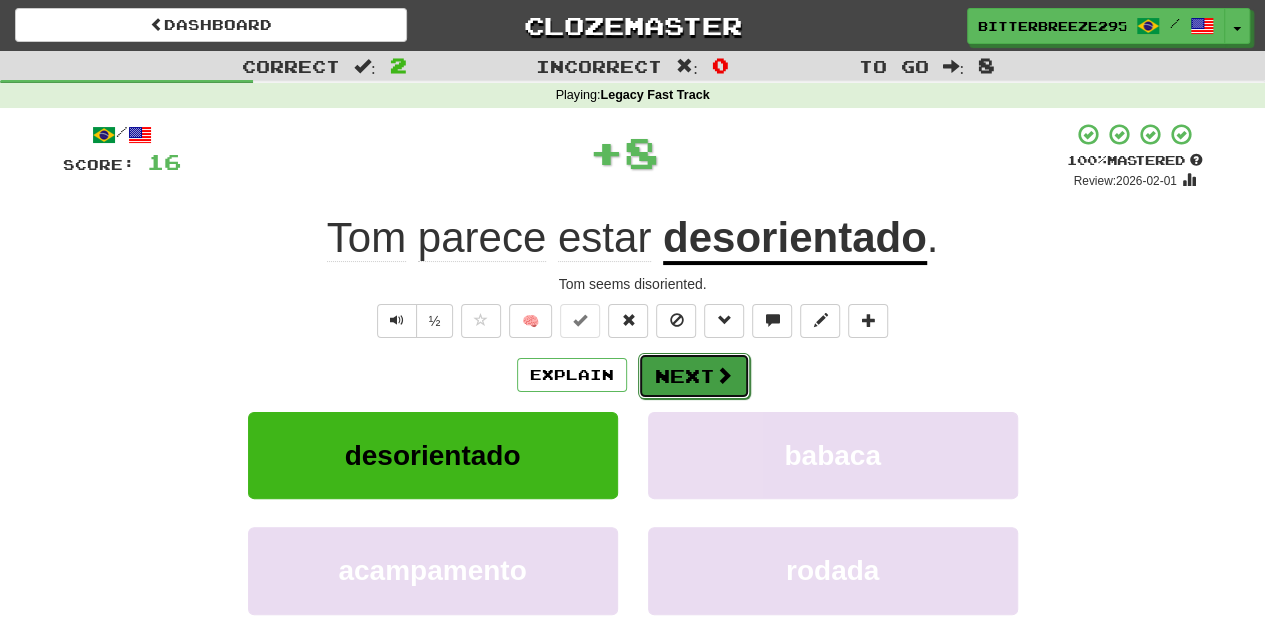 click on "Next" at bounding box center (694, 376) 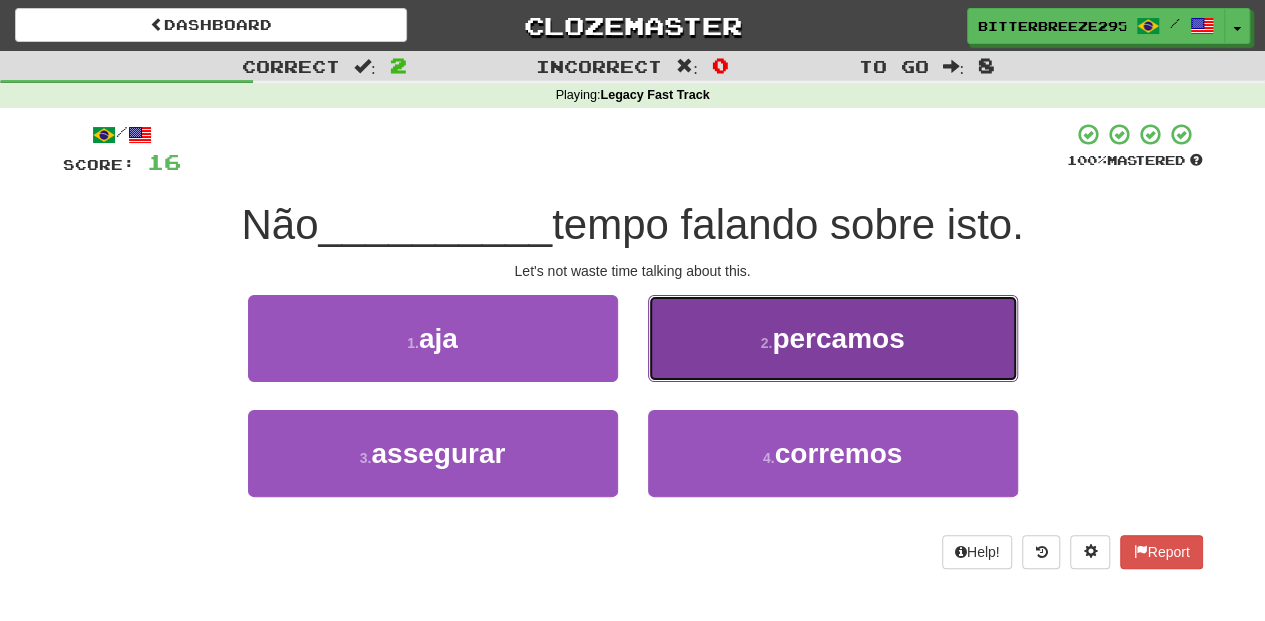click on "2 .  percamos" at bounding box center (833, 338) 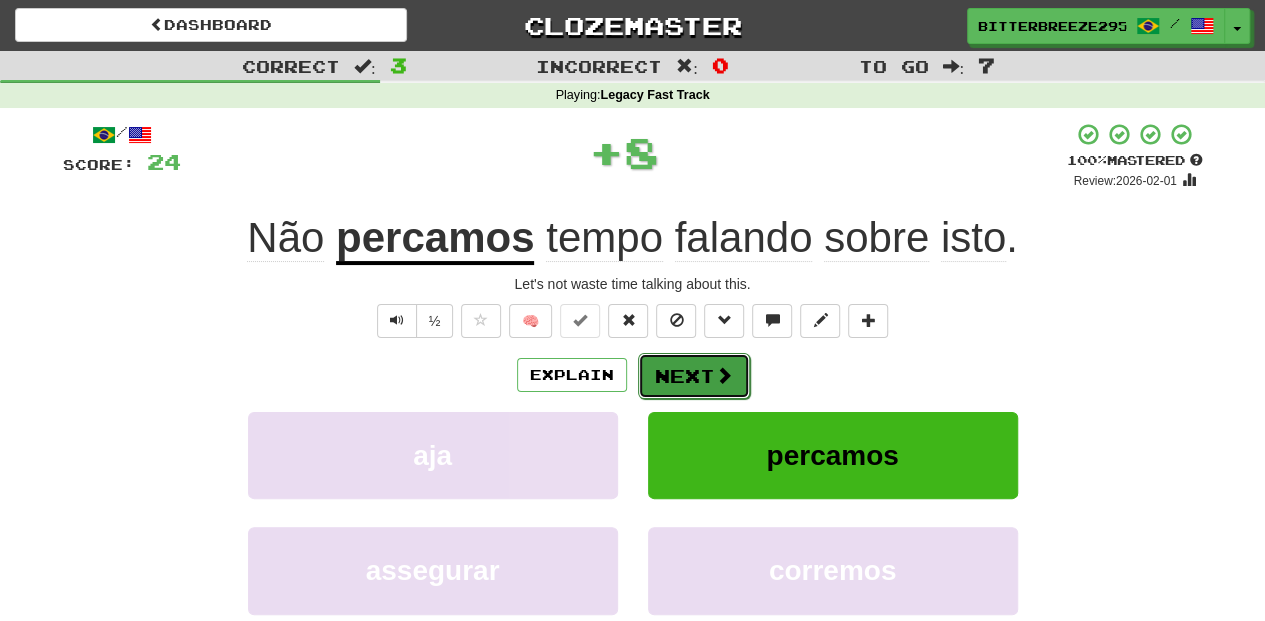 click on "Next" at bounding box center [694, 376] 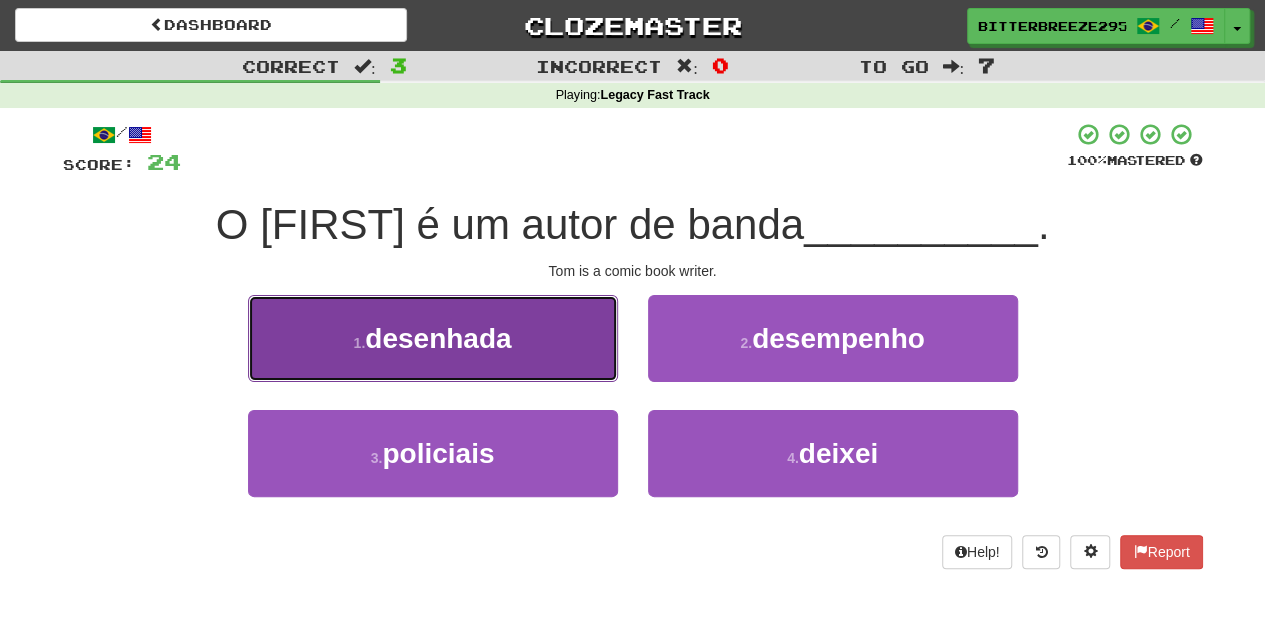 click on "1 .  desenhada" at bounding box center (433, 338) 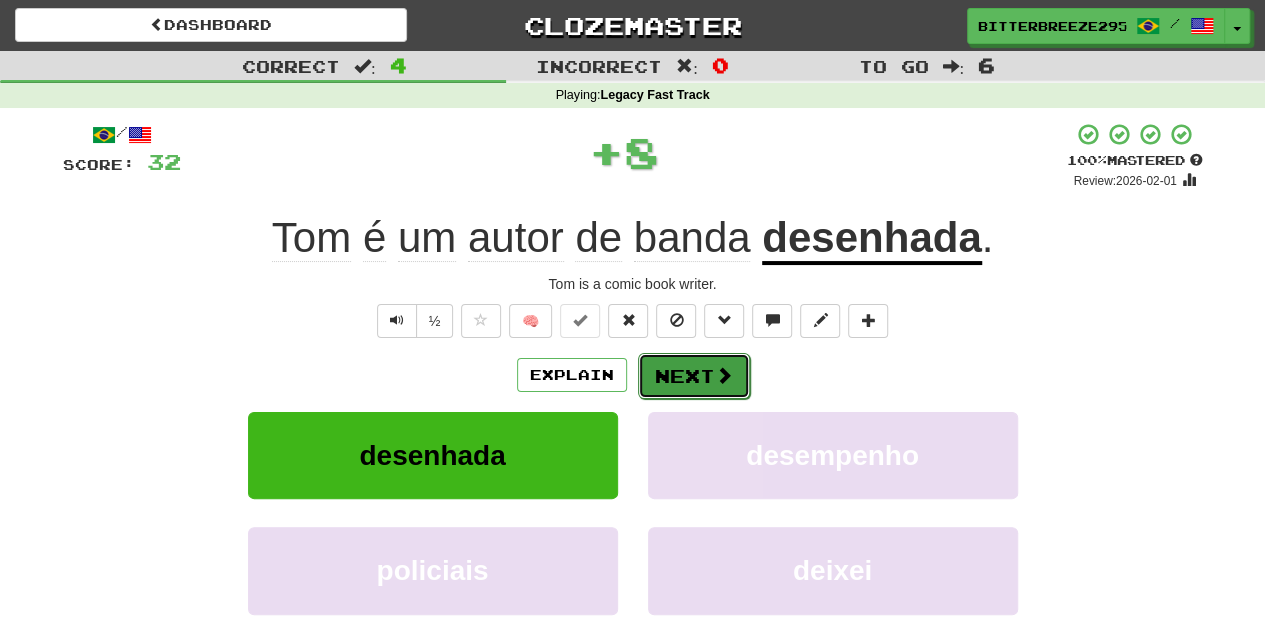 click on "Next" at bounding box center [694, 376] 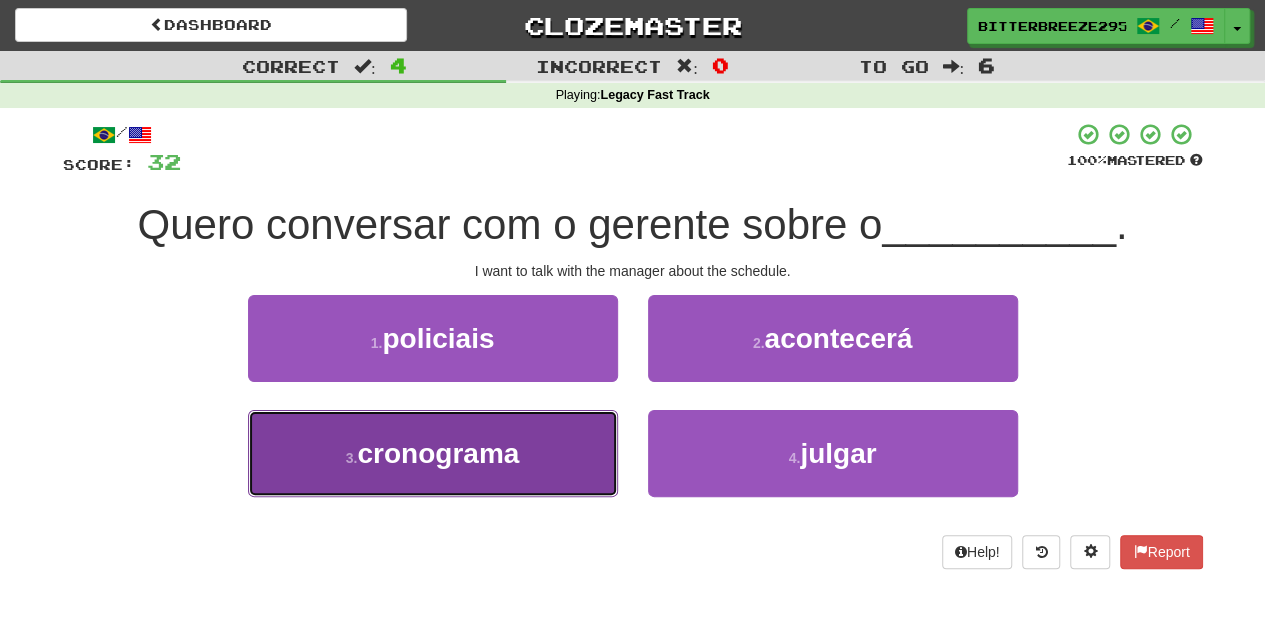 click on "3 .  cronograma" at bounding box center (433, 453) 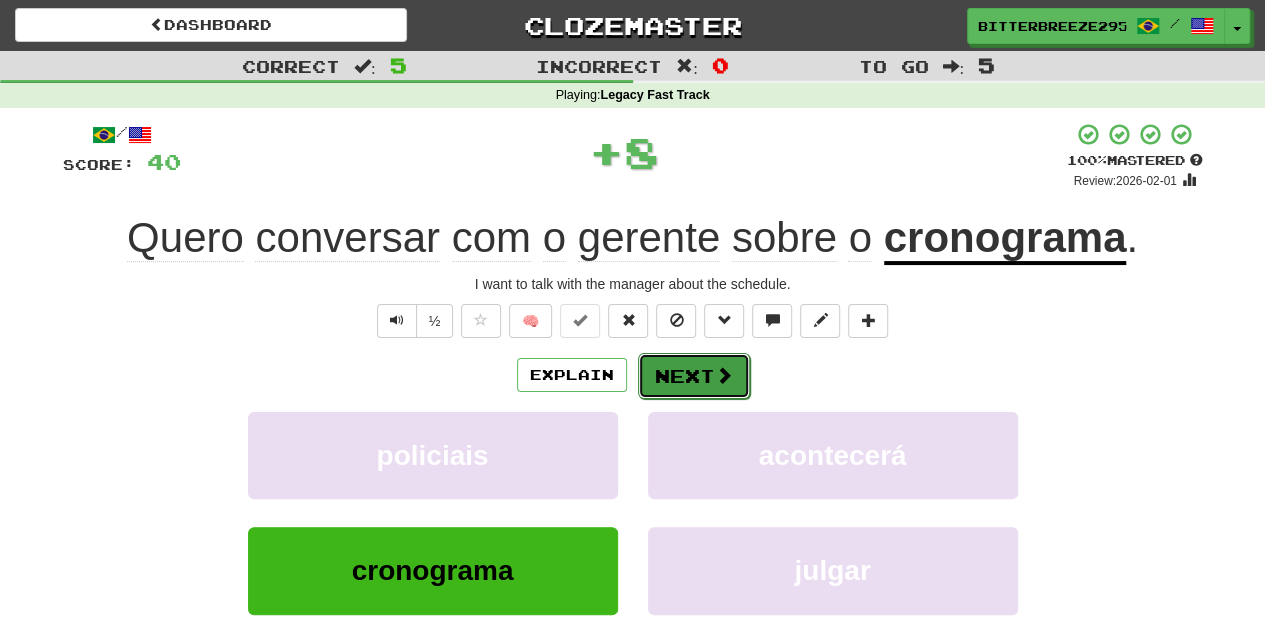 click on "Next" at bounding box center (694, 376) 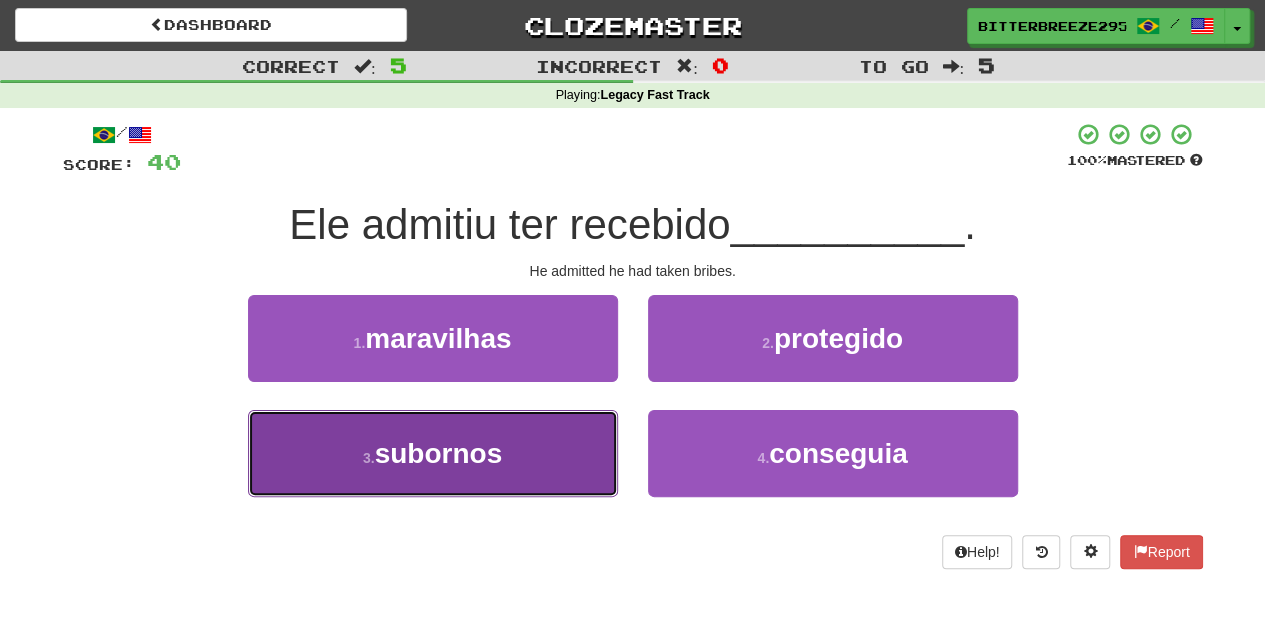 click on "3 .  subornos" at bounding box center [433, 453] 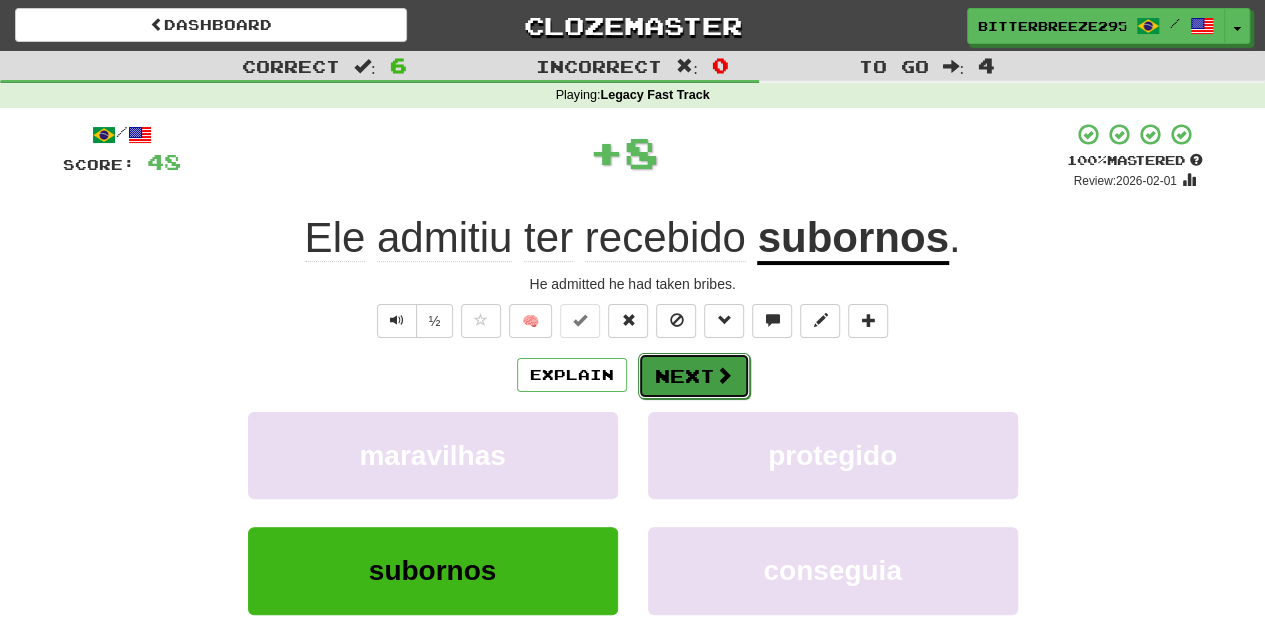 click on "Next" at bounding box center (694, 376) 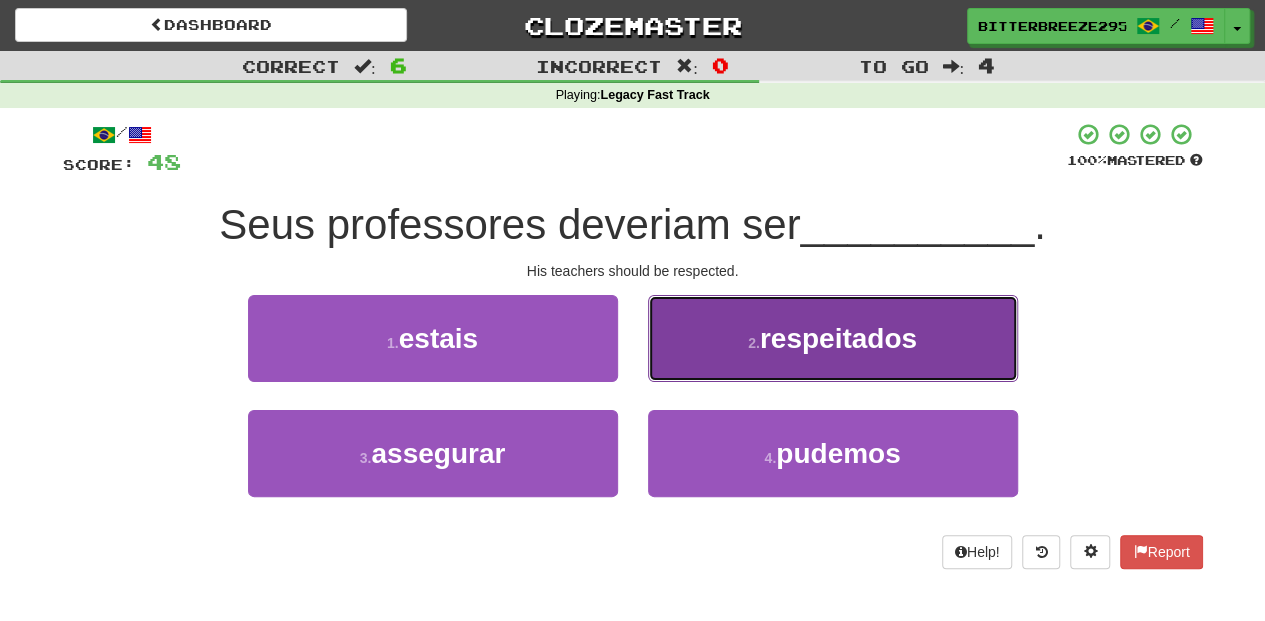 click on "2 .  respeitados" at bounding box center [833, 338] 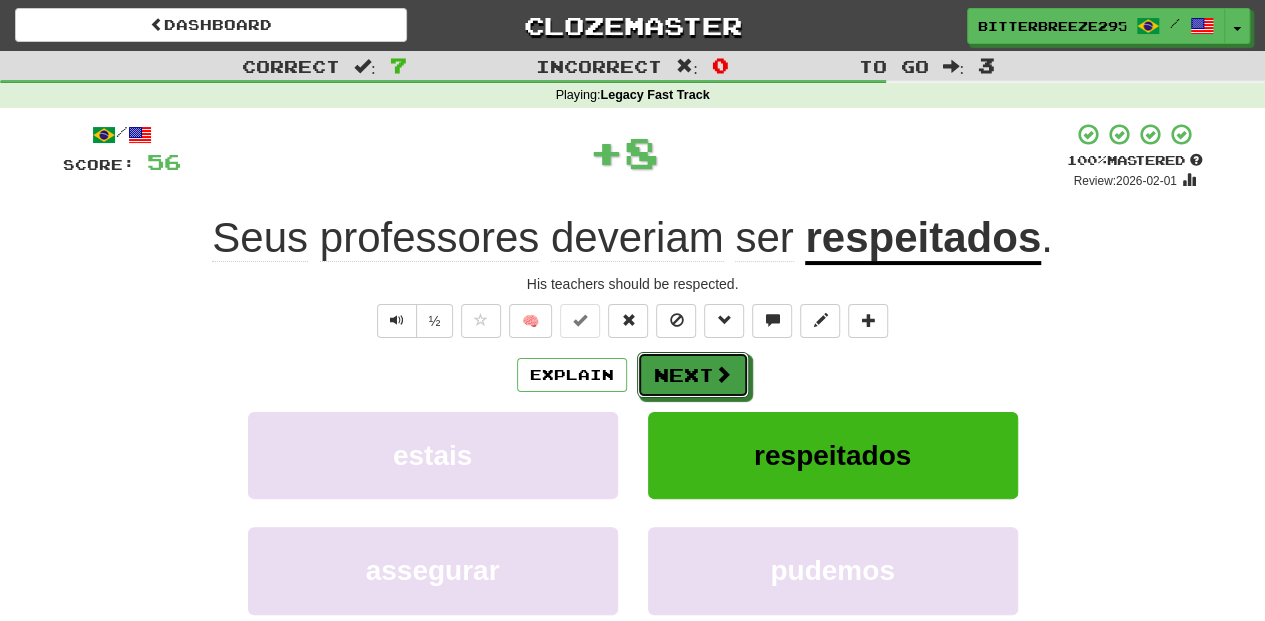 click on "Next" at bounding box center (693, 375) 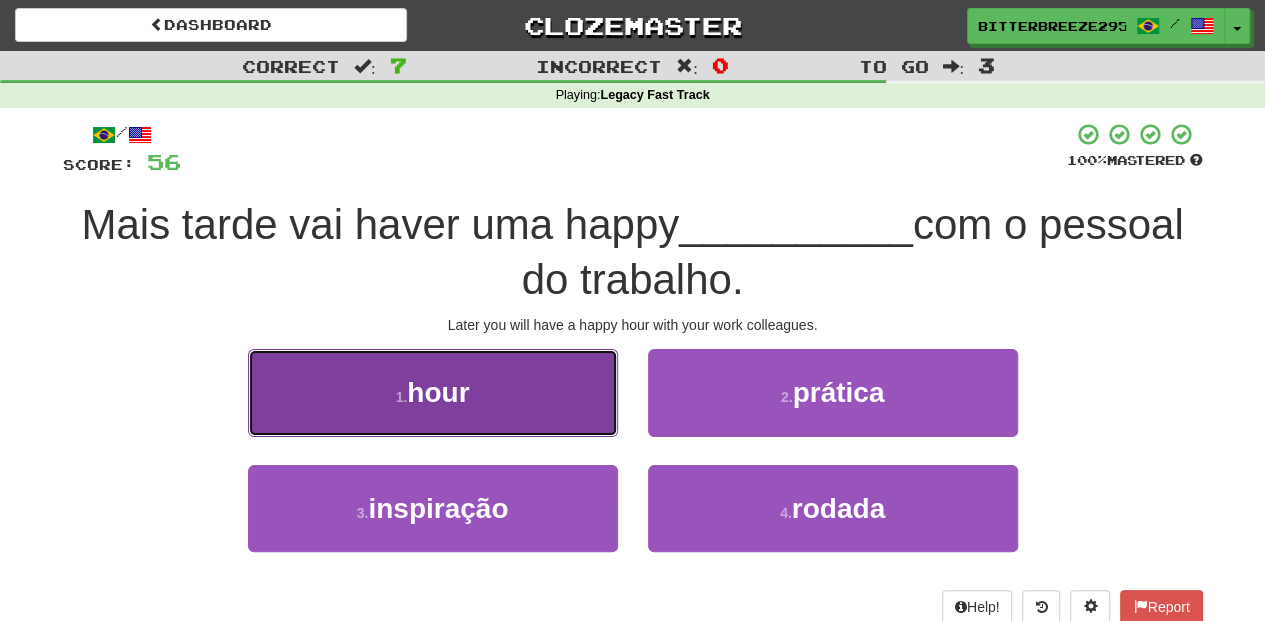click on "1 .  hour" at bounding box center [433, 392] 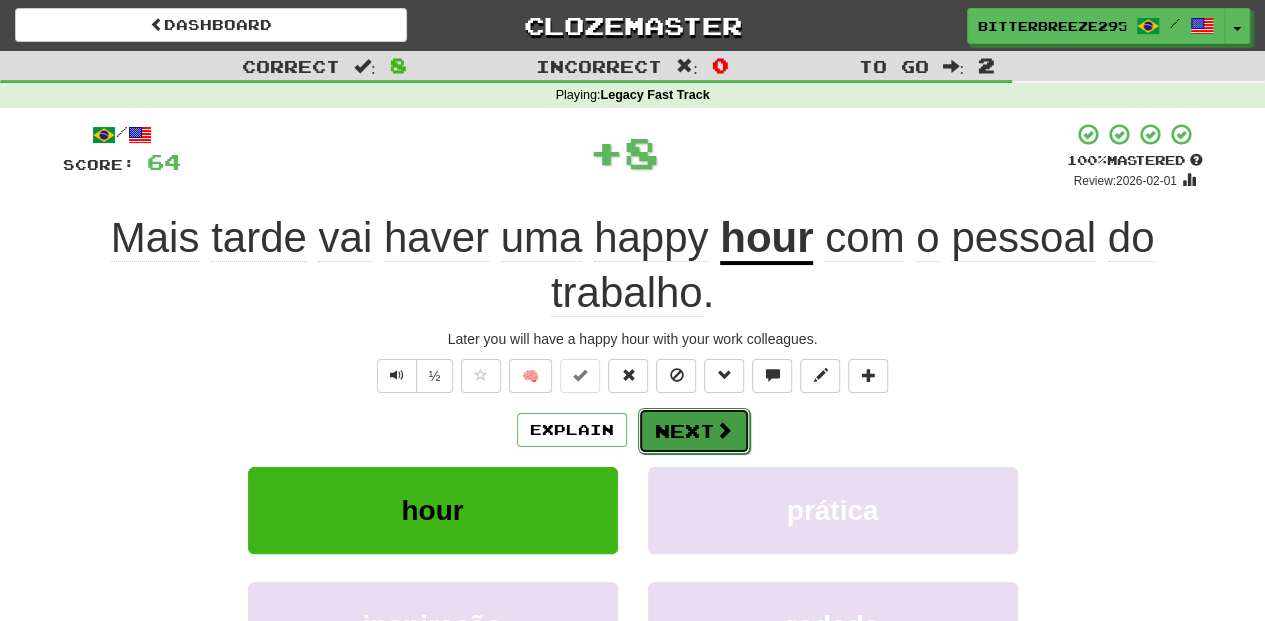 click on "Next" at bounding box center (694, 431) 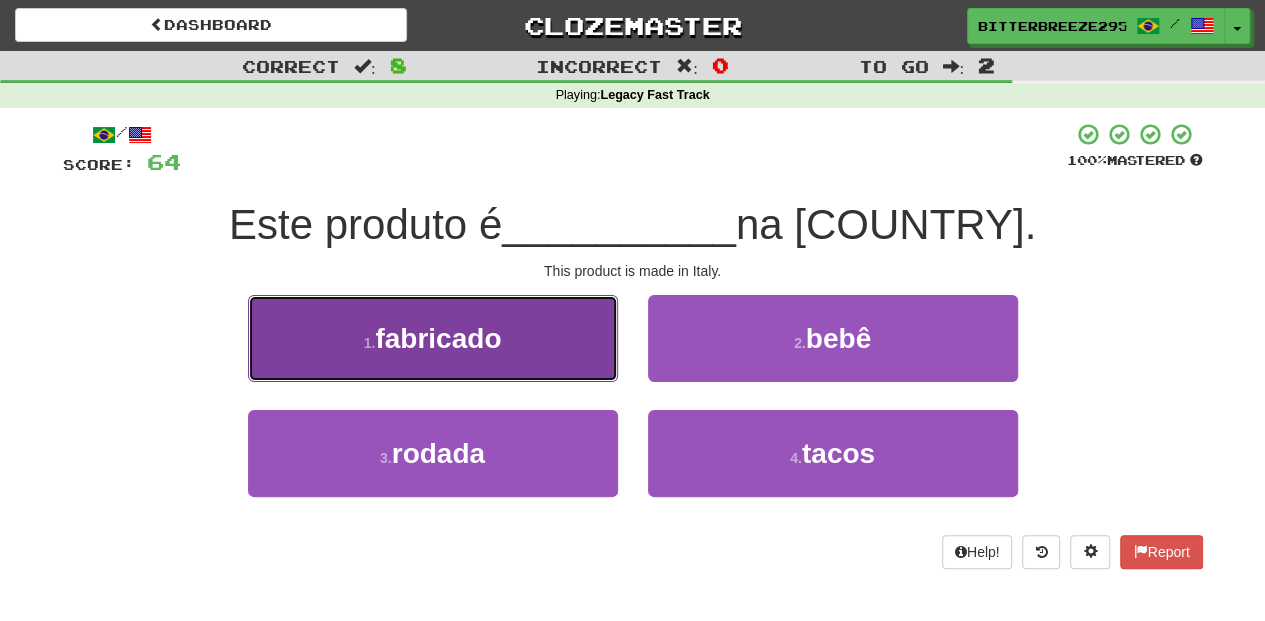 click on "1 .  fabricado" at bounding box center (433, 338) 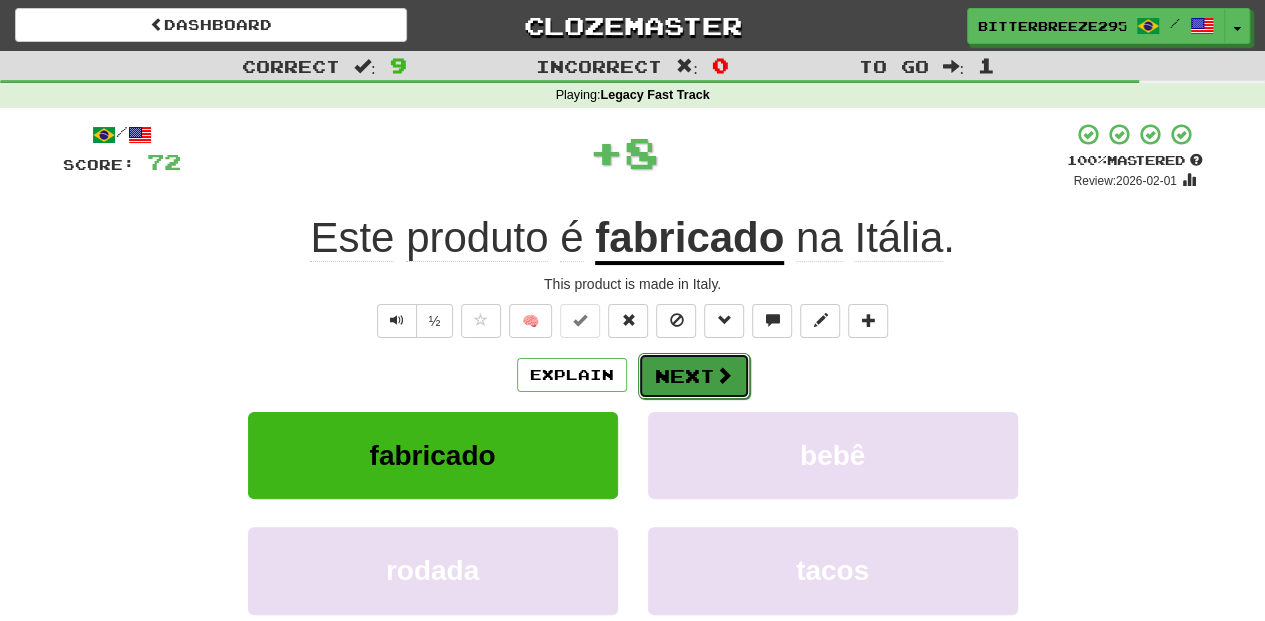click on "Next" at bounding box center [694, 376] 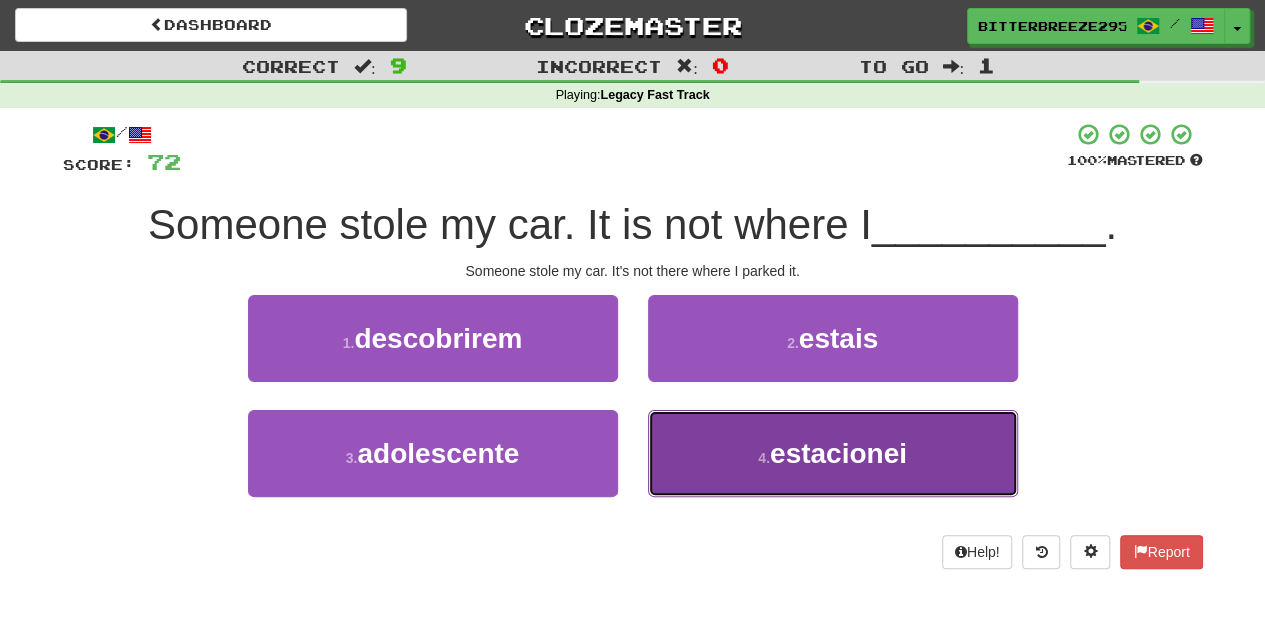 click on "4 .  estacionei" at bounding box center (833, 453) 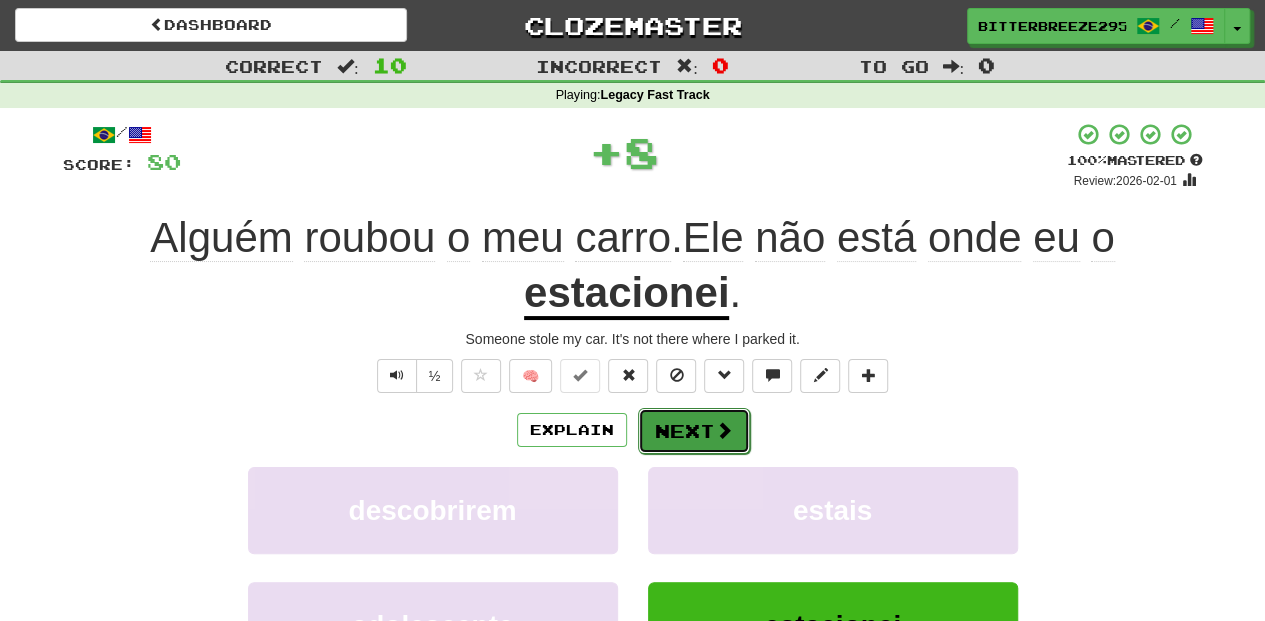 click on "Next" at bounding box center (694, 431) 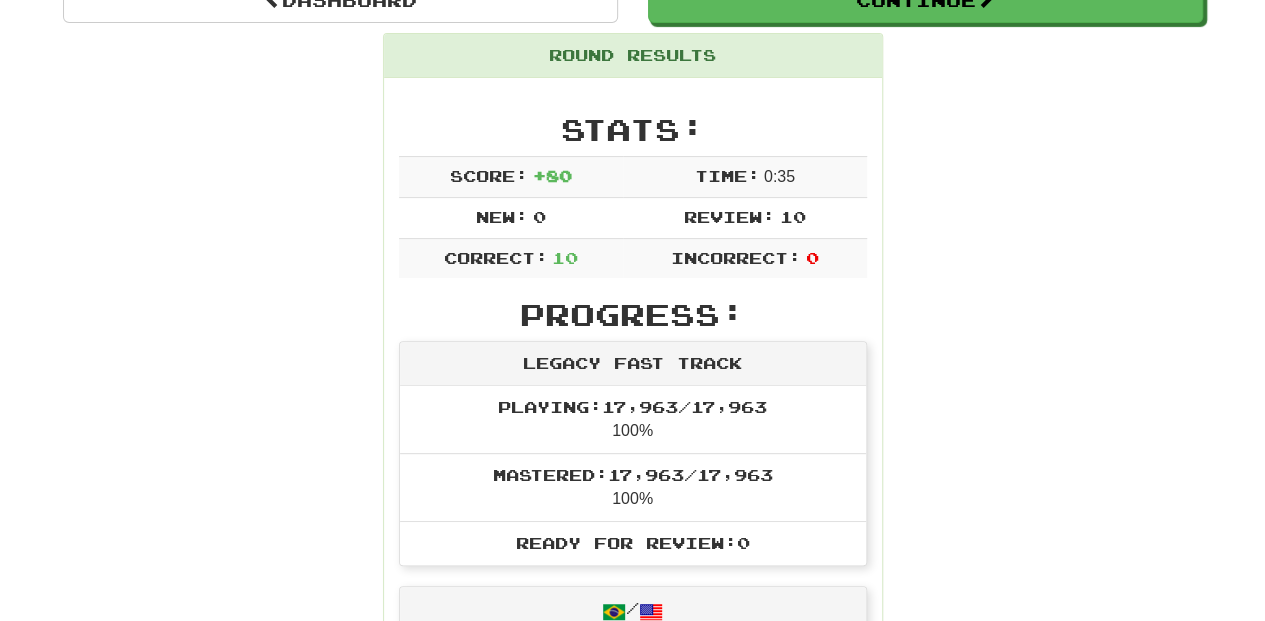 scroll, scrollTop: 200, scrollLeft: 0, axis: vertical 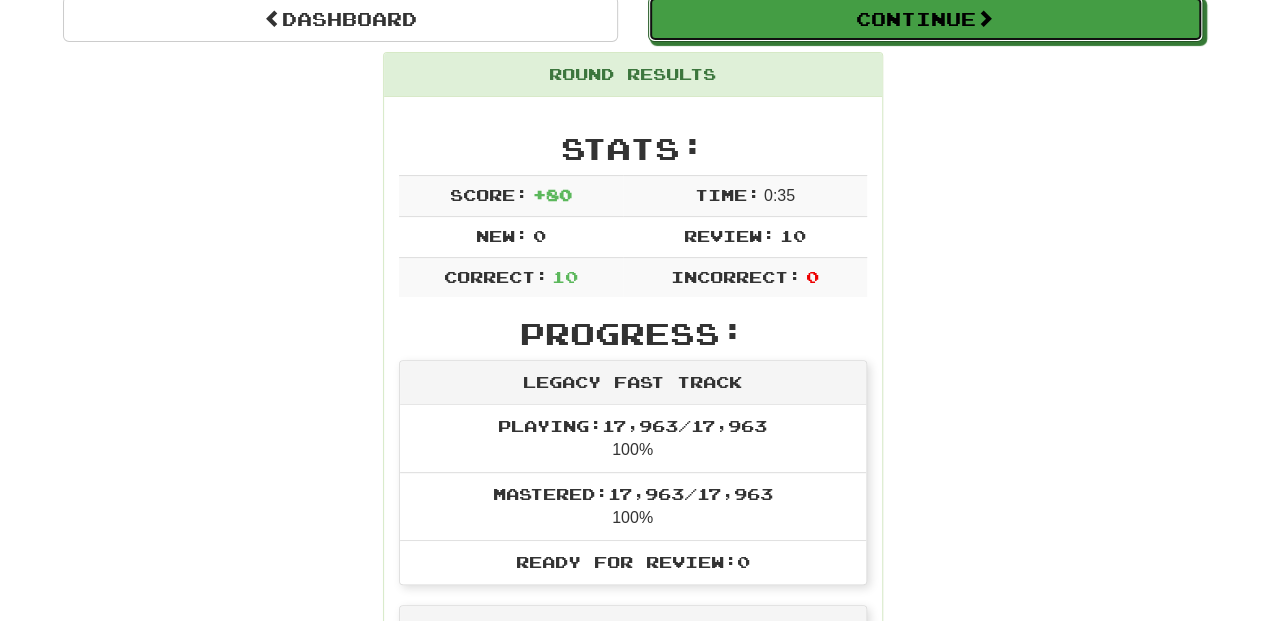 click on "Continue" at bounding box center (925, 19) 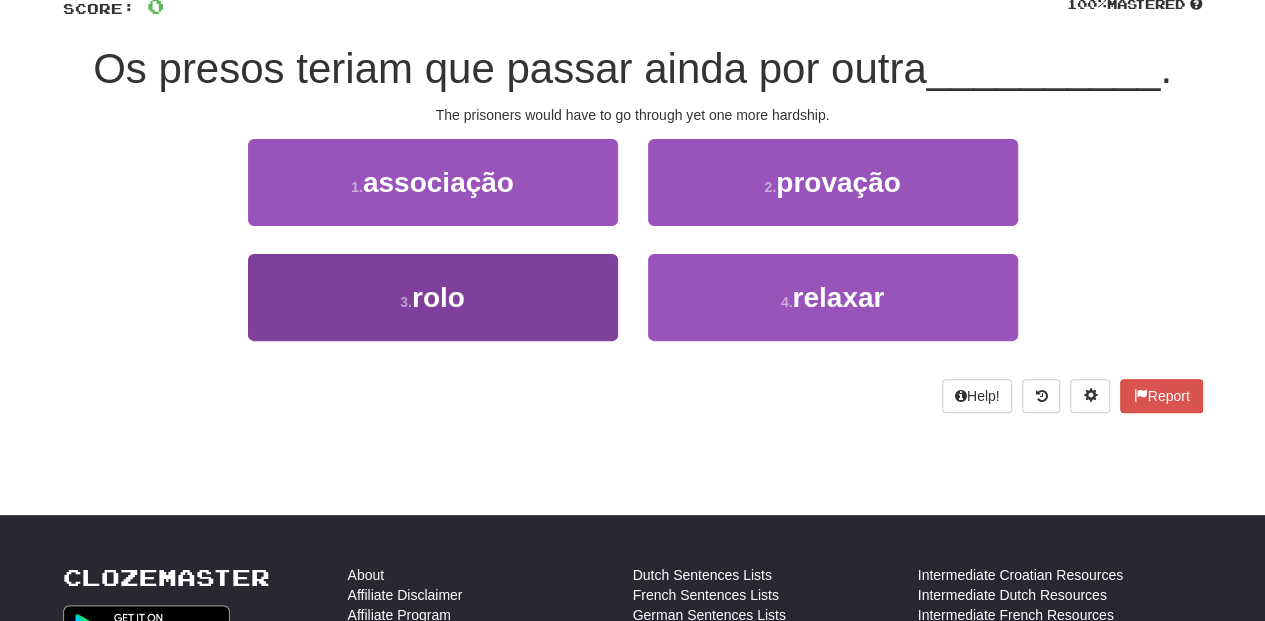 scroll, scrollTop: 133, scrollLeft: 0, axis: vertical 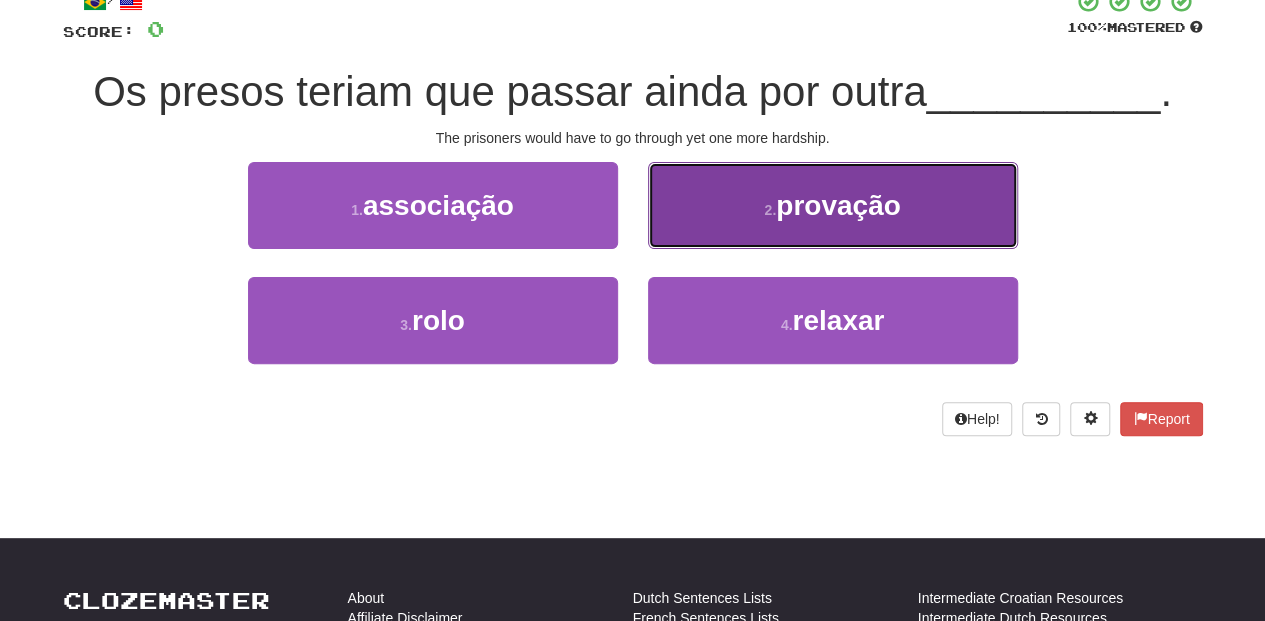 click on "2 .  provação" at bounding box center (833, 205) 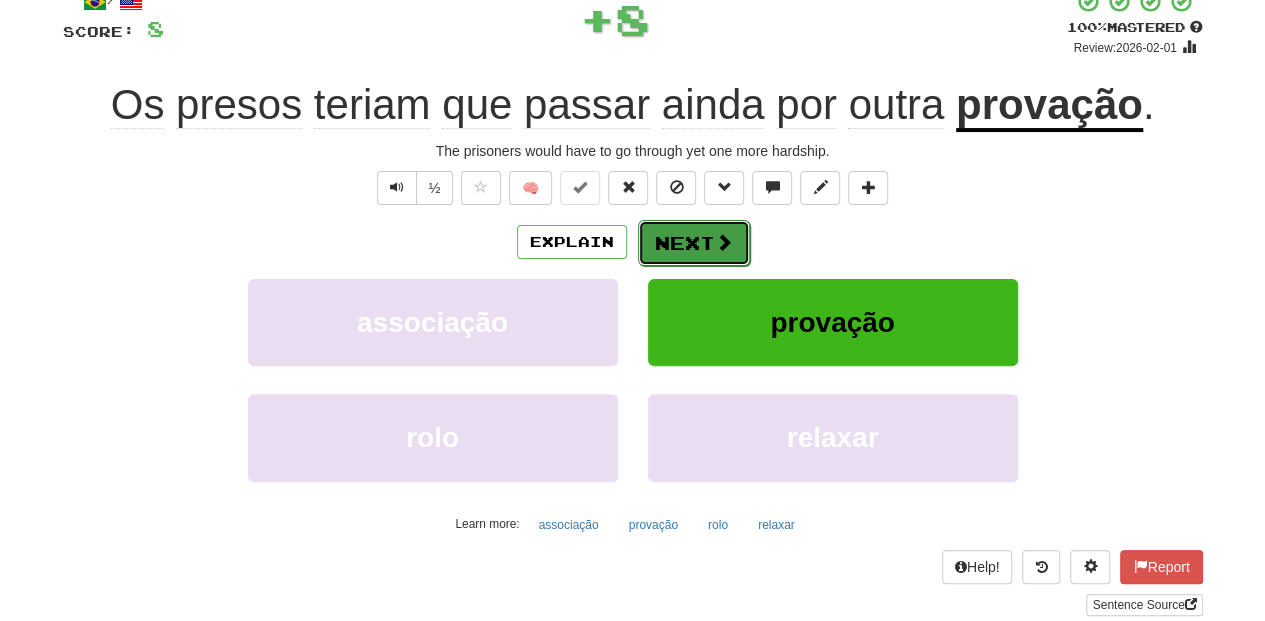 click on "Next" at bounding box center (694, 243) 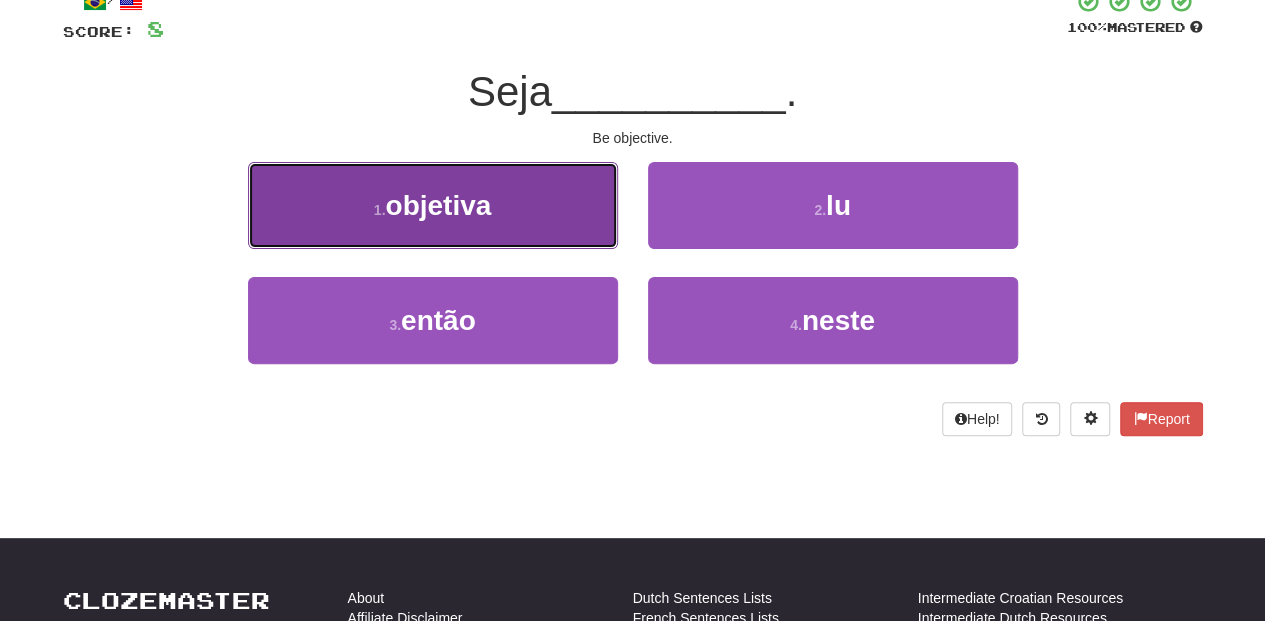 click on "1 .  objetiva" at bounding box center (433, 205) 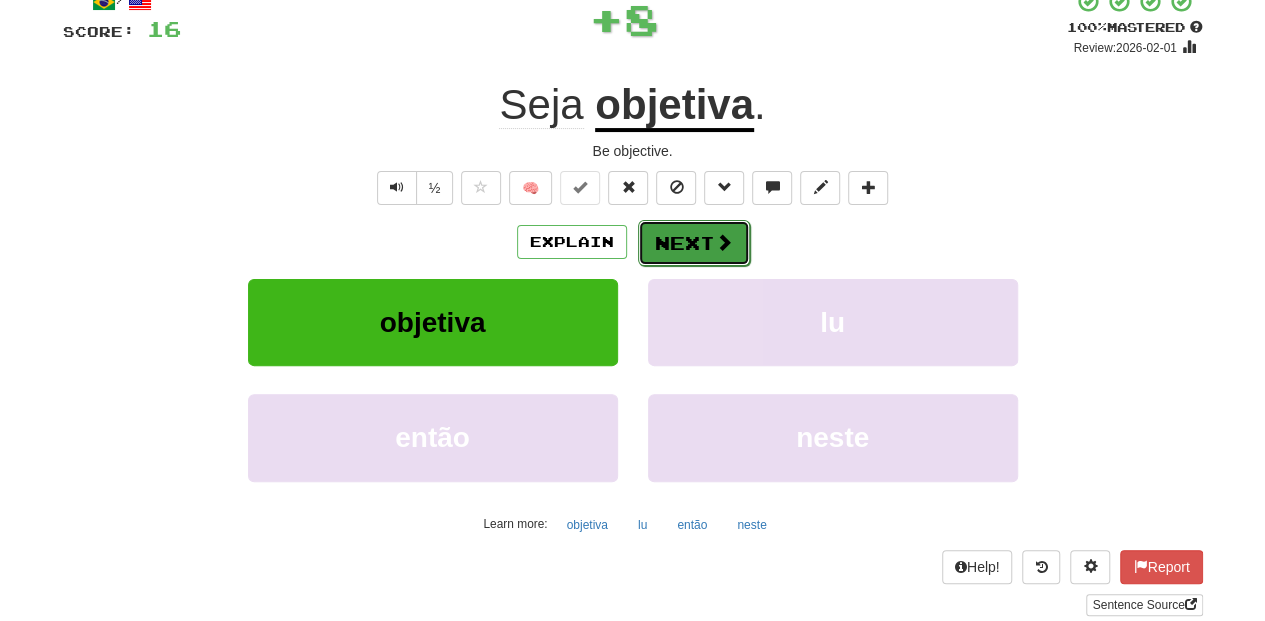 click on "Next" at bounding box center [694, 243] 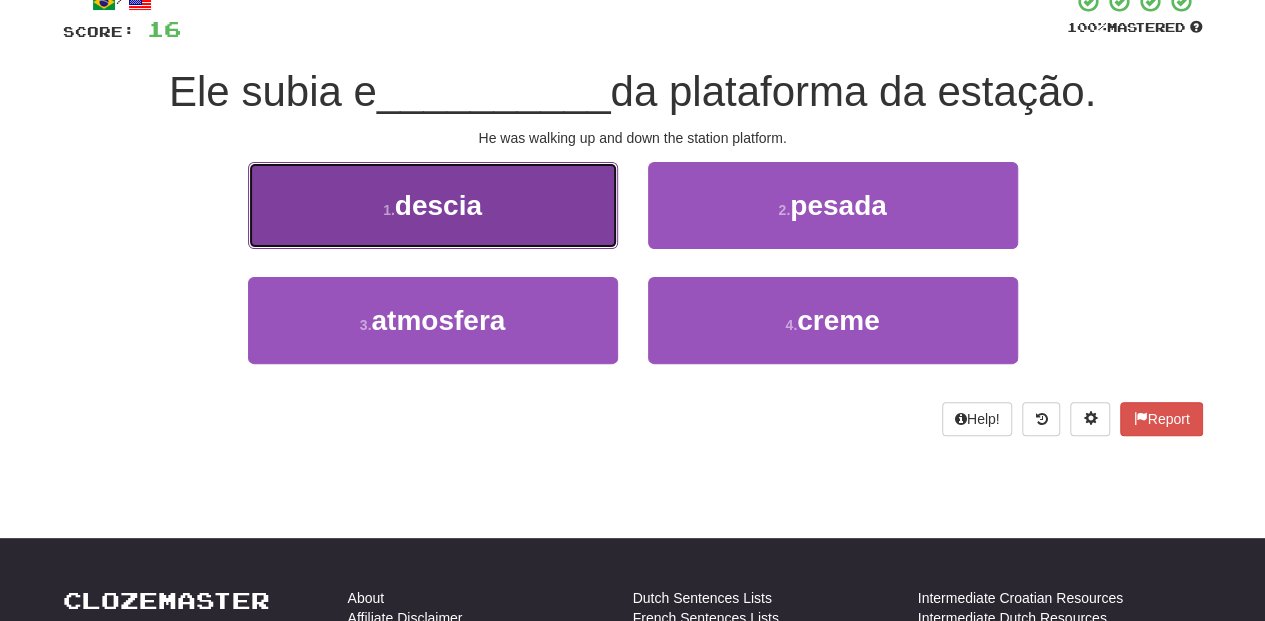 click on "1 .  descia" at bounding box center [433, 205] 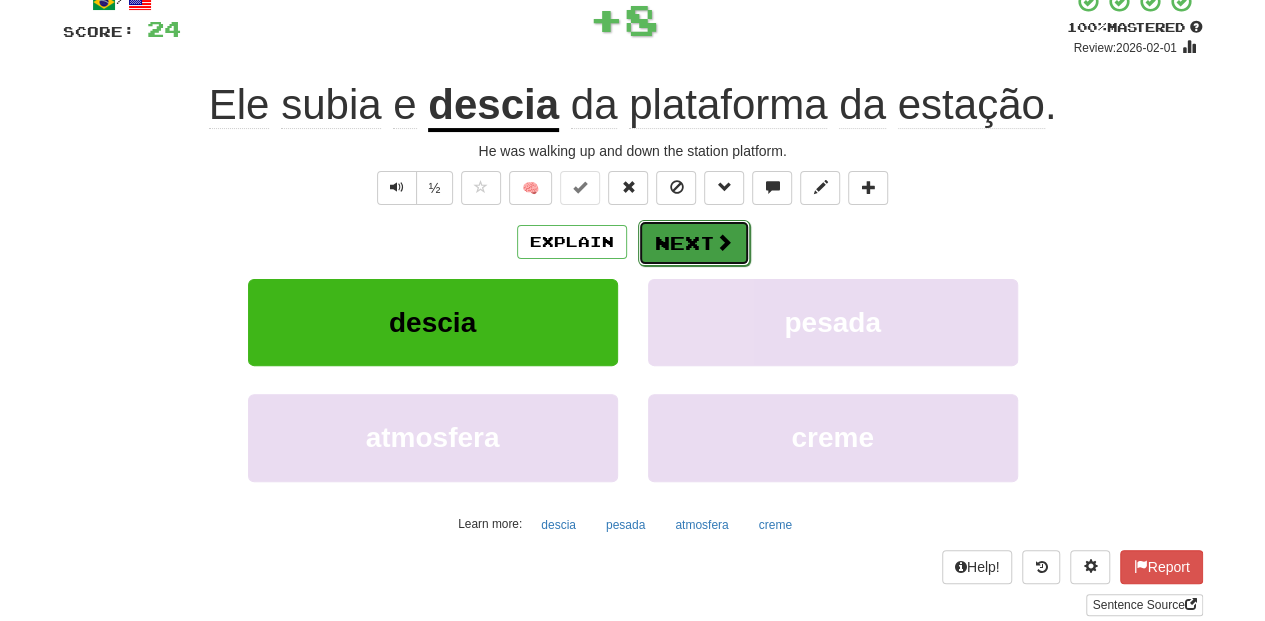click on "Next" at bounding box center (694, 243) 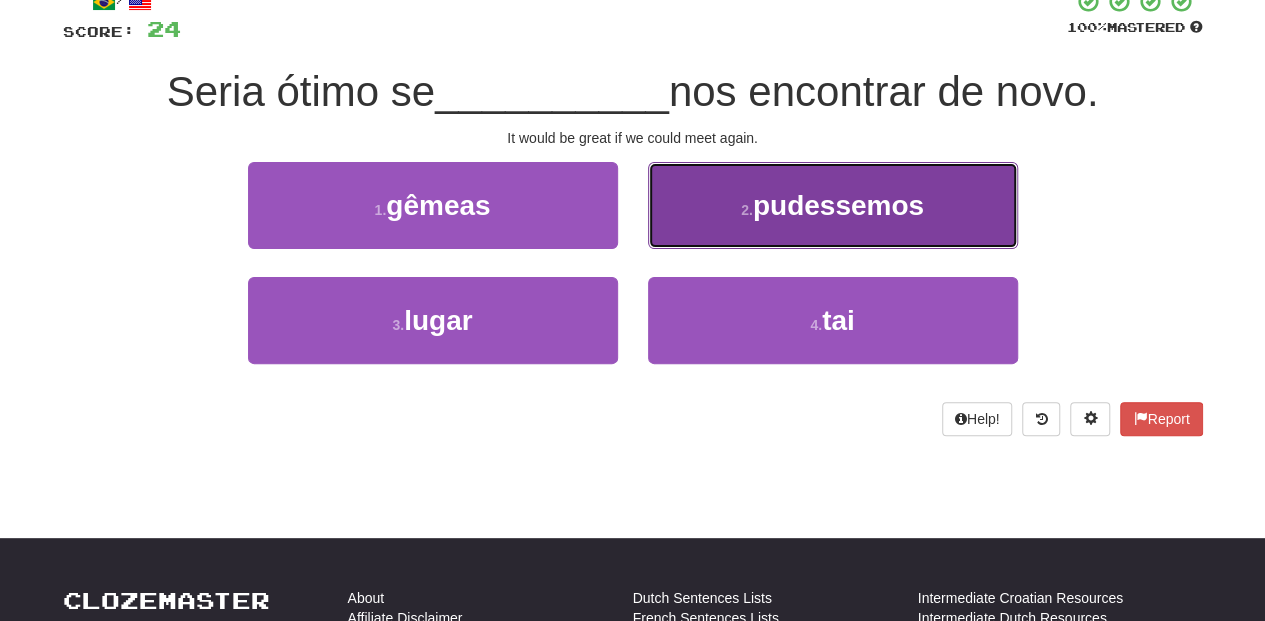 click on "2 .  pudessemos" at bounding box center (833, 205) 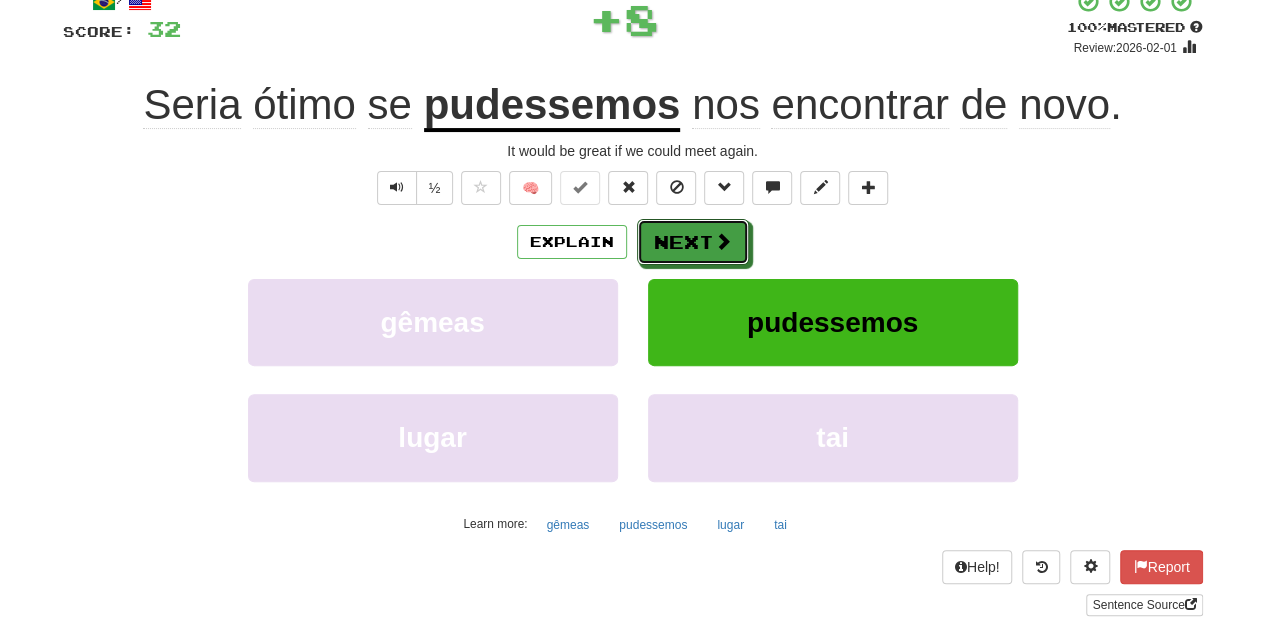 click on "Next" at bounding box center (693, 242) 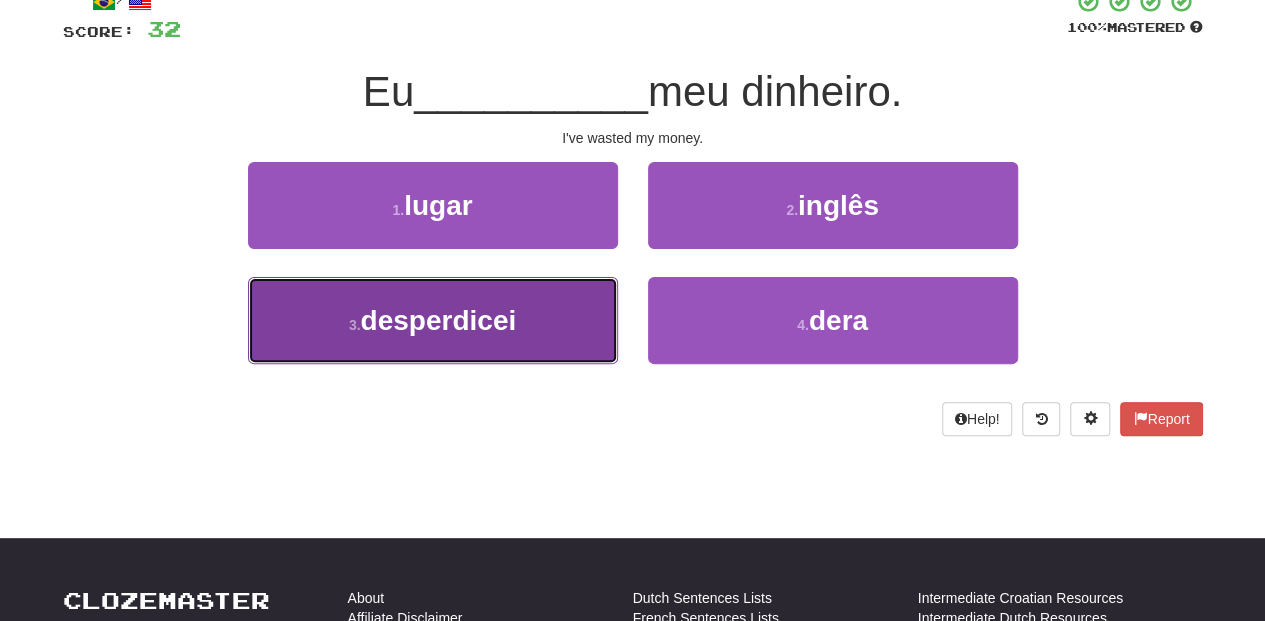 click on "3 .  desperdicei" at bounding box center (433, 320) 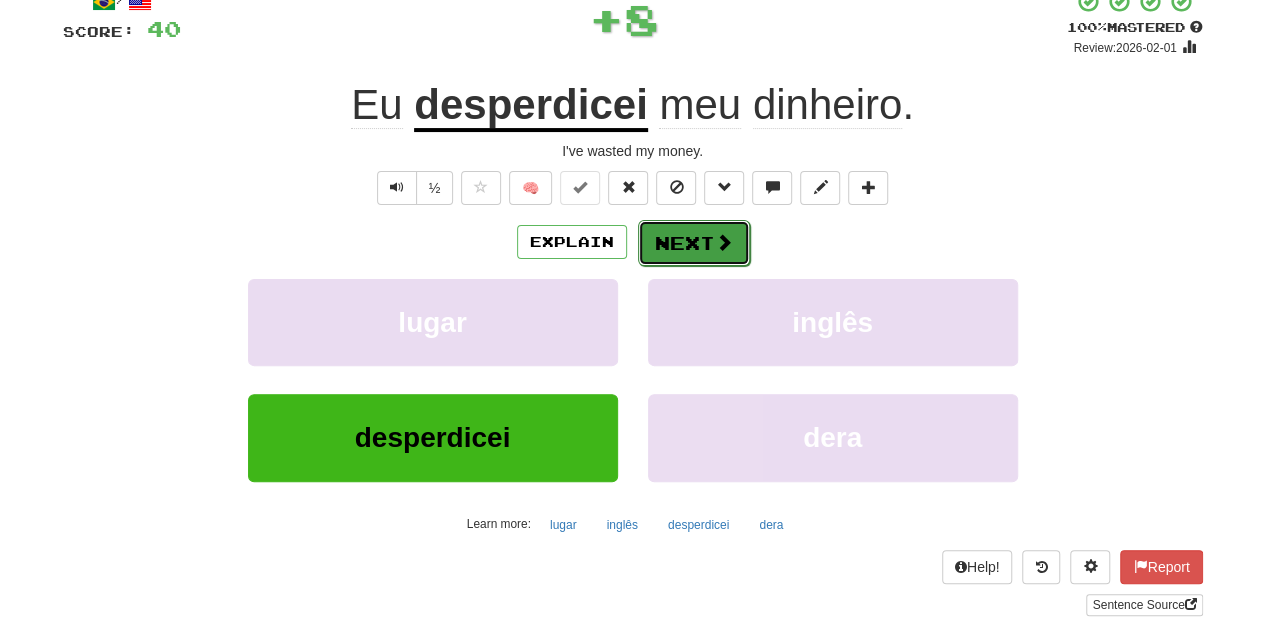 click on "Next" at bounding box center (694, 243) 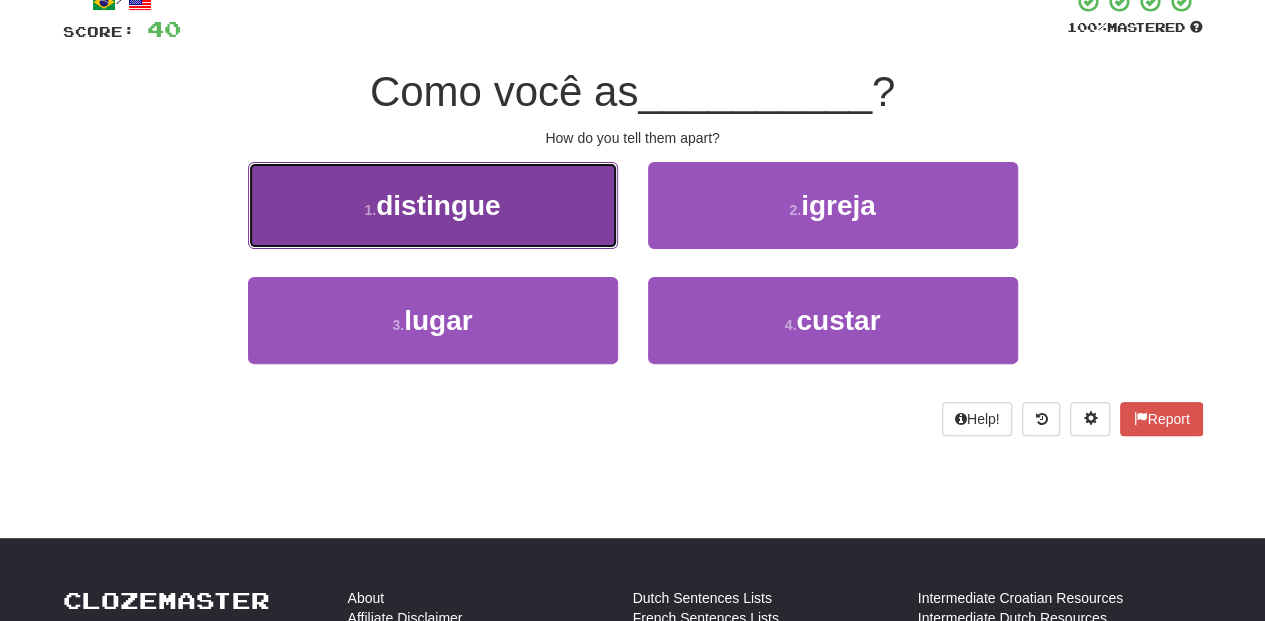click on "1 .  distingue" at bounding box center (433, 205) 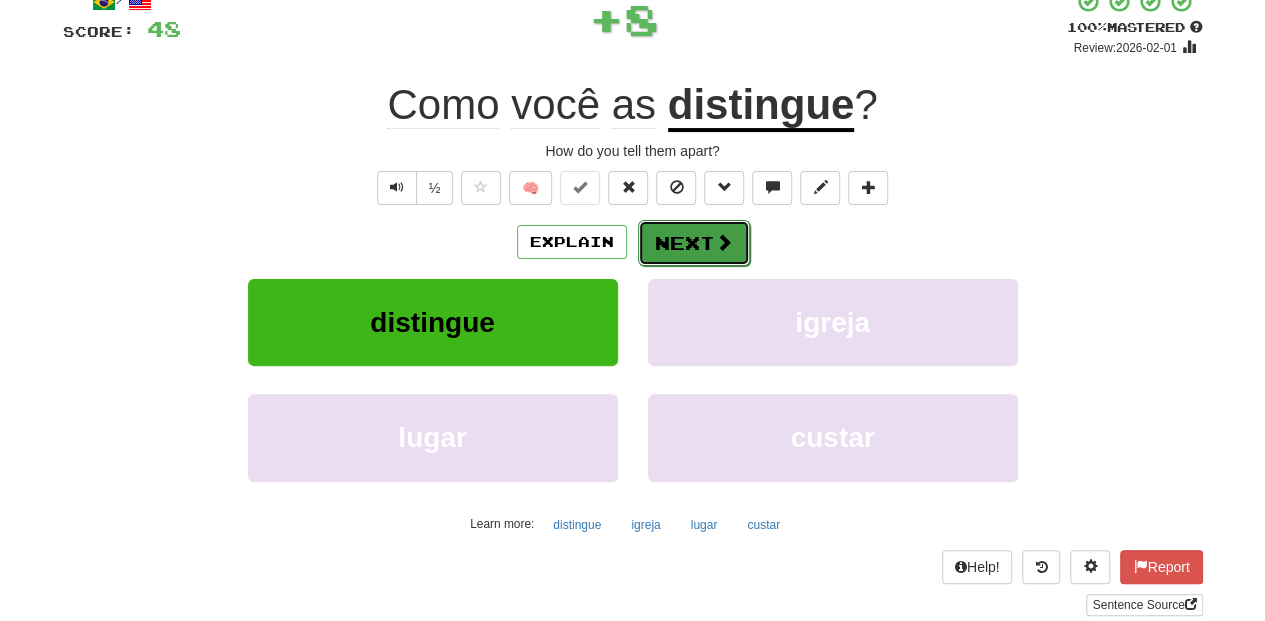 click on "Next" at bounding box center [694, 243] 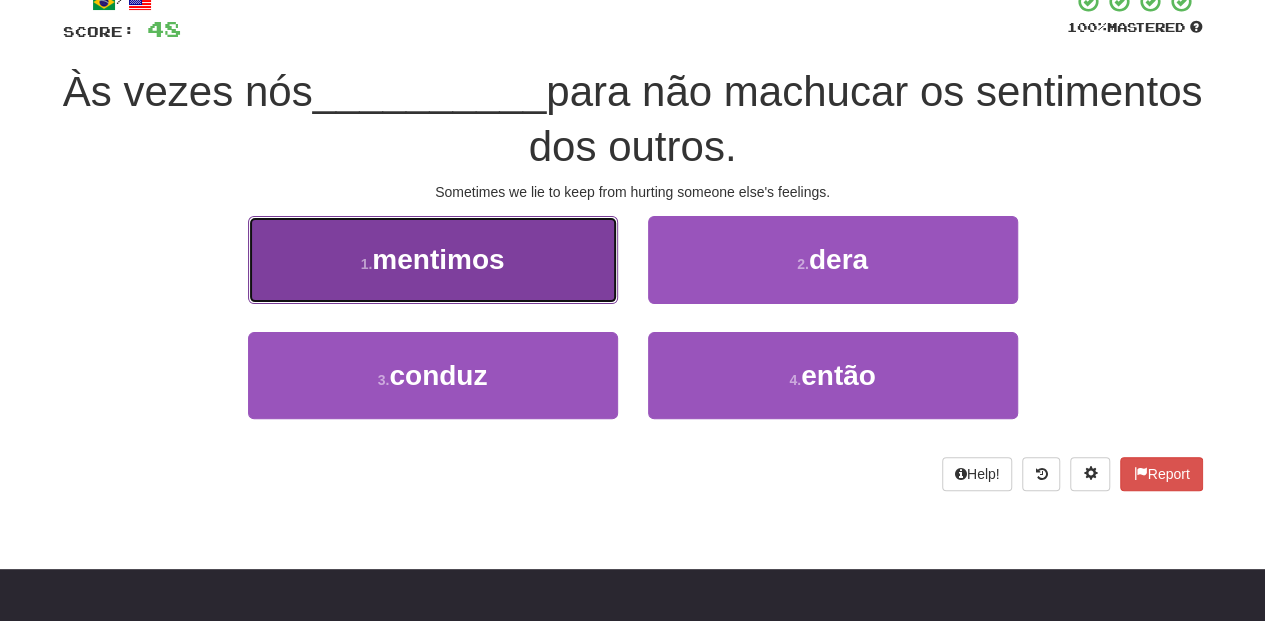 click on "mentimos" at bounding box center [438, 259] 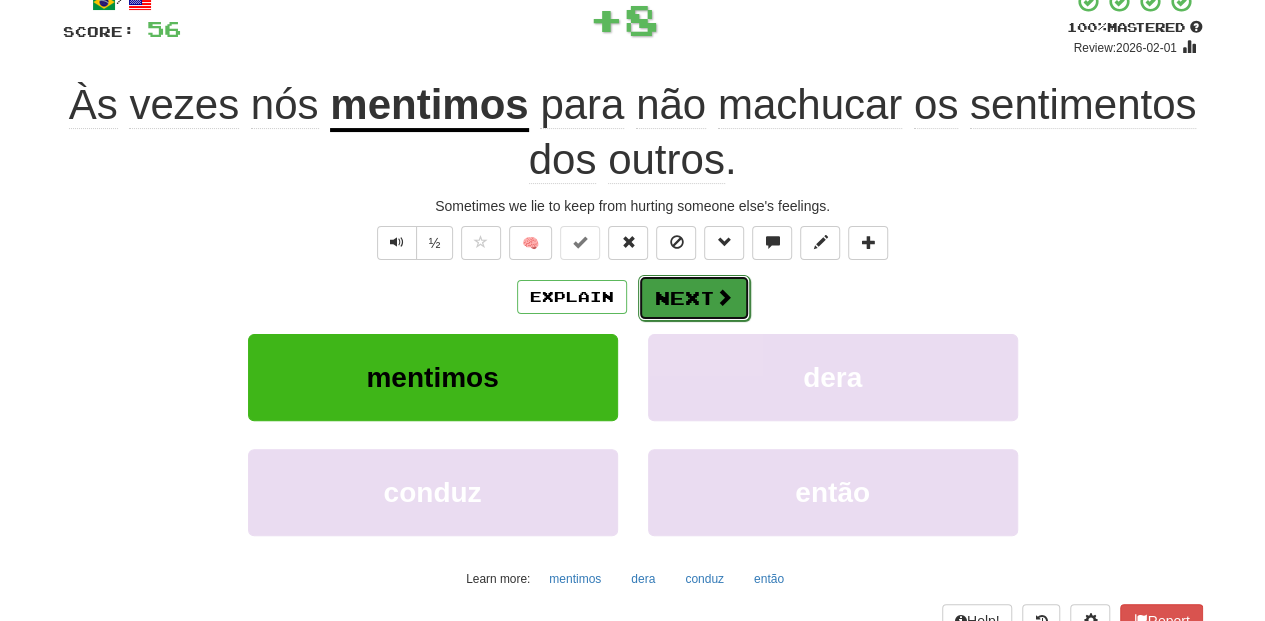 click on "Next" at bounding box center (694, 298) 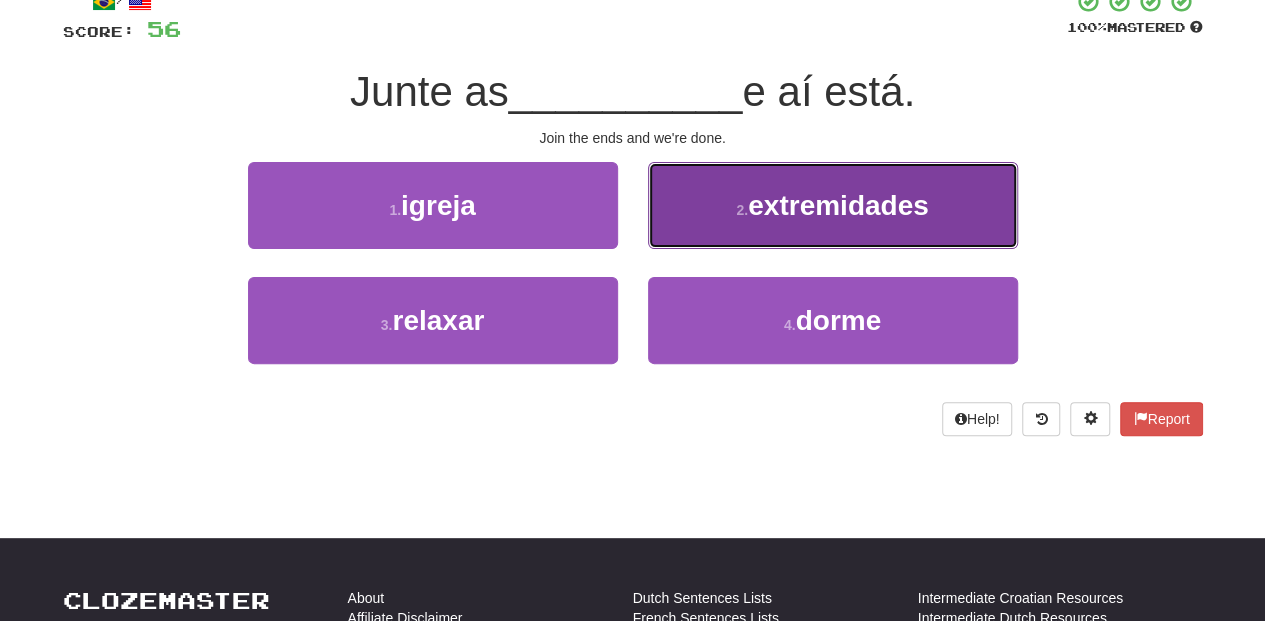click on "2 .  extremidades" at bounding box center [833, 205] 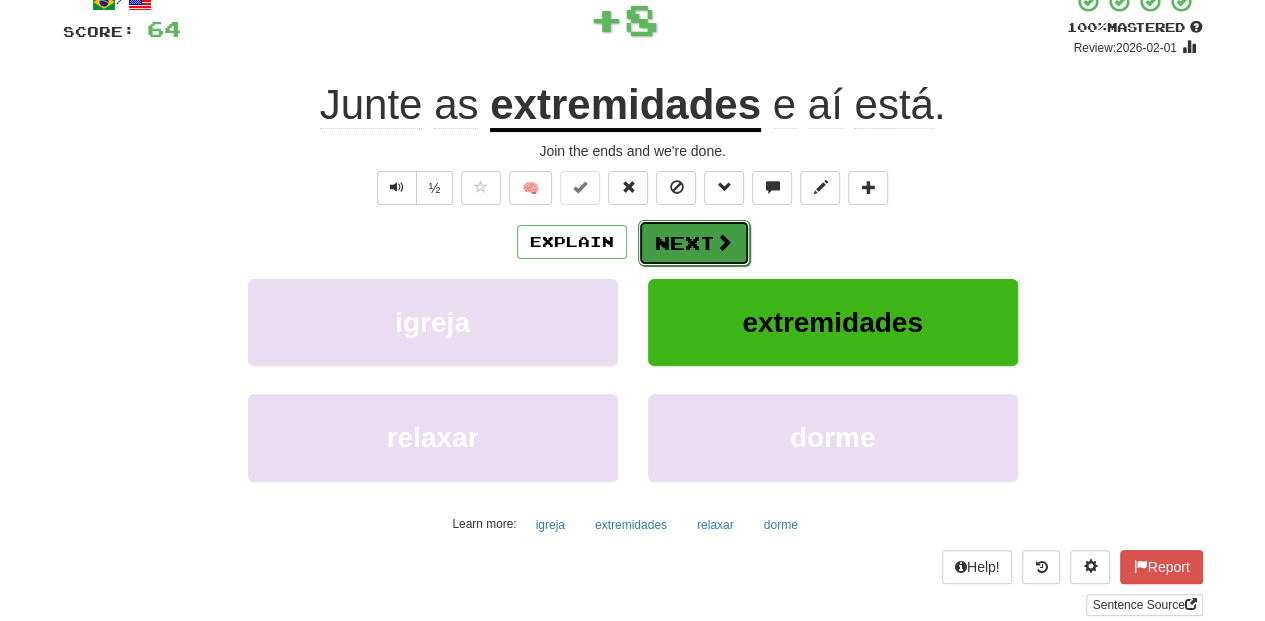 click on "Next" at bounding box center (694, 243) 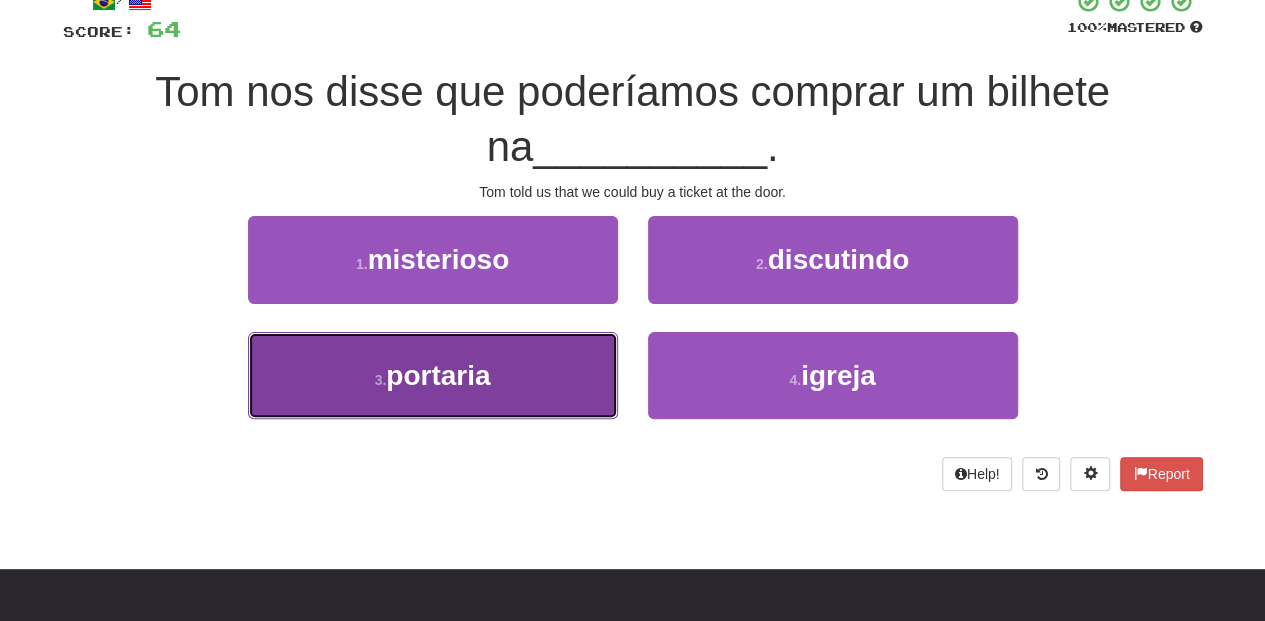 click on "3 .  portaria" at bounding box center [433, 375] 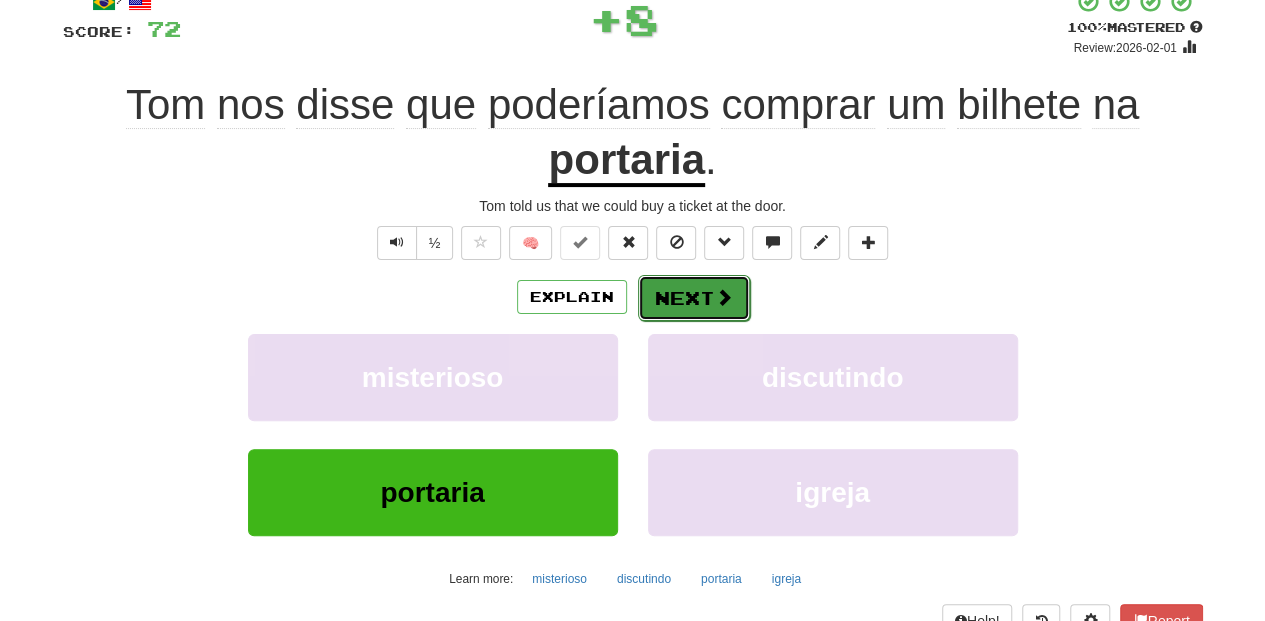 click on "Next" at bounding box center (694, 298) 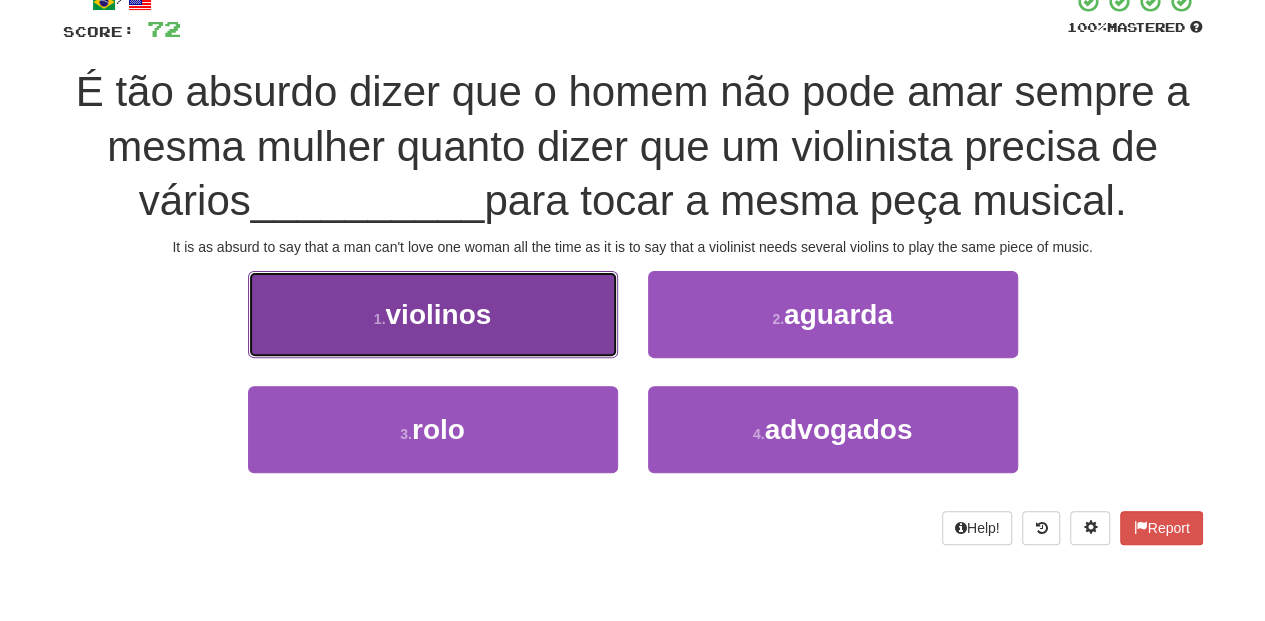 click on "1 .  violinos" at bounding box center [433, 314] 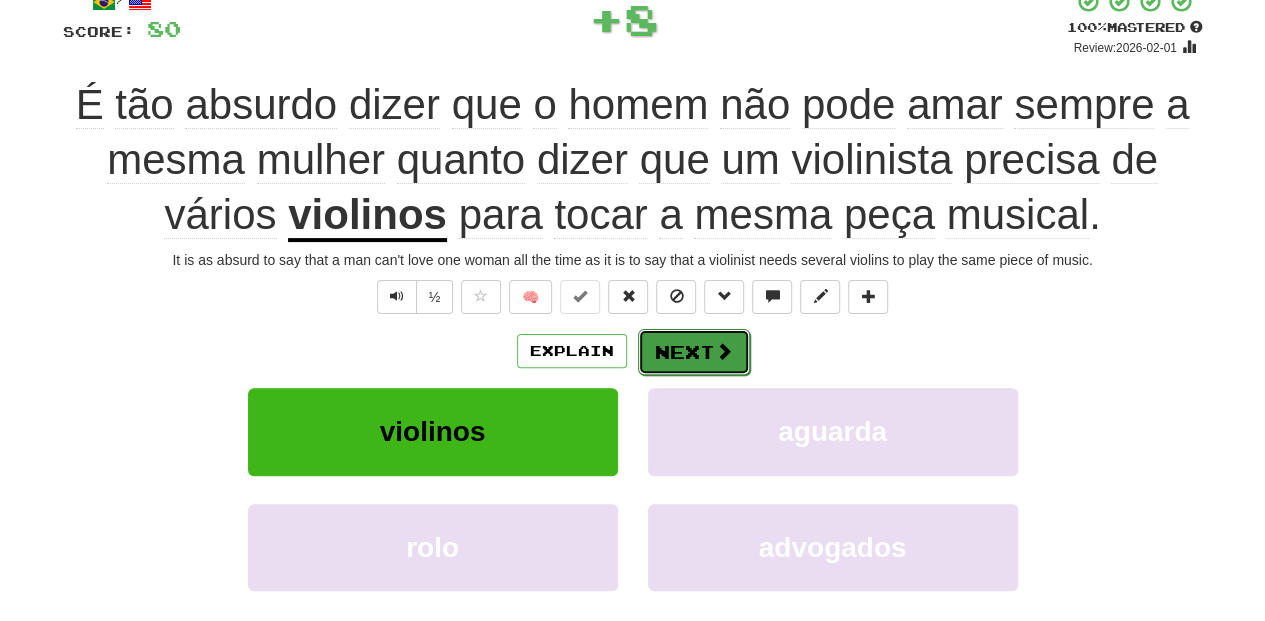 click on "Next" at bounding box center (694, 352) 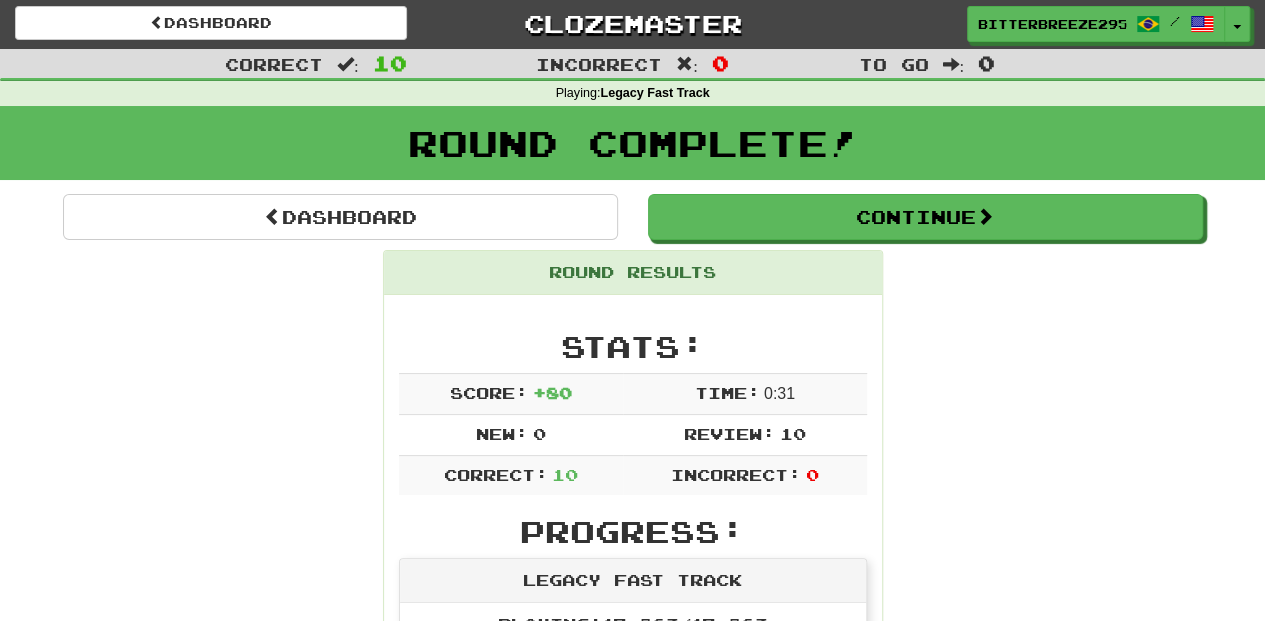 scroll, scrollTop: 0, scrollLeft: 0, axis: both 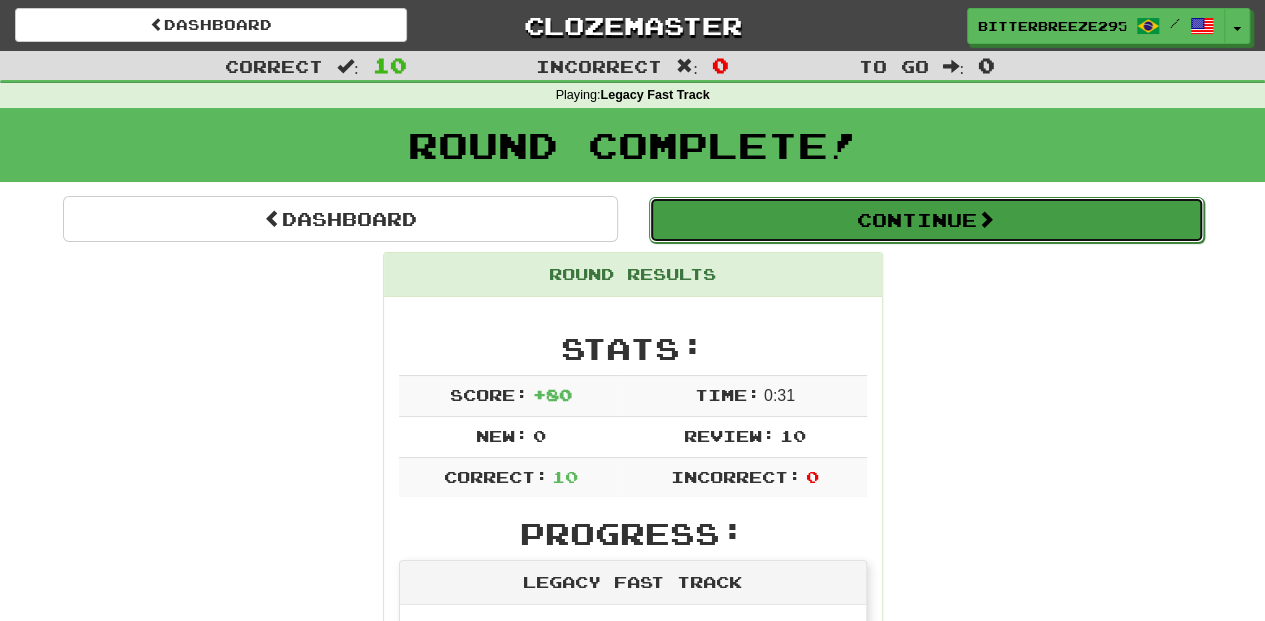 click on "Continue" at bounding box center (926, 220) 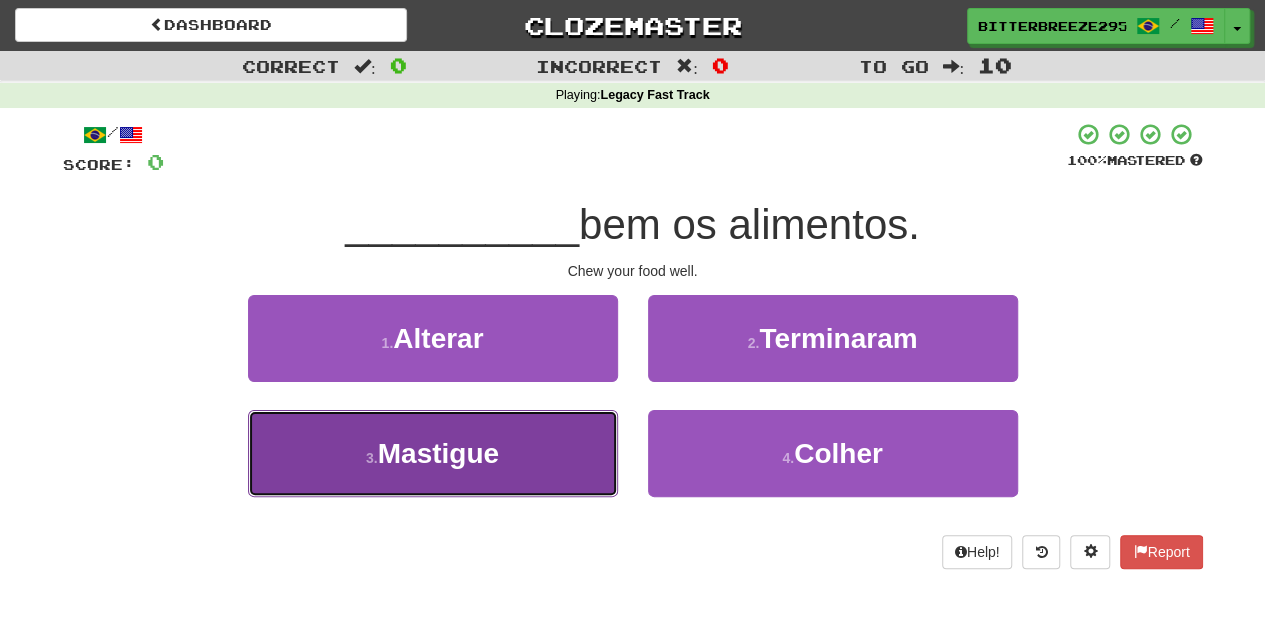click on "3 .  Mastigue" at bounding box center [433, 453] 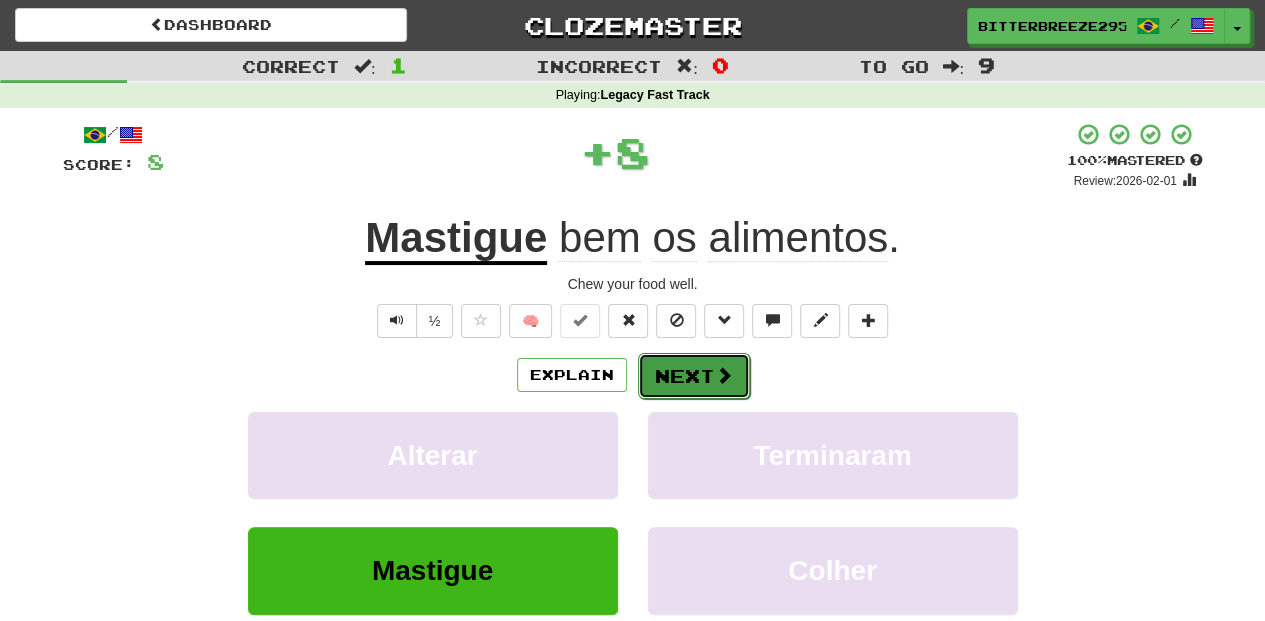 click on "Next" at bounding box center [694, 376] 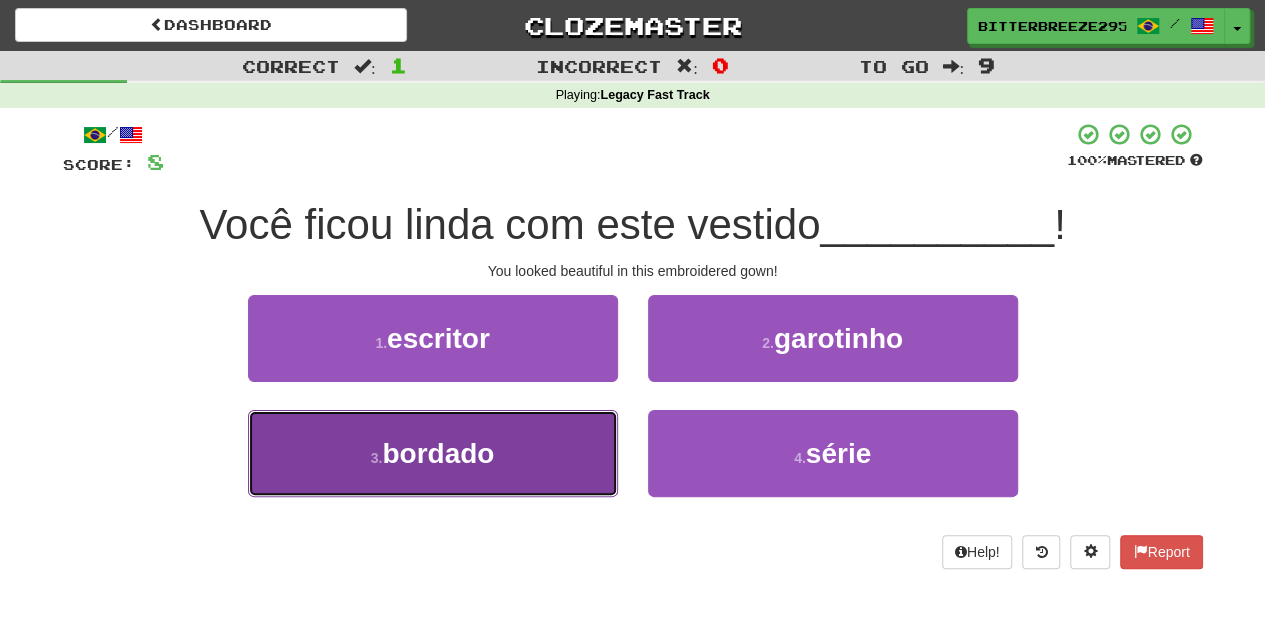 click on "3 .  bordado" at bounding box center (433, 453) 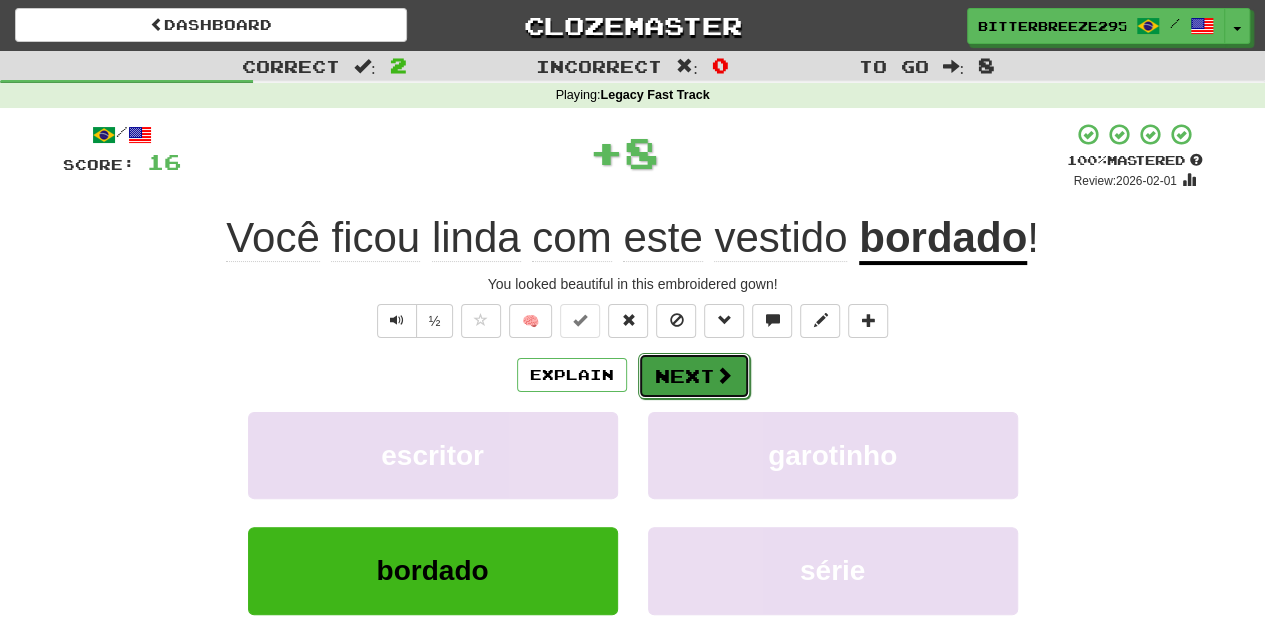 click on "Next" at bounding box center [694, 376] 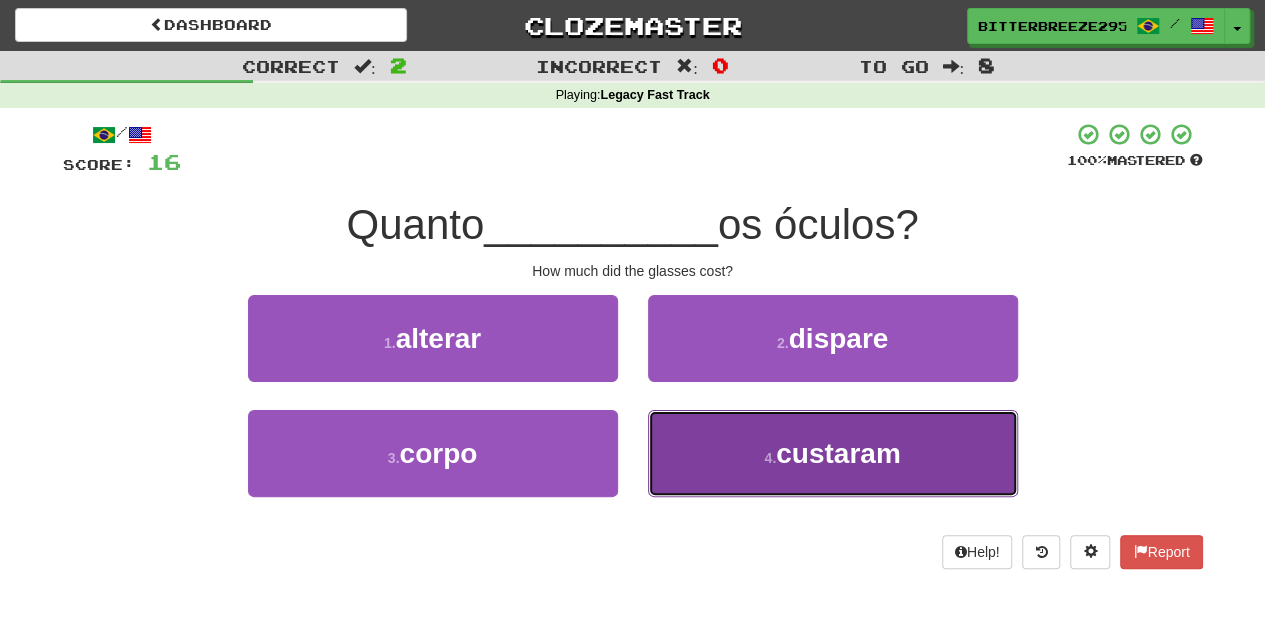 drag, startPoint x: 729, startPoint y: 448, endPoint x: 731, endPoint y: 460, distance: 12.165525 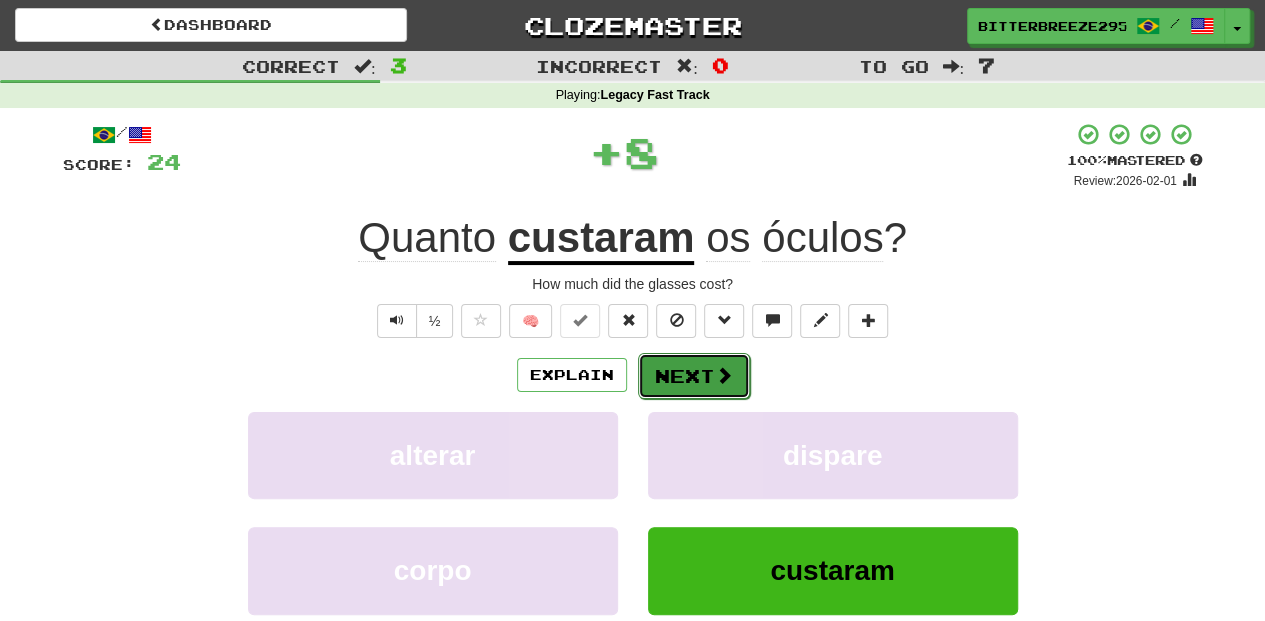 click on "Next" at bounding box center (694, 376) 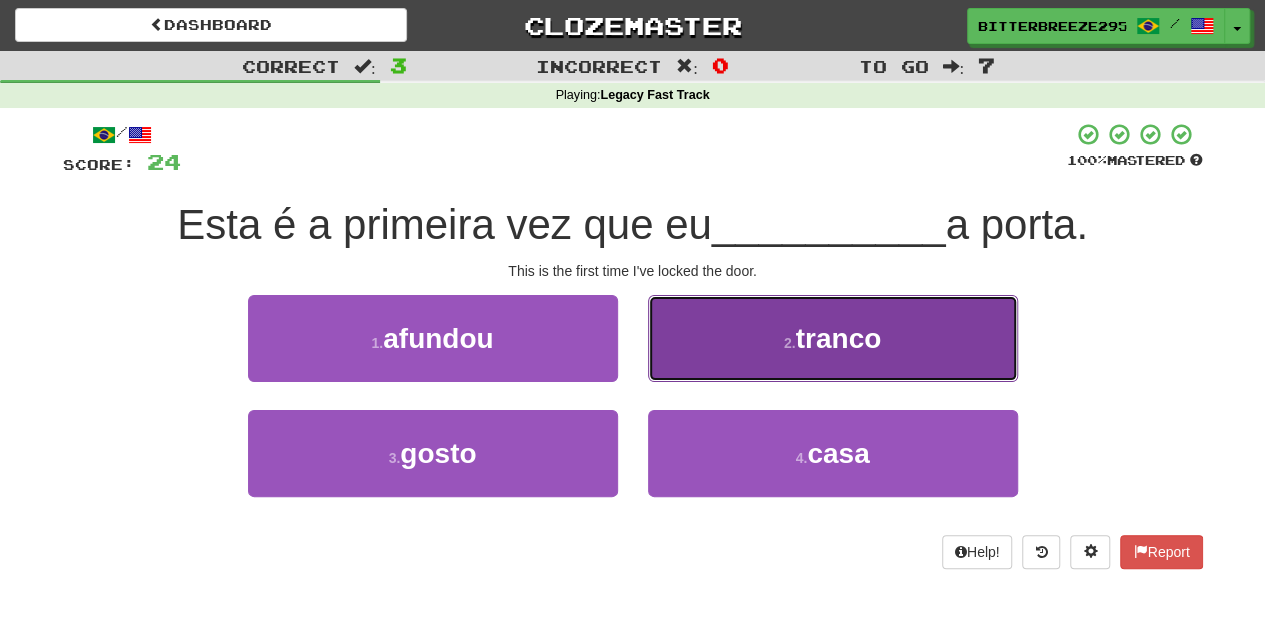 click on "2 .  tranco" at bounding box center (833, 338) 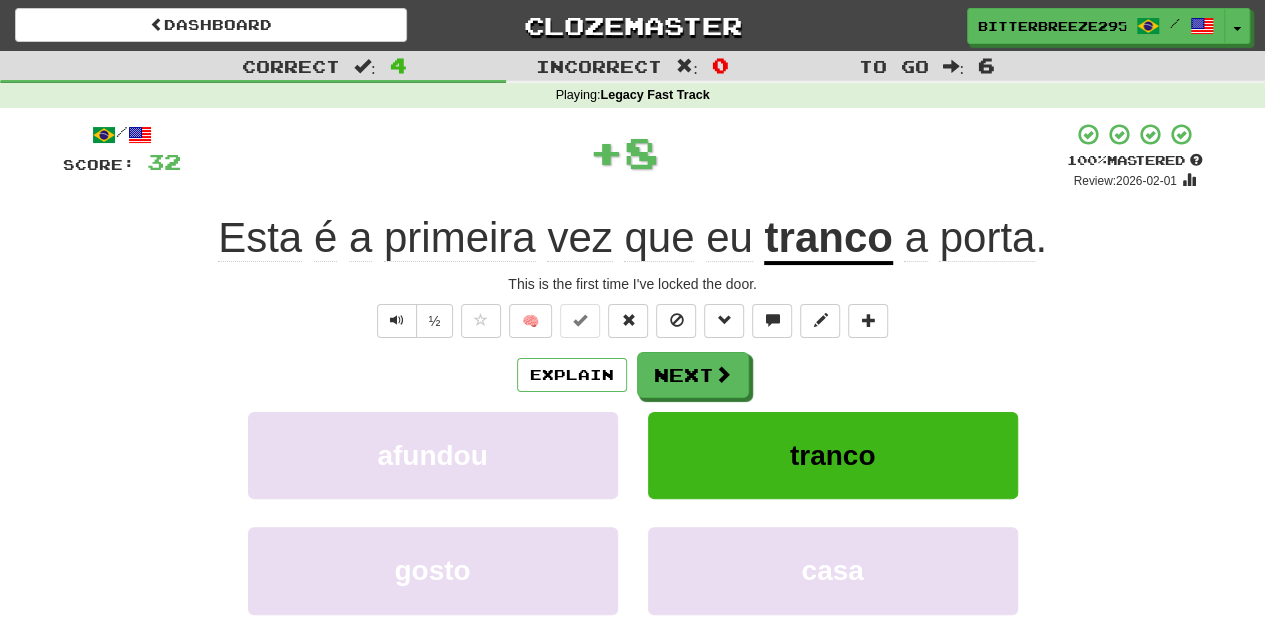 click on "Next" at bounding box center [693, 375] 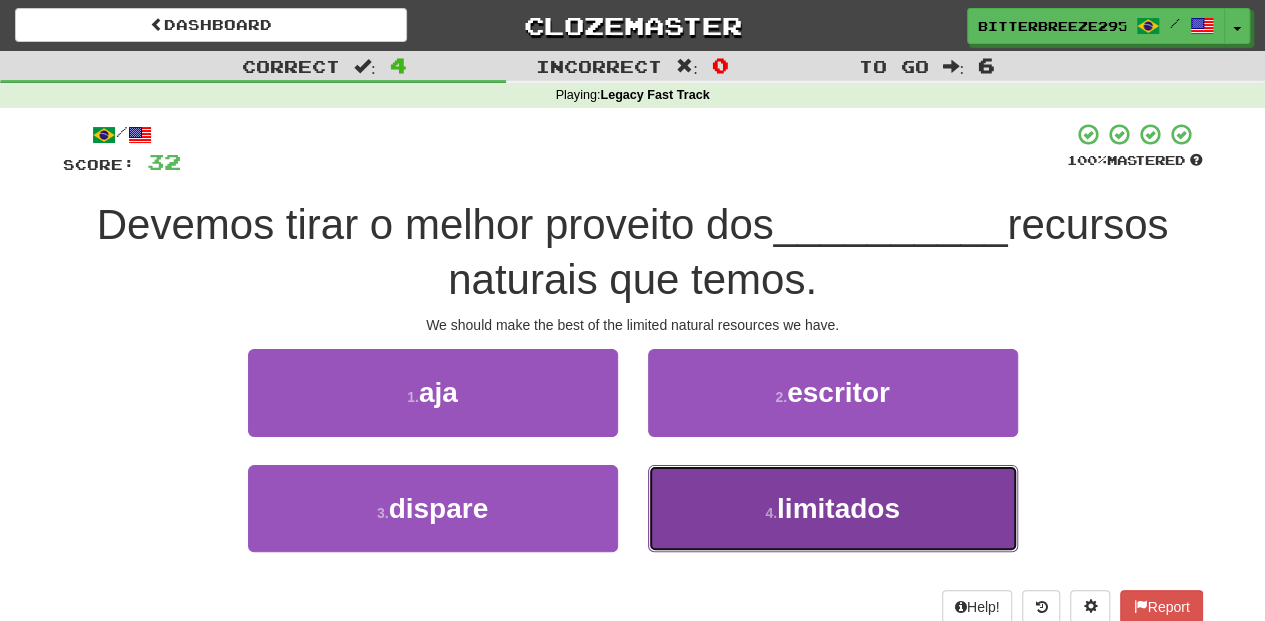 click on "4 .  limitados" at bounding box center (833, 508) 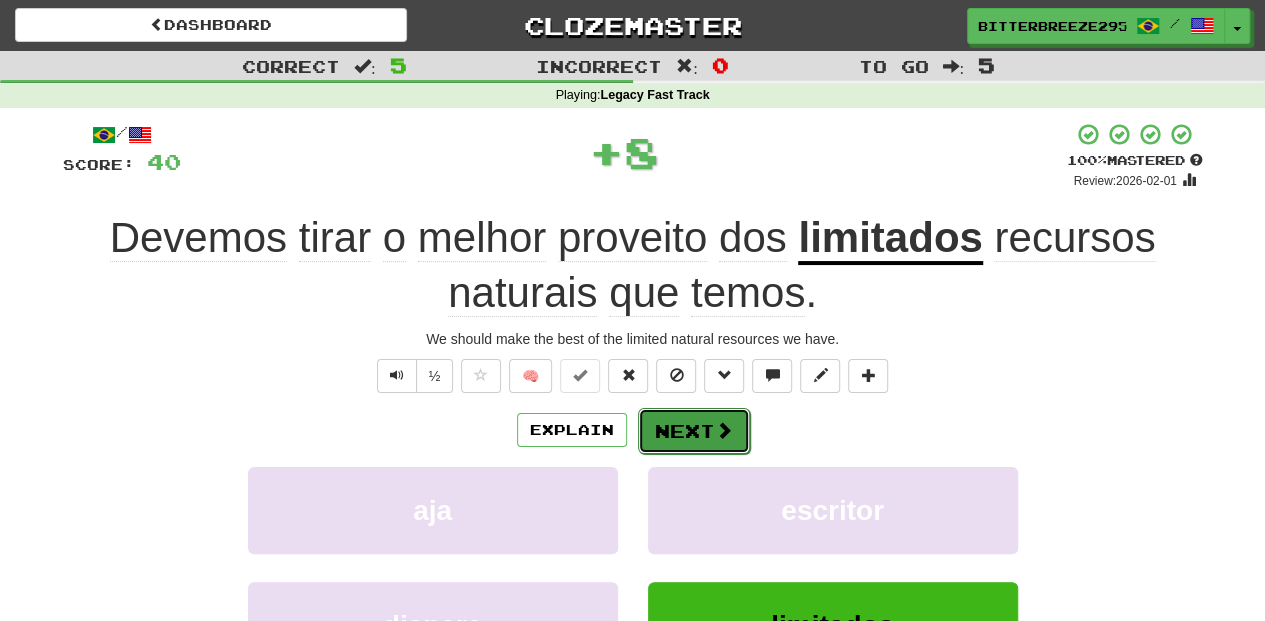 click on "Next" at bounding box center [694, 431] 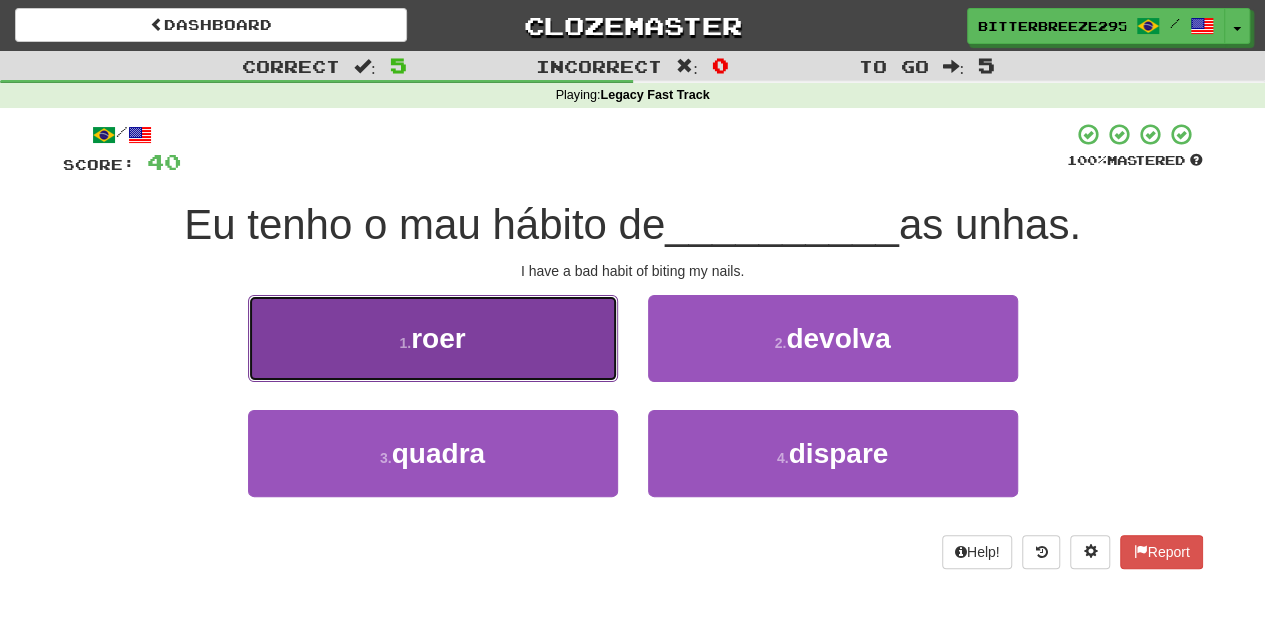 click on "1 .  roer" at bounding box center (433, 338) 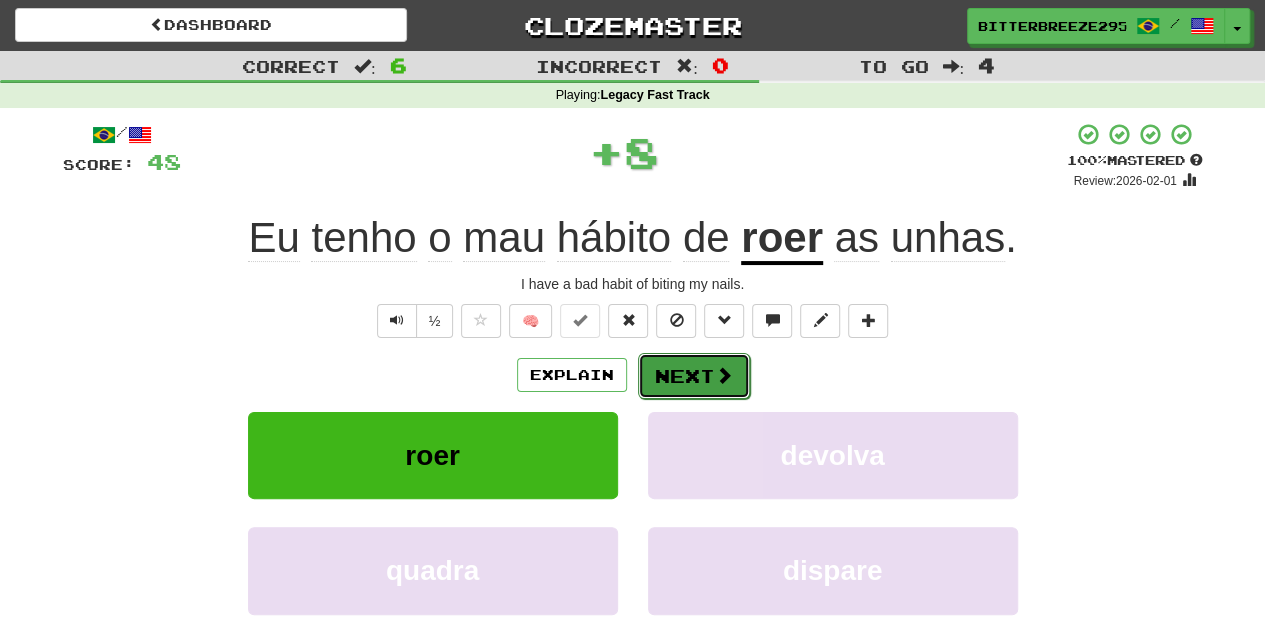 click on "Next" at bounding box center [694, 376] 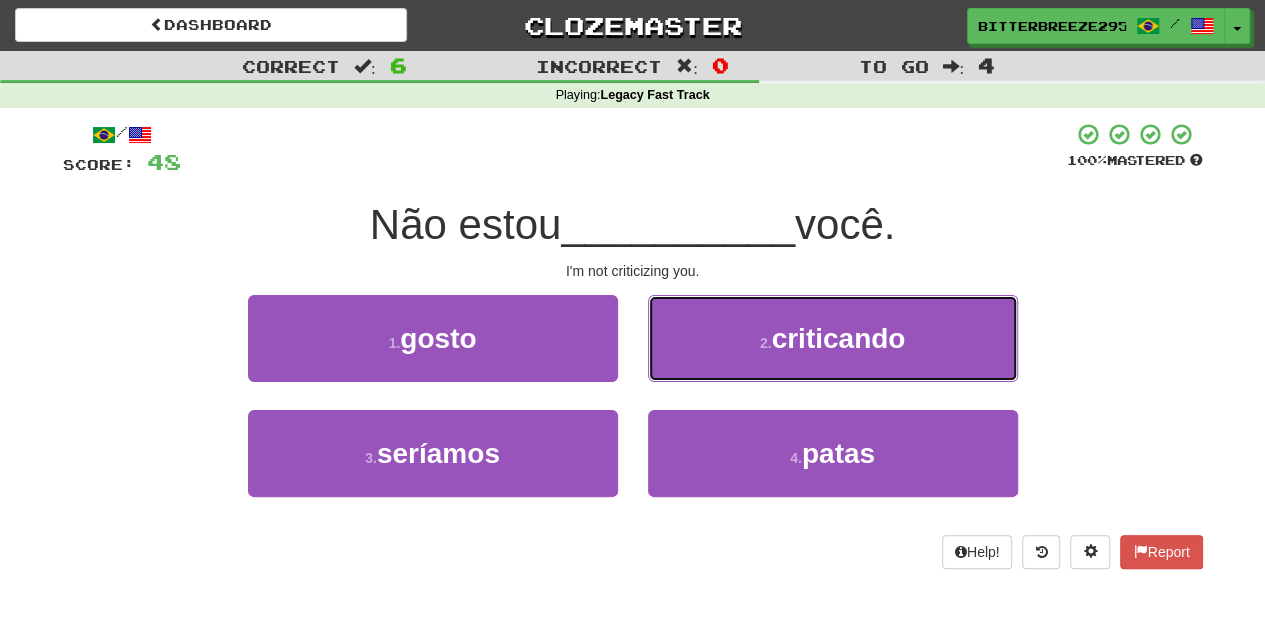 click on "2 .  criticando" at bounding box center [833, 338] 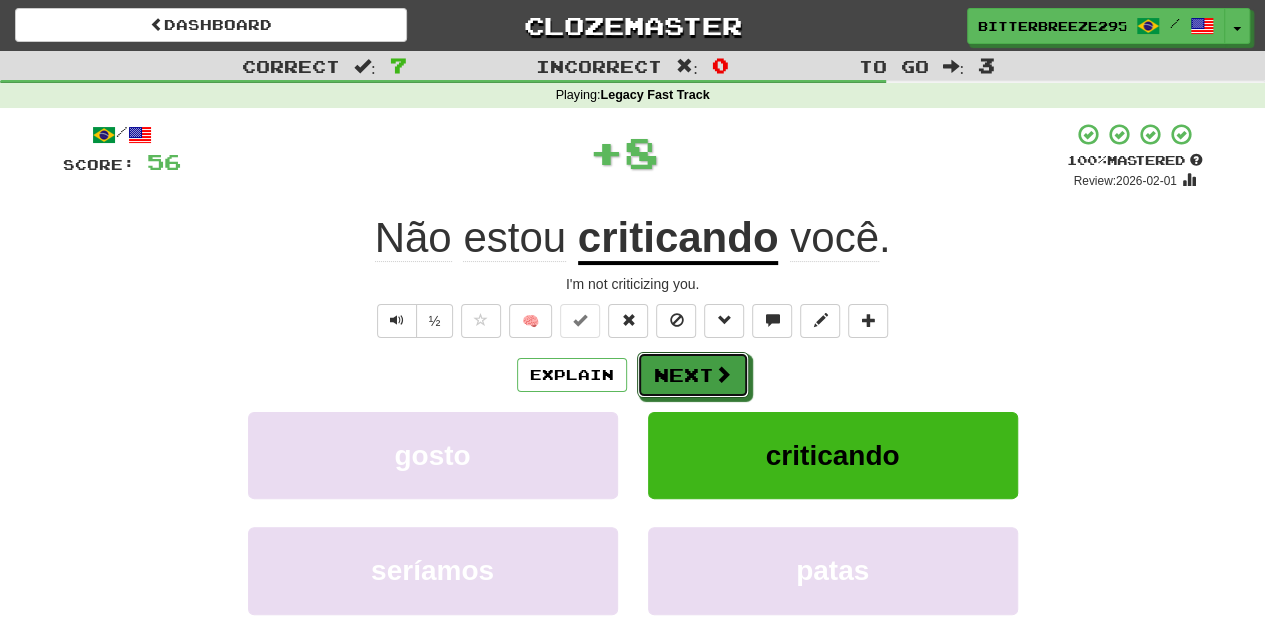 click on "Next" at bounding box center [693, 375] 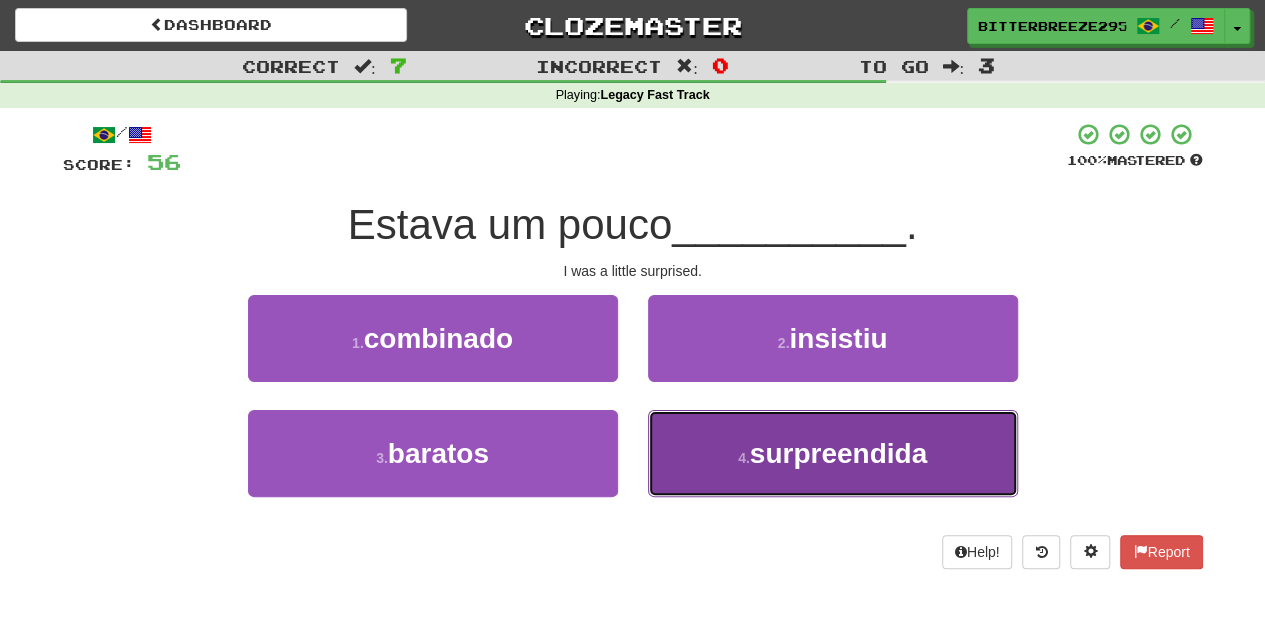 click on "4 .  surpreendida" at bounding box center [833, 453] 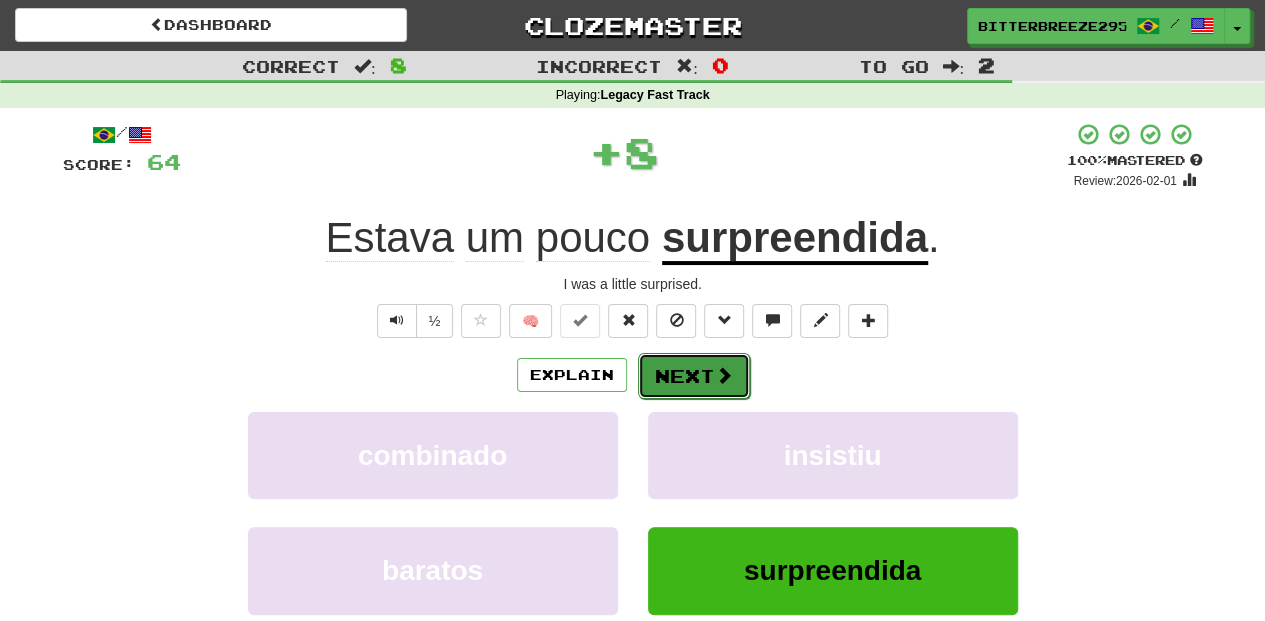 click on "Next" at bounding box center (694, 376) 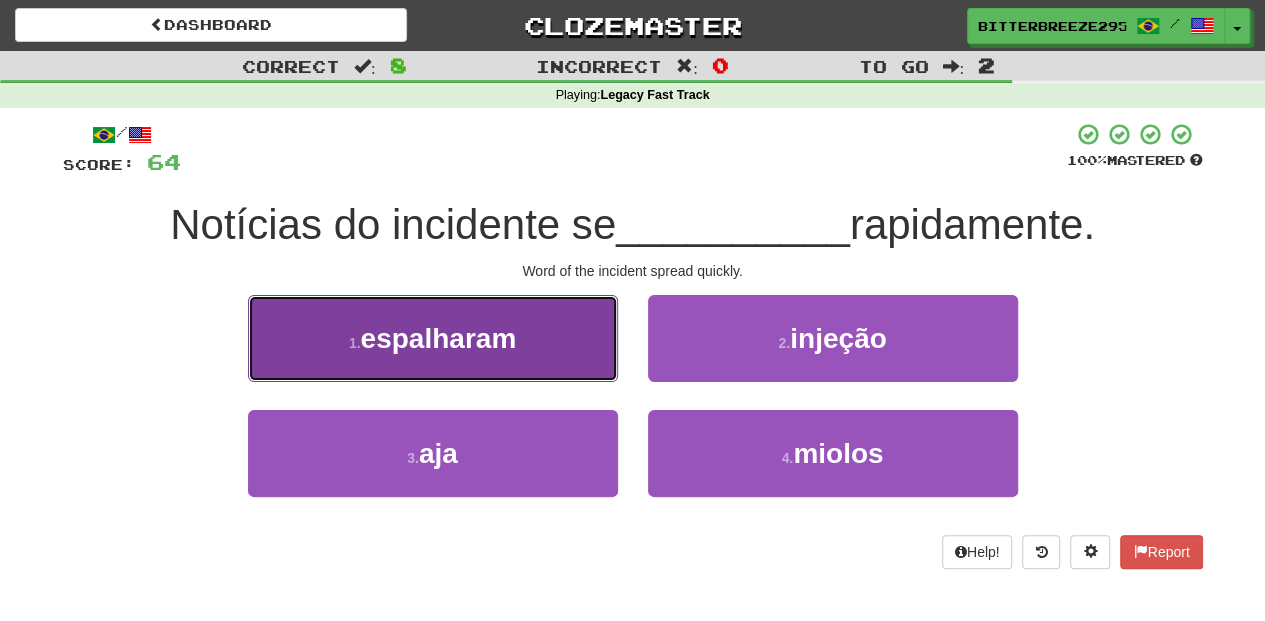 click on "1 .  espalharam" at bounding box center [433, 338] 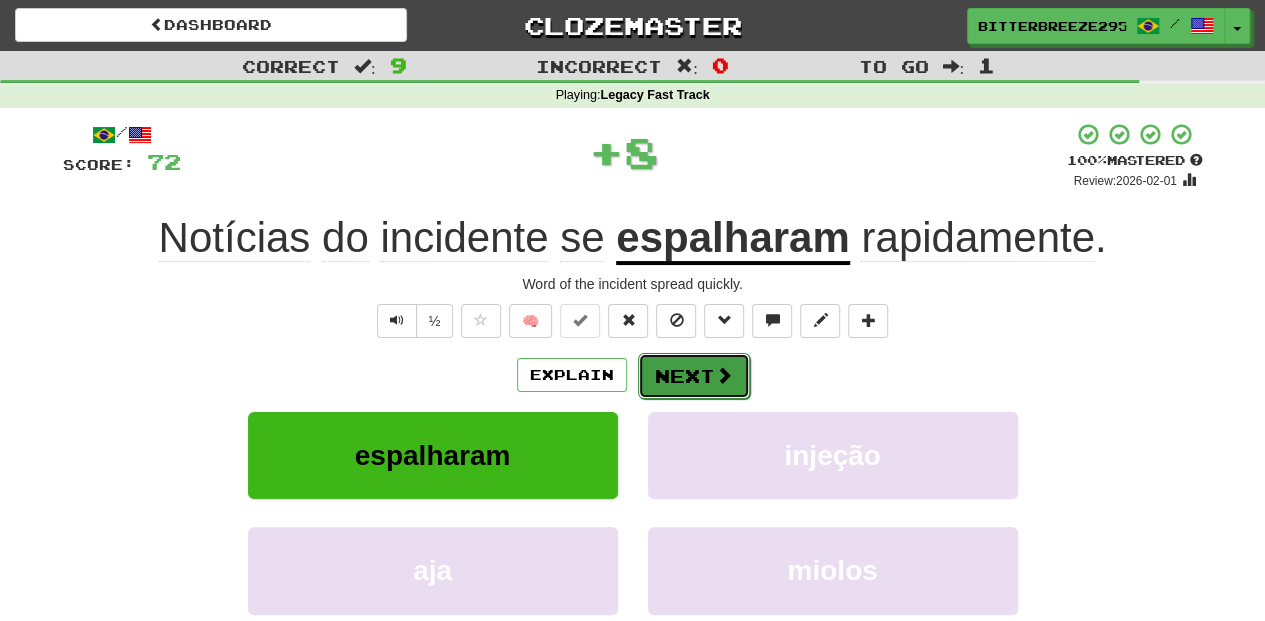 click on "Next" at bounding box center [694, 376] 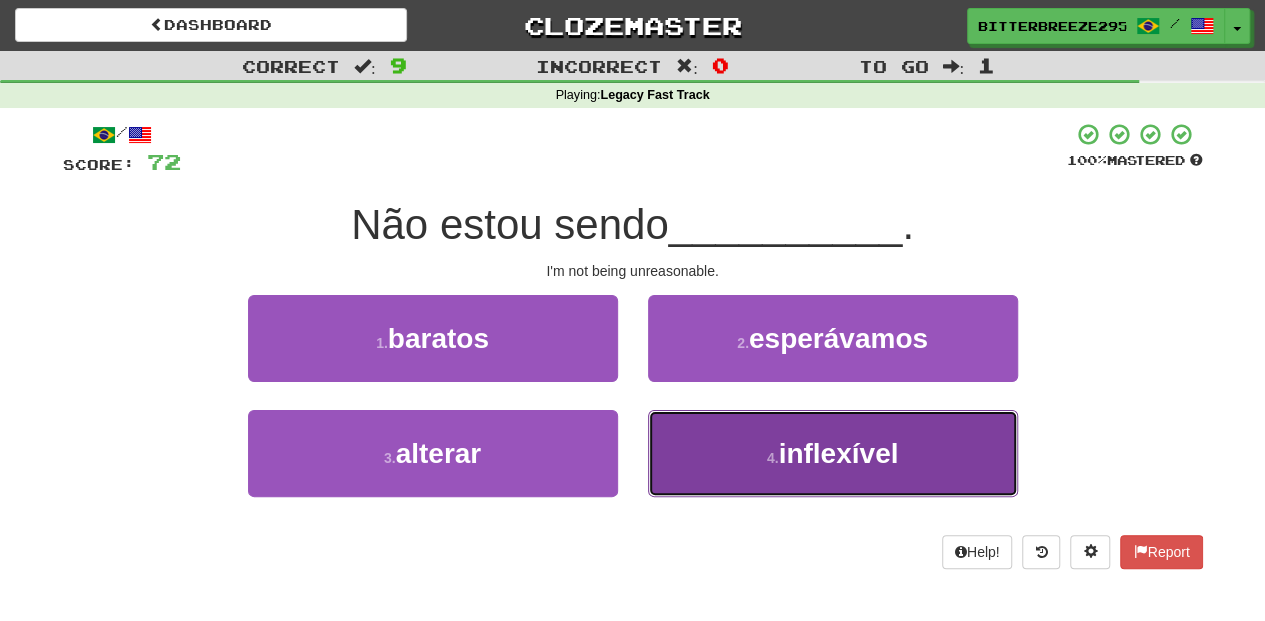 click on "4 .  inflexível" at bounding box center [833, 453] 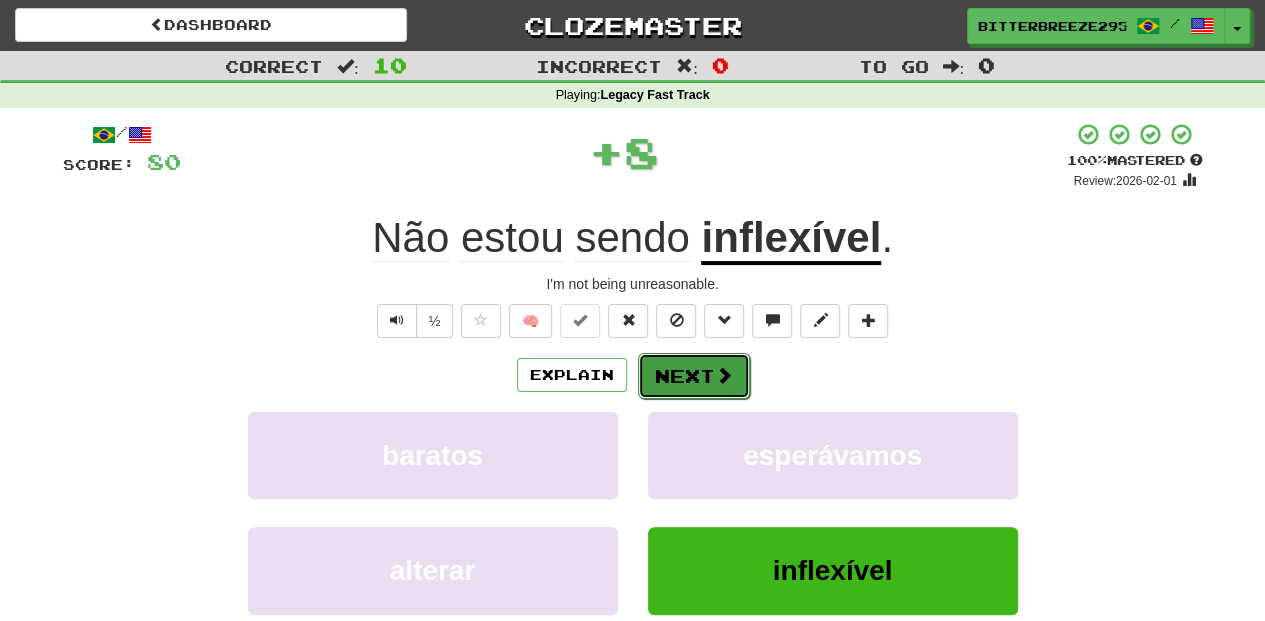 click on "Next" at bounding box center (694, 376) 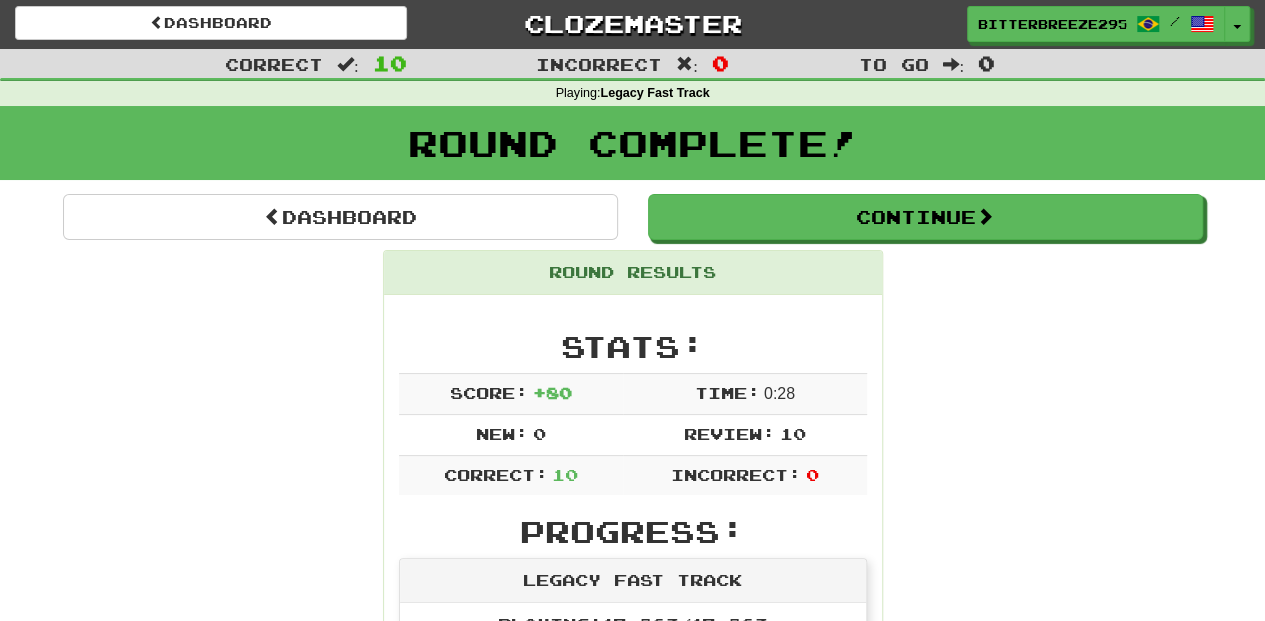 scroll, scrollTop: 0, scrollLeft: 0, axis: both 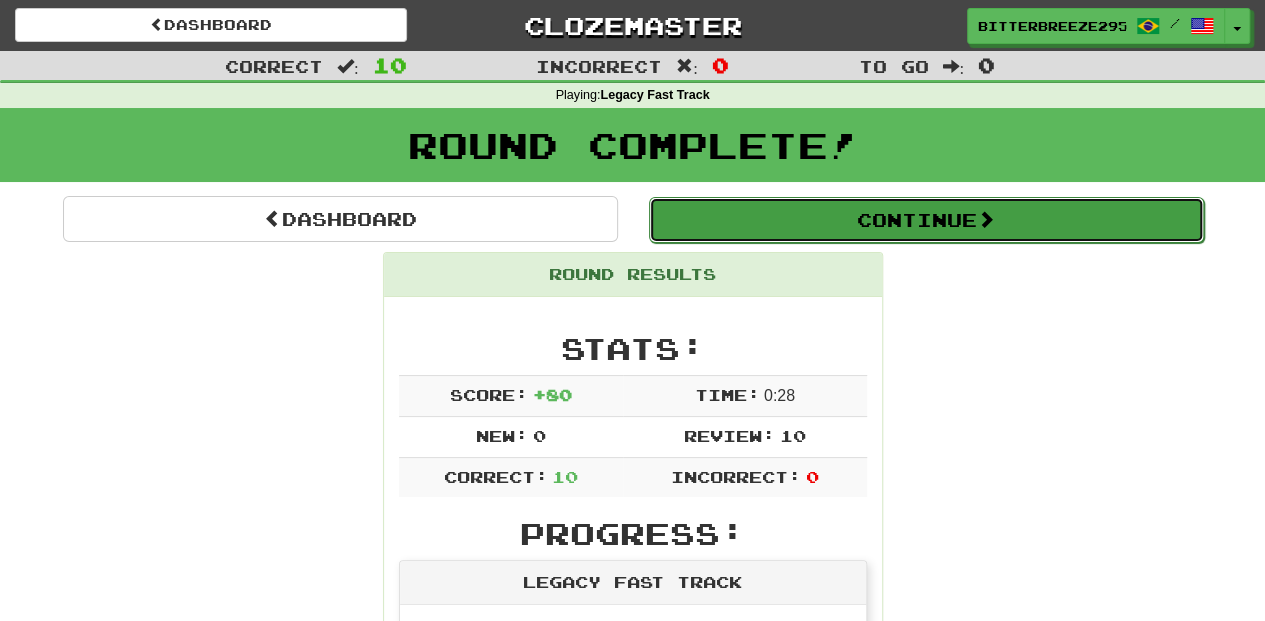 click on "Continue" at bounding box center [926, 220] 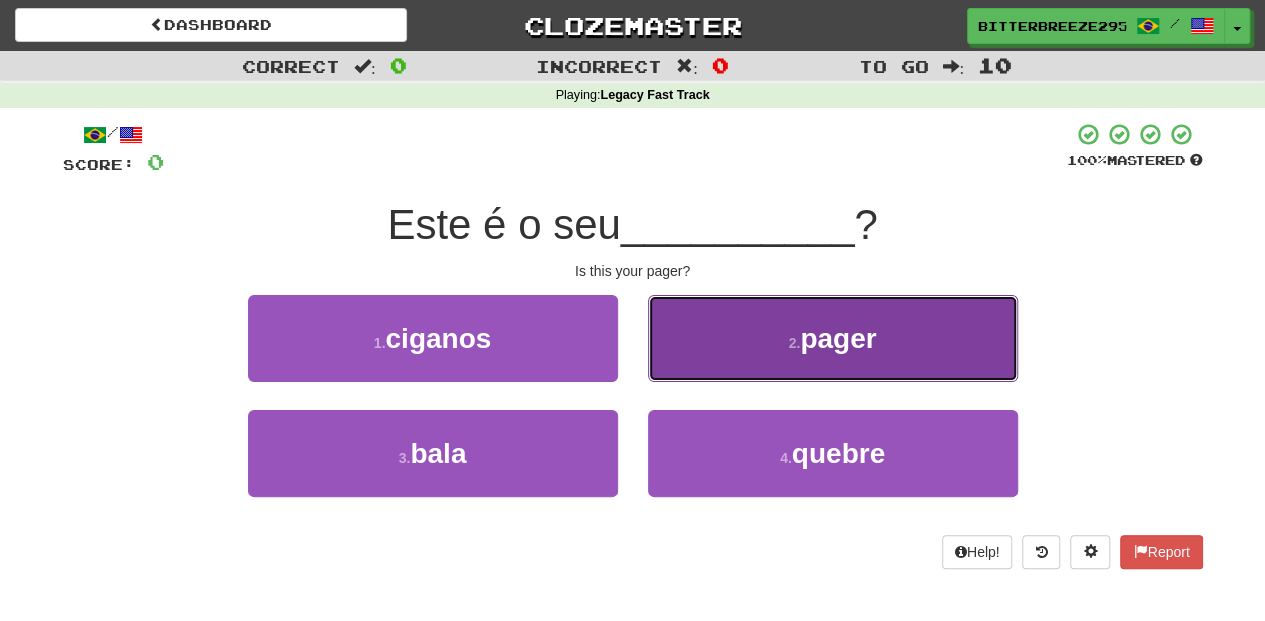 click on "2 .  pager" at bounding box center [833, 338] 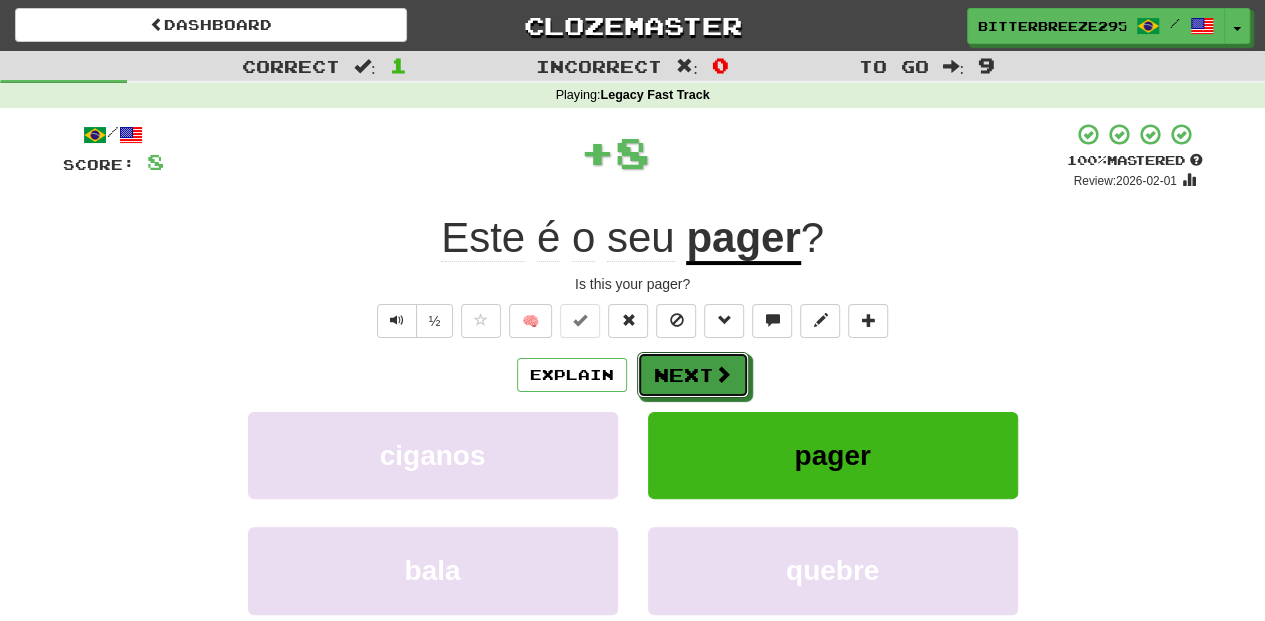 click on "Next" at bounding box center (693, 375) 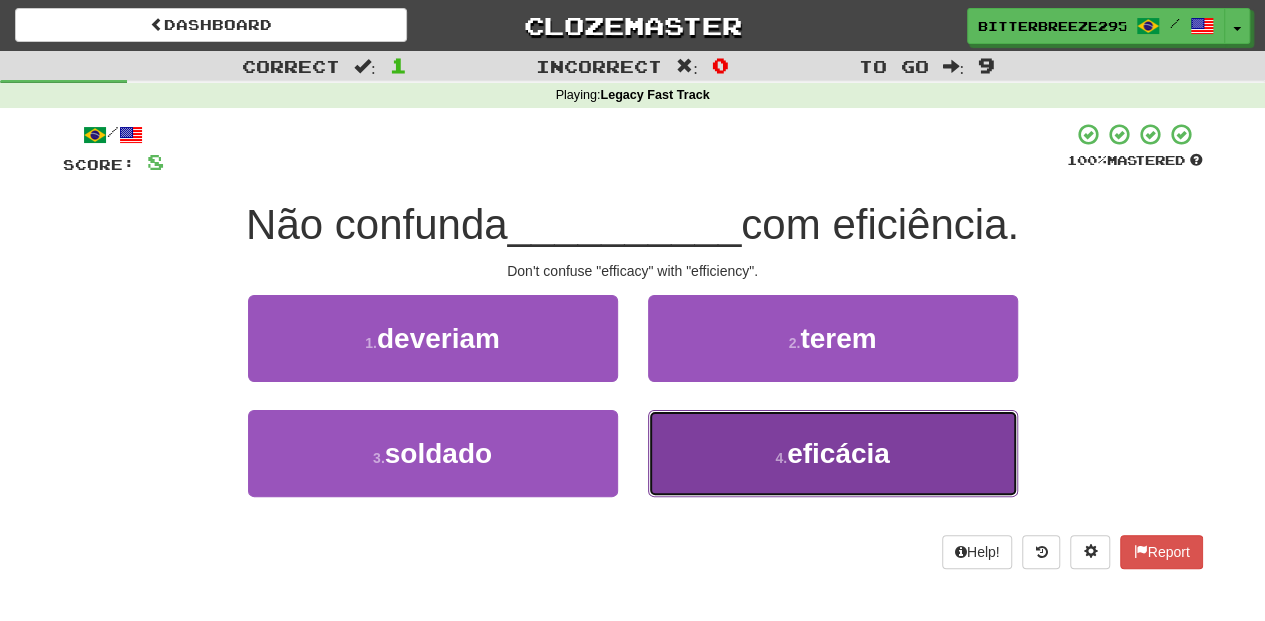 click on "4 .  eficácia" at bounding box center (833, 453) 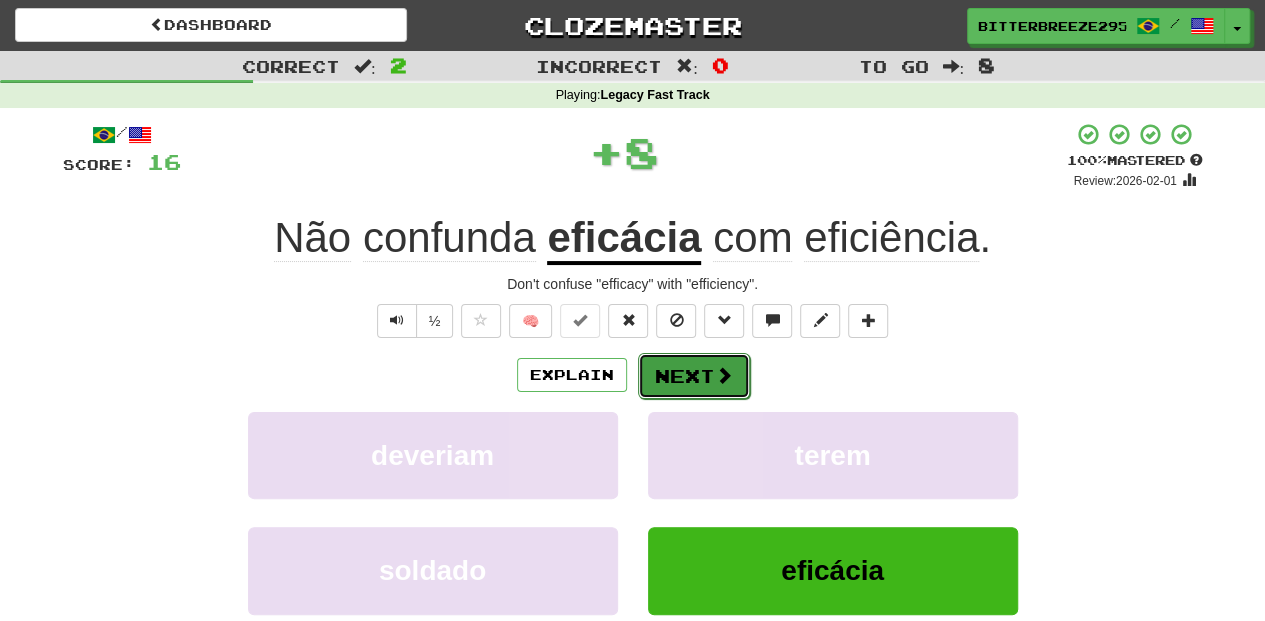 click on "Next" at bounding box center (694, 376) 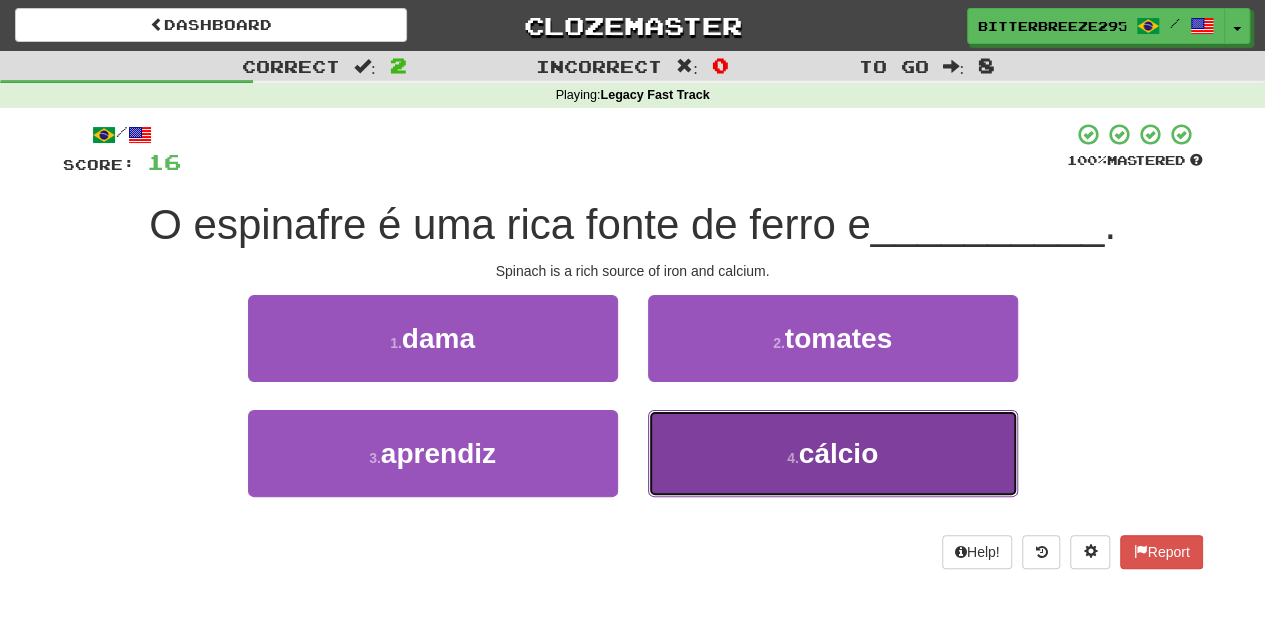 click on "4 .  cálcio" at bounding box center [833, 453] 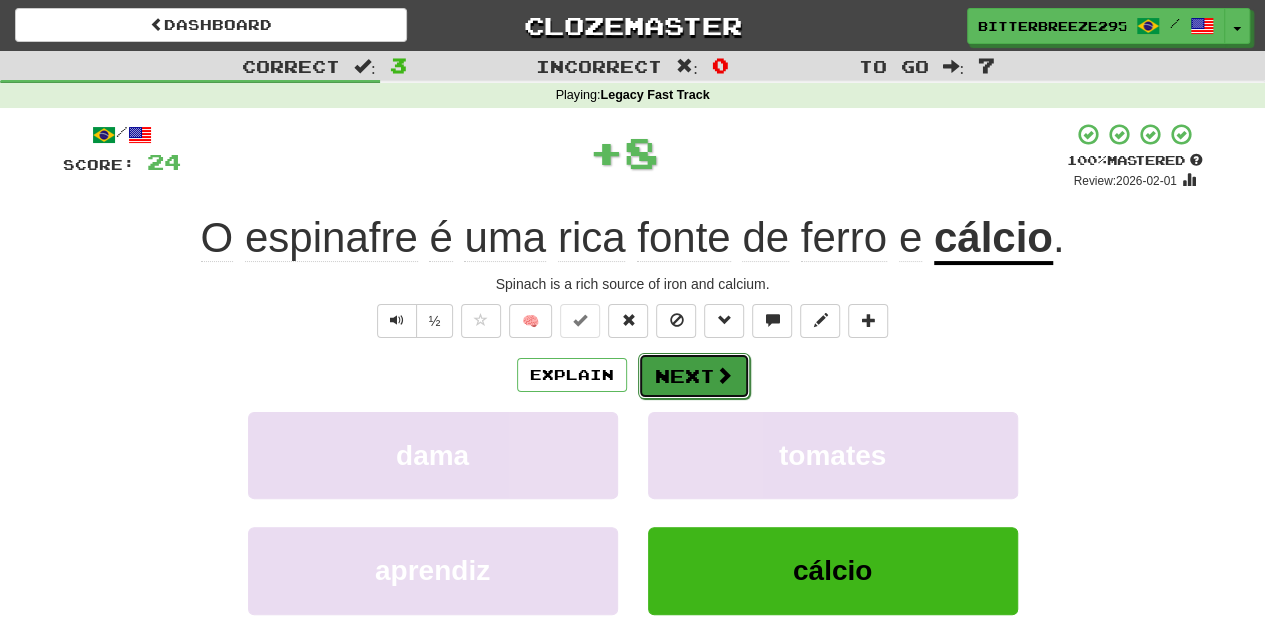 click on "Next" at bounding box center (694, 376) 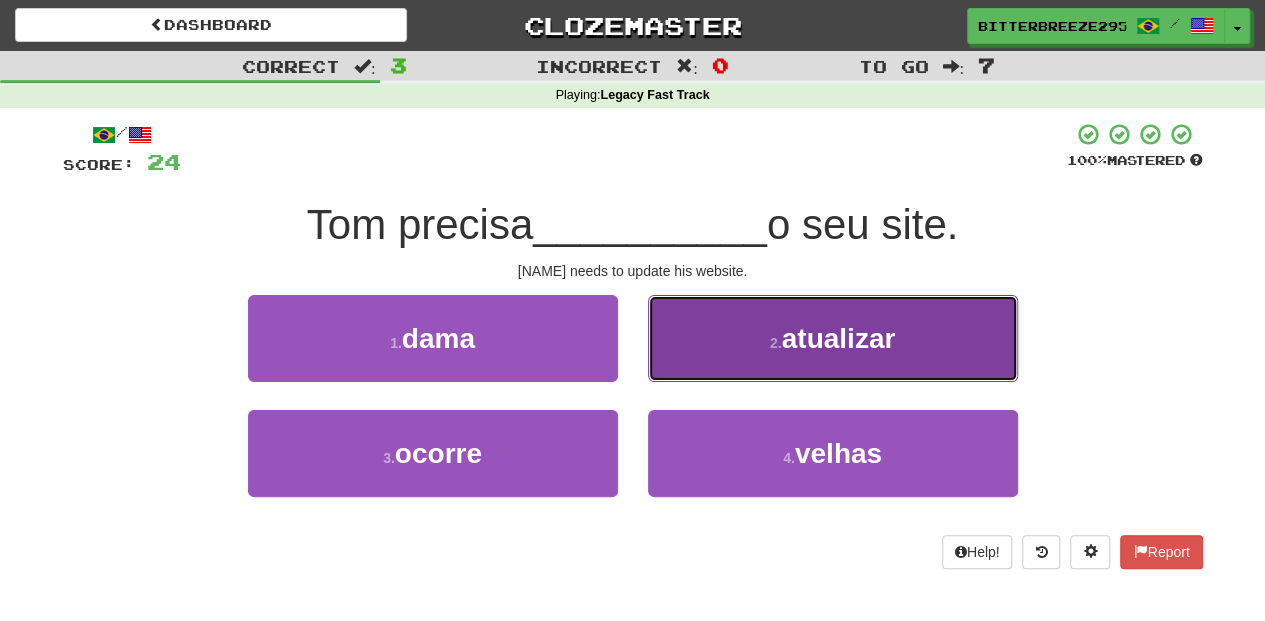 click on "2 .  atualizar" at bounding box center (833, 338) 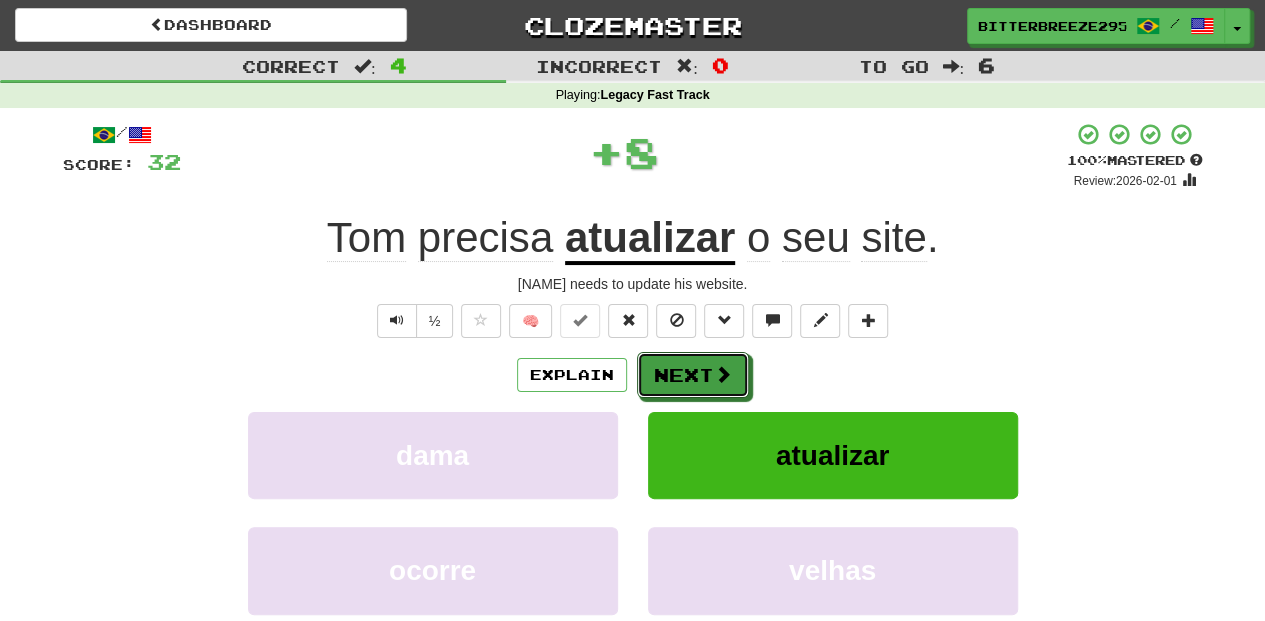 click on "Next" at bounding box center [693, 375] 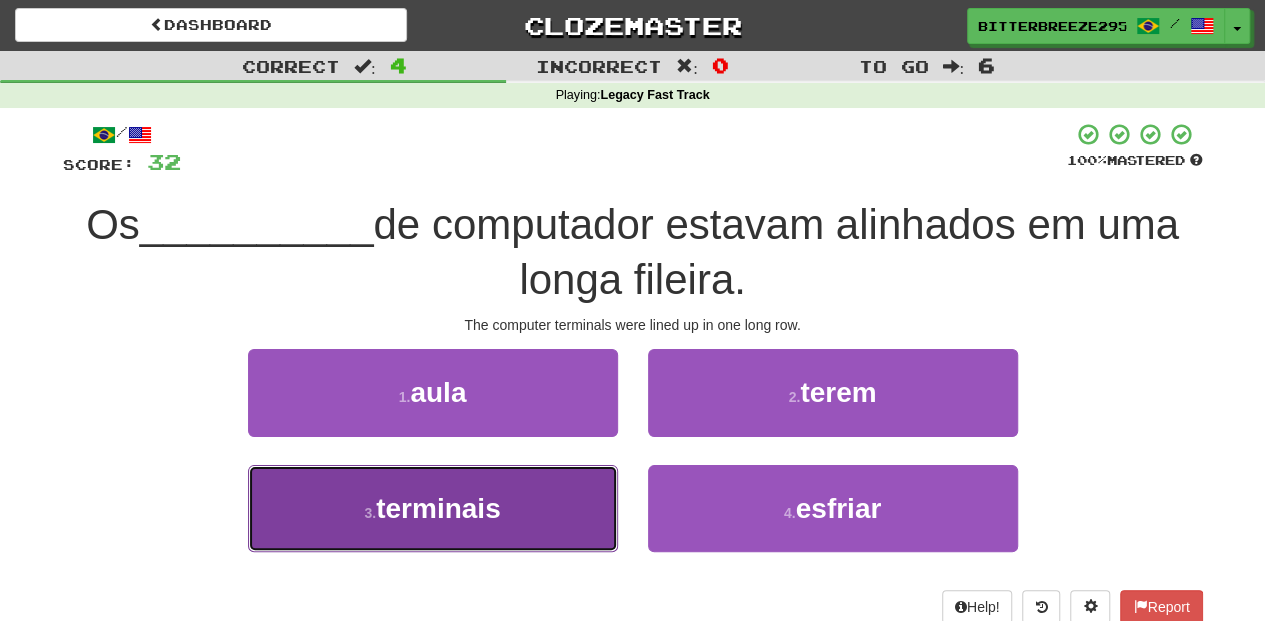 click on "3 .  terminais" at bounding box center [433, 508] 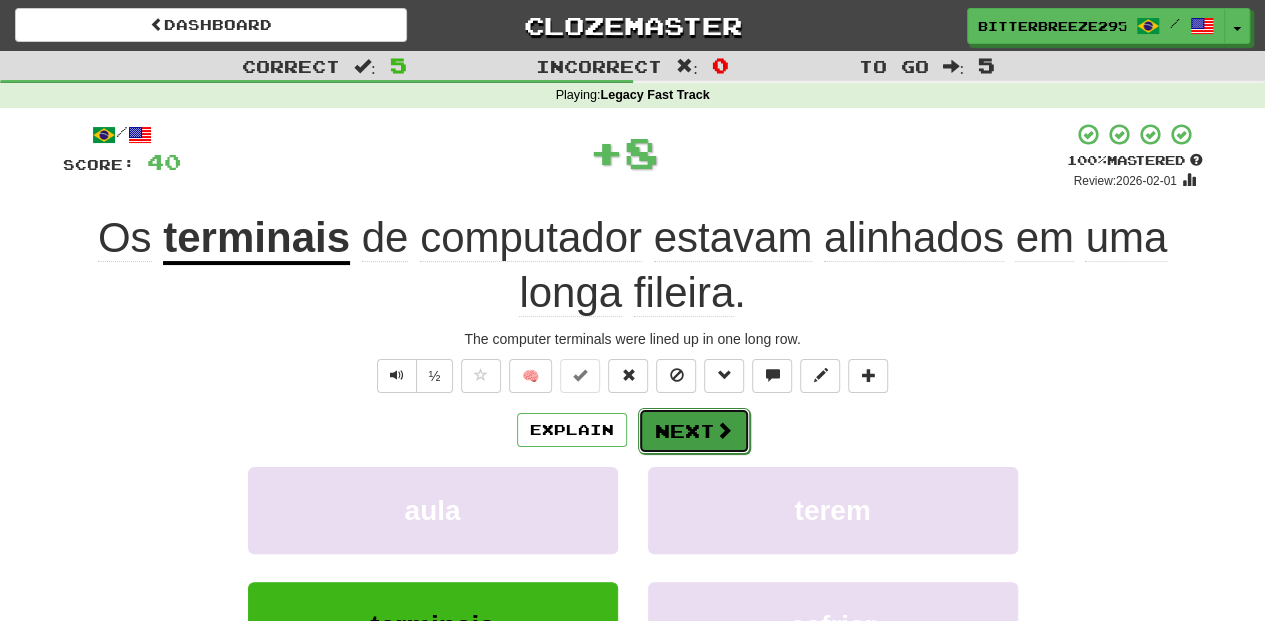 click on "Next" at bounding box center [694, 431] 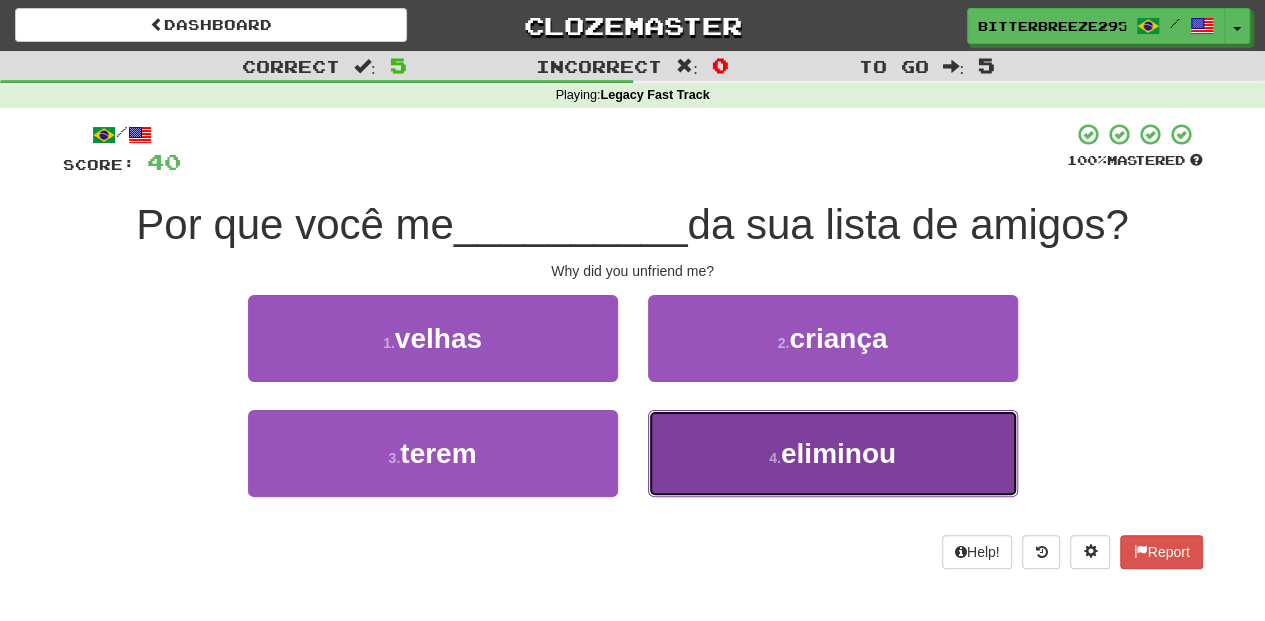 click on "4 .  eliminou" at bounding box center [833, 453] 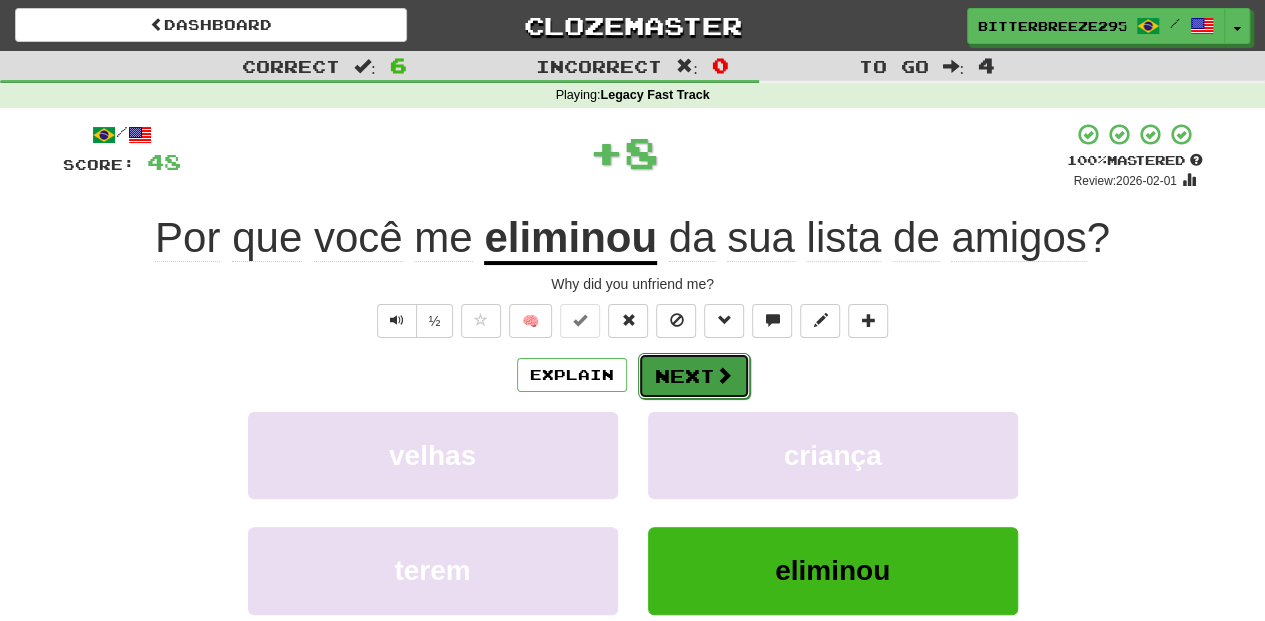 click on "Next" at bounding box center [694, 376] 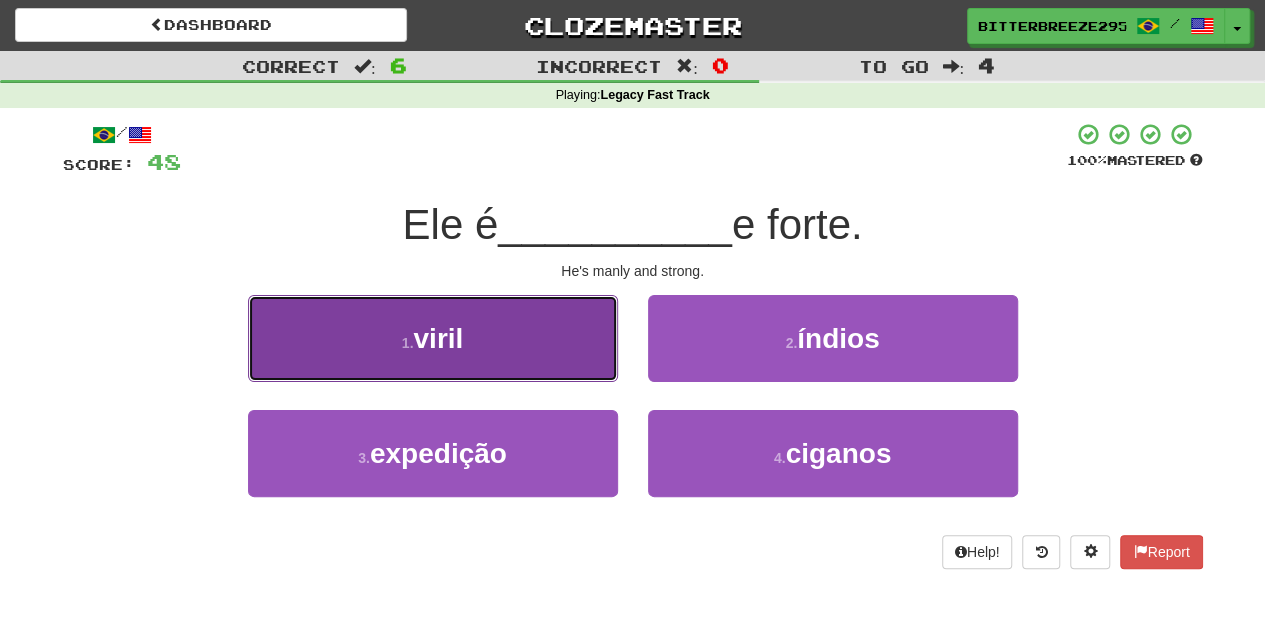 click on "1 .  viril" at bounding box center [433, 338] 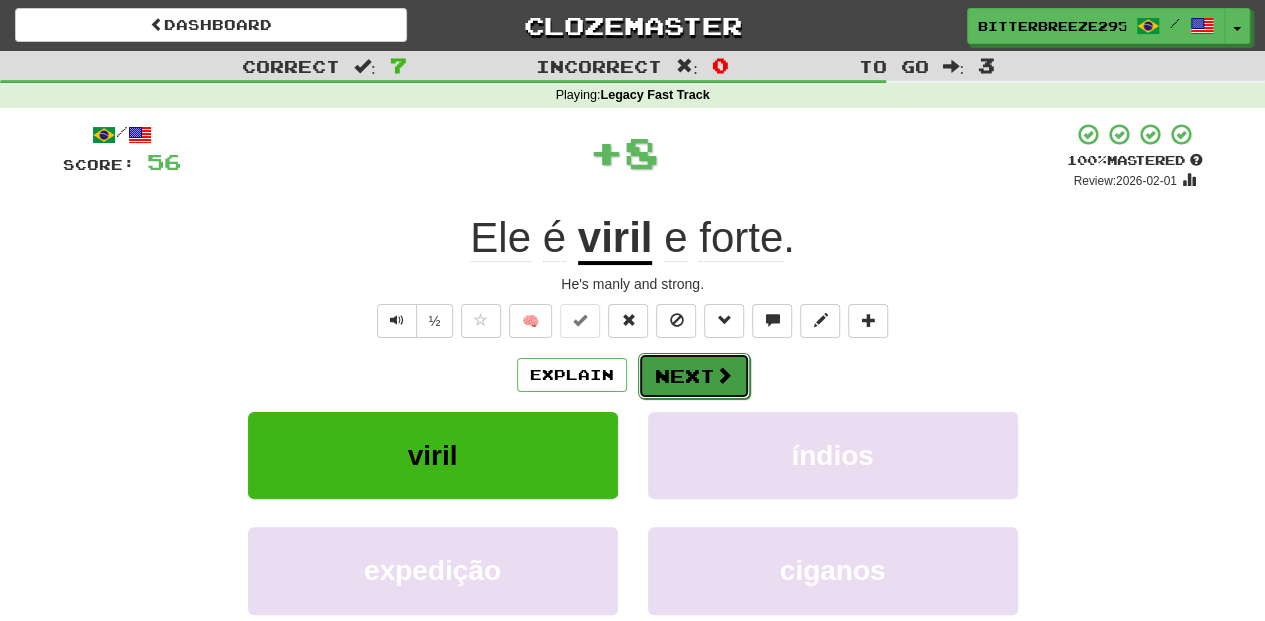 click on "Next" at bounding box center [694, 376] 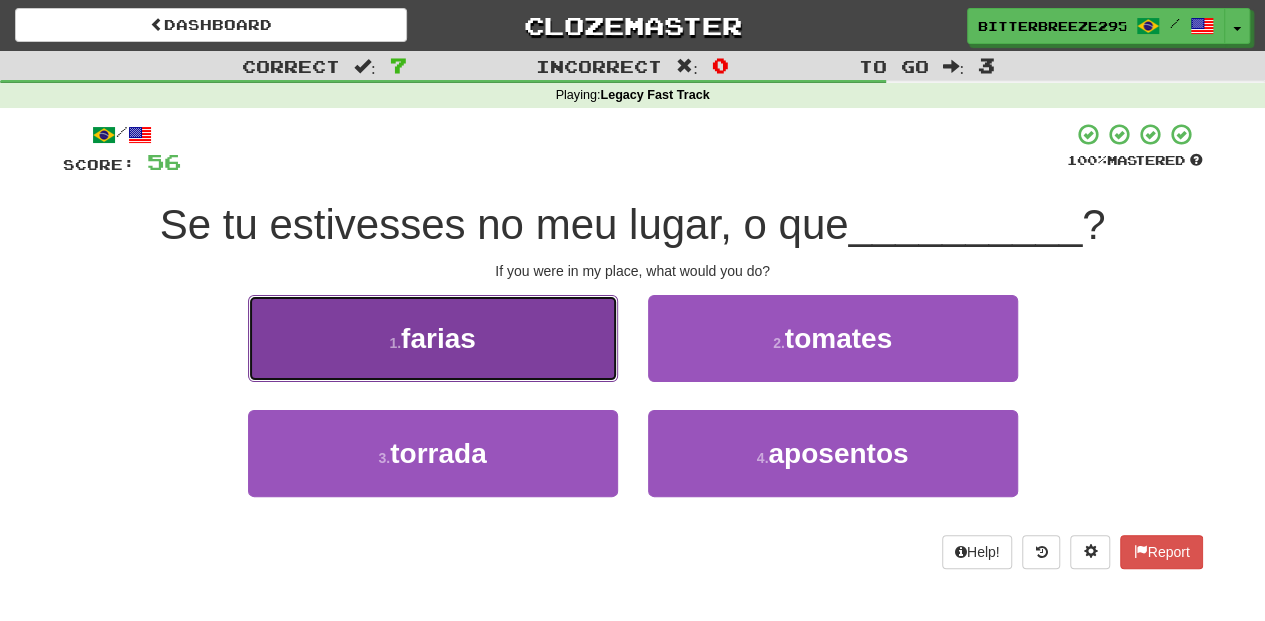 click on "1 .  farias" at bounding box center (433, 338) 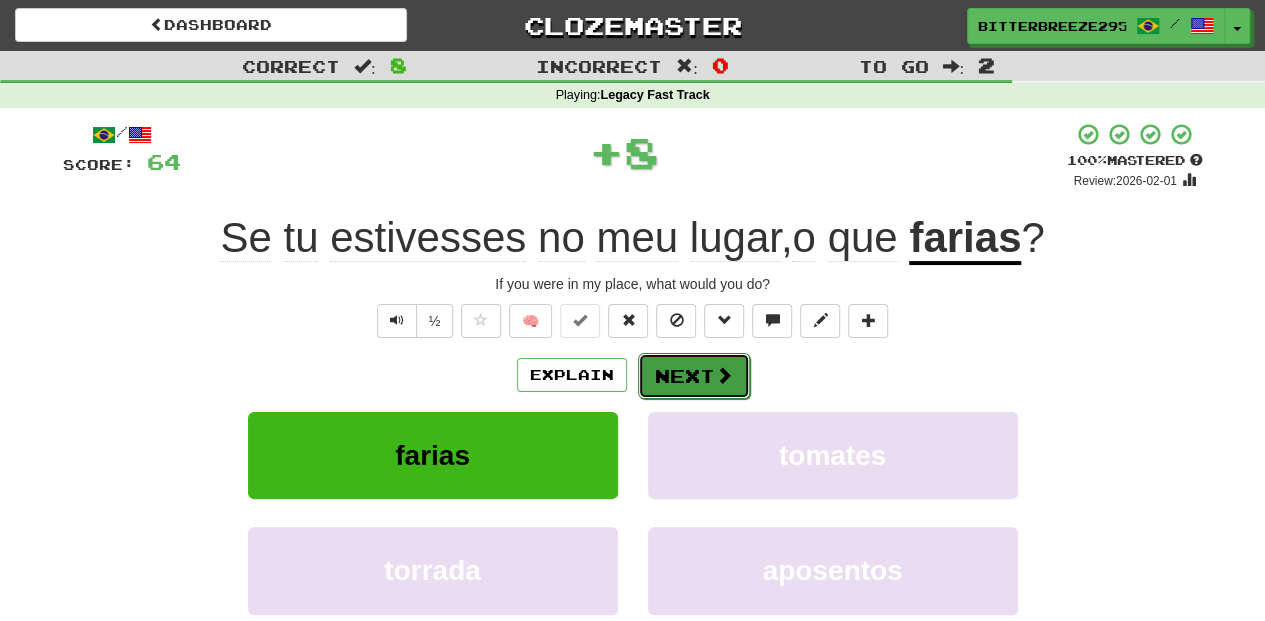 click on "Next" at bounding box center [694, 376] 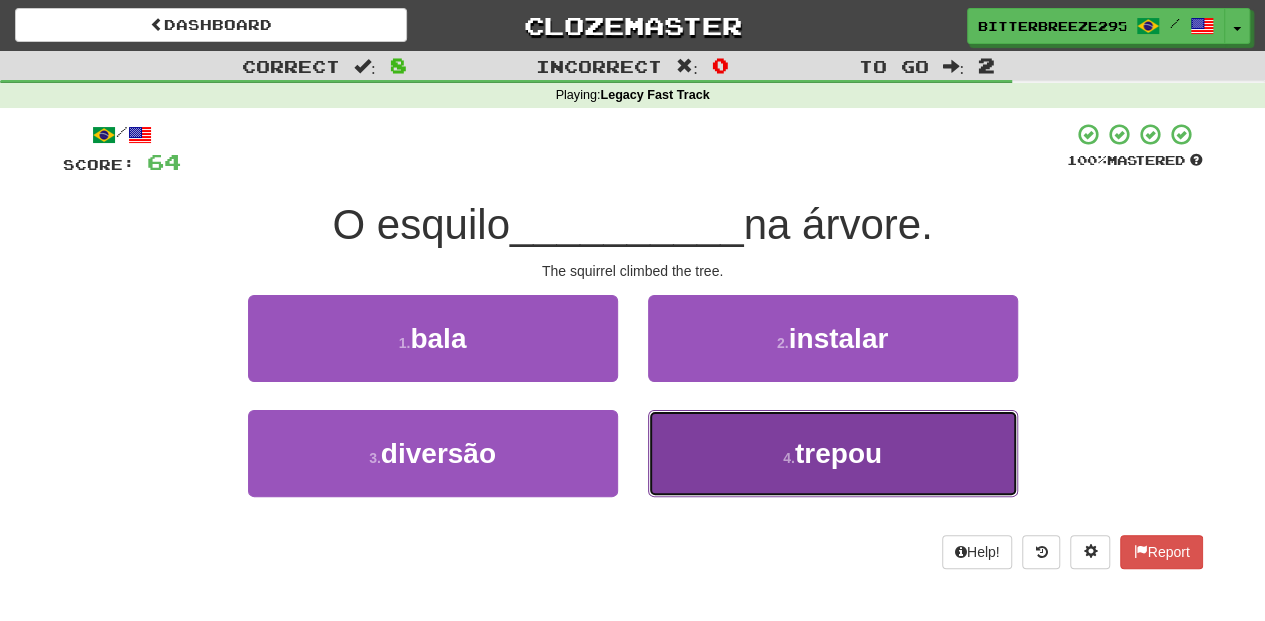 click on "4 .  trepou" at bounding box center (833, 453) 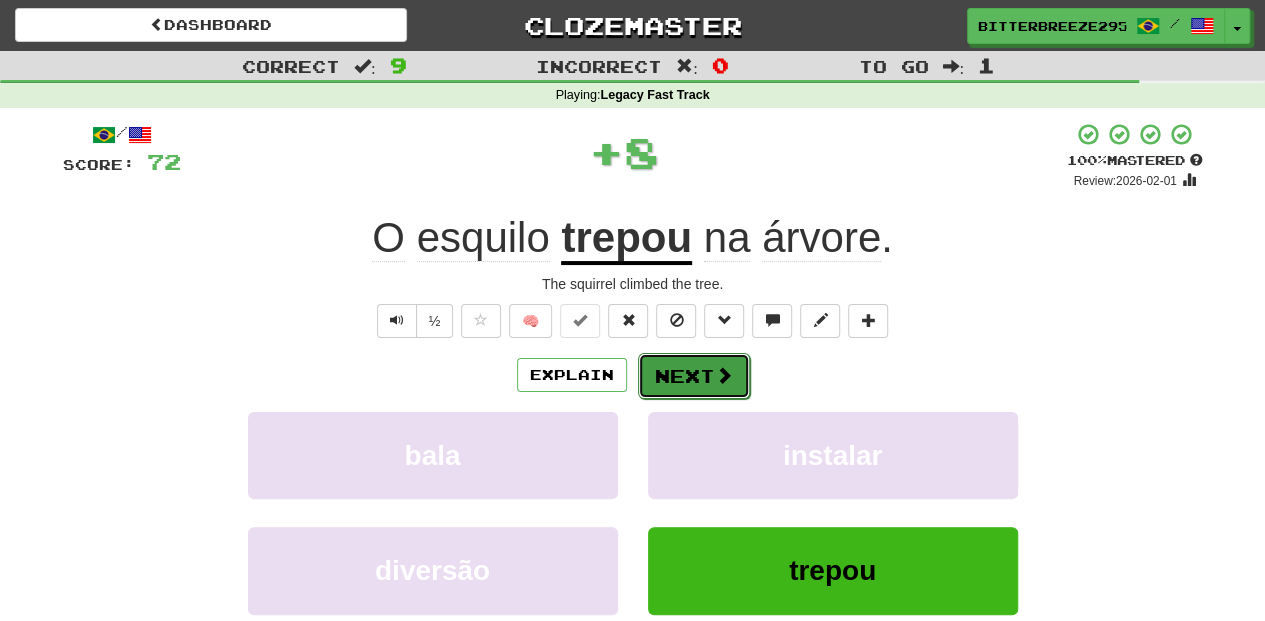 click on "Next" at bounding box center (694, 376) 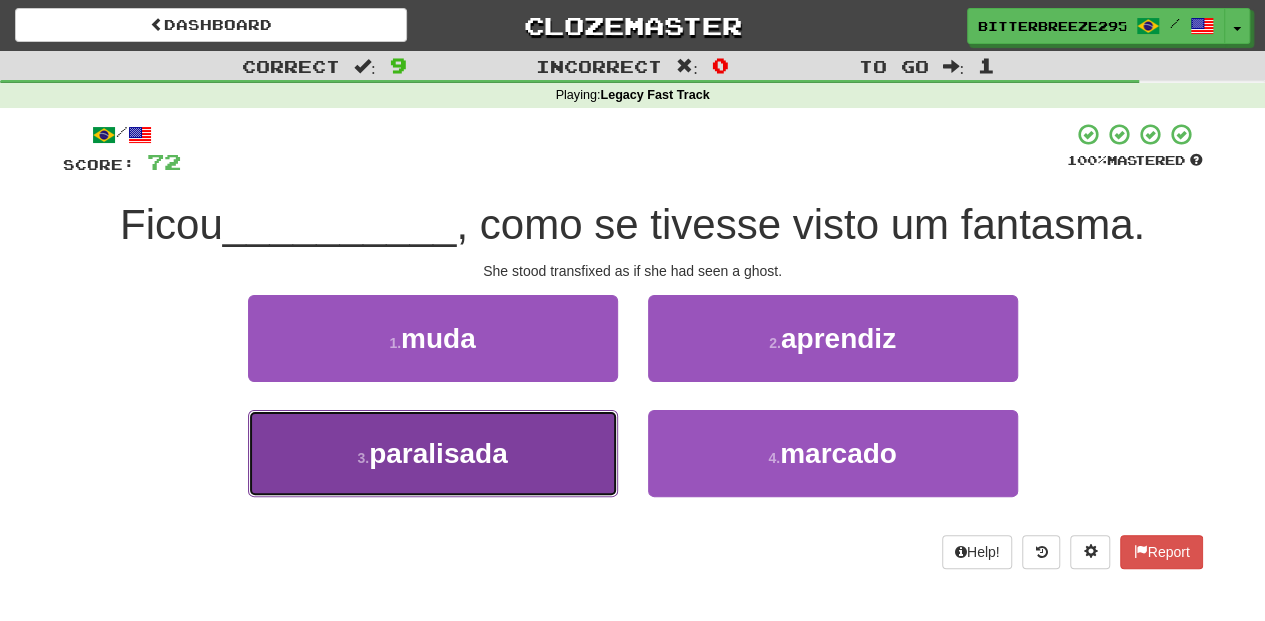 click on "3 .  paralisada" at bounding box center (433, 453) 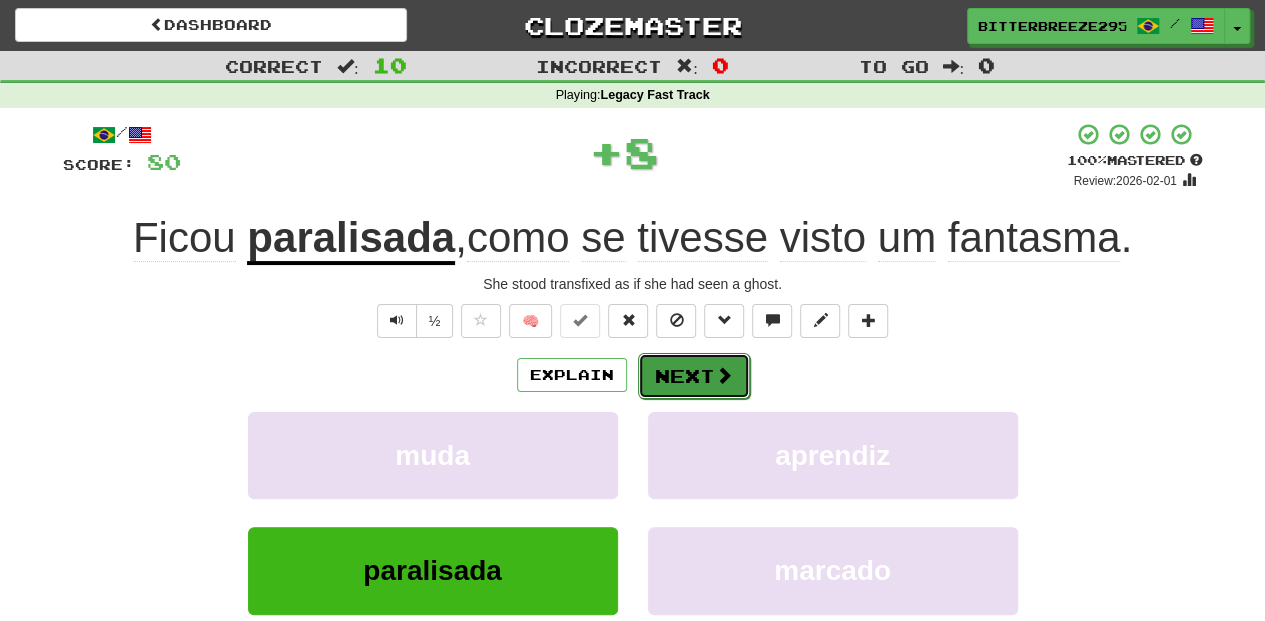 click on "Next" at bounding box center [694, 376] 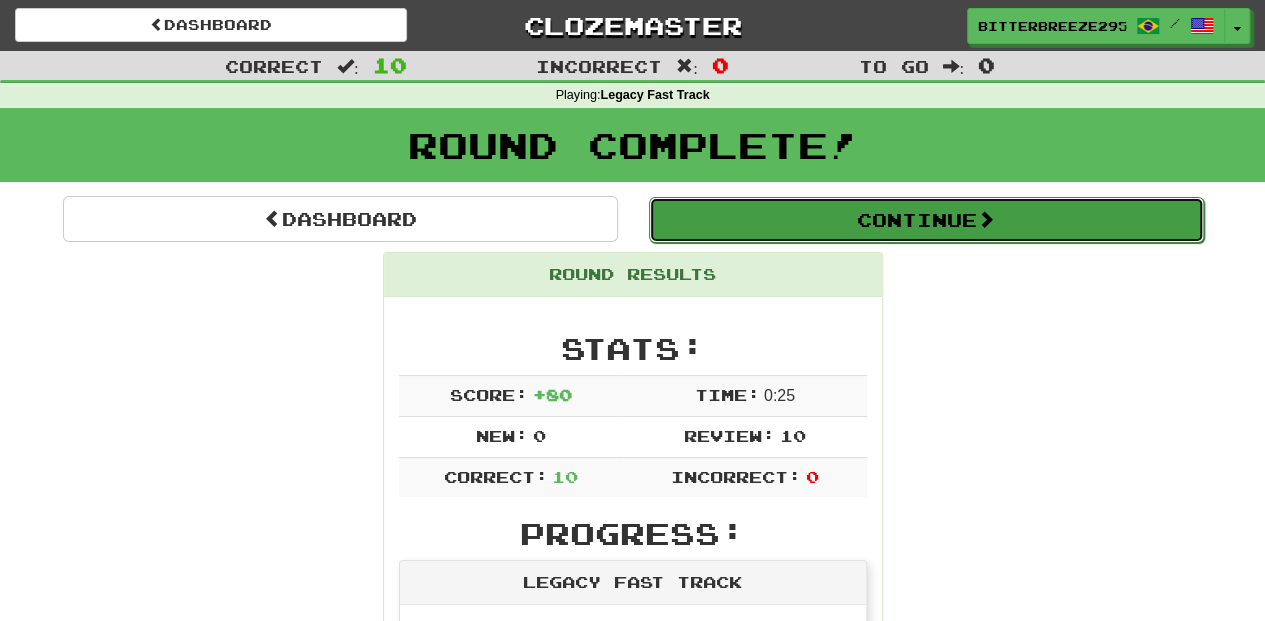 click on "Continue" at bounding box center [926, 220] 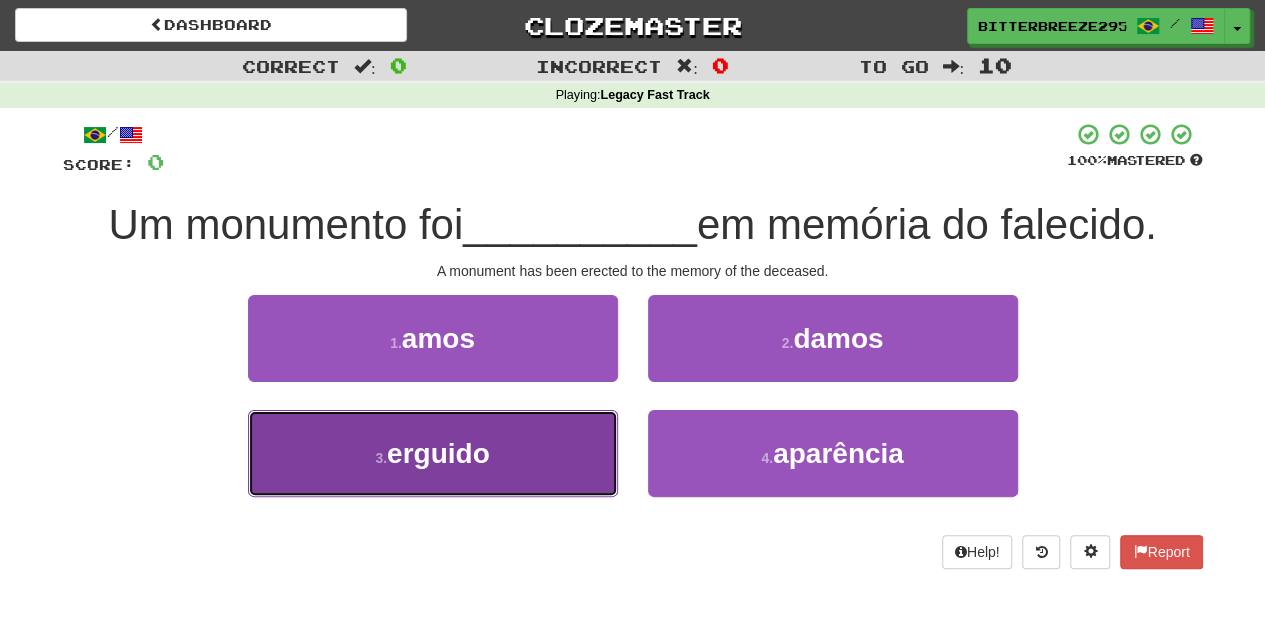 click on "3 .  erguido" at bounding box center [433, 453] 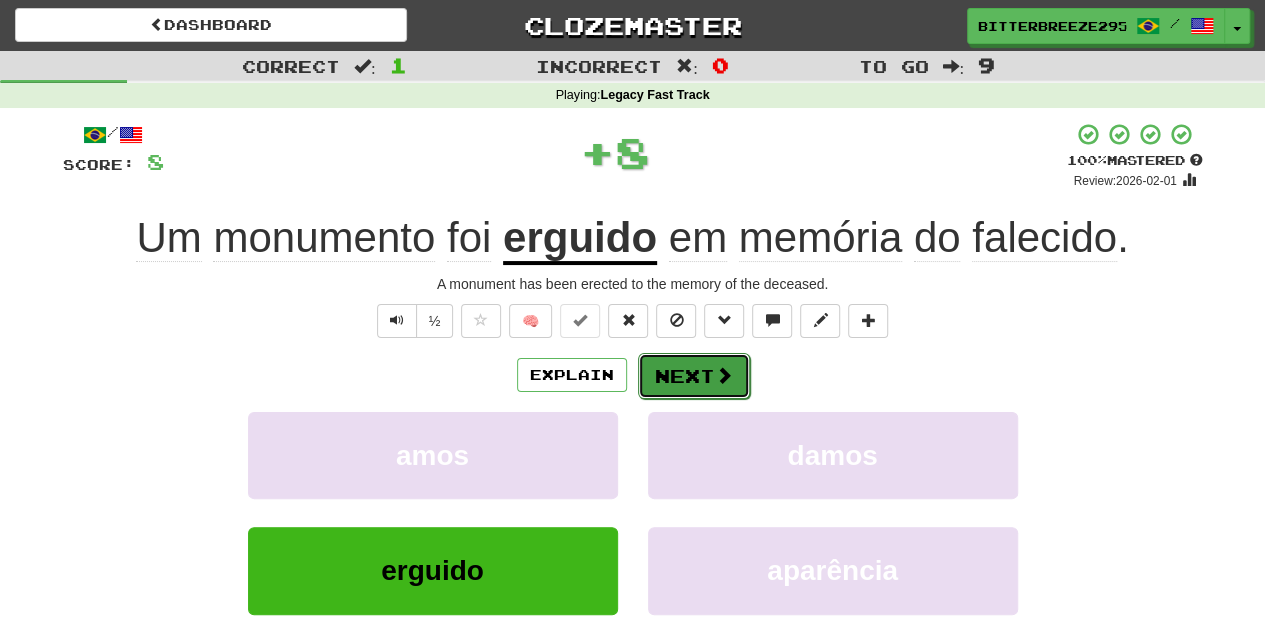 click on "Next" at bounding box center [694, 376] 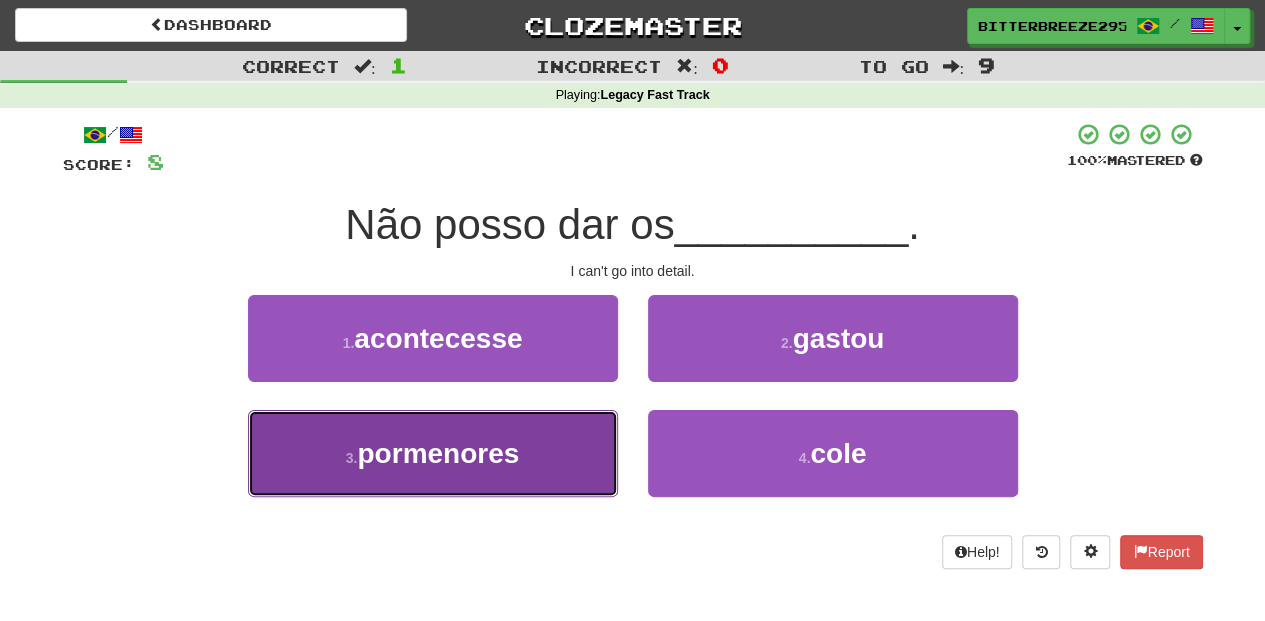 click on "3 .  pormenores" at bounding box center [433, 453] 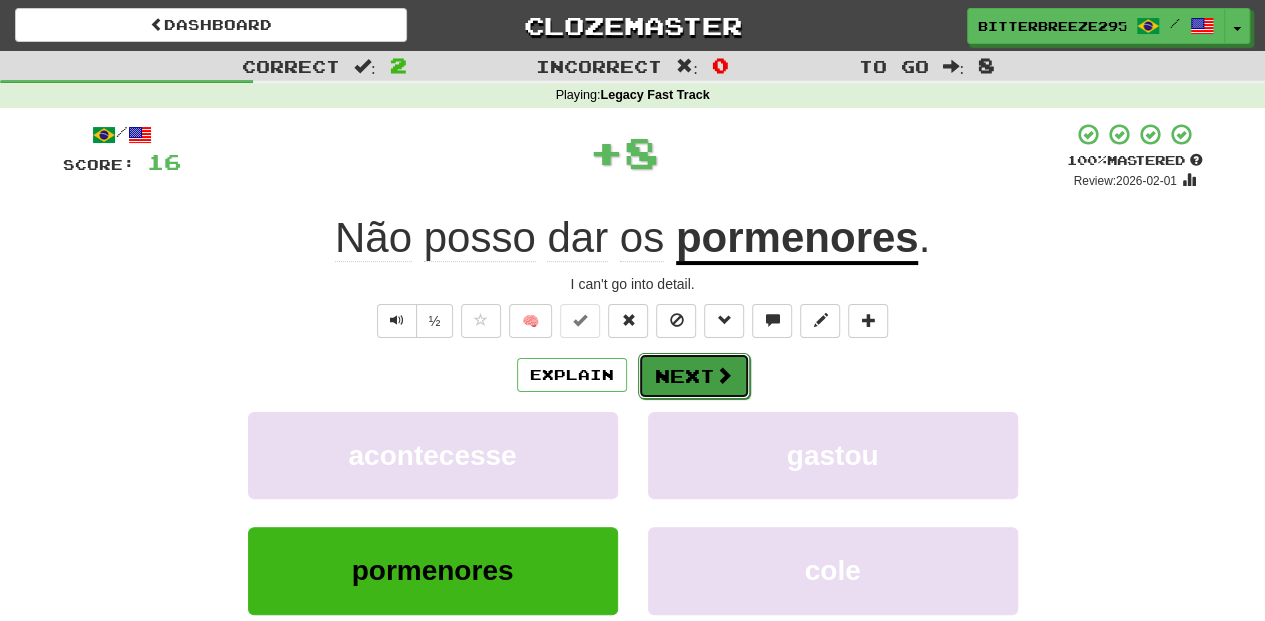 click on "Next" at bounding box center (694, 376) 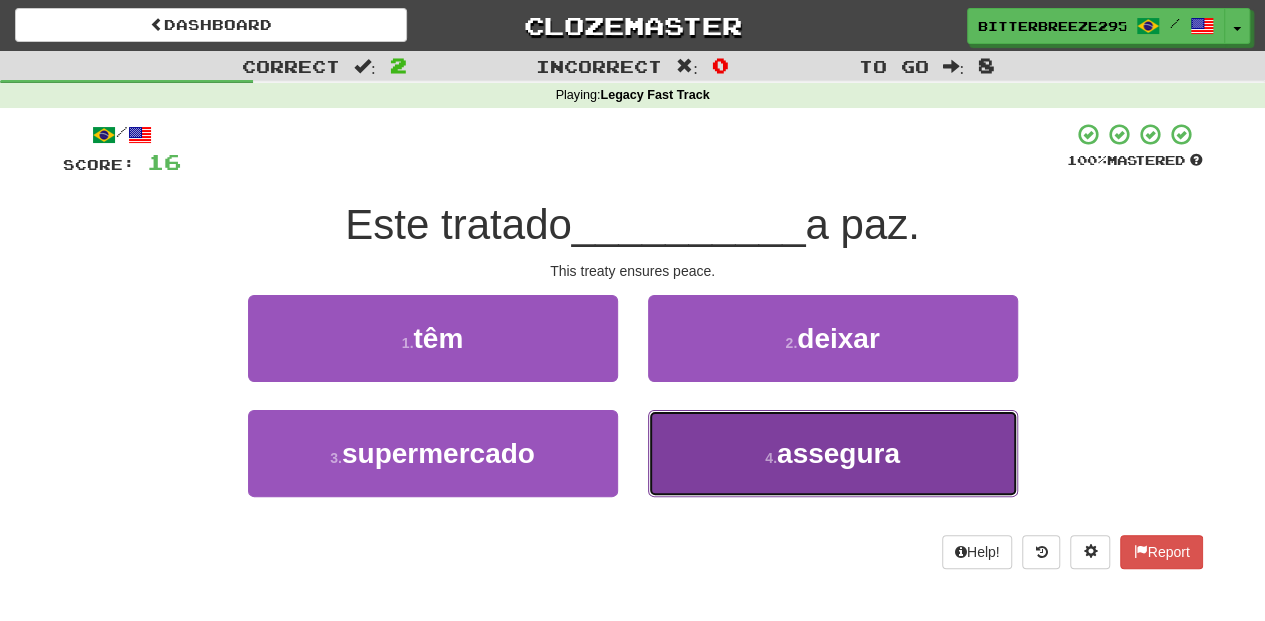 click on "4 .  assegura" at bounding box center (833, 453) 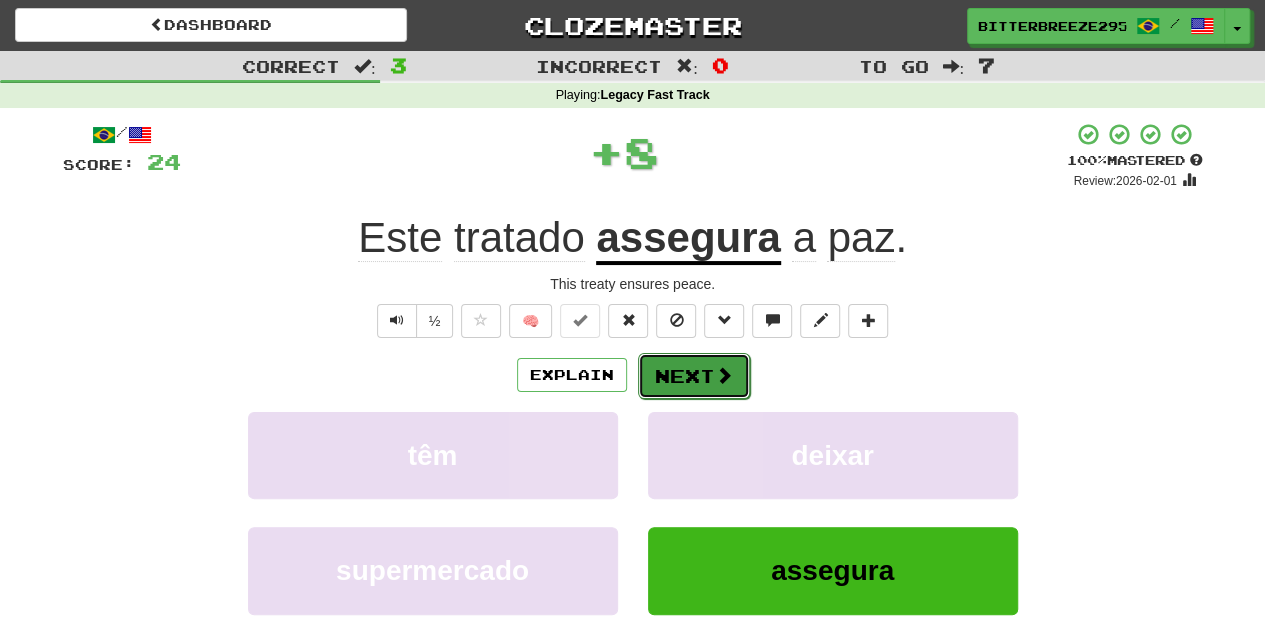 click on "Next" at bounding box center [694, 376] 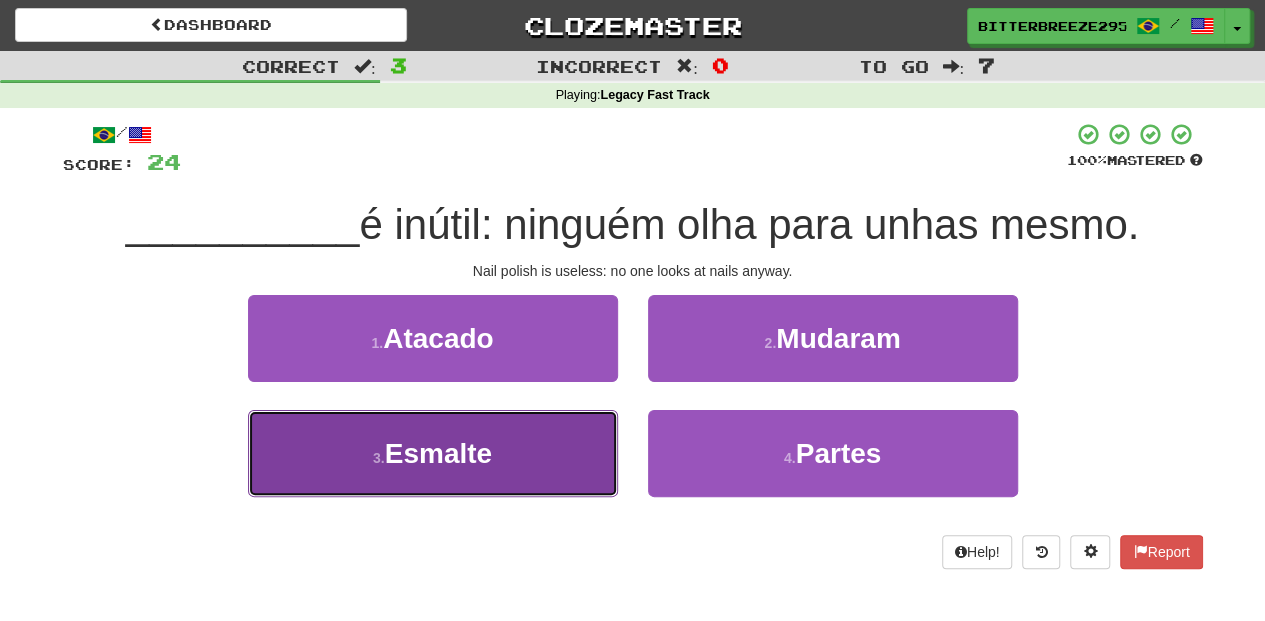 click on "3 .  Esmalte" at bounding box center [433, 453] 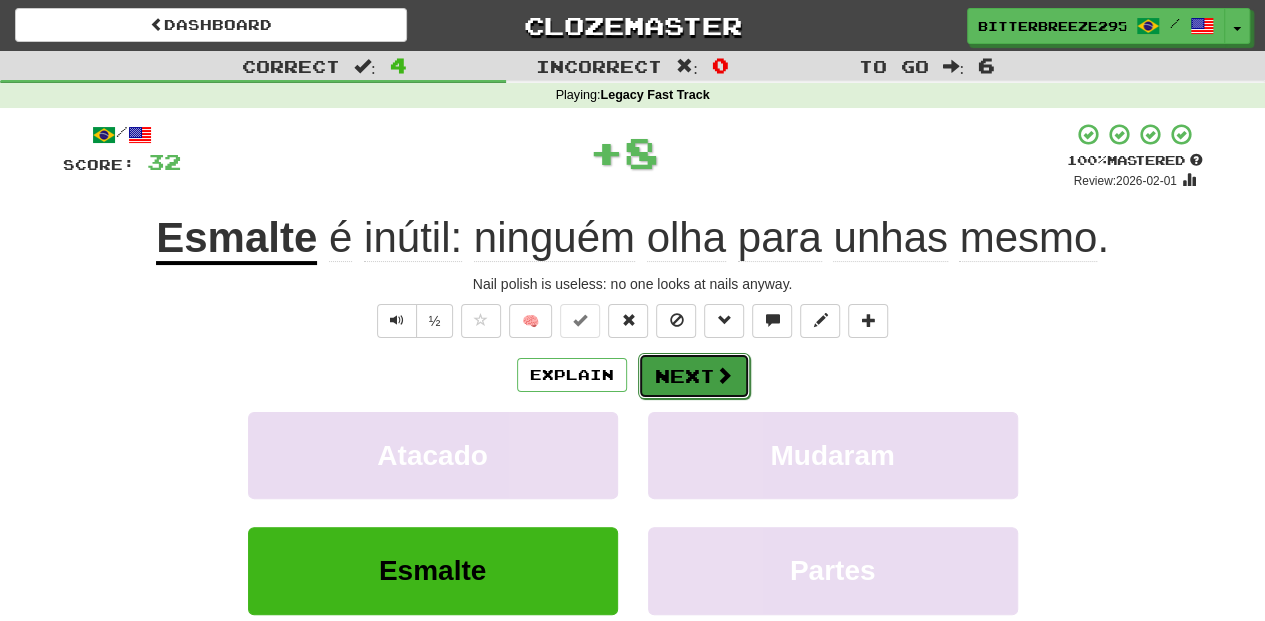 click on "Next" at bounding box center (694, 376) 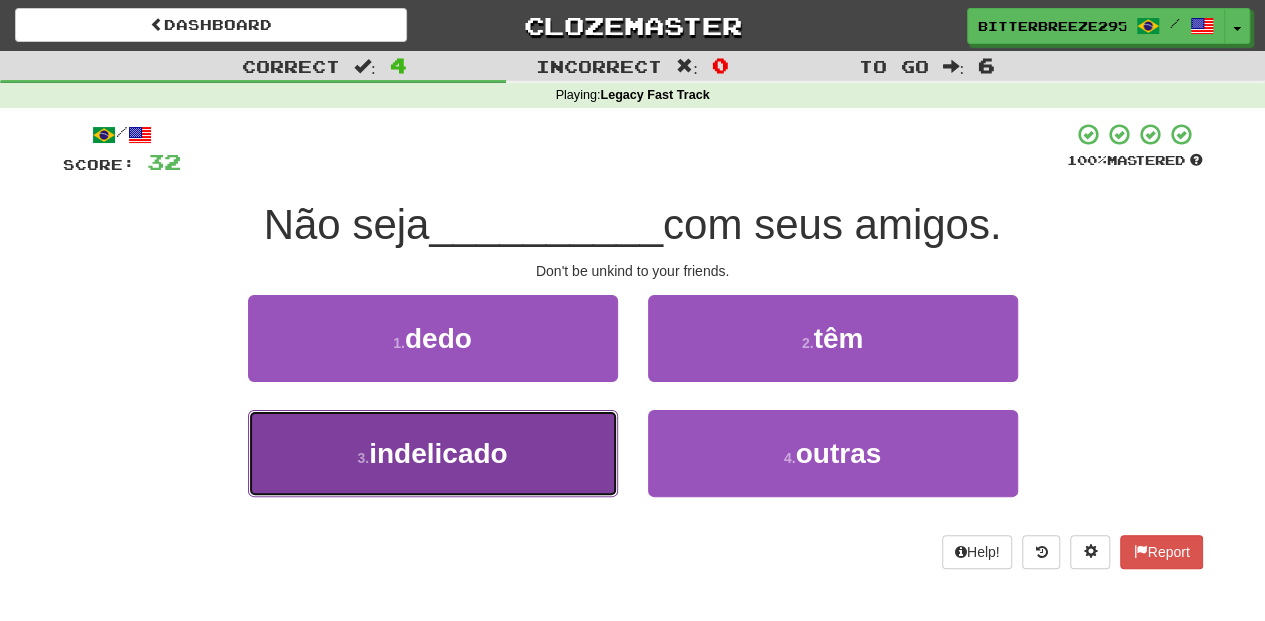 click on "3 .  indelicado" at bounding box center (433, 453) 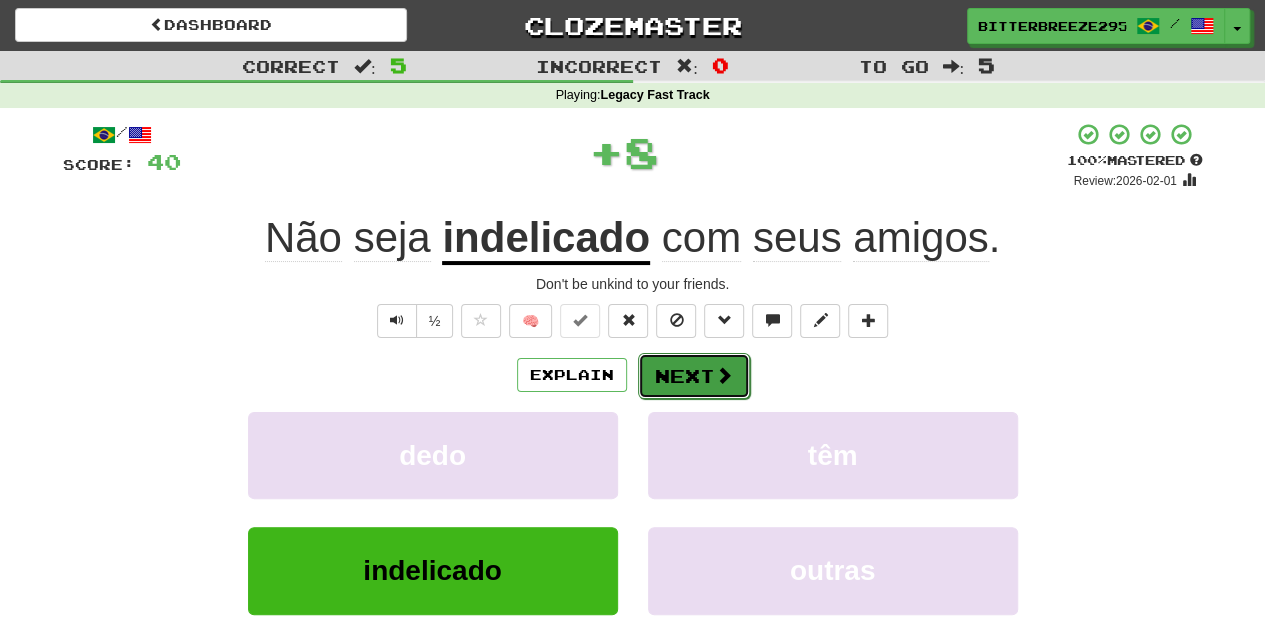click on "Next" at bounding box center [694, 376] 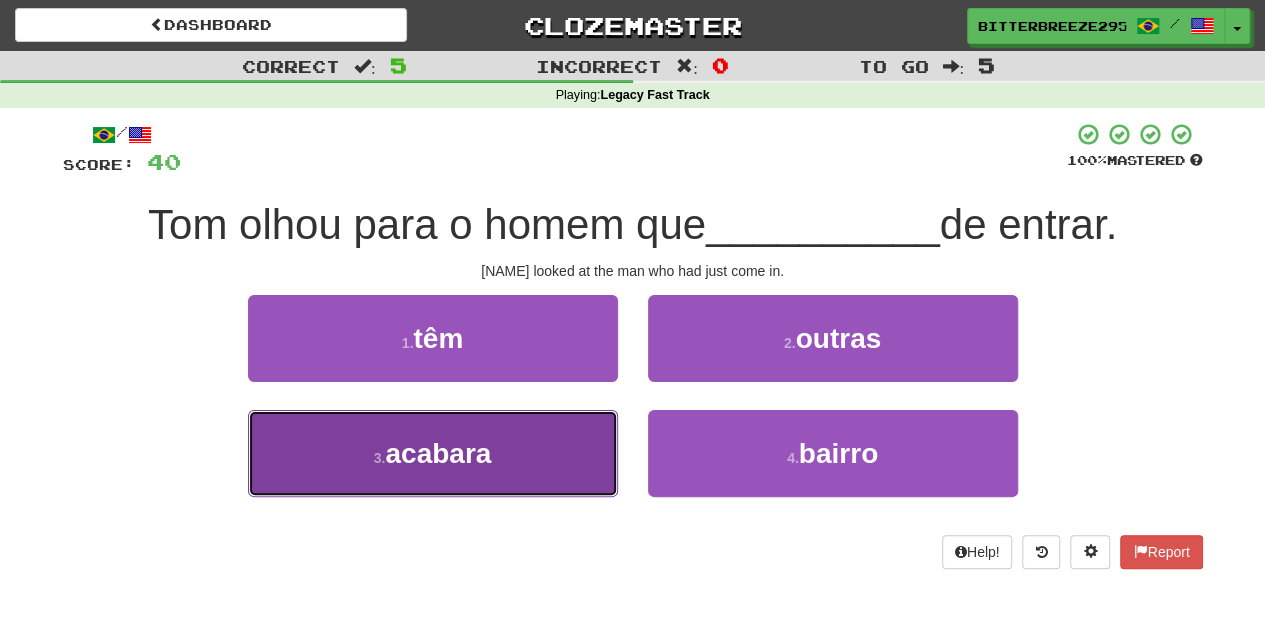 click on "3 .  acabara" at bounding box center [433, 453] 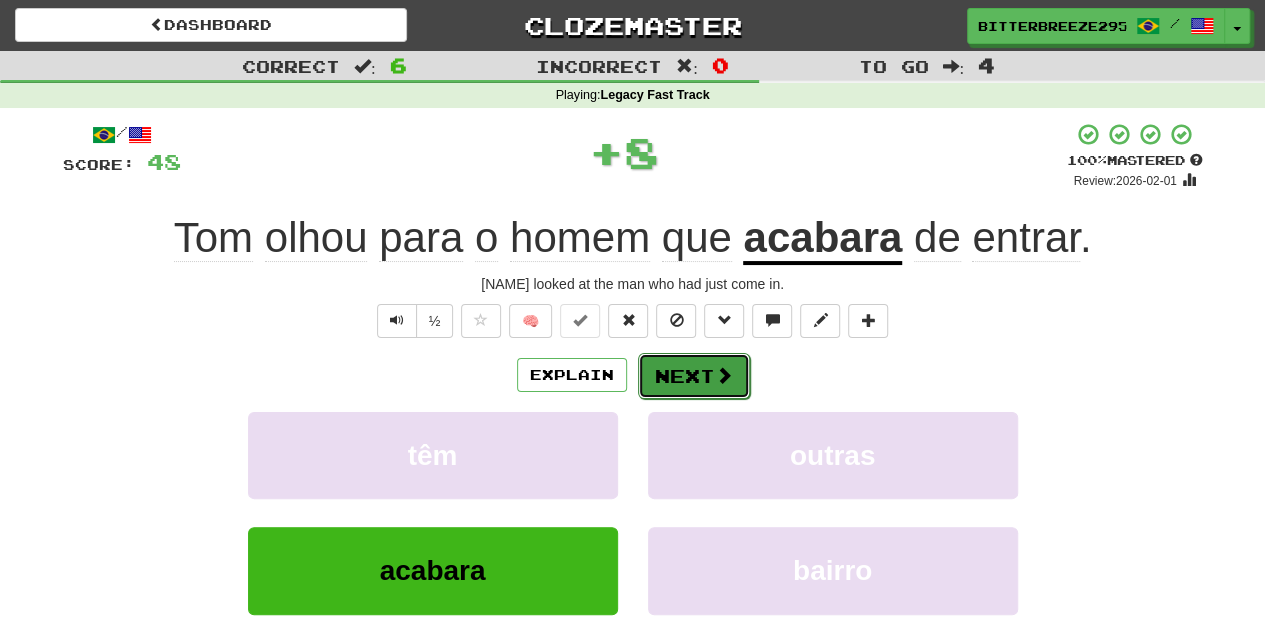 click on "Next" at bounding box center [694, 376] 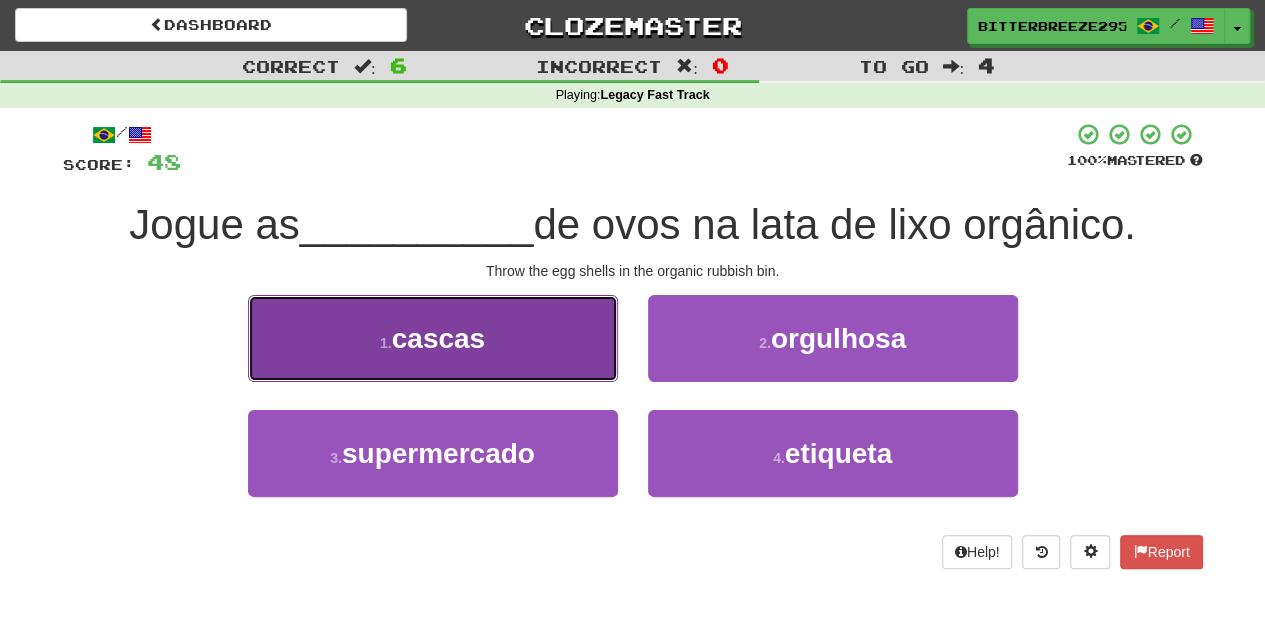 click on "1 .  cascas" at bounding box center [433, 338] 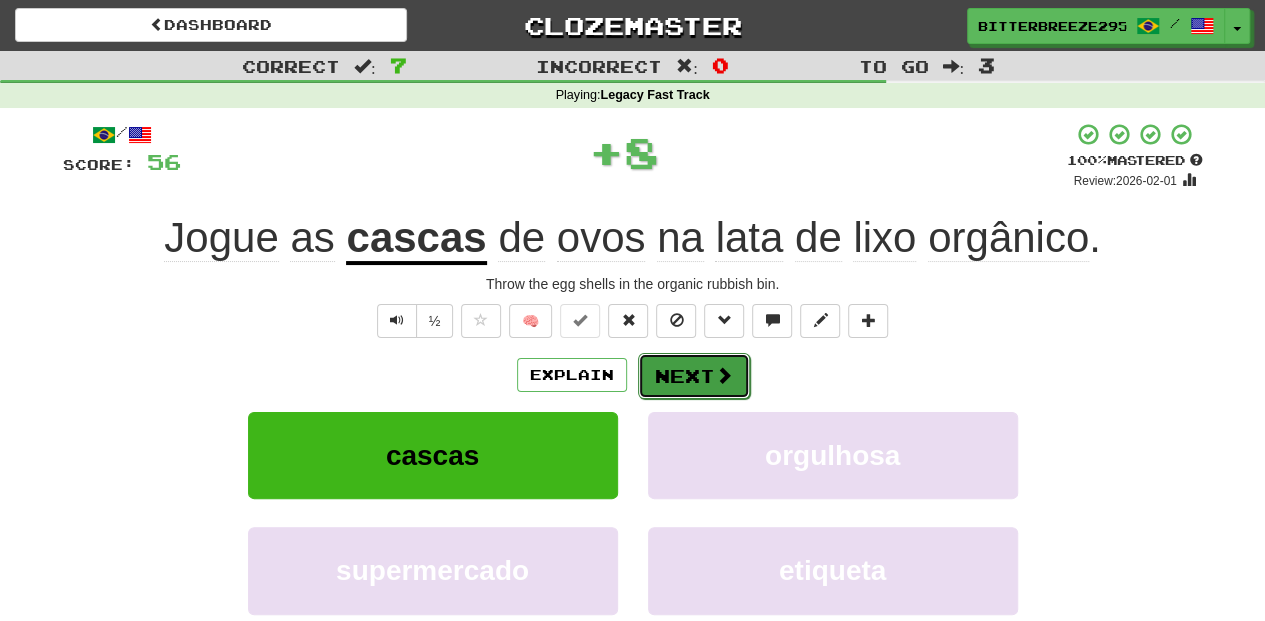 click on "Next" at bounding box center (694, 376) 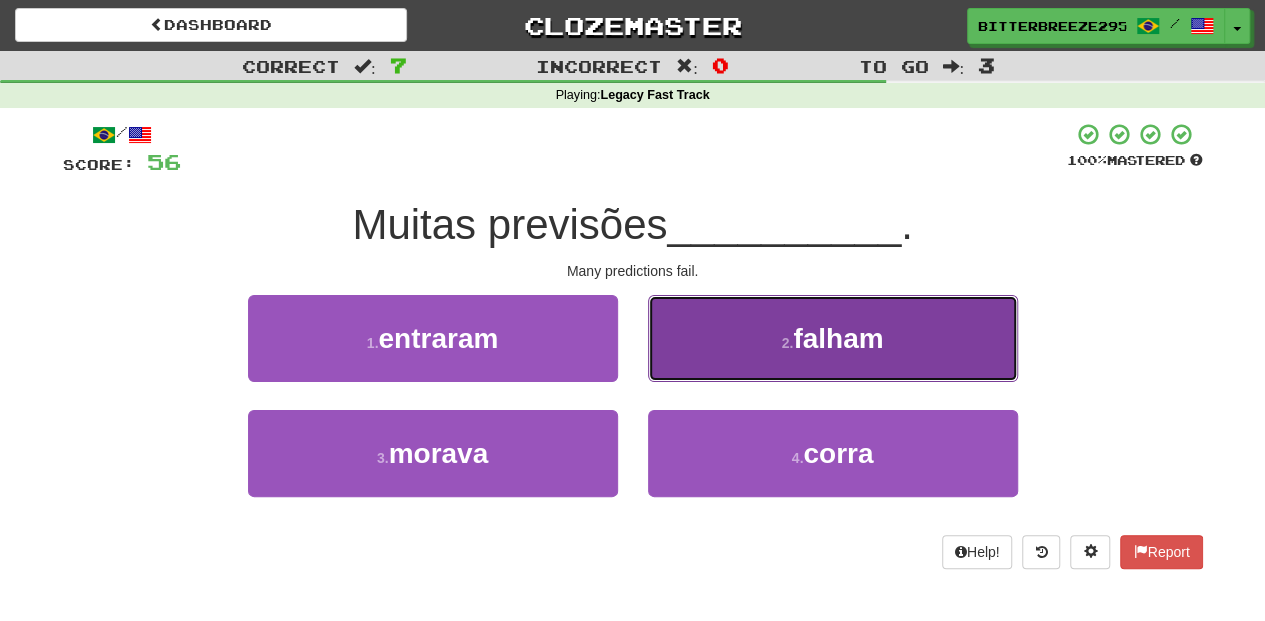 click on "2 .  falham" at bounding box center (833, 338) 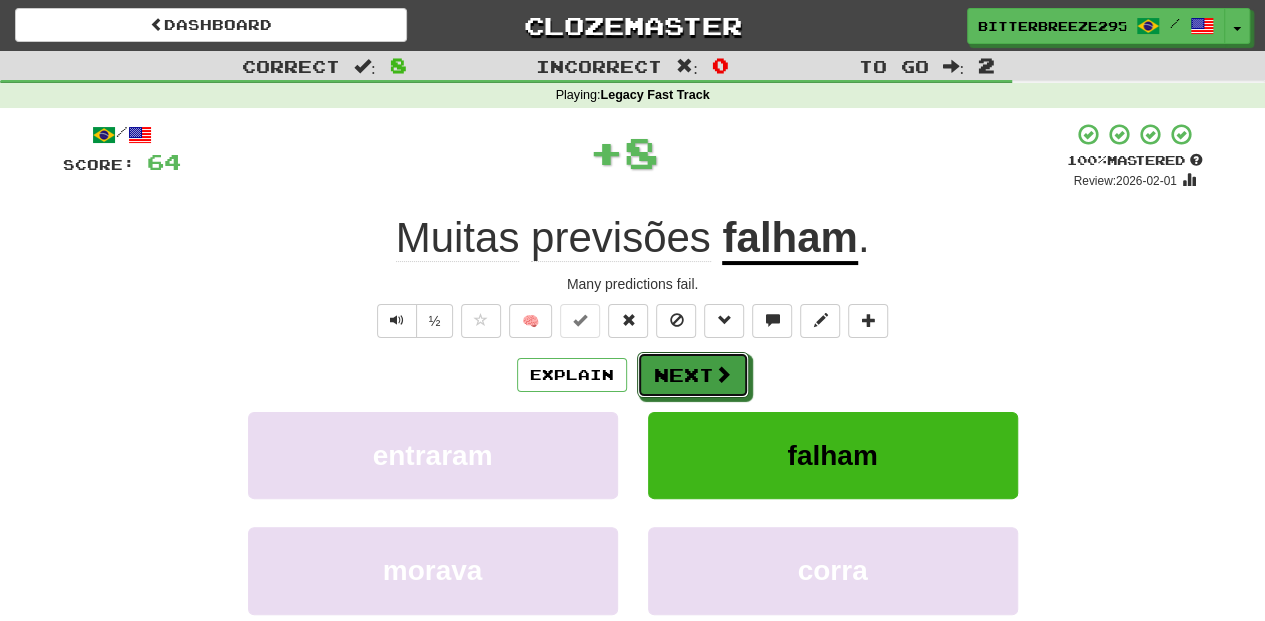 click on "Next" at bounding box center (693, 375) 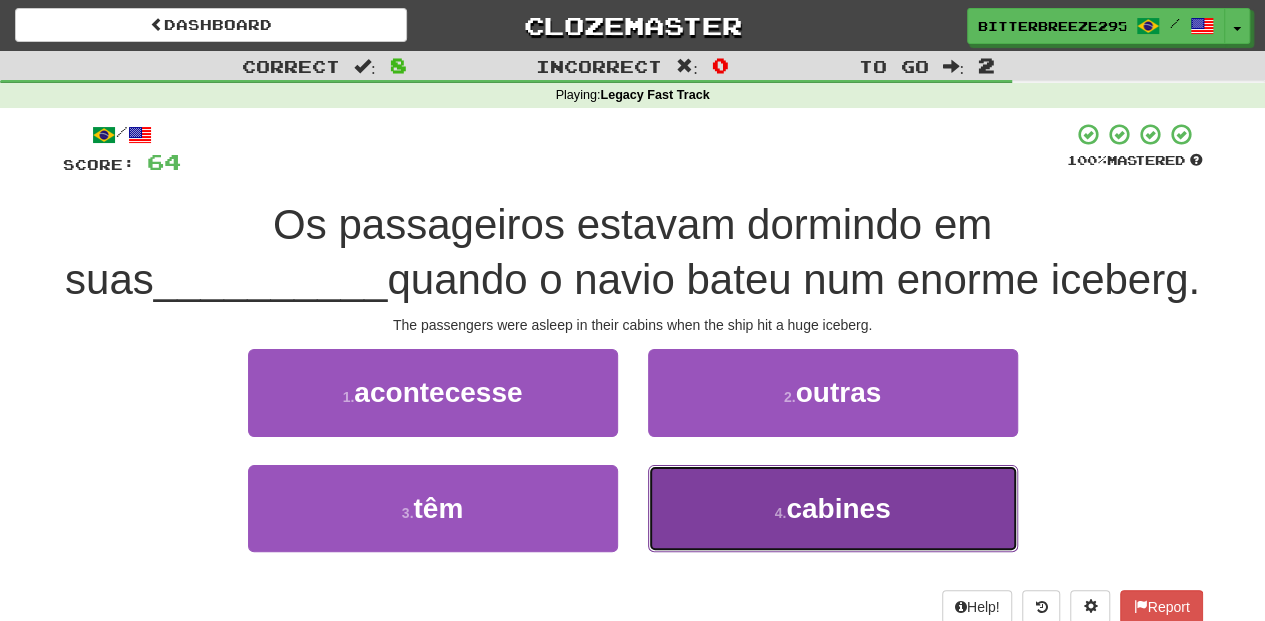 click on "4 .  cabines" at bounding box center [833, 508] 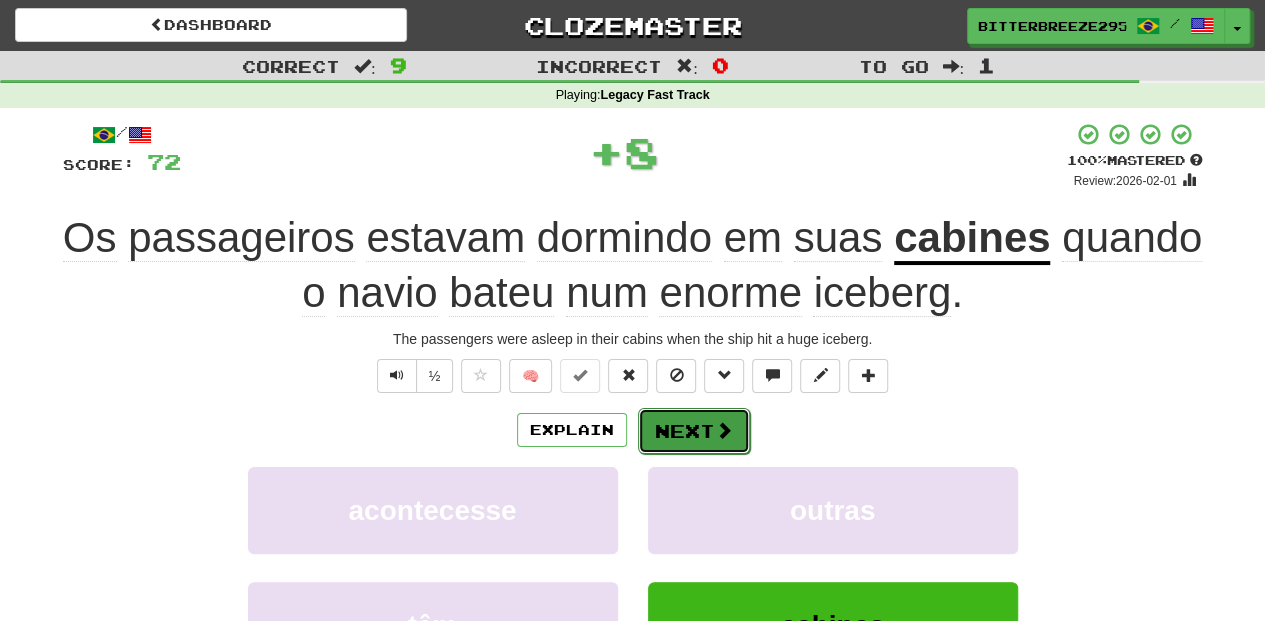 click on "Next" at bounding box center (694, 431) 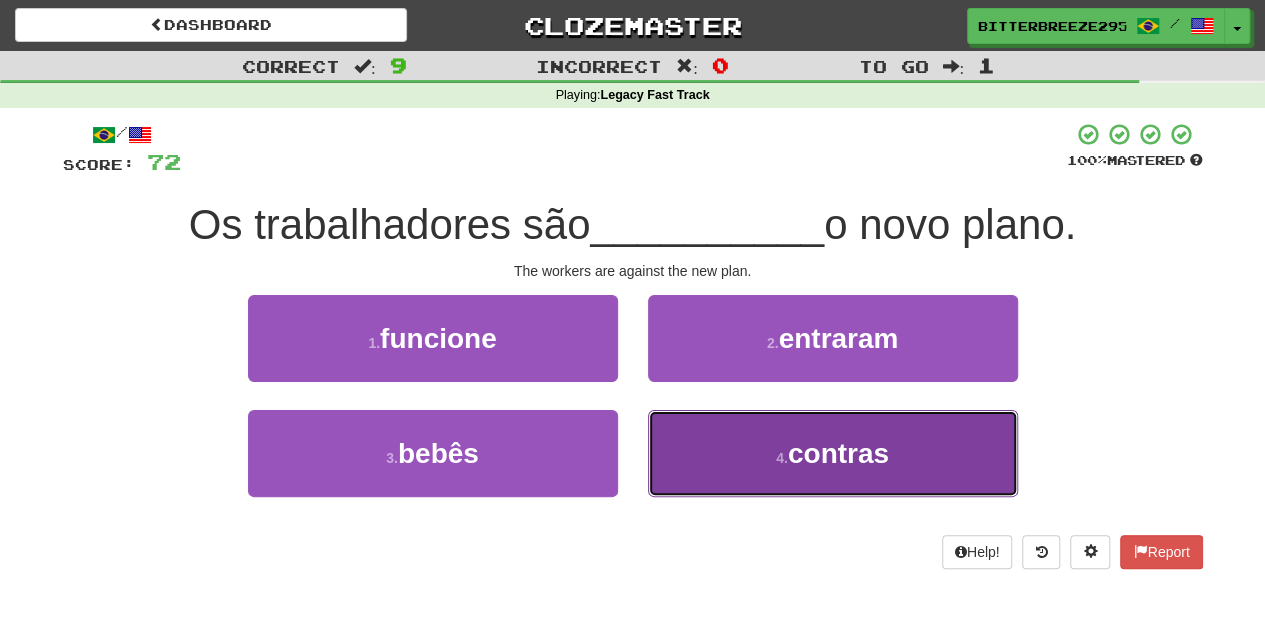click on "4 .  contras" at bounding box center (833, 453) 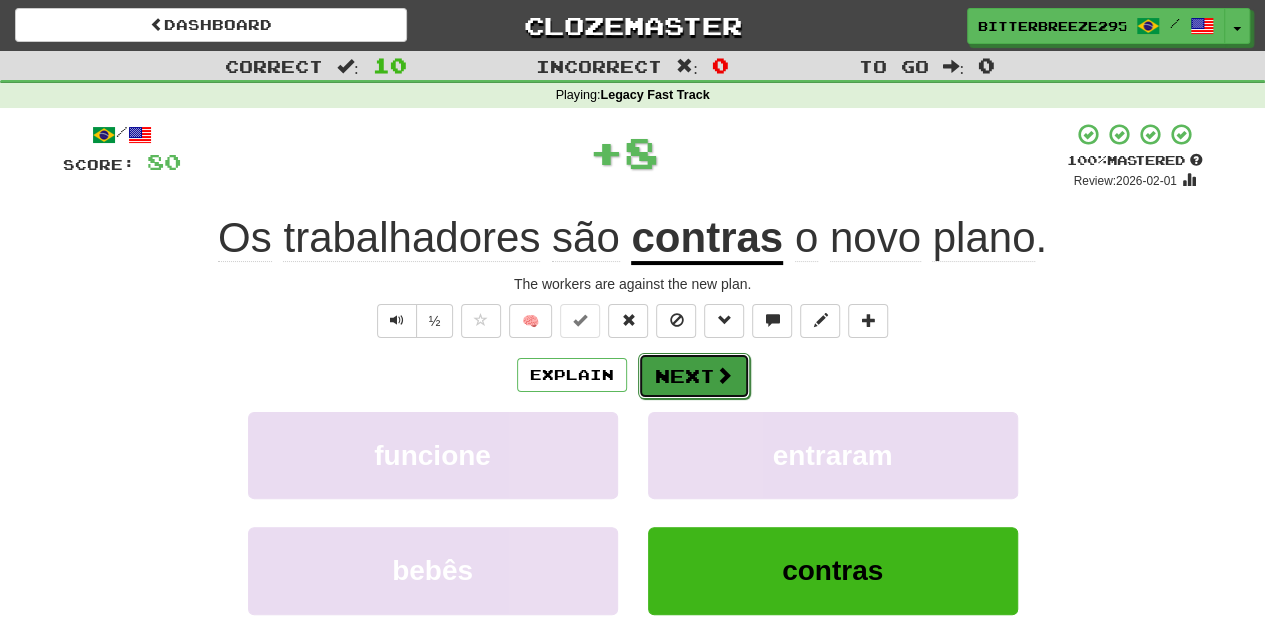 click on "Next" at bounding box center [694, 376] 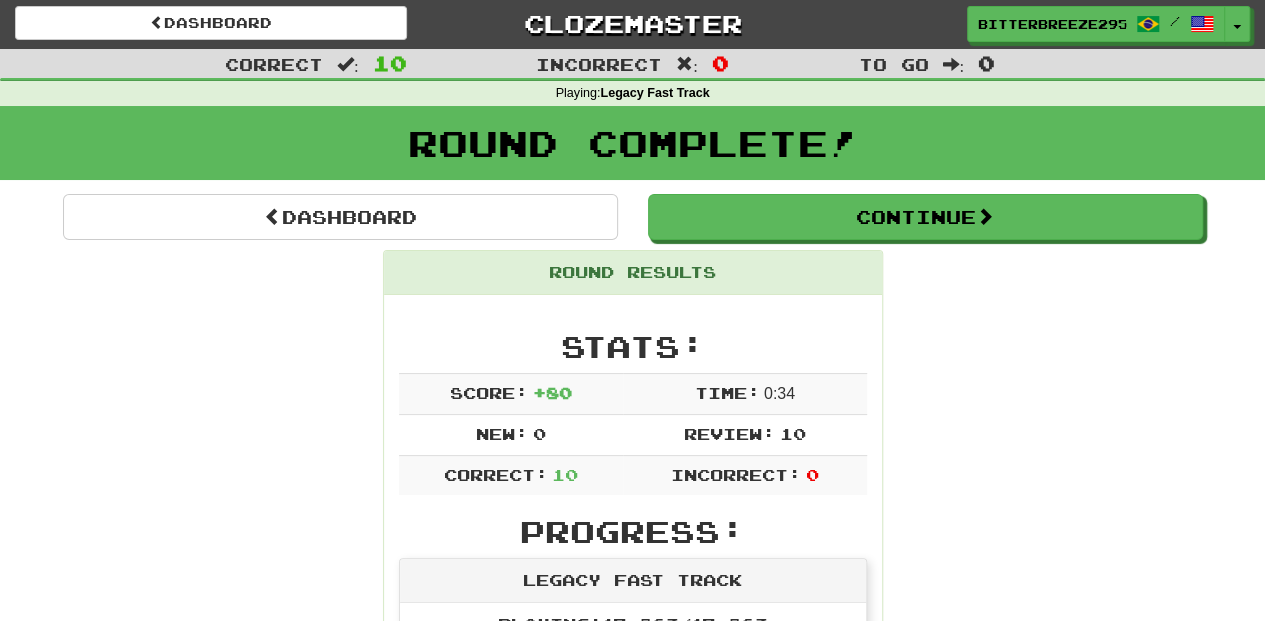 scroll, scrollTop: 0, scrollLeft: 0, axis: both 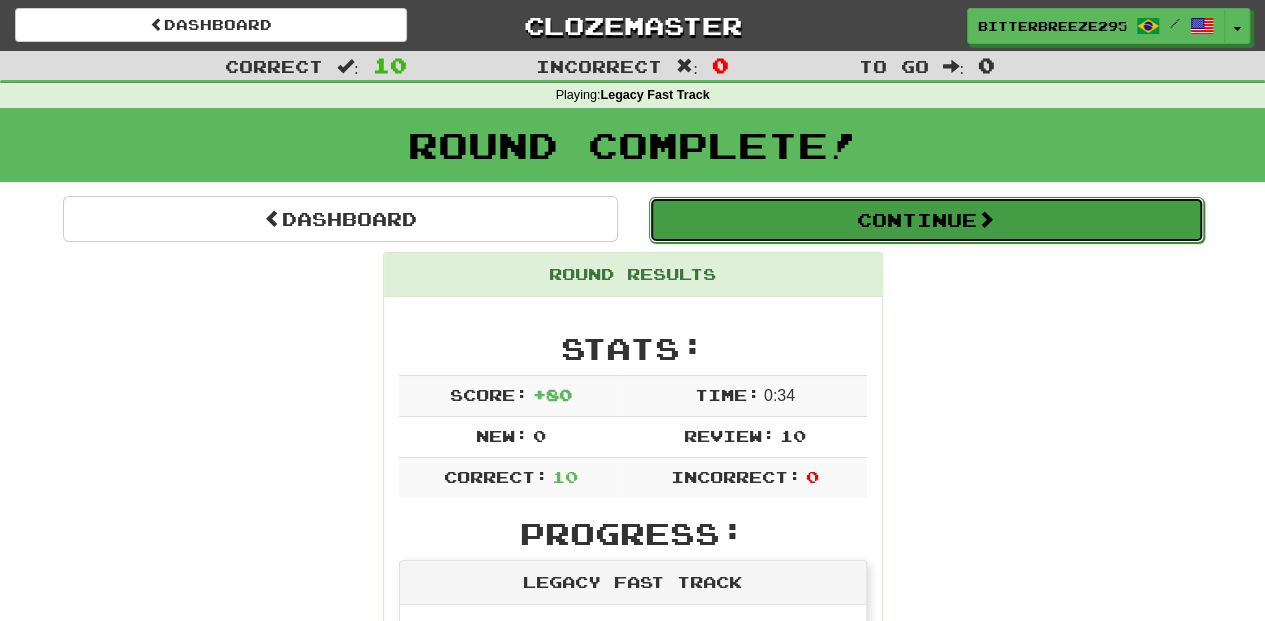 click on "Continue" at bounding box center [926, 220] 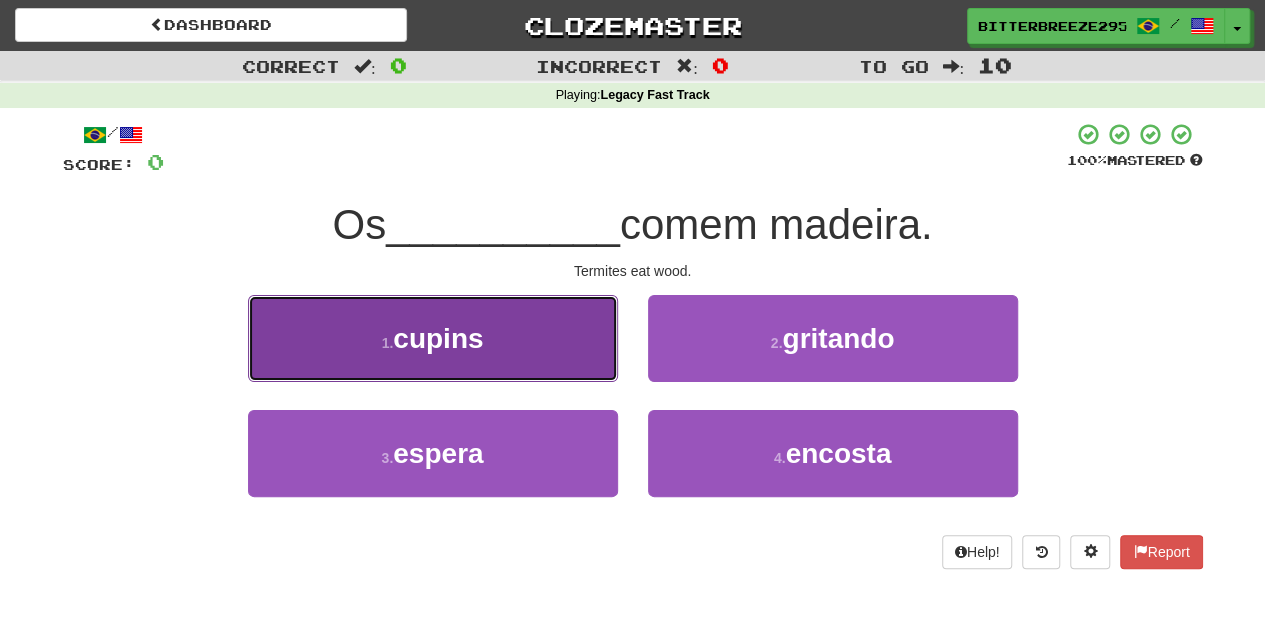 click on "1 .  cupins" at bounding box center [433, 338] 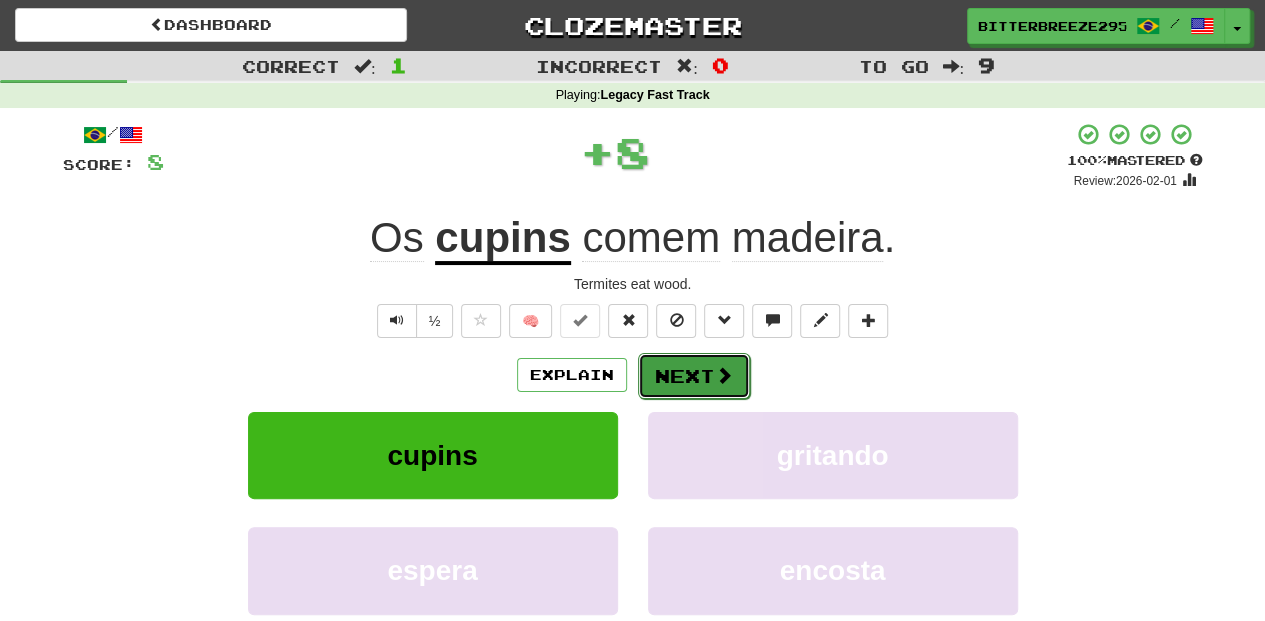 click on "Next" at bounding box center [694, 376] 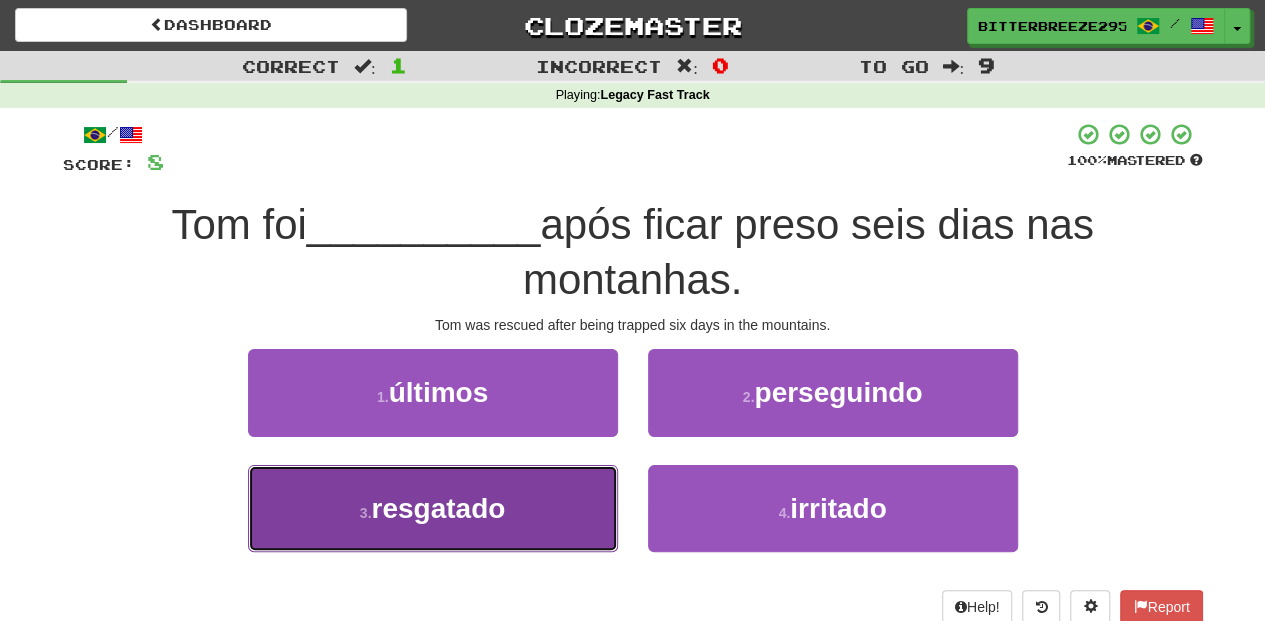 click on "3 .  resgatado" at bounding box center [433, 508] 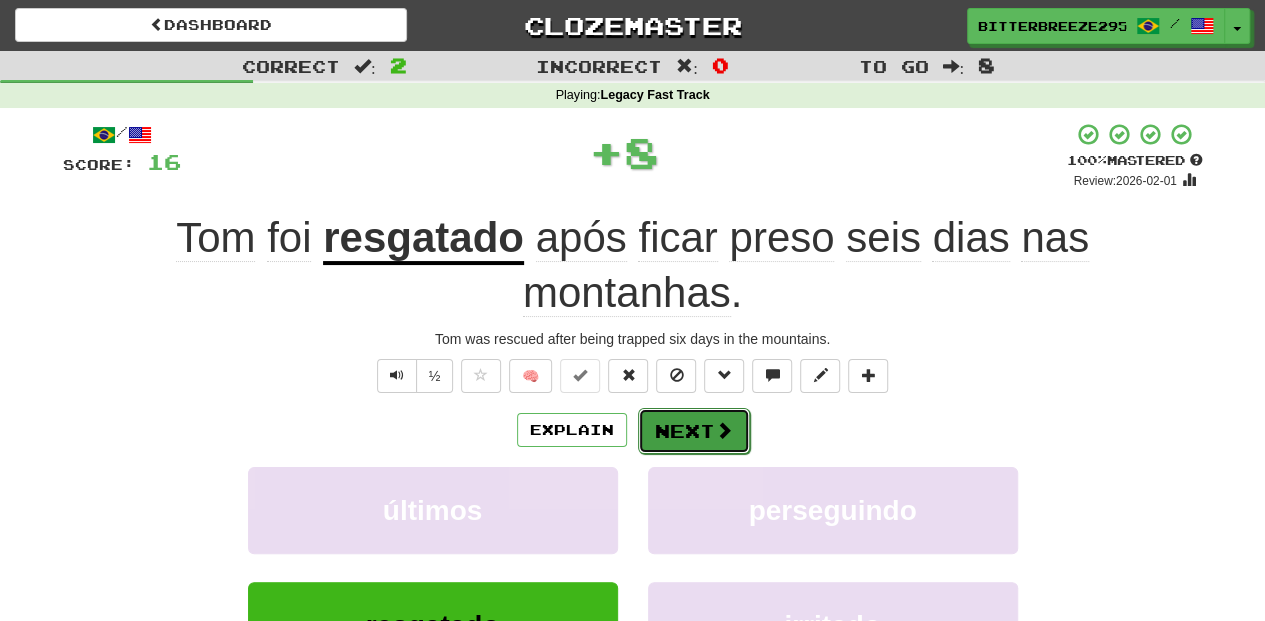 click on "Next" at bounding box center (694, 431) 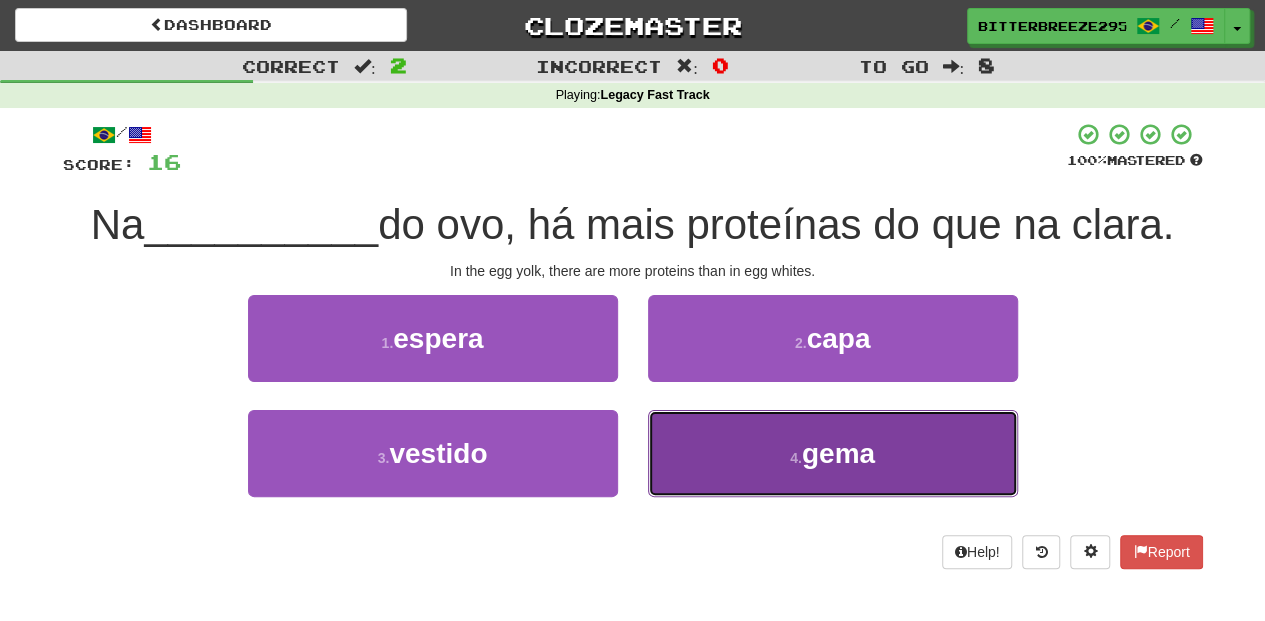 click on "4 .  gema" at bounding box center (833, 453) 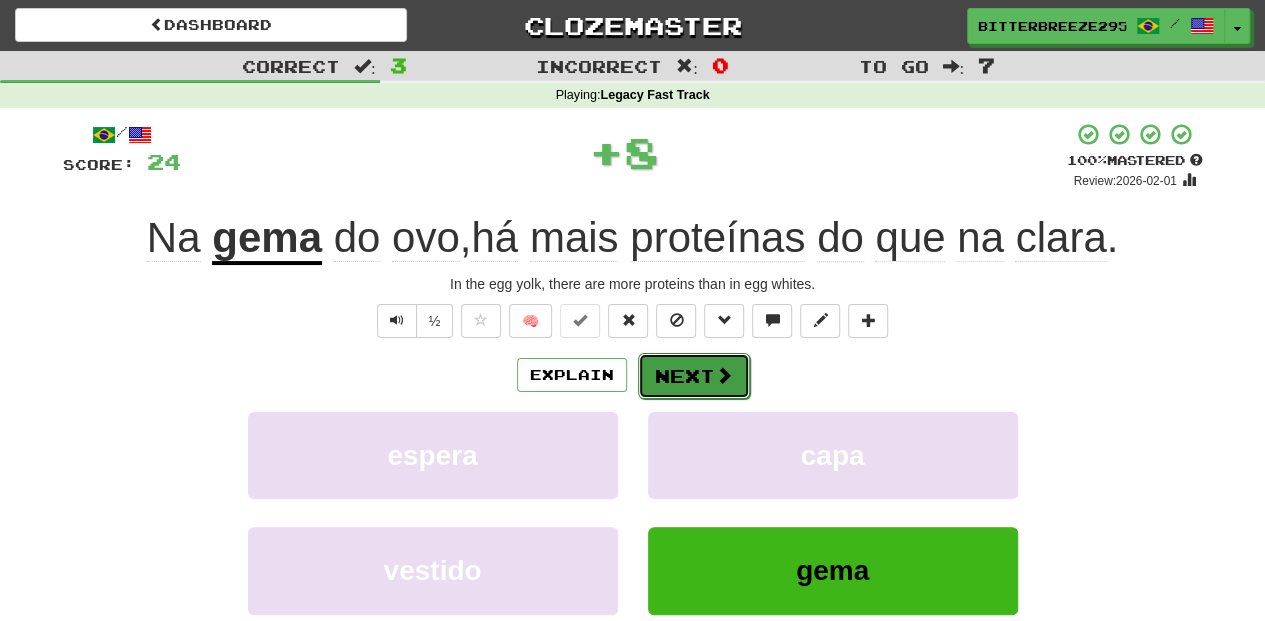 click on "Next" at bounding box center [694, 376] 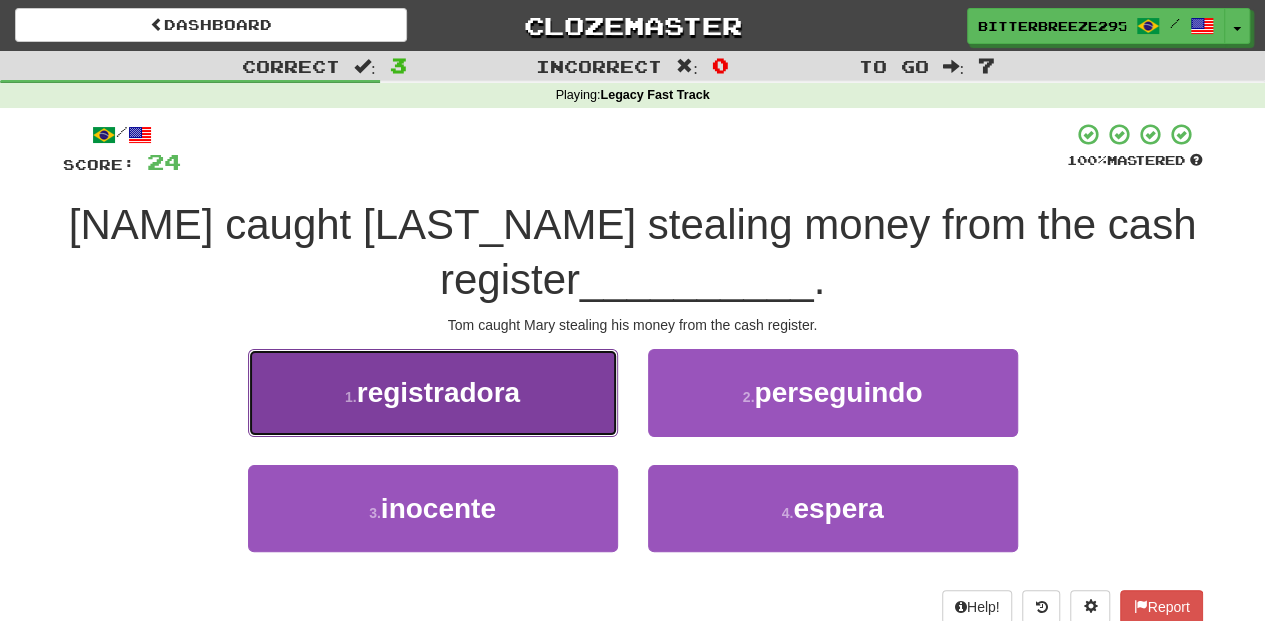 click on "1 .  registradora" at bounding box center [433, 392] 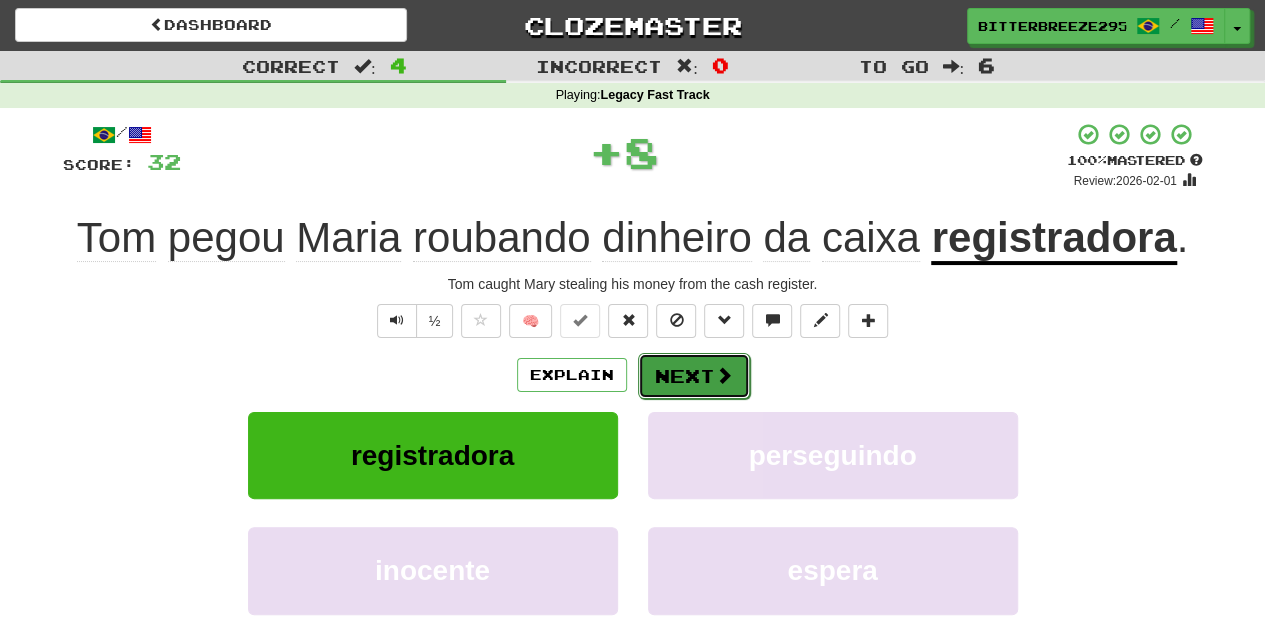 click on "Next" at bounding box center [694, 376] 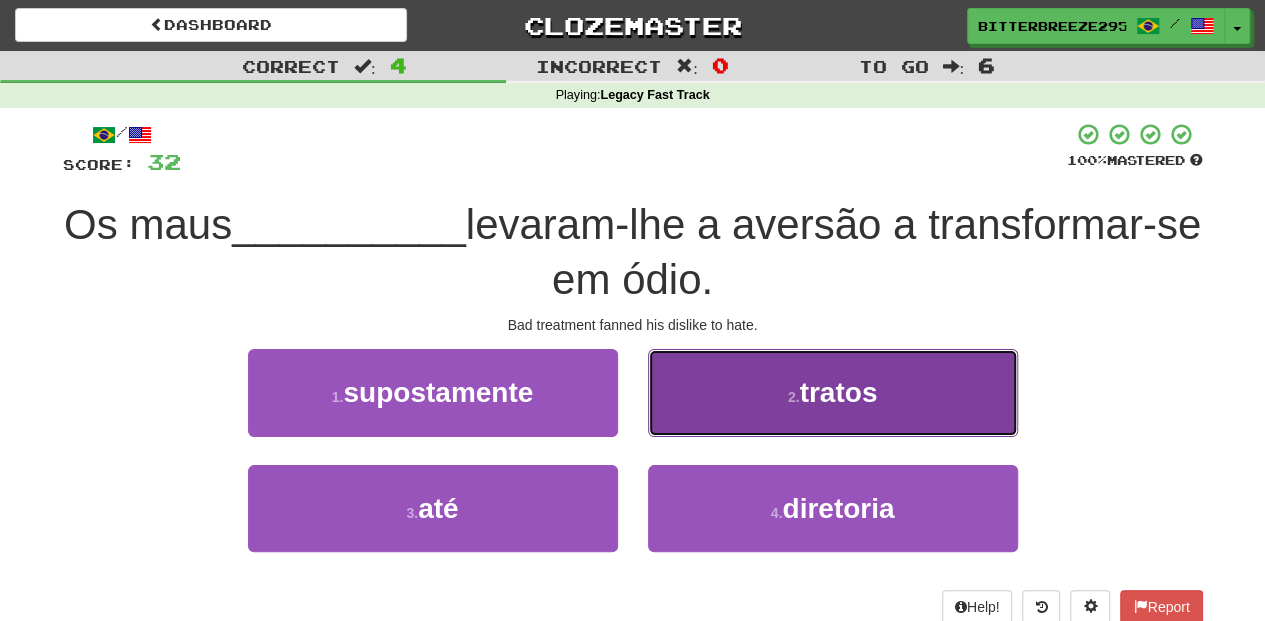 click on "2 .  tratos" at bounding box center (833, 392) 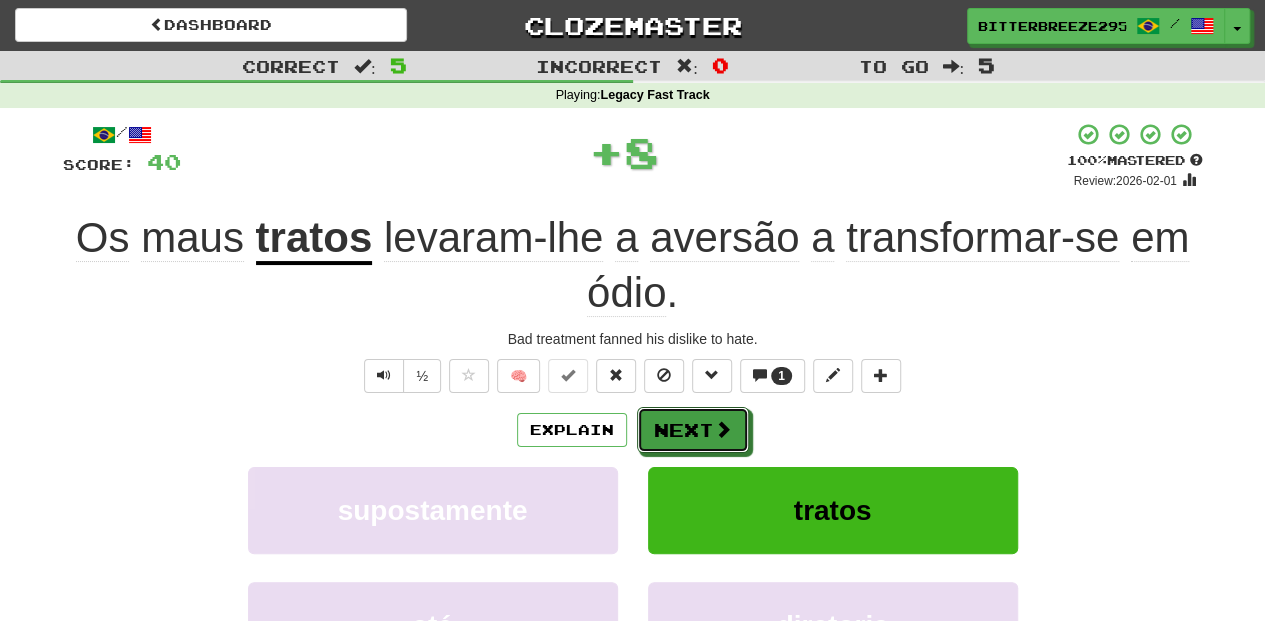 click on "Next" at bounding box center [693, 430] 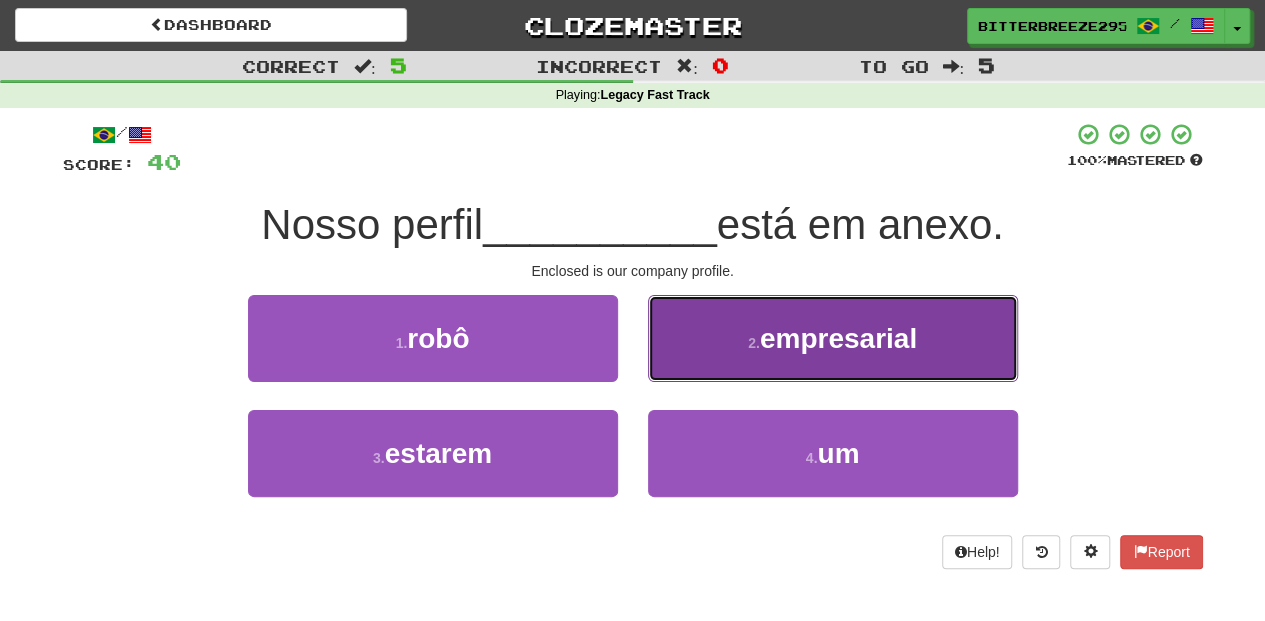 click on "2 .  empresarial" at bounding box center (833, 338) 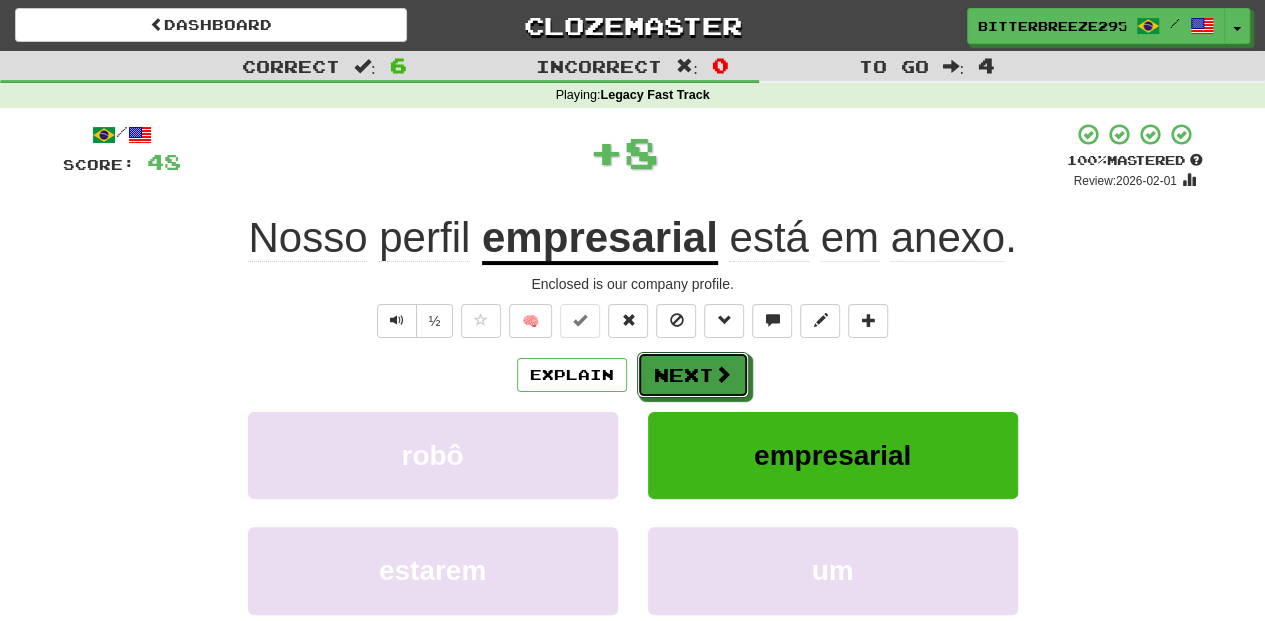 click on "Next" at bounding box center (693, 375) 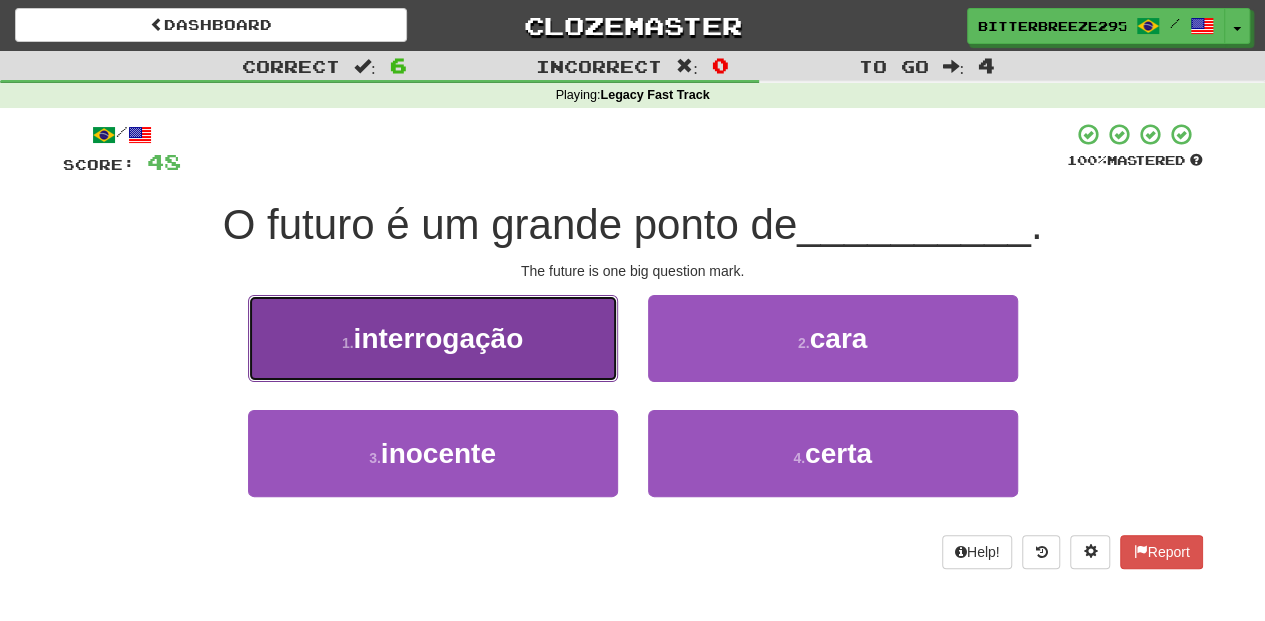 click on "1 .  interrogação" at bounding box center (433, 338) 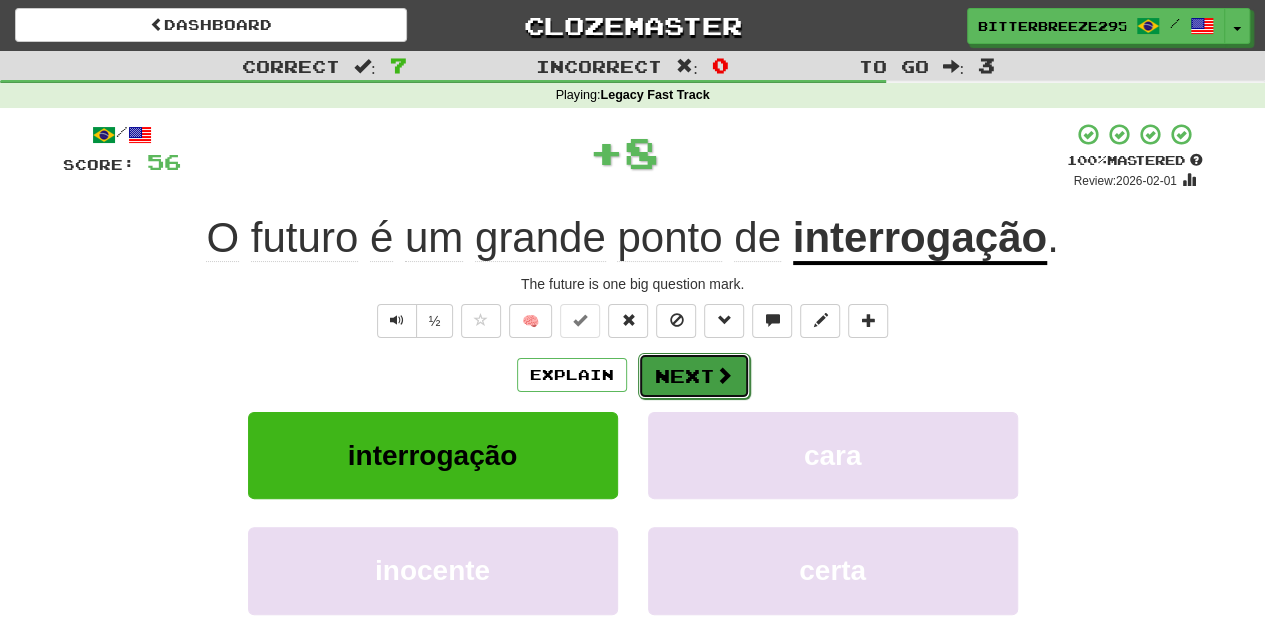 click on "Next" at bounding box center [694, 376] 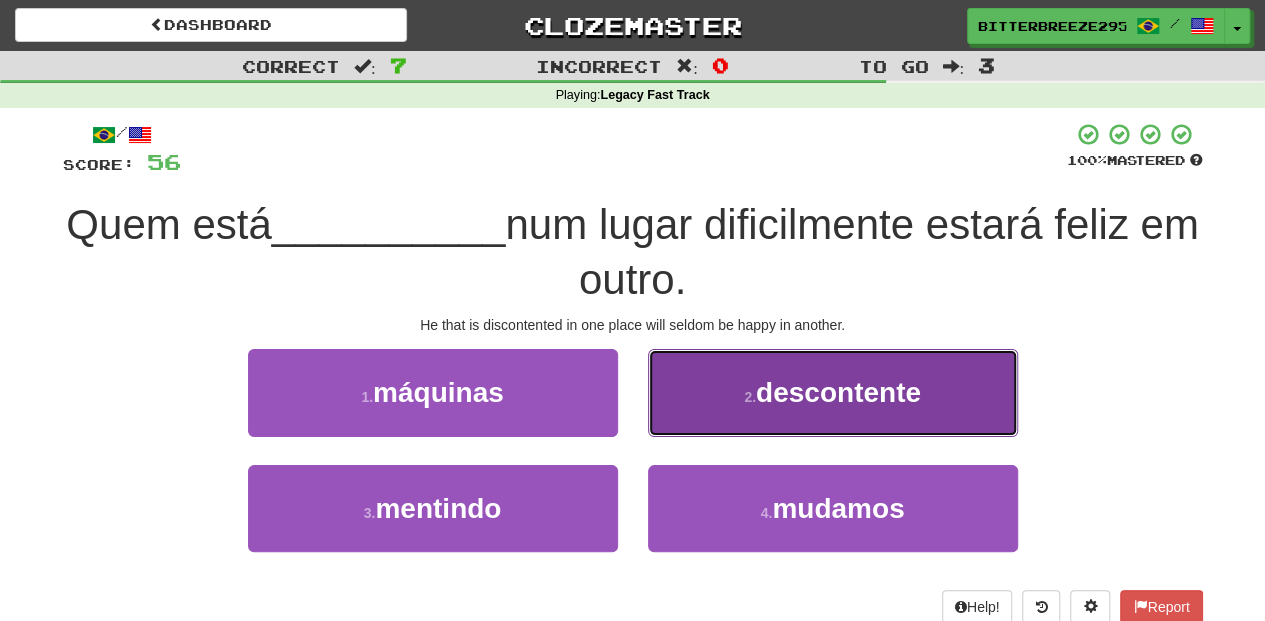 click on "2 .  descontente" at bounding box center [833, 392] 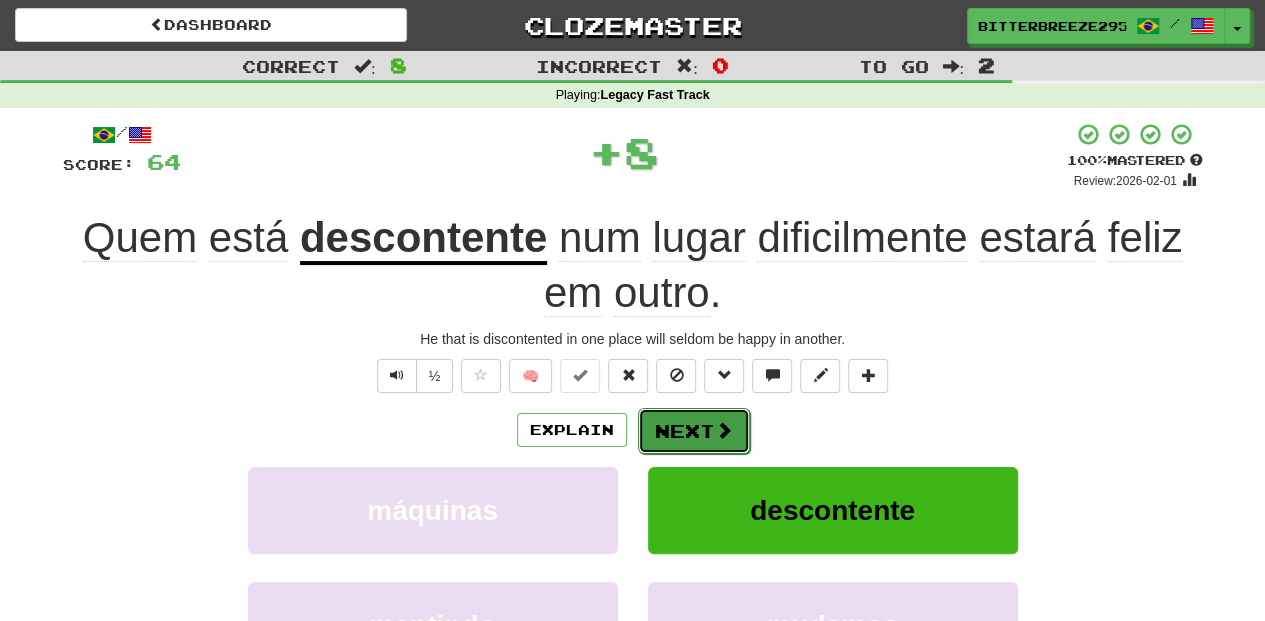 click on "Next" at bounding box center [694, 431] 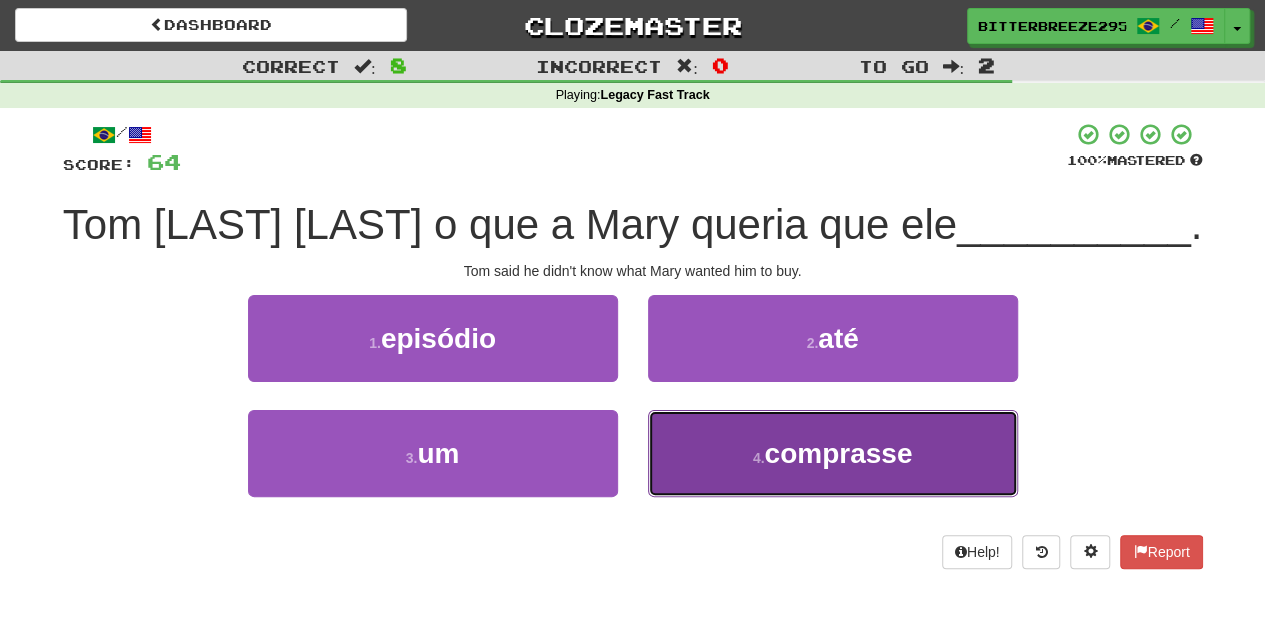 click on "4 .  comprasse" at bounding box center (833, 453) 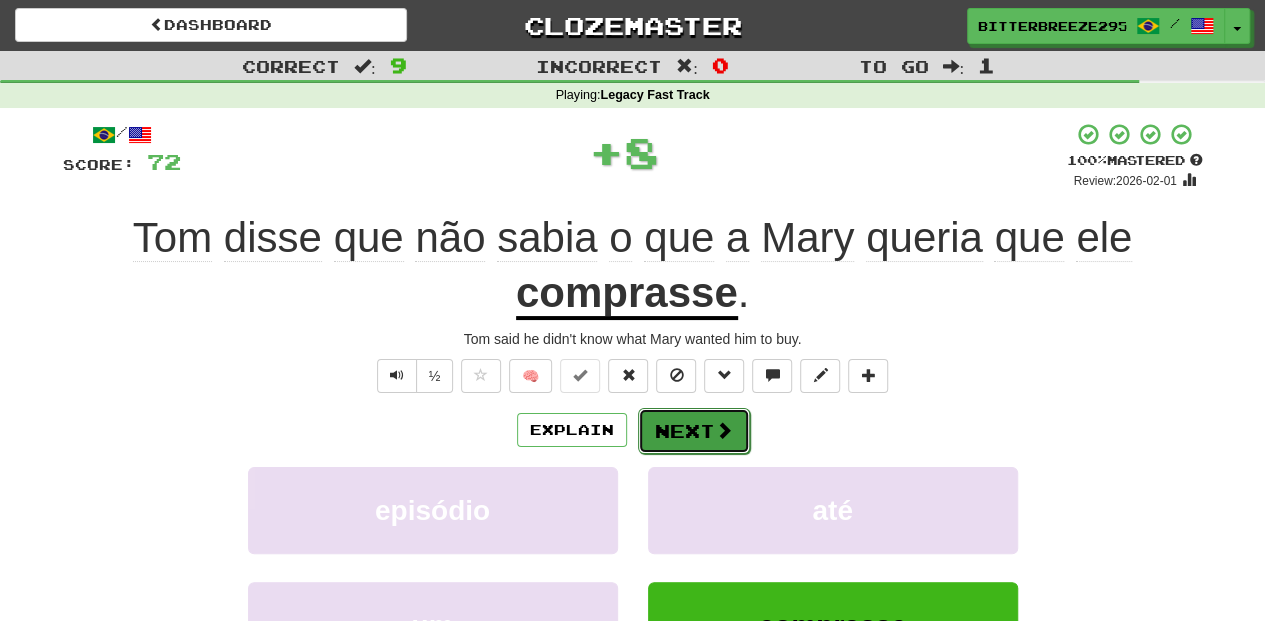 click on "Next" at bounding box center (694, 431) 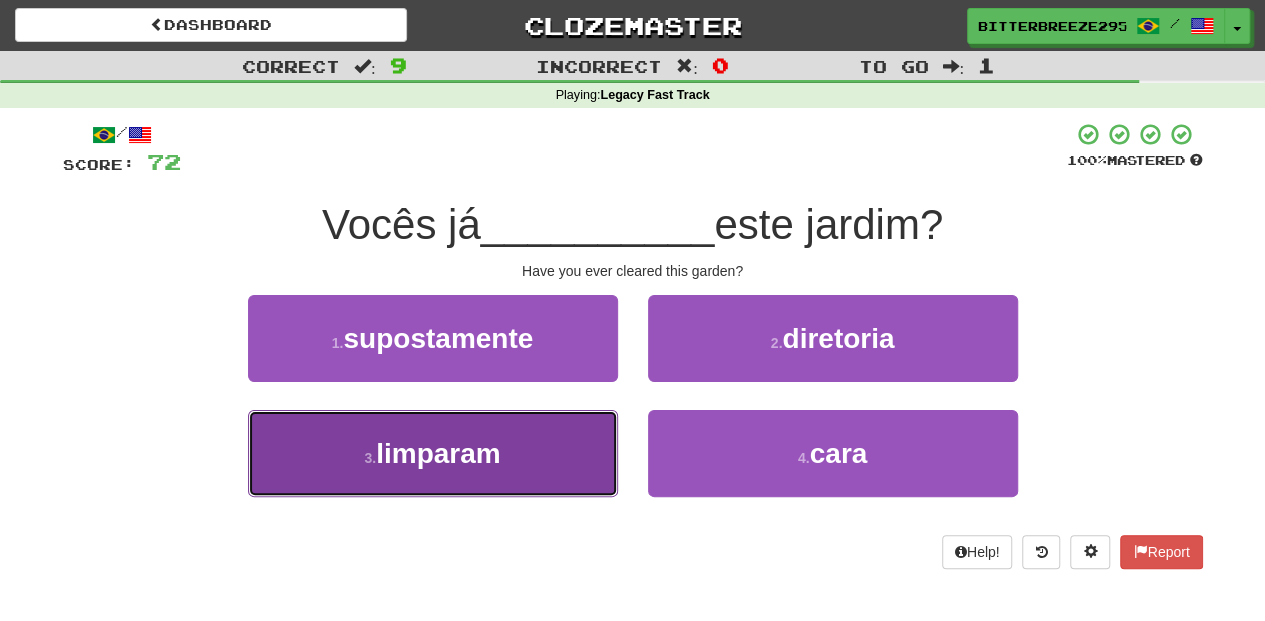 click on "3 .  limparam" at bounding box center (433, 453) 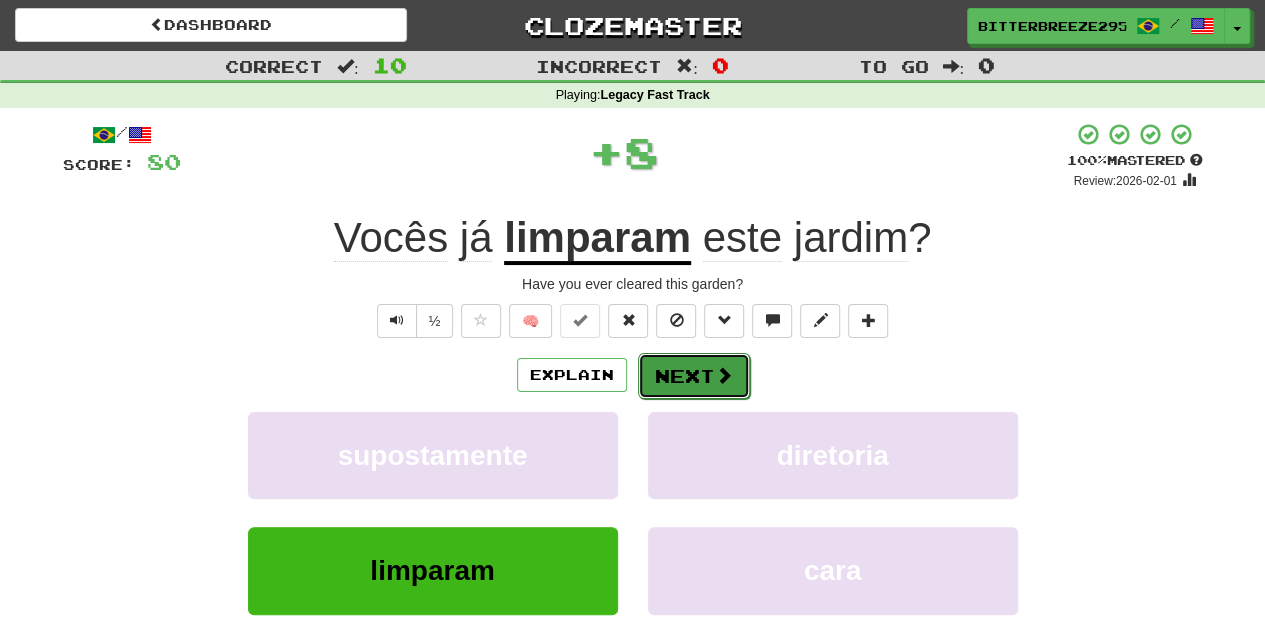 click on "Next" at bounding box center [694, 376] 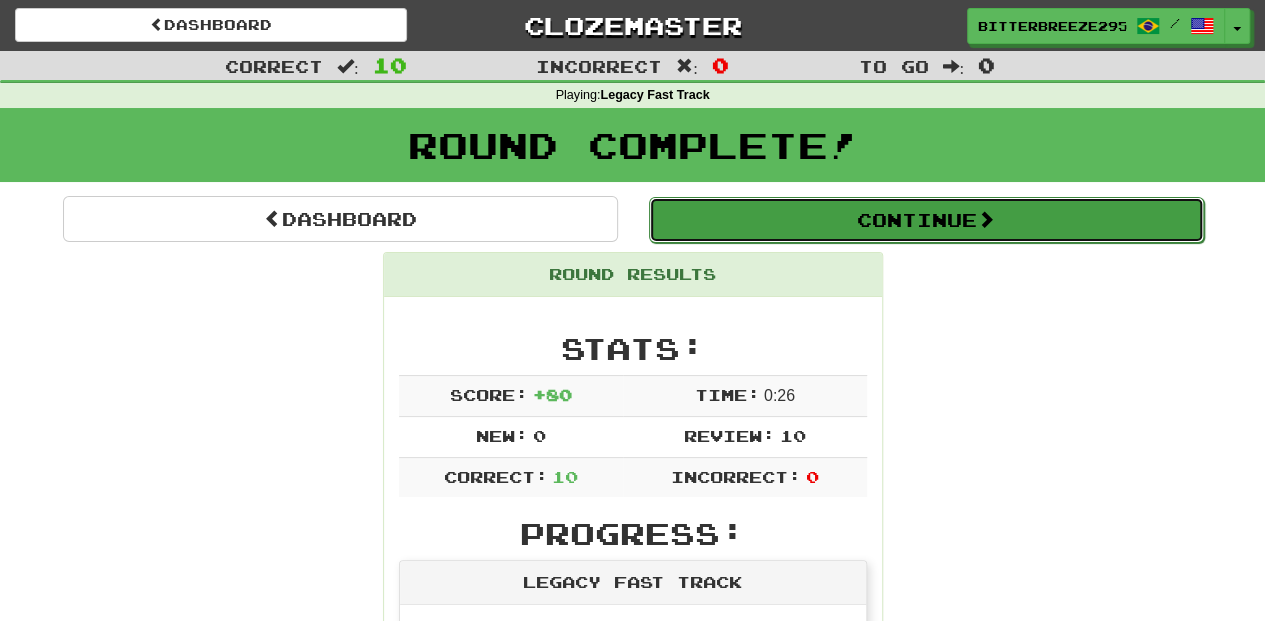 click on "Continue" at bounding box center [926, 220] 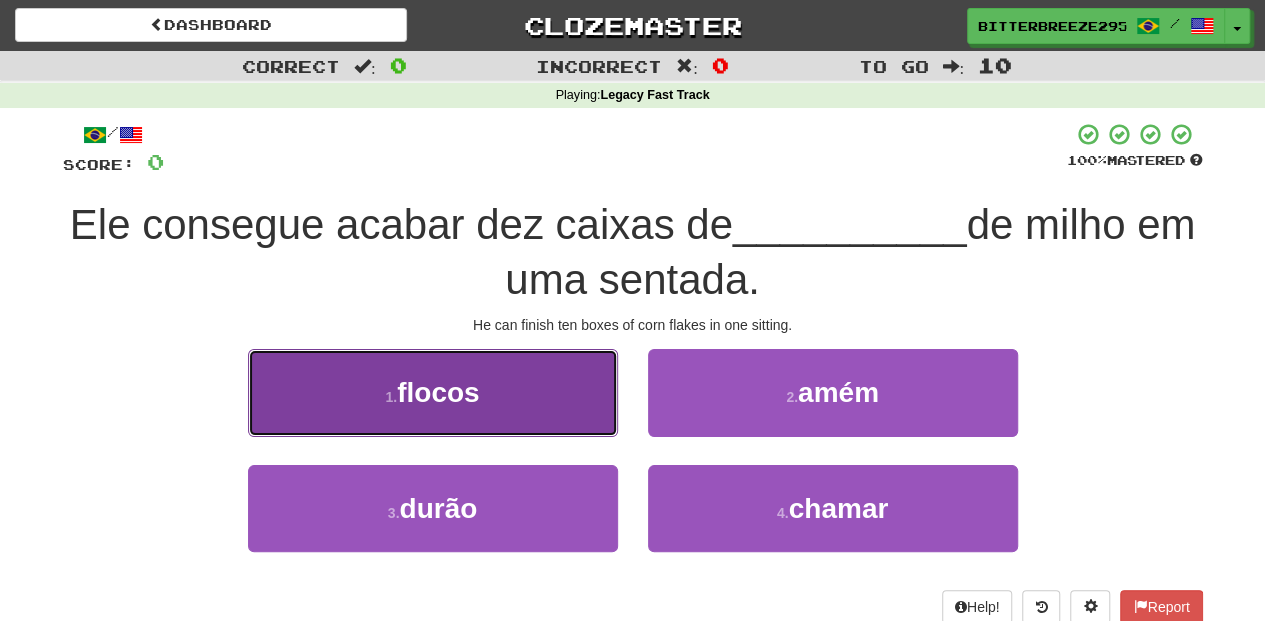 click on "1 .  flocos" at bounding box center (433, 392) 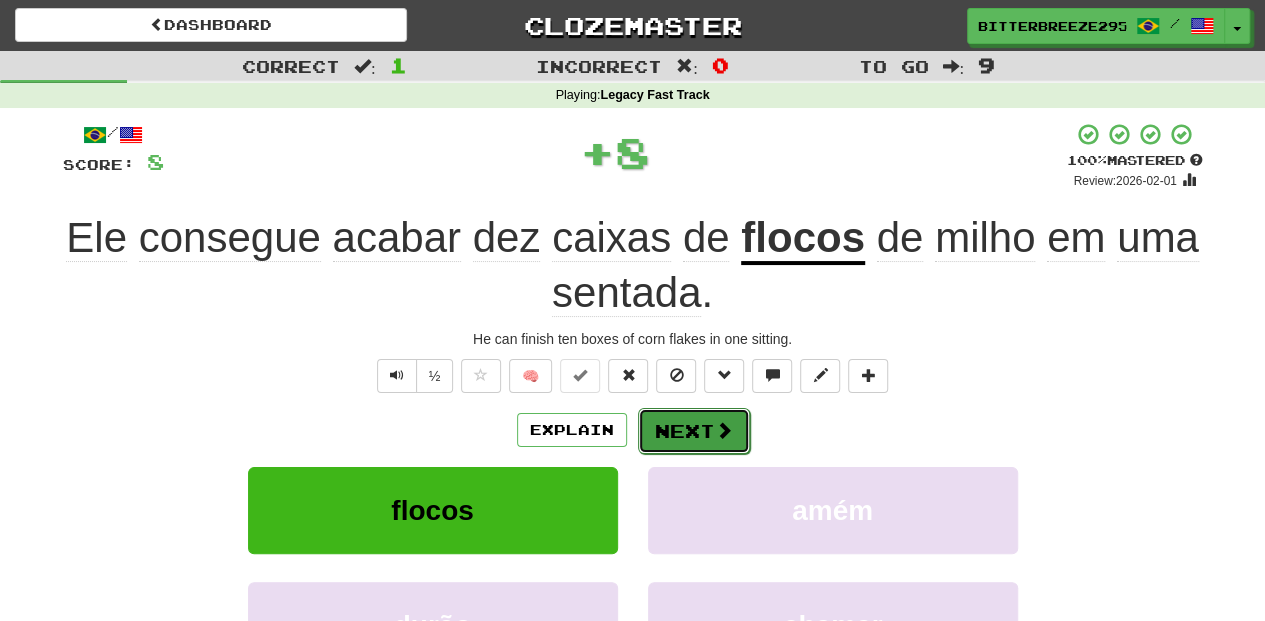 click on "Next" at bounding box center (694, 431) 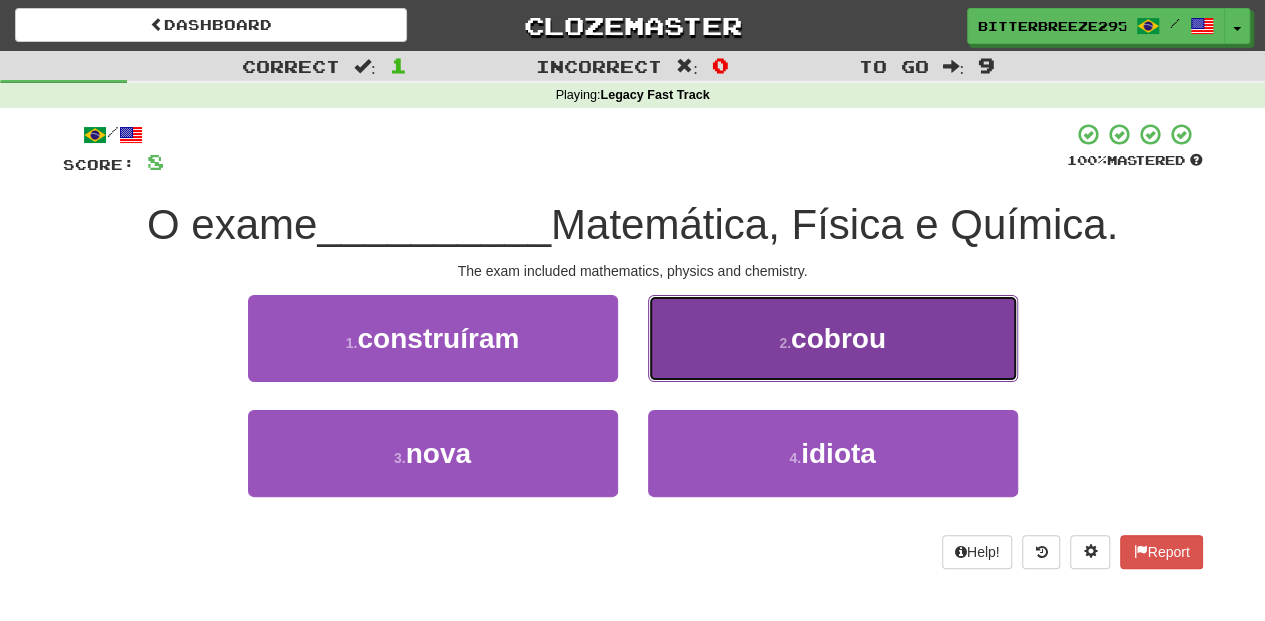 click on "2 .  cobrou" at bounding box center [833, 338] 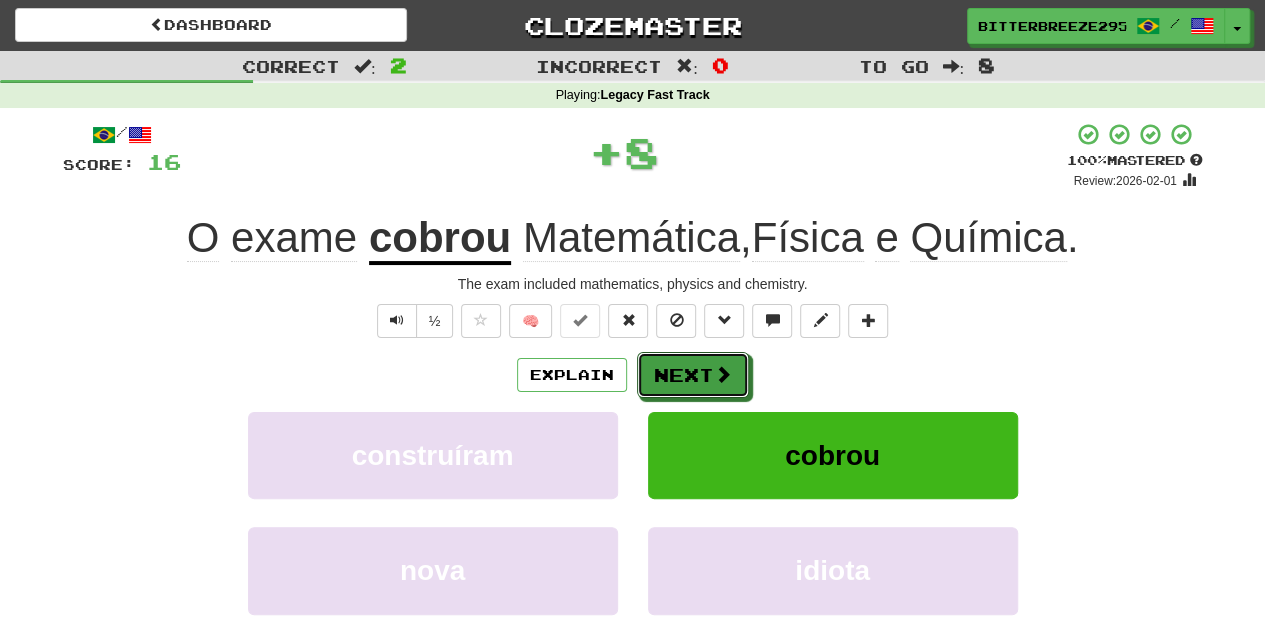 click on "Next" at bounding box center (693, 375) 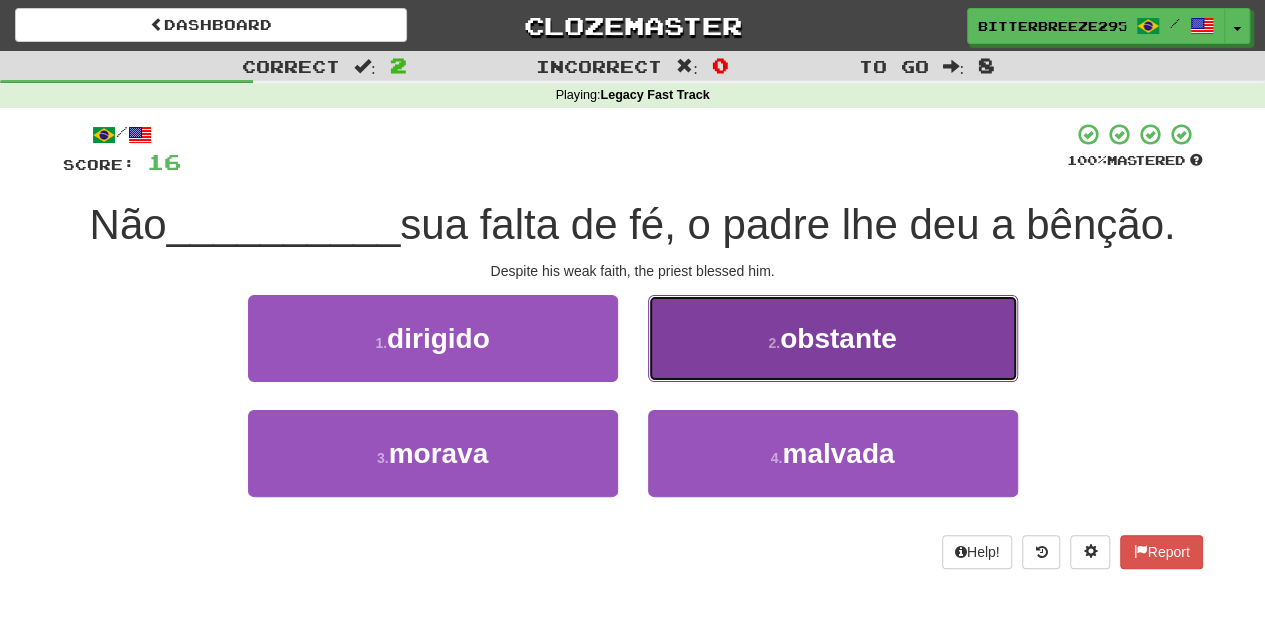 click on "2 .  obstante" at bounding box center [833, 338] 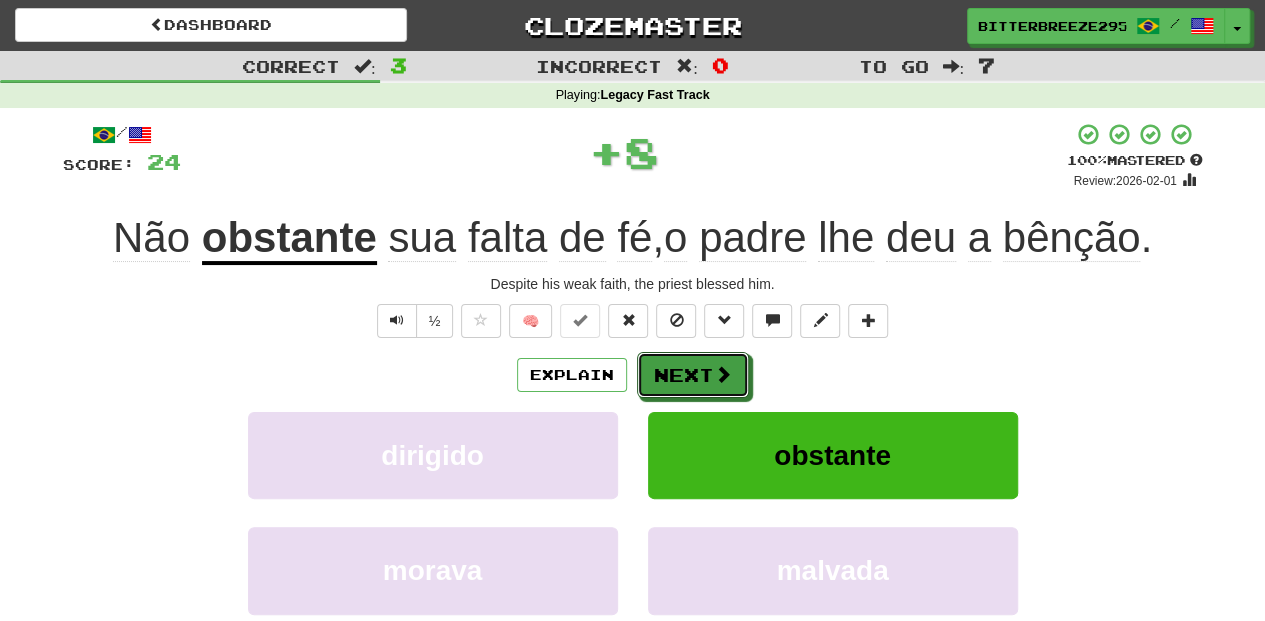 click on "Next" at bounding box center [693, 375] 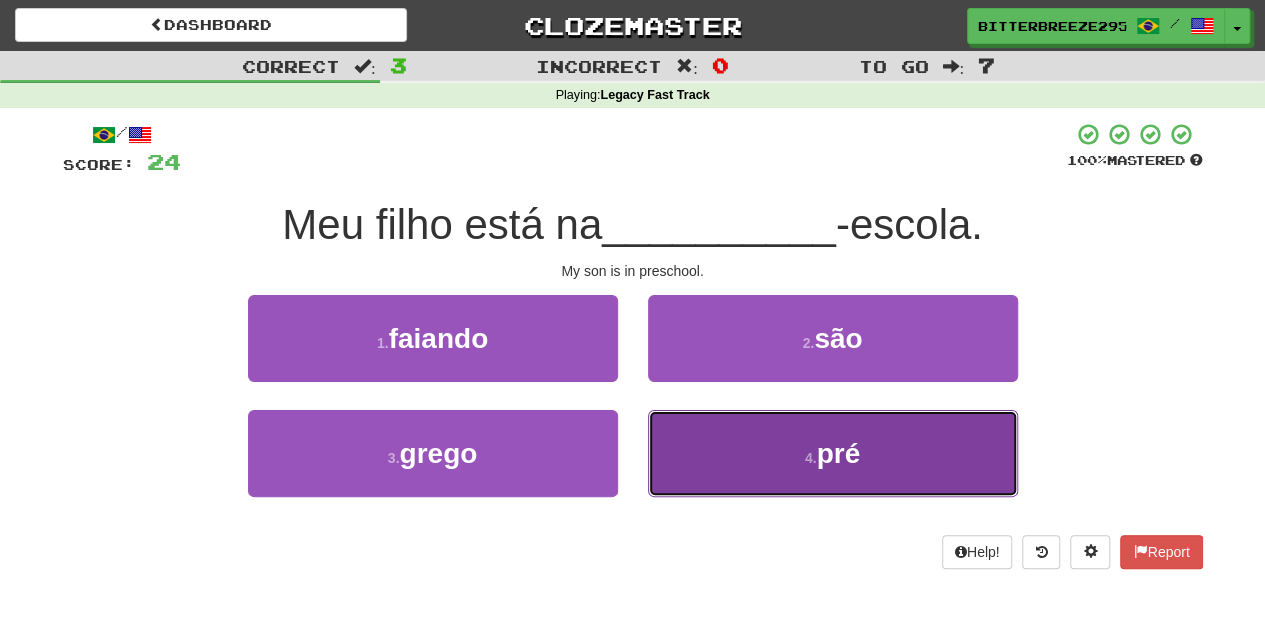 click on "4 .  pré" at bounding box center [833, 453] 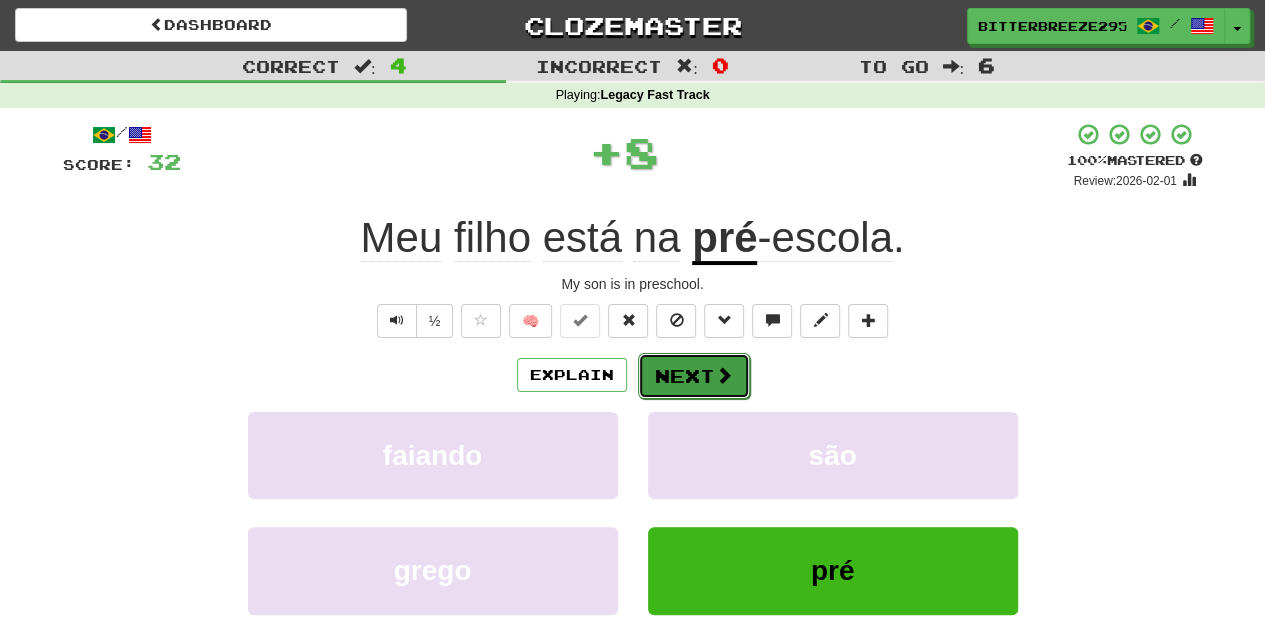 click on "Next" at bounding box center (694, 376) 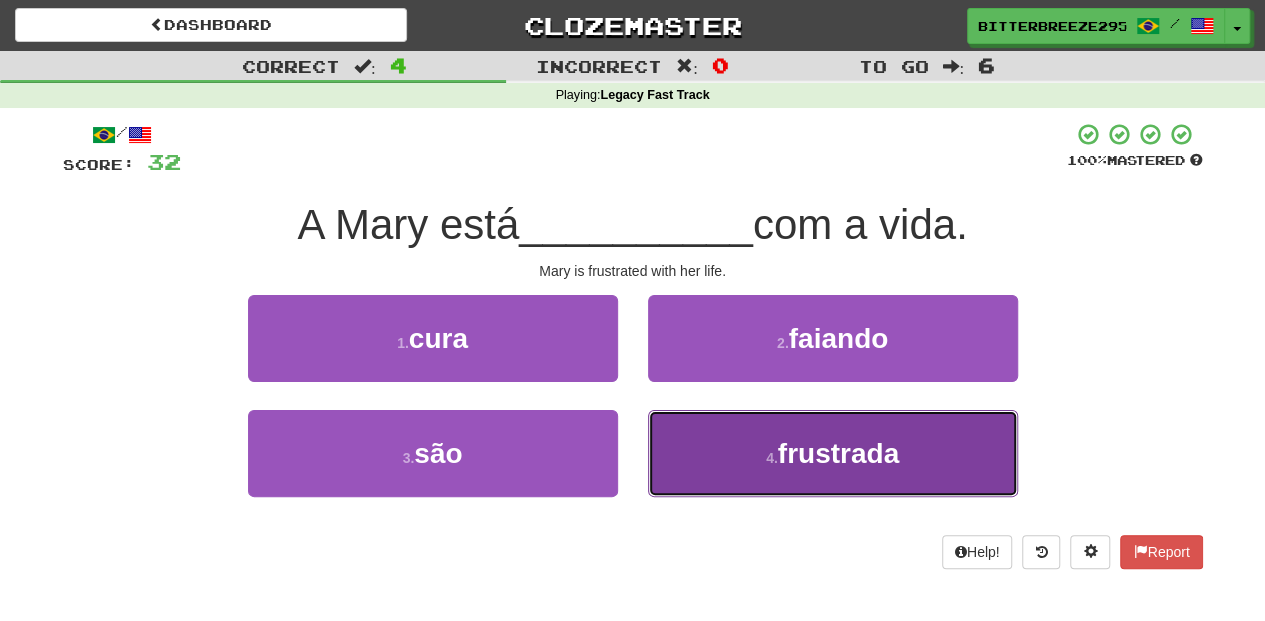 click on "4 .  frustrada" at bounding box center [833, 453] 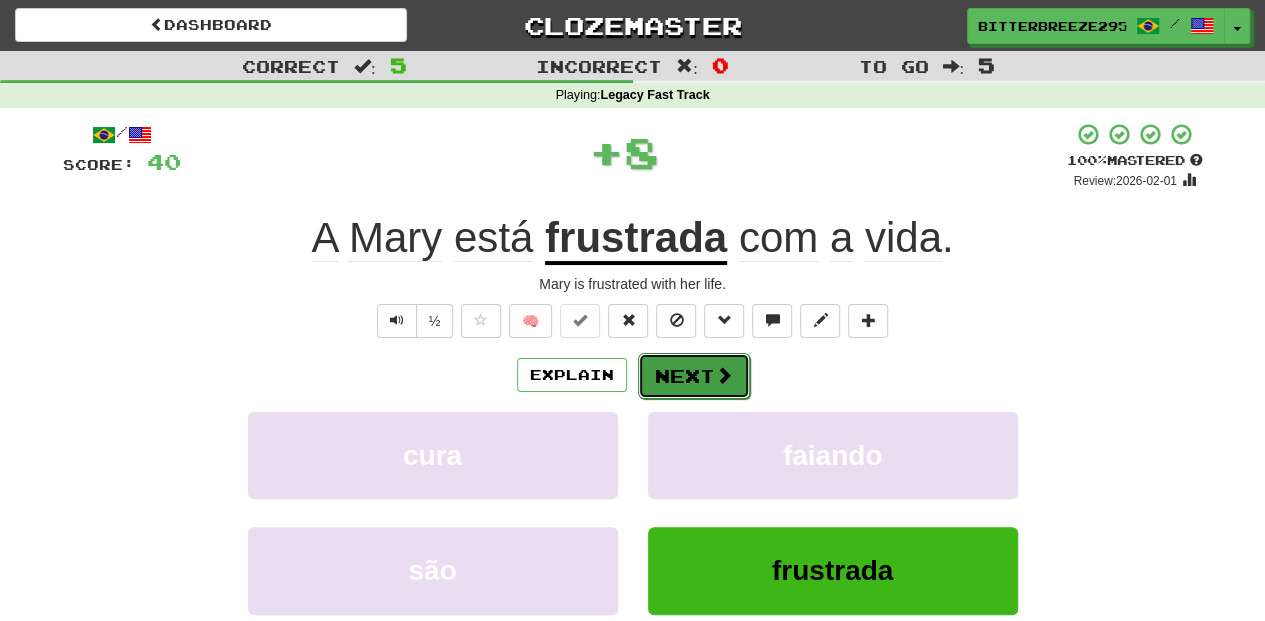 click on "Next" at bounding box center (694, 376) 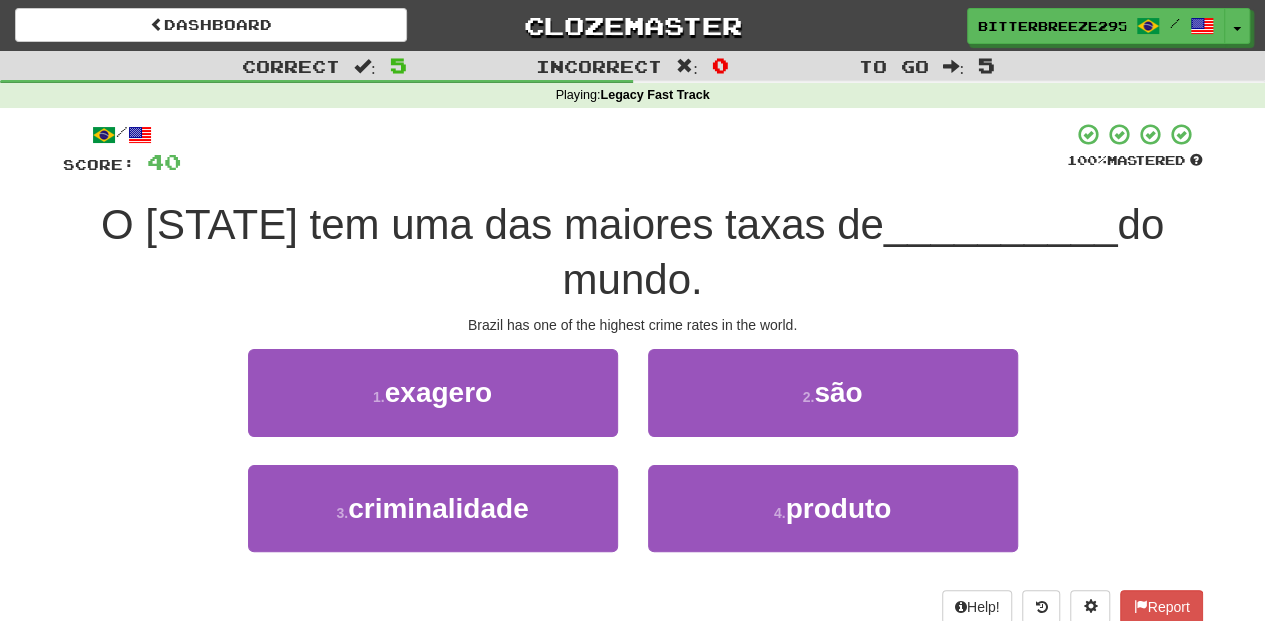 click on "1 .  exagero" at bounding box center [433, 406] 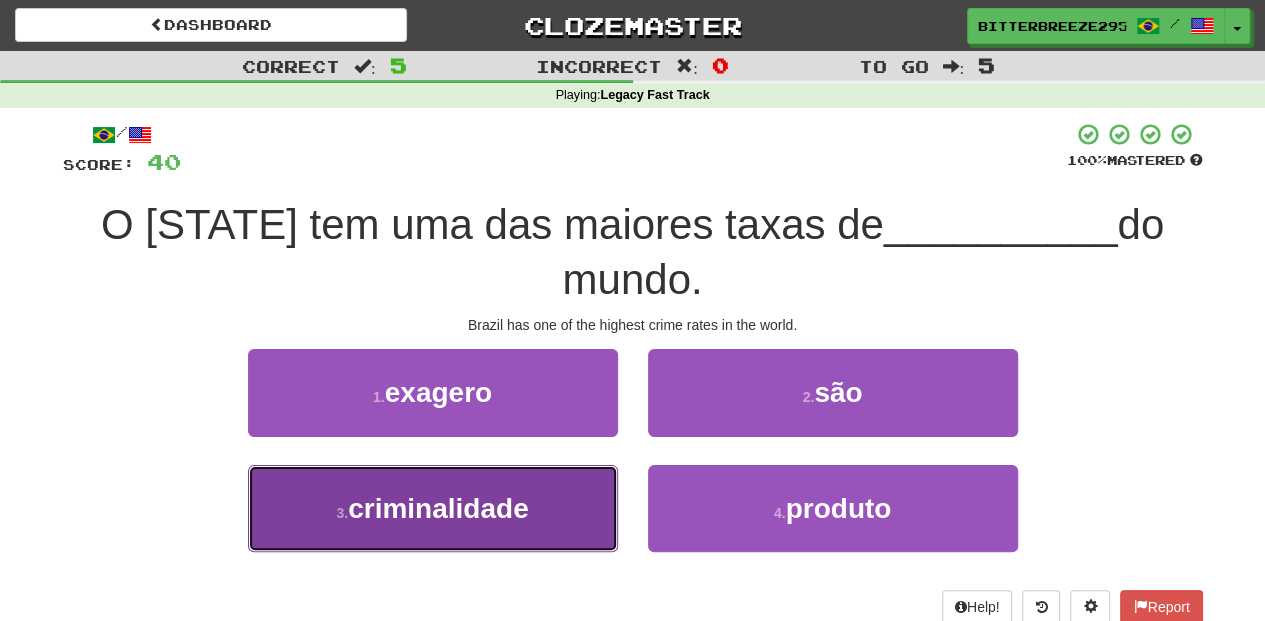 click on "3 .  criminalidade" at bounding box center [433, 508] 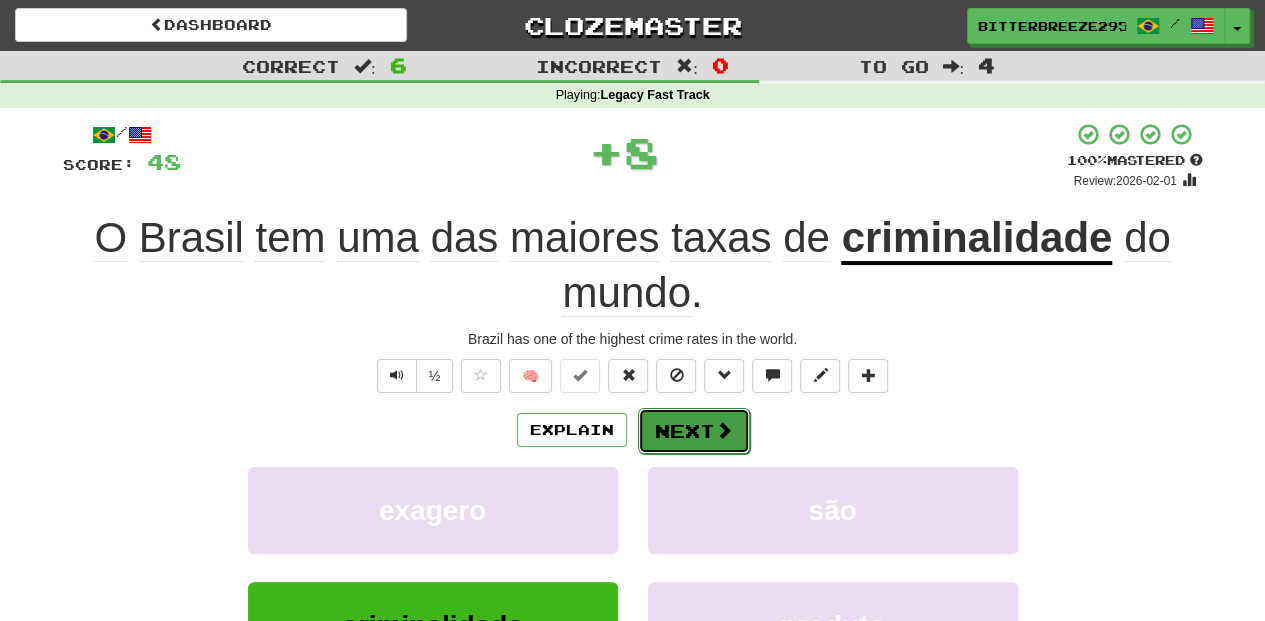 click on "Next" at bounding box center (694, 431) 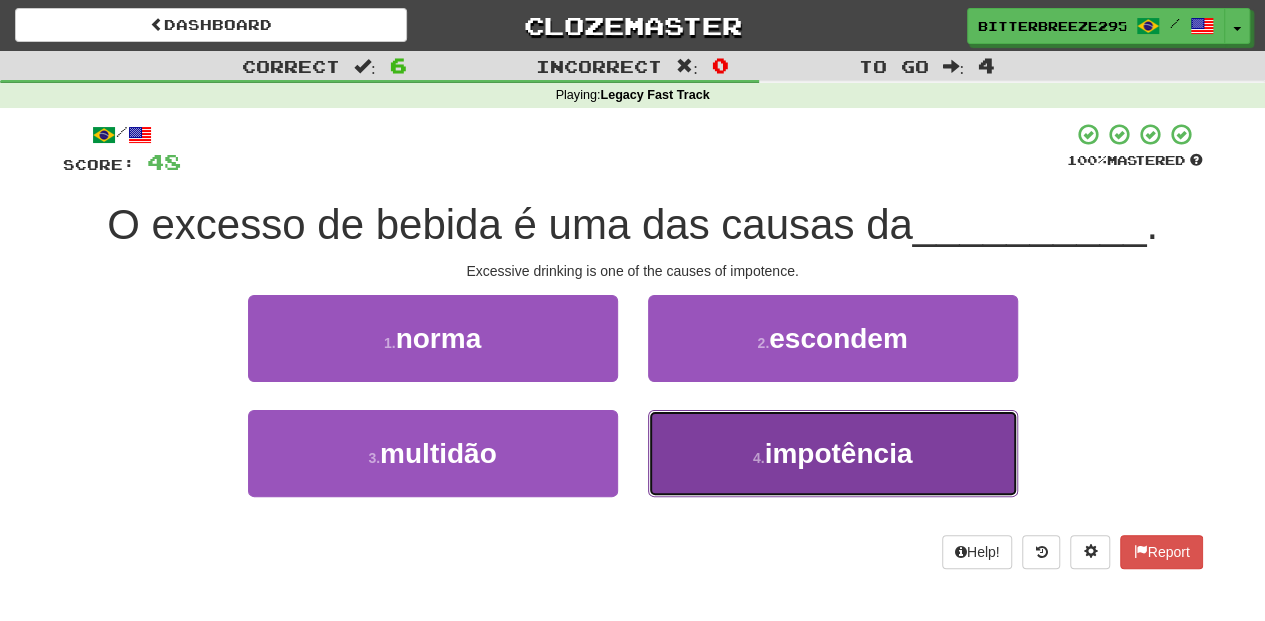 click on "impotência" at bounding box center (838, 453) 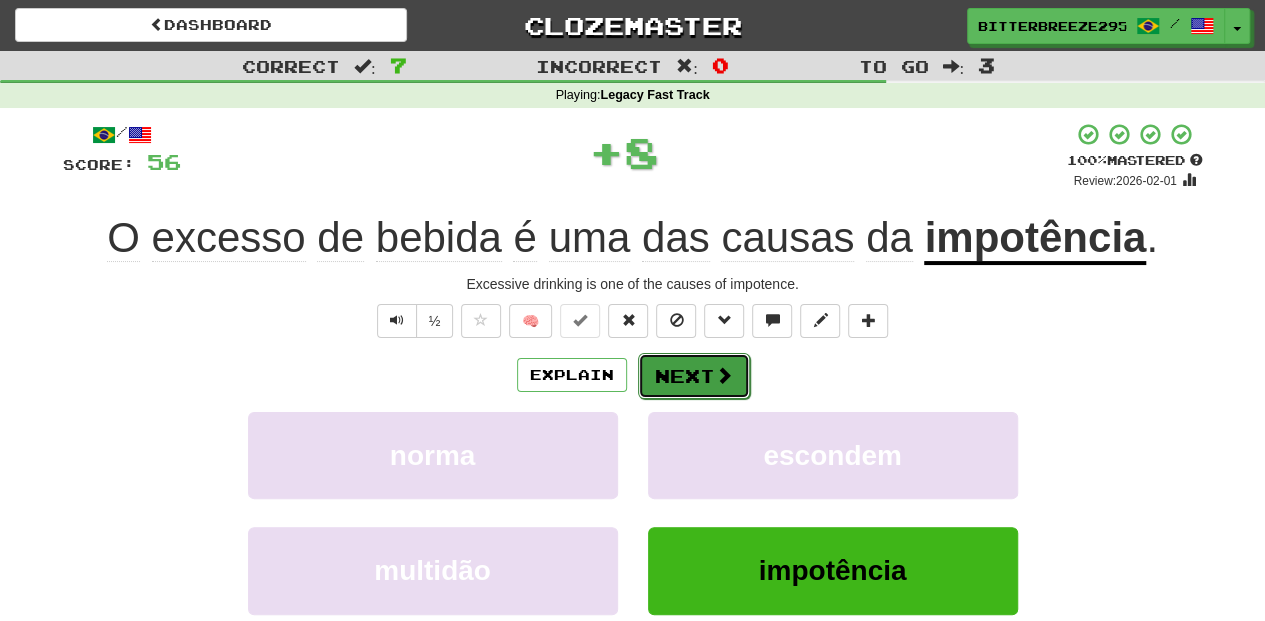 click on "Next" at bounding box center [694, 376] 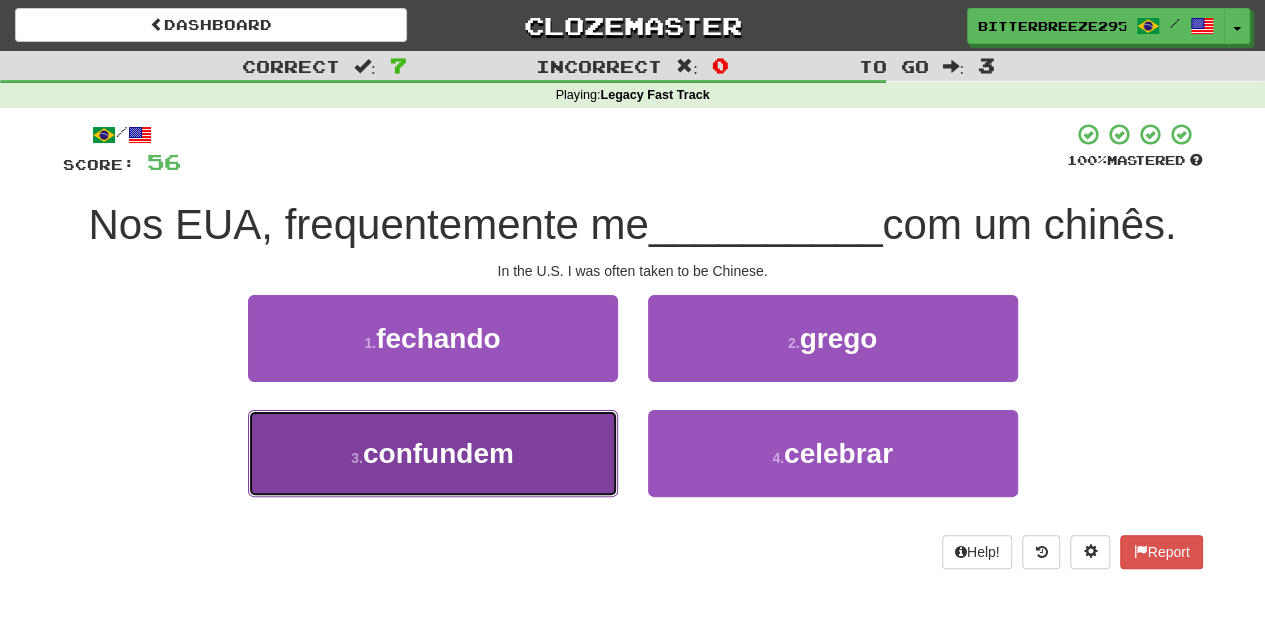 click on "3 .  confundem" at bounding box center (433, 453) 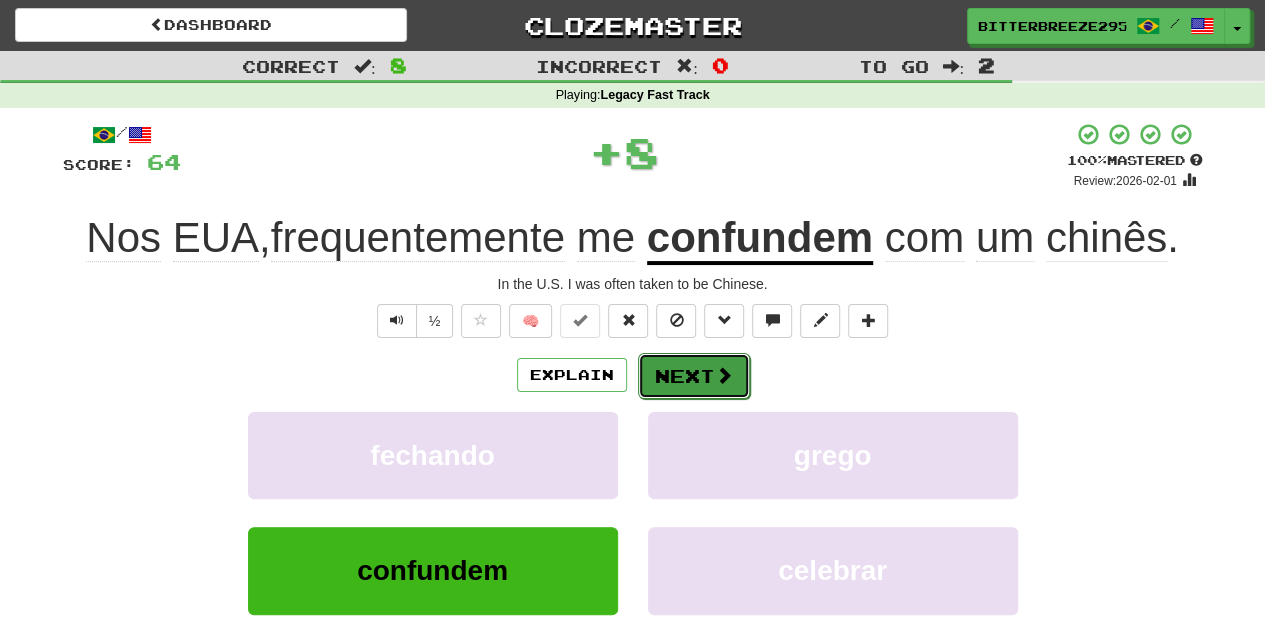 click on "Next" at bounding box center (694, 376) 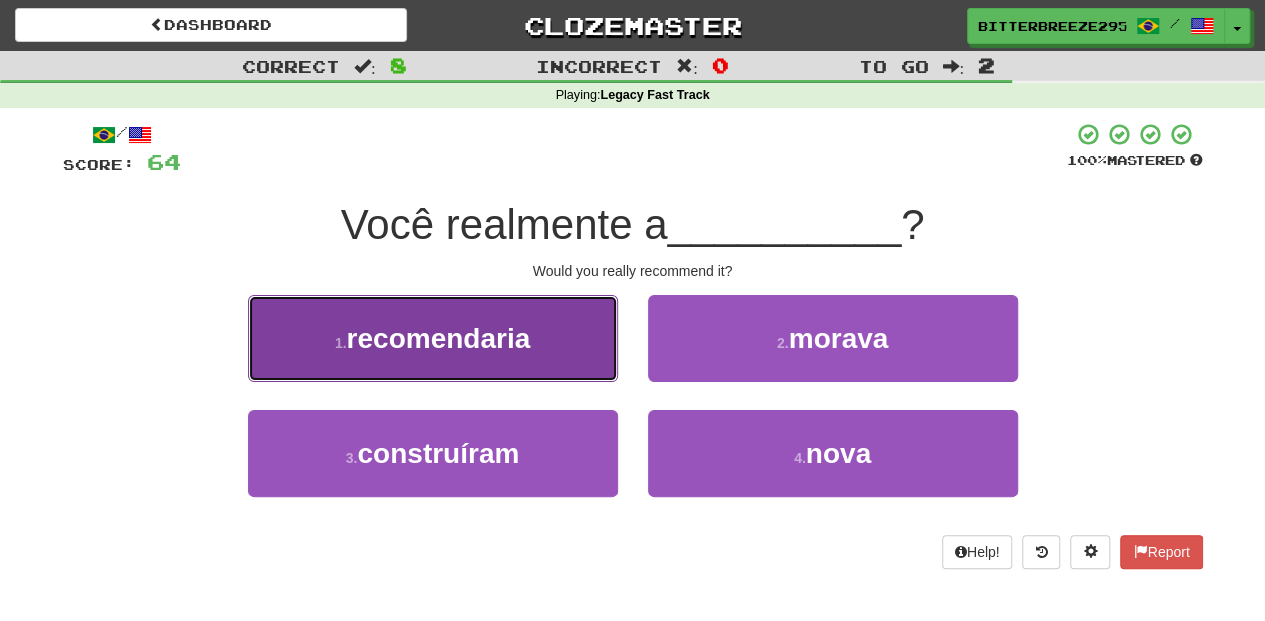 click on "1 .  recomendaria" at bounding box center (433, 338) 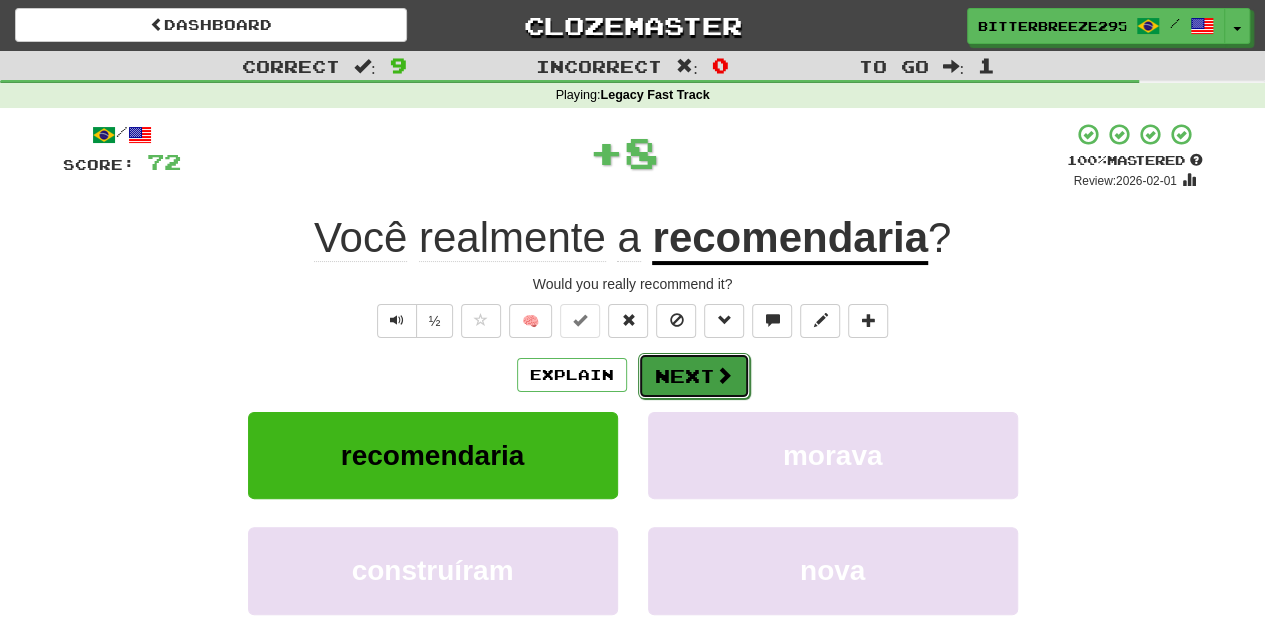 click on "Next" at bounding box center [694, 376] 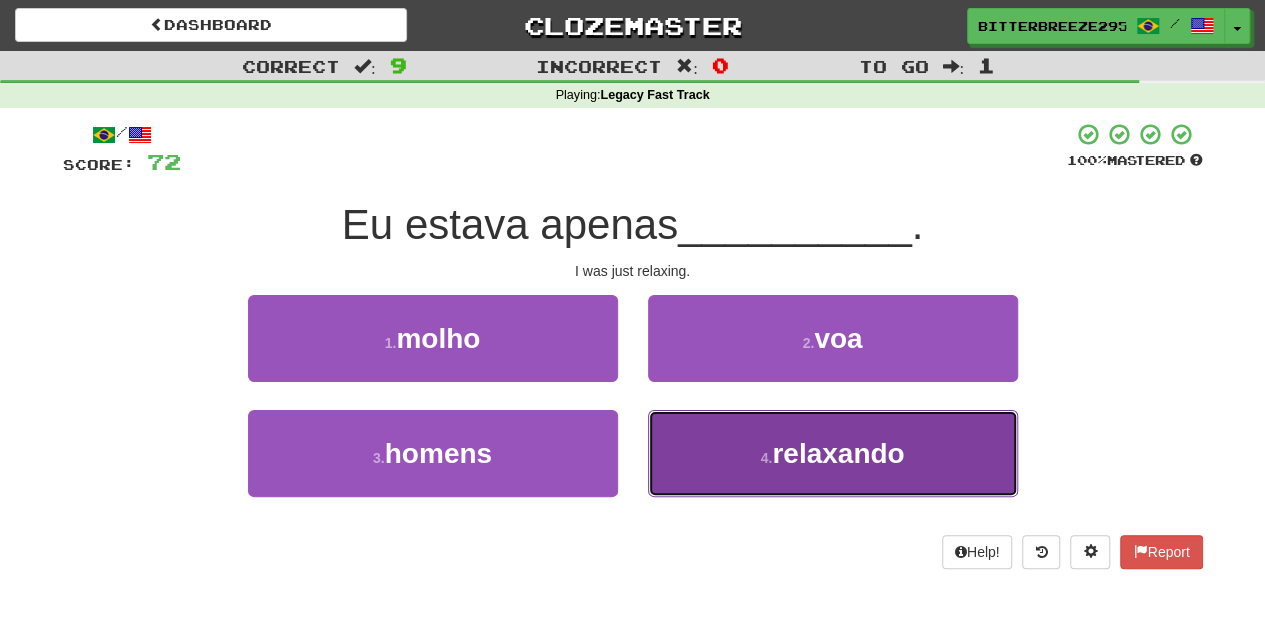 click on "4 .  relaxando" at bounding box center [833, 453] 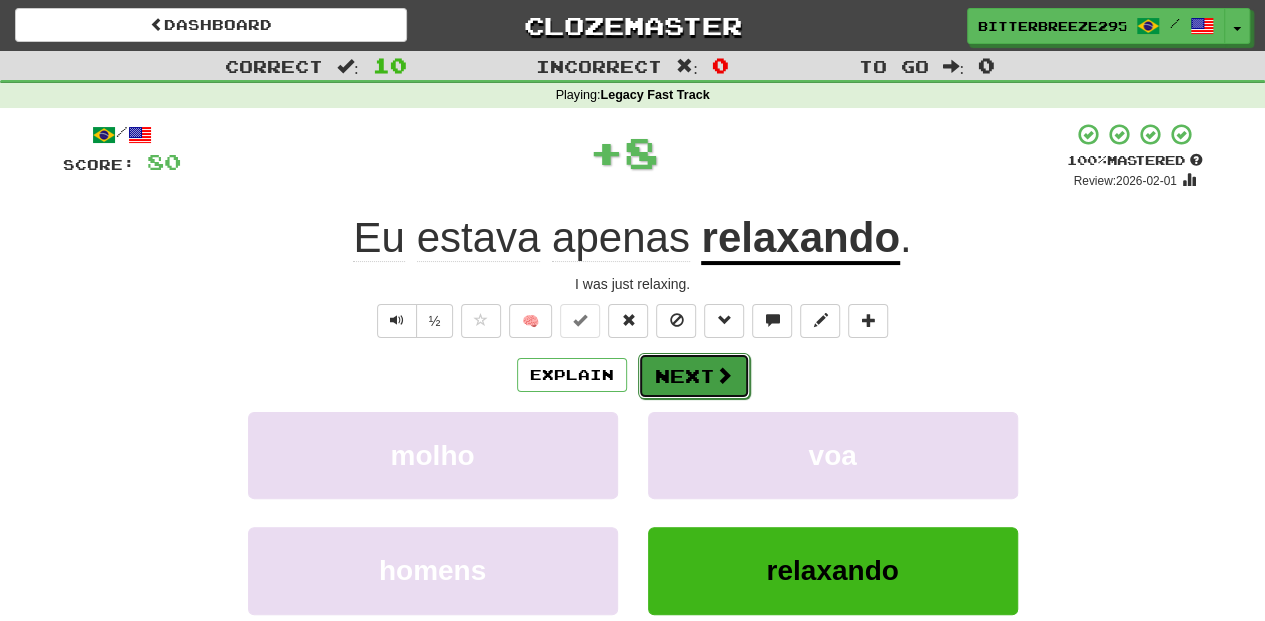 click on "Next" at bounding box center [694, 376] 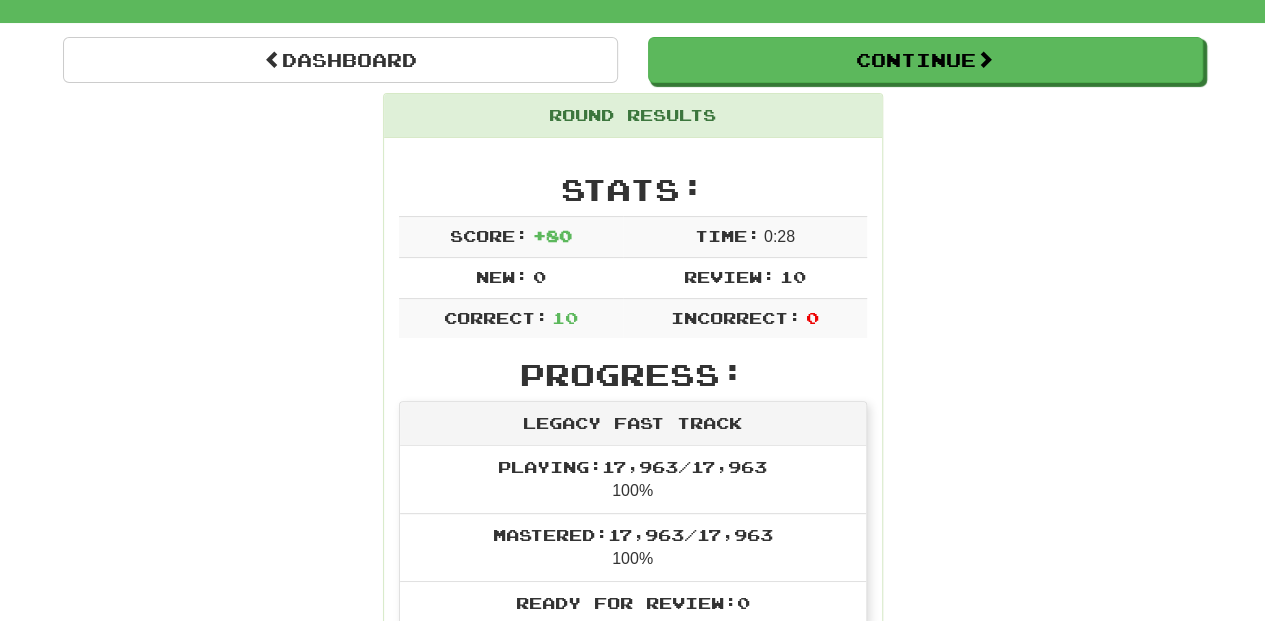 scroll, scrollTop: 133, scrollLeft: 0, axis: vertical 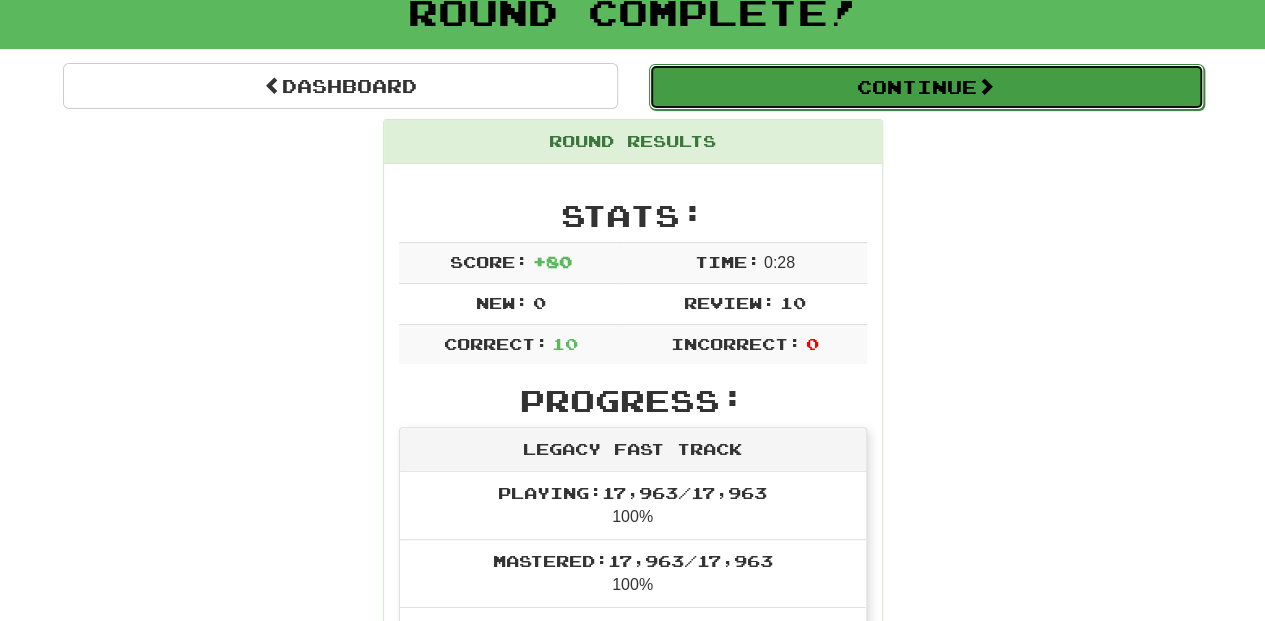 click on "Continue" at bounding box center (926, 87) 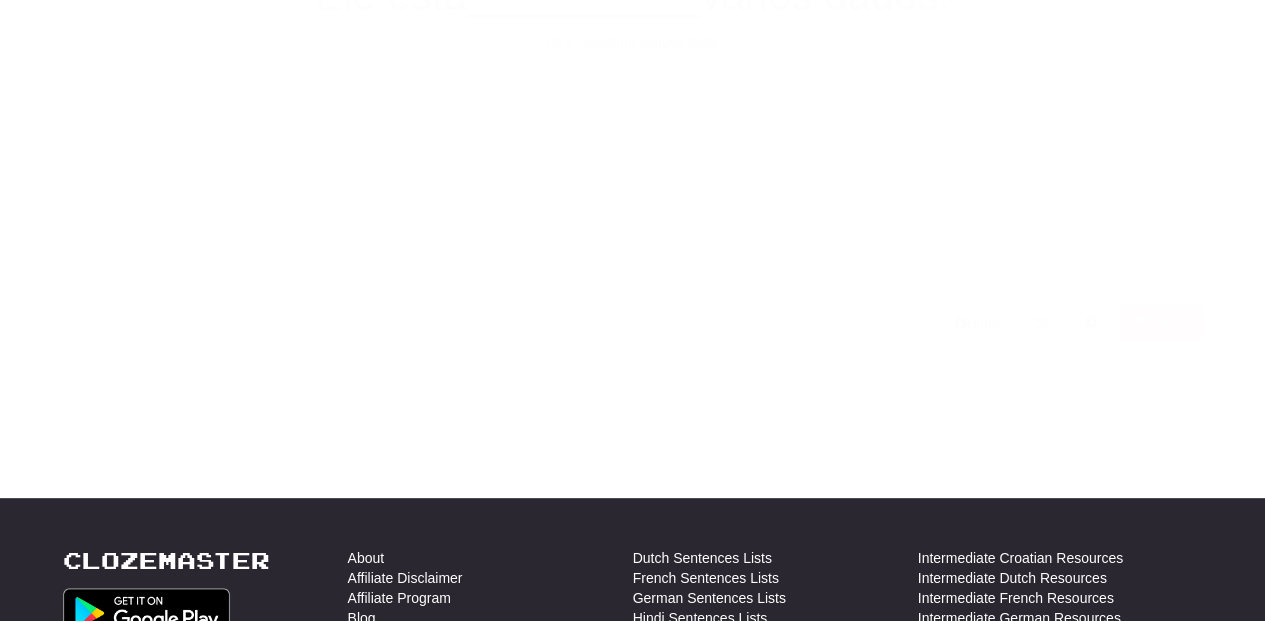 scroll, scrollTop: 133, scrollLeft: 0, axis: vertical 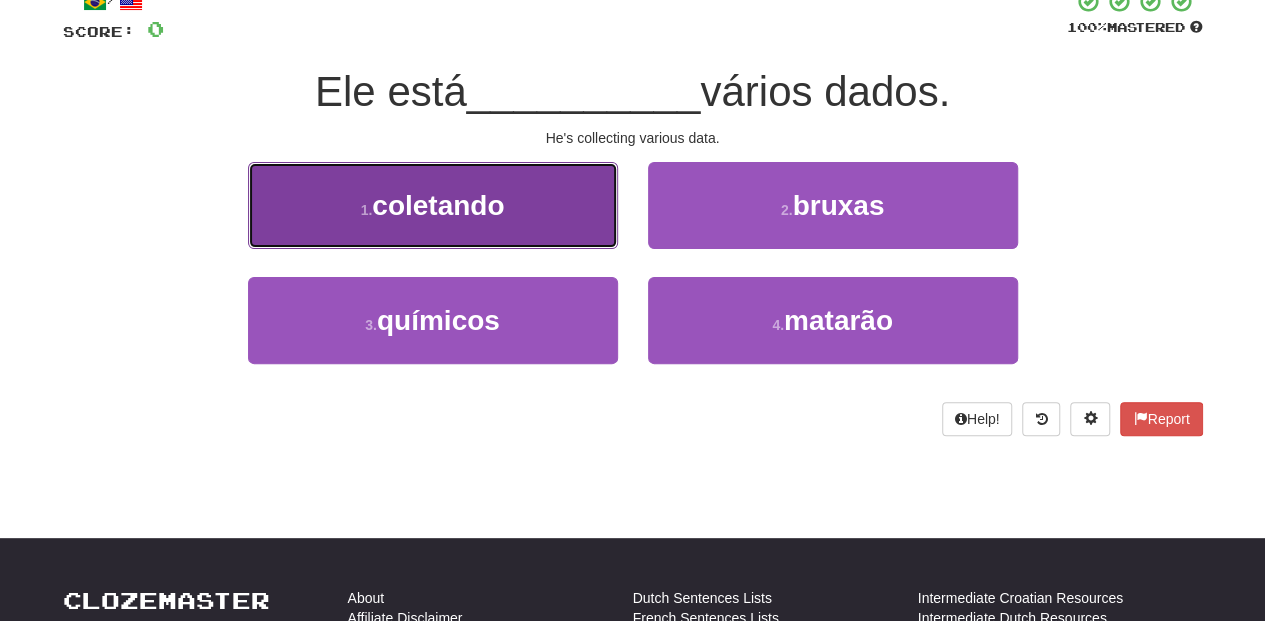 click on "1 .  coletando" at bounding box center (433, 205) 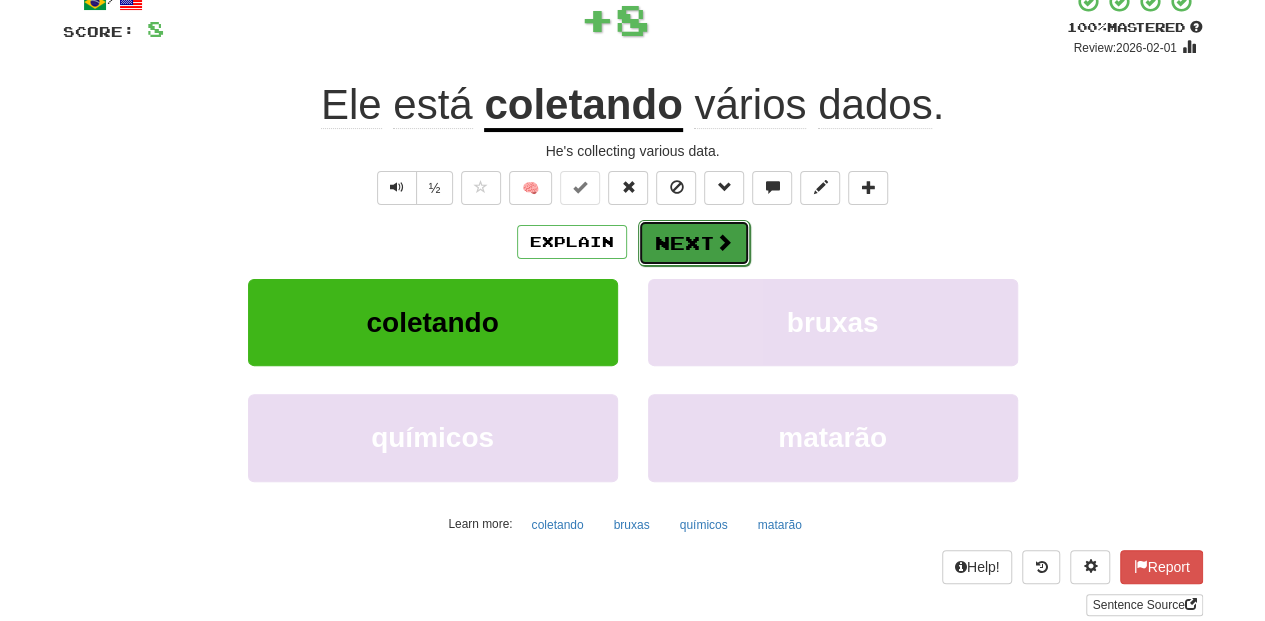 click on "Next" at bounding box center [694, 243] 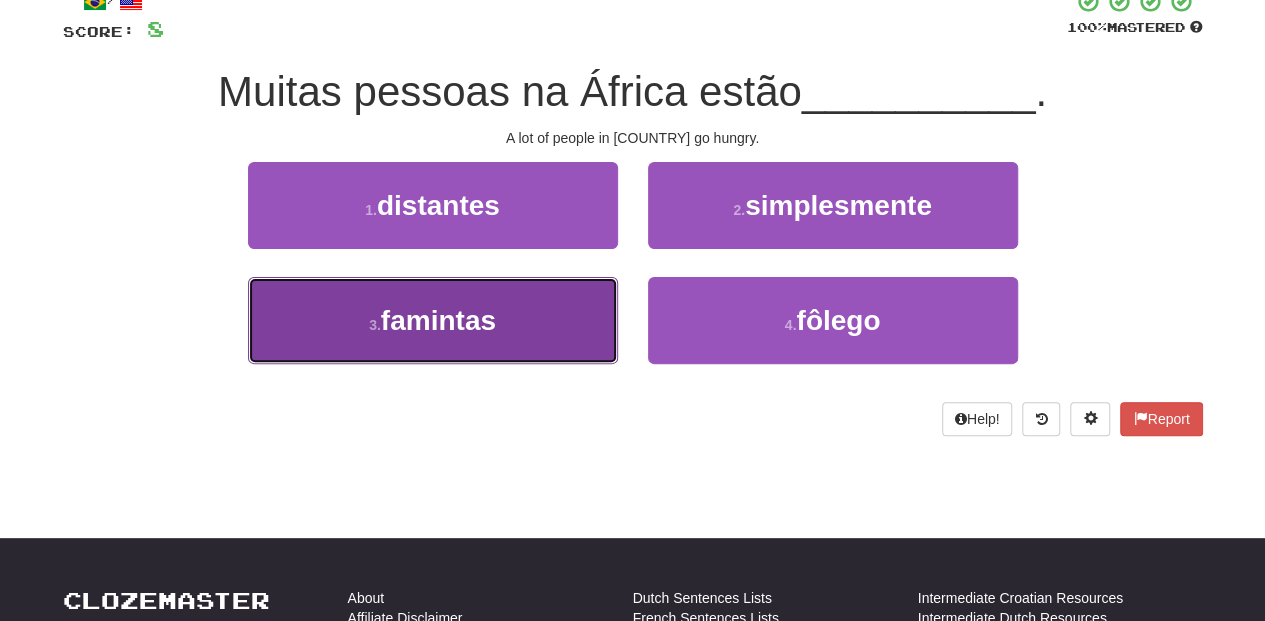 click on "3 .  famintas" at bounding box center (433, 320) 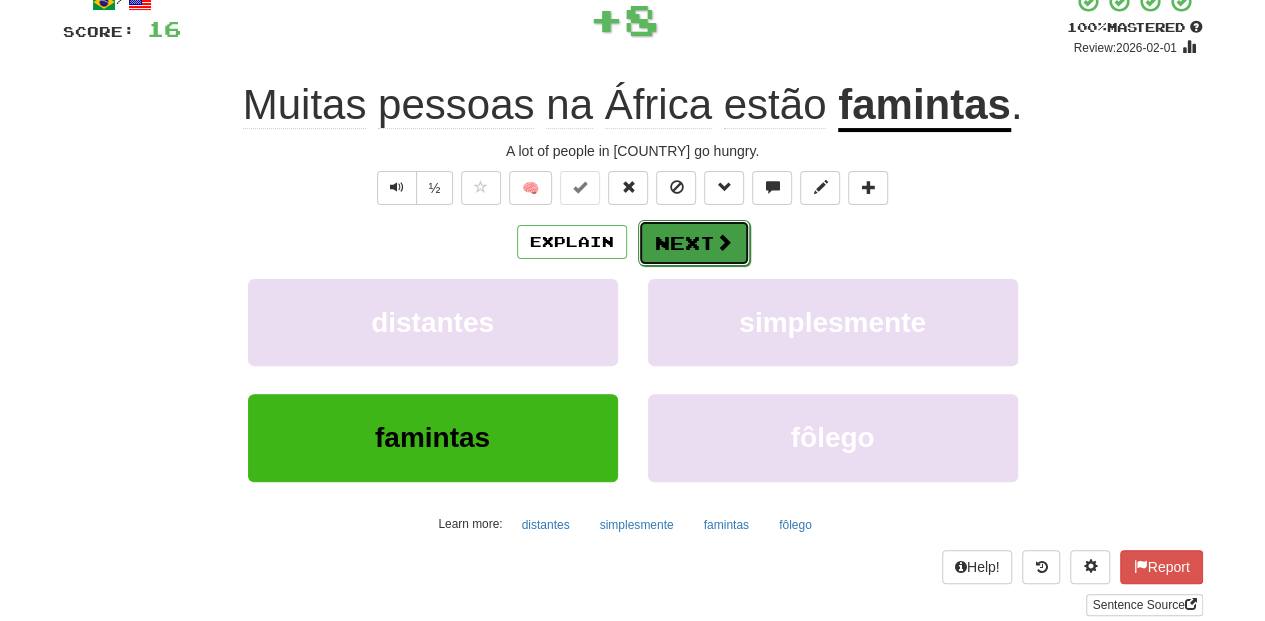 click on "Next" at bounding box center [694, 243] 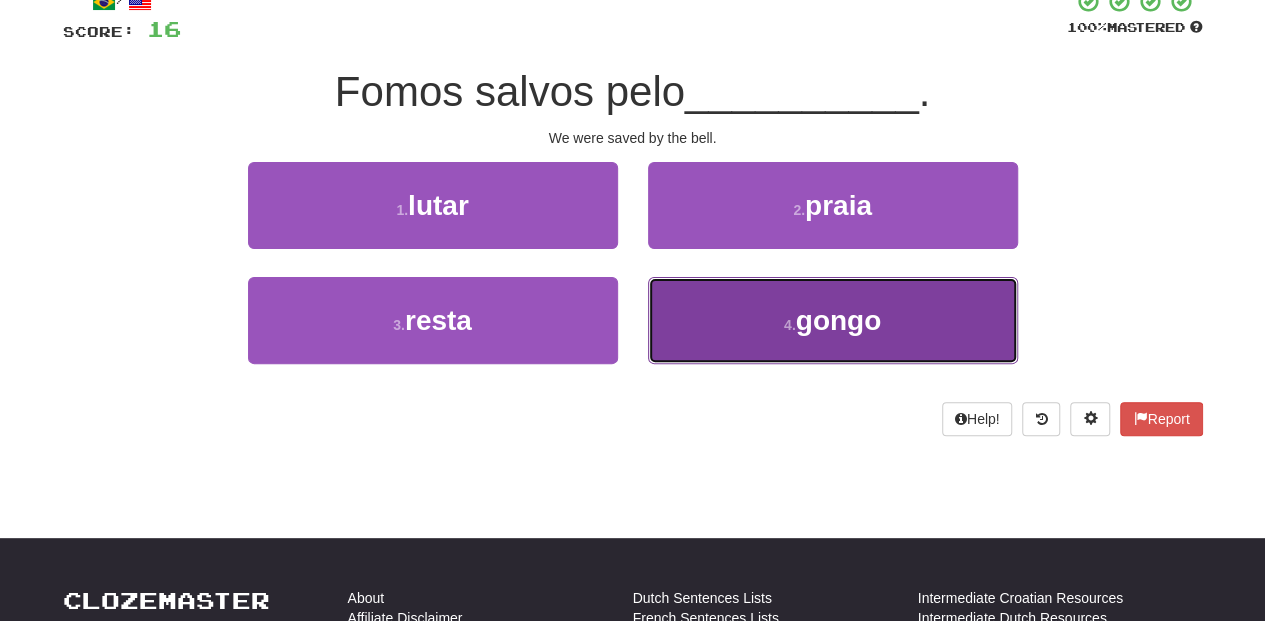 click on "4 .  gongo" at bounding box center (833, 320) 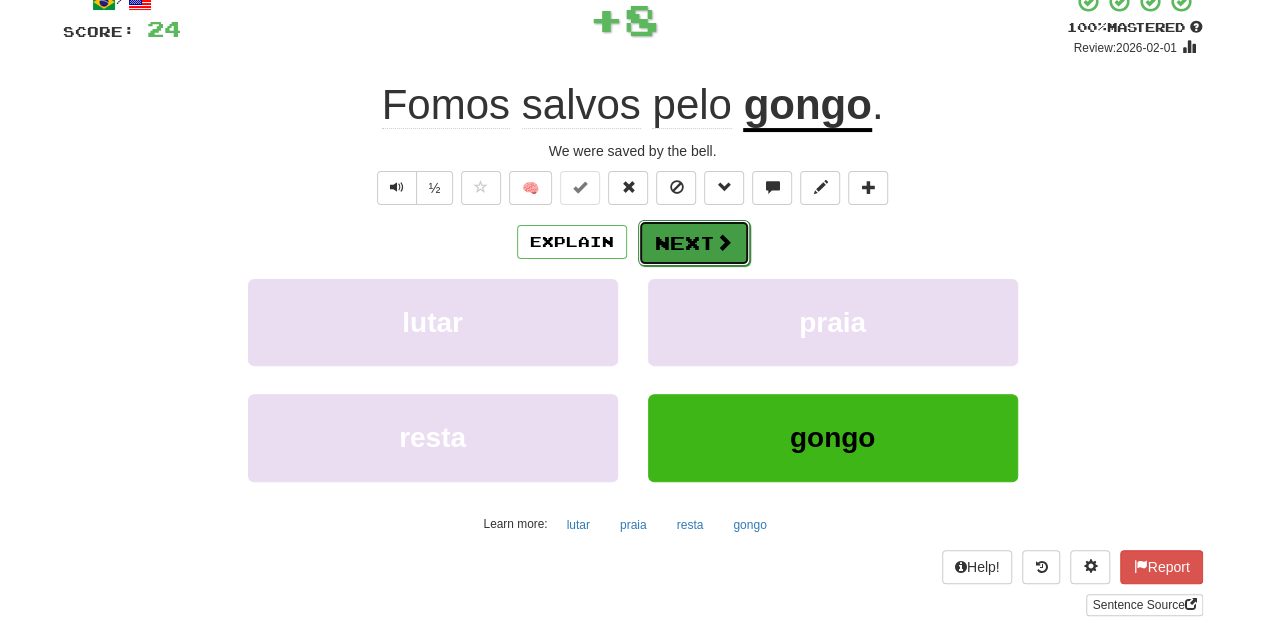 click on "Next" at bounding box center [694, 243] 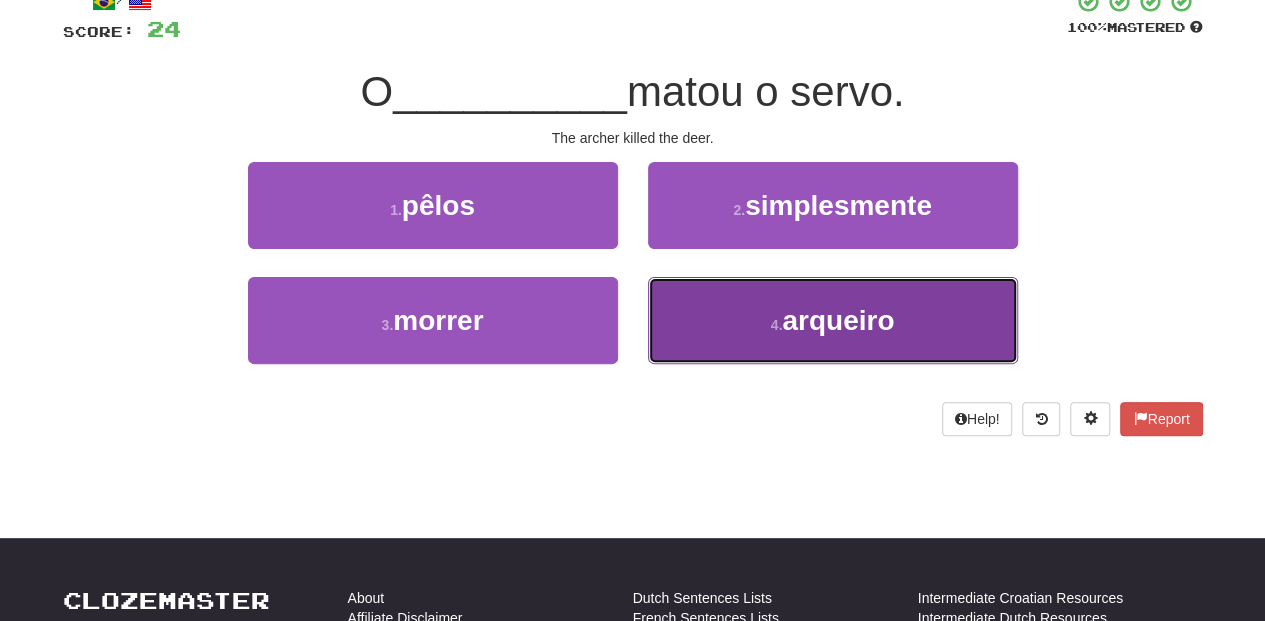click on "4 .  arqueiro" at bounding box center [833, 320] 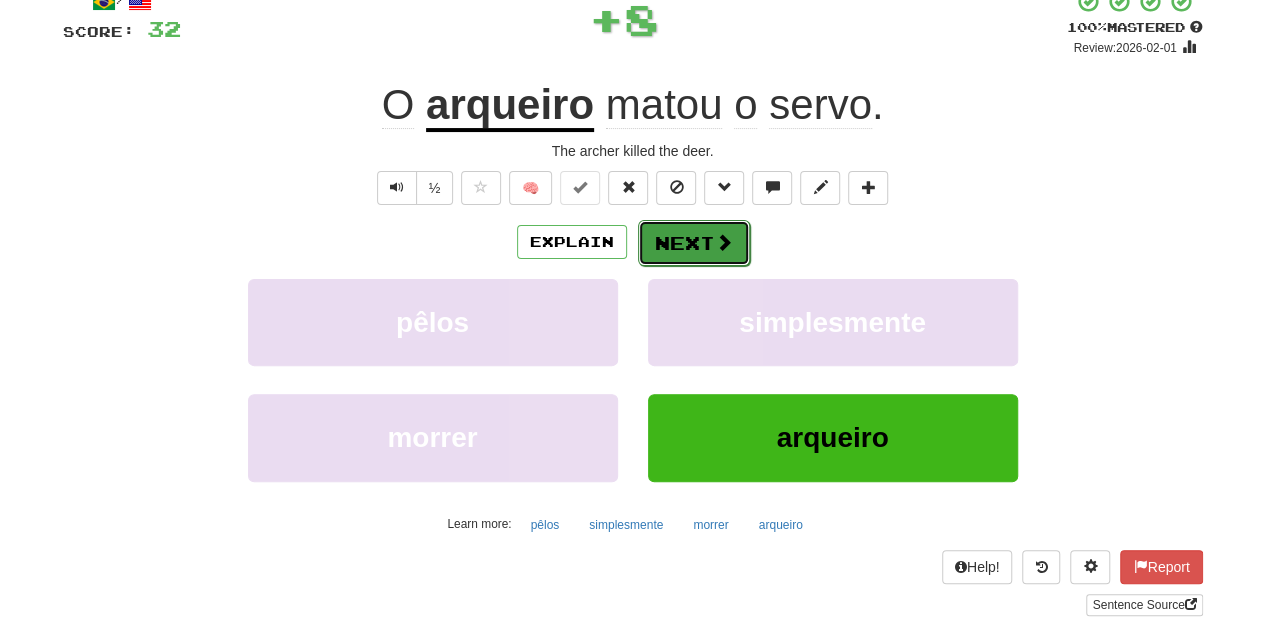 click on "Next" at bounding box center (694, 243) 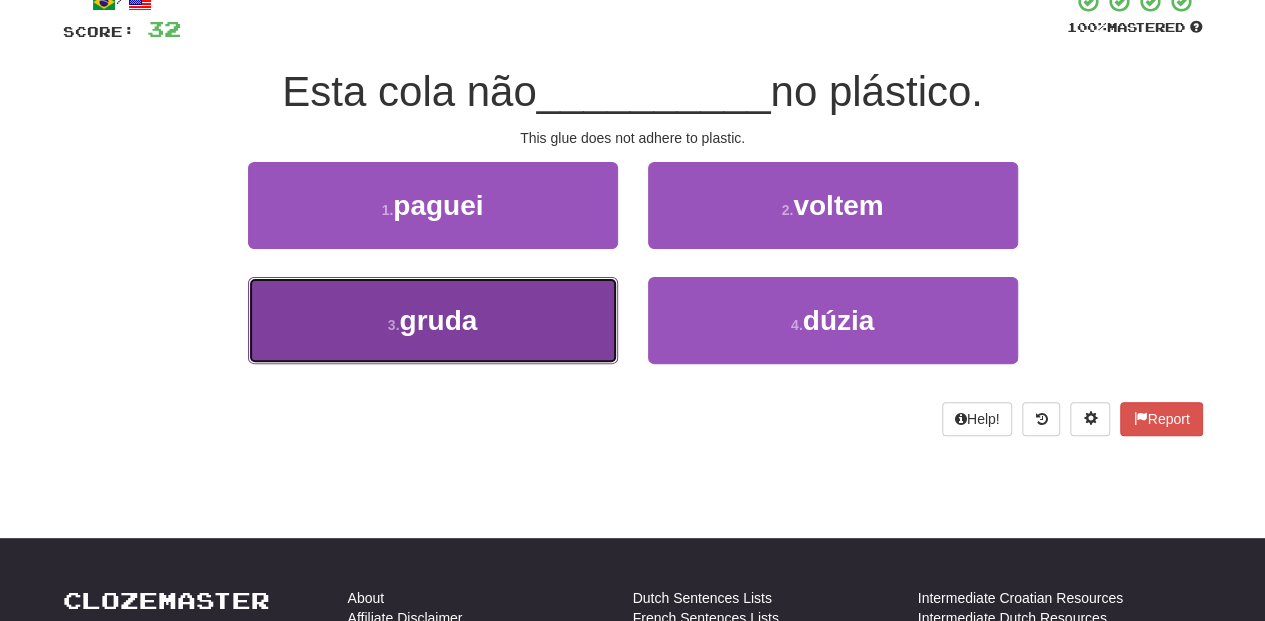 click on "3 .  gruda" at bounding box center [433, 320] 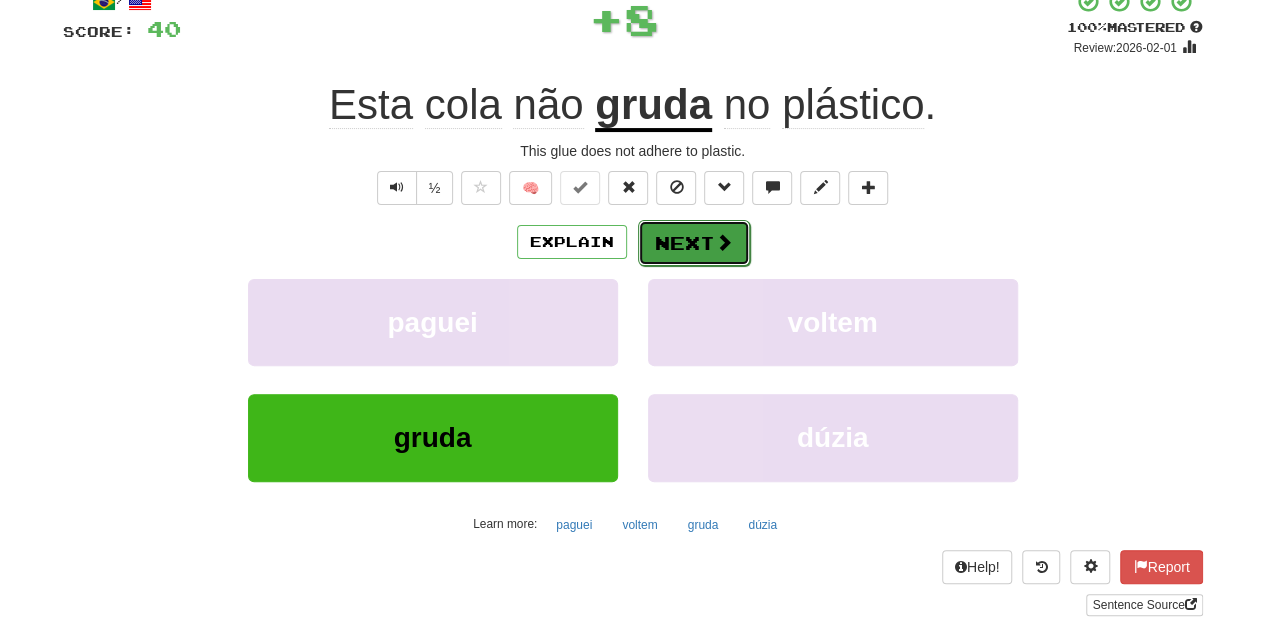 click on "Next" at bounding box center [694, 243] 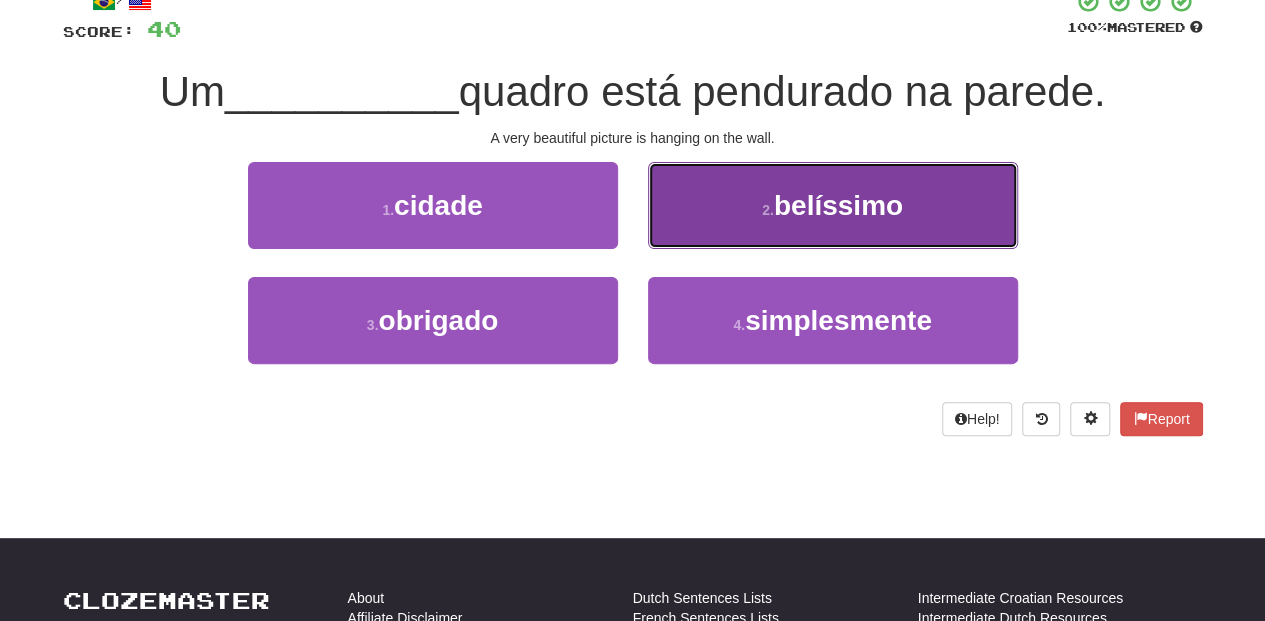click on "2 .  belíssimo" at bounding box center (833, 205) 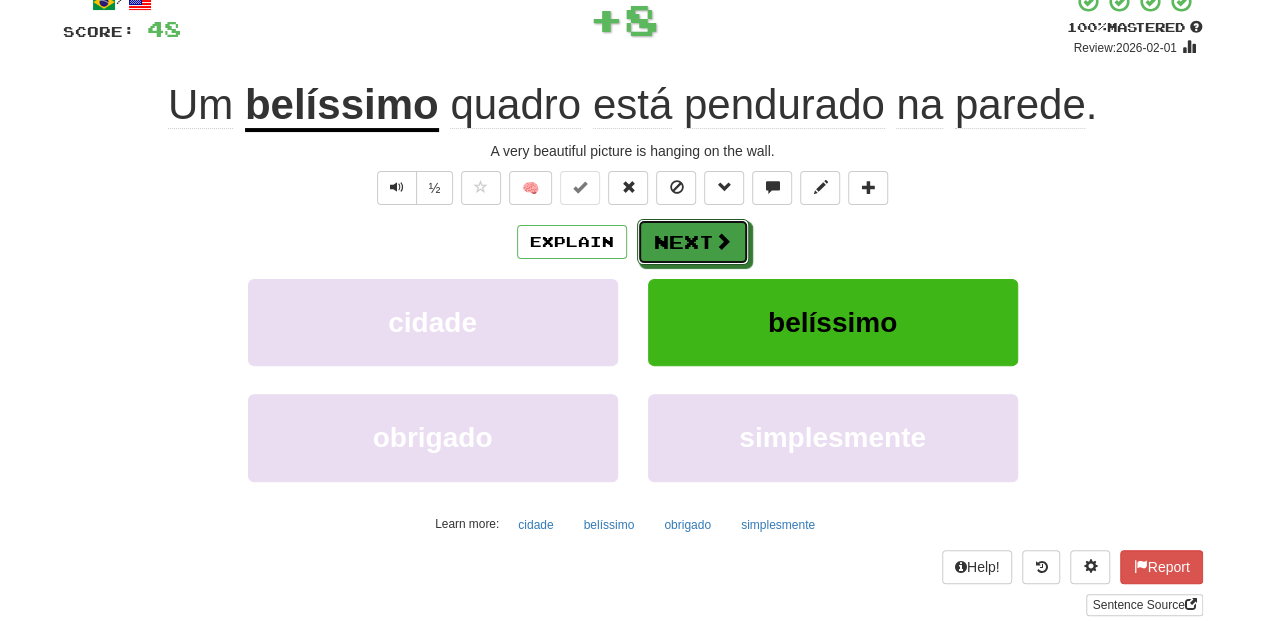 click on "Next" at bounding box center [693, 242] 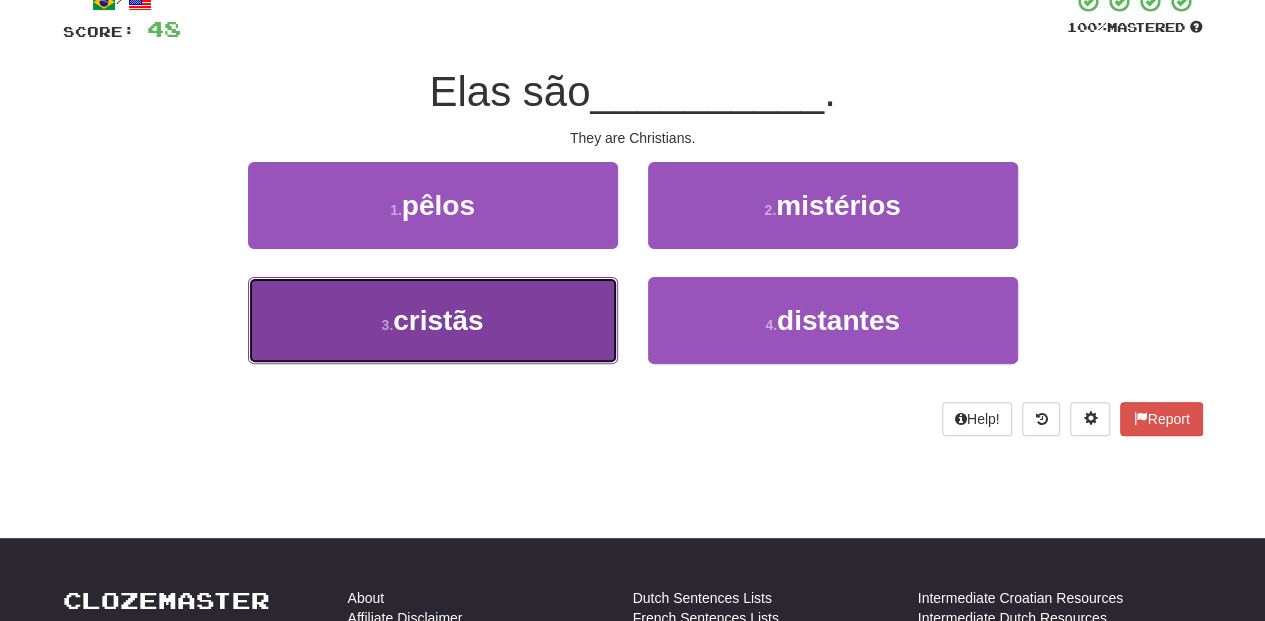 click on "3 .  cristãs" at bounding box center (433, 320) 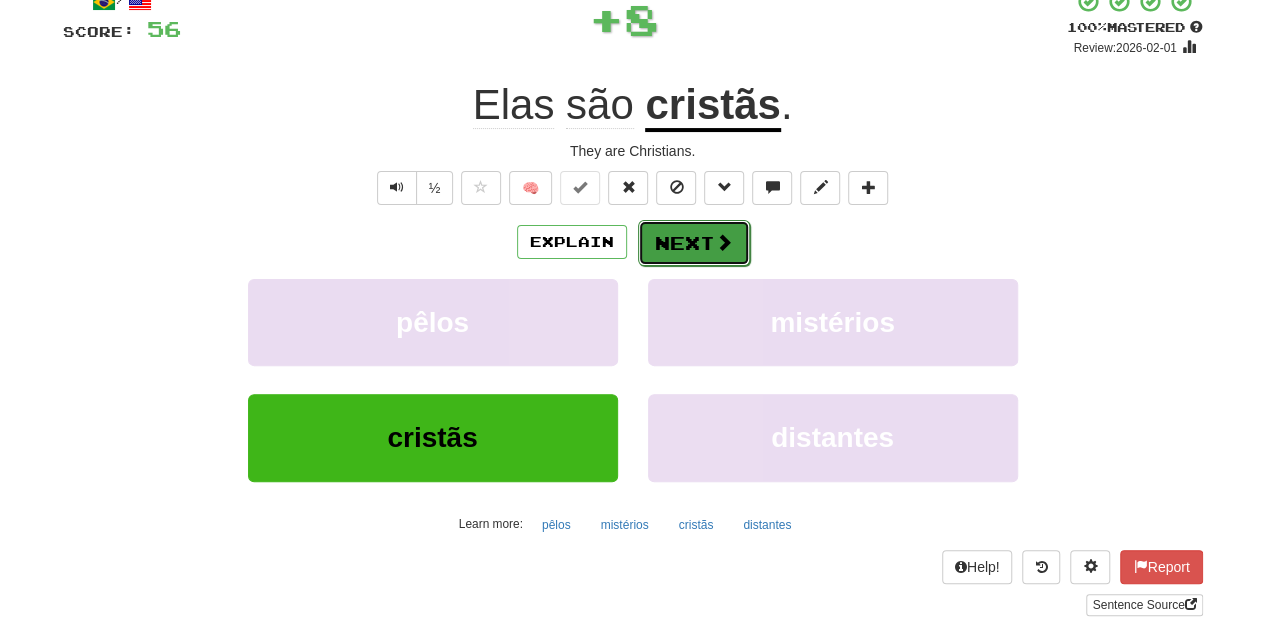 click on "Next" at bounding box center (694, 243) 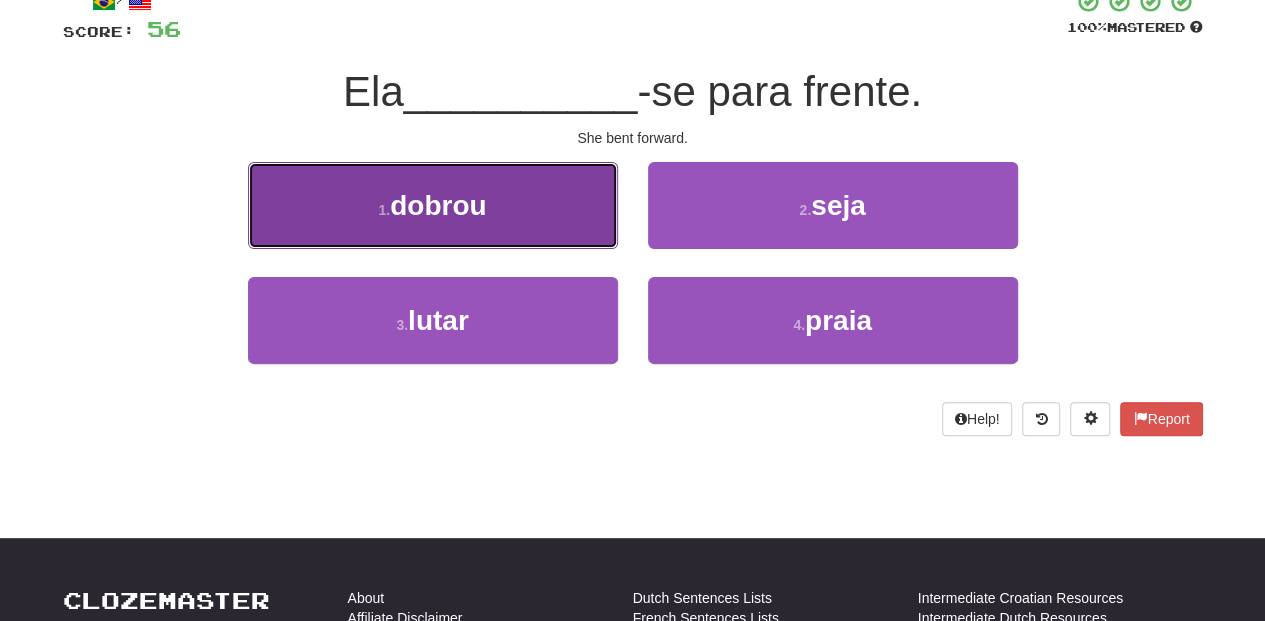 click on "1 .  dobrou" at bounding box center (433, 205) 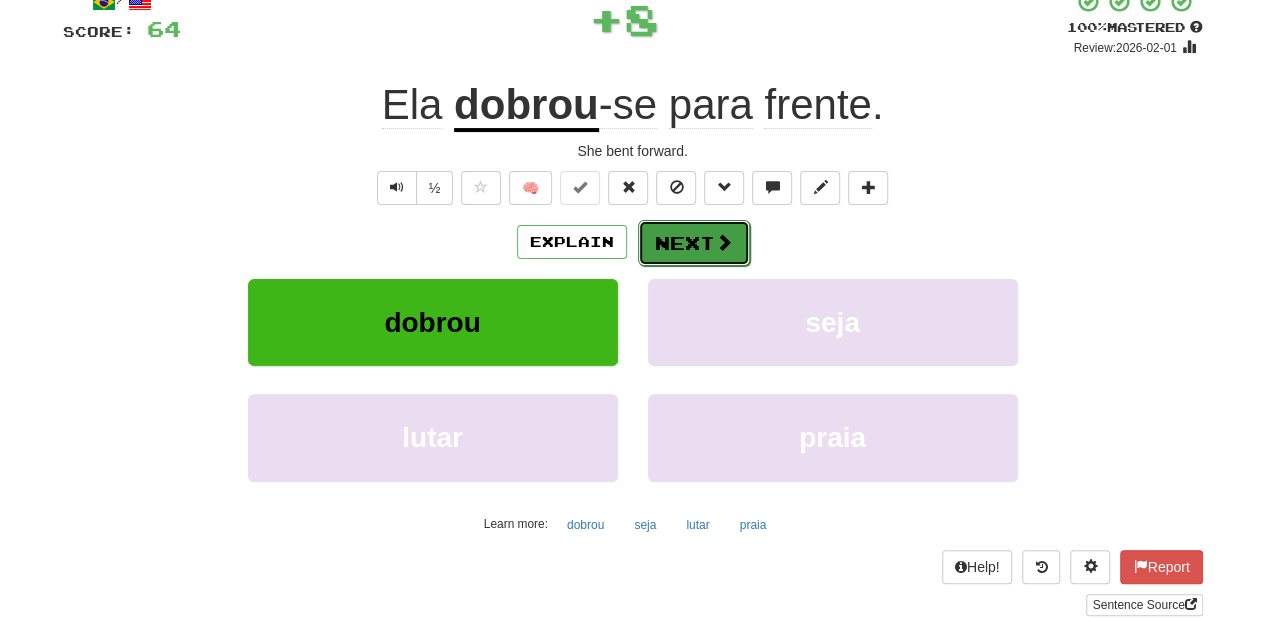 click on "Next" at bounding box center [694, 243] 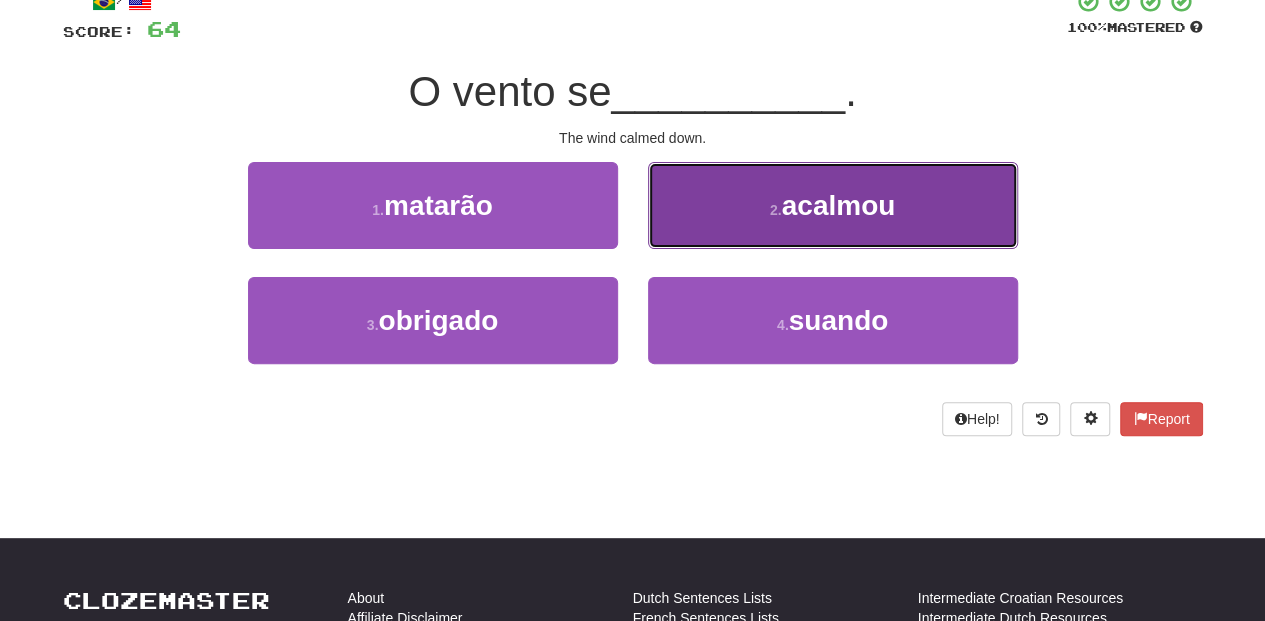 click on "2 .  acalmou" at bounding box center [833, 205] 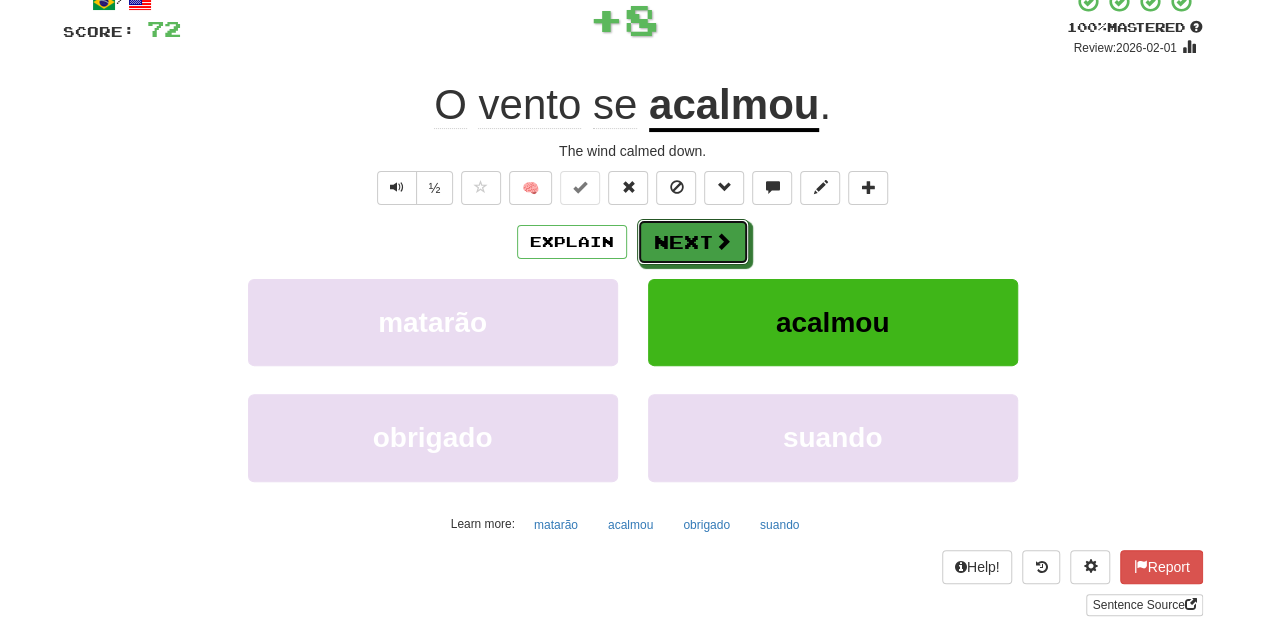 click on "Next" at bounding box center (693, 242) 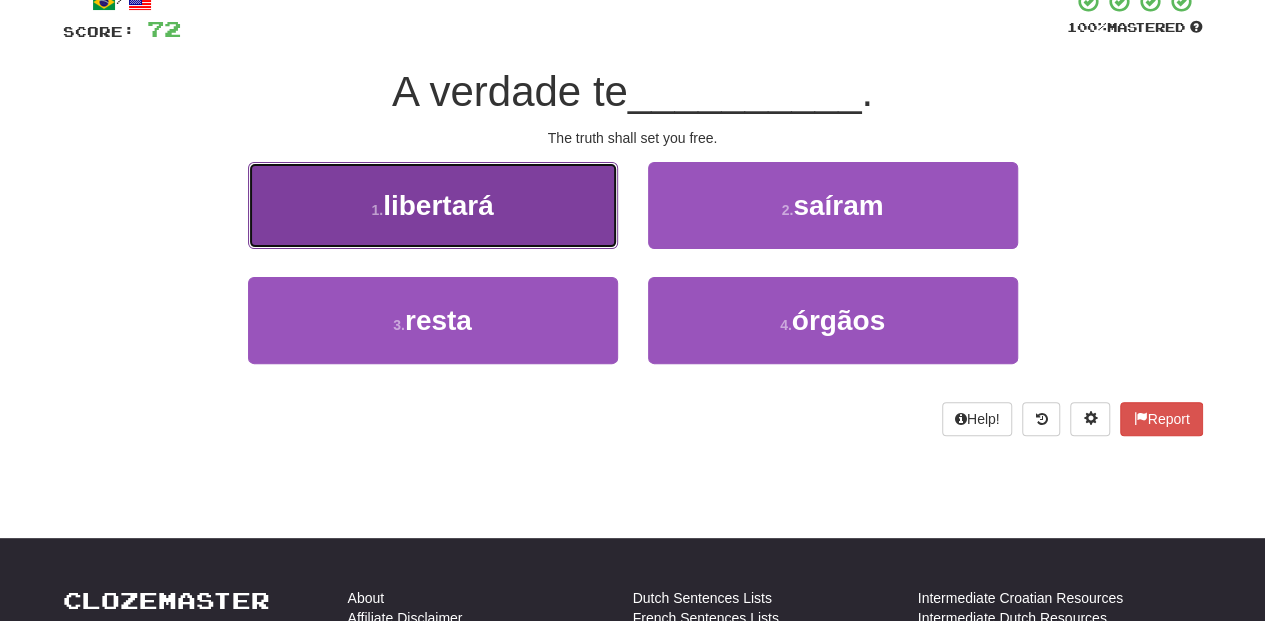 click on "1 .  libertará" at bounding box center (433, 205) 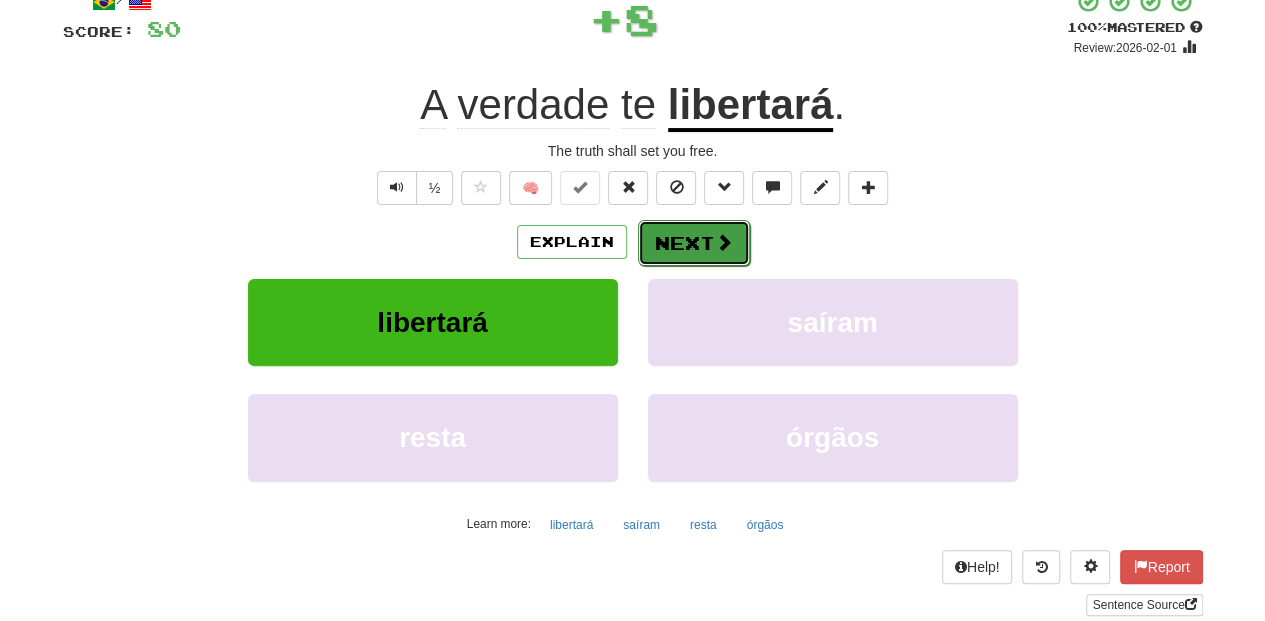 click on "Next" at bounding box center [694, 243] 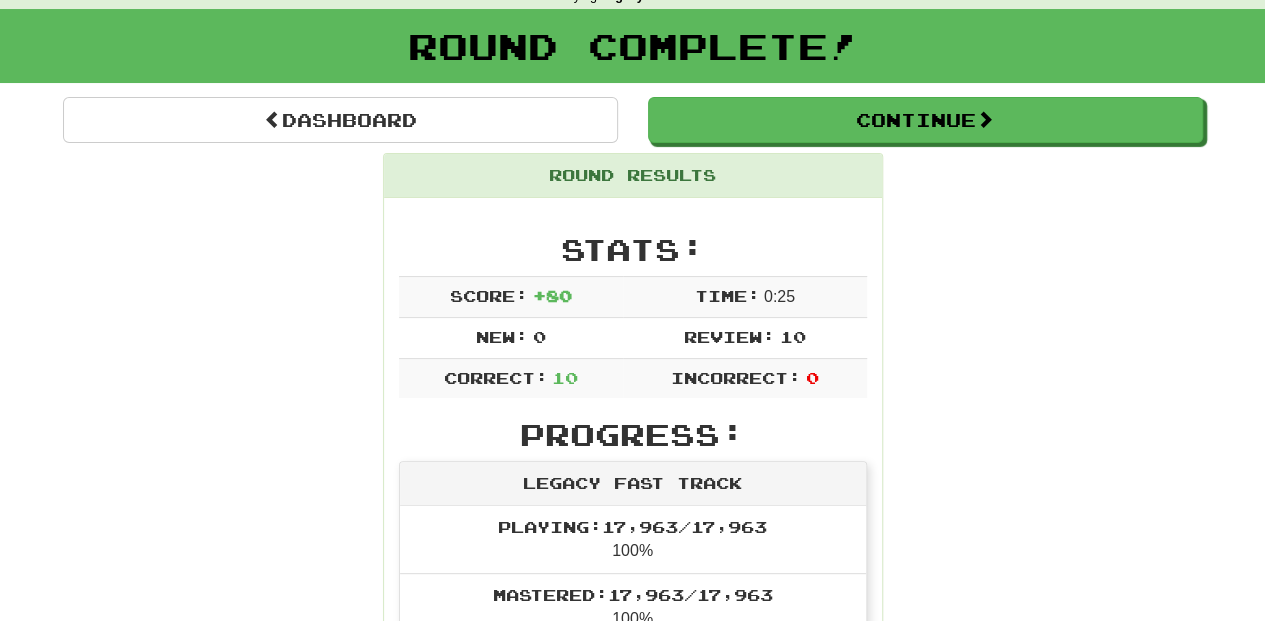 scroll, scrollTop: 87, scrollLeft: 0, axis: vertical 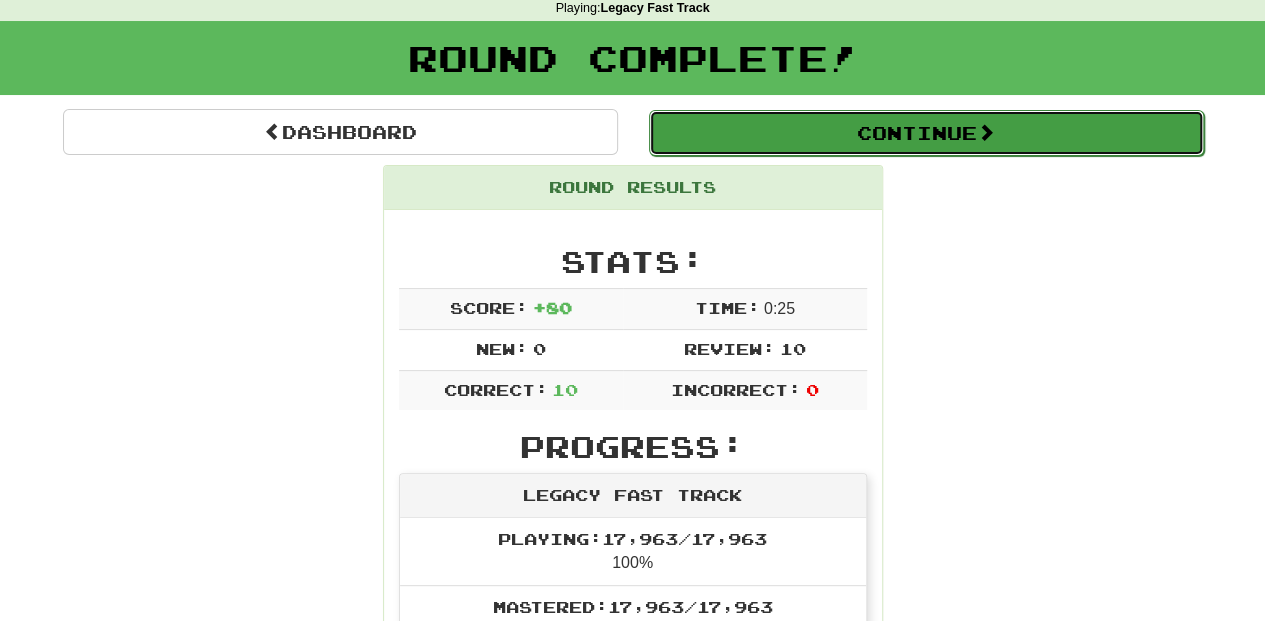 click on "Continue" at bounding box center [926, 133] 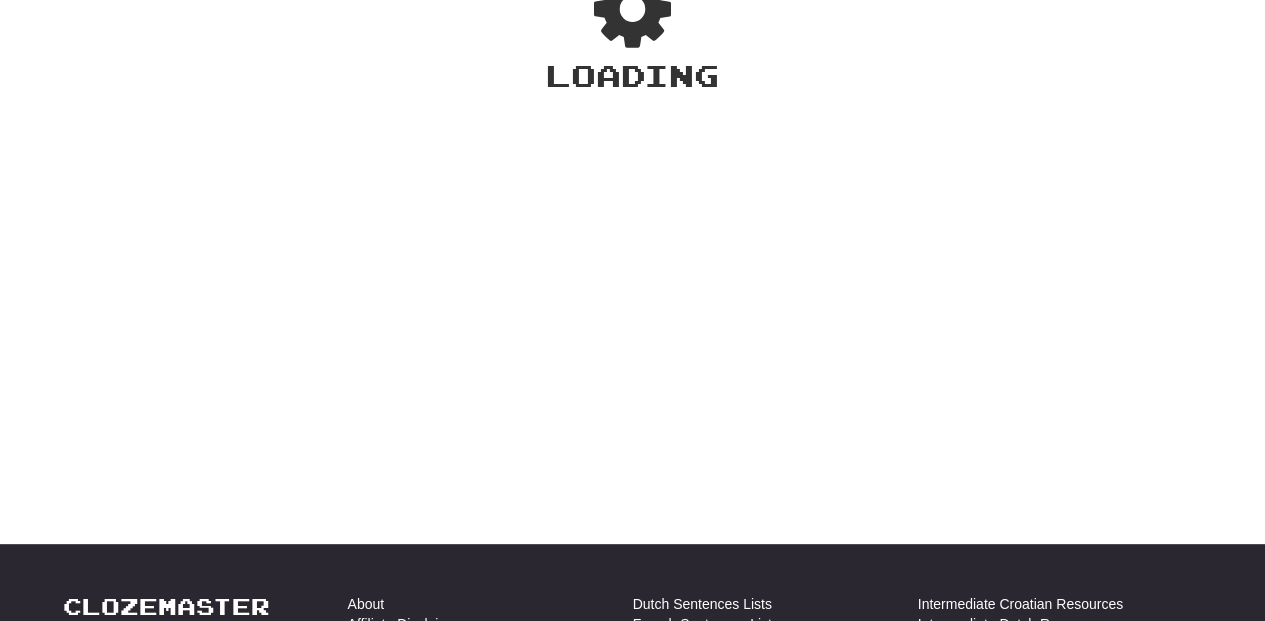 scroll, scrollTop: 87, scrollLeft: 0, axis: vertical 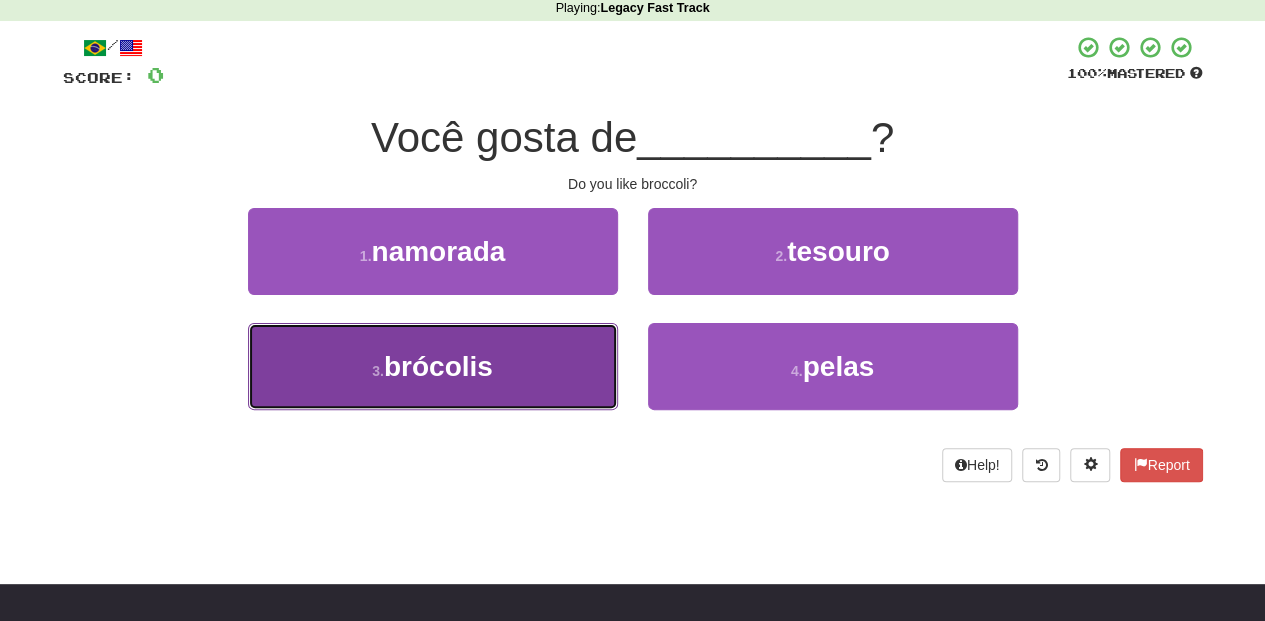 click on "3 .  brócolis" at bounding box center [433, 366] 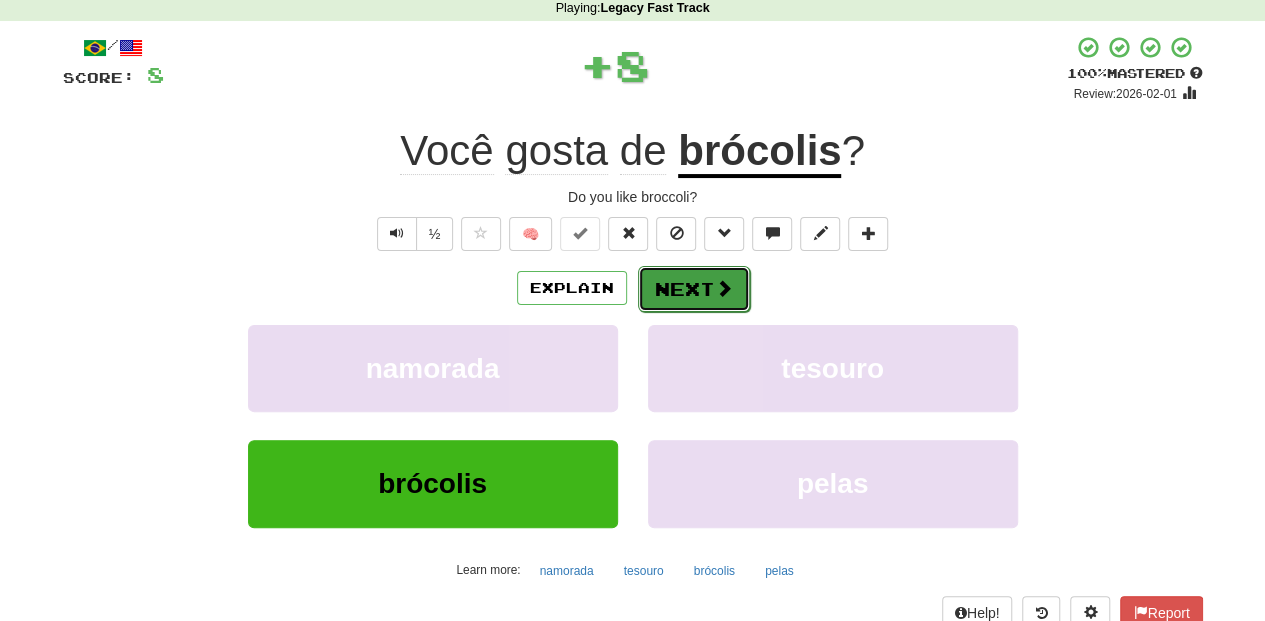 click on "Next" at bounding box center (694, 289) 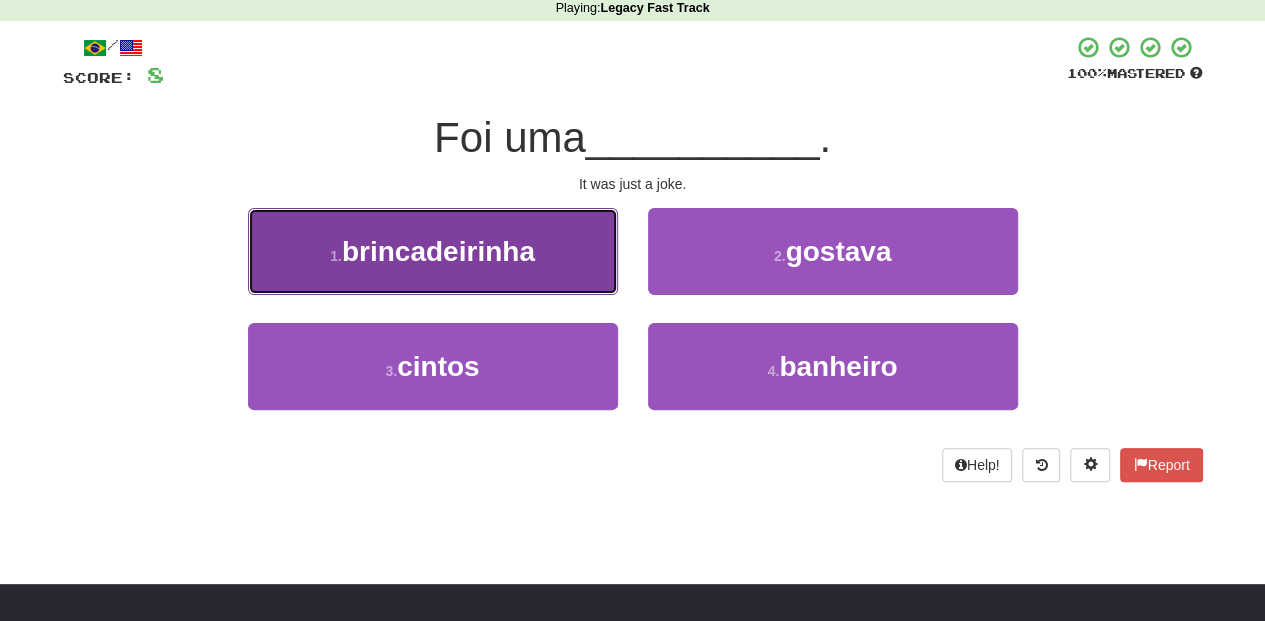 click on "1 .  brincadeirinha" at bounding box center [433, 251] 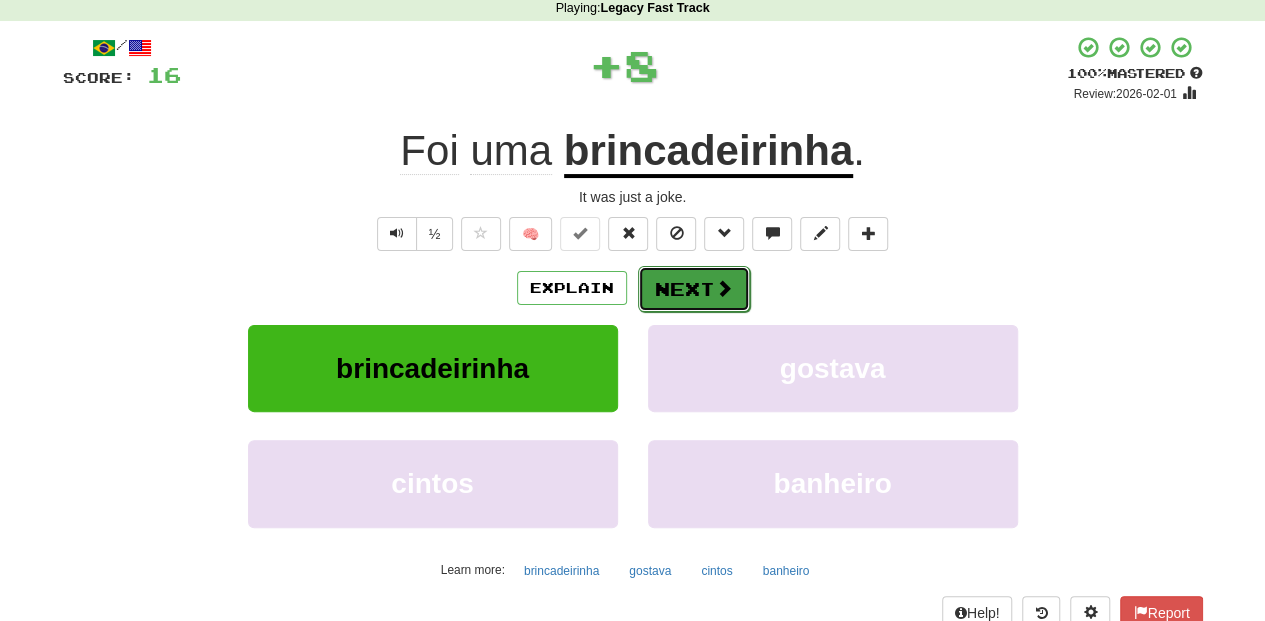 click on "Next" at bounding box center [694, 289] 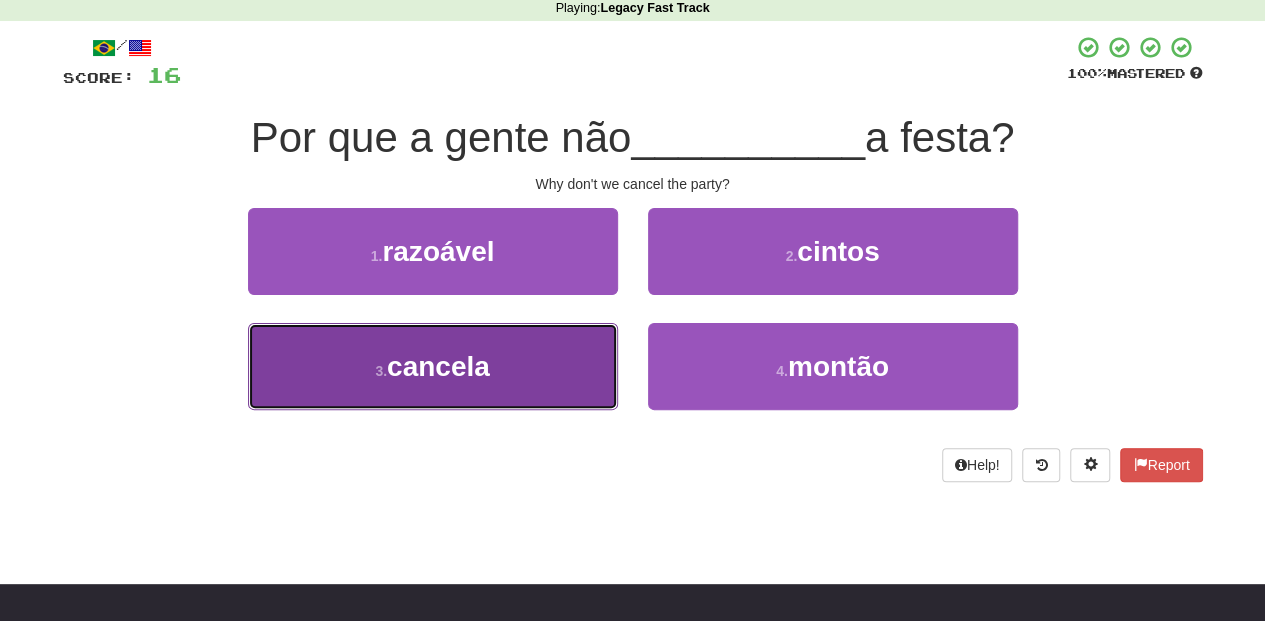 click on "3 .  cancela" at bounding box center (433, 366) 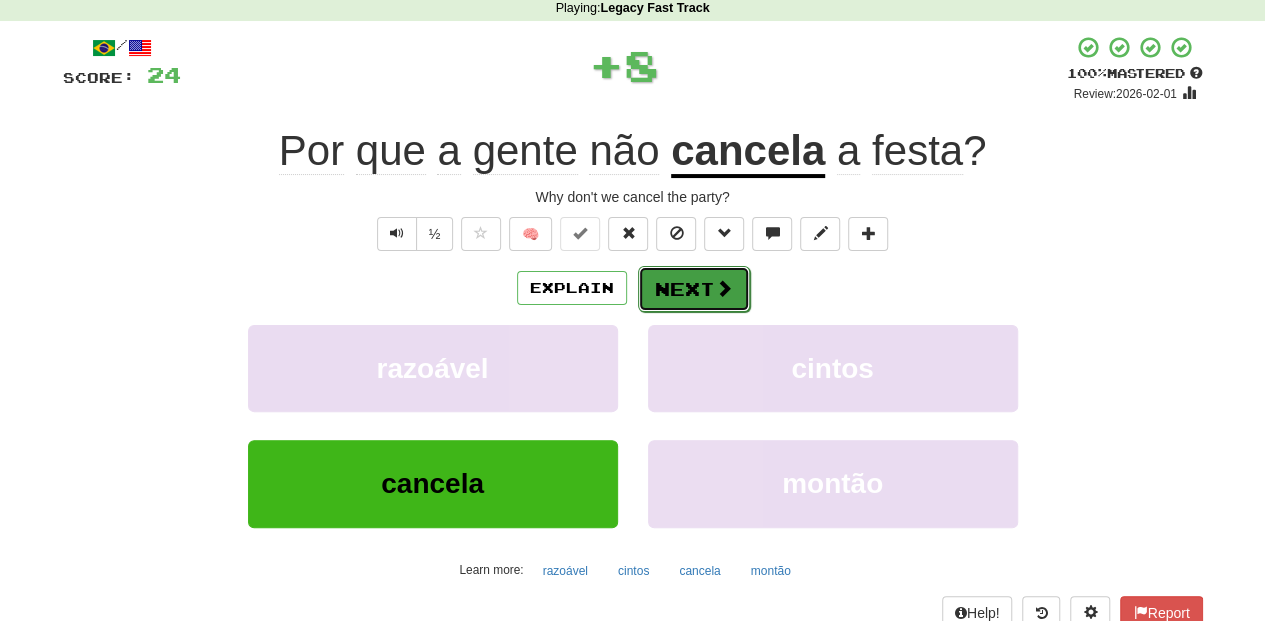 click on "Next" at bounding box center [694, 289] 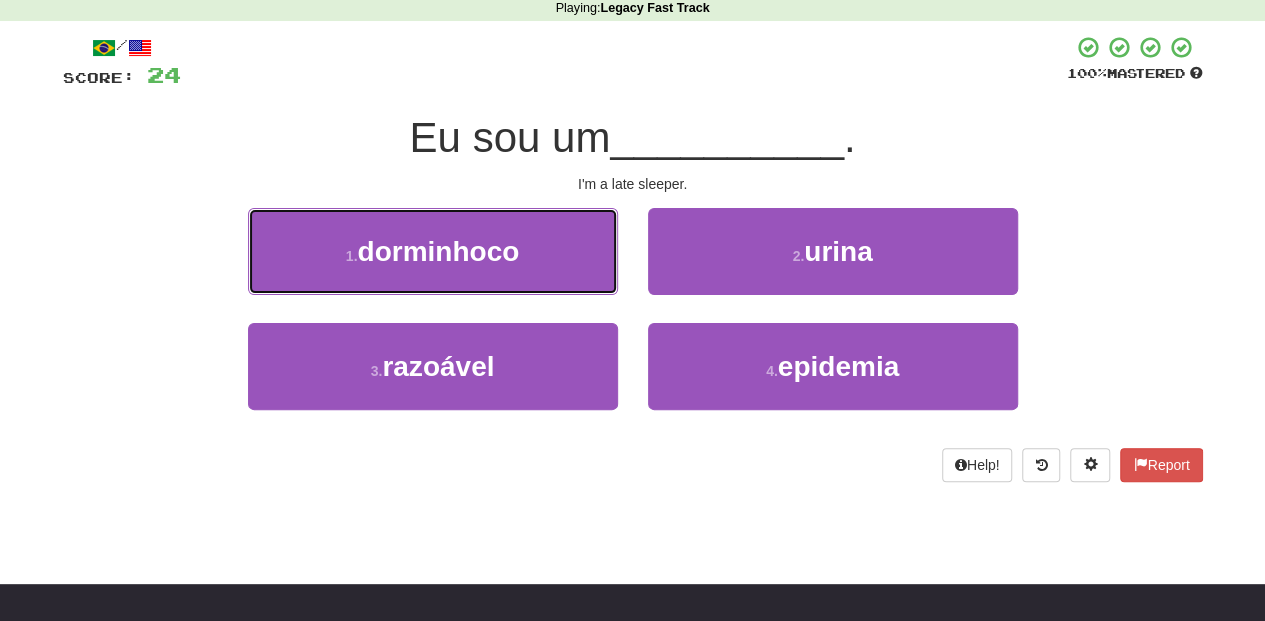 click on "dorminhoco" at bounding box center [438, 251] 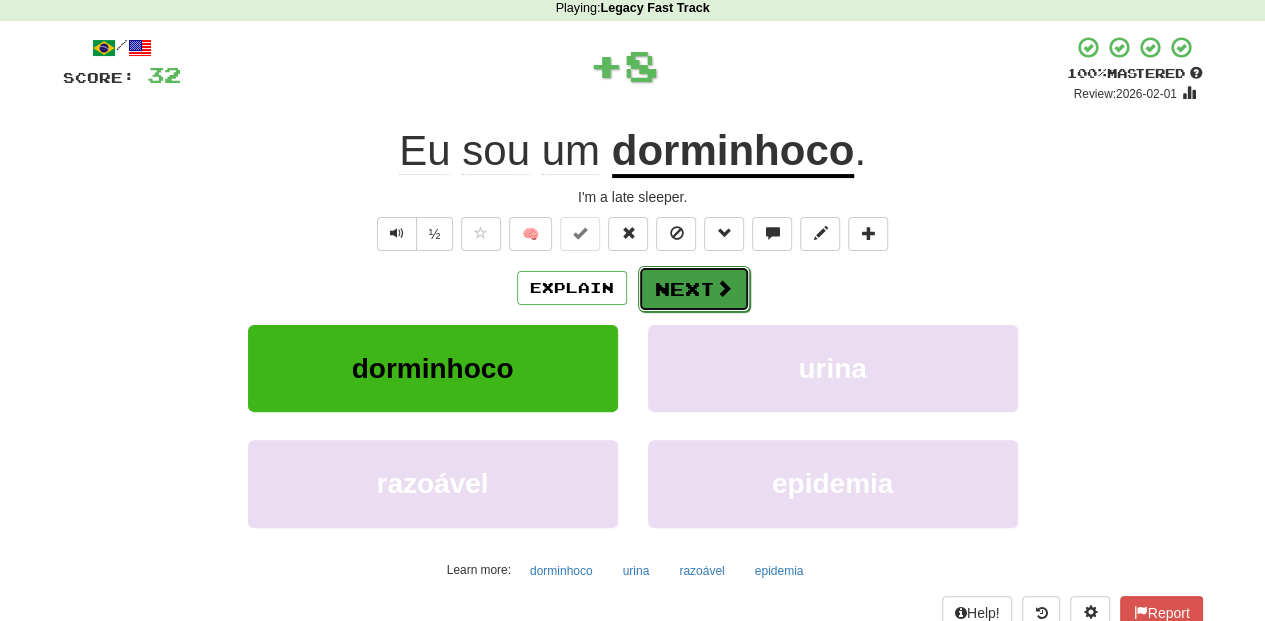 click on "Next" at bounding box center (694, 289) 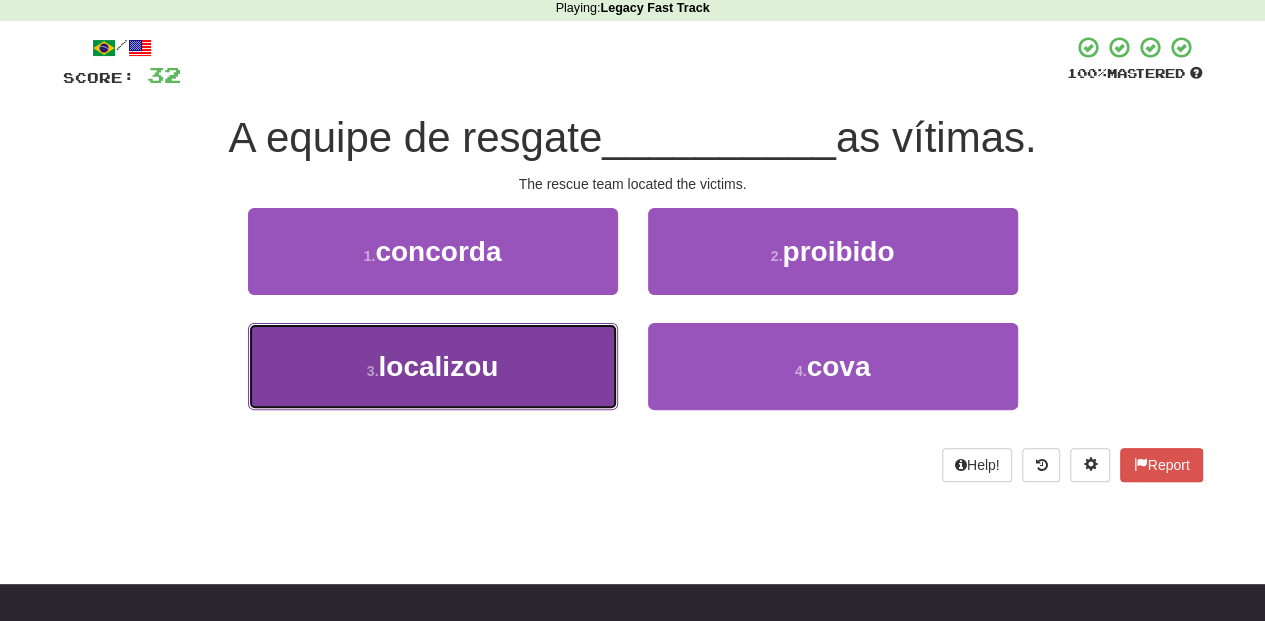 click on "3 .  localizou" at bounding box center (433, 366) 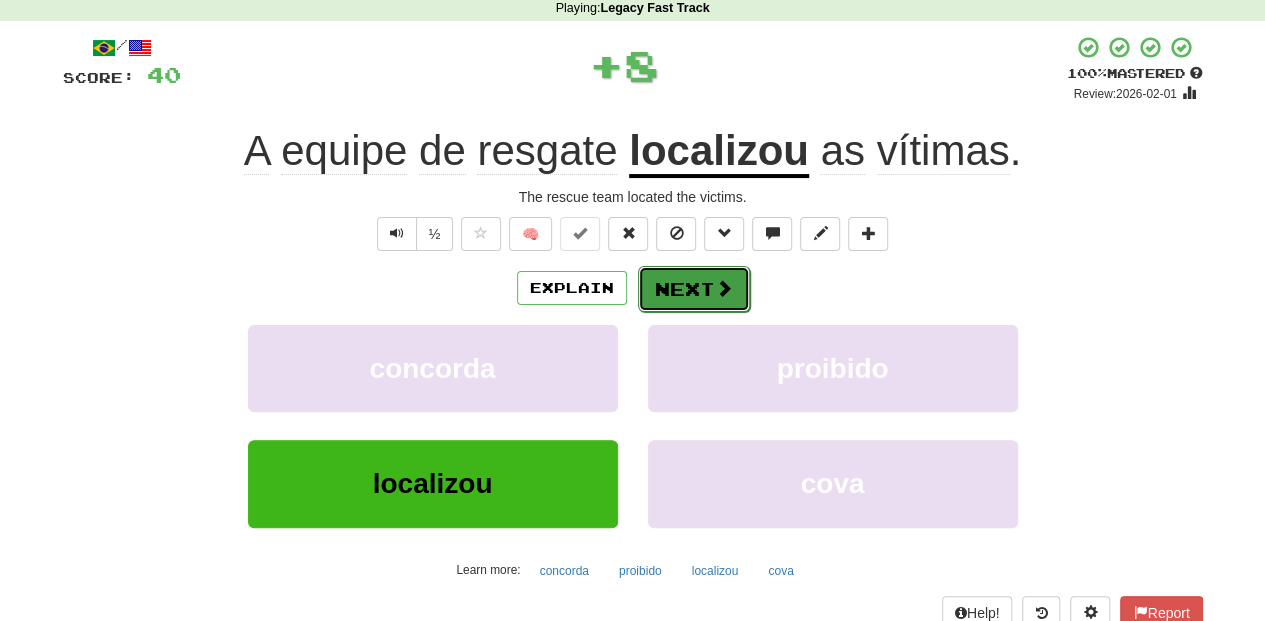 click on "Next" at bounding box center (694, 289) 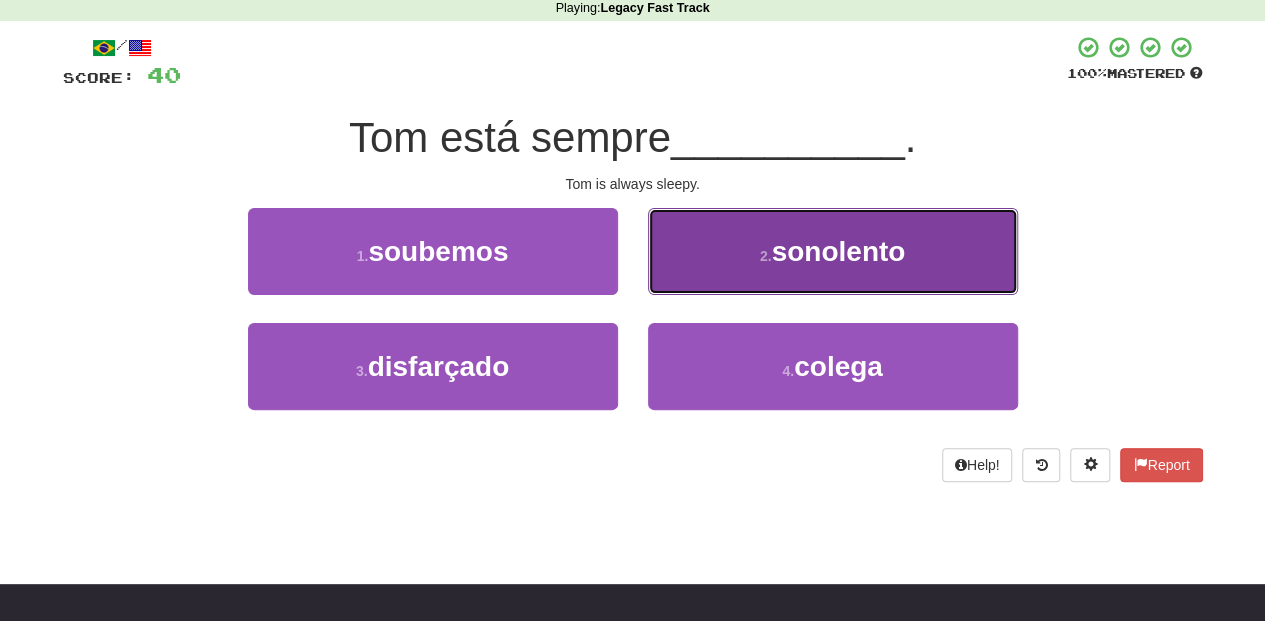 click on "2 .  sonolento" at bounding box center [833, 251] 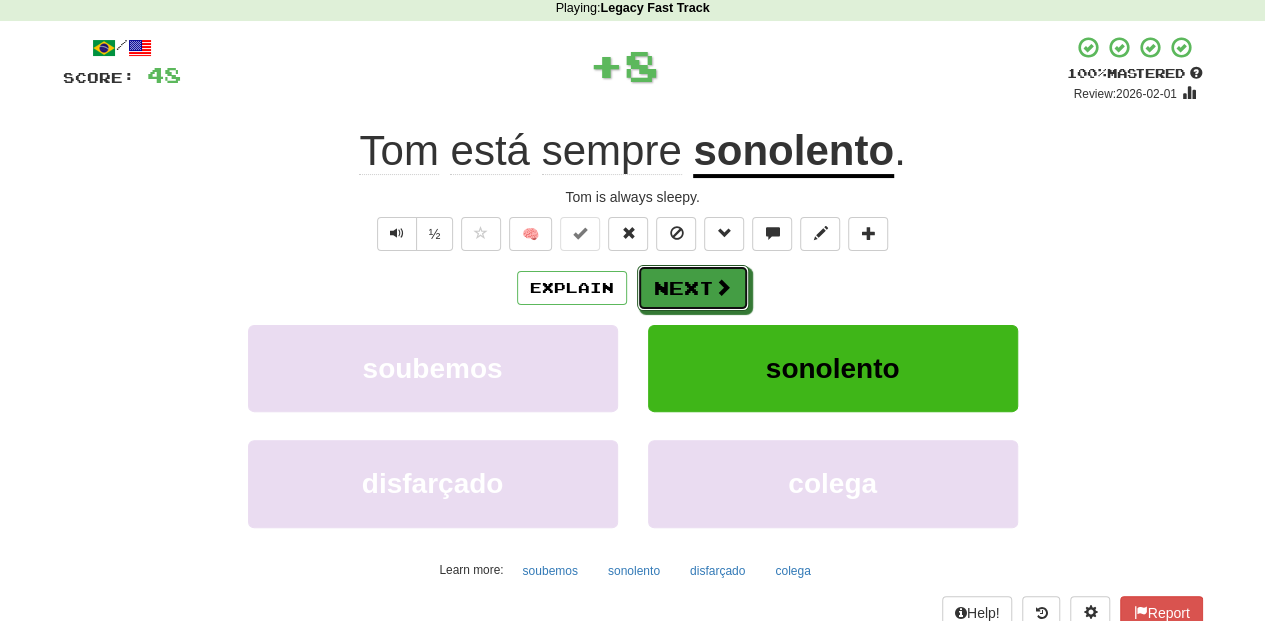 click on "Next" at bounding box center [693, 288] 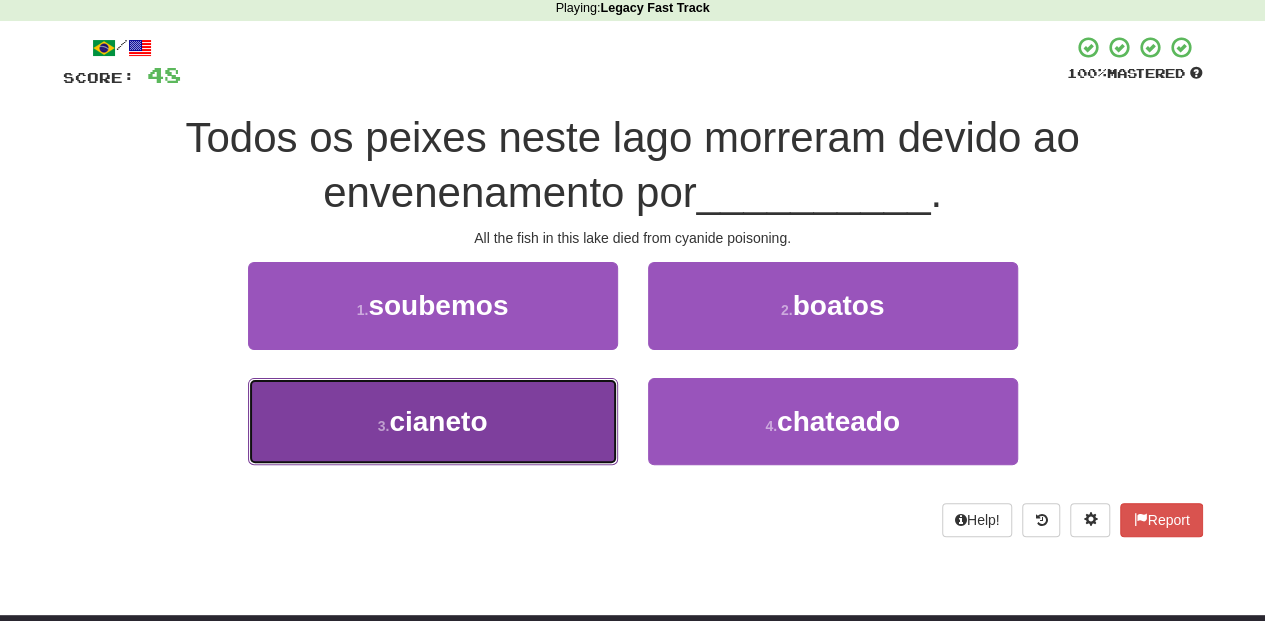 click on "3 .  cianeto" at bounding box center [433, 421] 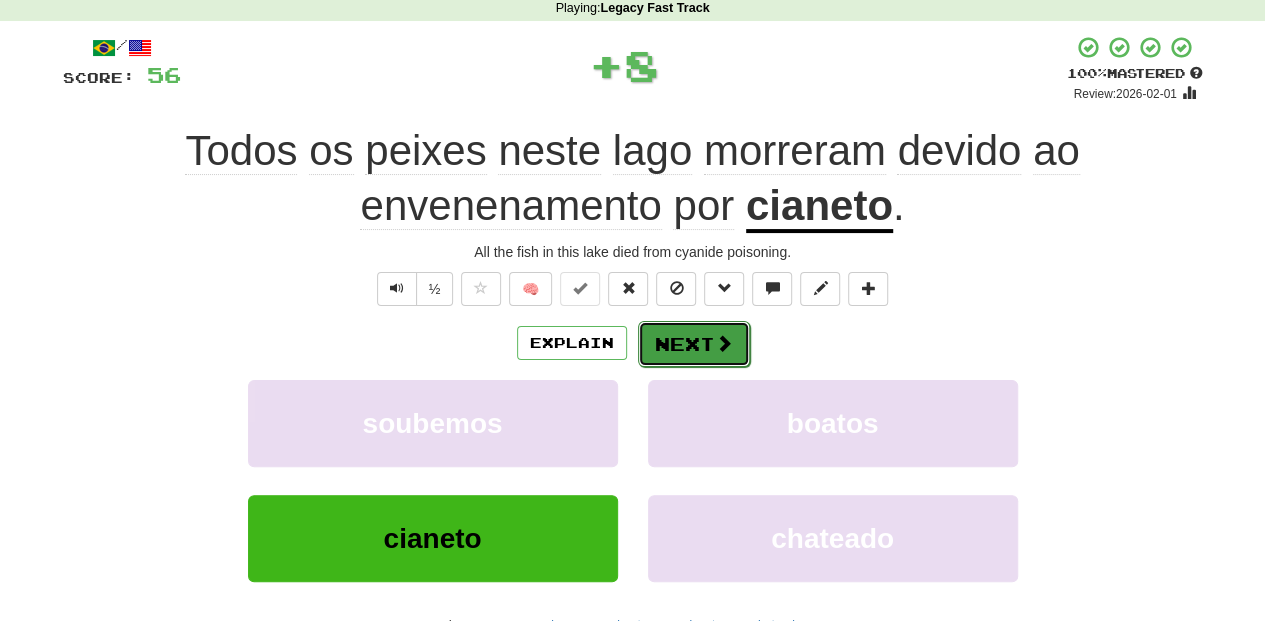 click on "Next" at bounding box center (694, 344) 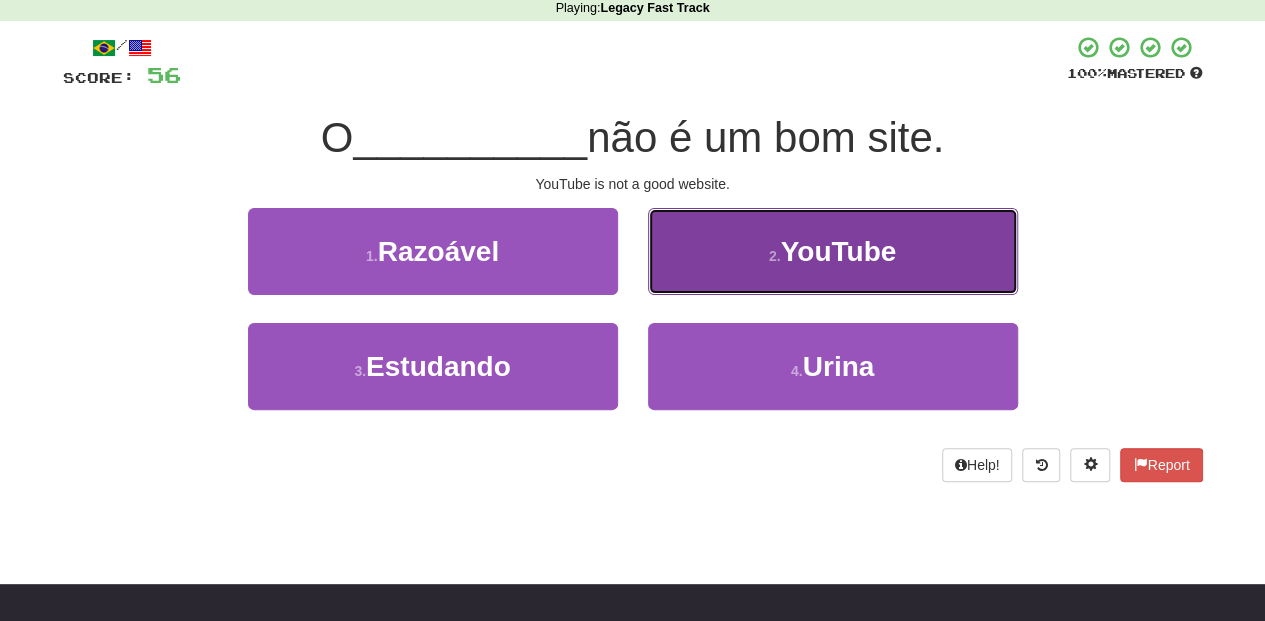 click on "2 .  YouTube" at bounding box center [833, 251] 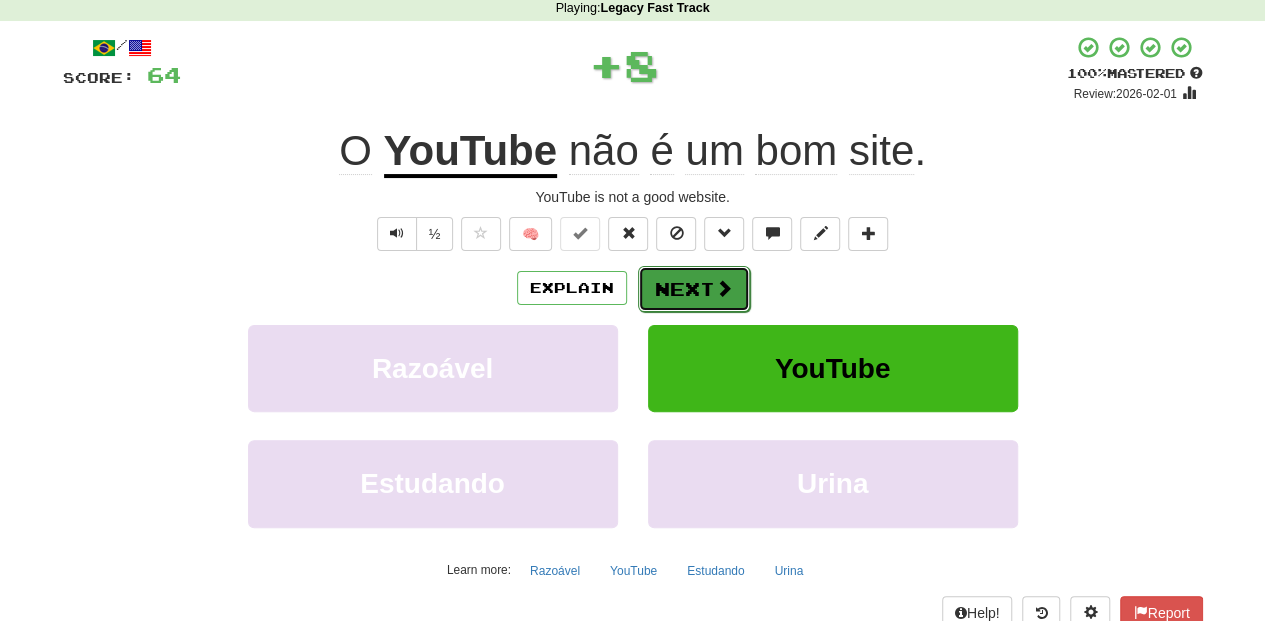 click at bounding box center (724, 288) 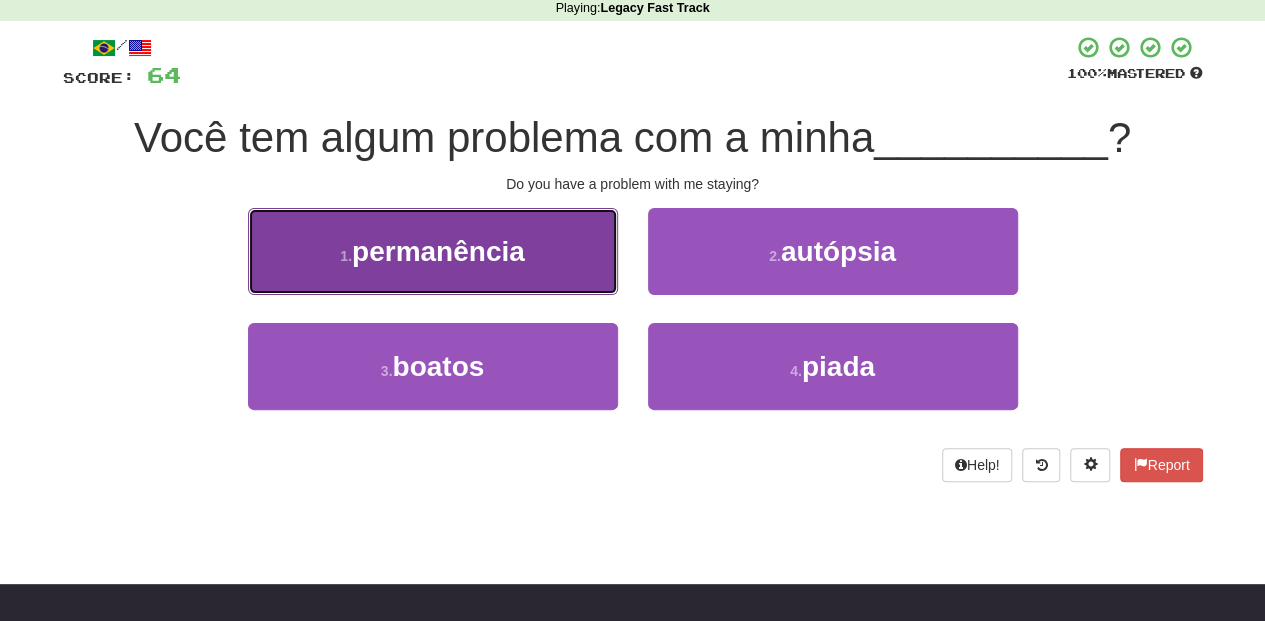 click on "permanência" at bounding box center (438, 251) 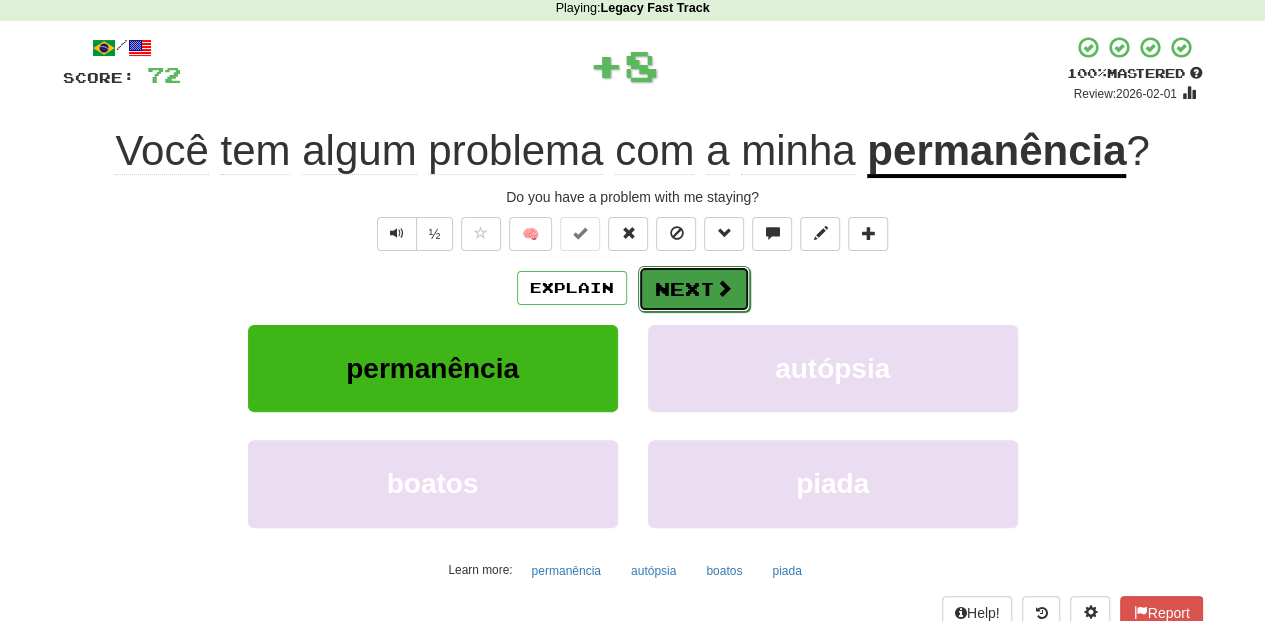 click on "Next" at bounding box center [694, 289] 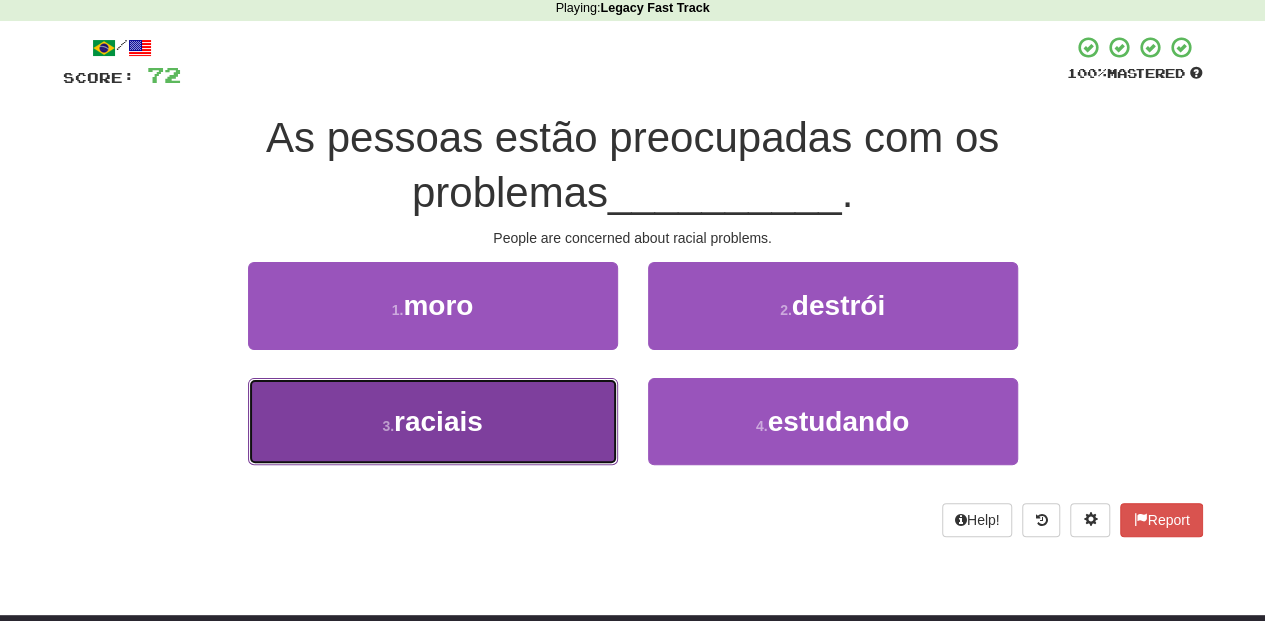 click on "3 .  raciais" at bounding box center (433, 421) 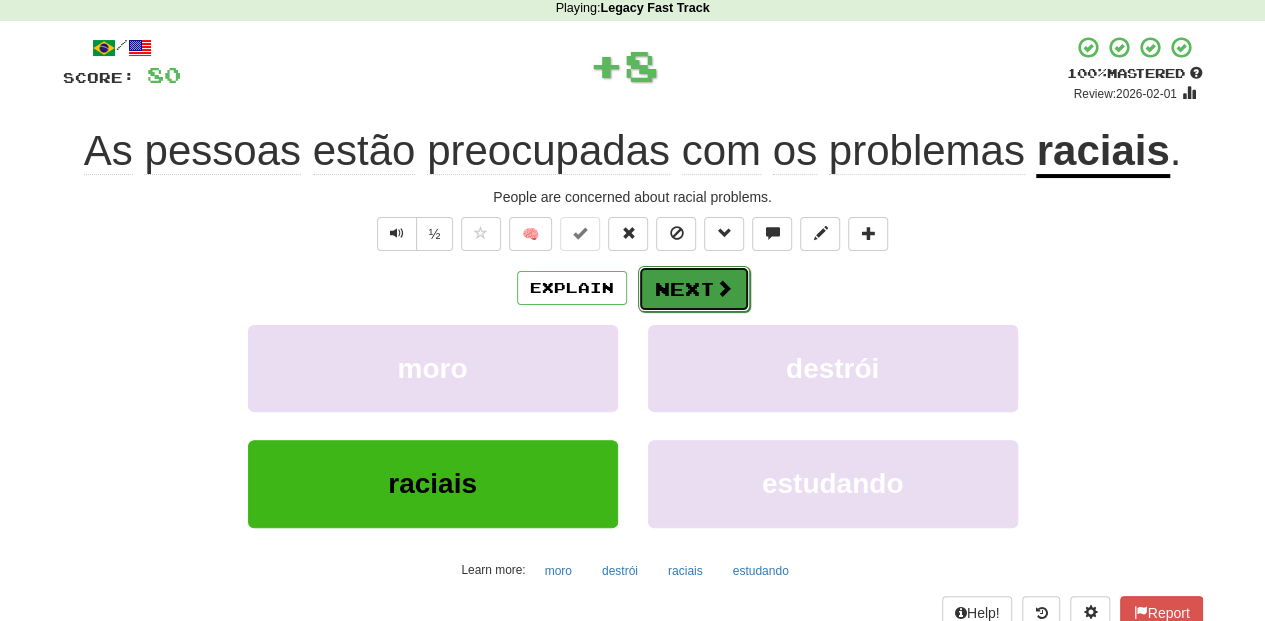 click on "Next" at bounding box center (694, 289) 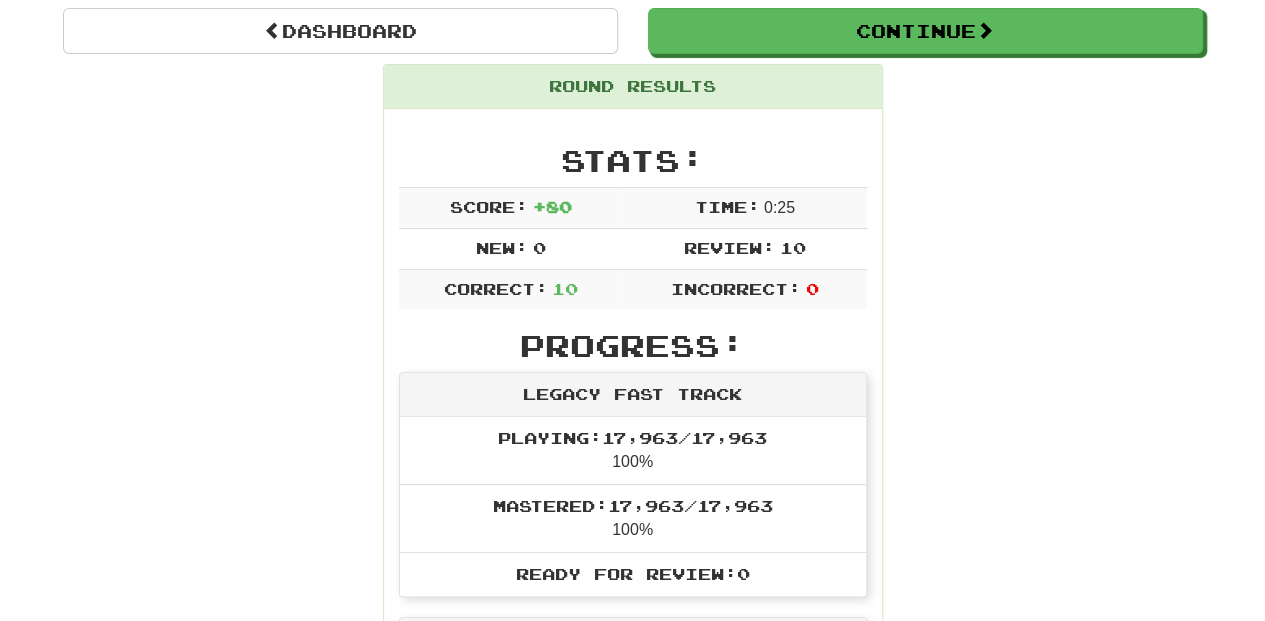 scroll, scrollTop: 154, scrollLeft: 0, axis: vertical 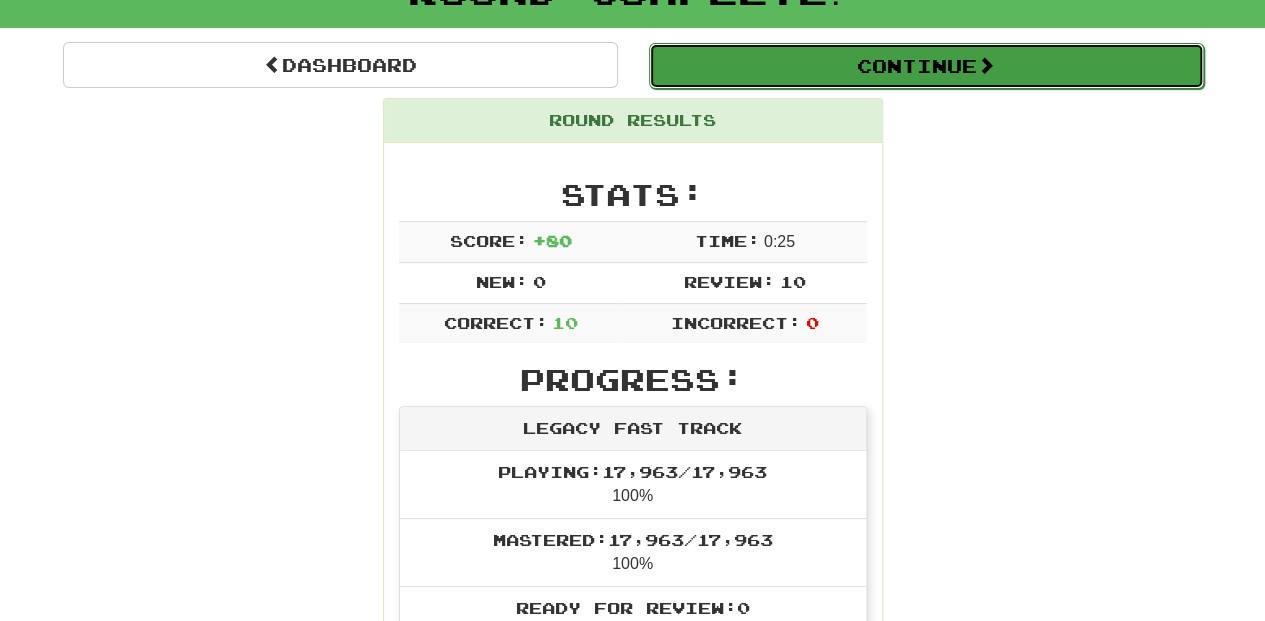 click on "Continue" at bounding box center [926, 66] 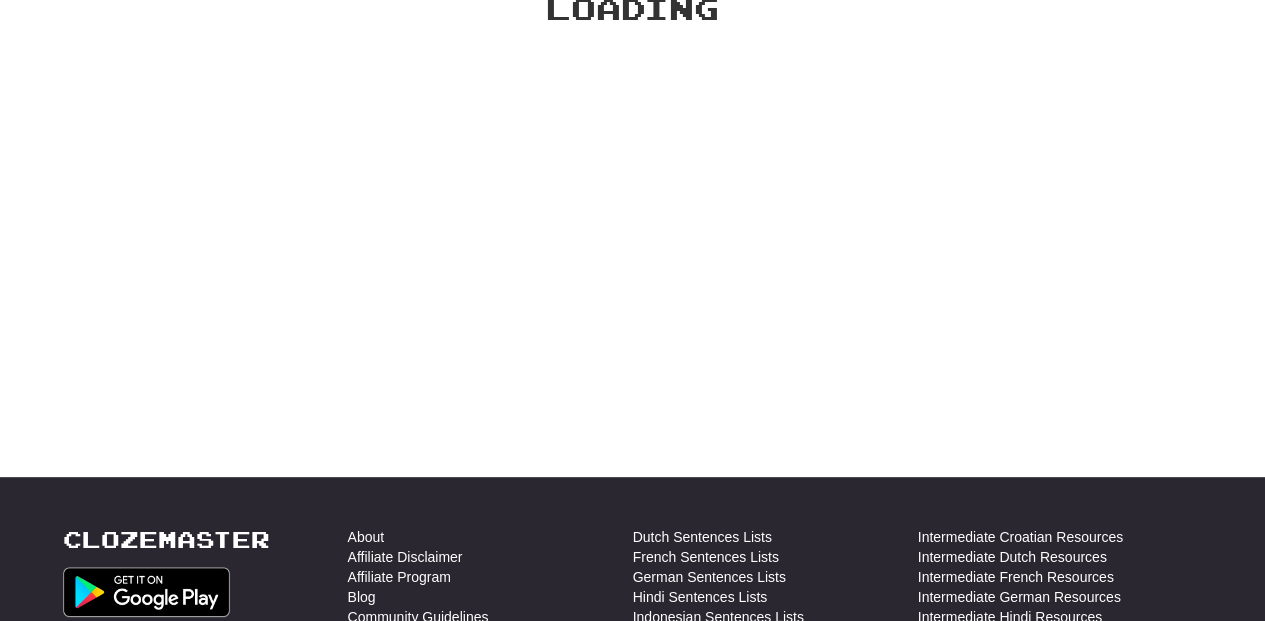 scroll, scrollTop: 154, scrollLeft: 0, axis: vertical 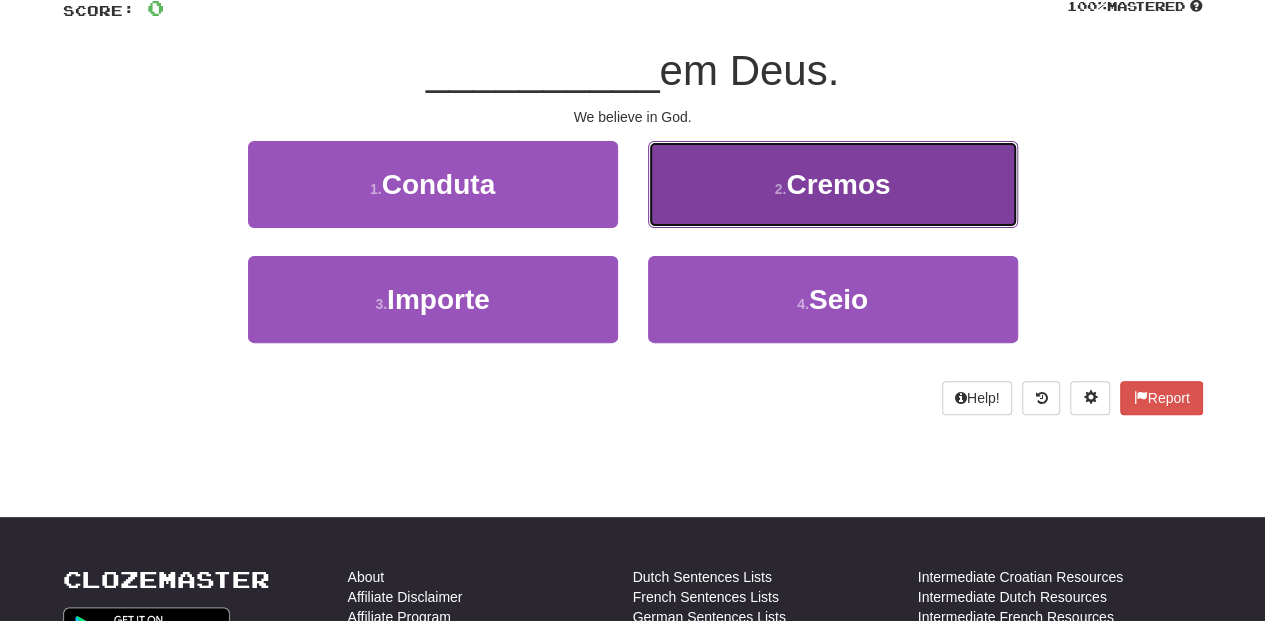 click on "2 .  Cremos" at bounding box center (833, 184) 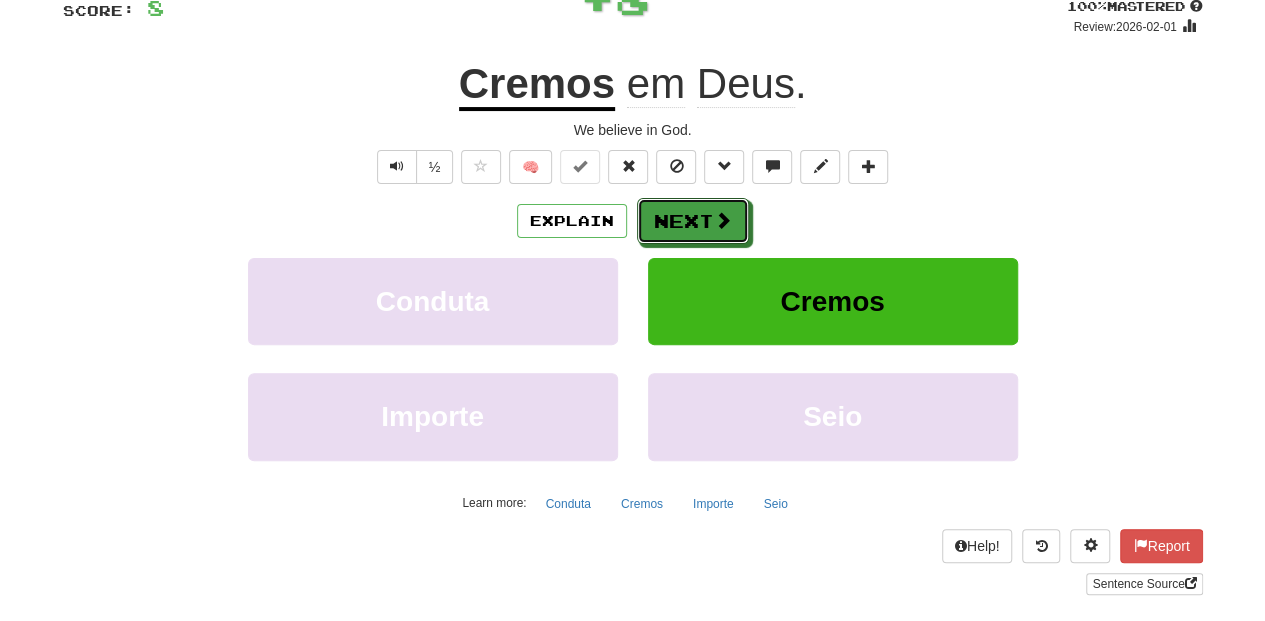 click on "Next" at bounding box center (693, 221) 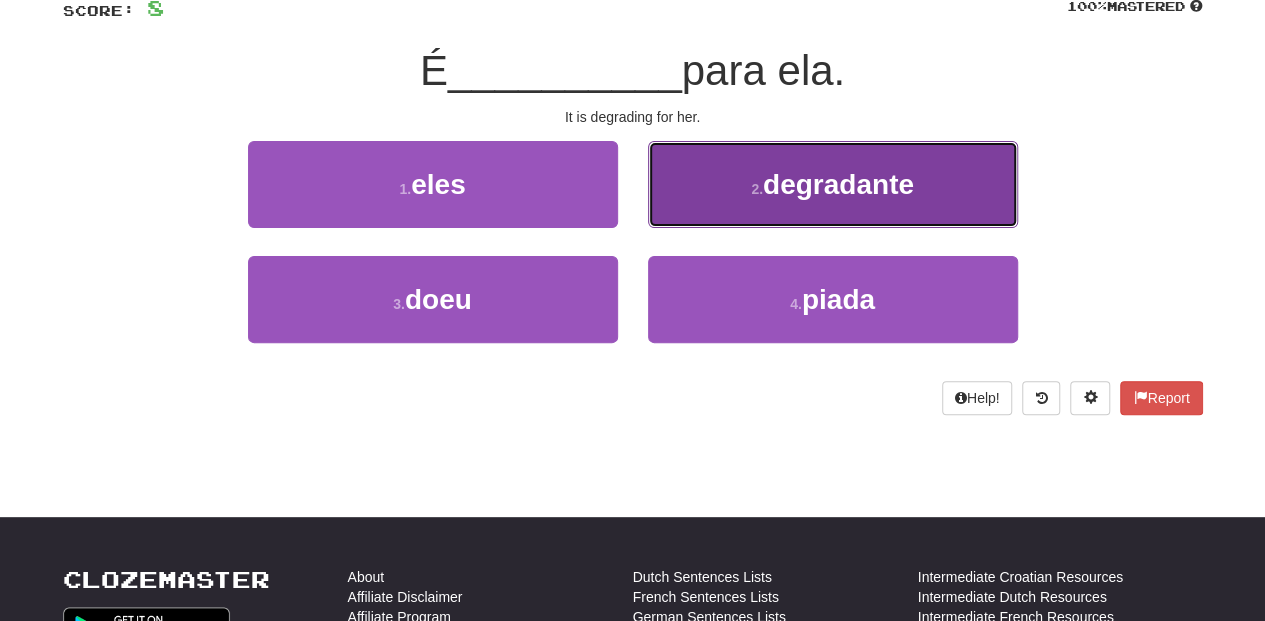click on "2 .  degradante" at bounding box center (833, 184) 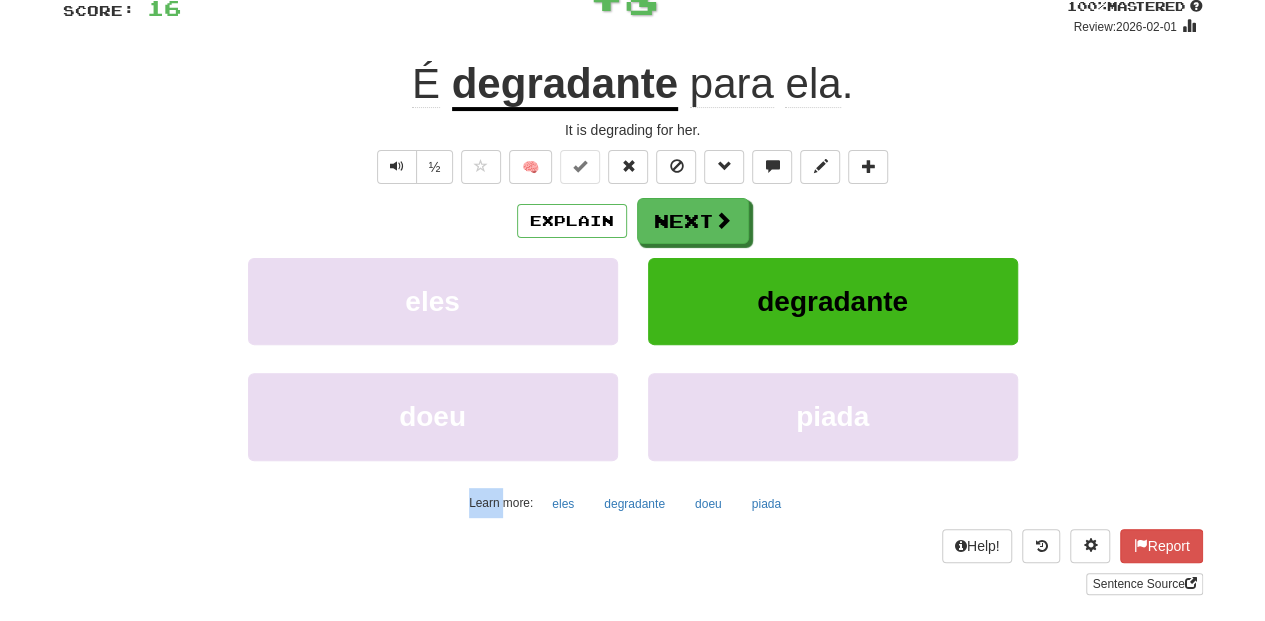 click on "/  Score:   16 + 8 100 %  Mastered Review:  2026-02-01 É   degradante   para   ela . It is degrading for her. ½ 🧠 Explain Next eles degradante doeu piada Learn more: eles degradante doeu piada  Help!  Report Sentence Source" at bounding box center [633, 281] 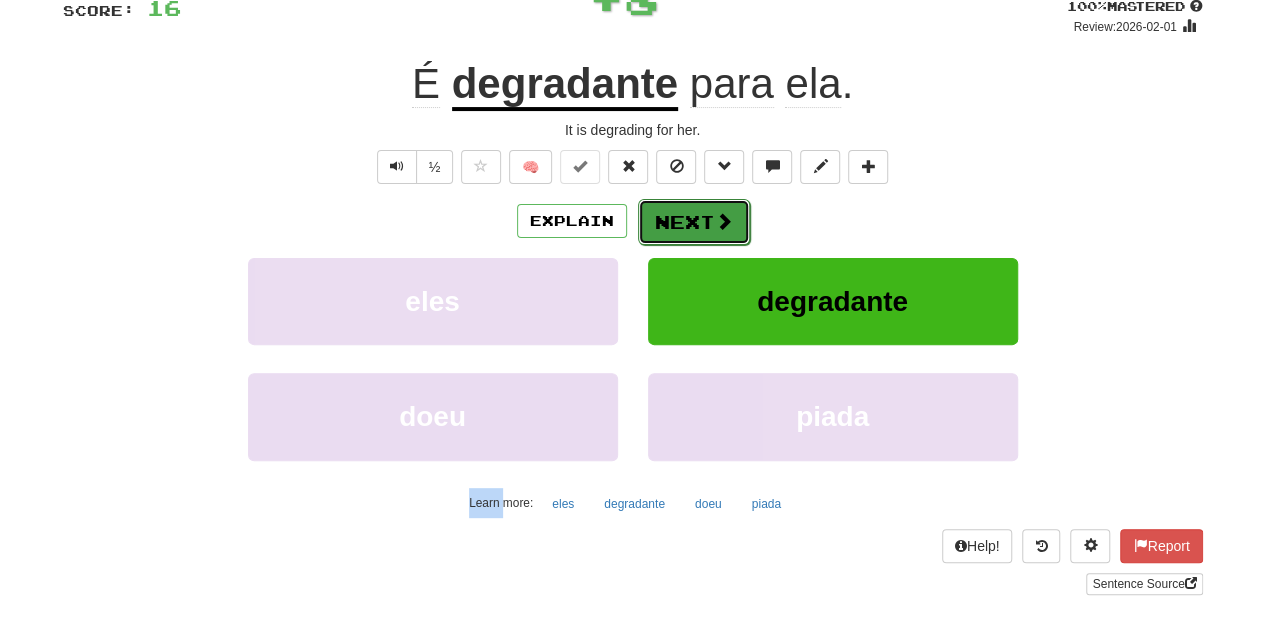 drag, startPoint x: 684, startPoint y: 196, endPoint x: 681, endPoint y: 207, distance: 11.401754 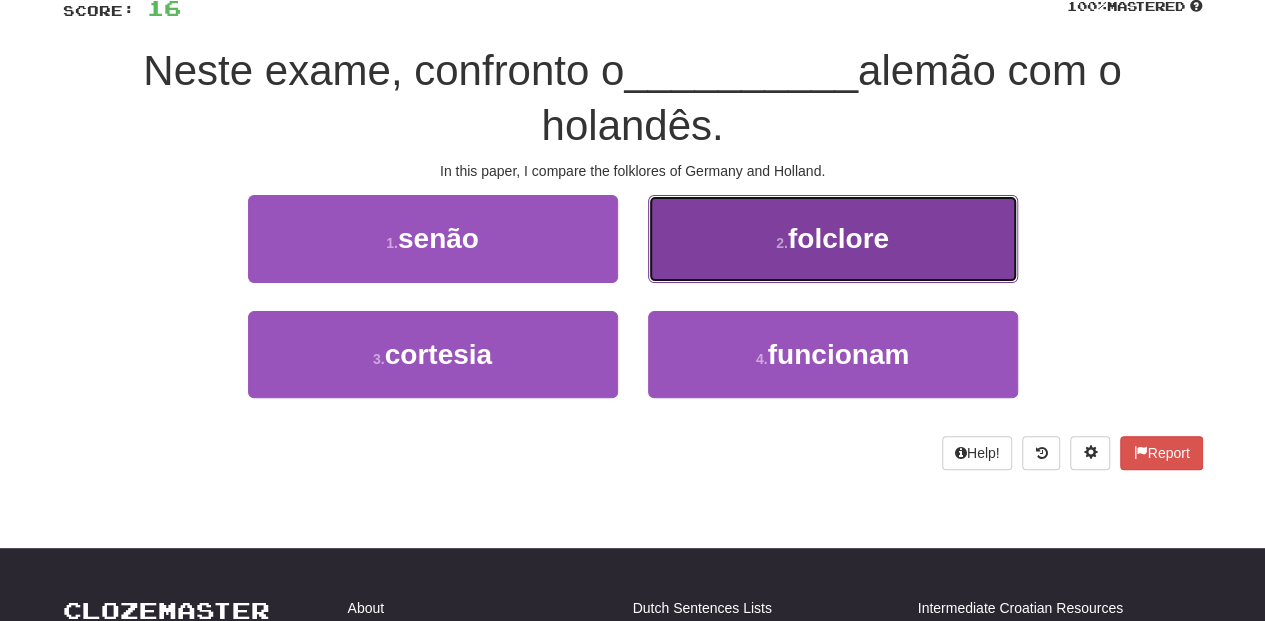 click on "2 .  folclore" at bounding box center [833, 238] 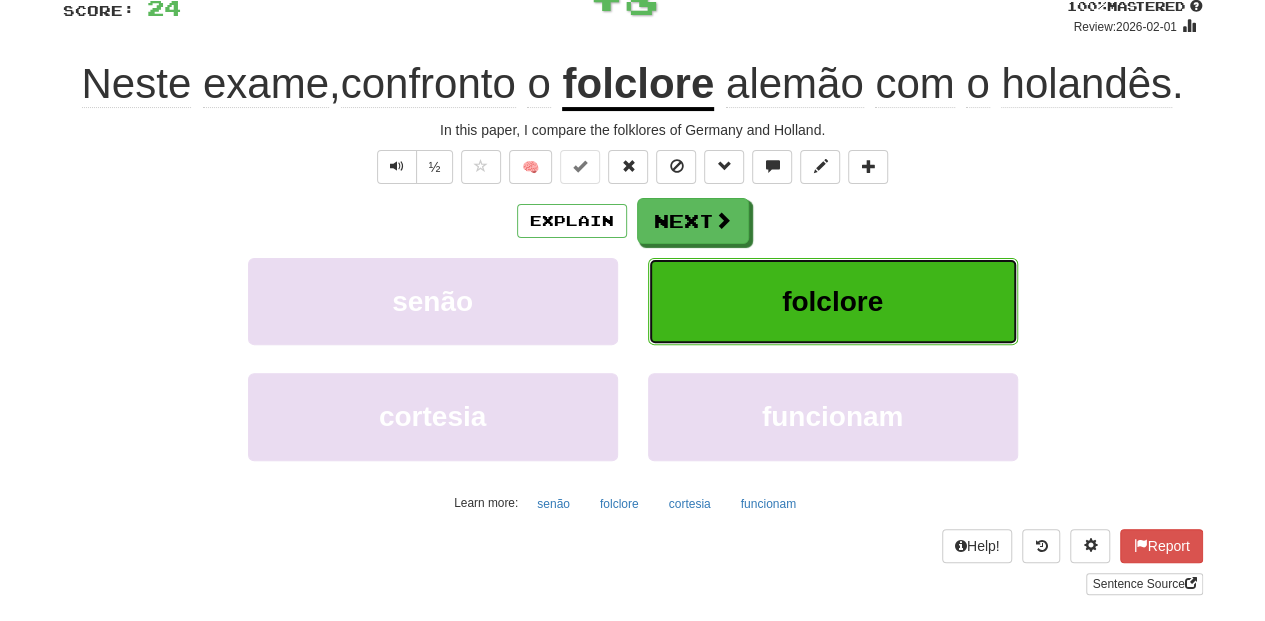 click on "folclore" at bounding box center (833, 301) 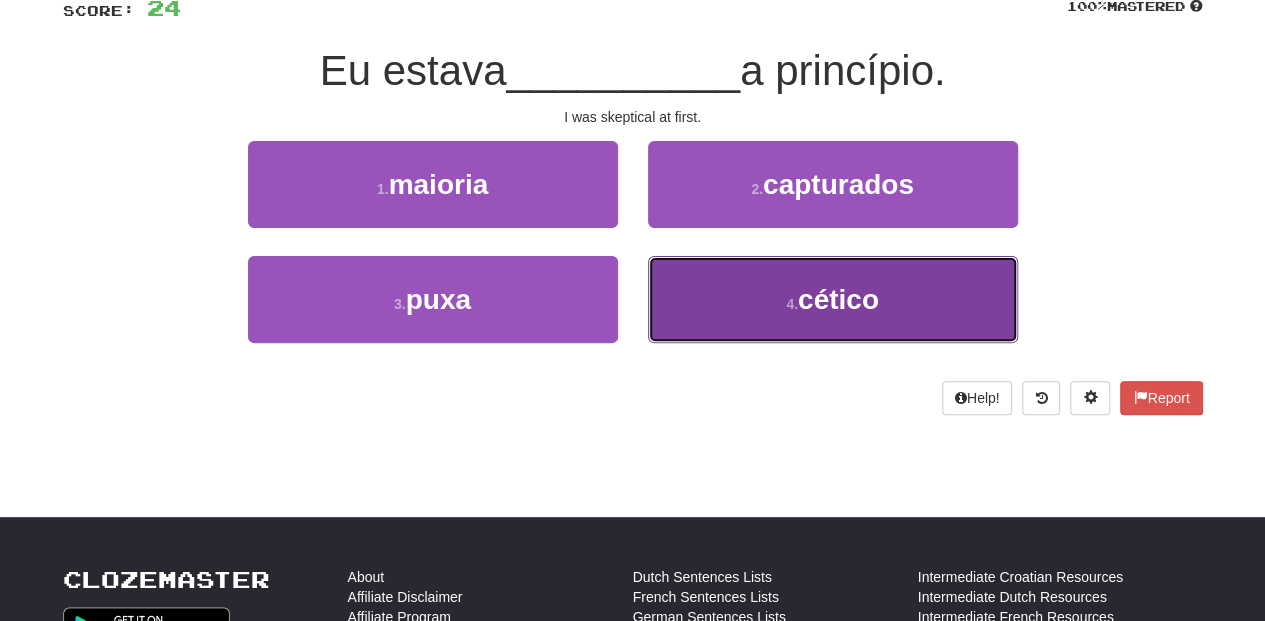 click on "4 .  cético" at bounding box center (833, 299) 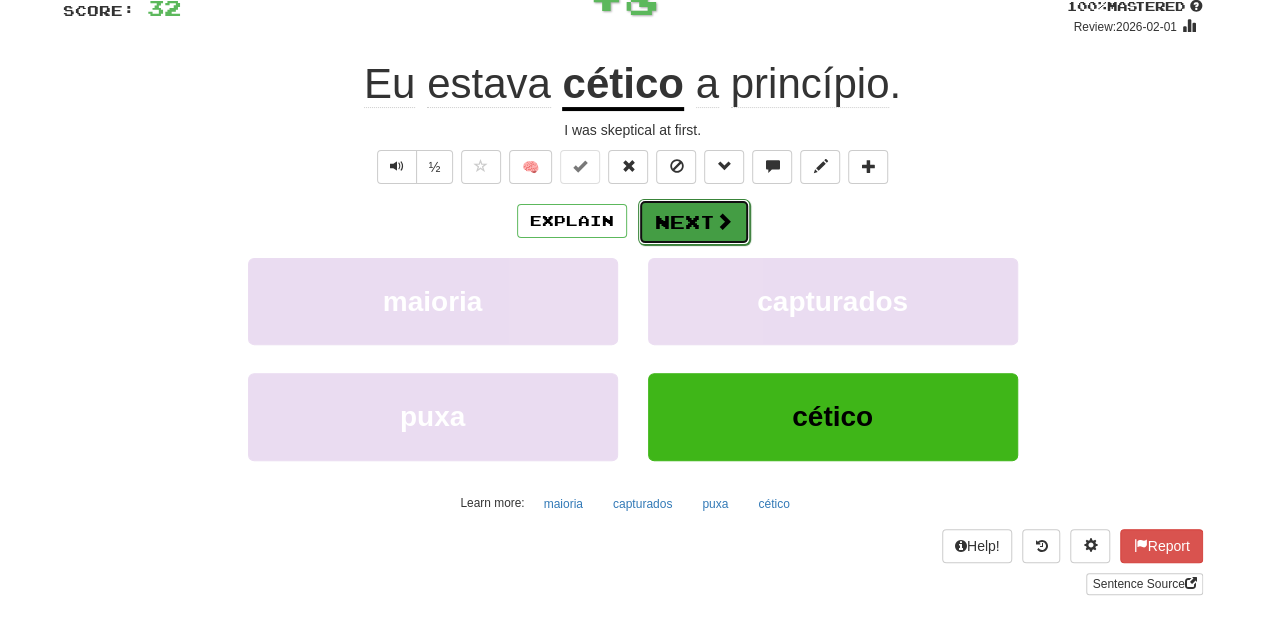 click on "Next" at bounding box center [694, 222] 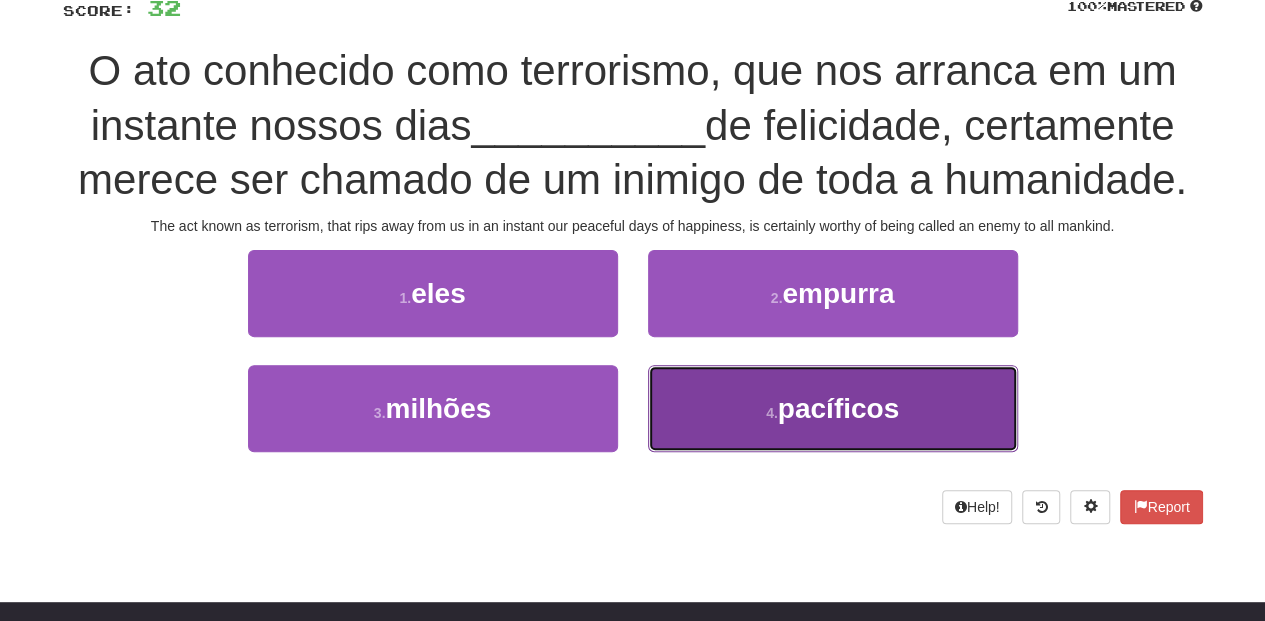 click on "4 .  pacíficos" at bounding box center [833, 408] 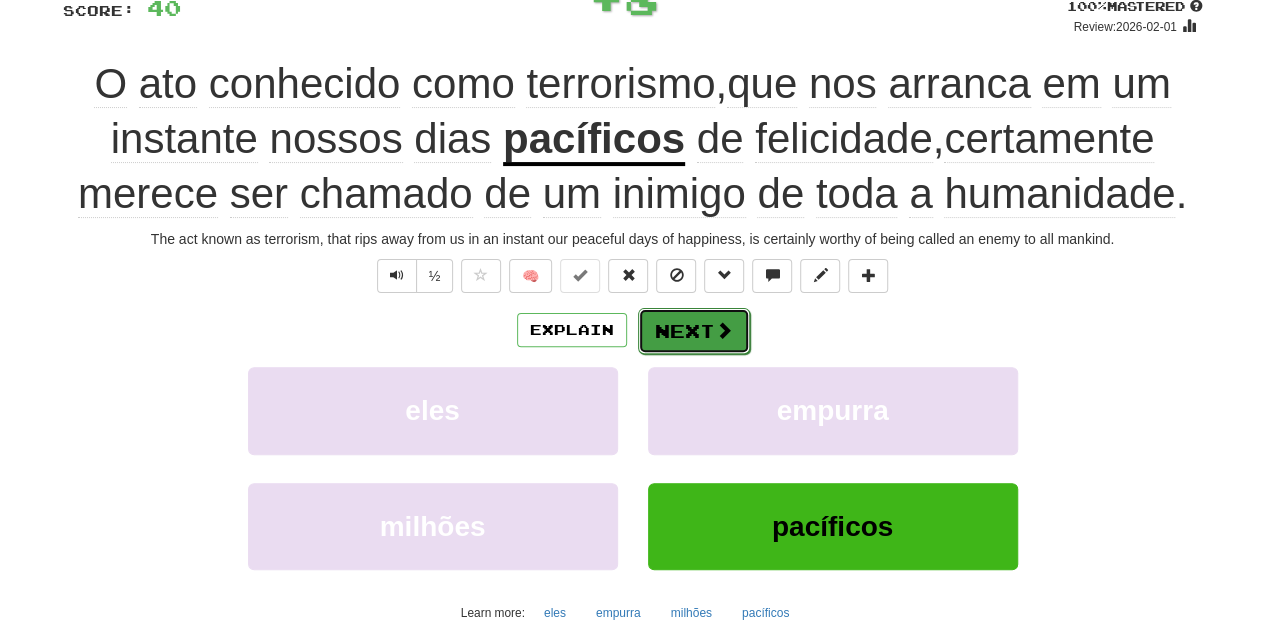 click on "Next" at bounding box center [694, 331] 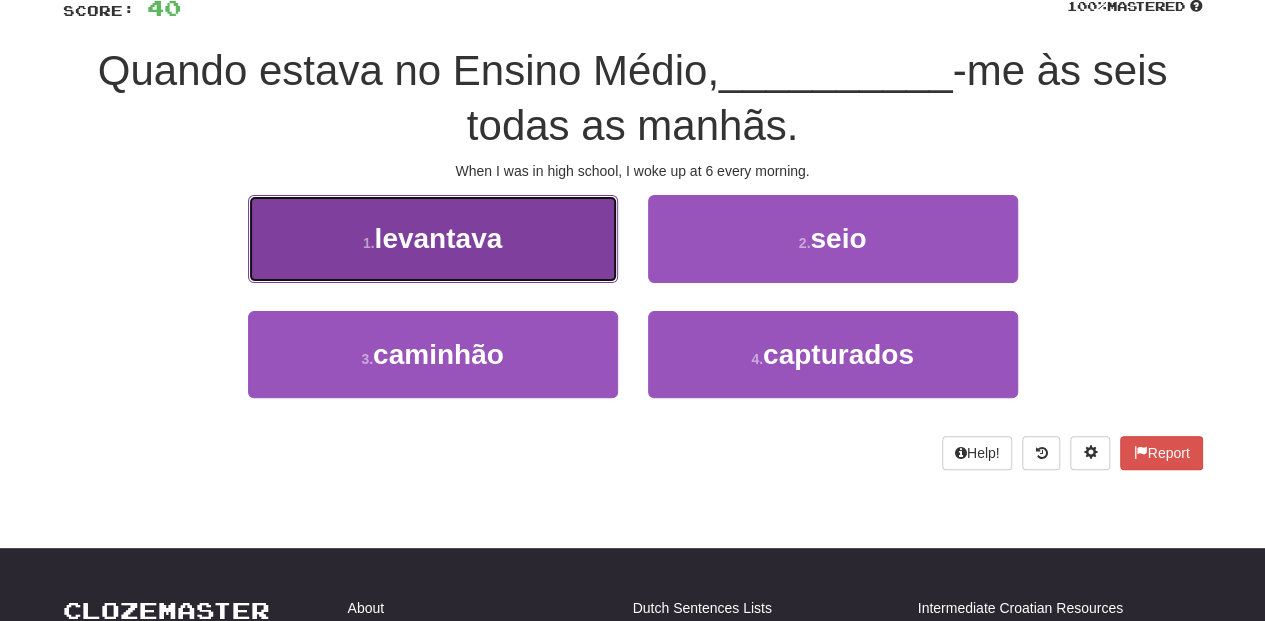 click on "1 .  levantava" at bounding box center [433, 238] 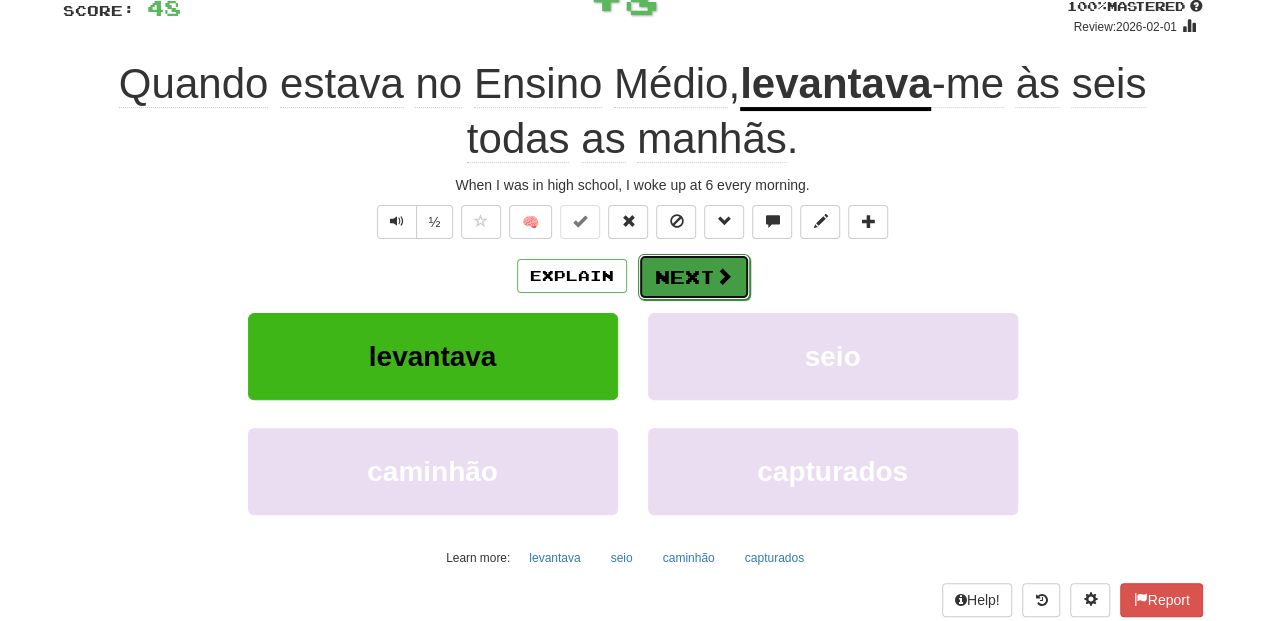 click on "Next" at bounding box center (694, 277) 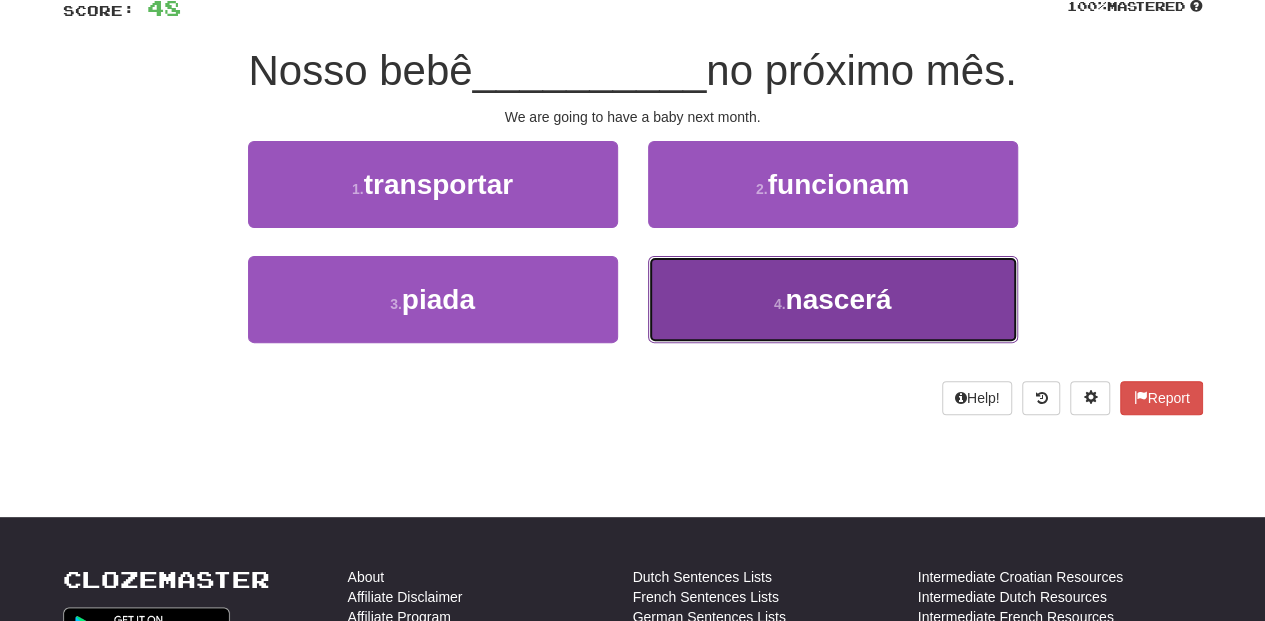 click on "4 .  nascerá" at bounding box center [833, 299] 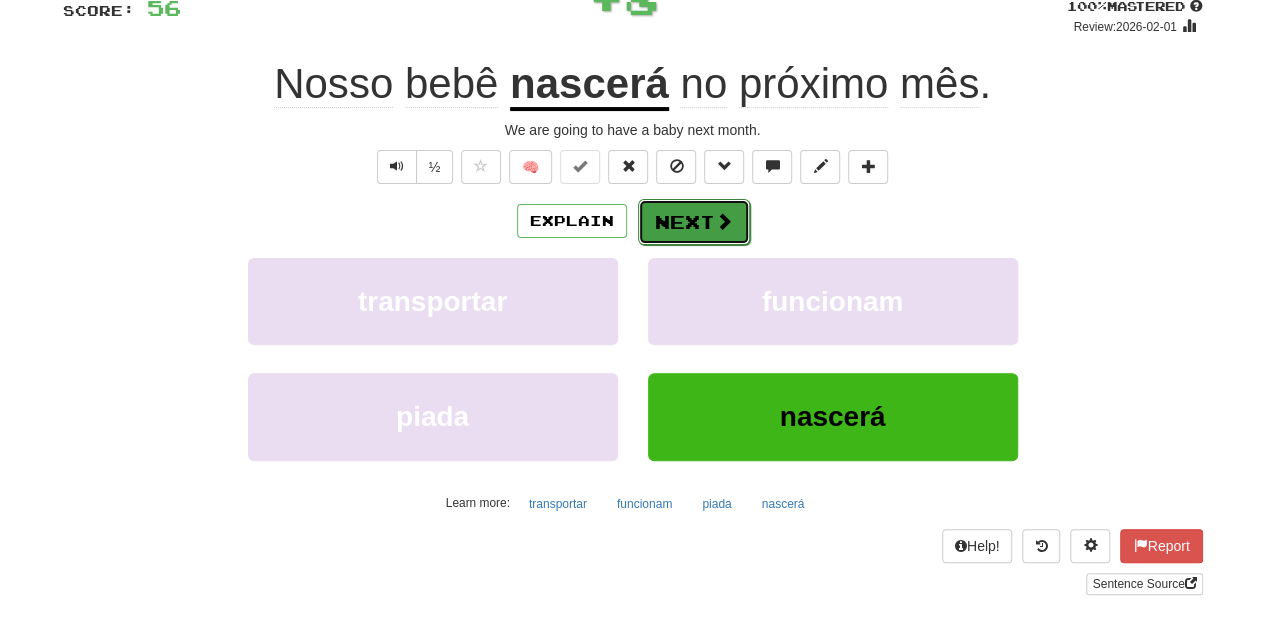 click on "Next" at bounding box center (694, 222) 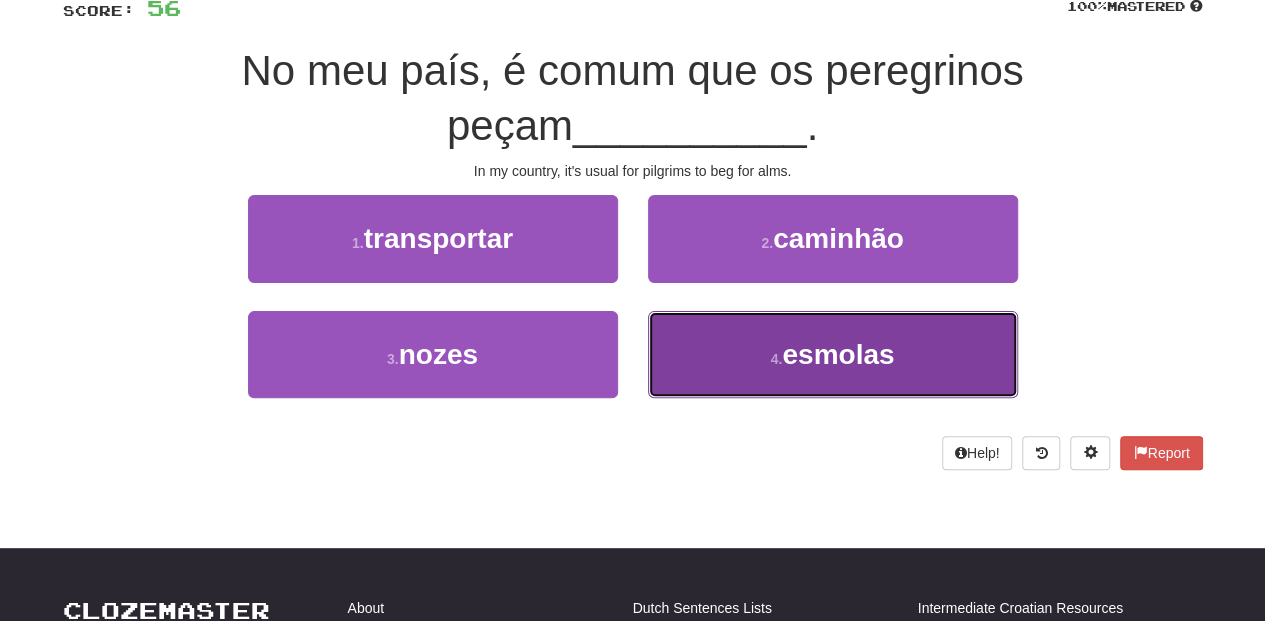 click on "4 .  esmolas" at bounding box center (833, 354) 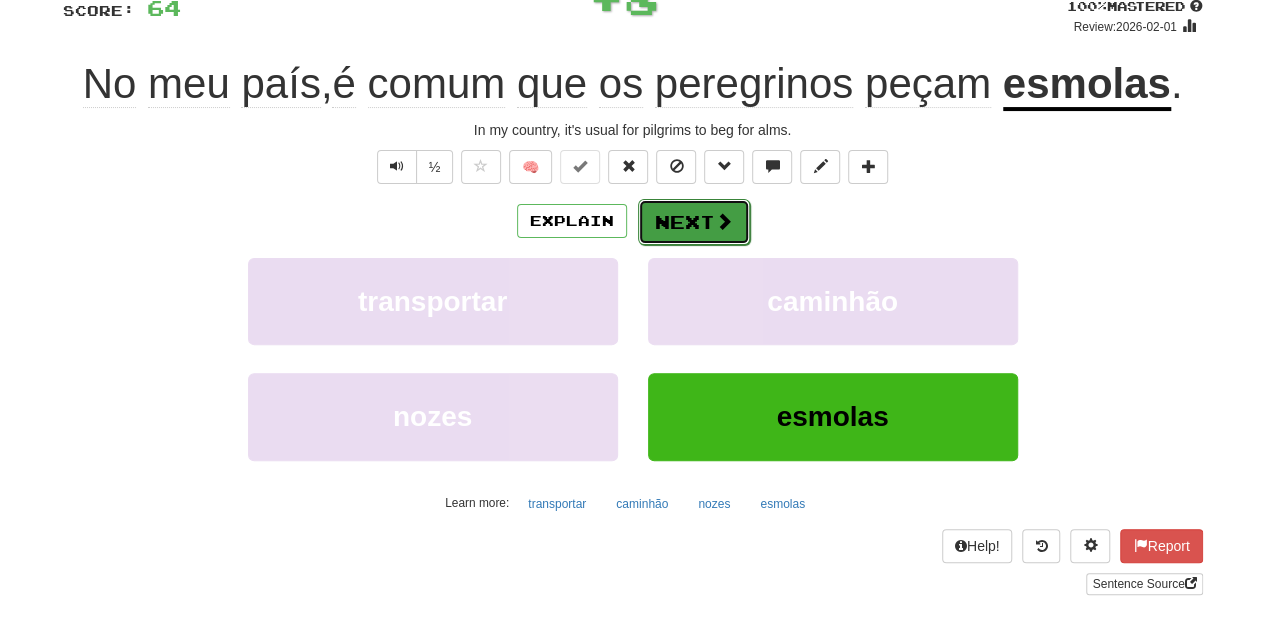click on "Next" at bounding box center (694, 222) 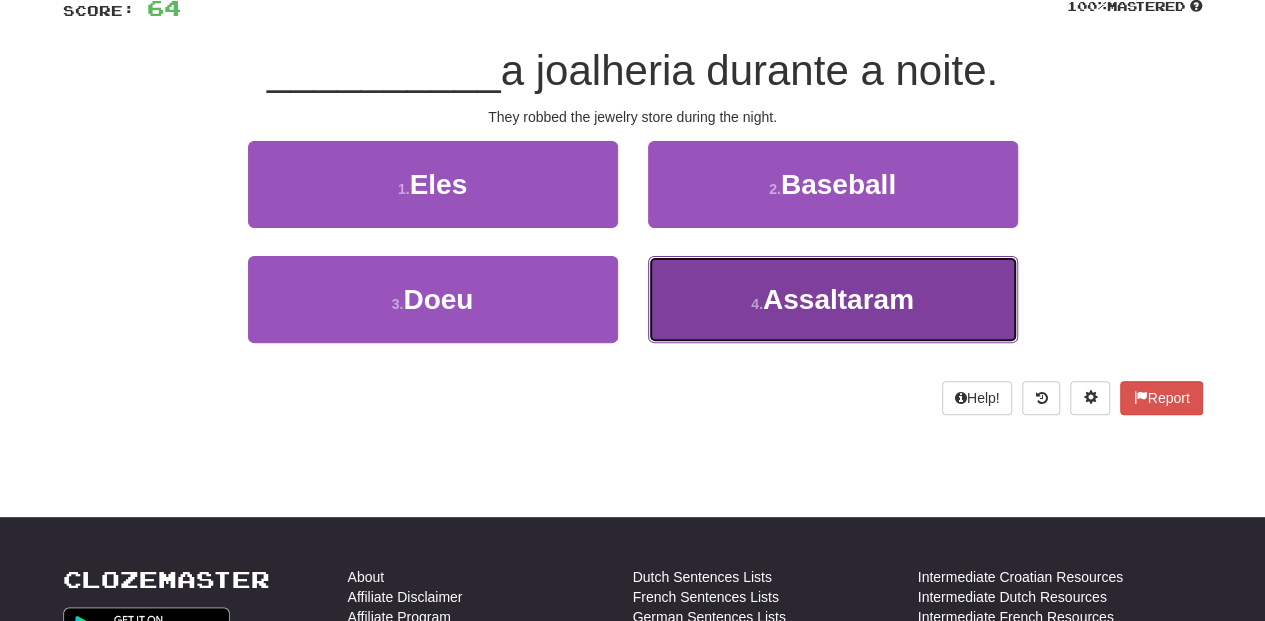 click on "4 .  Assaltaram" at bounding box center [833, 299] 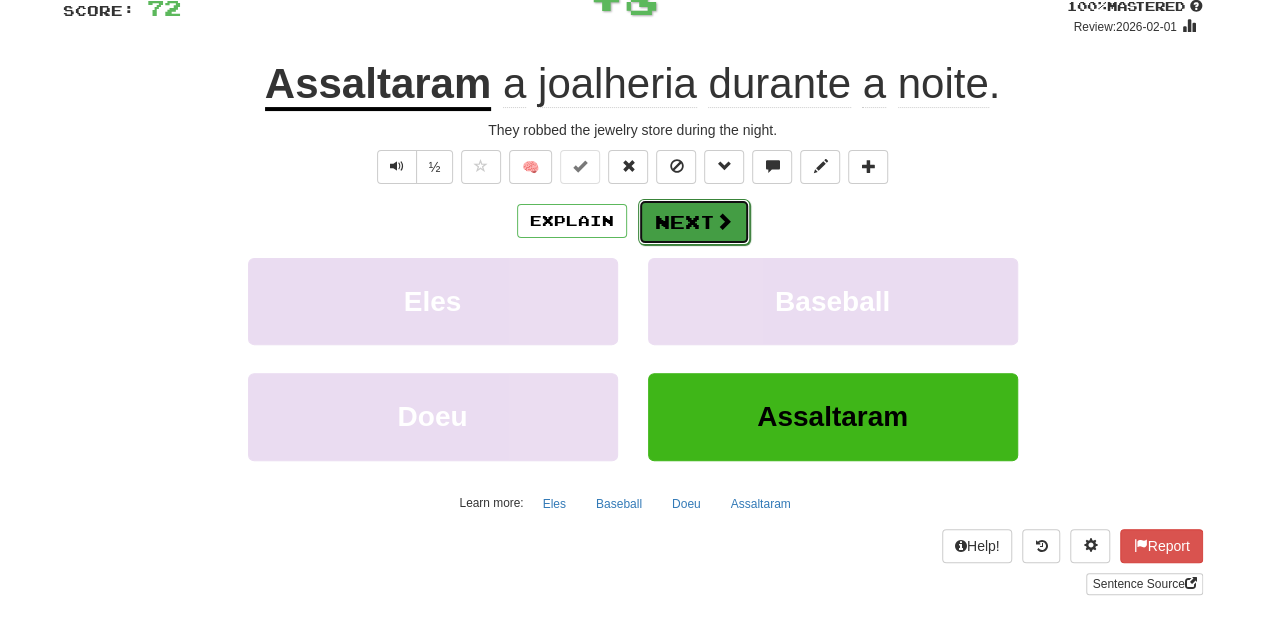 click on "Next" at bounding box center [694, 222] 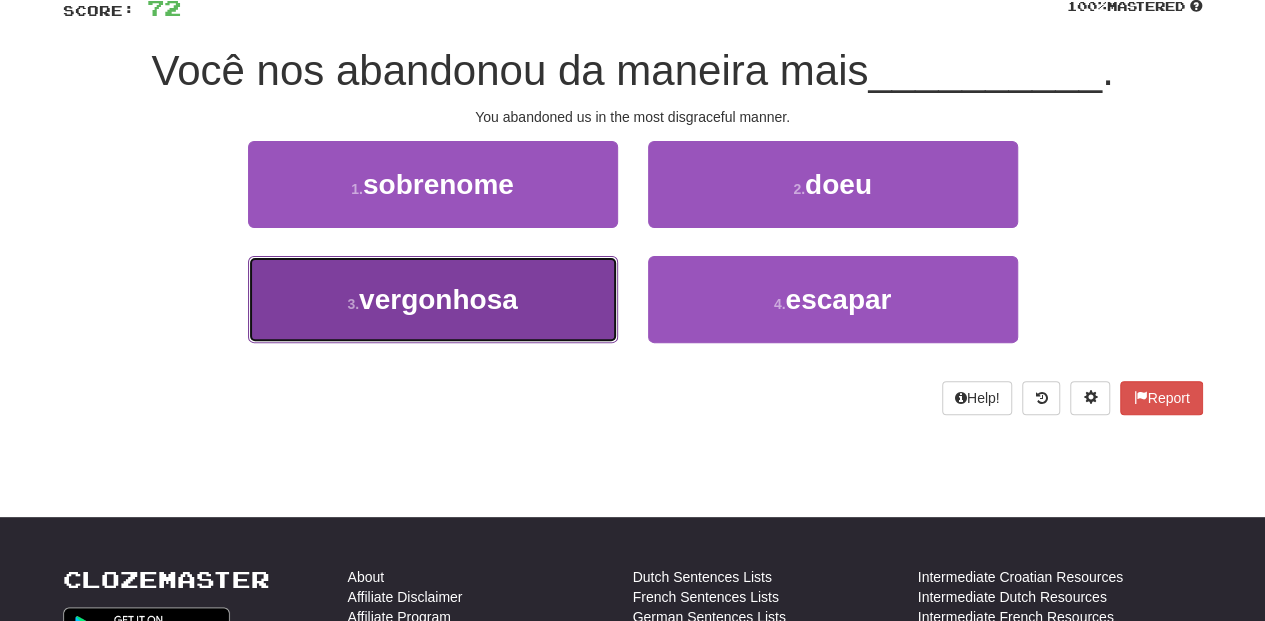 click on "3 .  vergonhosa" at bounding box center [433, 299] 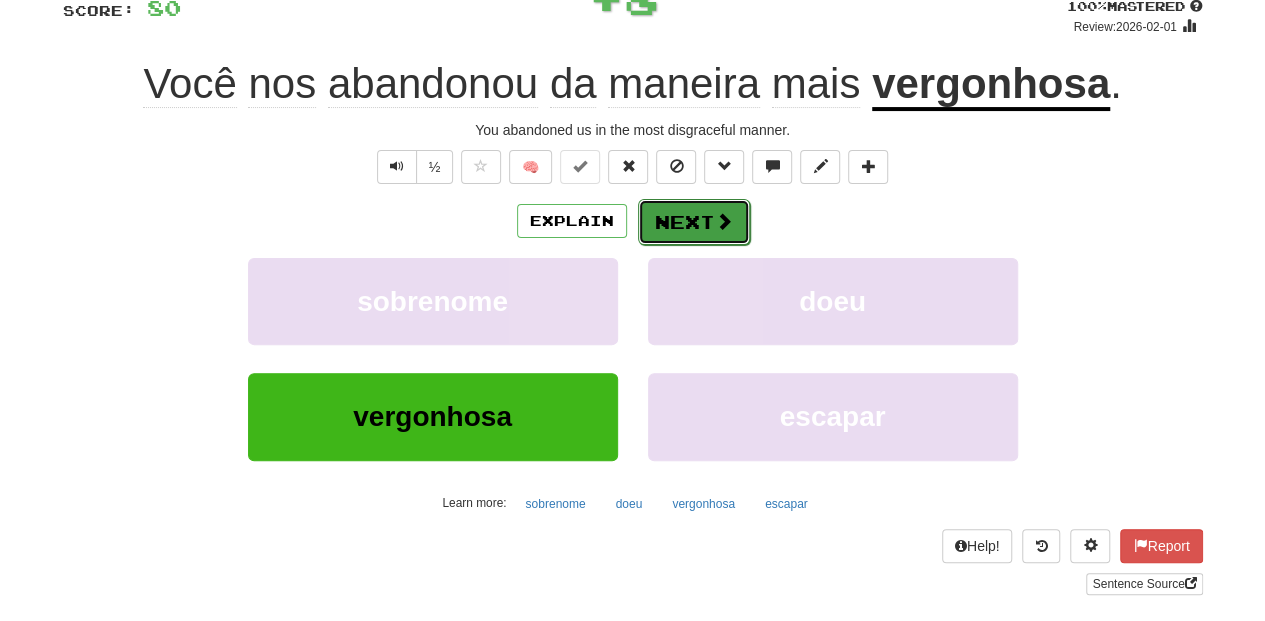 click on "Next" at bounding box center (694, 222) 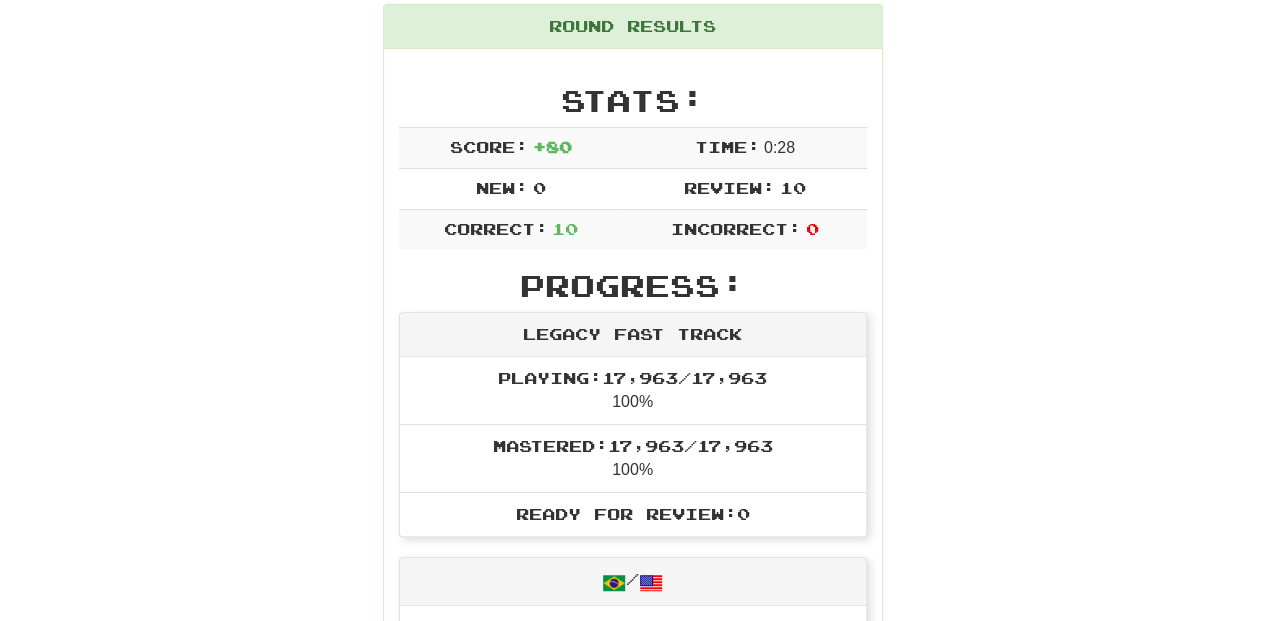scroll, scrollTop: 41, scrollLeft: 0, axis: vertical 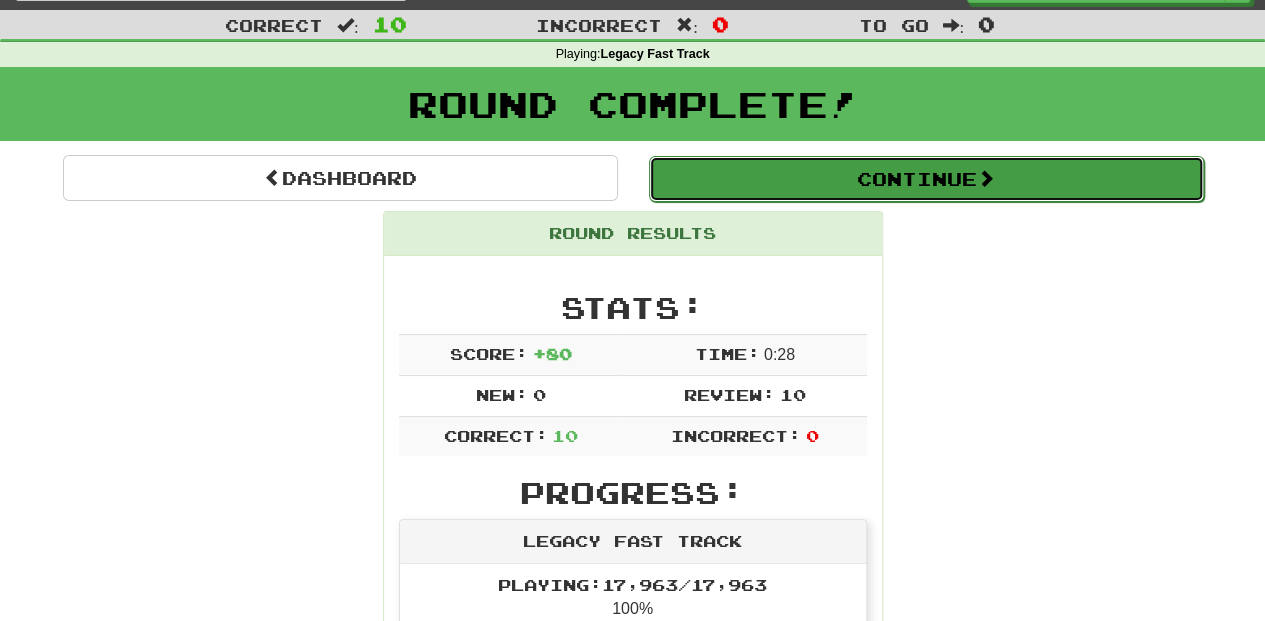 click on "Continue" at bounding box center [926, 179] 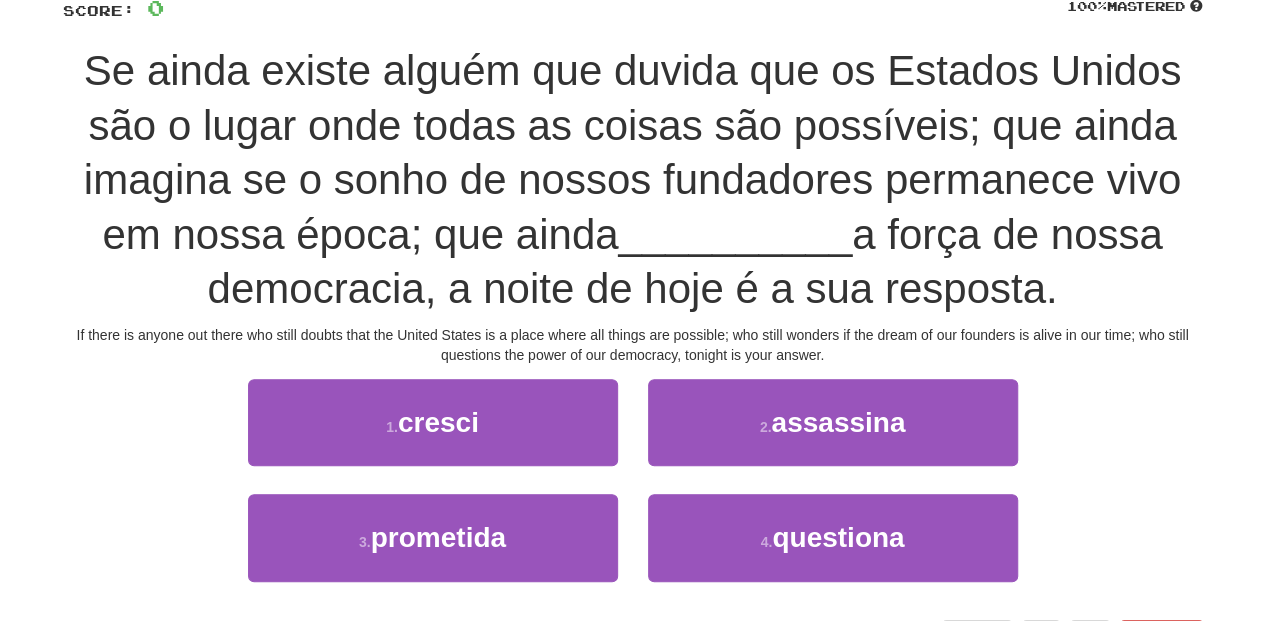 scroll, scrollTop: 174, scrollLeft: 0, axis: vertical 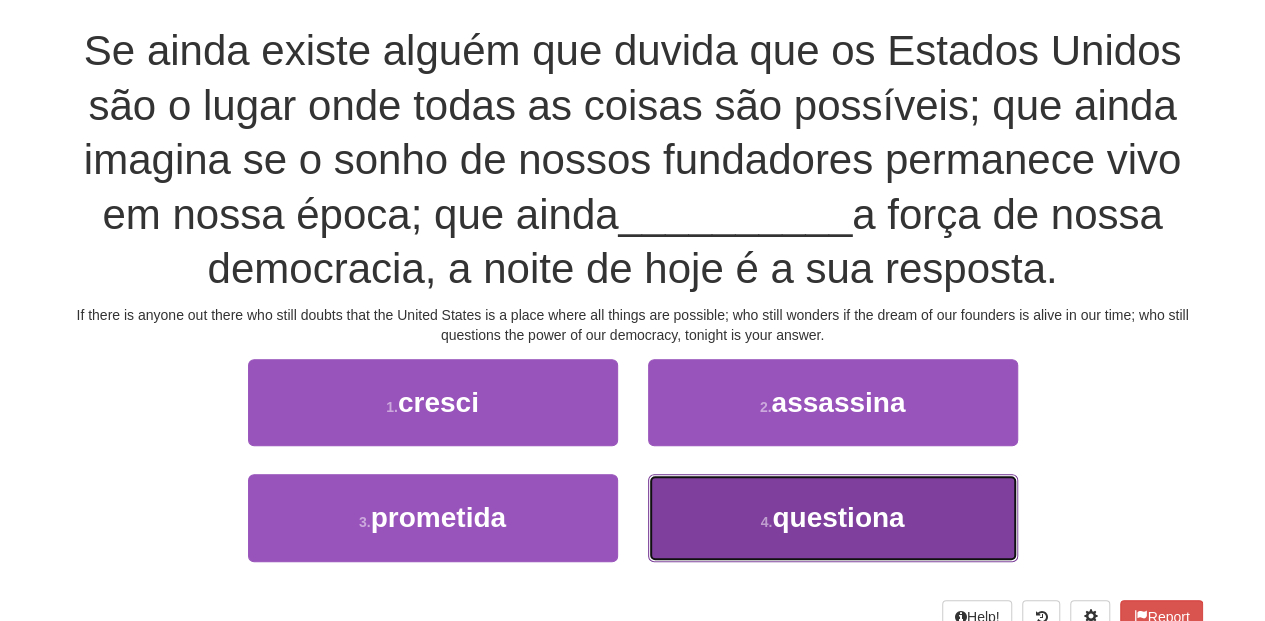 click on "4 .  questiona" at bounding box center (833, 517) 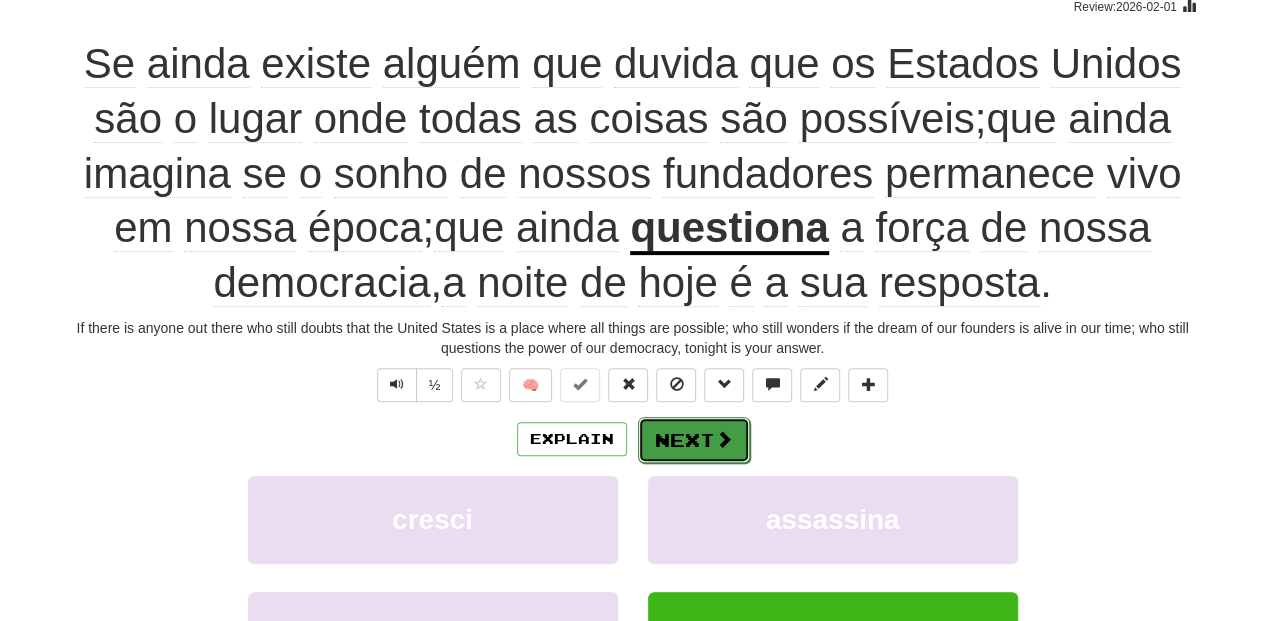 click on "Next" at bounding box center (694, 440) 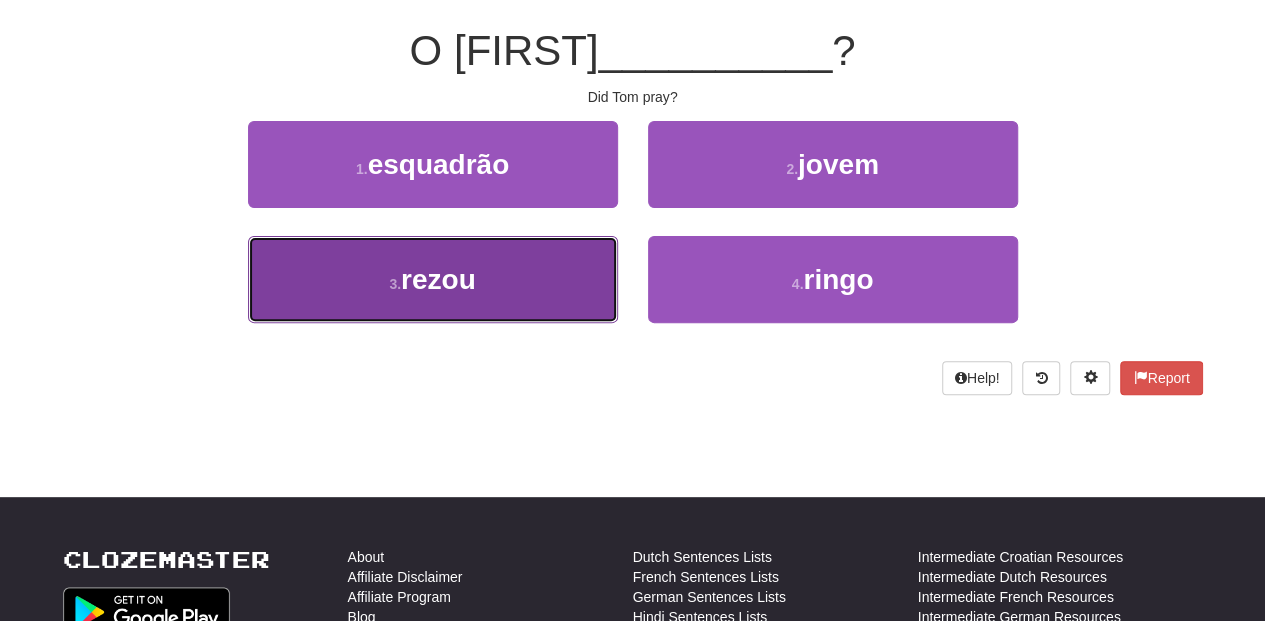 click on "3 .  rezou" at bounding box center (433, 279) 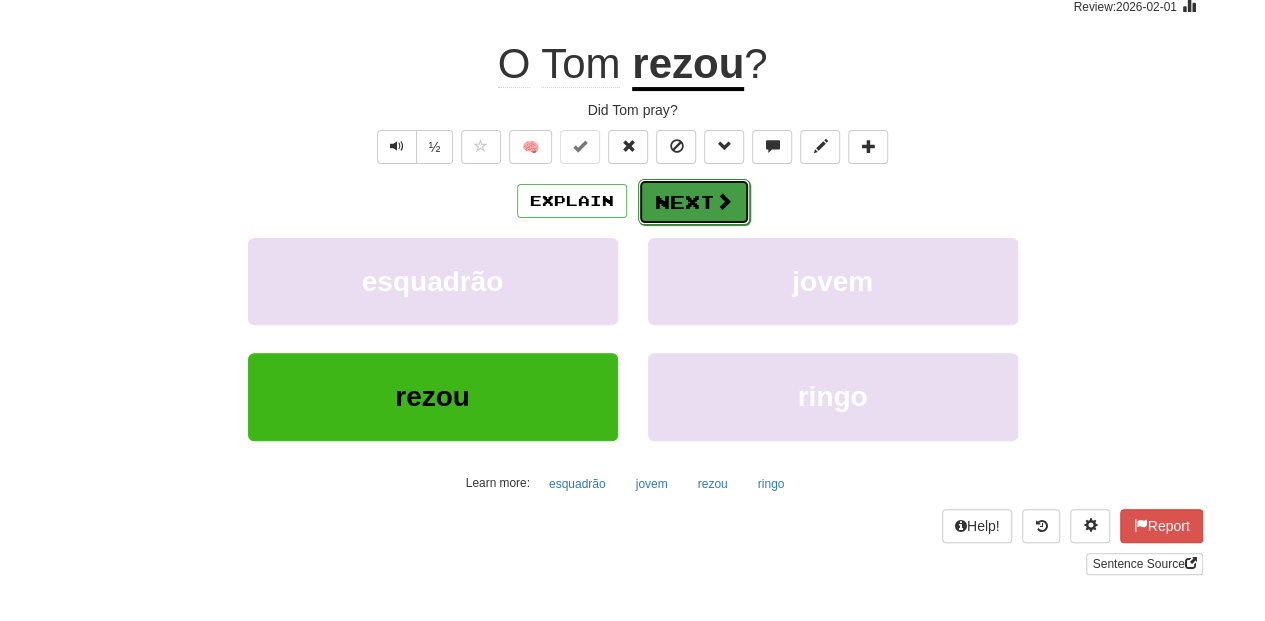 click on "Next" at bounding box center (694, 202) 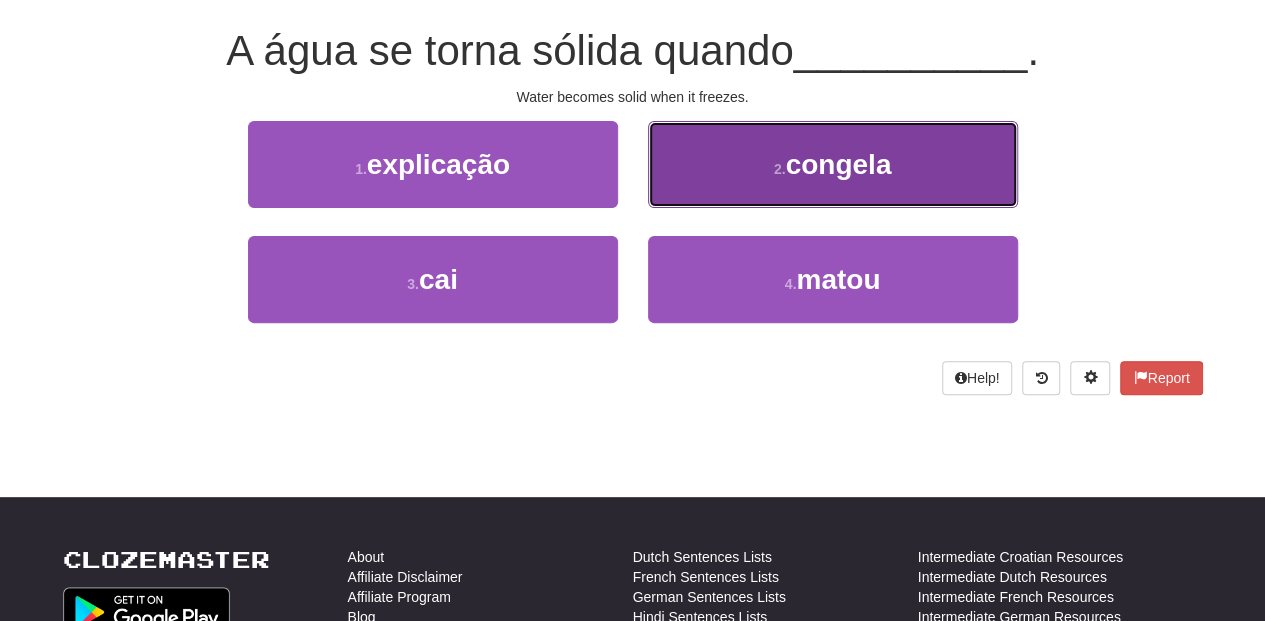 click on "2 .  congela" at bounding box center [833, 164] 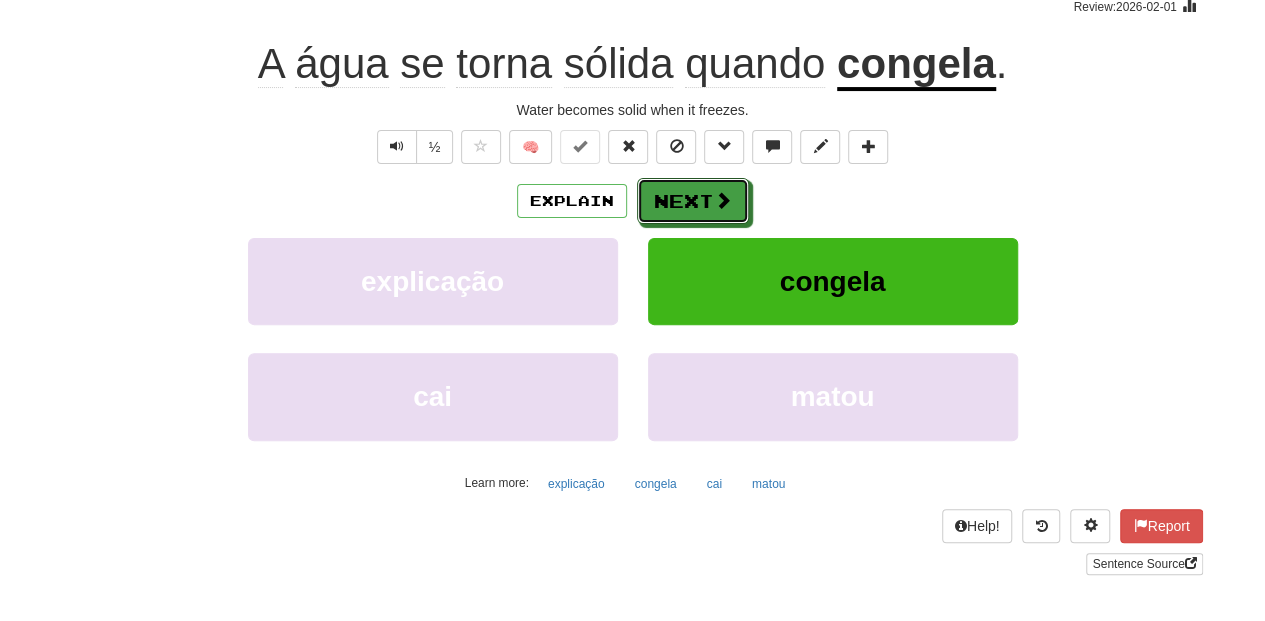 click on "Next" at bounding box center [693, 201] 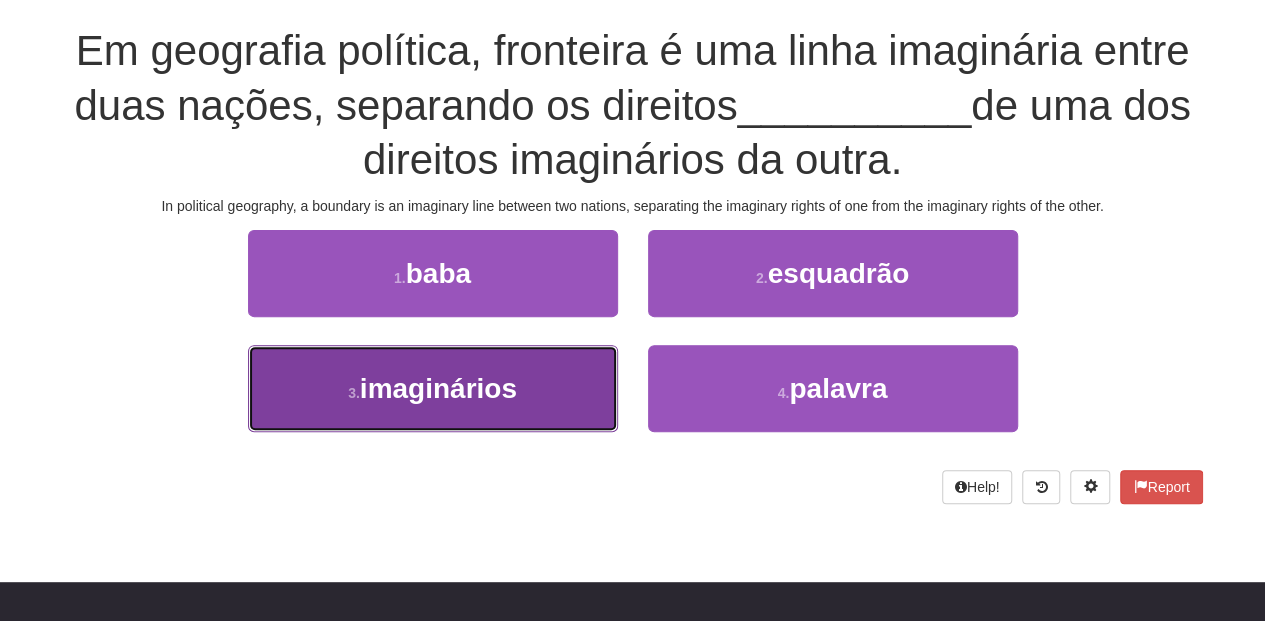 click on "3 .  imaginários" at bounding box center (433, 388) 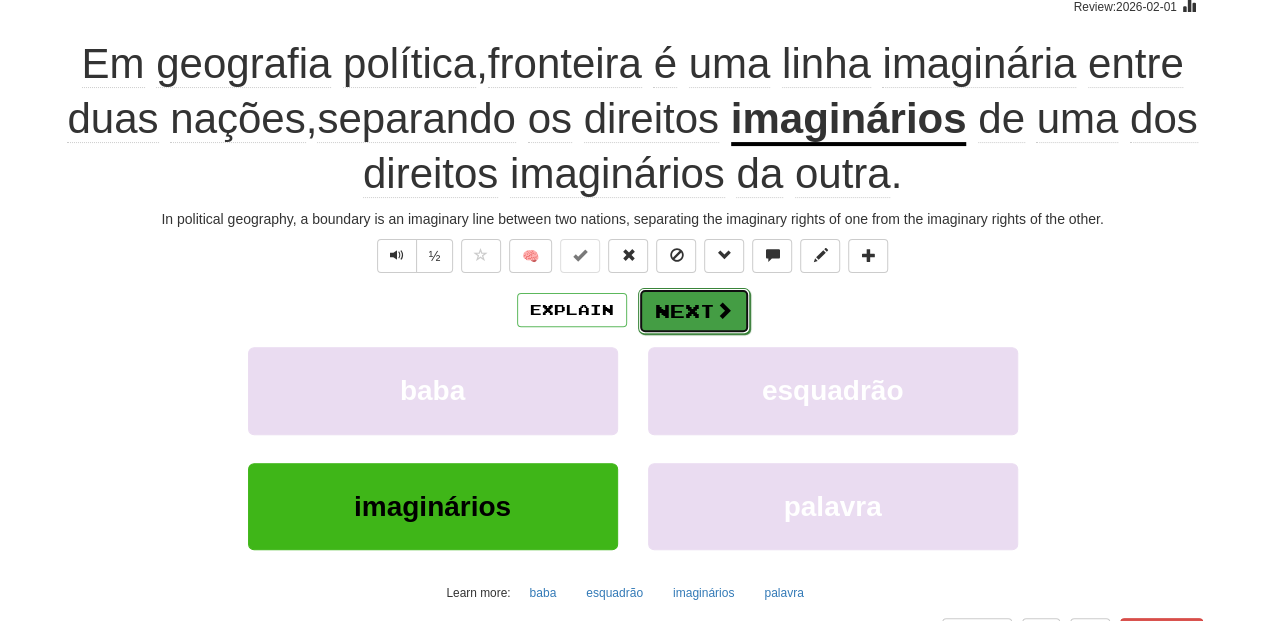 click on "Next" at bounding box center [694, 311] 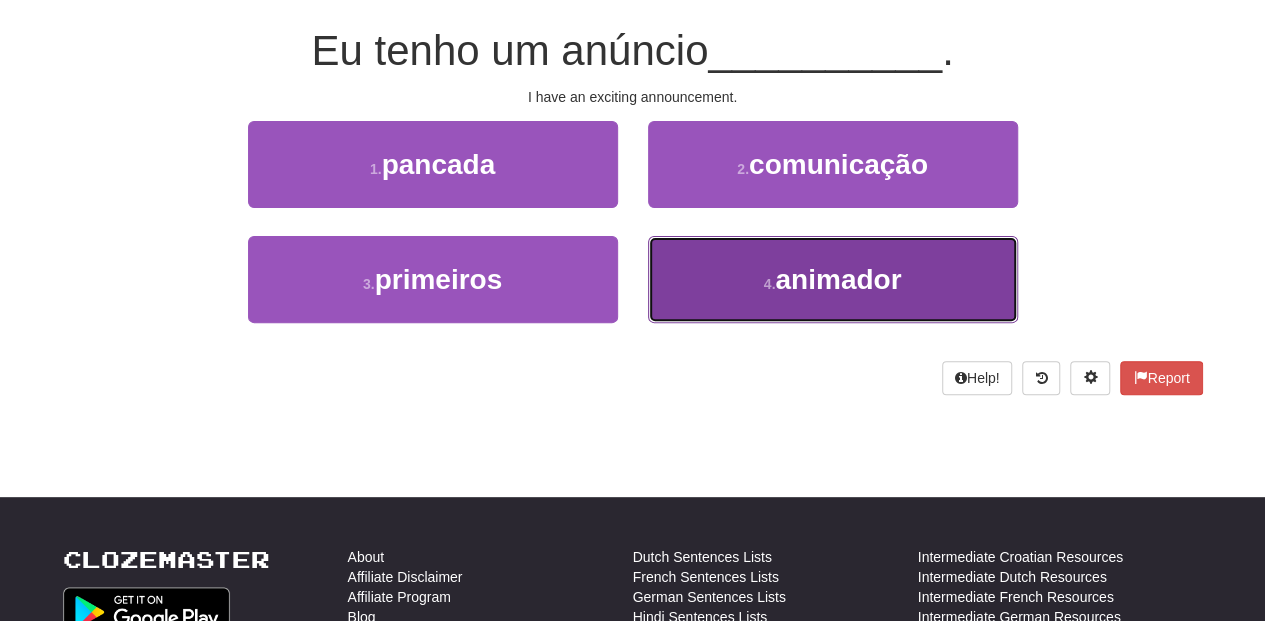 click on "4 .  animador" at bounding box center [833, 279] 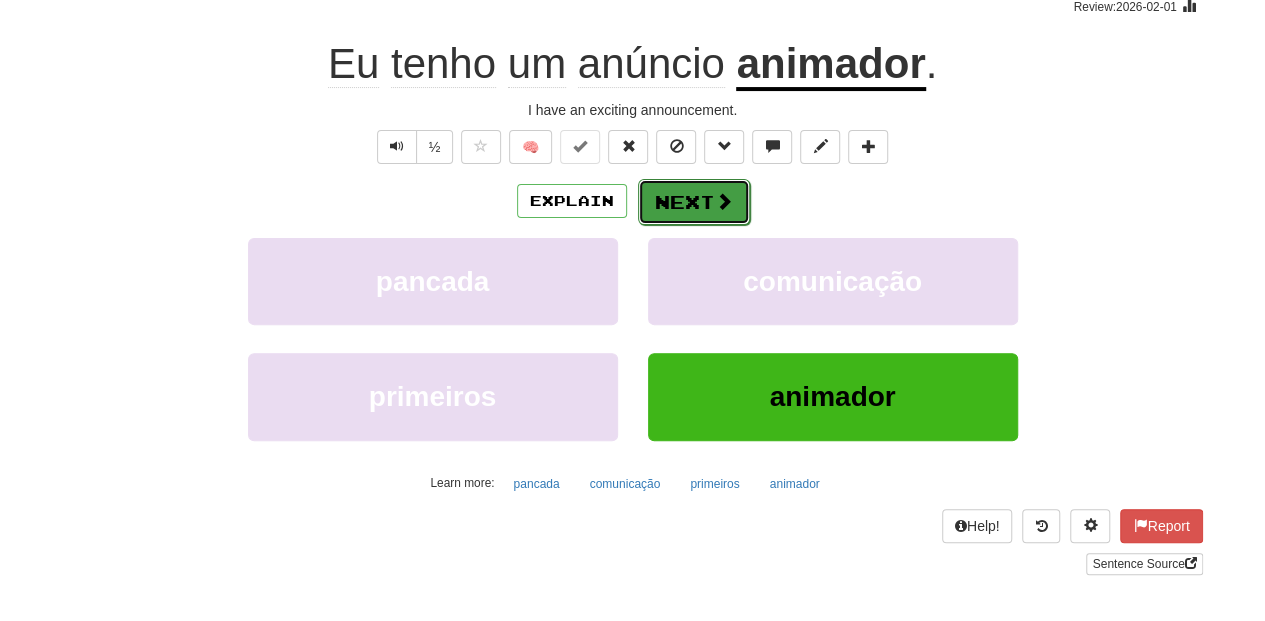 click on "Next" at bounding box center (694, 202) 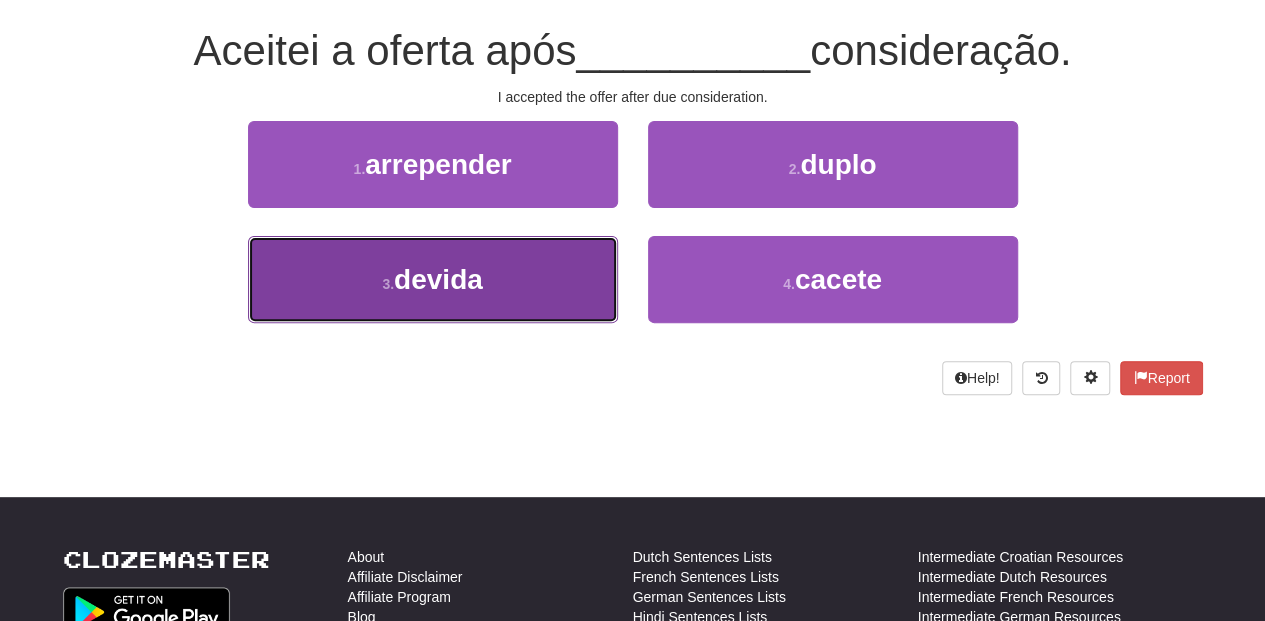 click on "3 .  devida" at bounding box center [433, 279] 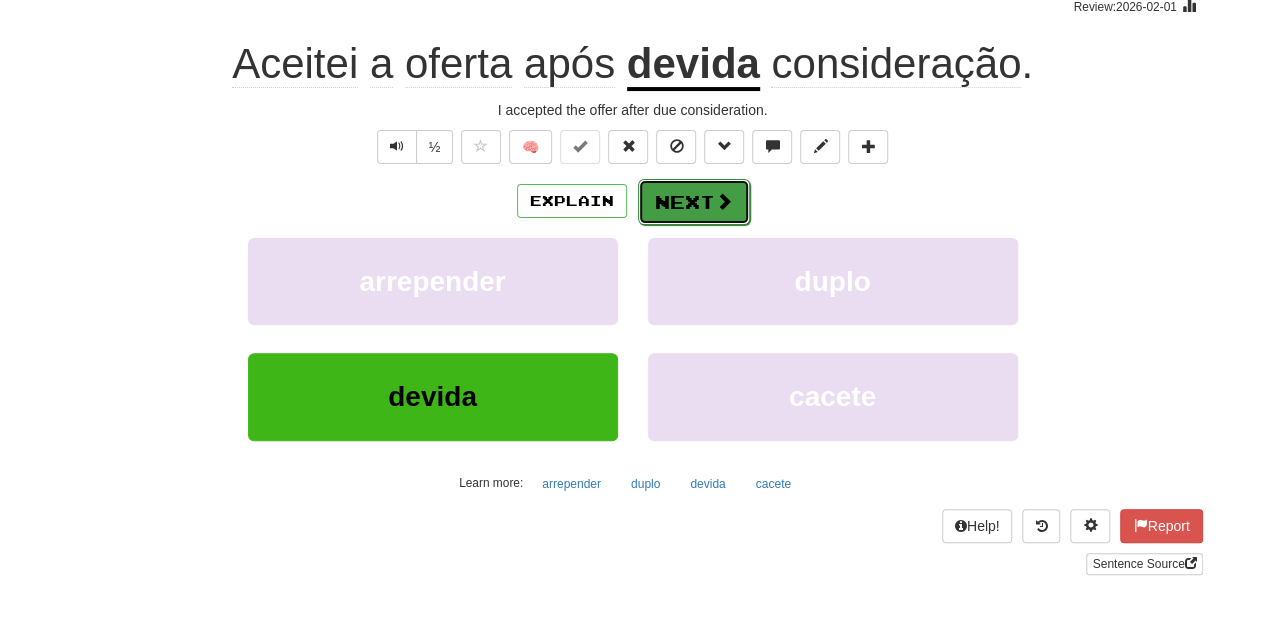 click on "Next" at bounding box center (694, 202) 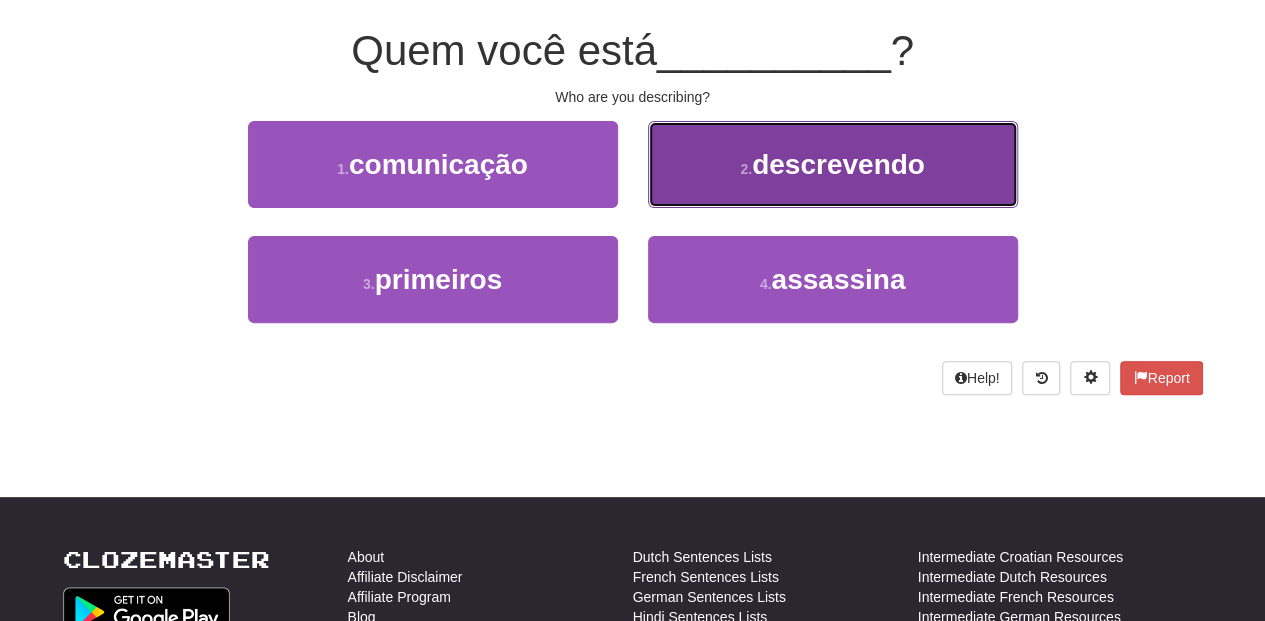 click on "2 .  descrevendo" at bounding box center (833, 164) 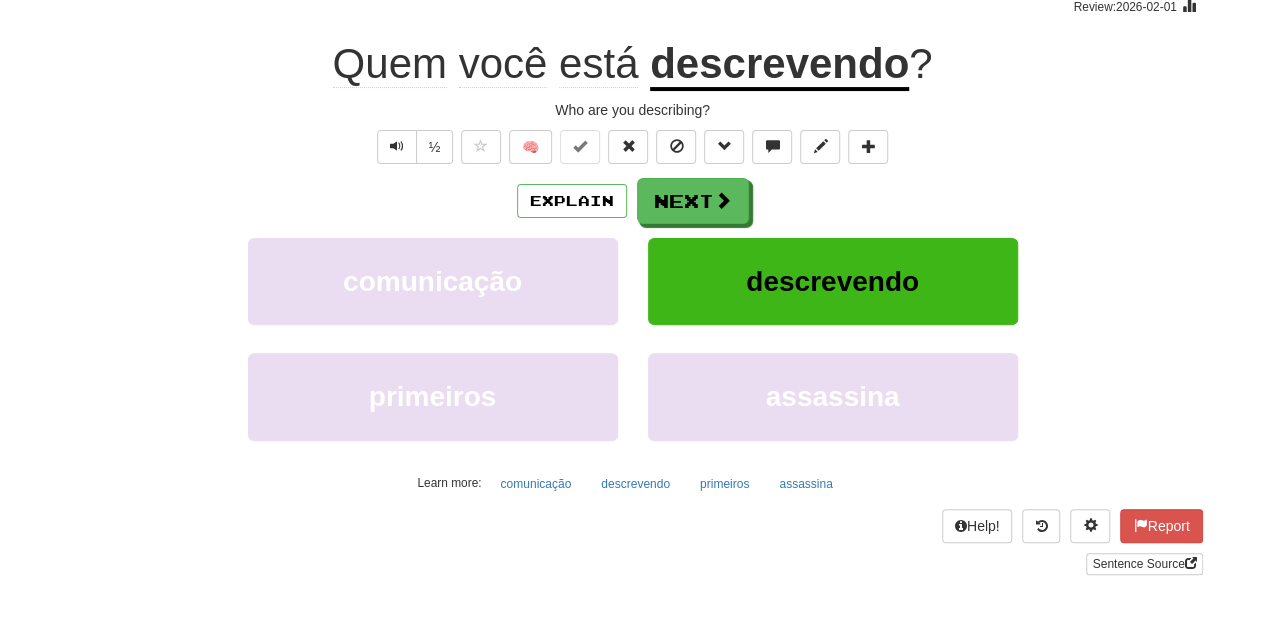 click on "Next" at bounding box center (693, 201) 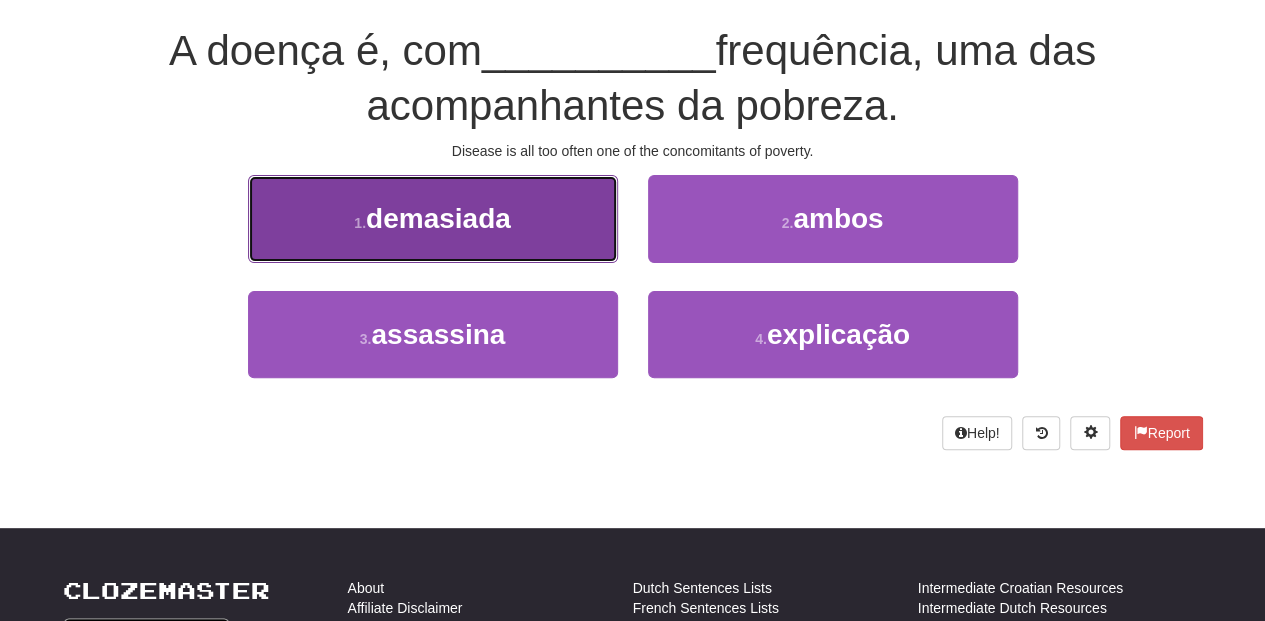 click on "1 .  demasiada" at bounding box center [433, 218] 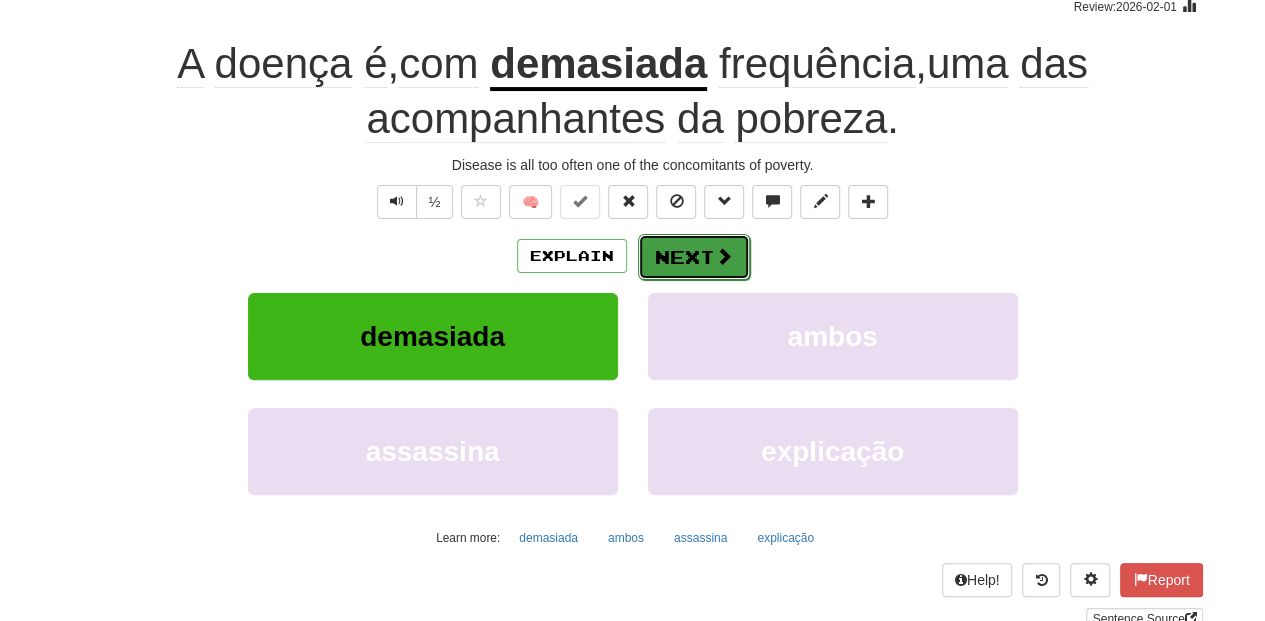 click on "Next" at bounding box center [694, 257] 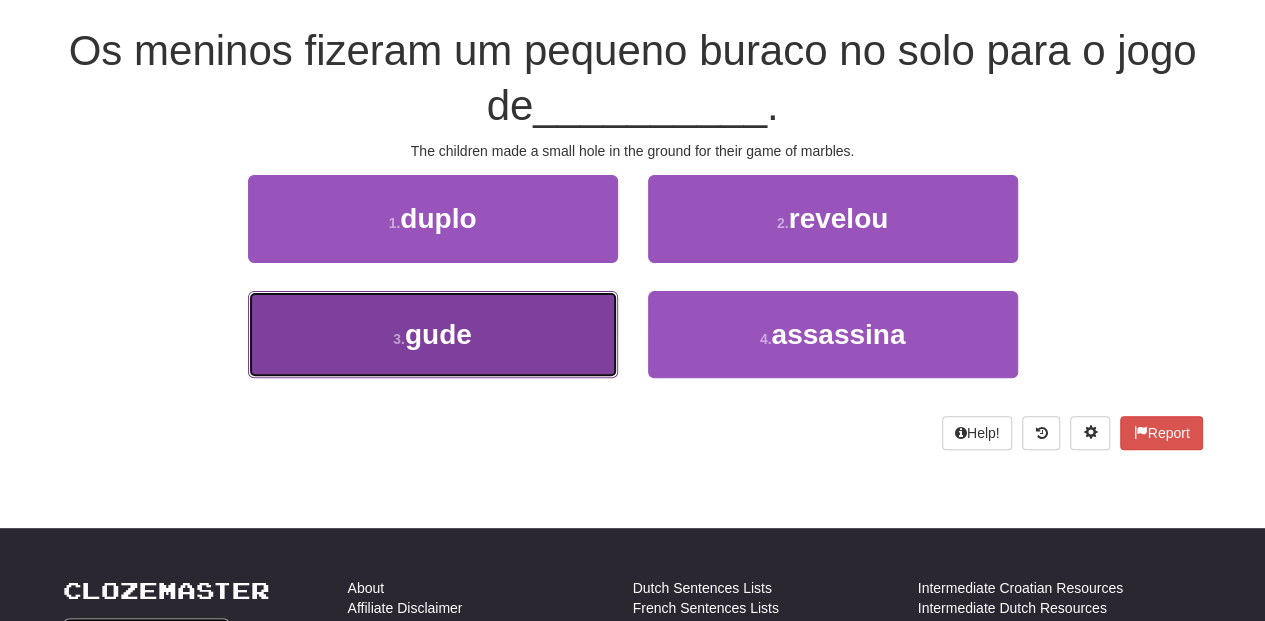 click on "3 .  gude" at bounding box center (433, 334) 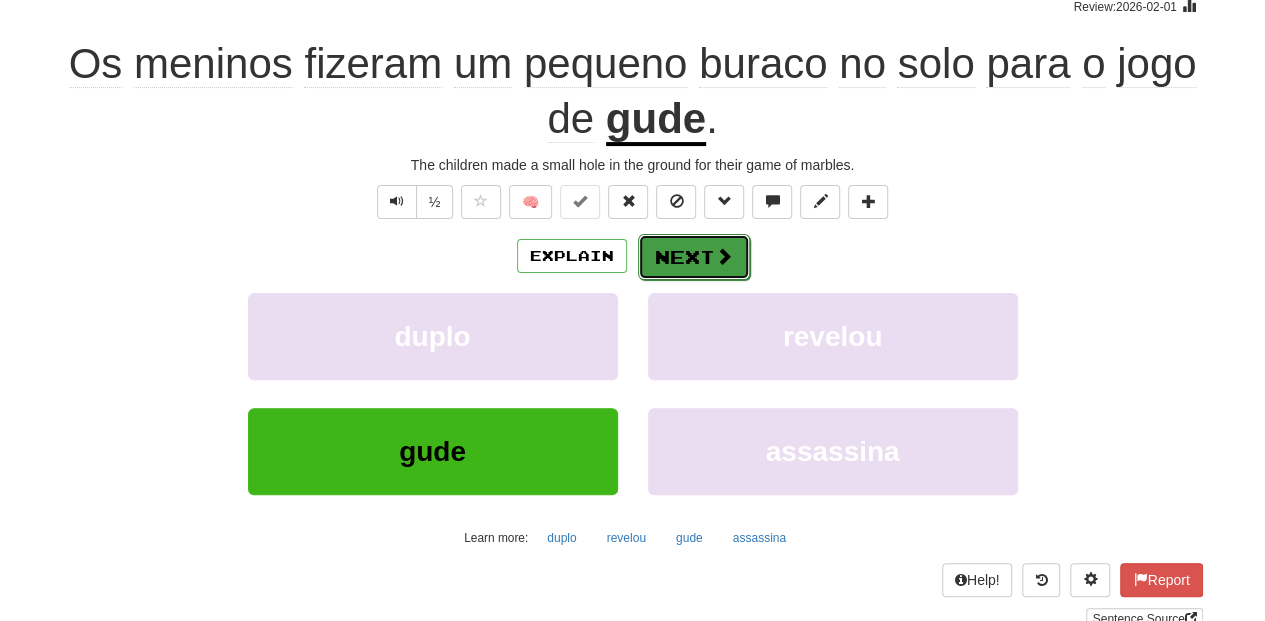 click on "Next" at bounding box center [694, 257] 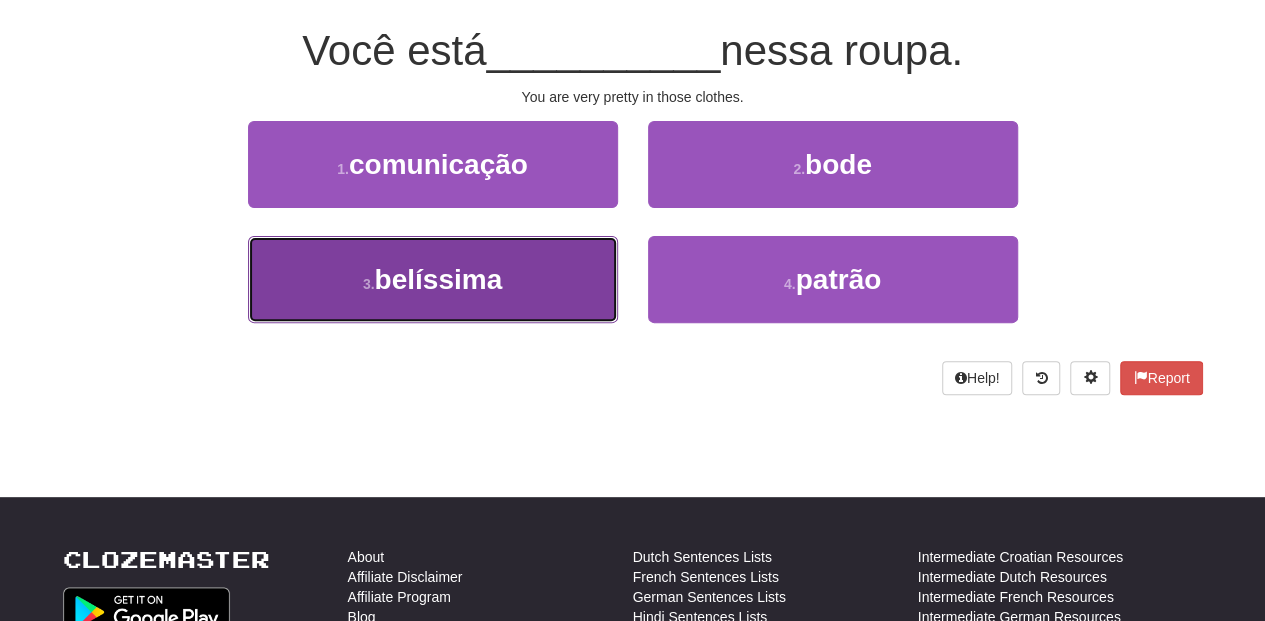 click on "3 .  belíssima" at bounding box center [433, 279] 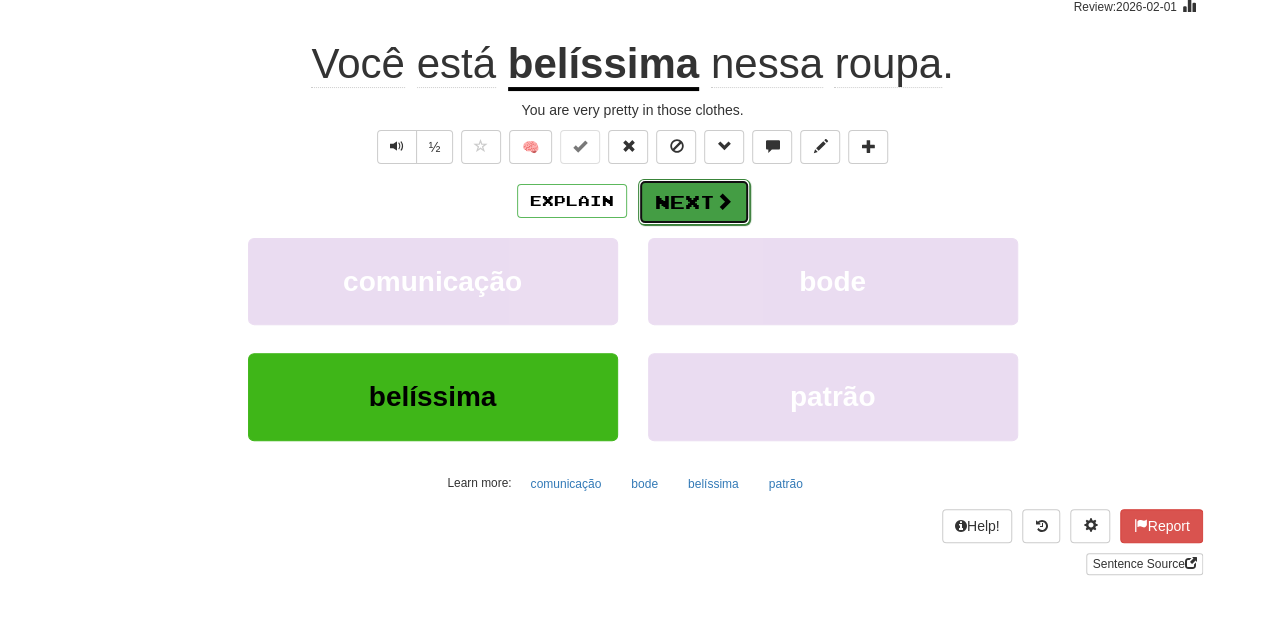 click on "Next" at bounding box center (694, 202) 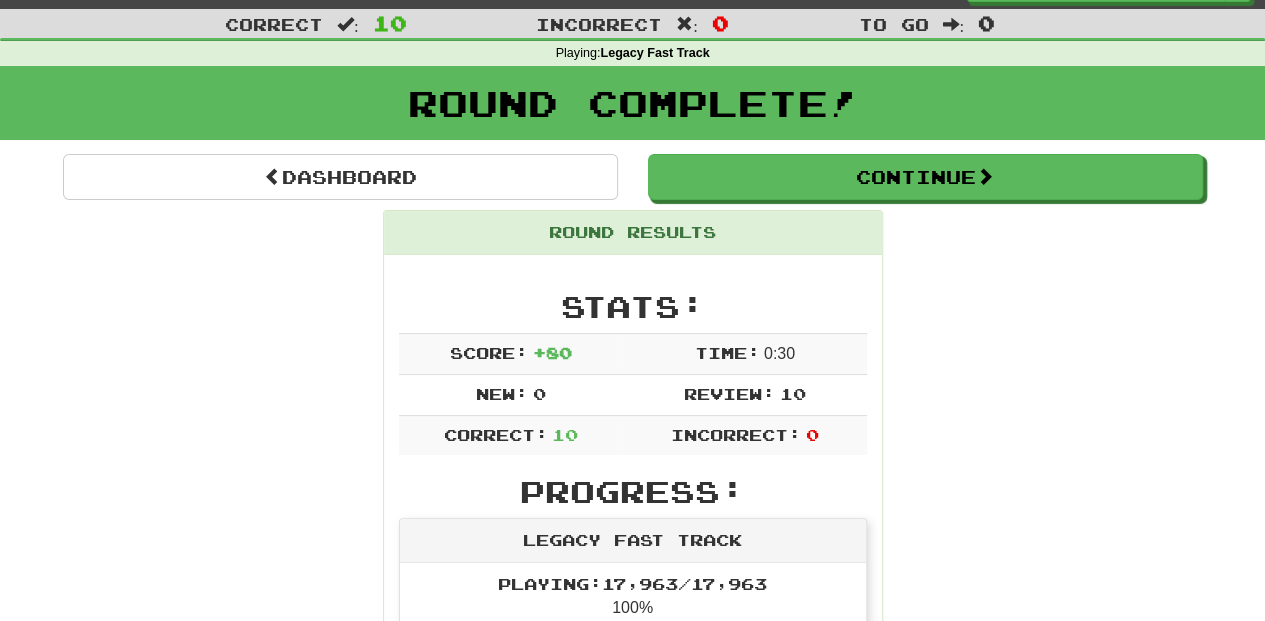 scroll, scrollTop: 0, scrollLeft: 0, axis: both 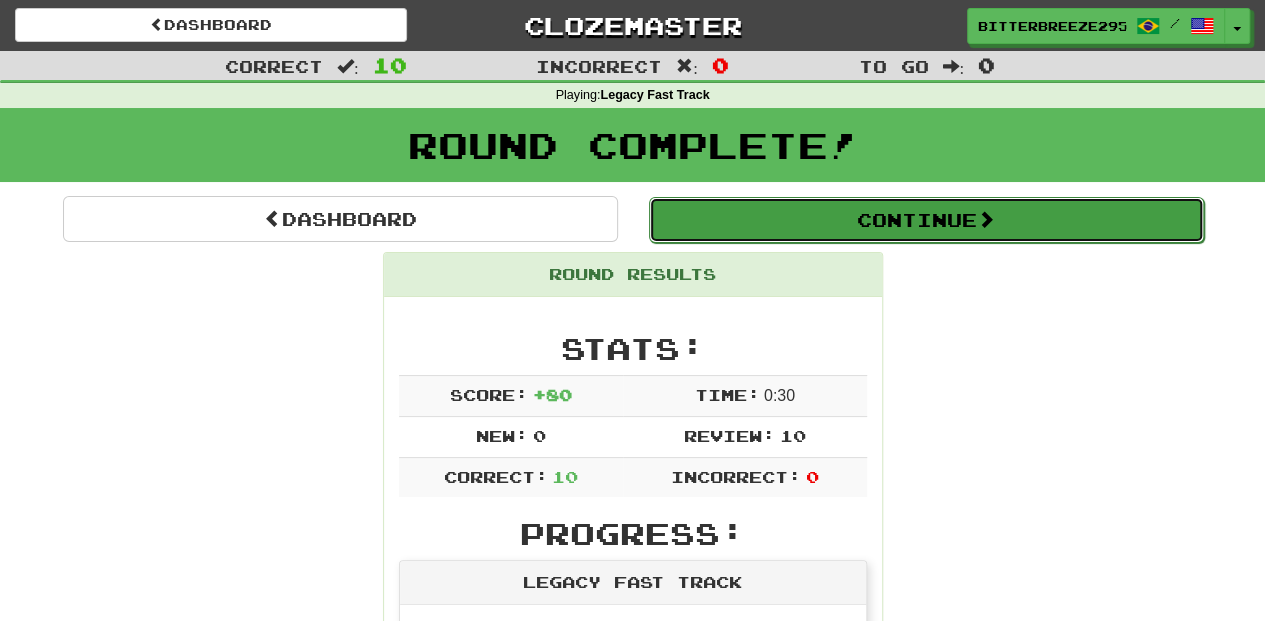 click on "Continue" at bounding box center (926, 220) 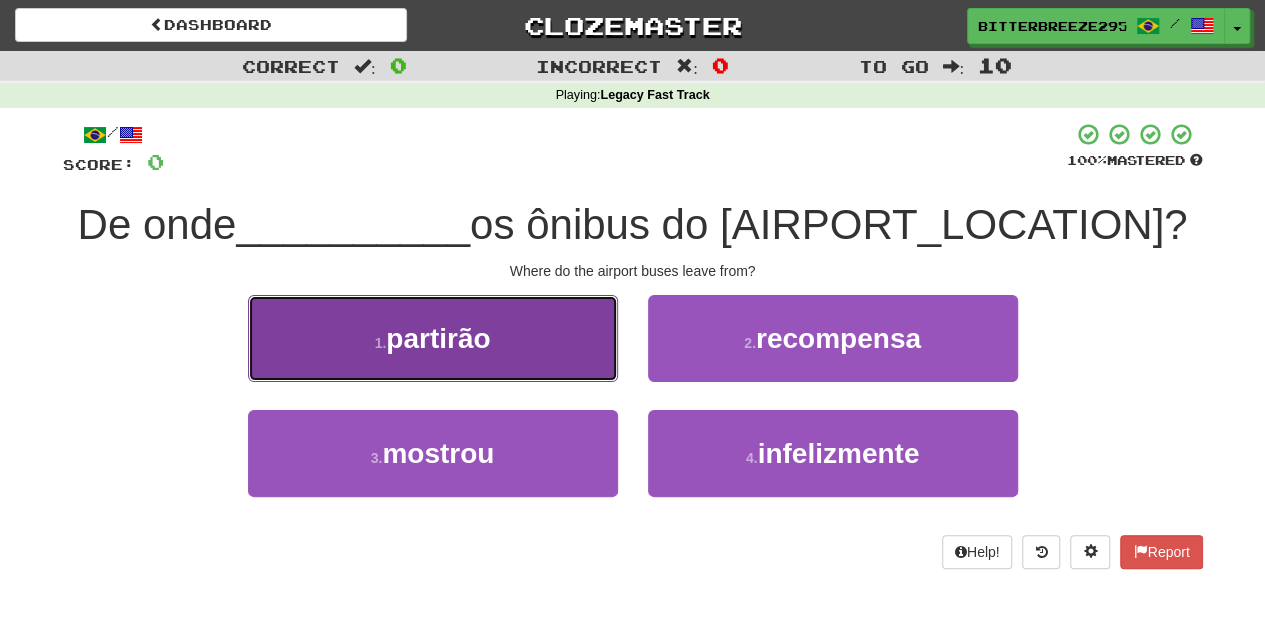 click on "1 .  partirão" at bounding box center (433, 338) 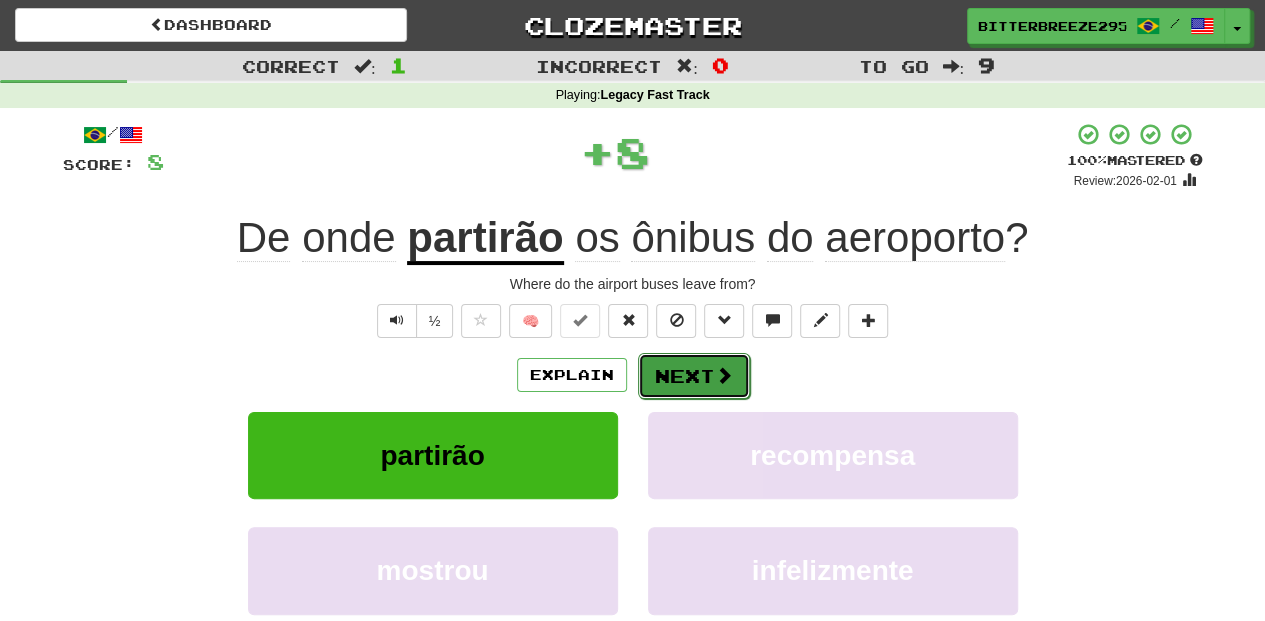 click on "Next" at bounding box center (694, 376) 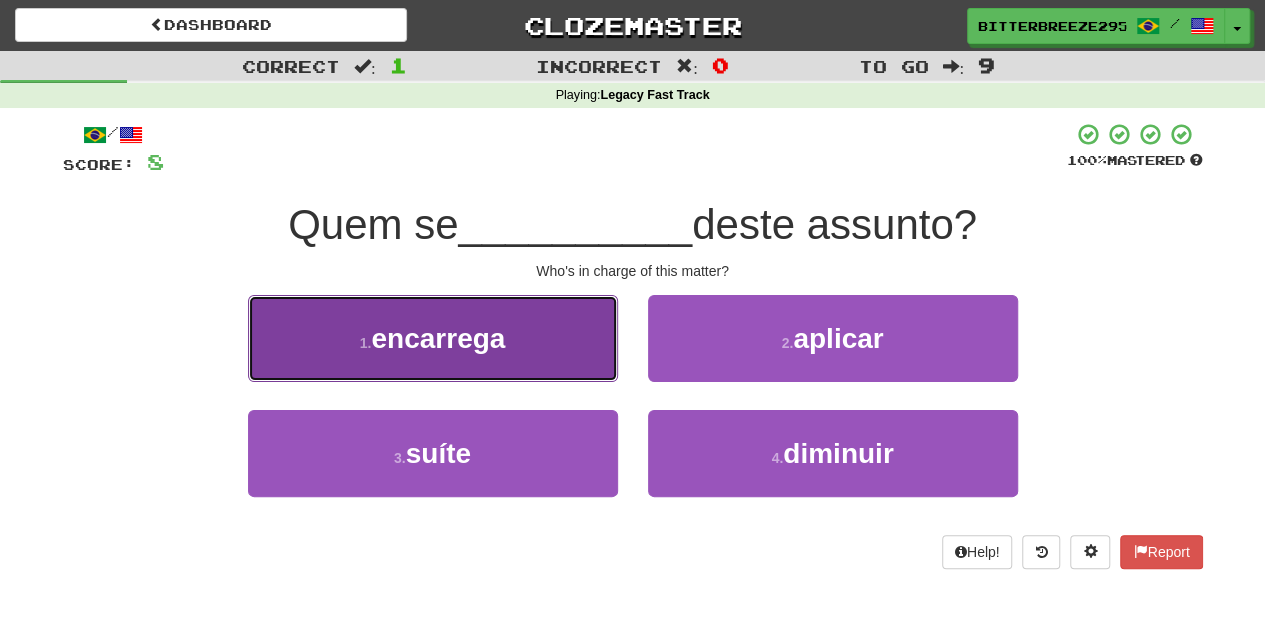 click on "1 .  encarrega" at bounding box center [433, 338] 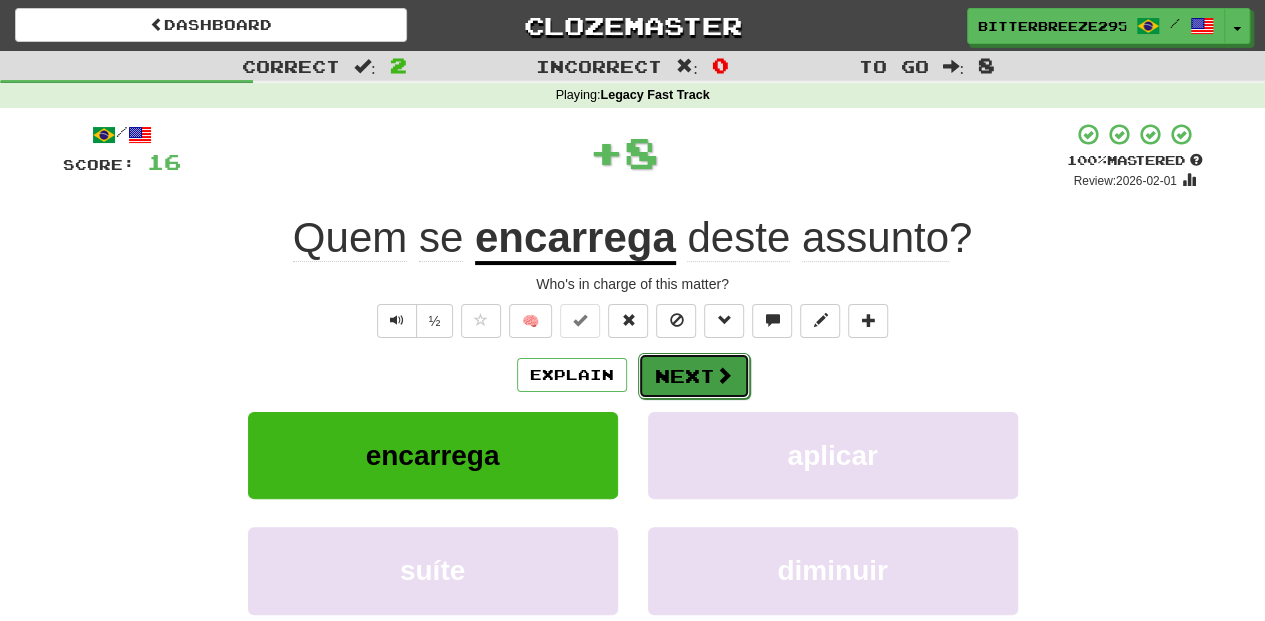 click on "Next" at bounding box center [694, 376] 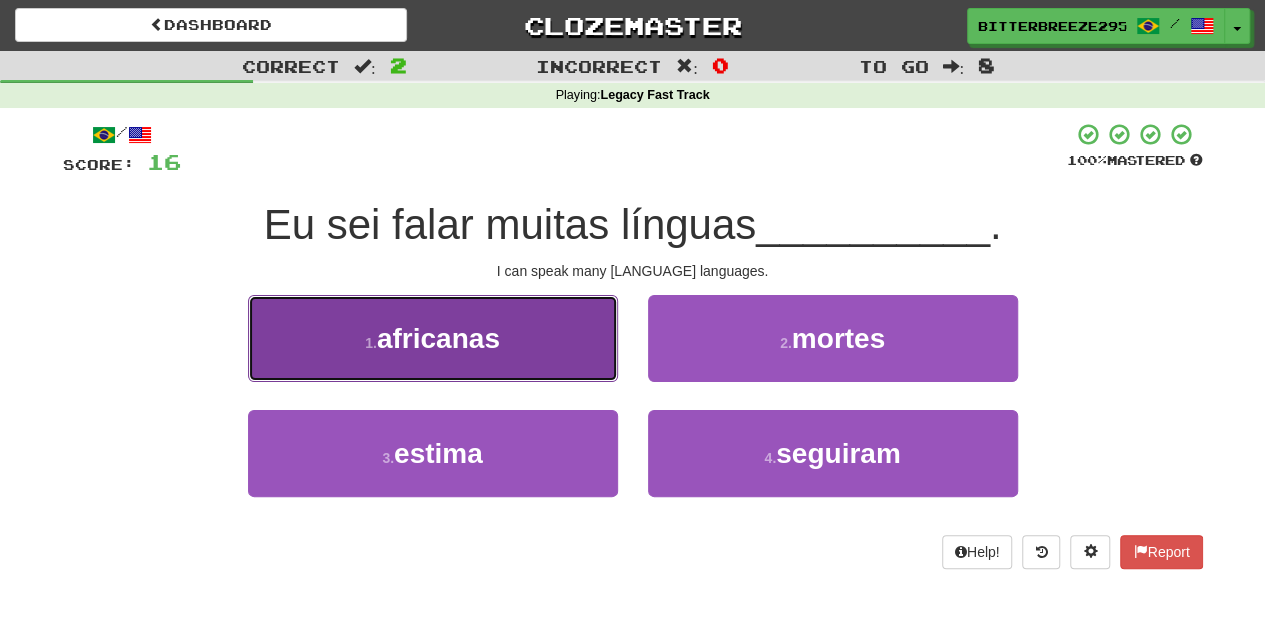 click on "1 .  africanas" at bounding box center [433, 338] 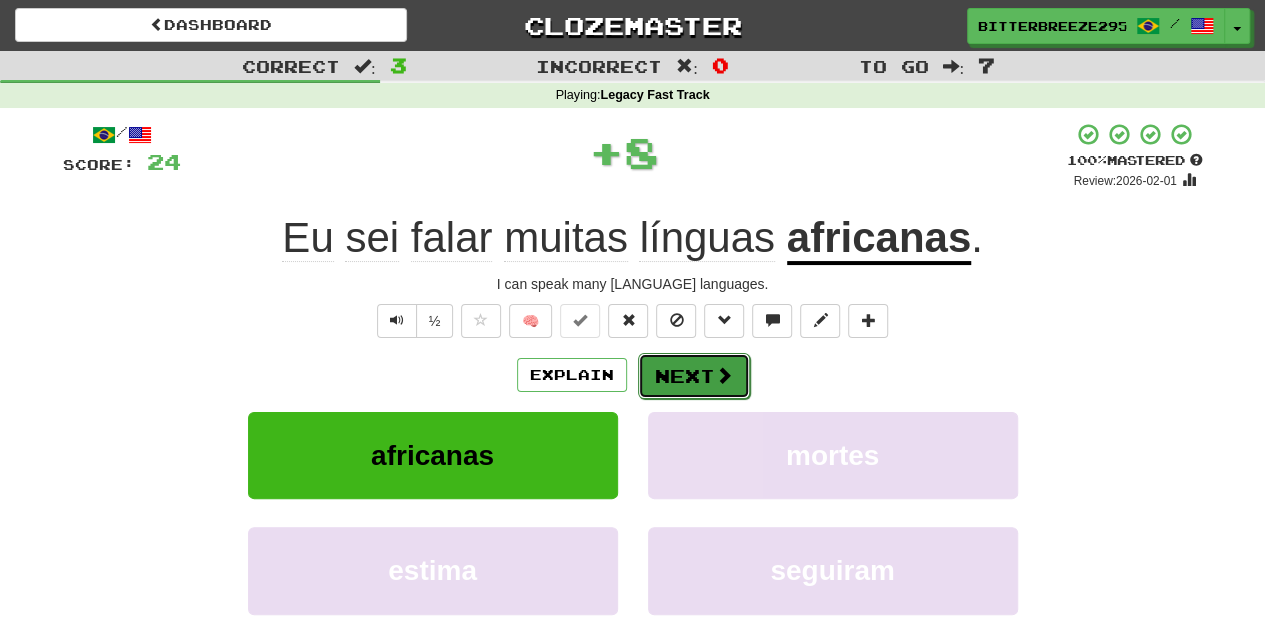 click on "Next" at bounding box center (694, 376) 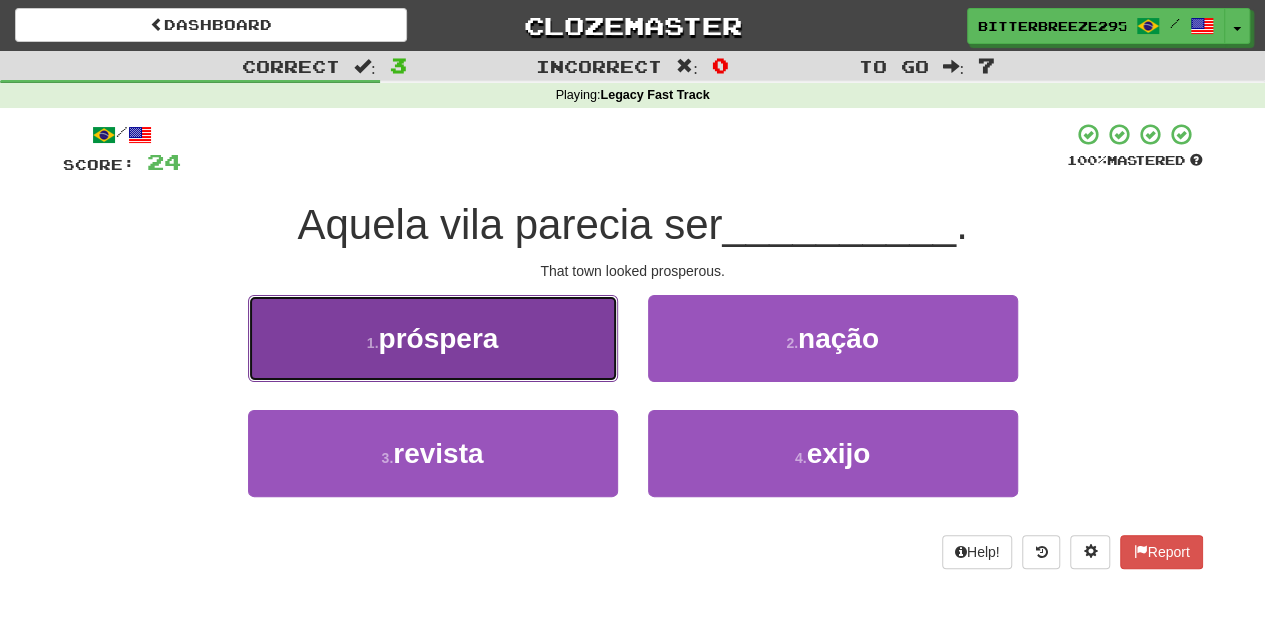 click on "1 .  próspera" at bounding box center [433, 338] 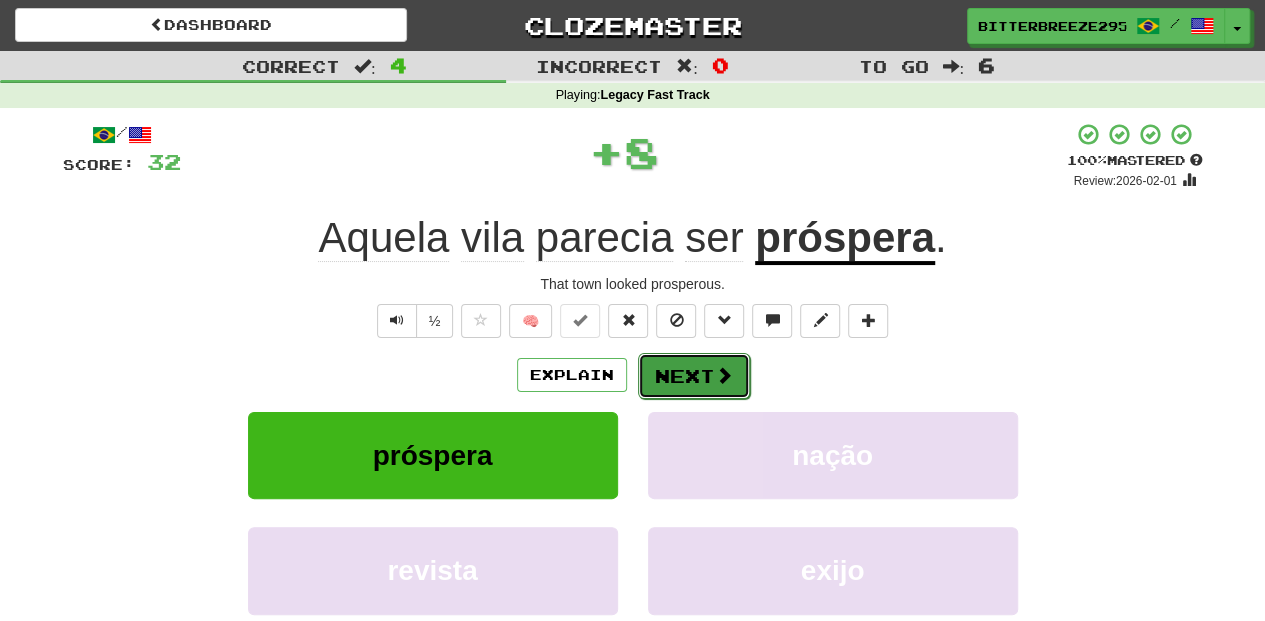 click on "Next" at bounding box center [694, 376] 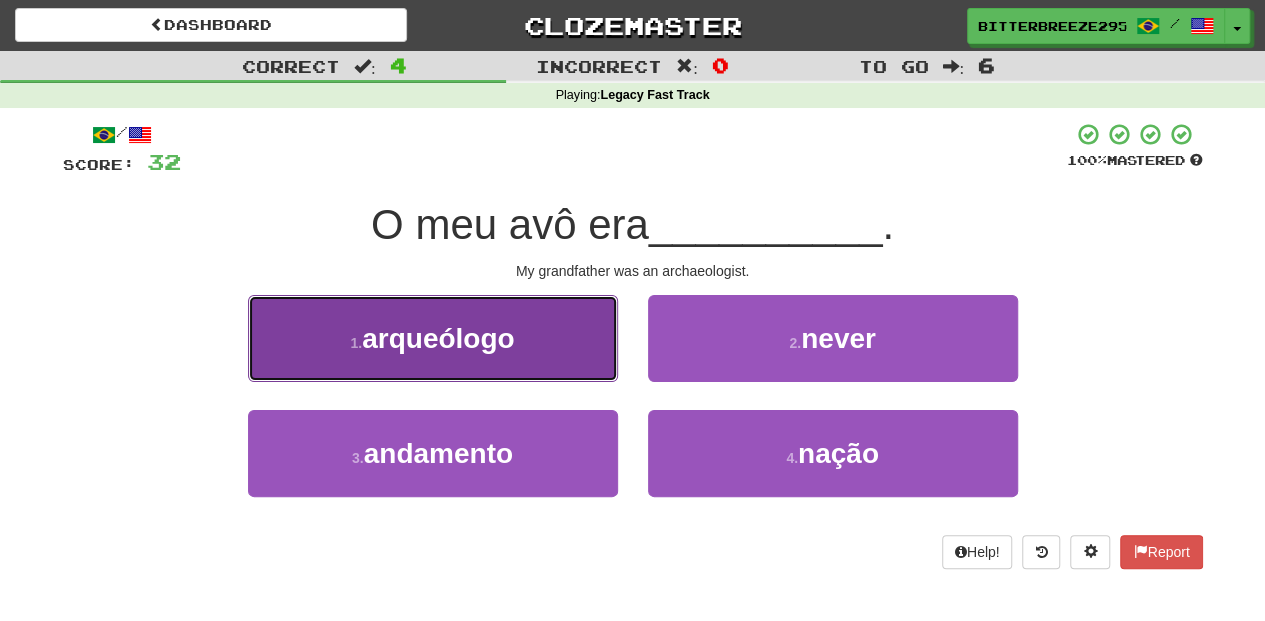click on "1 .  arqueólogo" at bounding box center [433, 338] 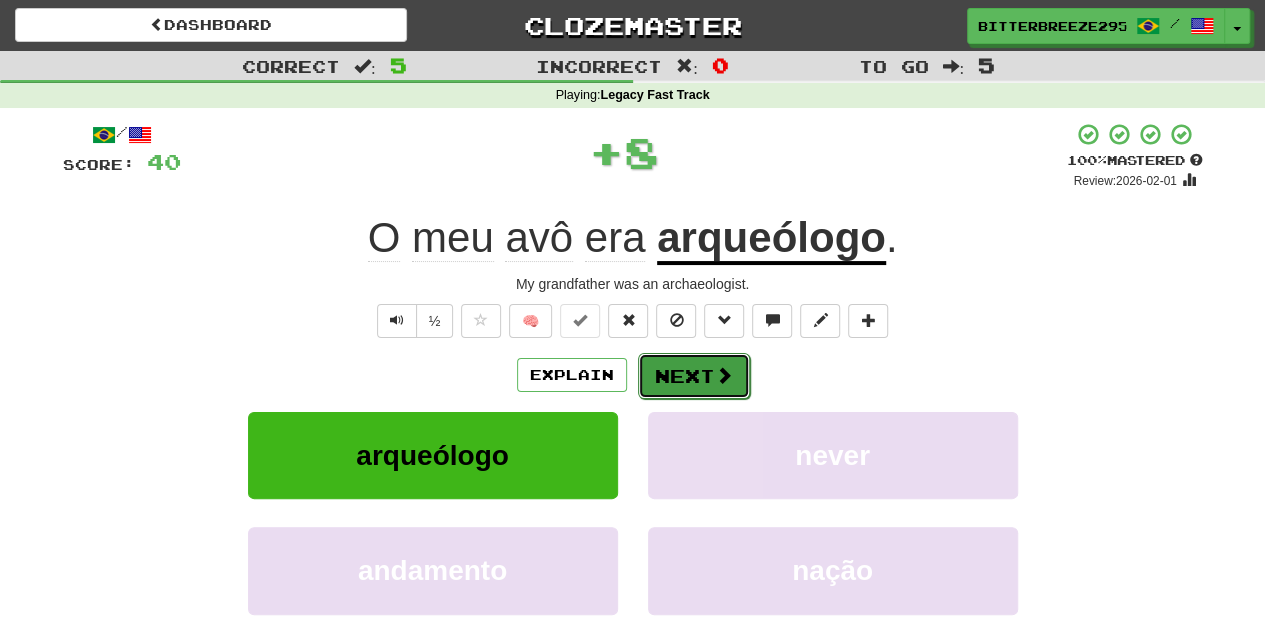 click on "Next" at bounding box center (694, 376) 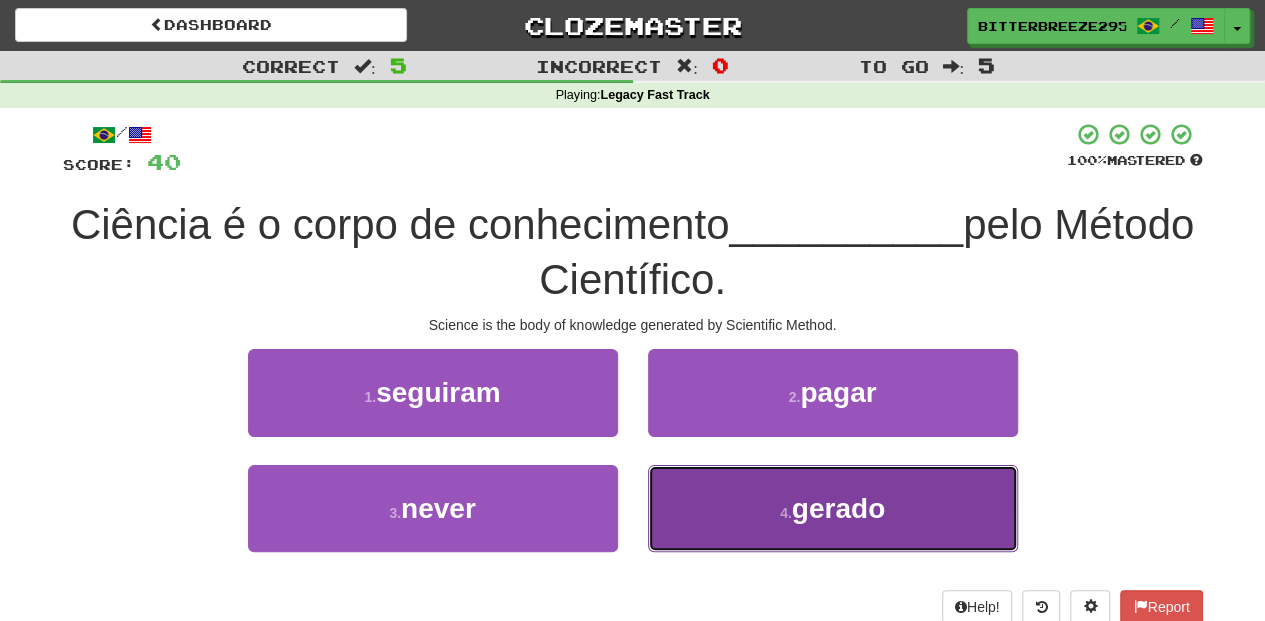 click on "4 .  gerado" at bounding box center [833, 508] 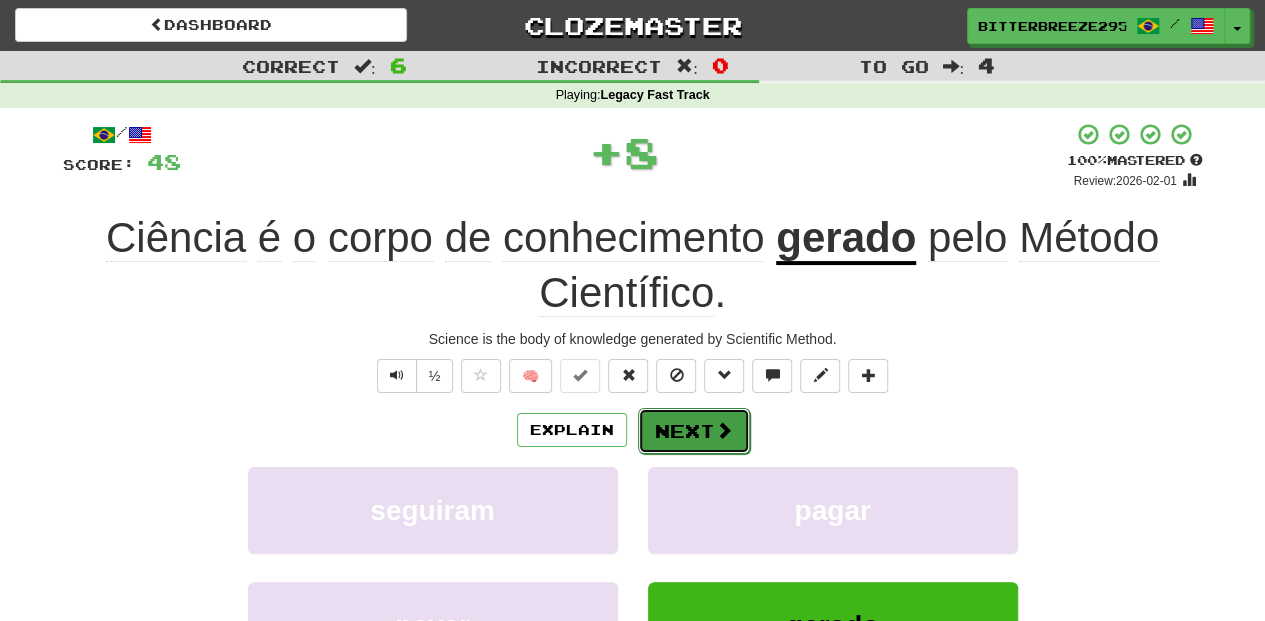 click on "Next" at bounding box center (694, 431) 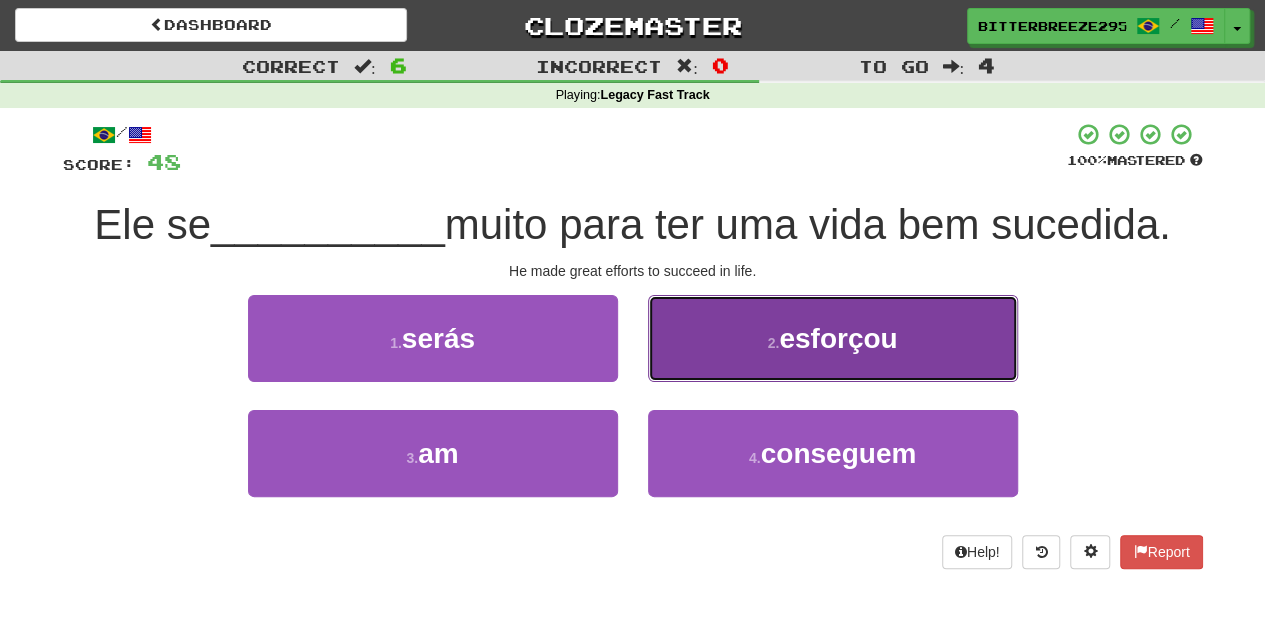 click on "2 .  esforçou" at bounding box center (833, 338) 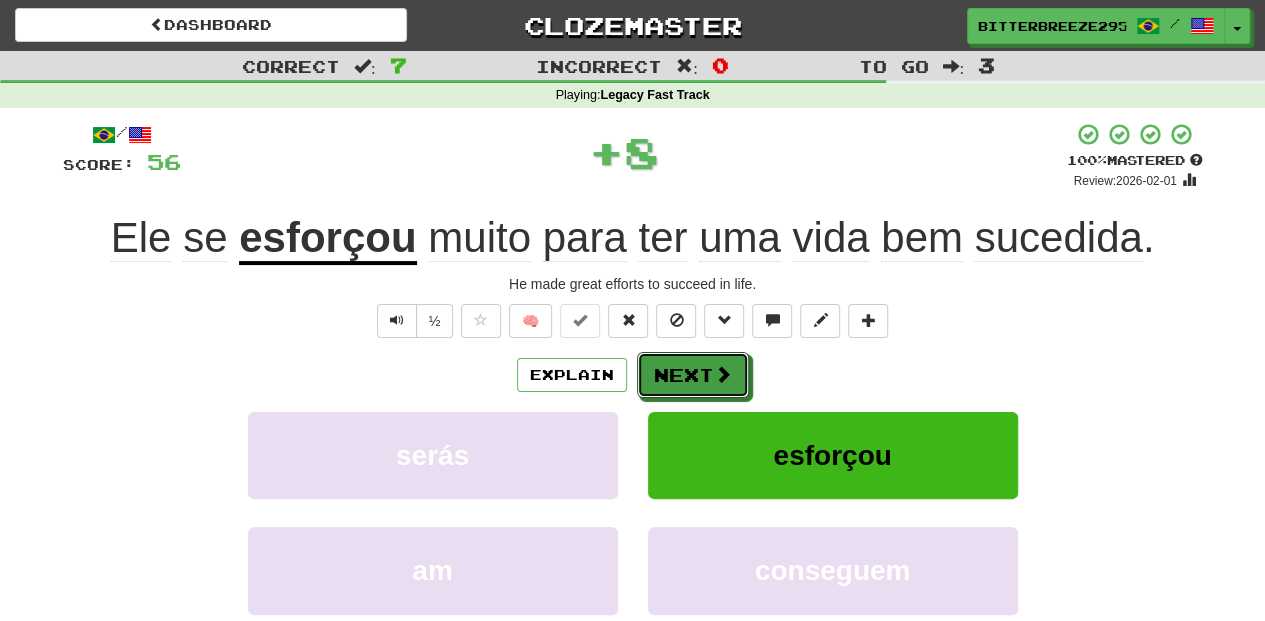 click on "Next" at bounding box center (693, 375) 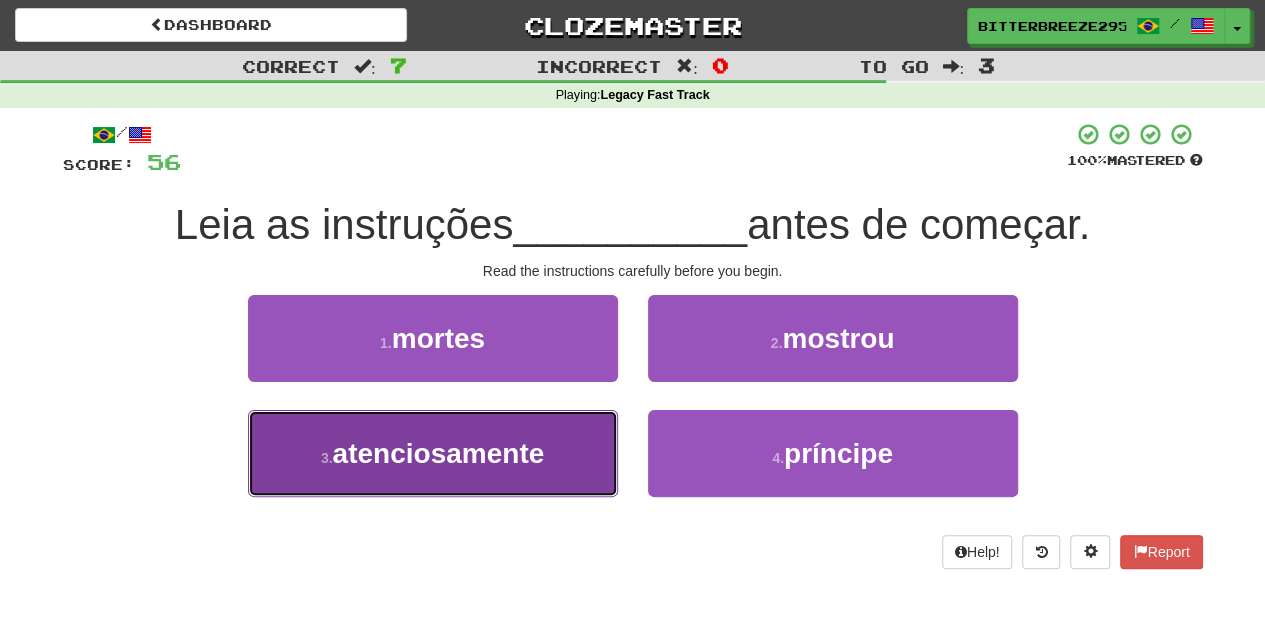 click on "3 .  atenciosamente" at bounding box center [433, 453] 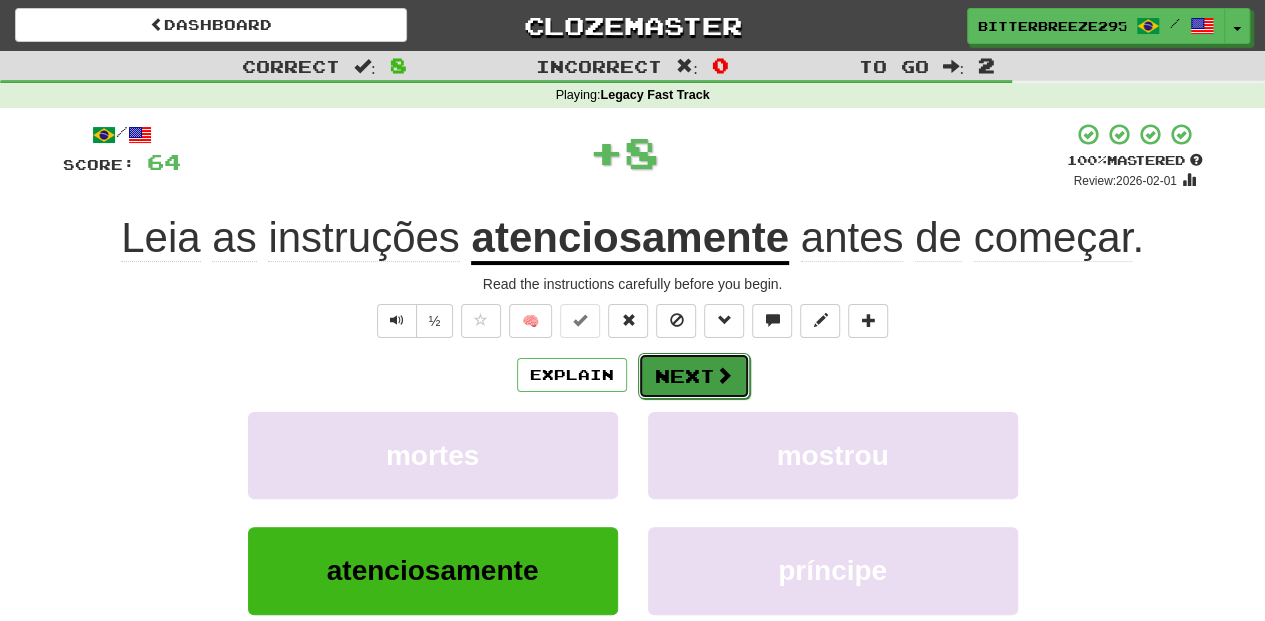 click on "Next" at bounding box center (694, 376) 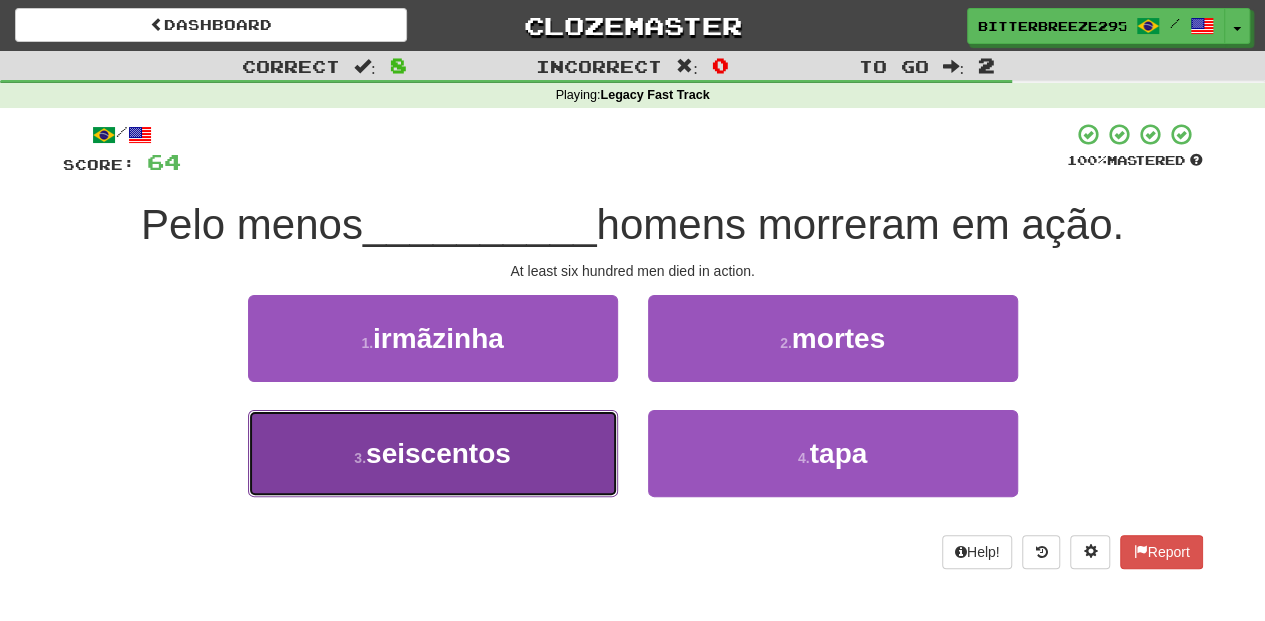 click on "3 .  seiscentos" at bounding box center [433, 453] 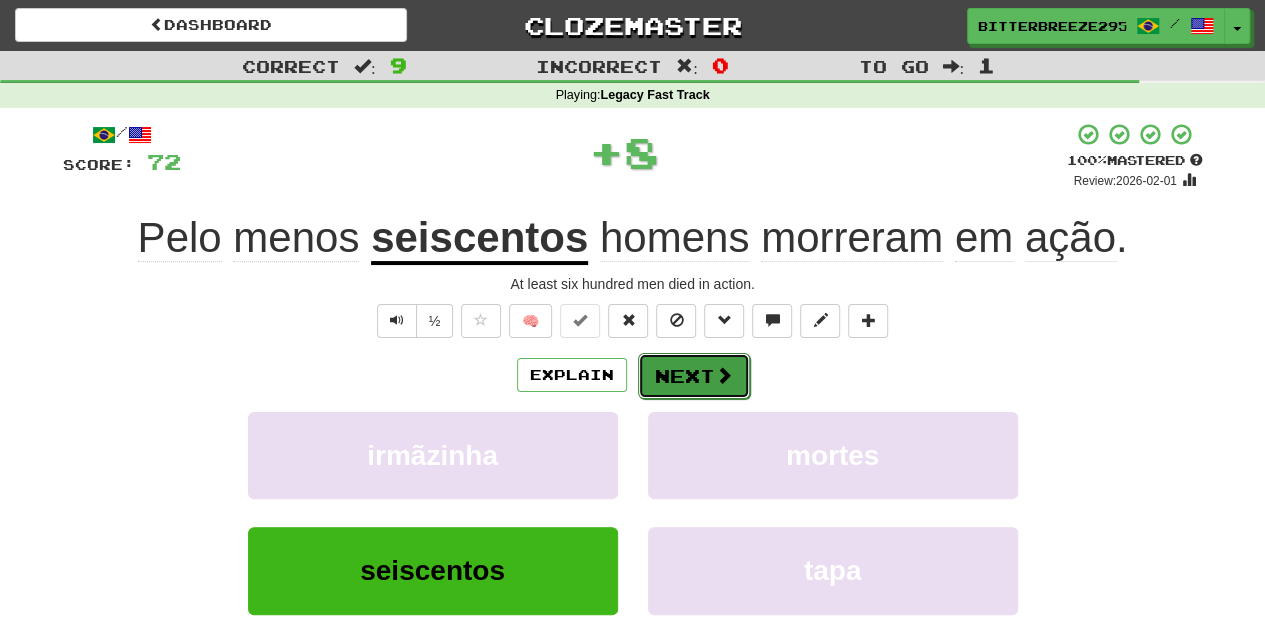 click on "Next" at bounding box center [694, 376] 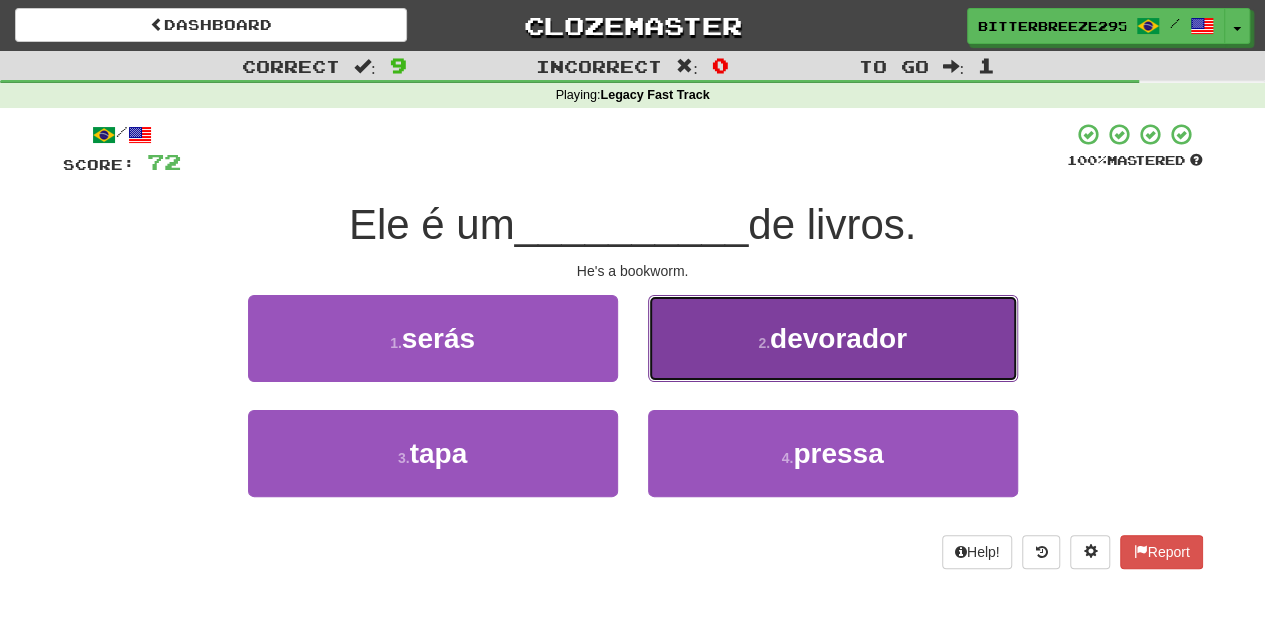 click on "2 .  devorador" at bounding box center (833, 338) 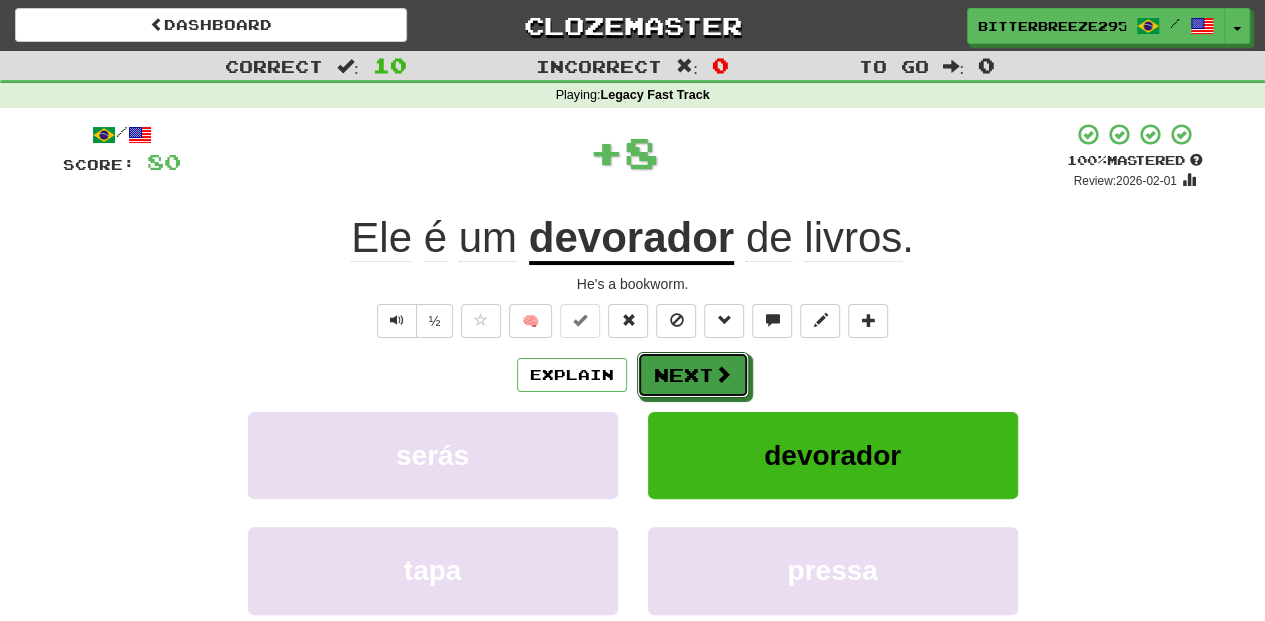 click on "Next" at bounding box center [693, 375] 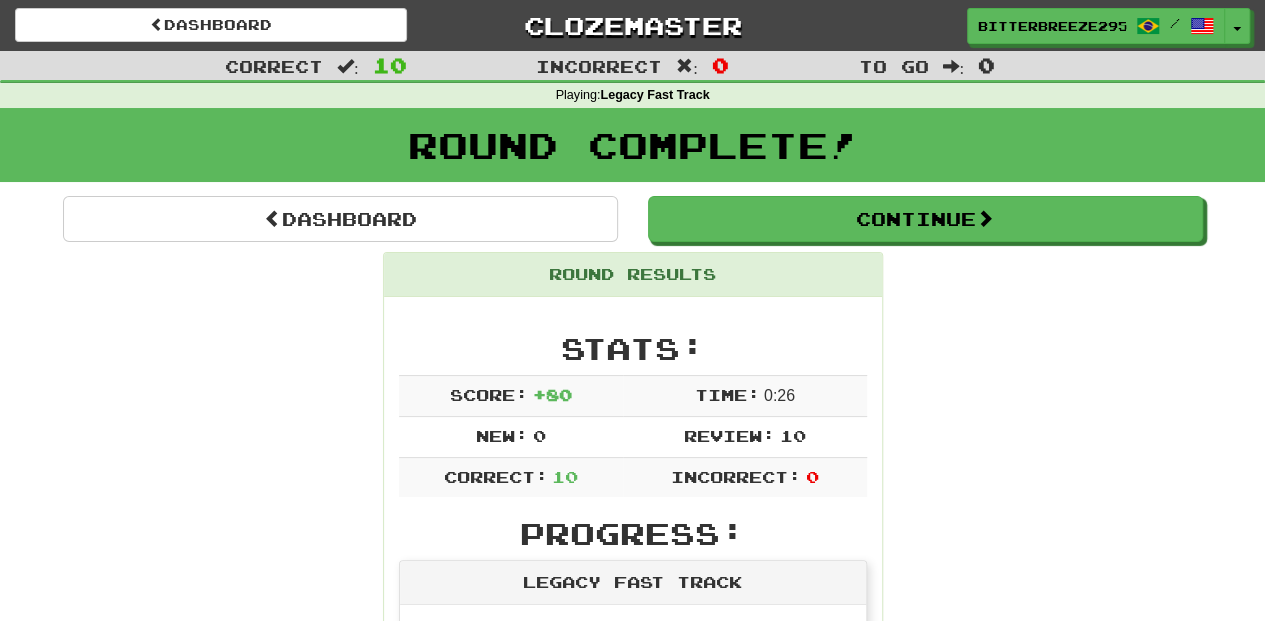 scroll, scrollTop: 0, scrollLeft: 0, axis: both 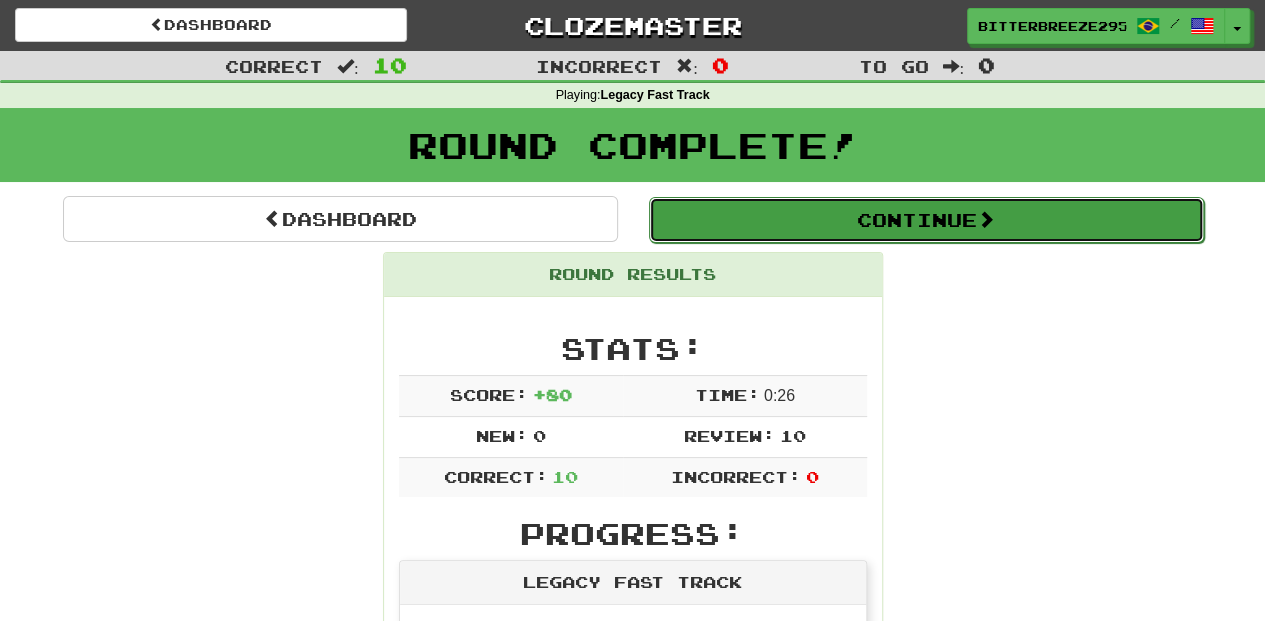 click on "Continue" at bounding box center [926, 220] 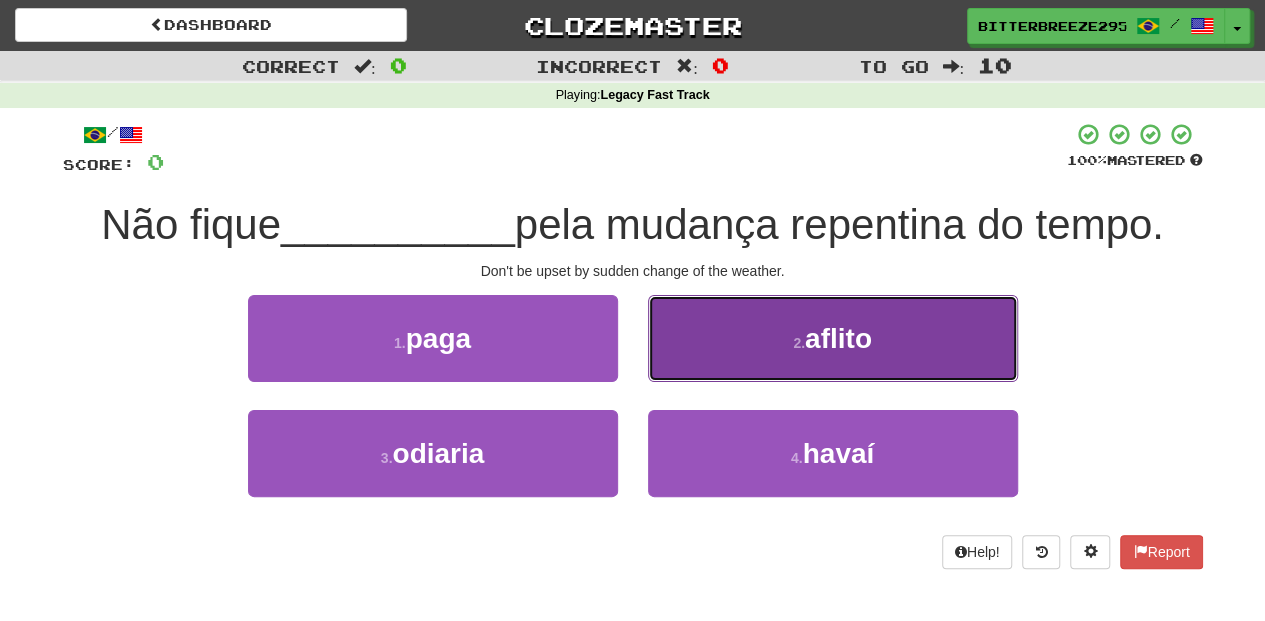 click on "2 .  aflito" at bounding box center (833, 338) 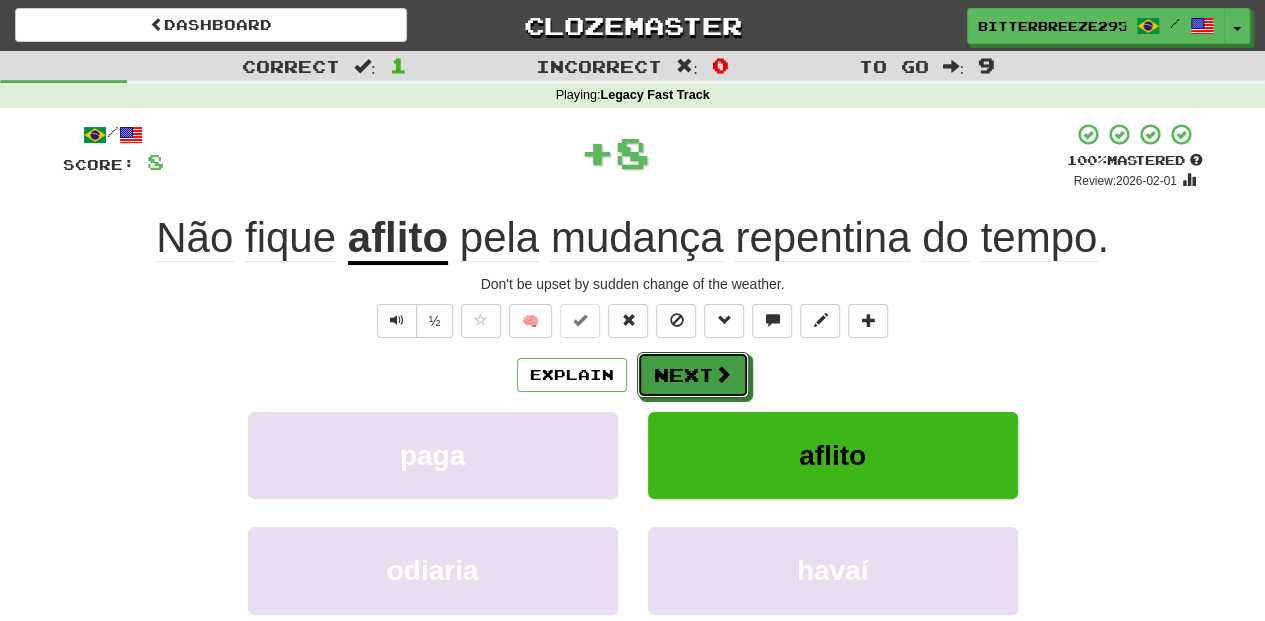 click on "Next" at bounding box center (693, 375) 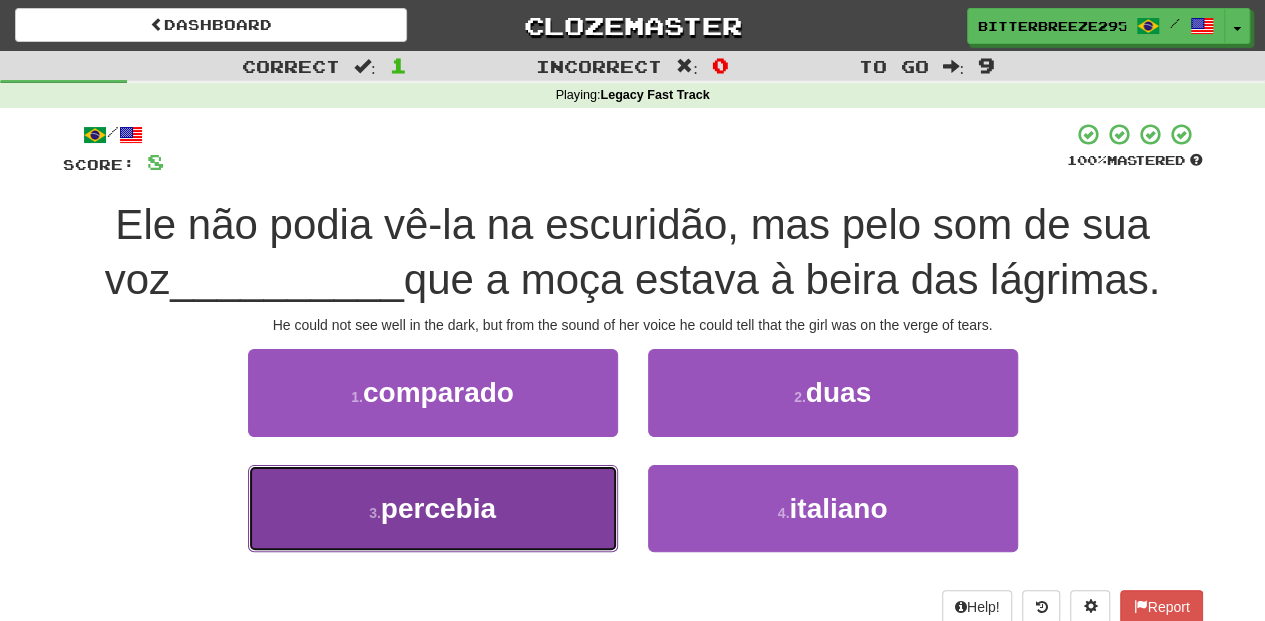click on "3 .  percebia" at bounding box center [433, 508] 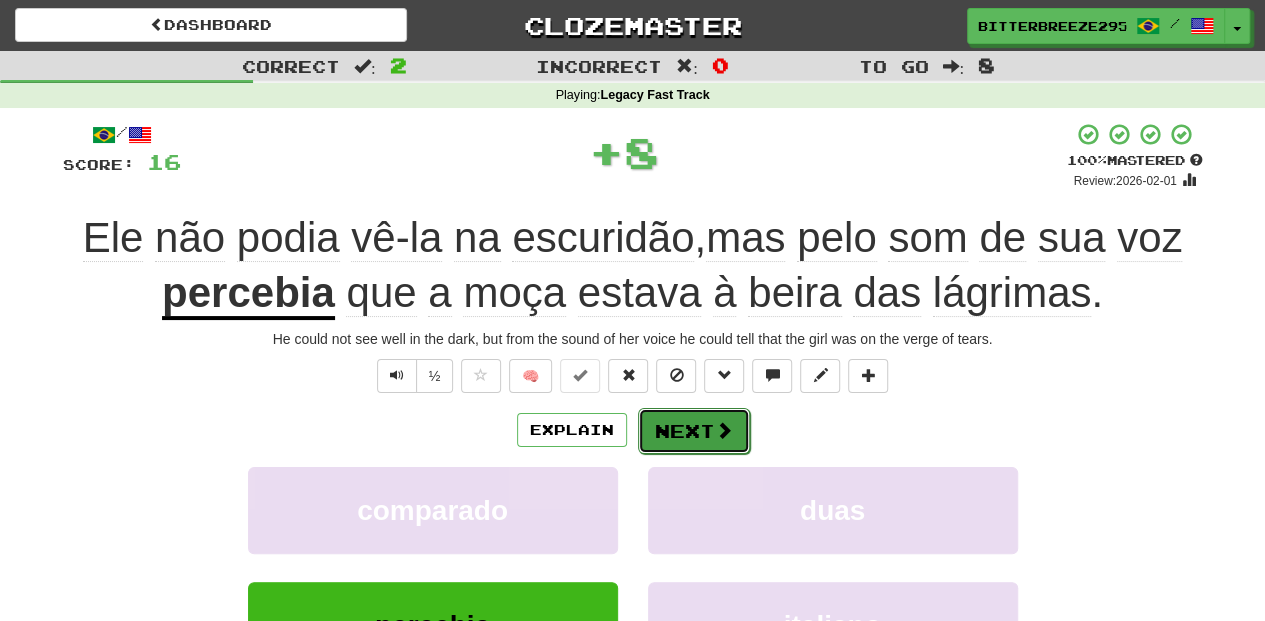 click on "Next" at bounding box center [694, 431] 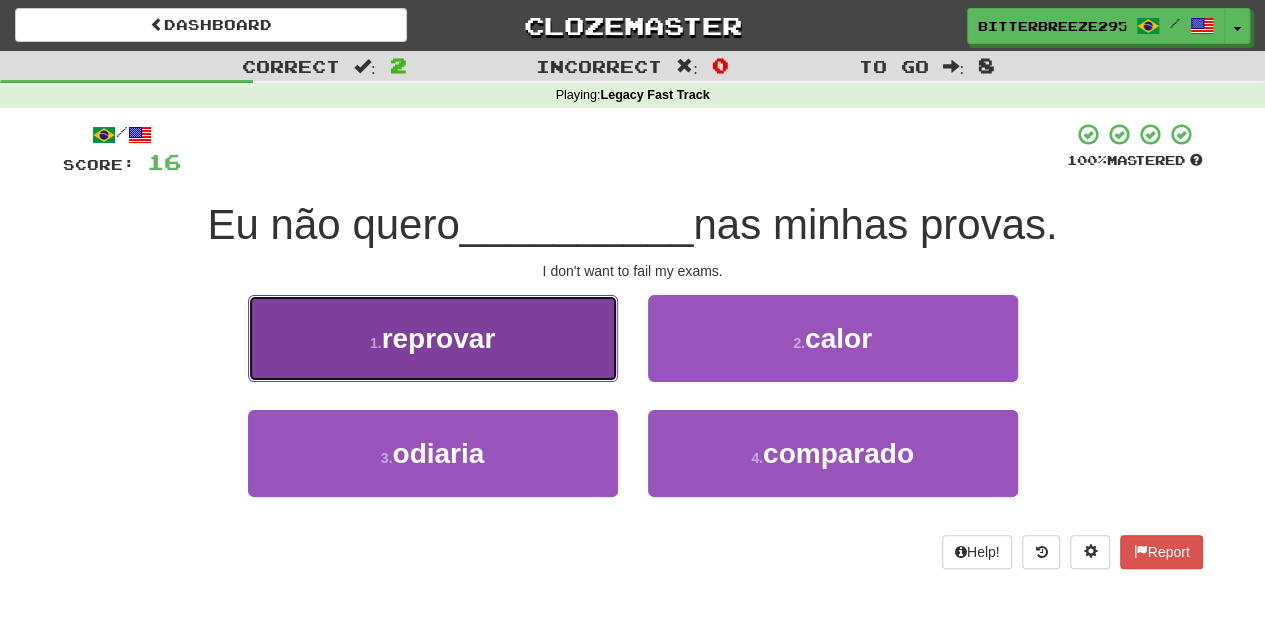 click on "1 .  reprovar" at bounding box center [433, 338] 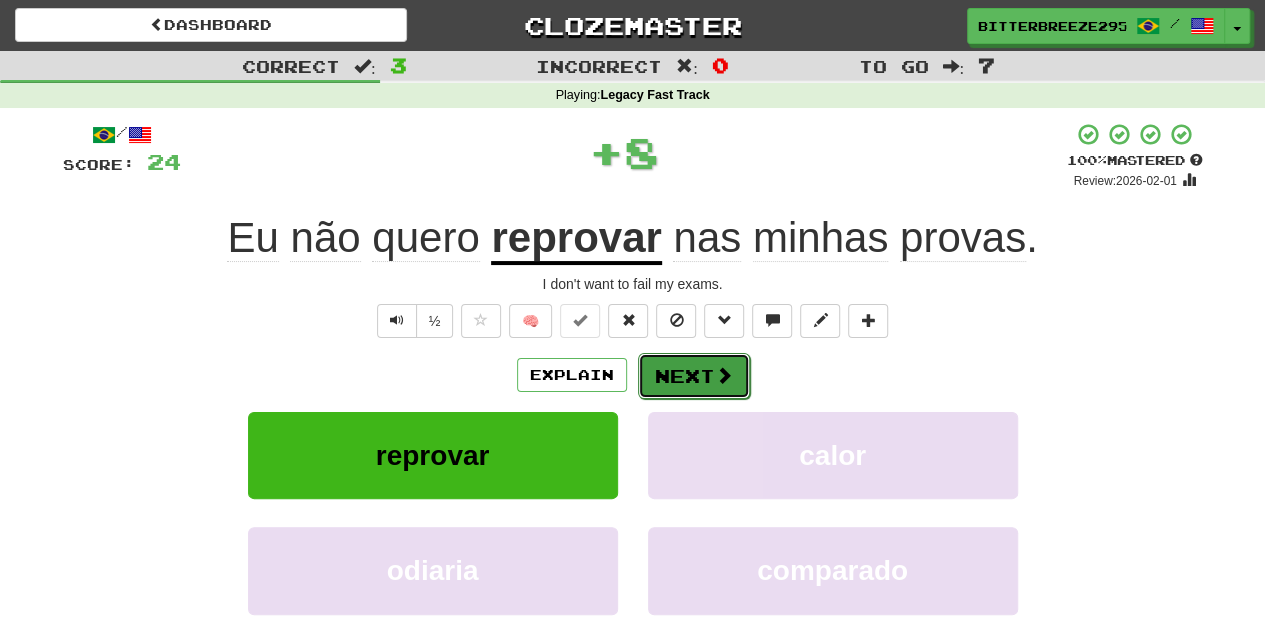 click on "Next" at bounding box center (694, 376) 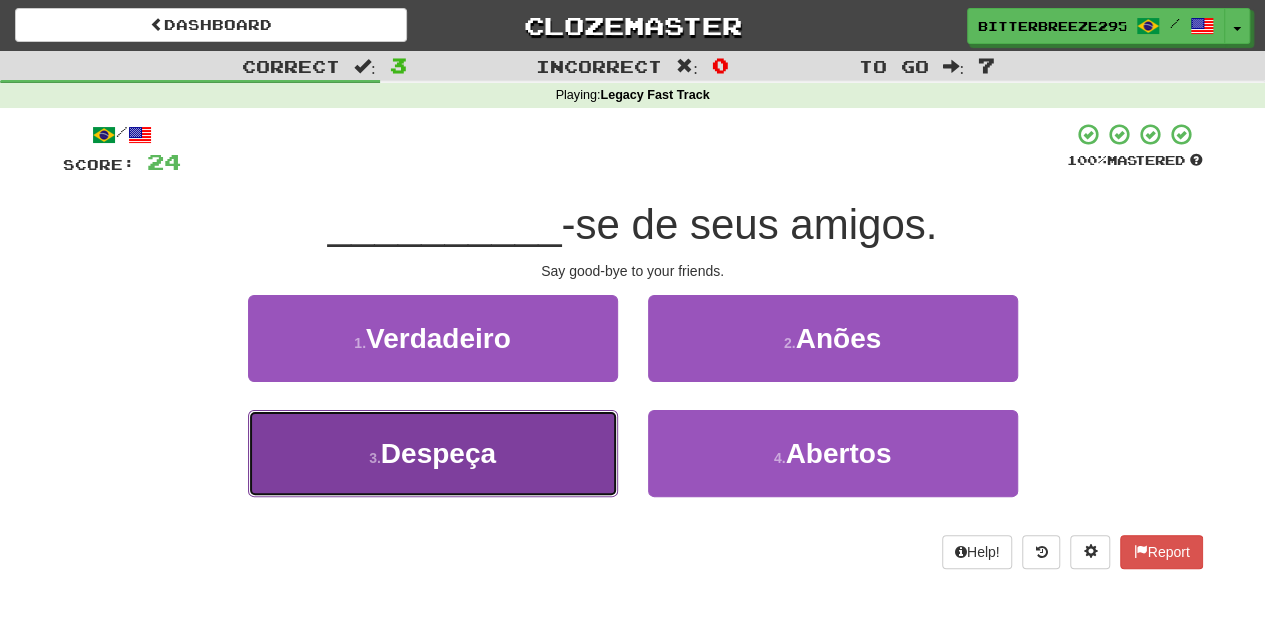 click on "3 .  Despeça" at bounding box center [433, 453] 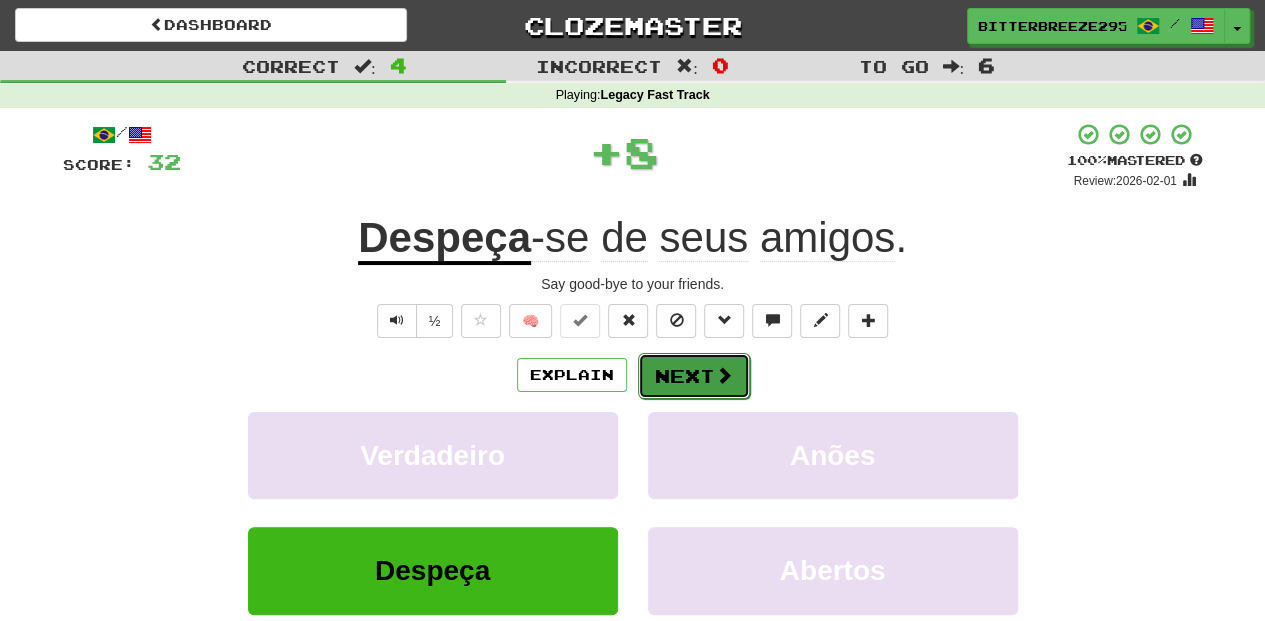 click on "Next" at bounding box center [694, 376] 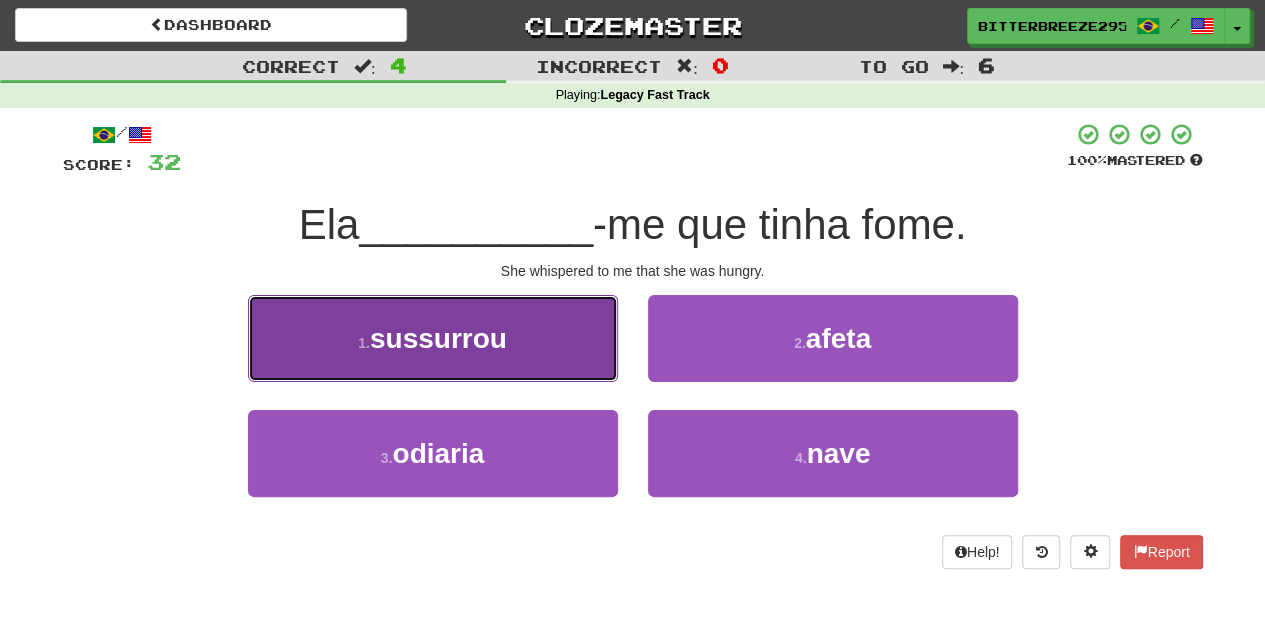click on "1 .  sussurrou" at bounding box center (433, 338) 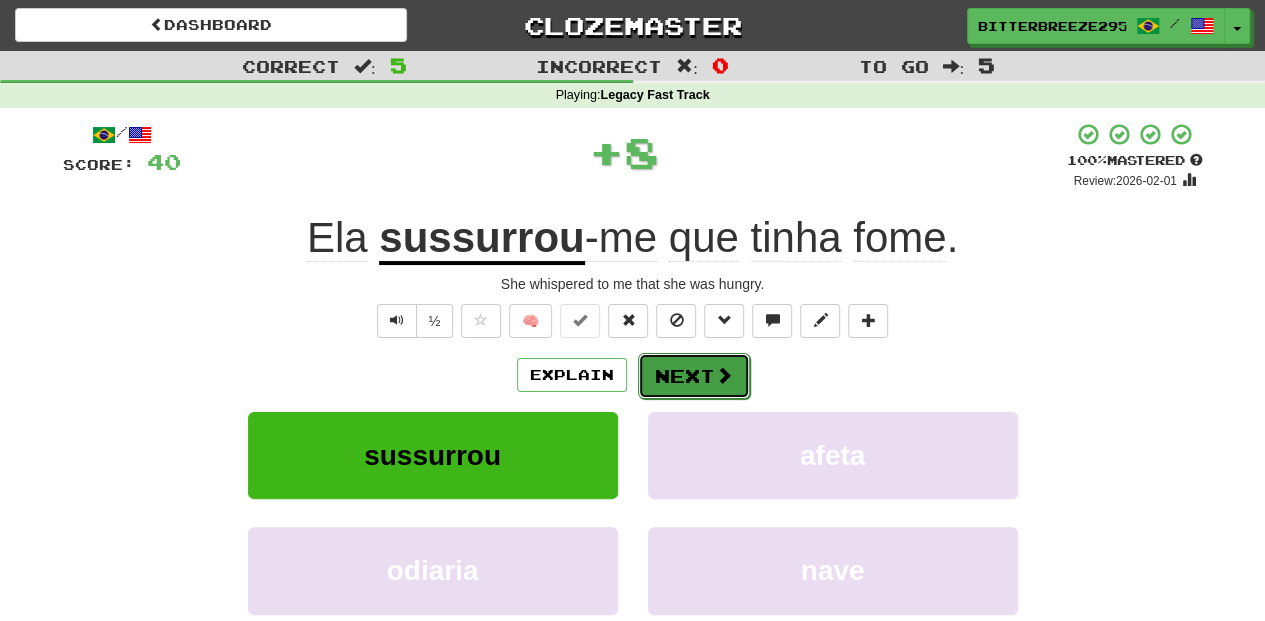 click on "Next" at bounding box center [694, 376] 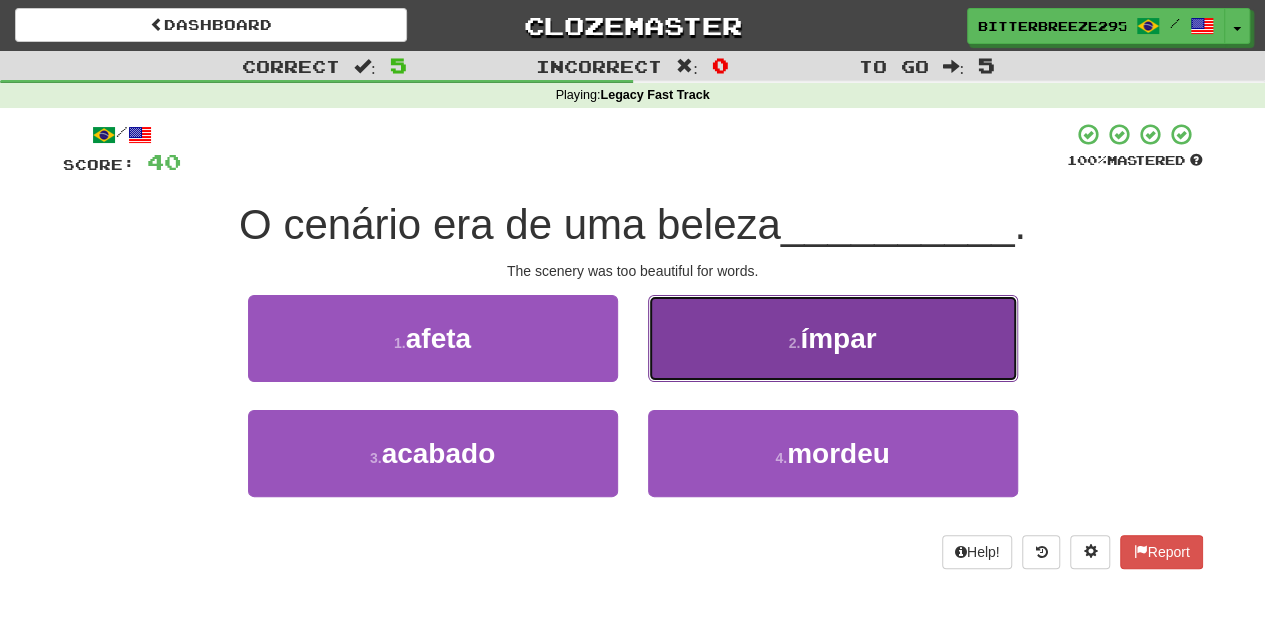 click on "2 .  ímpar" at bounding box center (833, 338) 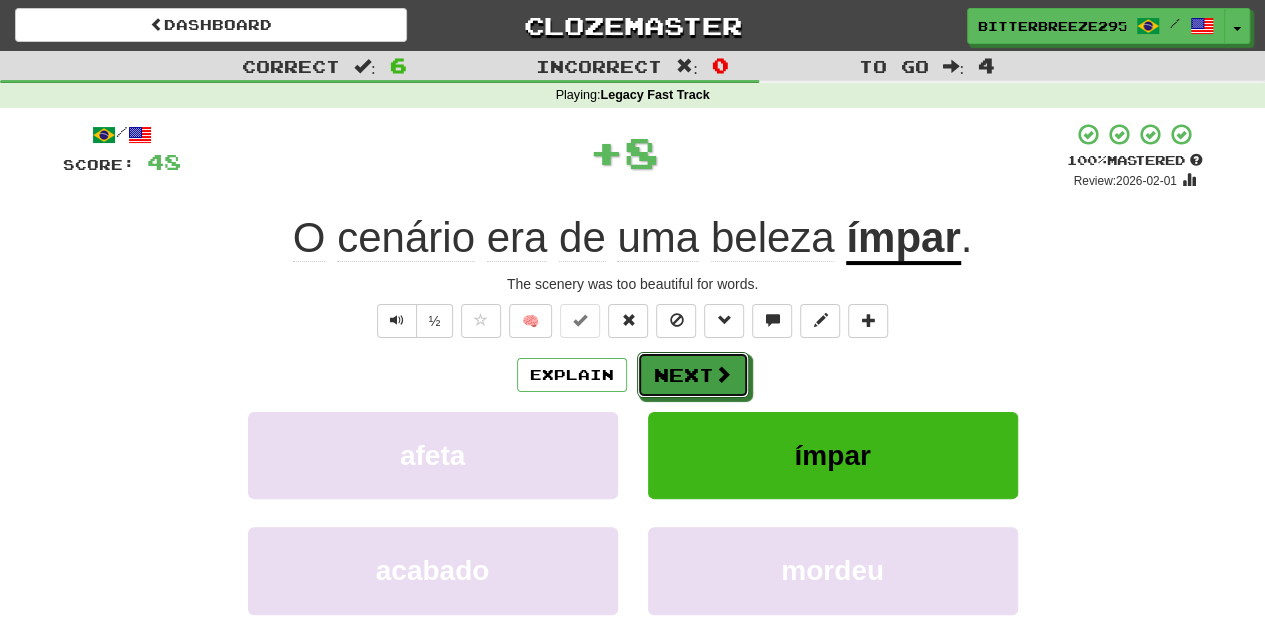 click on "Next" at bounding box center [693, 375] 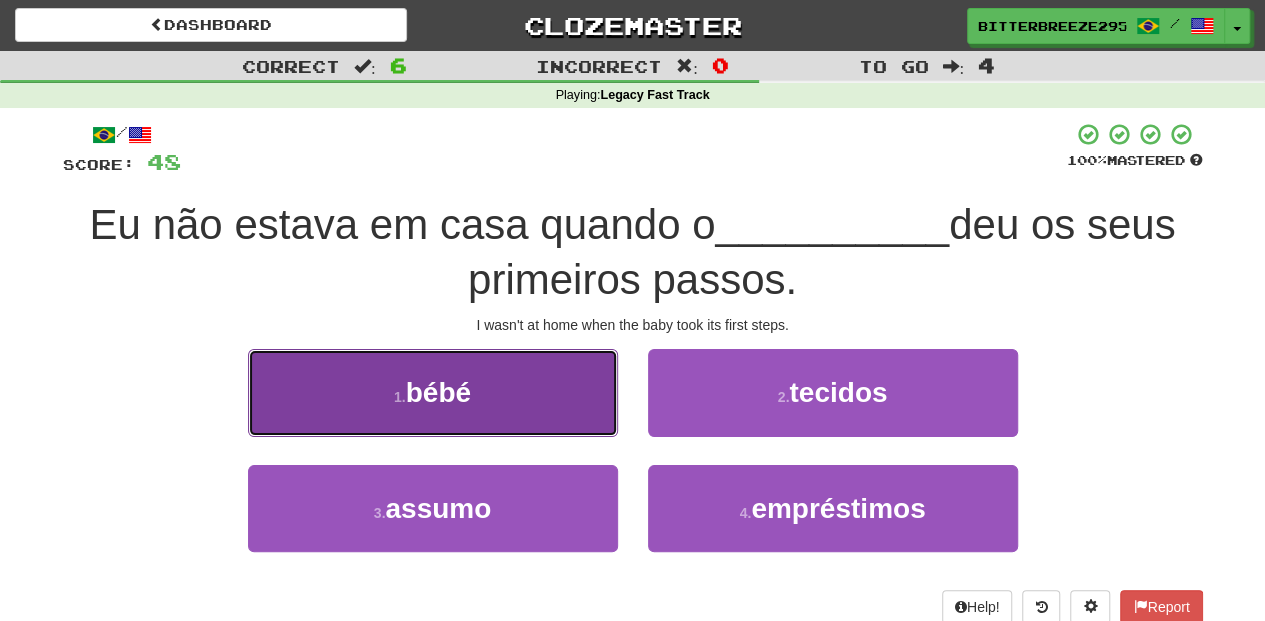click on "1 .  bébé" at bounding box center (433, 392) 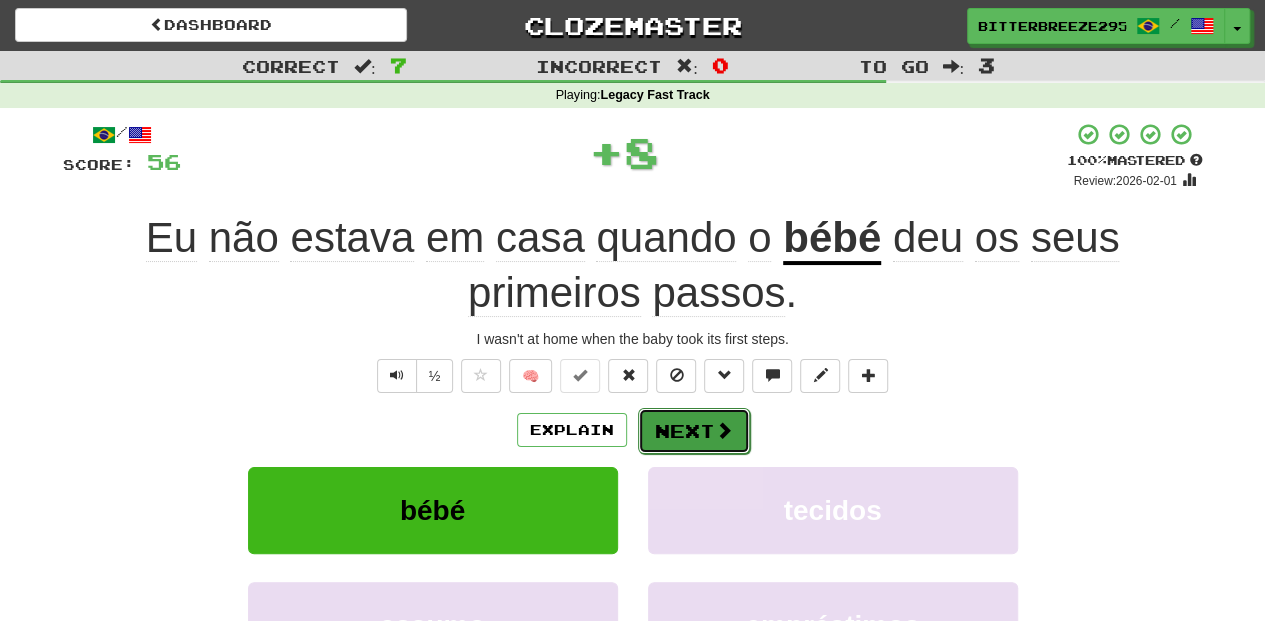 click on "Next" at bounding box center [694, 431] 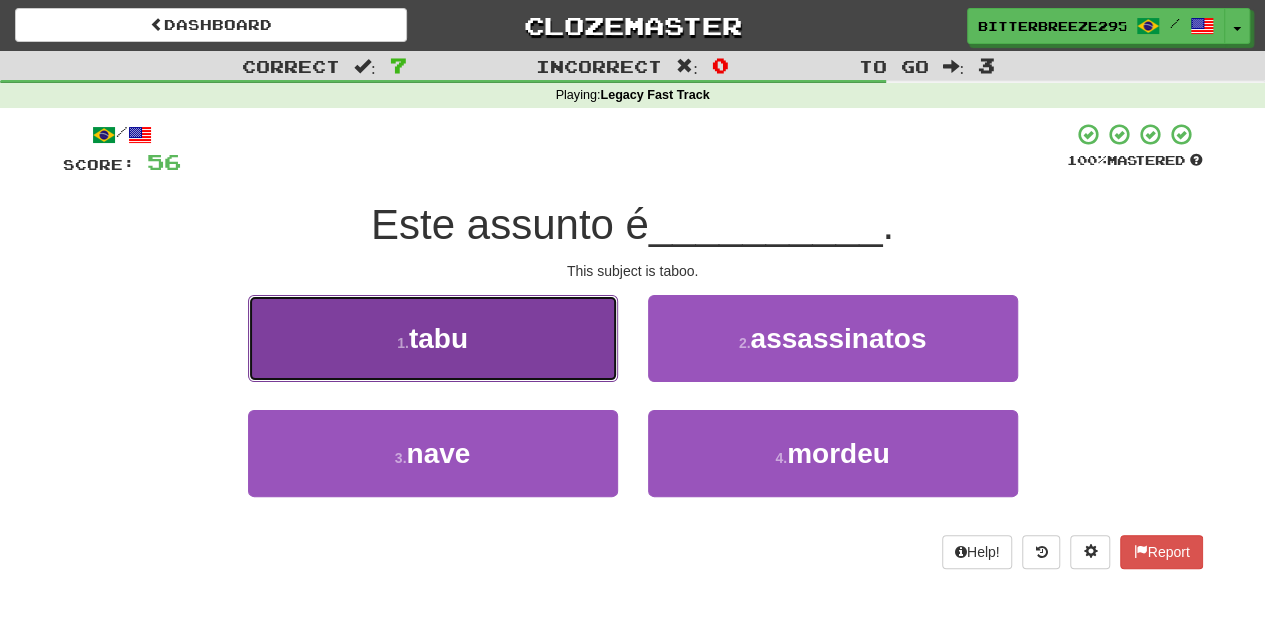 click on "1 .  tabu" at bounding box center [433, 338] 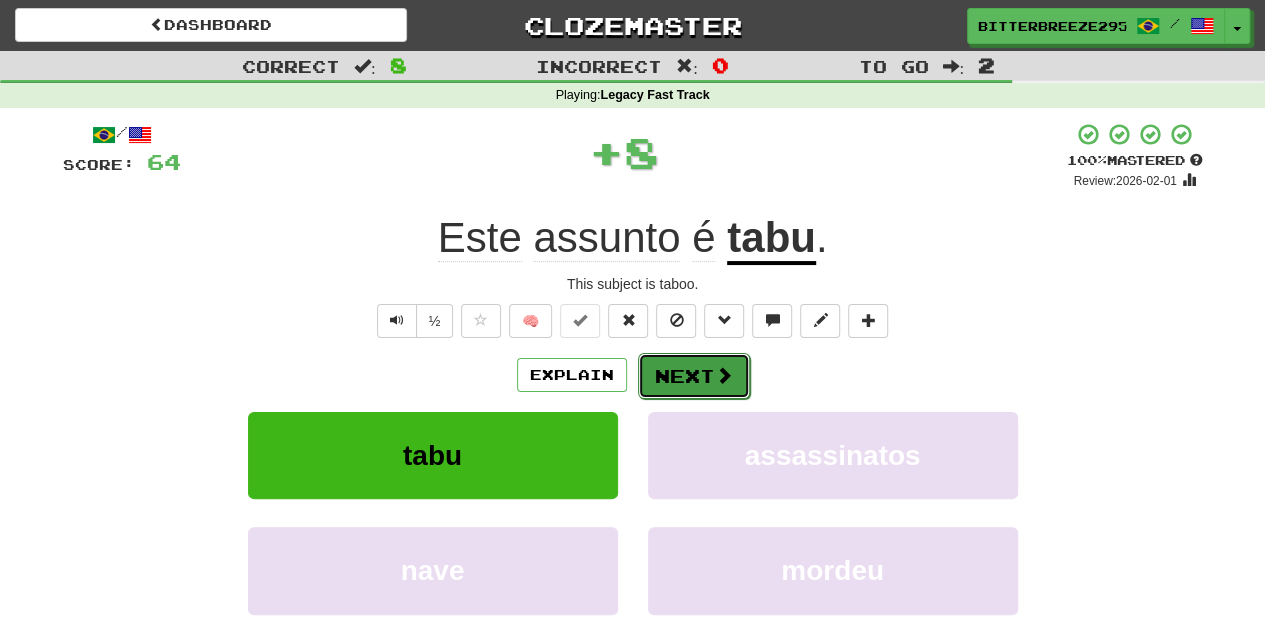 click on "Next" at bounding box center (694, 376) 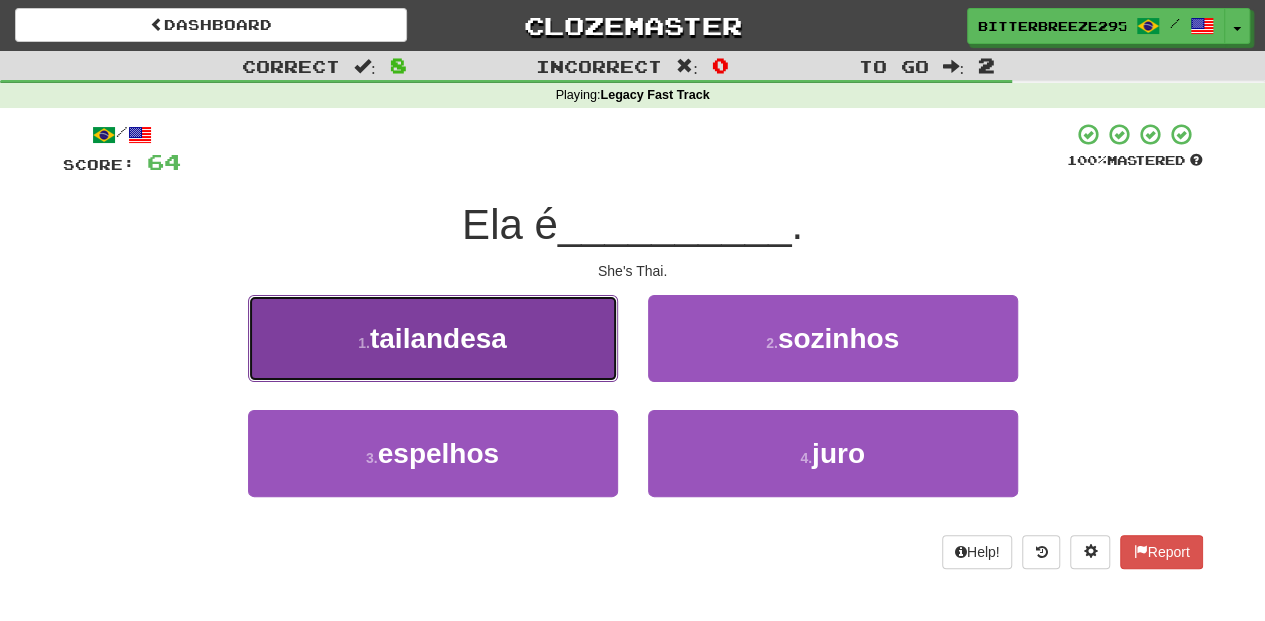 click on "1 .  tailandesa" at bounding box center (433, 338) 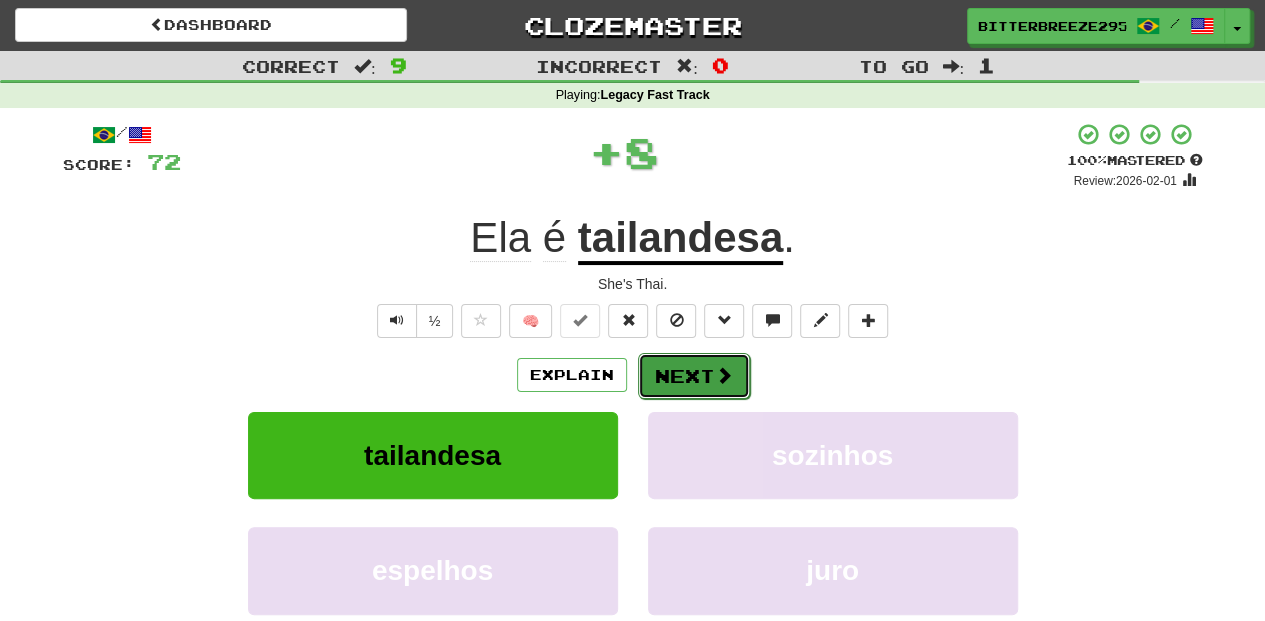 click on "Next" at bounding box center [694, 376] 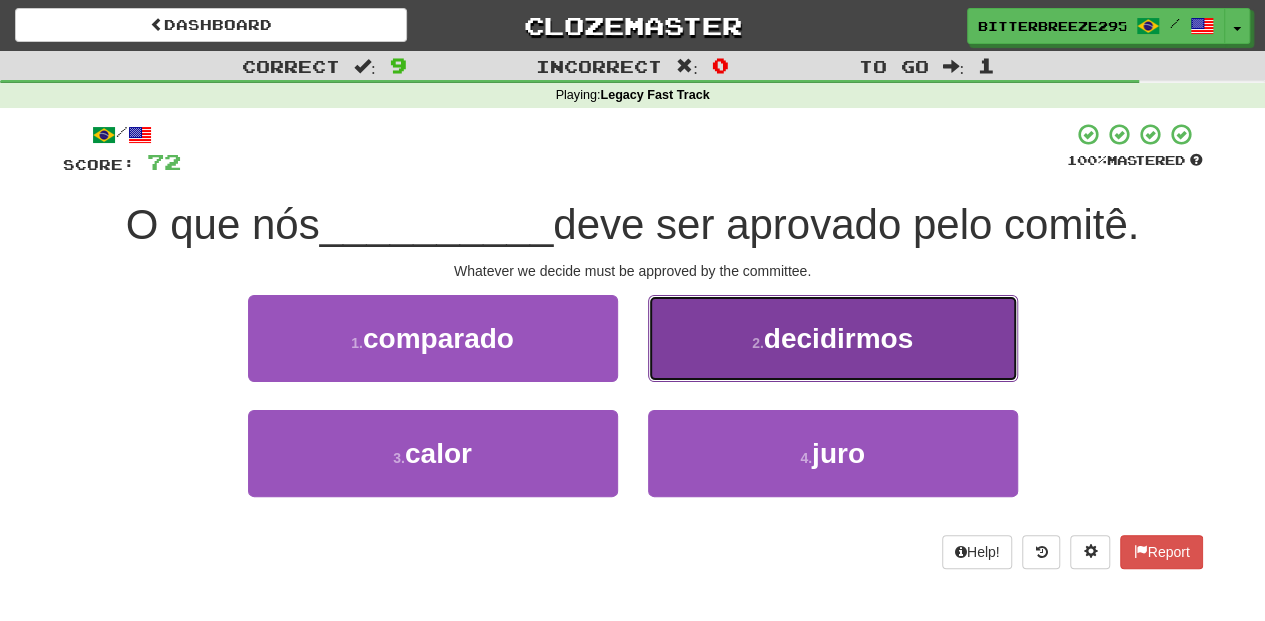 click on "2 .  decidirmos" at bounding box center [833, 338] 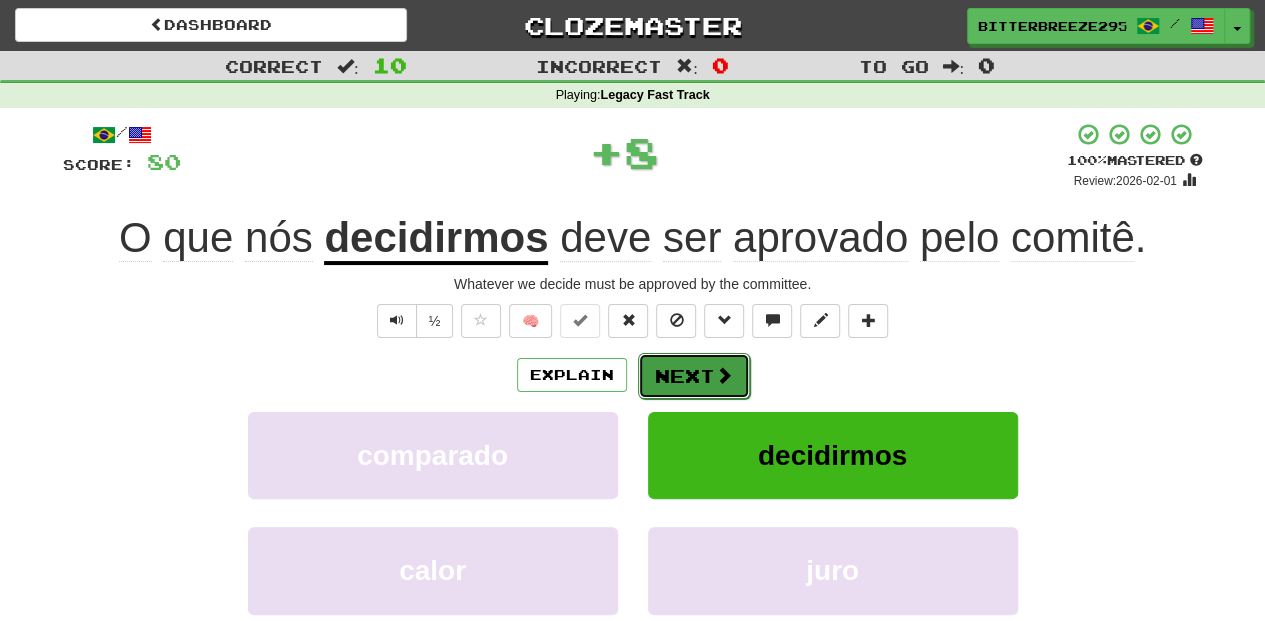click on "Next" at bounding box center (694, 376) 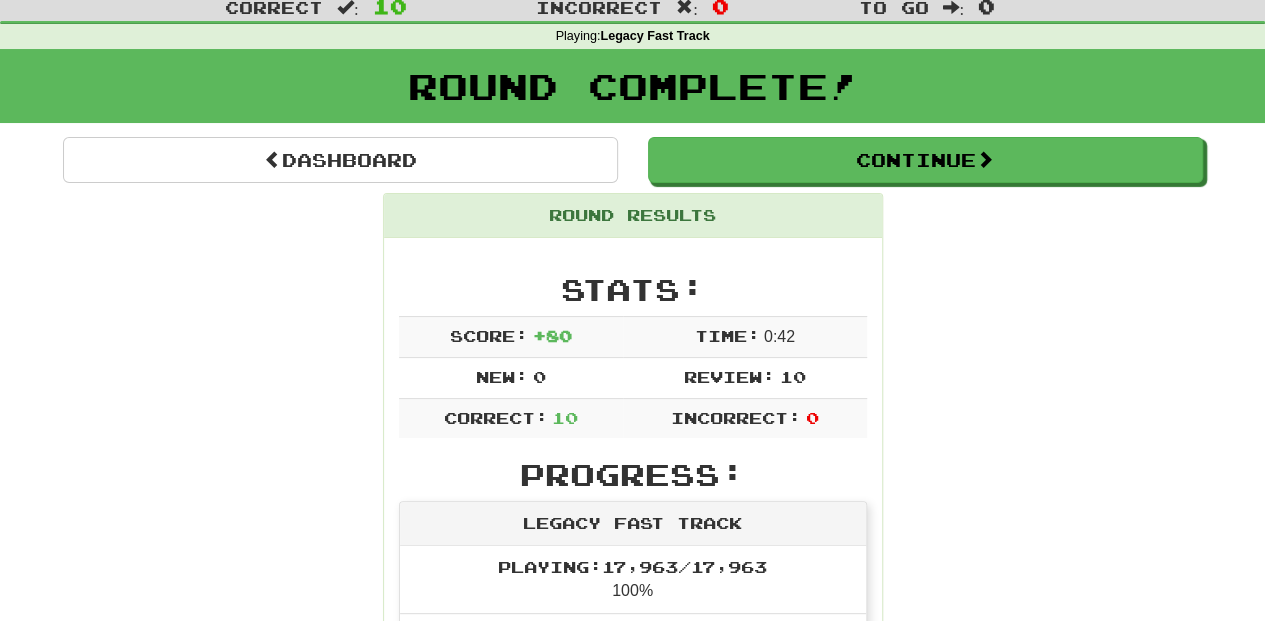 scroll, scrollTop: 0, scrollLeft: 0, axis: both 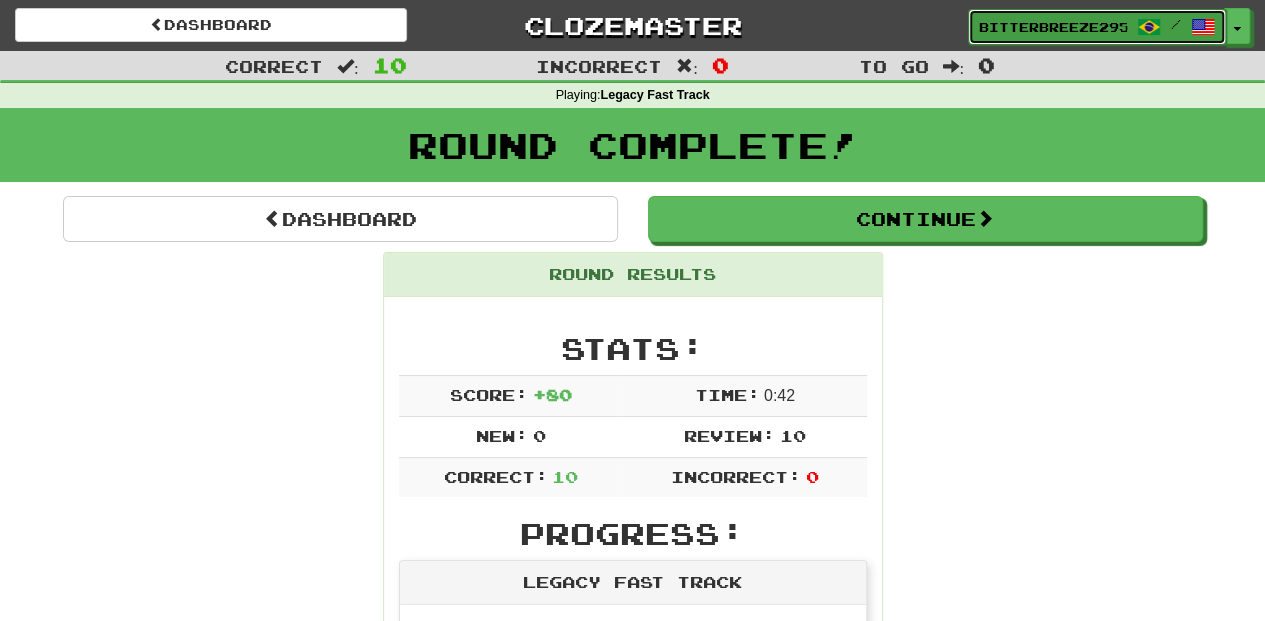 click on "BitterBreeze2956" at bounding box center [1053, 27] 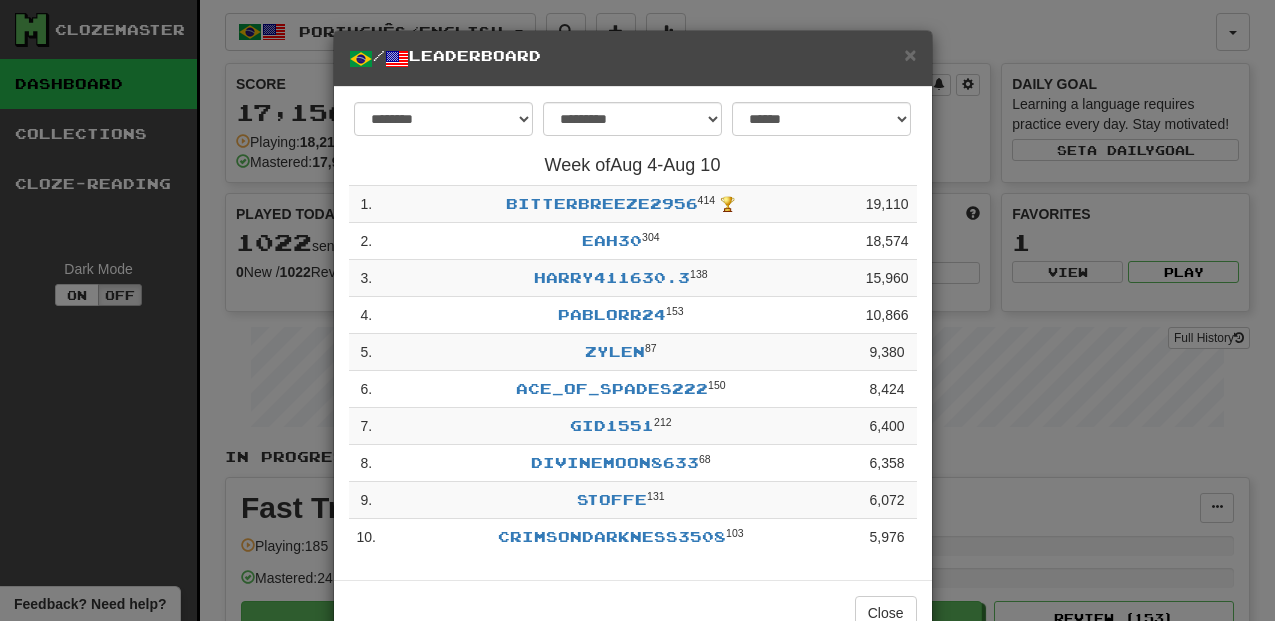select on "**********" 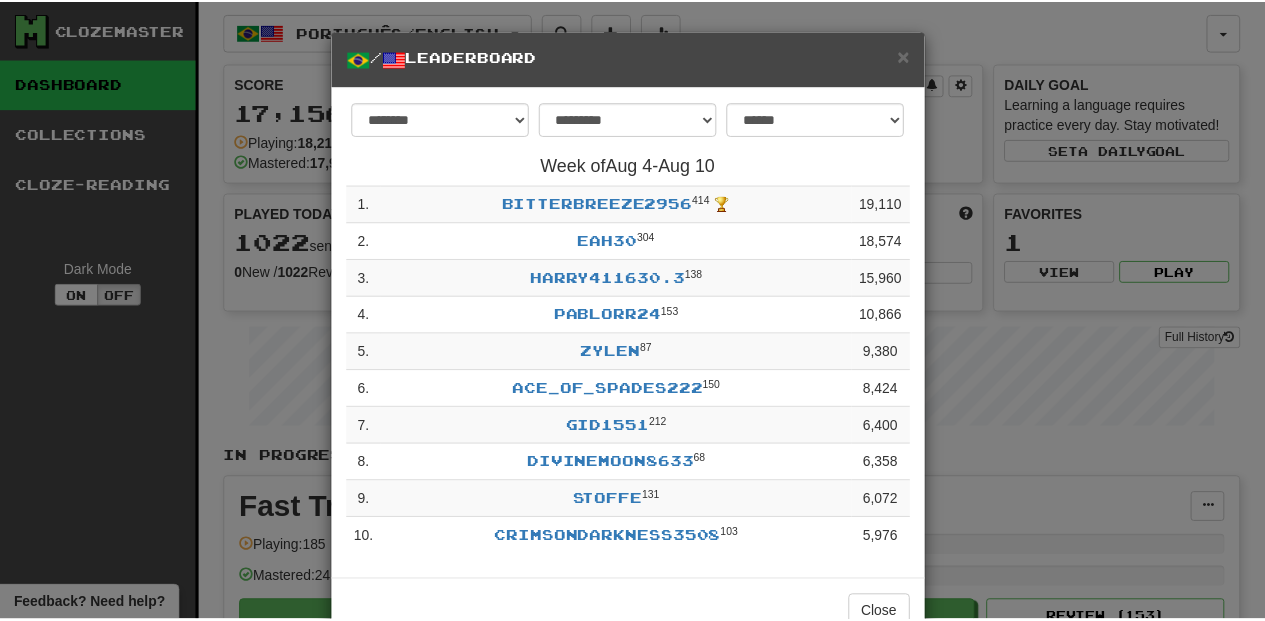 scroll, scrollTop: 0, scrollLeft: 0, axis: both 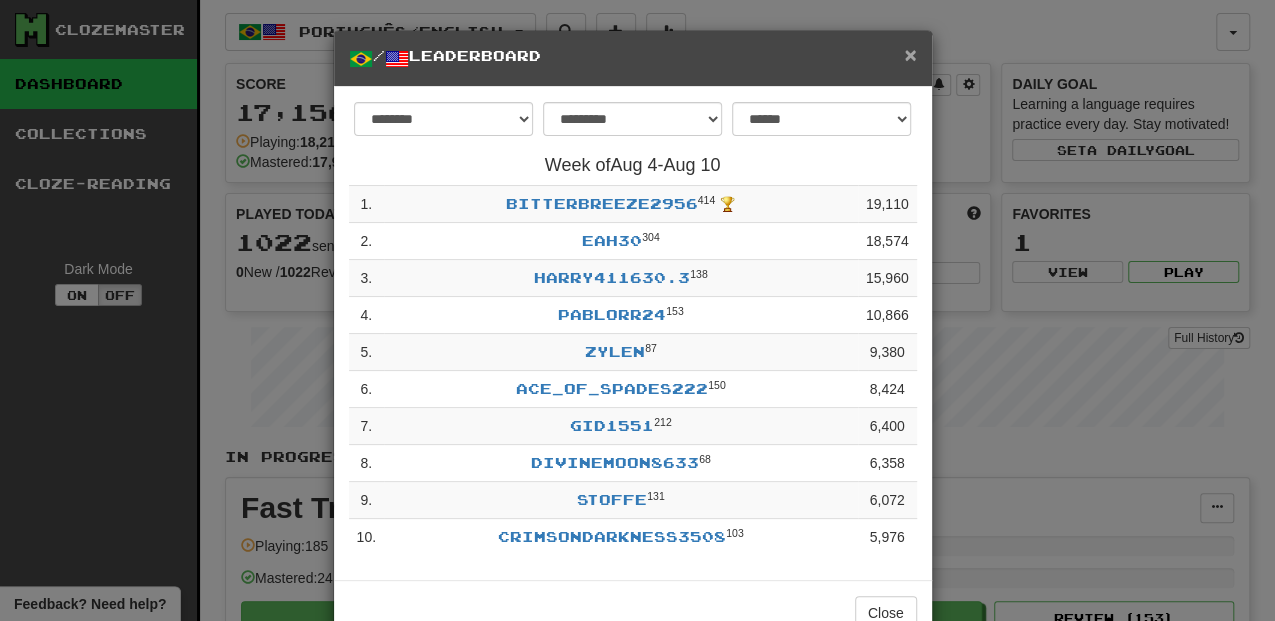 click on "×" at bounding box center [910, 54] 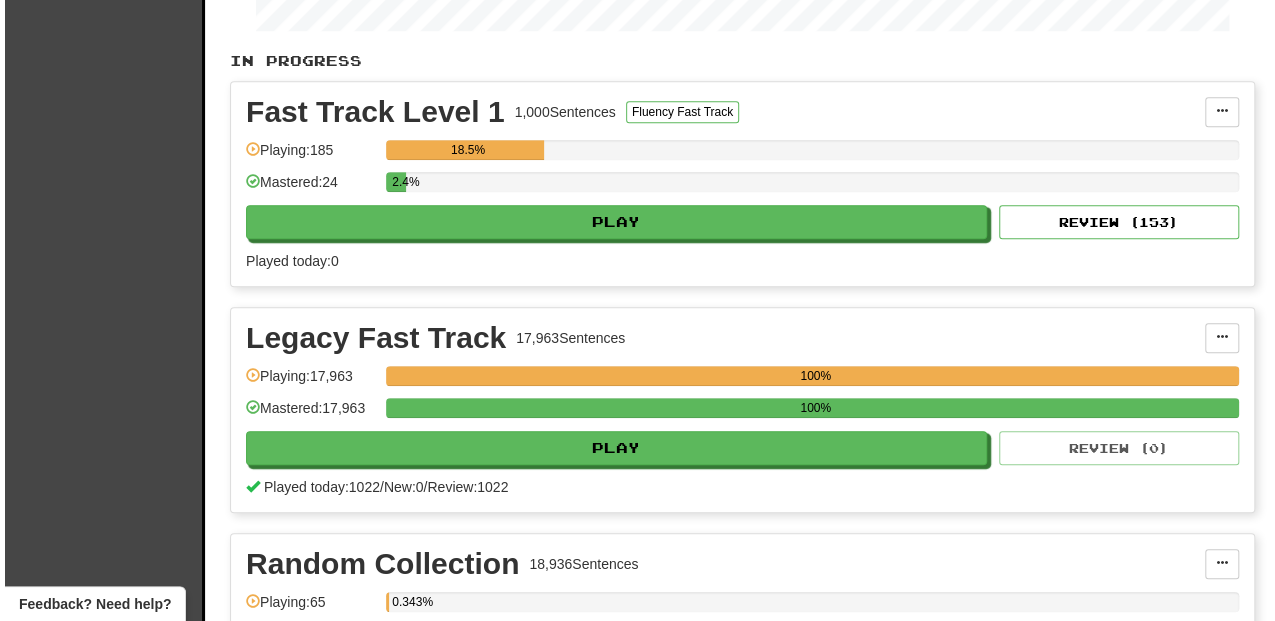 scroll, scrollTop: 400, scrollLeft: 0, axis: vertical 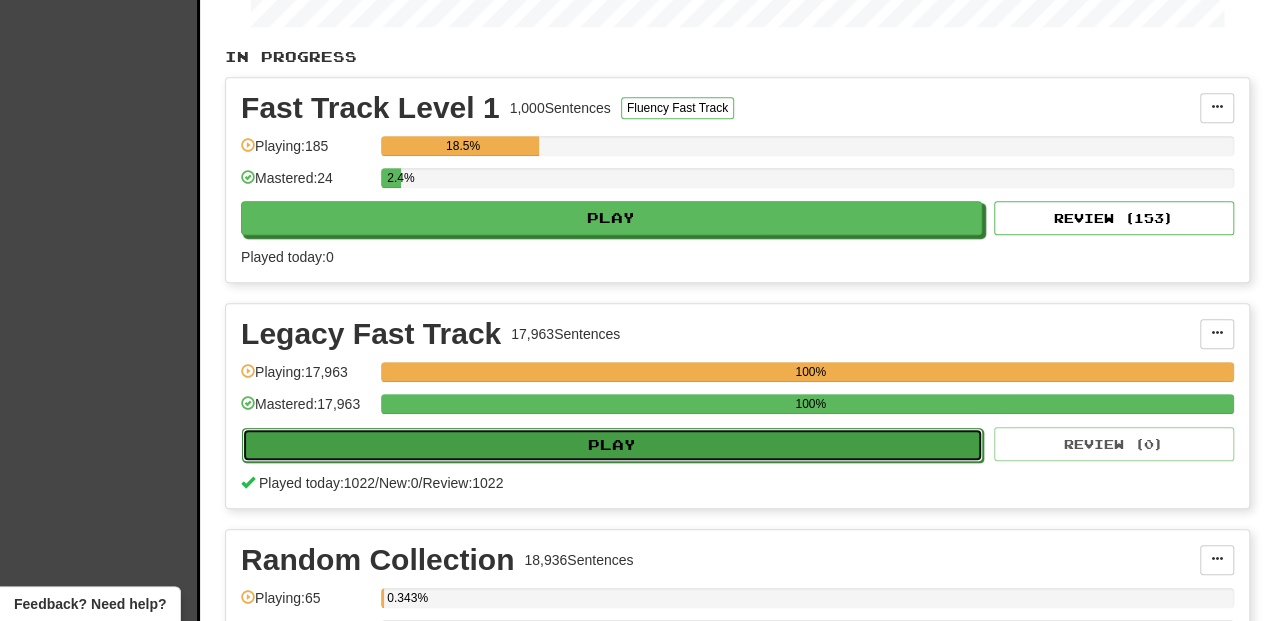 click on "Play" at bounding box center [612, 445] 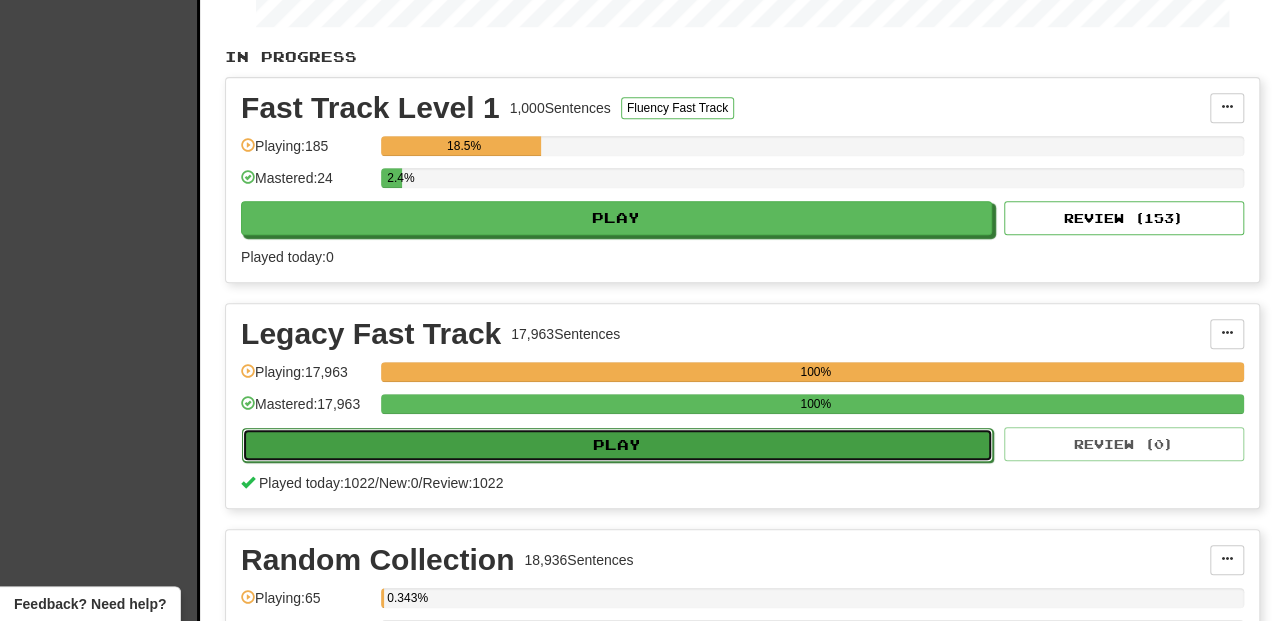 select on "**" 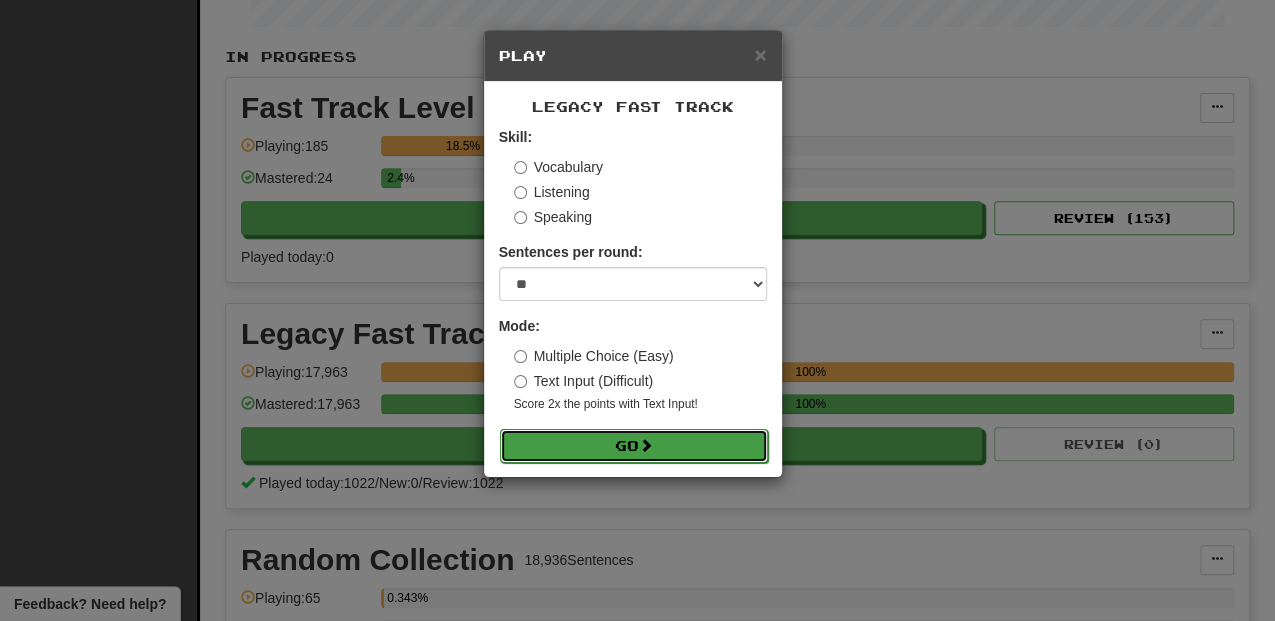 click on "Go" at bounding box center (634, 446) 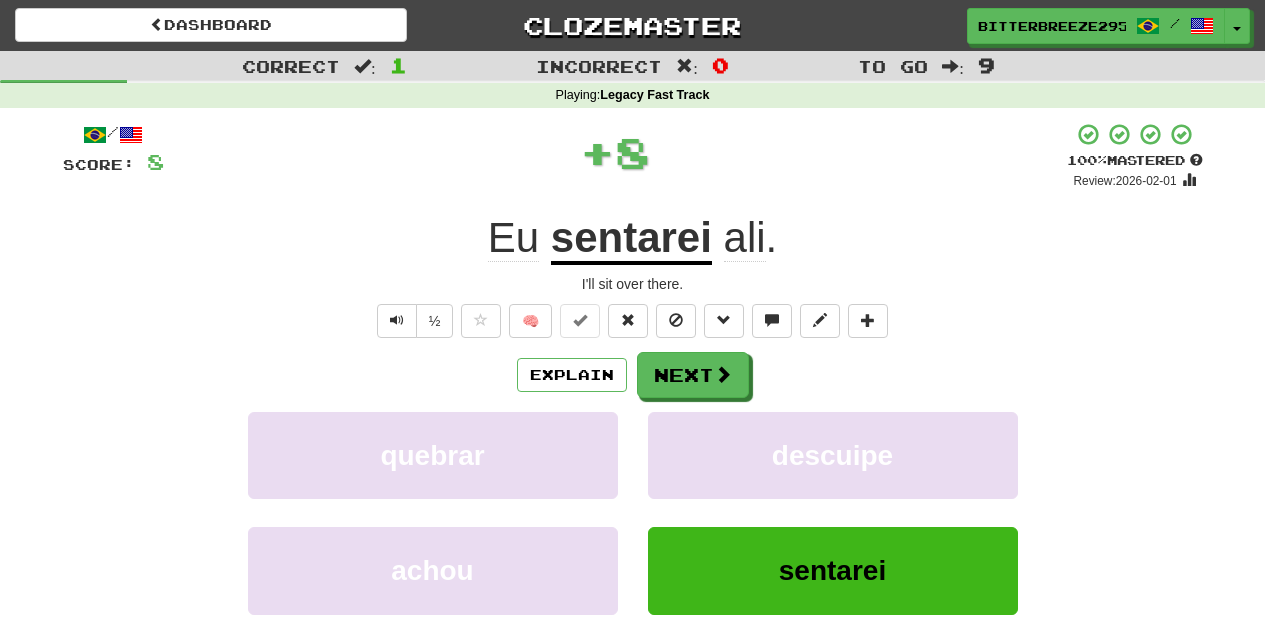 scroll, scrollTop: 0, scrollLeft: 0, axis: both 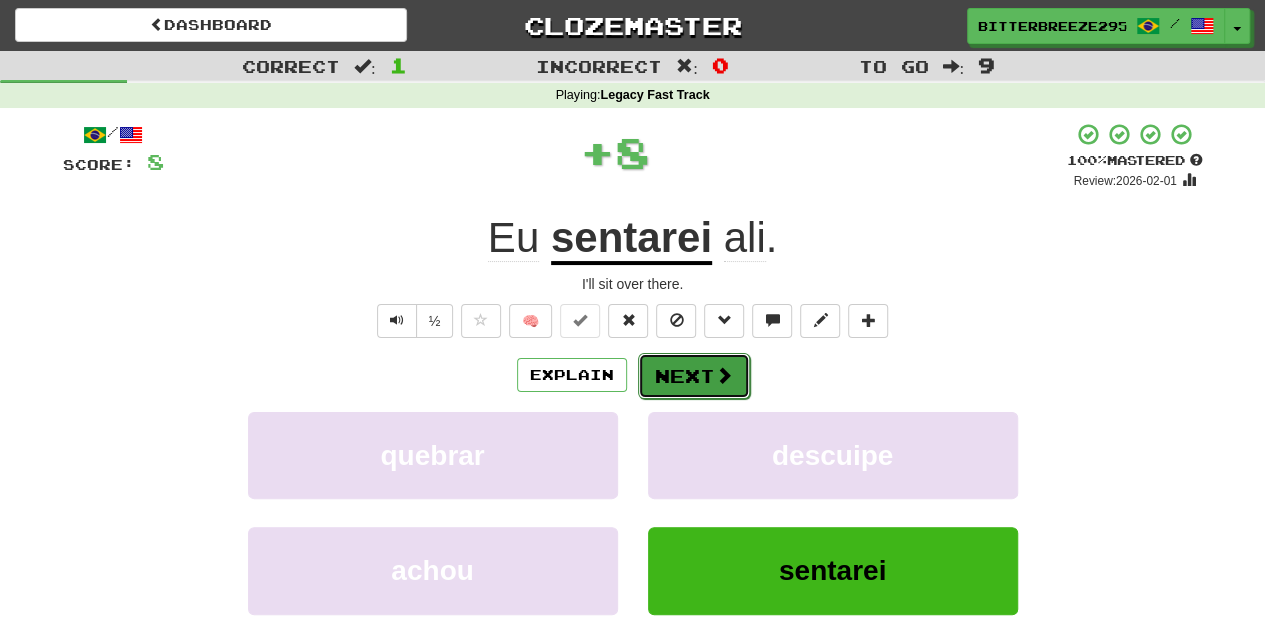 click on "Next" at bounding box center [694, 376] 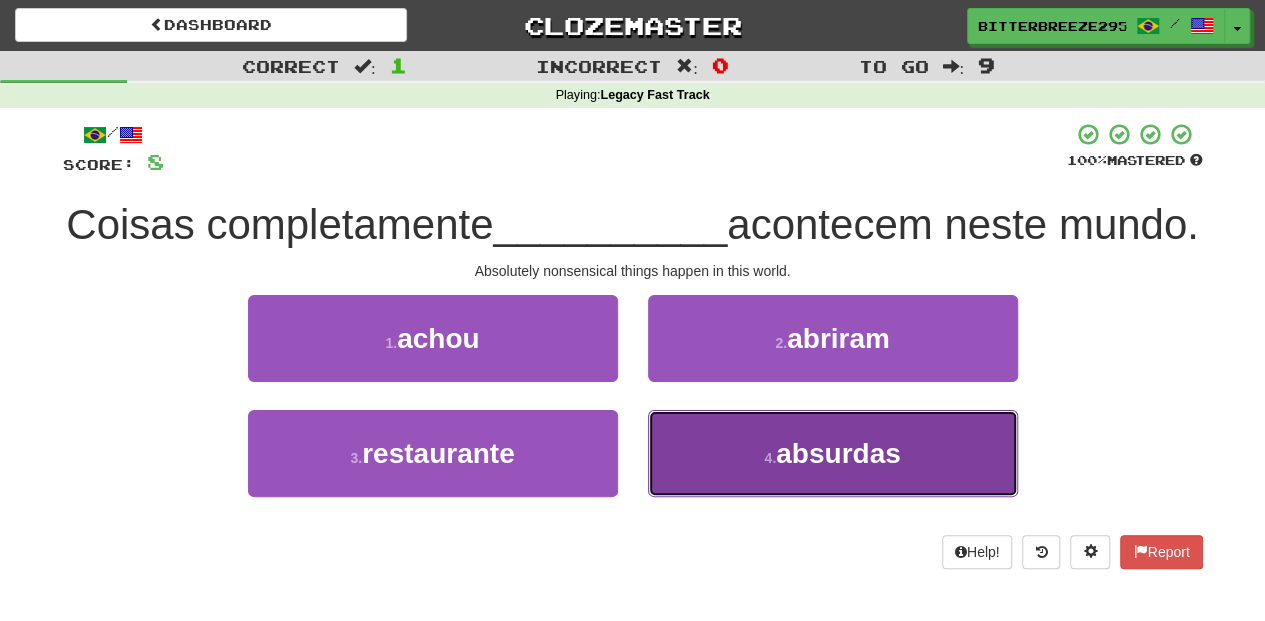 click on "4 .  absurdas" at bounding box center (833, 453) 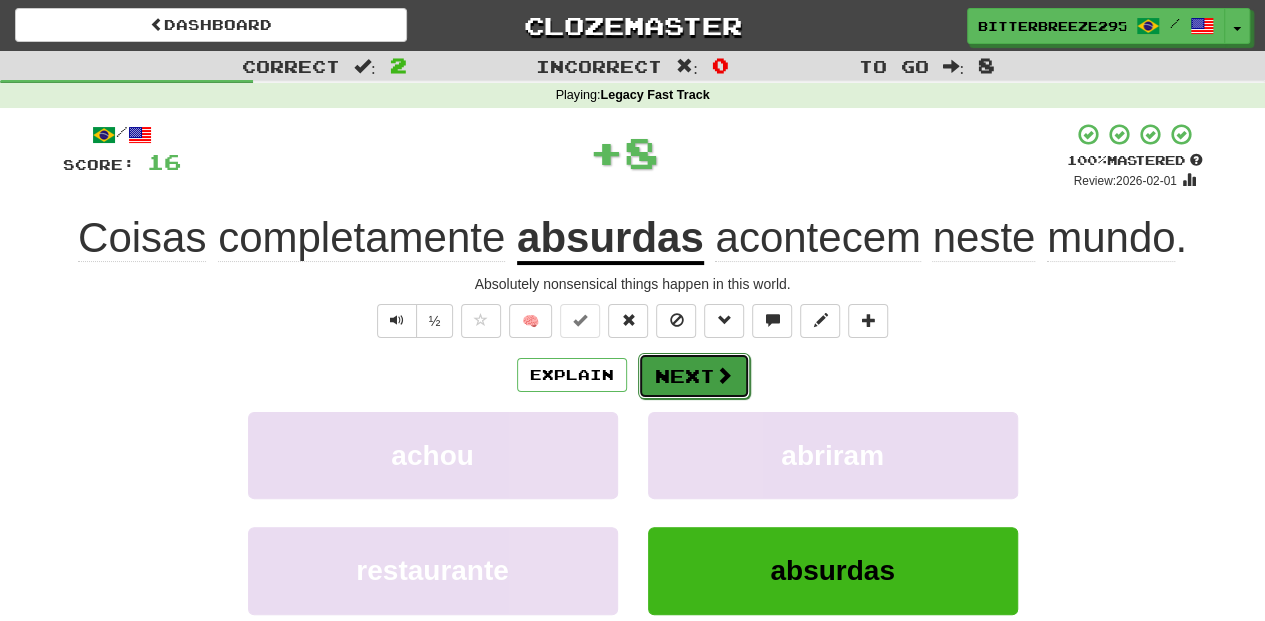 click on "Next" at bounding box center (694, 376) 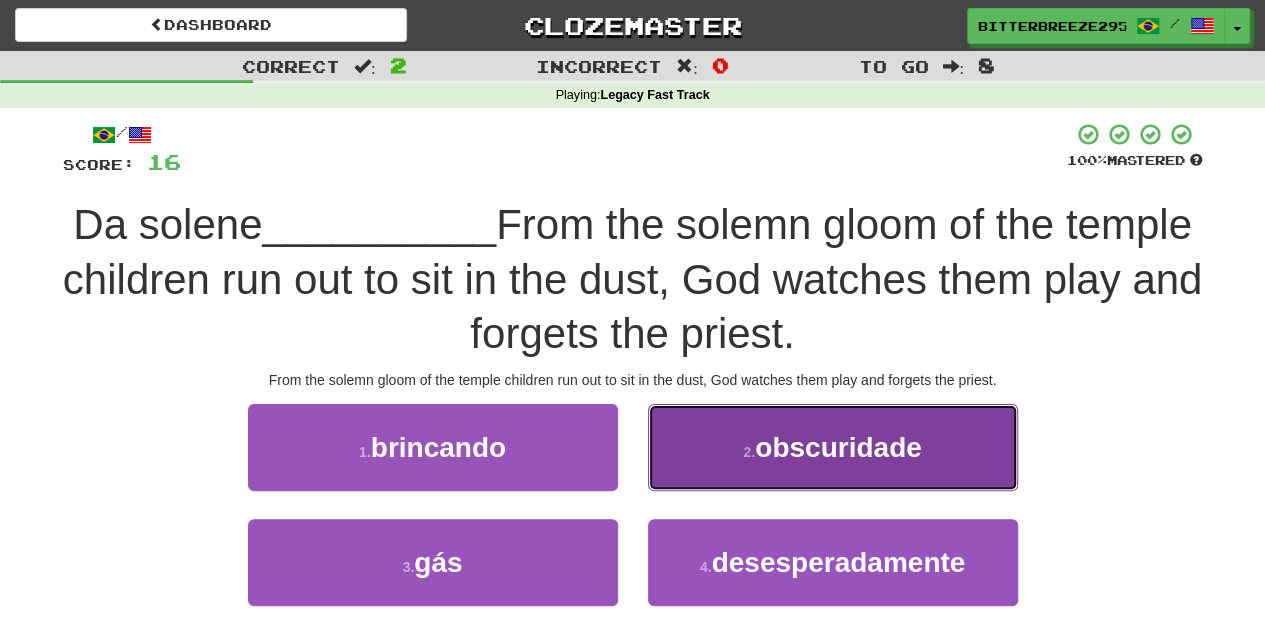 click on "2 .  obscuridade" at bounding box center (833, 447) 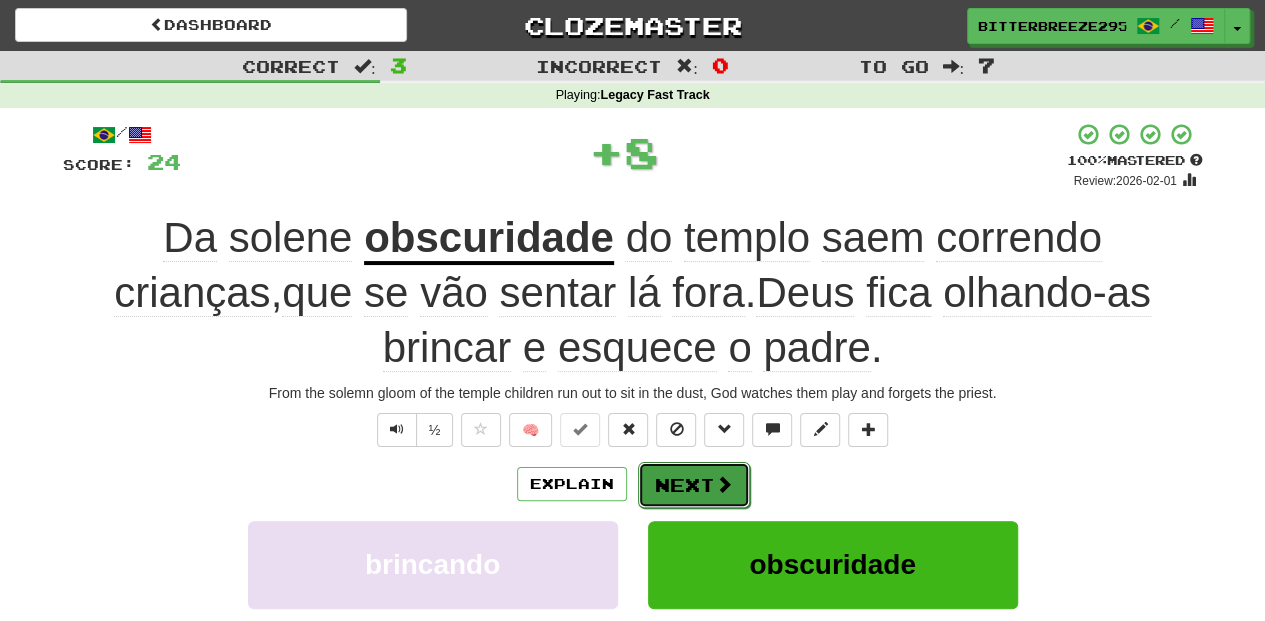 click on "Next" at bounding box center (694, 485) 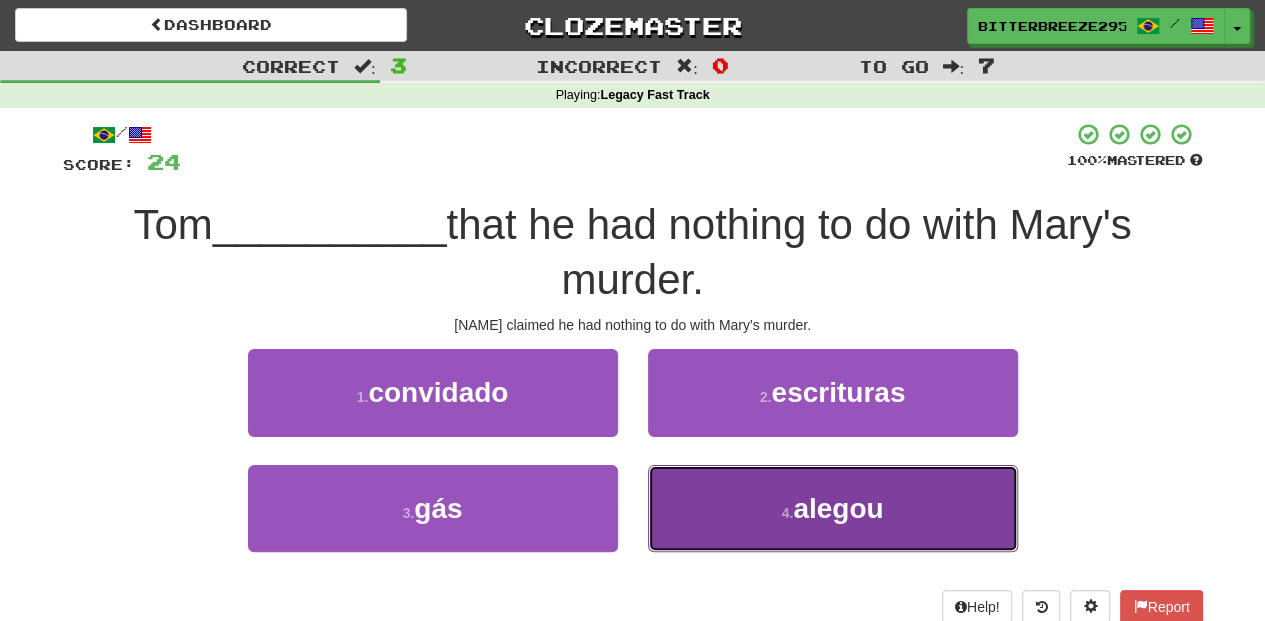 click on "4 .  alegou" at bounding box center [833, 508] 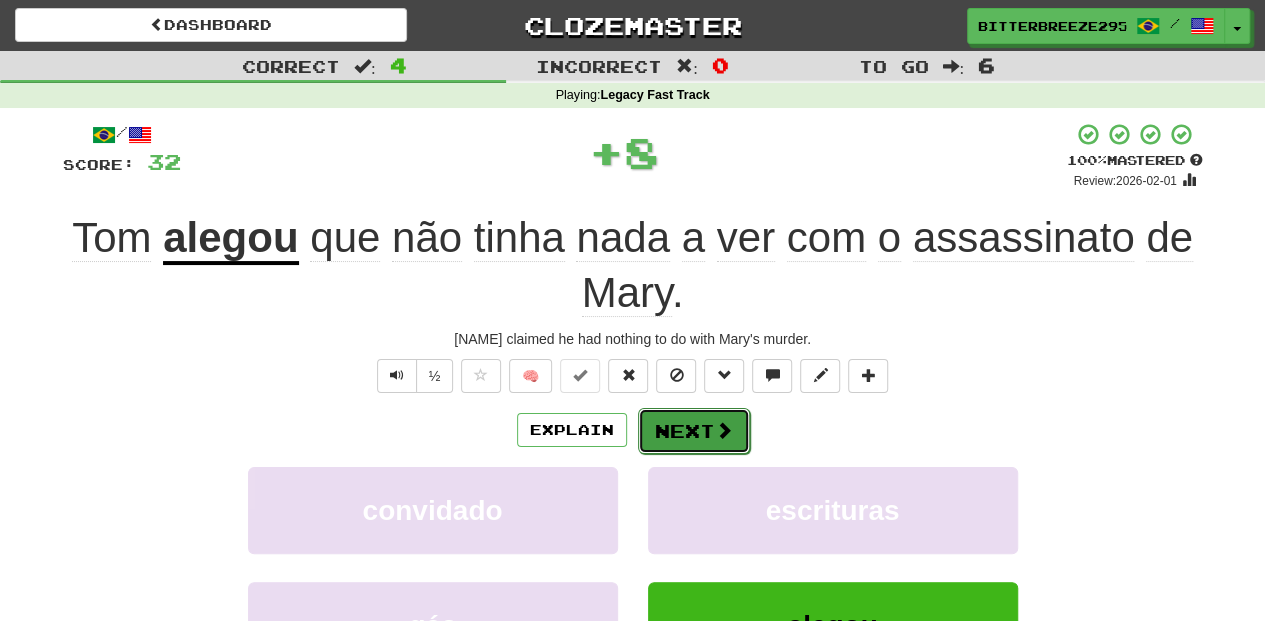 click on "Next" at bounding box center (694, 431) 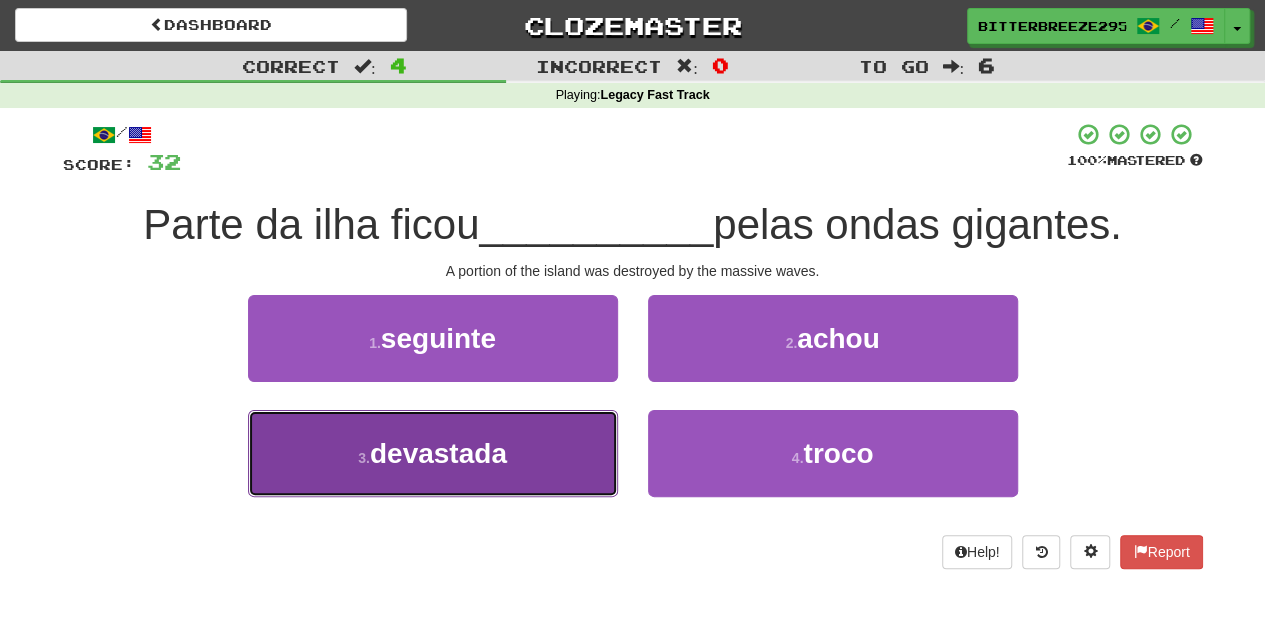 click on "3 .  devastada" at bounding box center [433, 453] 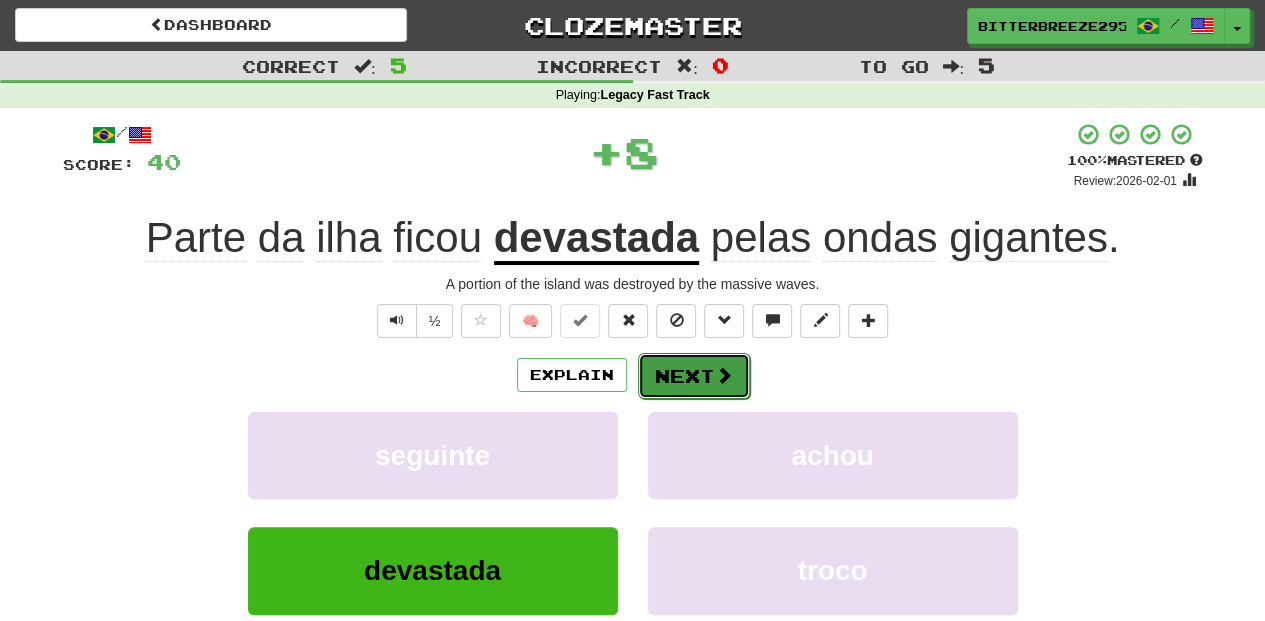 click on "Next" at bounding box center (694, 376) 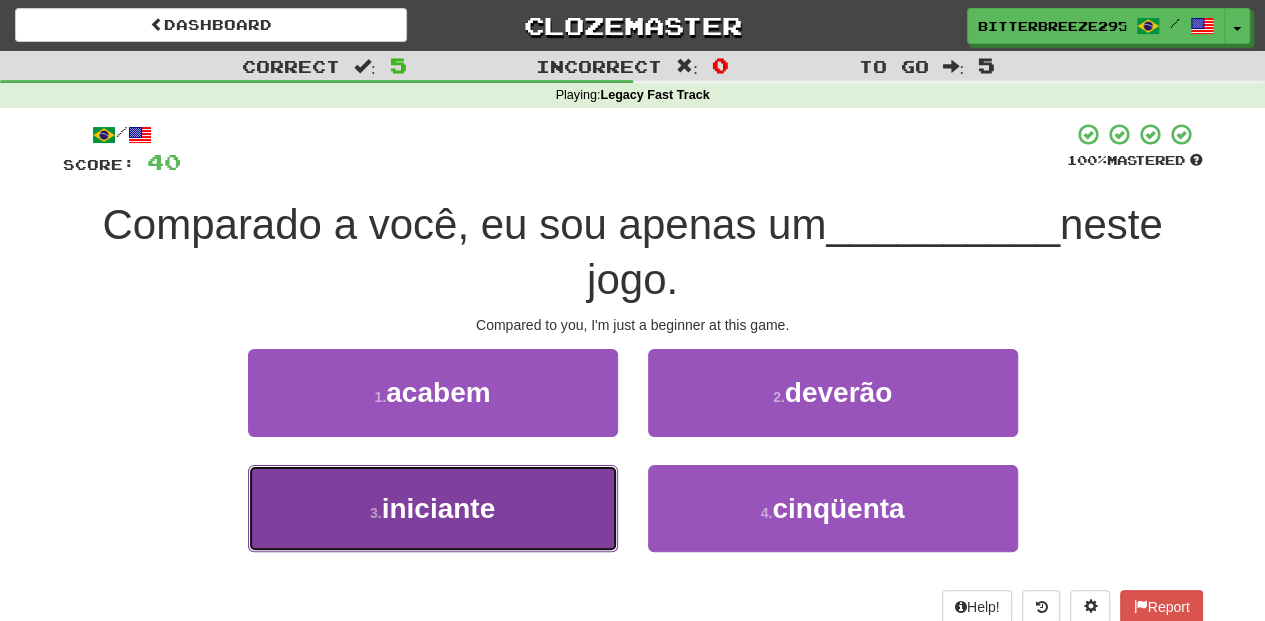 click on "3 .  iniciante" at bounding box center (433, 508) 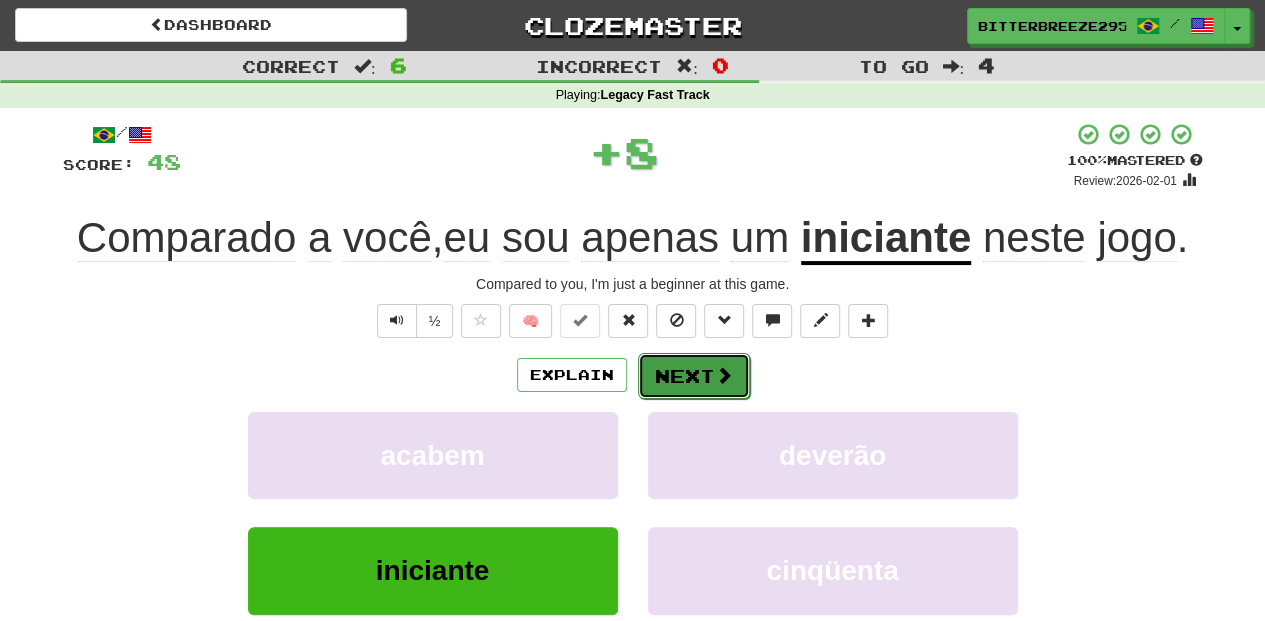 click on "Next" at bounding box center (694, 376) 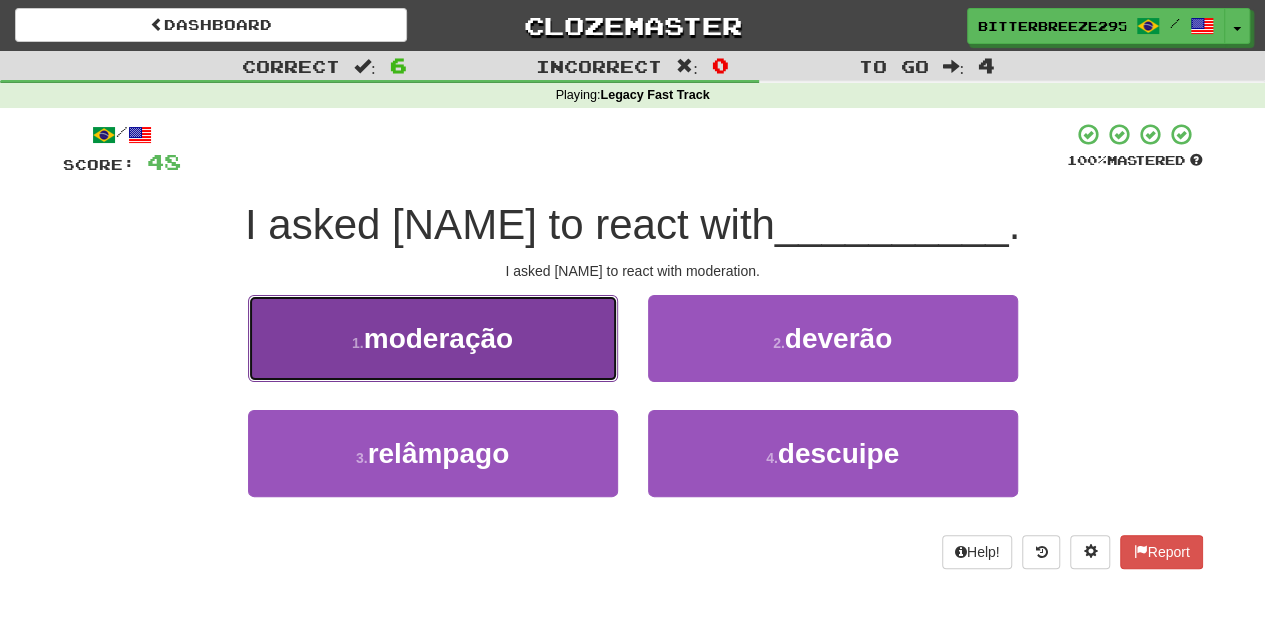 click on "1 .  moderação" at bounding box center [433, 338] 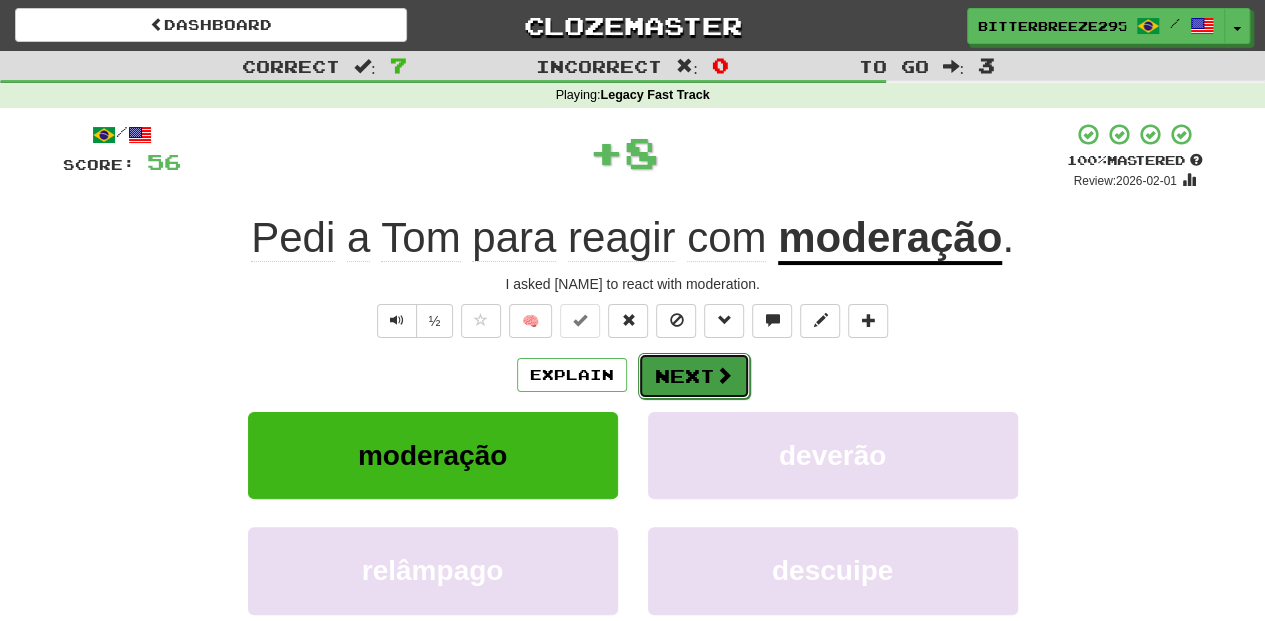 click on "Next" at bounding box center (694, 376) 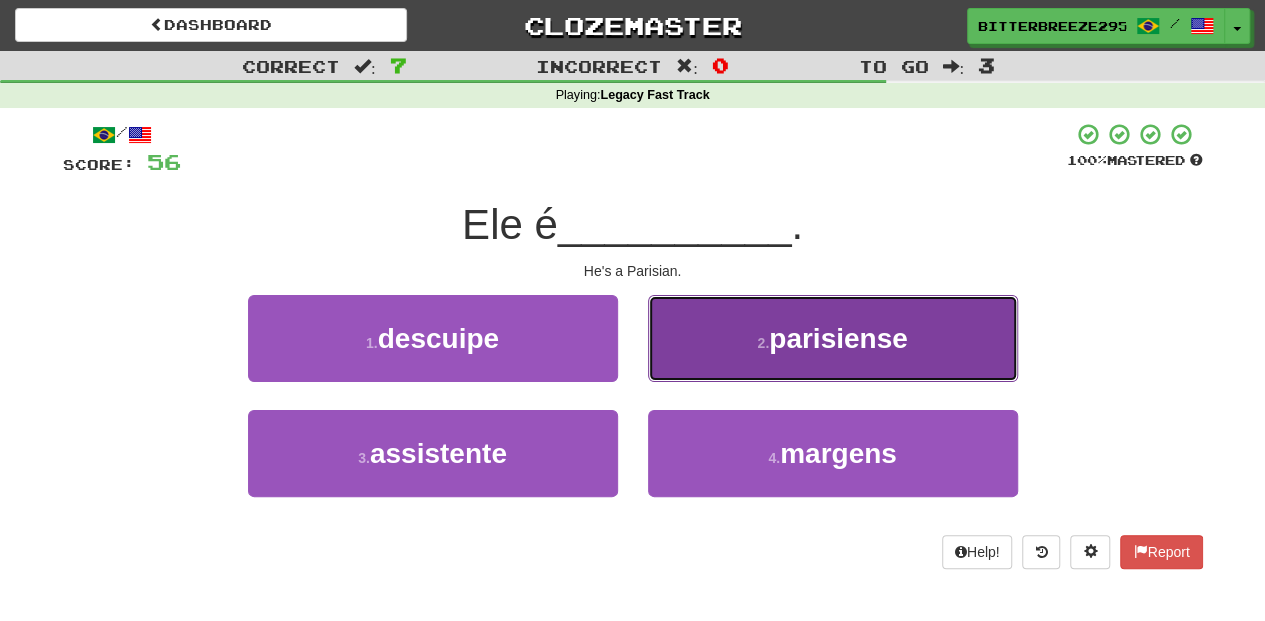 click on "2 .  parisiense" at bounding box center [833, 338] 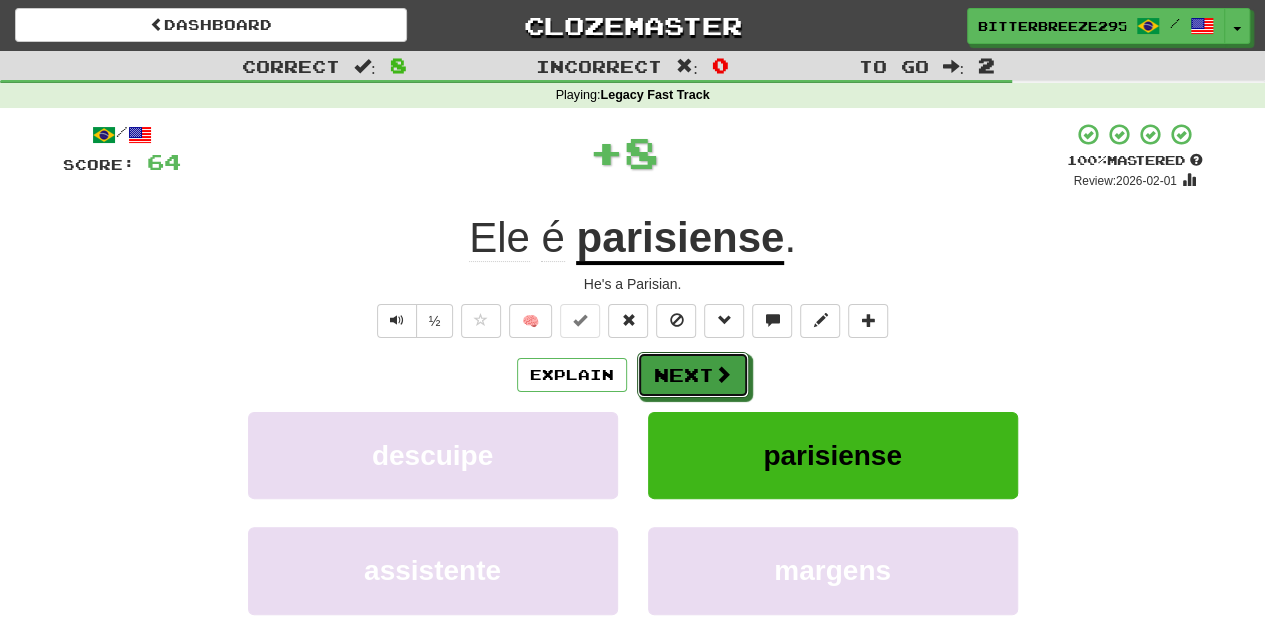click on "Next" at bounding box center (693, 375) 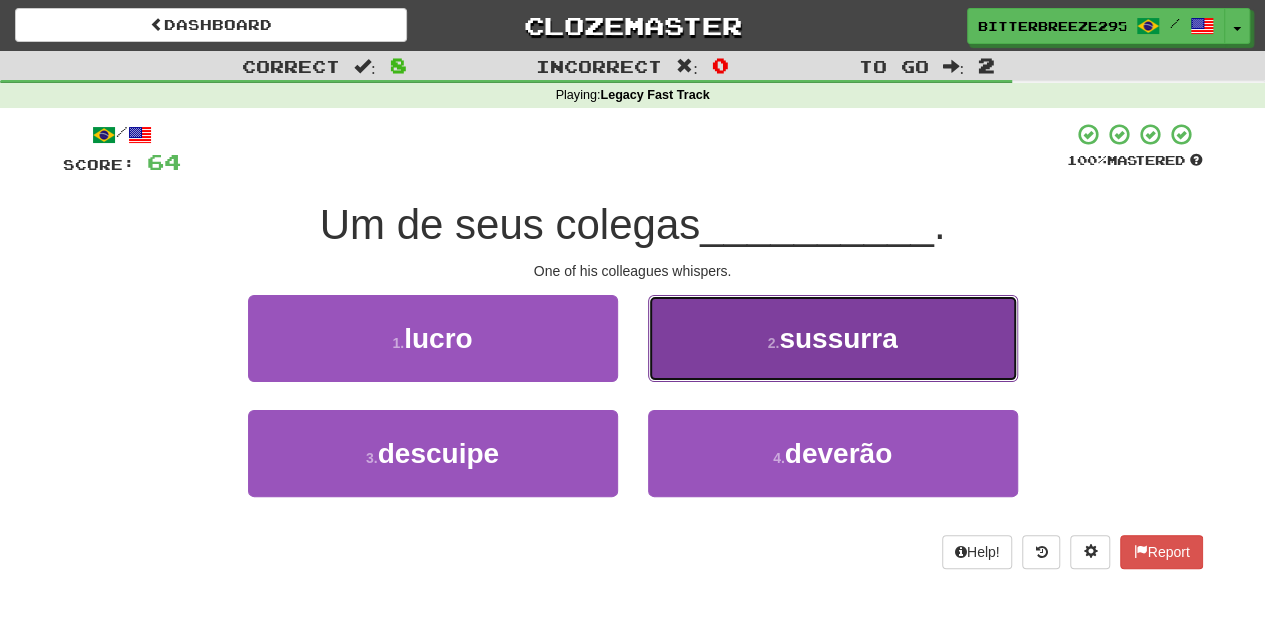 click on "2 .  sussurra" at bounding box center (833, 338) 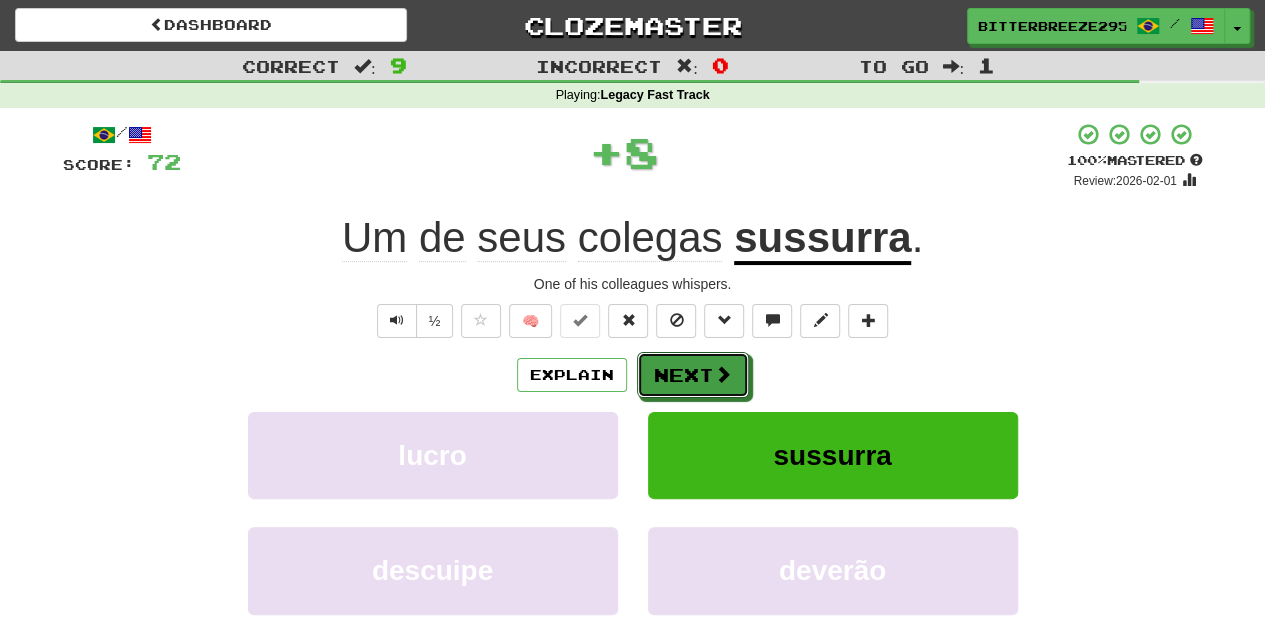 click on "Next" at bounding box center (693, 375) 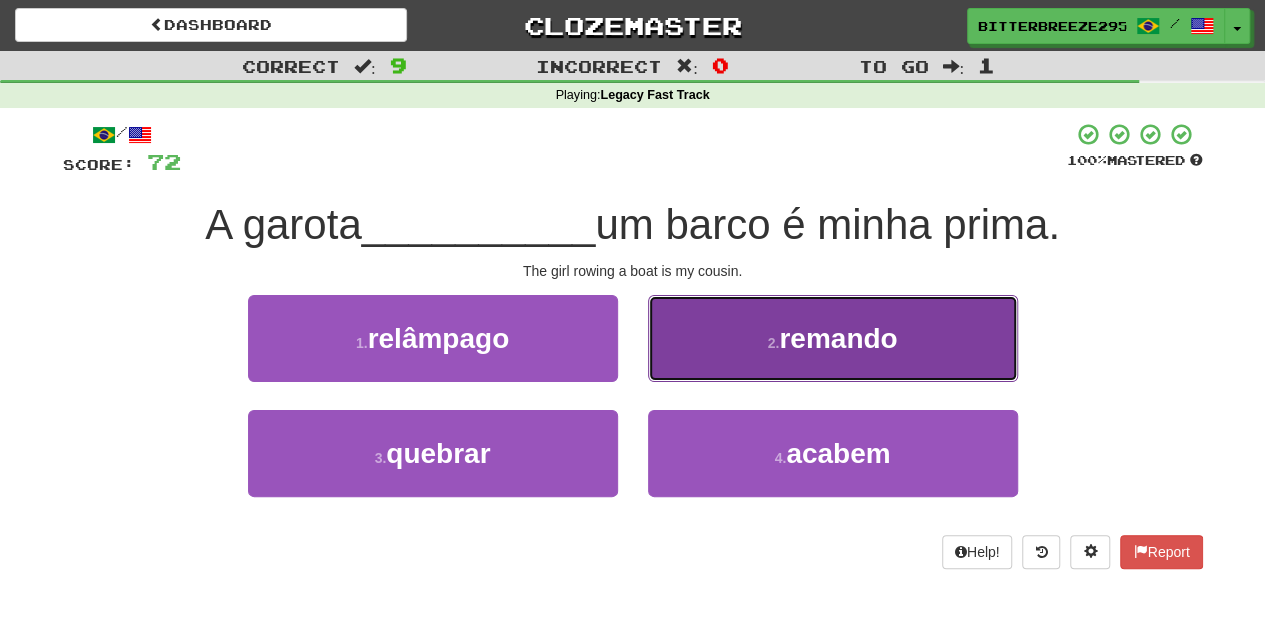 click on "2 .  remando" at bounding box center [833, 338] 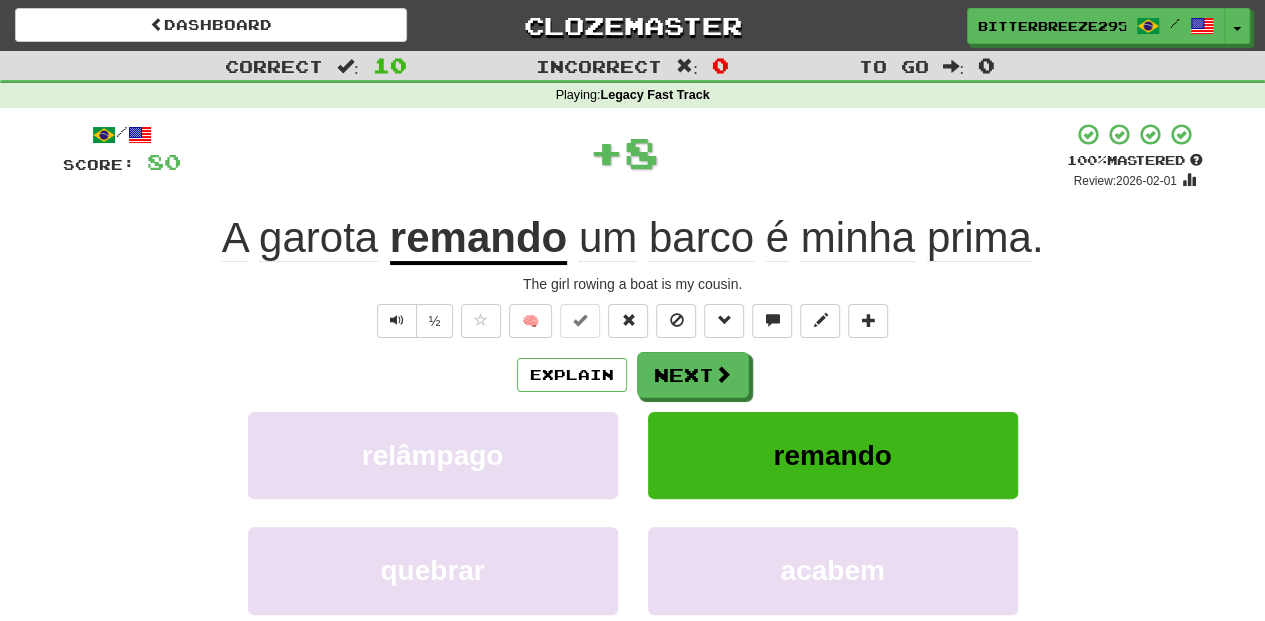 click on "Next" at bounding box center (693, 375) 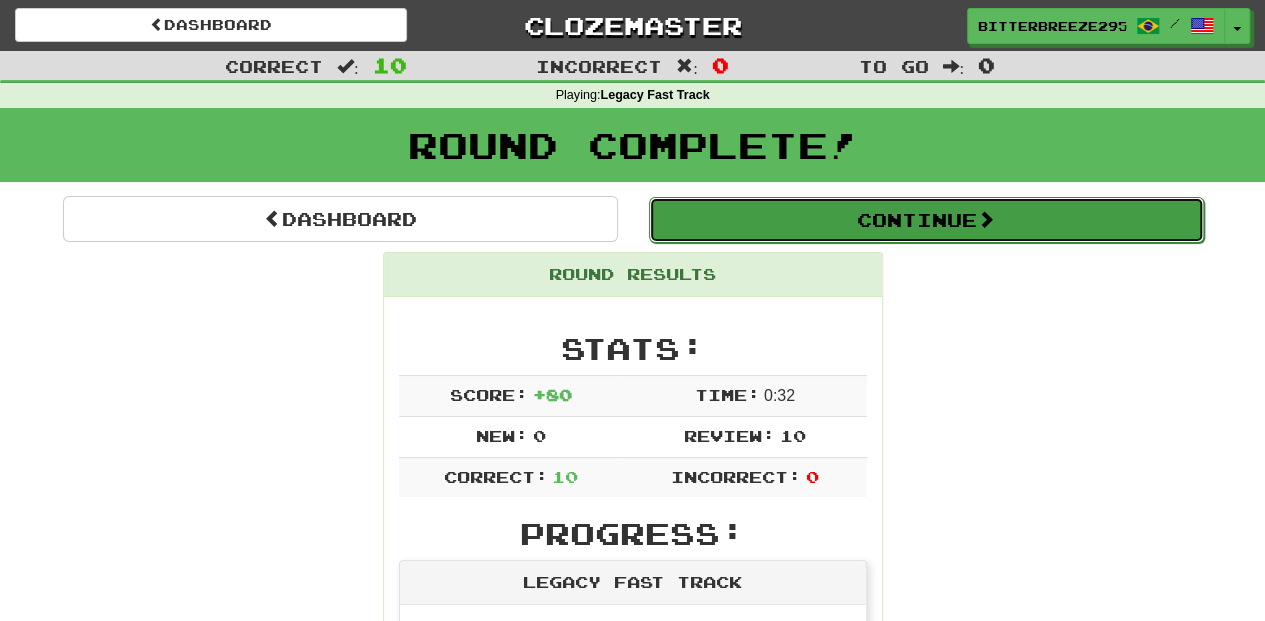 click on "Continue" at bounding box center (926, 220) 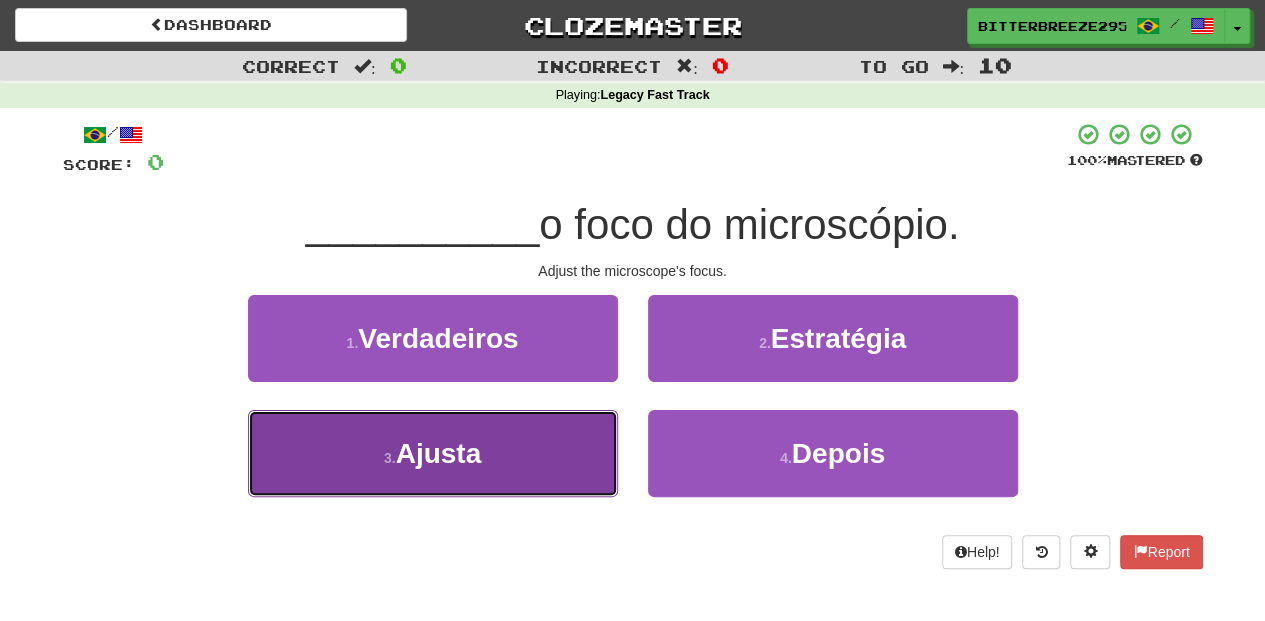 click on "3 .  Ajusta" at bounding box center (433, 453) 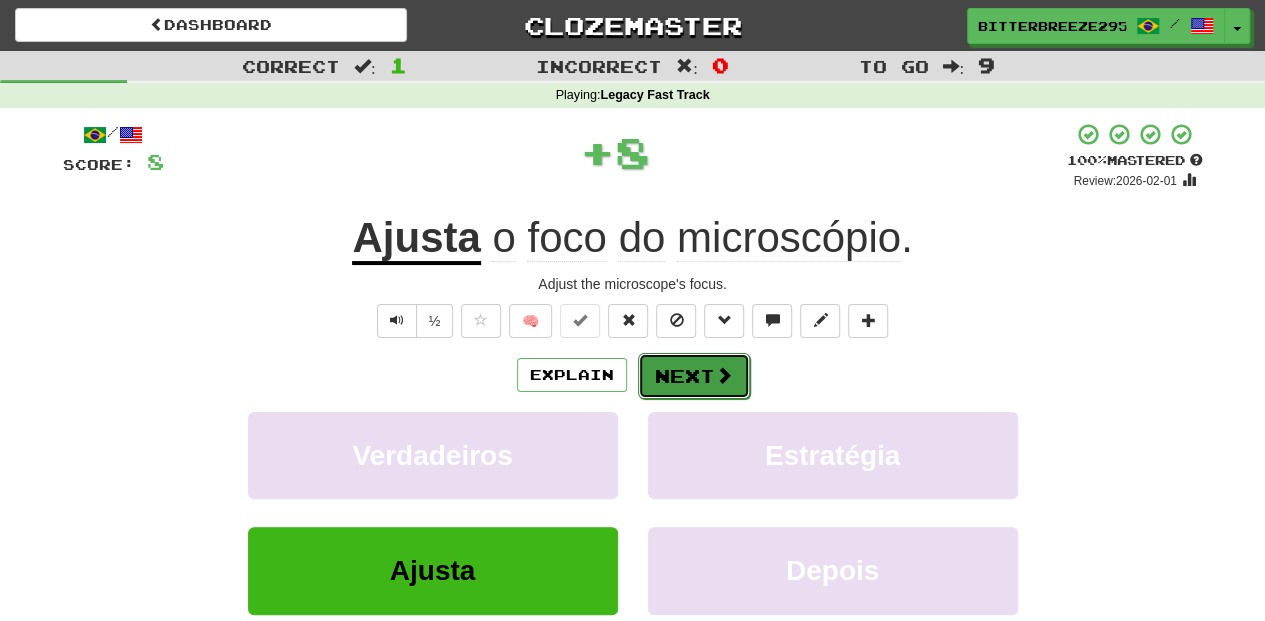 click on "Next" at bounding box center [694, 376] 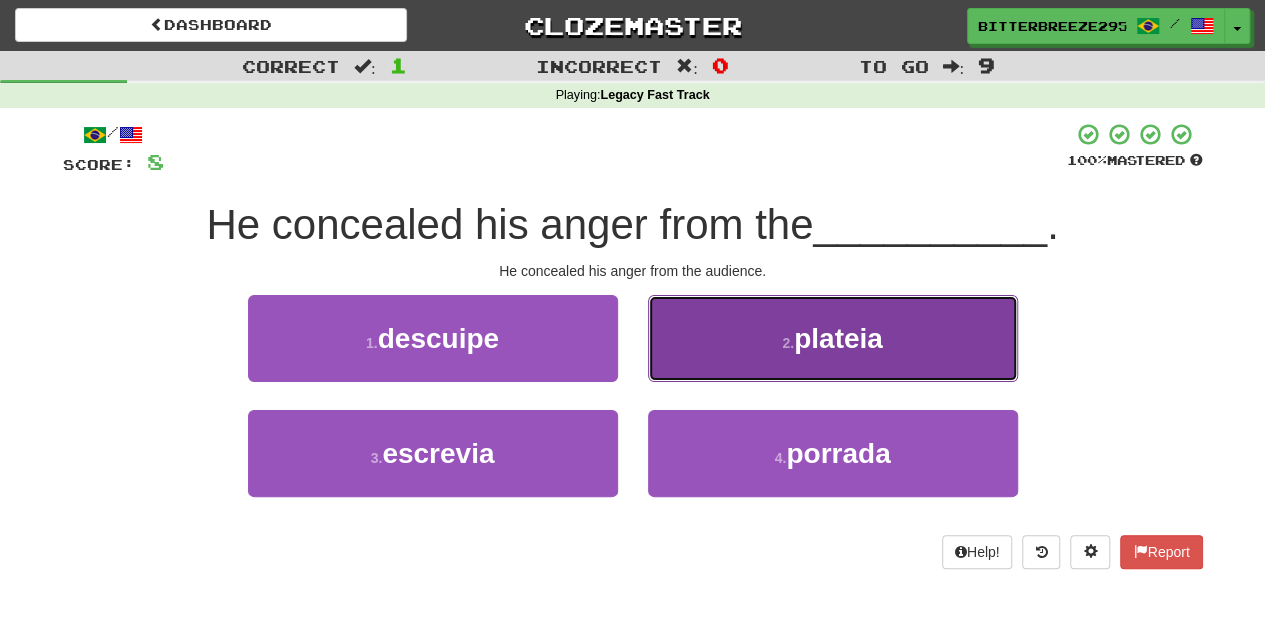click on "2 .  plateia" at bounding box center [833, 338] 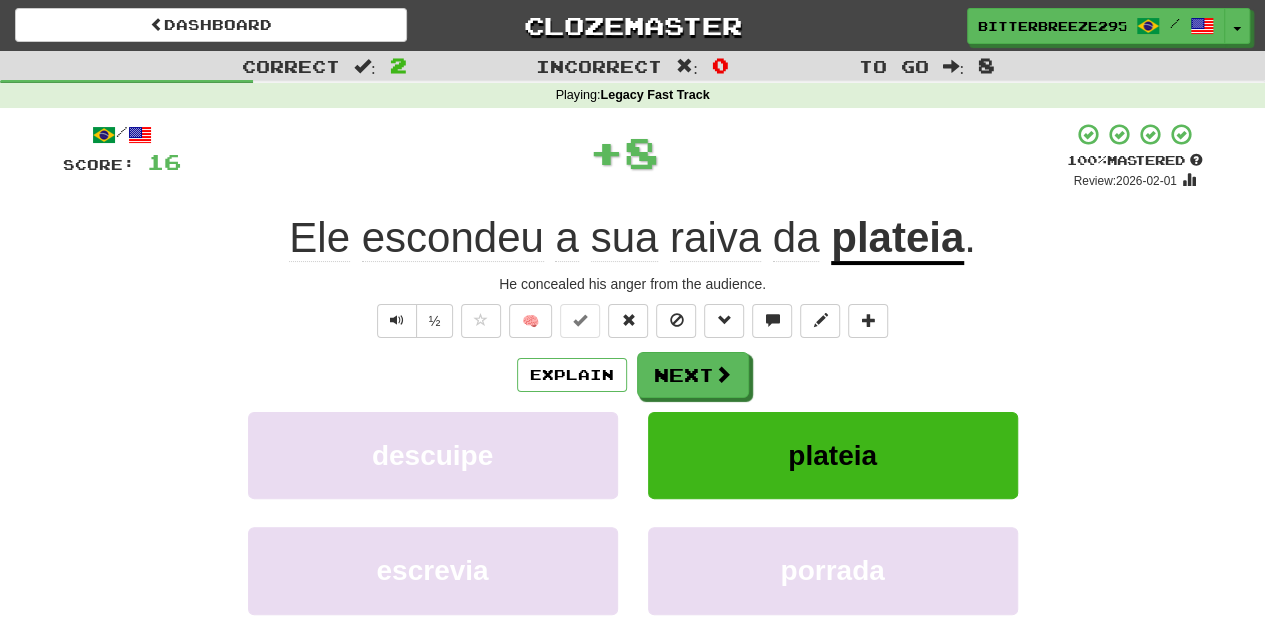 click on "Next" at bounding box center [693, 375] 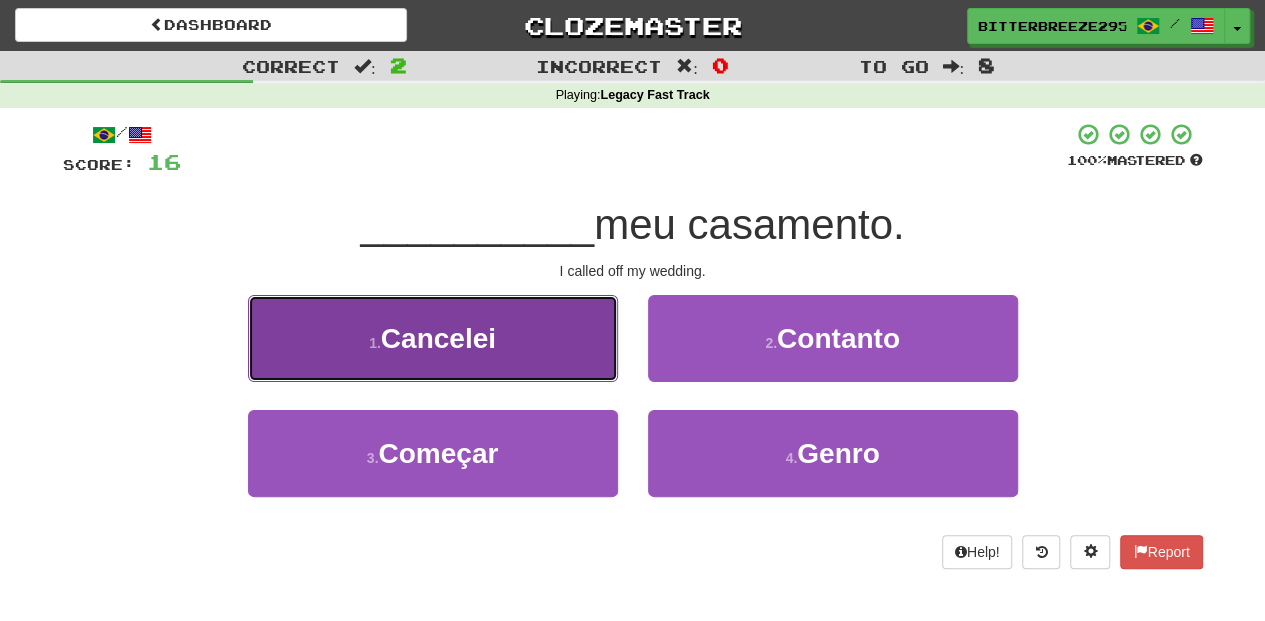 click on "1 .  Cancelei" at bounding box center (433, 338) 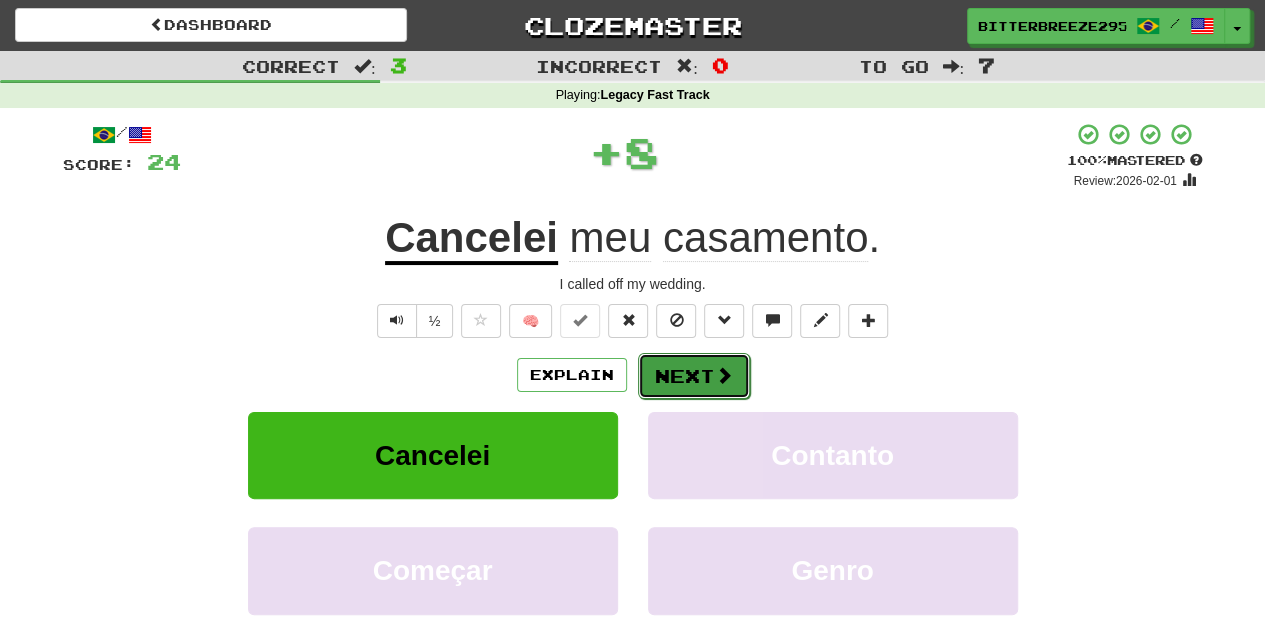 click on "Next" at bounding box center [694, 376] 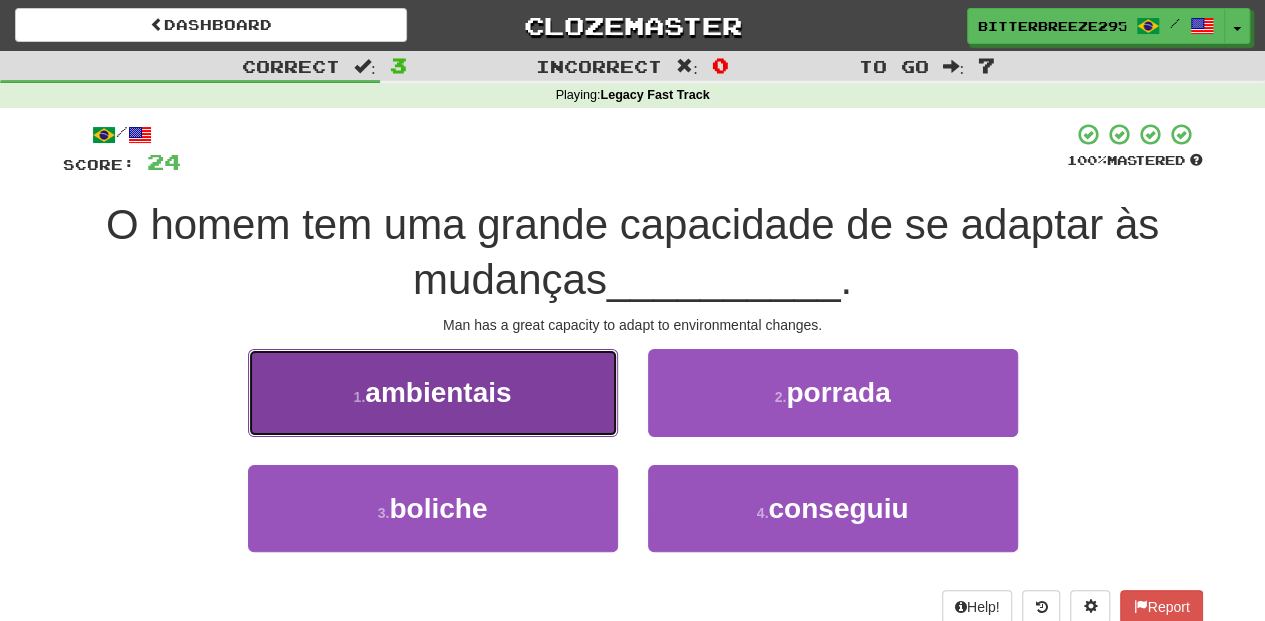 click on "ambientais" at bounding box center [438, 392] 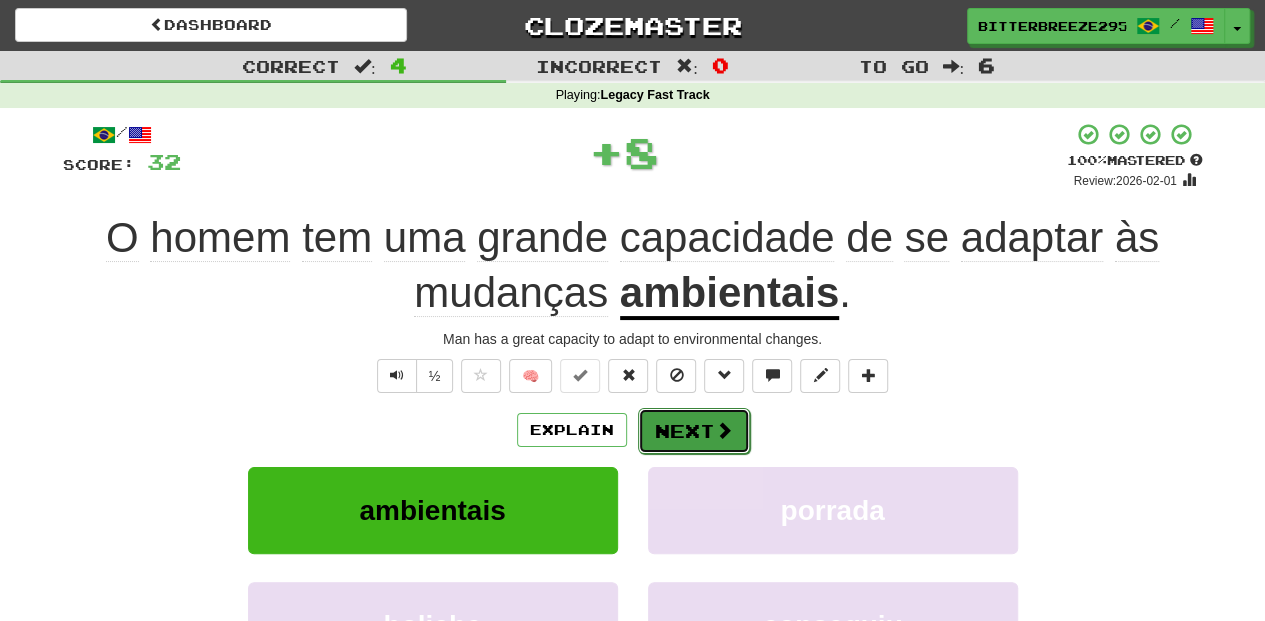 click on "Next" at bounding box center (694, 431) 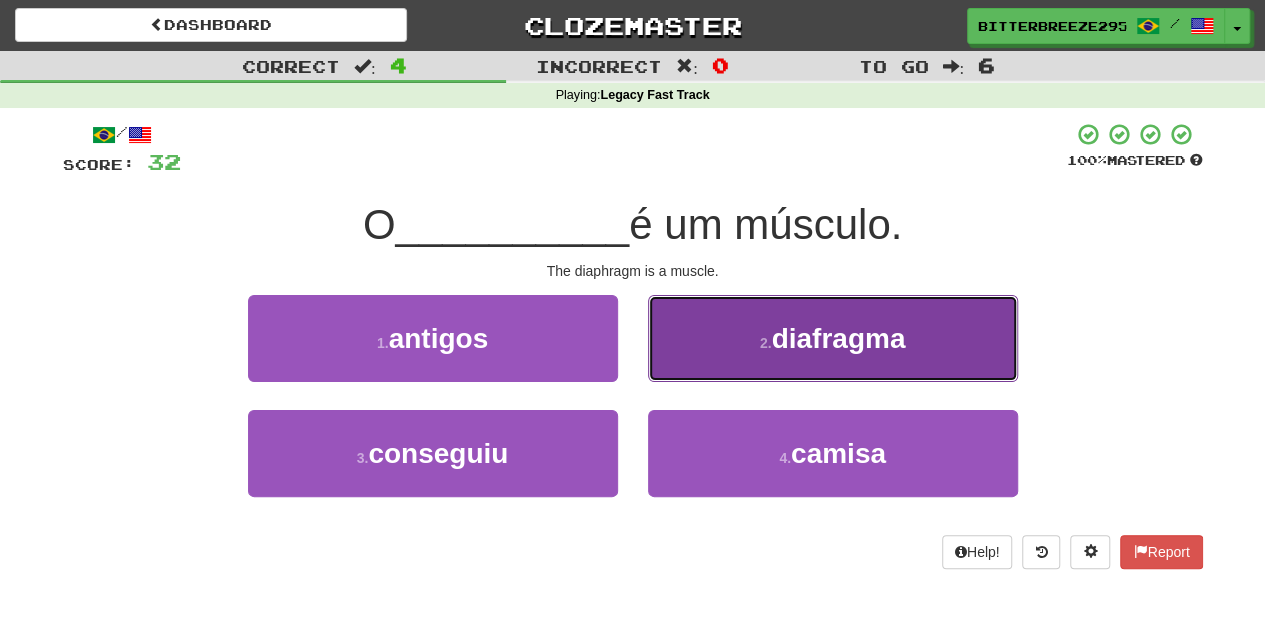 click on "2 .  diafragma" at bounding box center [833, 338] 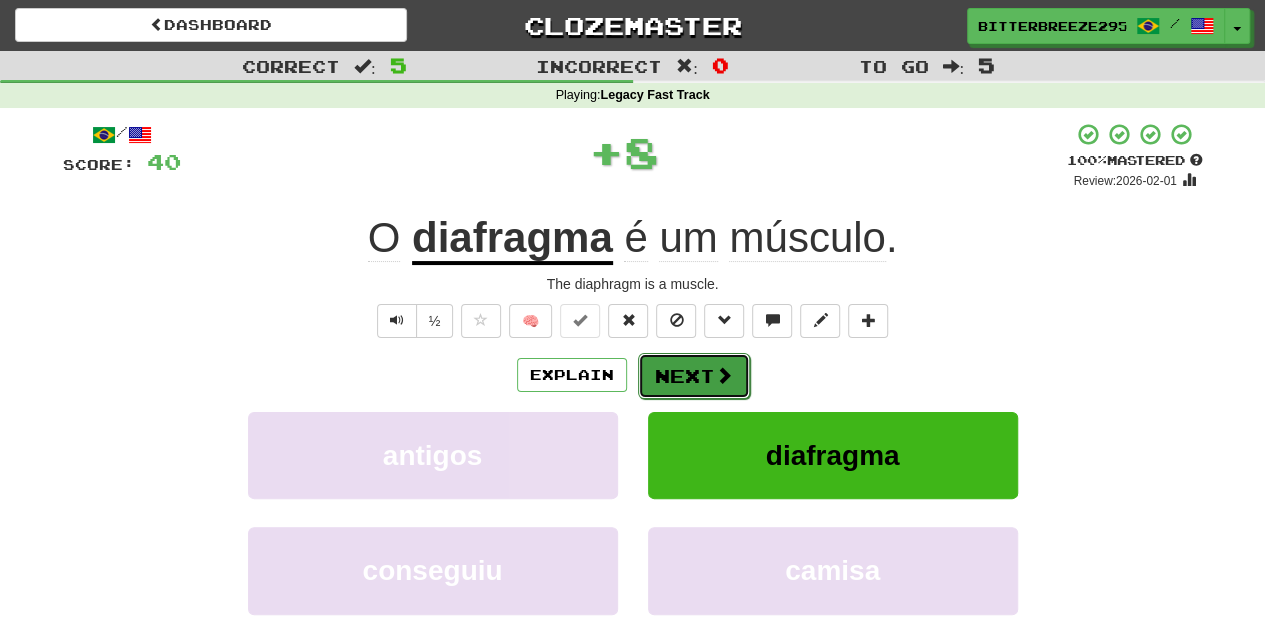 click on "Next" at bounding box center (694, 376) 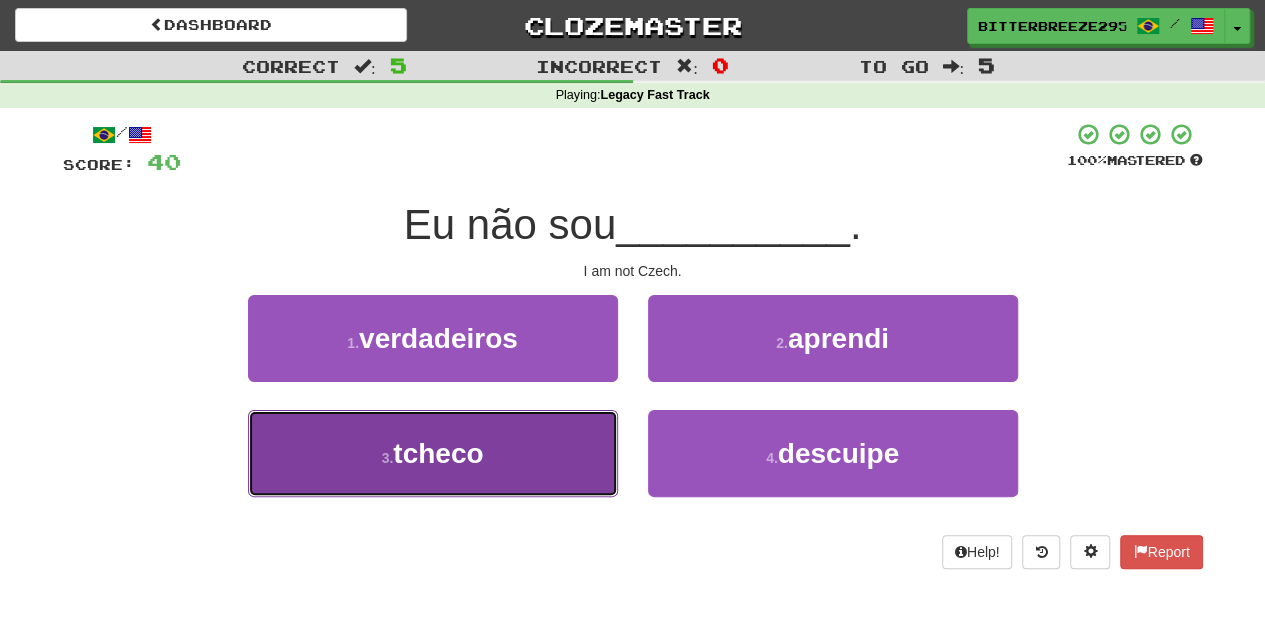 click on "3 .  tcheco" at bounding box center (433, 453) 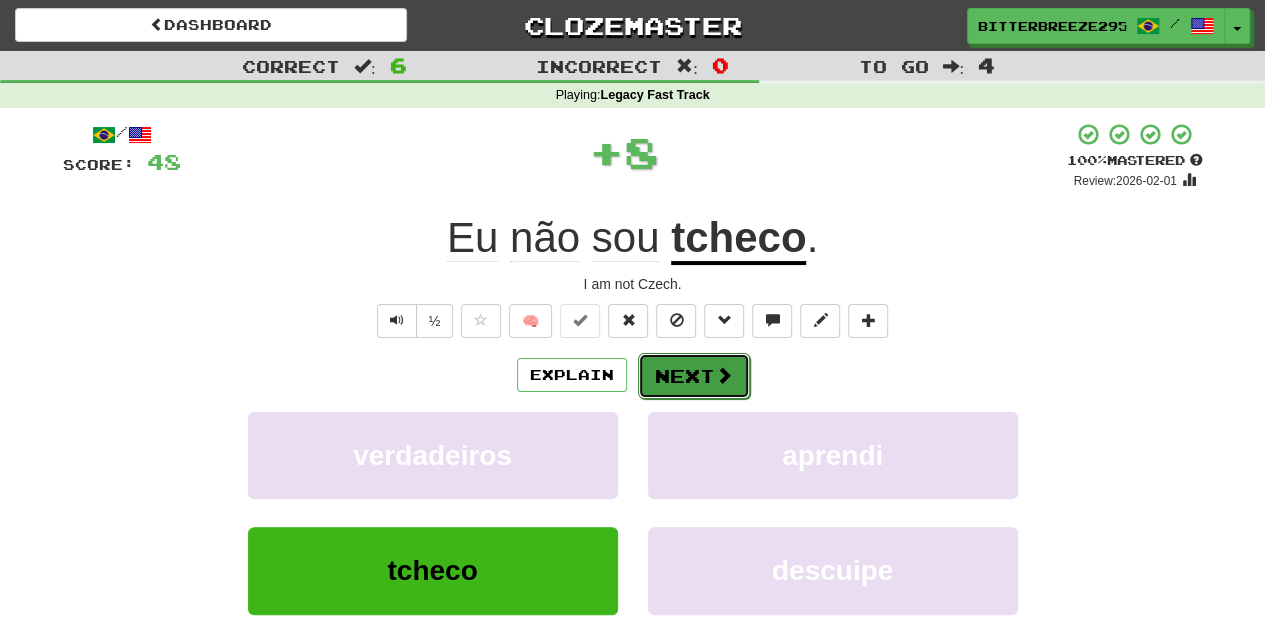 click on "Next" at bounding box center [694, 376] 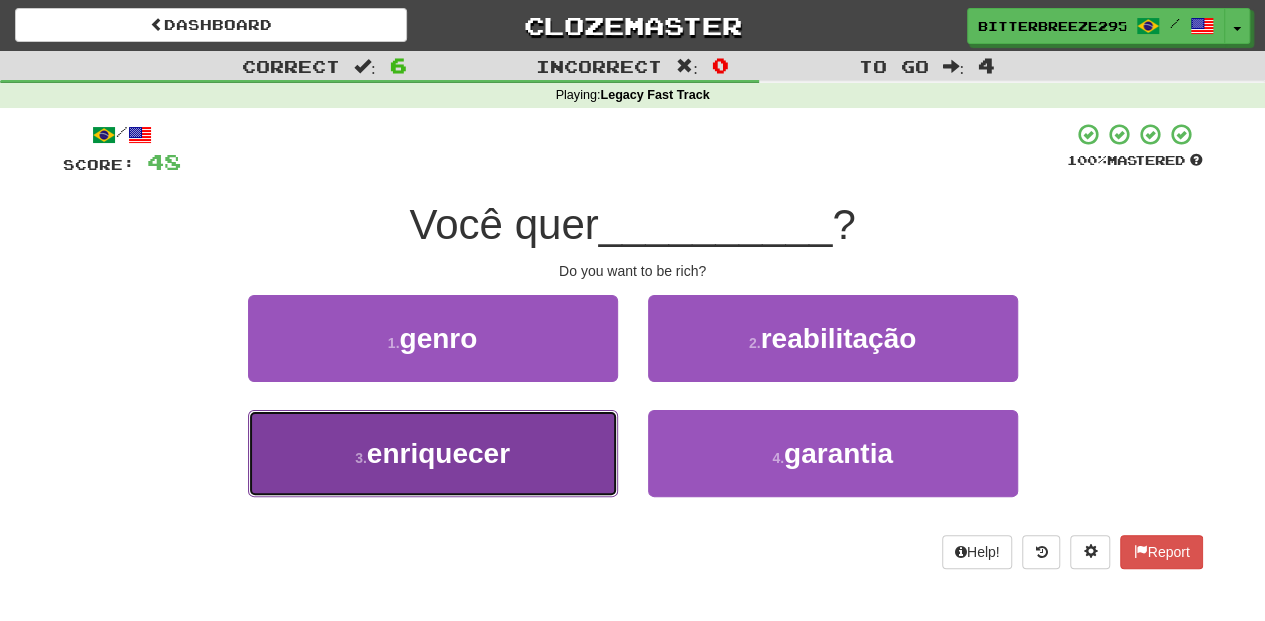 click on "3 .  enriquecer" at bounding box center (433, 453) 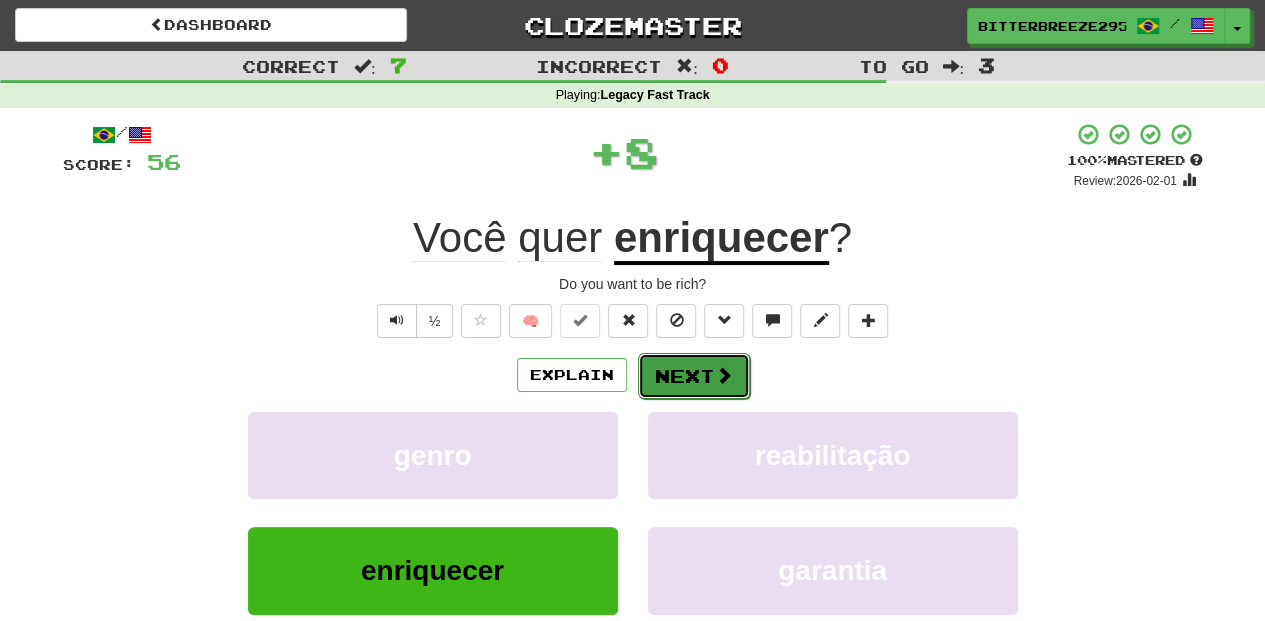 click on "Next" at bounding box center (694, 376) 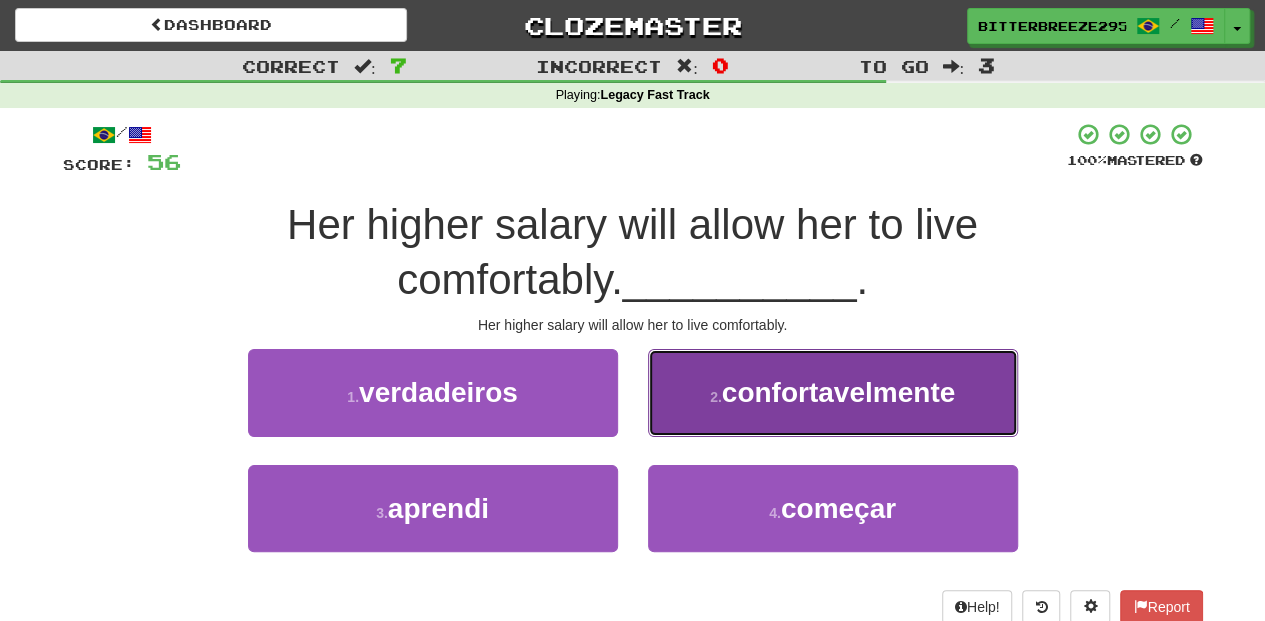 click on "2 .  confortavelmente" at bounding box center [833, 392] 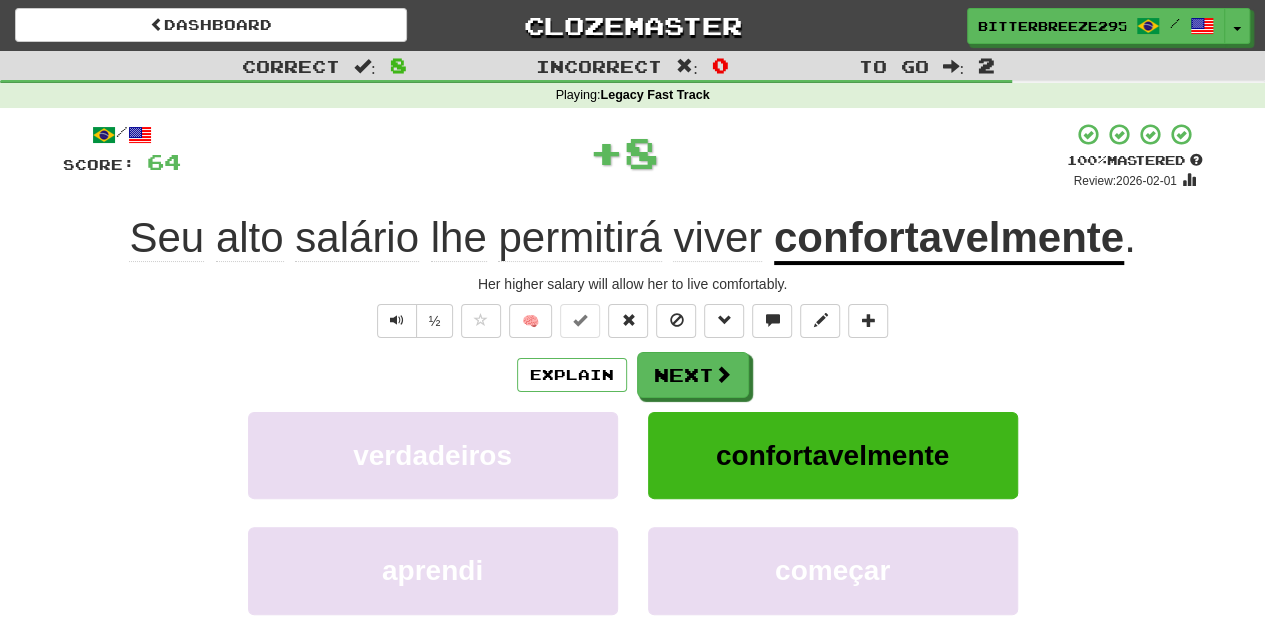 click on "Next" at bounding box center (693, 375) 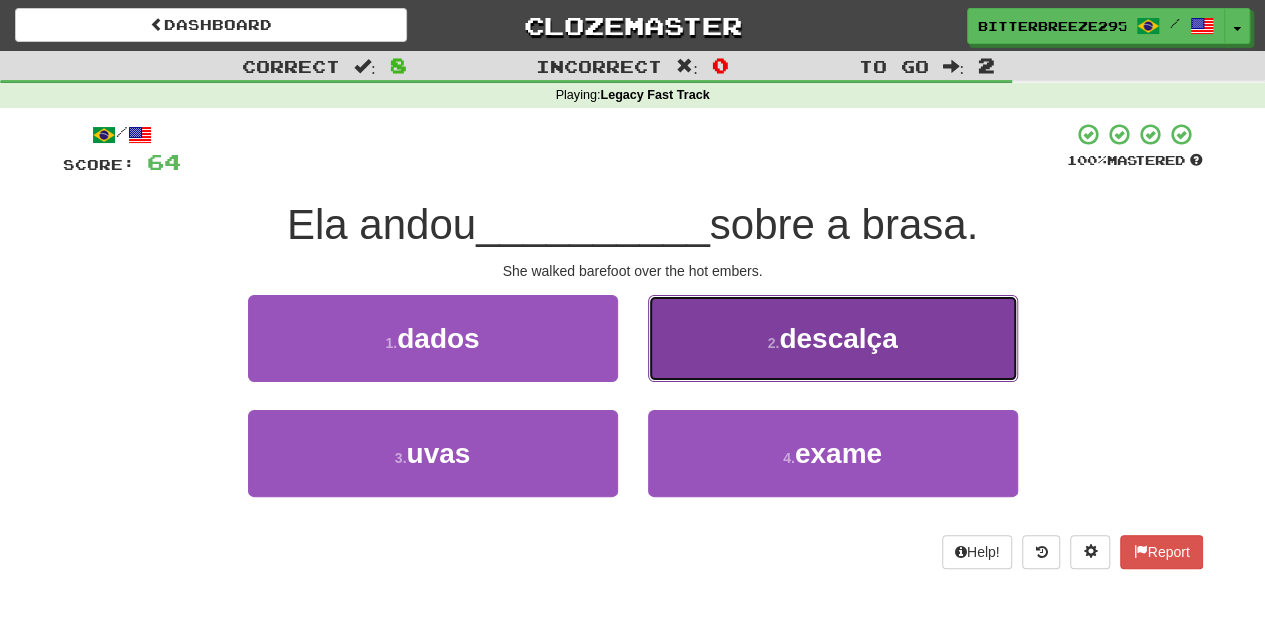 click on "2 .  descalça" at bounding box center (833, 338) 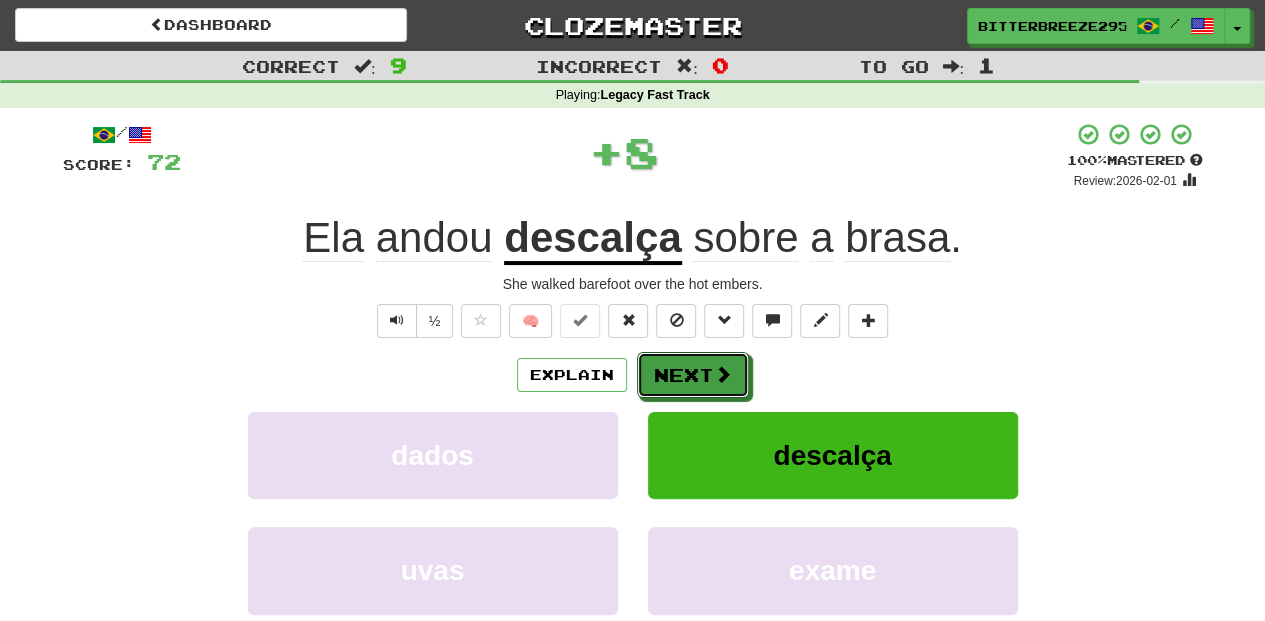 click on "Next" at bounding box center [693, 375] 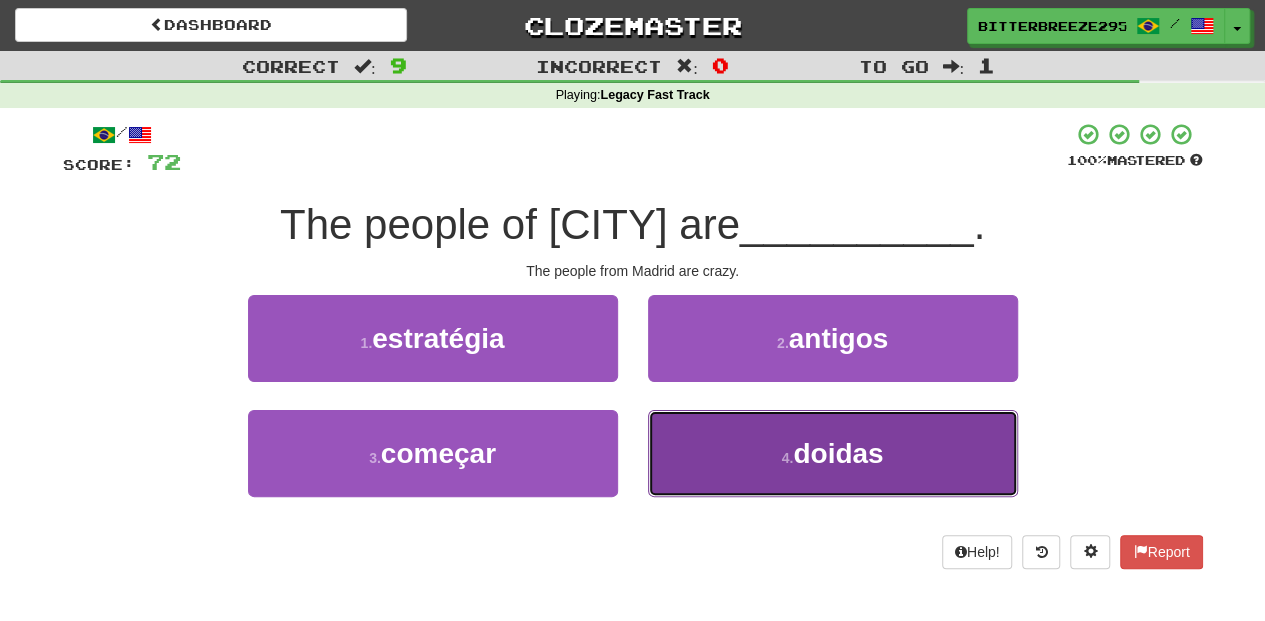 click on "4 .  doidas" at bounding box center [833, 453] 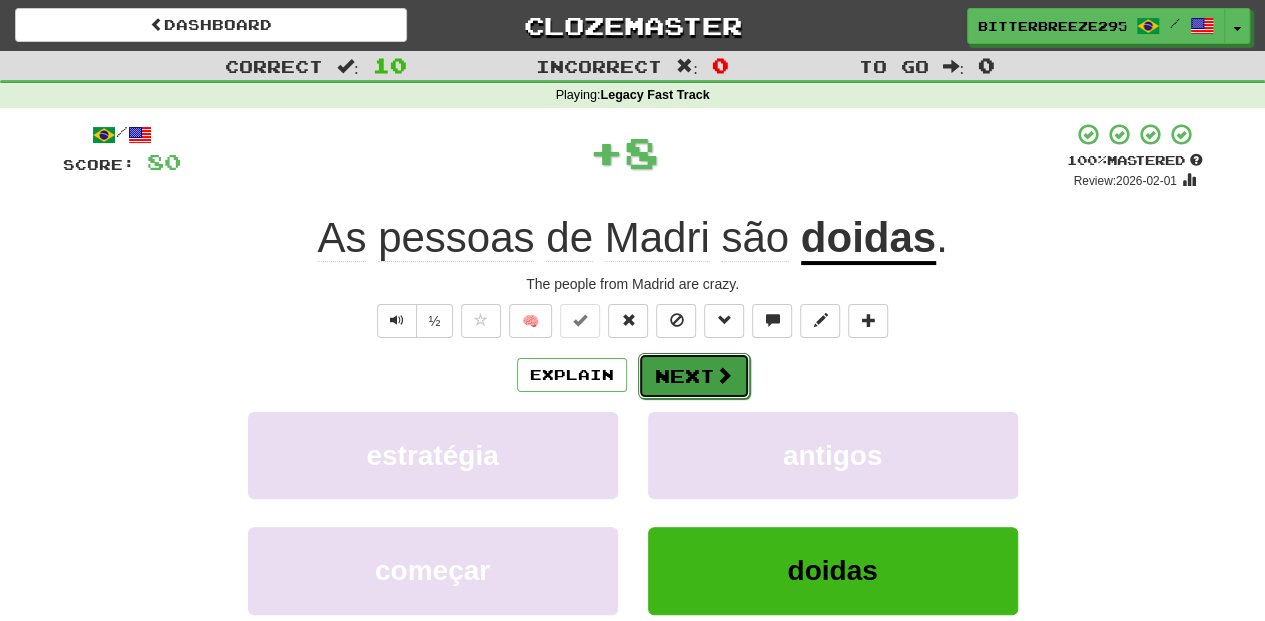 click on "Next" at bounding box center [694, 376] 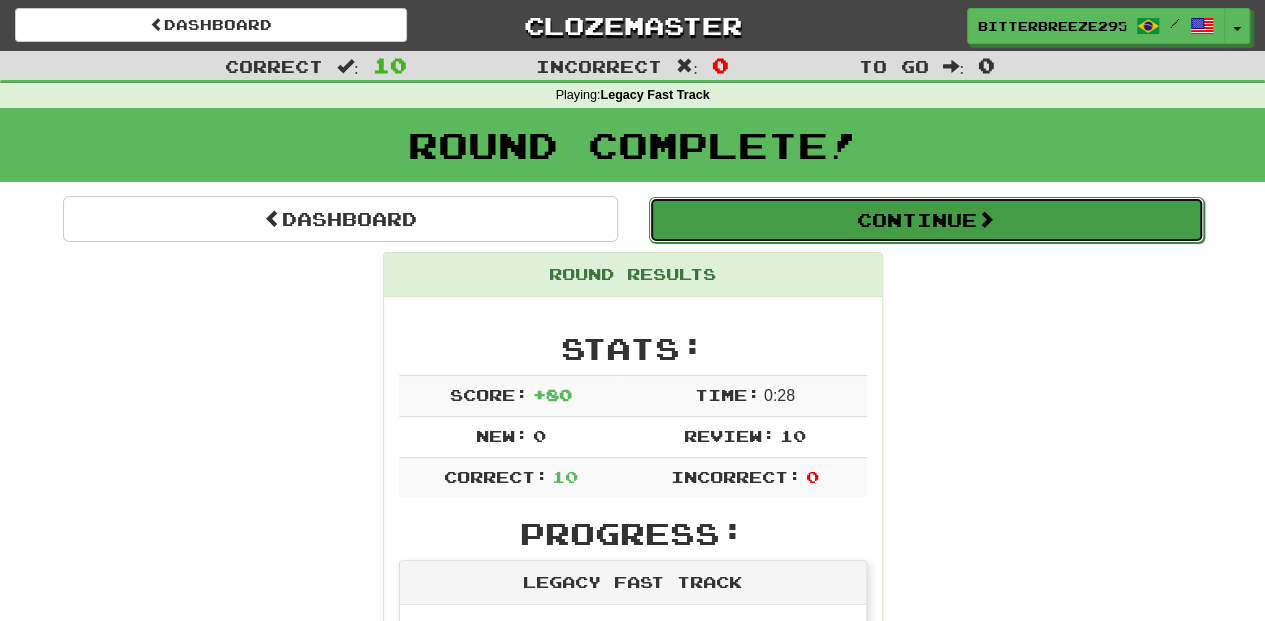 click on "Continue" at bounding box center (926, 220) 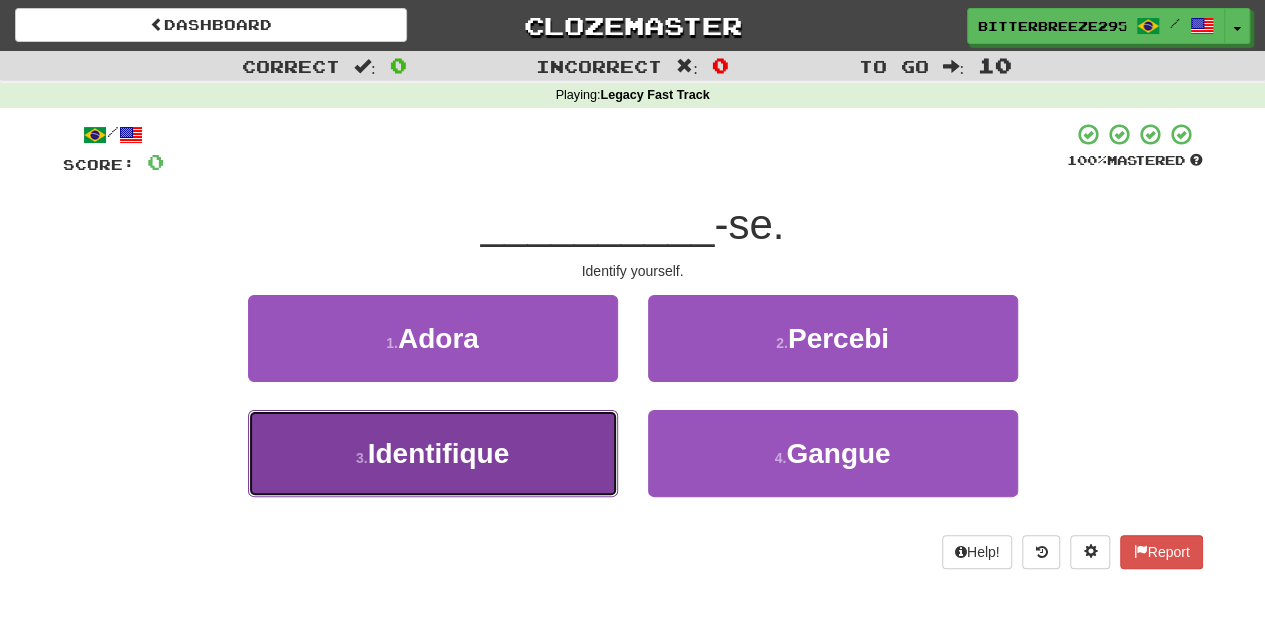 click on "3 .  Identifique" at bounding box center (433, 453) 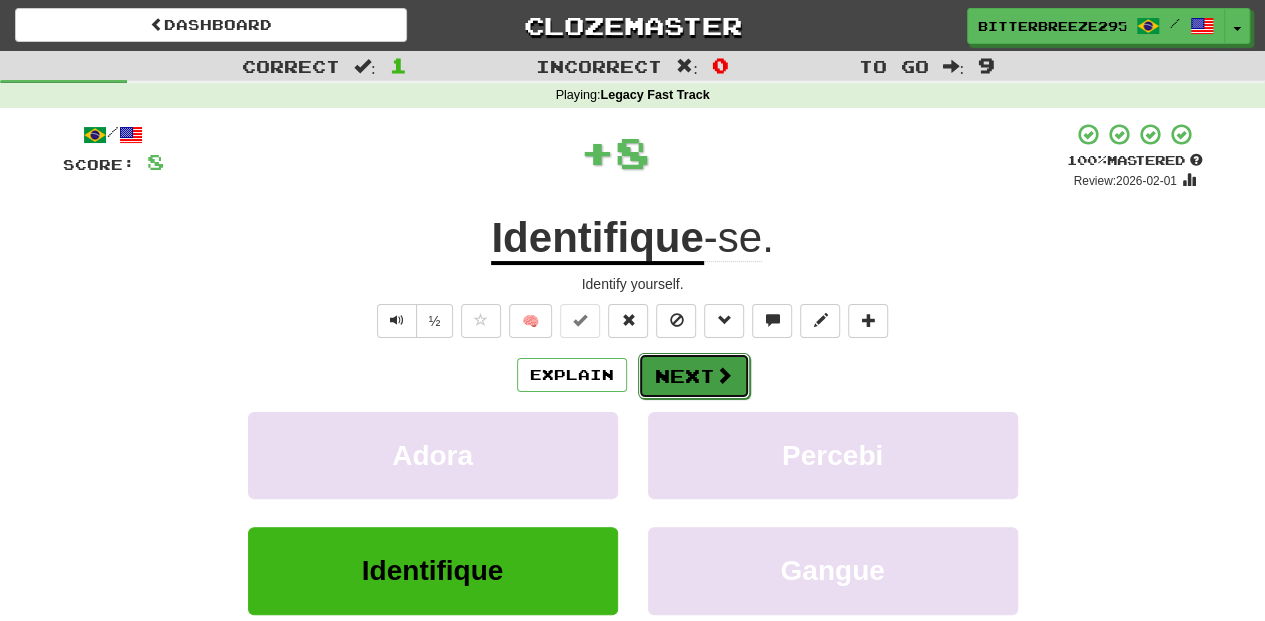 click on "Next" at bounding box center [694, 376] 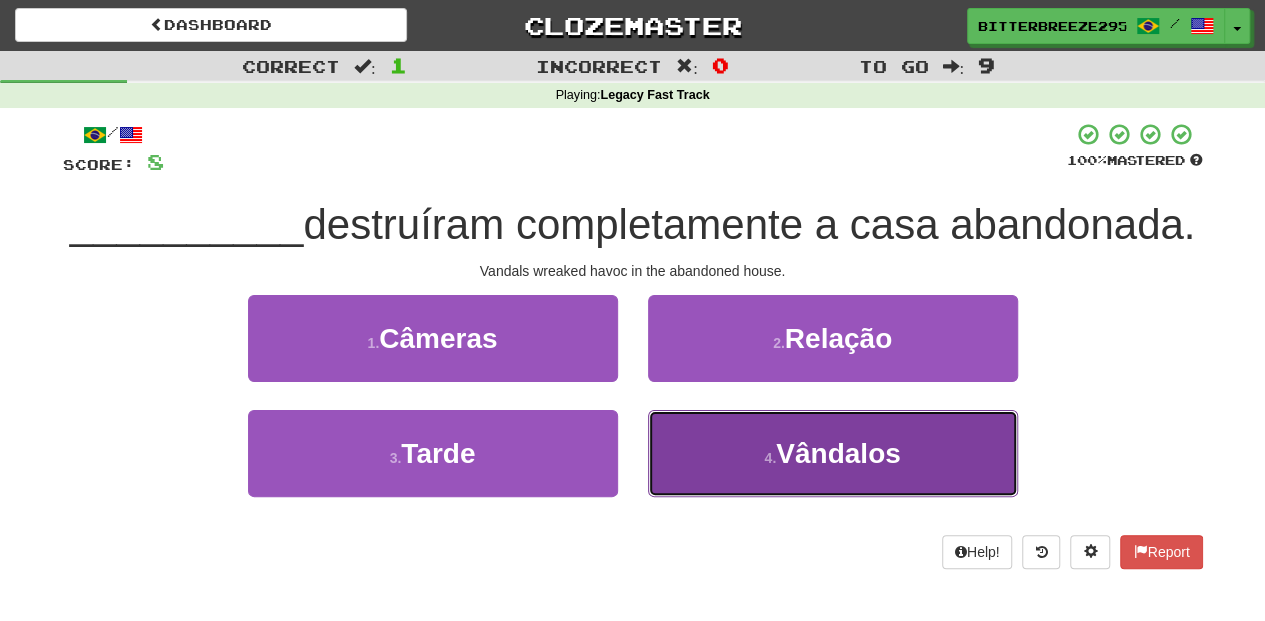 click on "4 .  Vândalos" at bounding box center (833, 453) 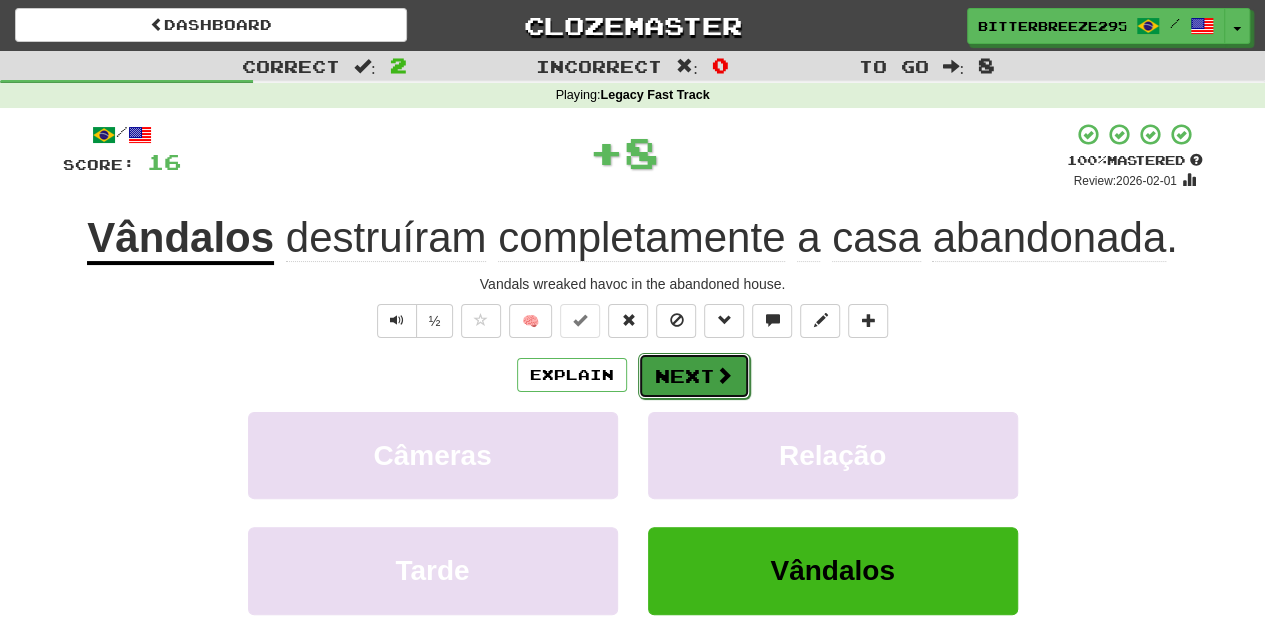 click on "Next" at bounding box center (694, 376) 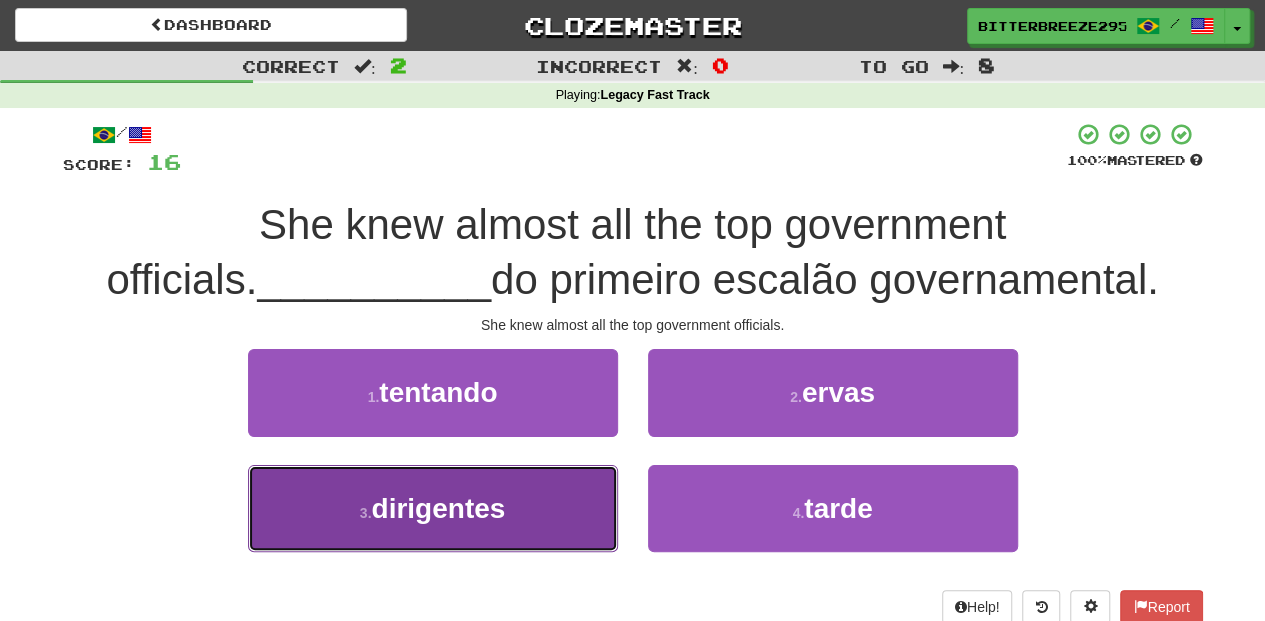click on "3 .  dirigentes" at bounding box center [433, 508] 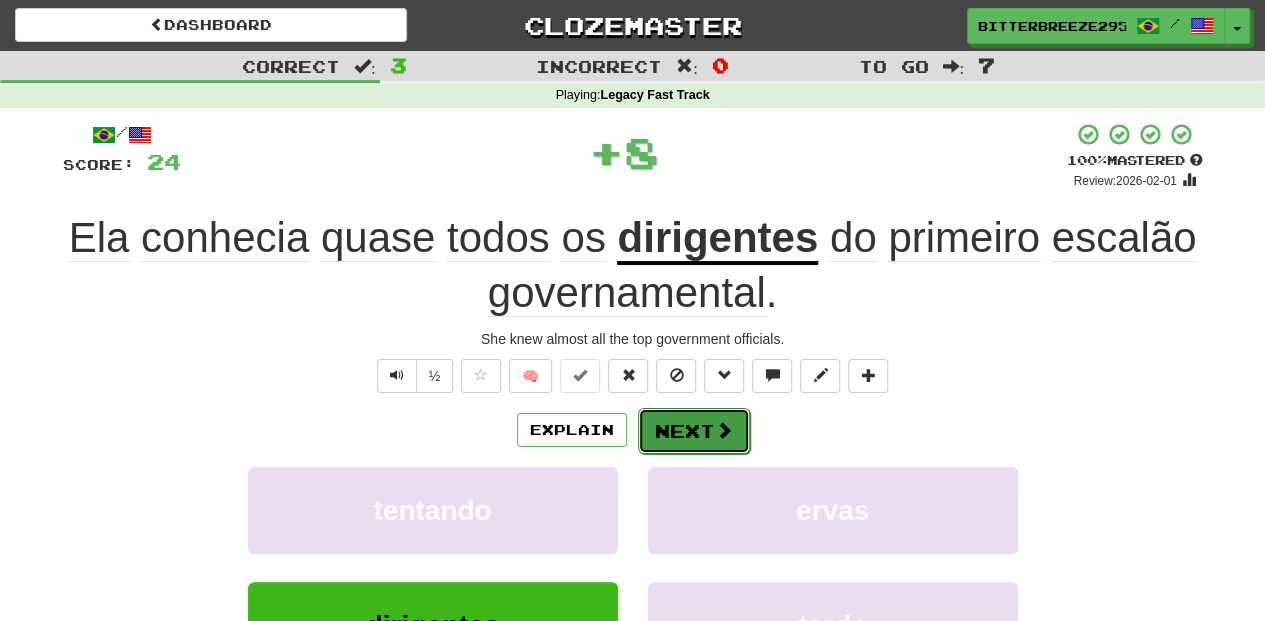 click on "Next" at bounding box center [694, 431] 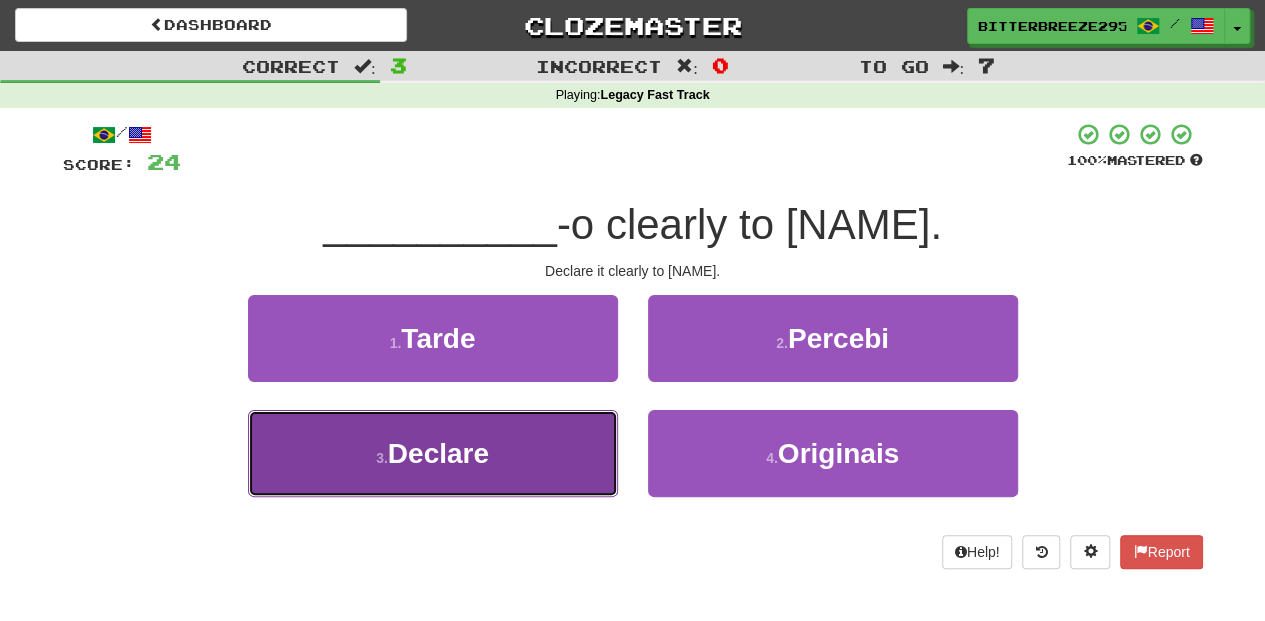 click on "3 .  Declare" at bounding box center (433, 453) 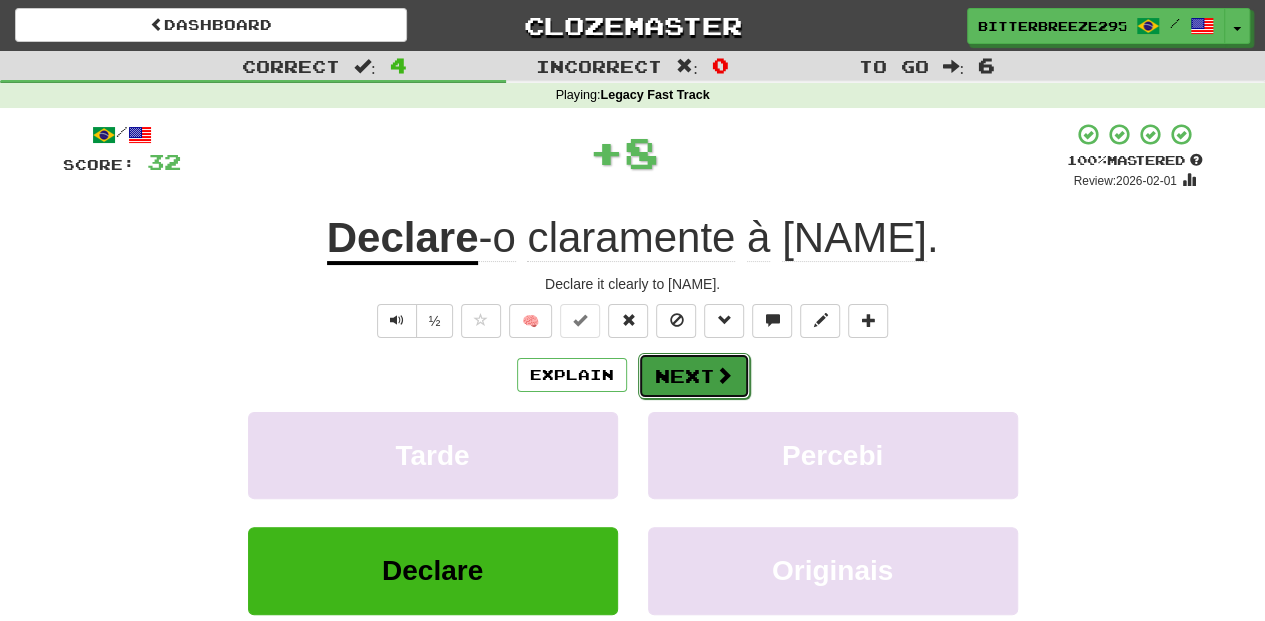 click on "Next" at bounding box center (694, 376) 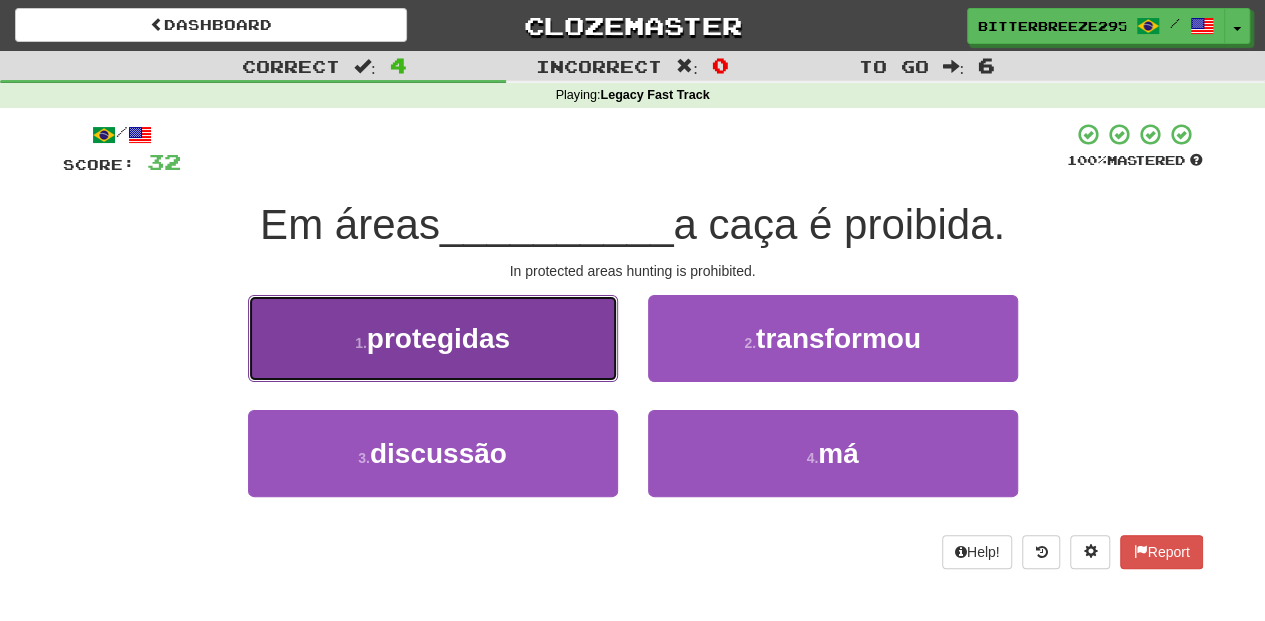 click on "1 .  protegidas" at bounding box center [433, 338] 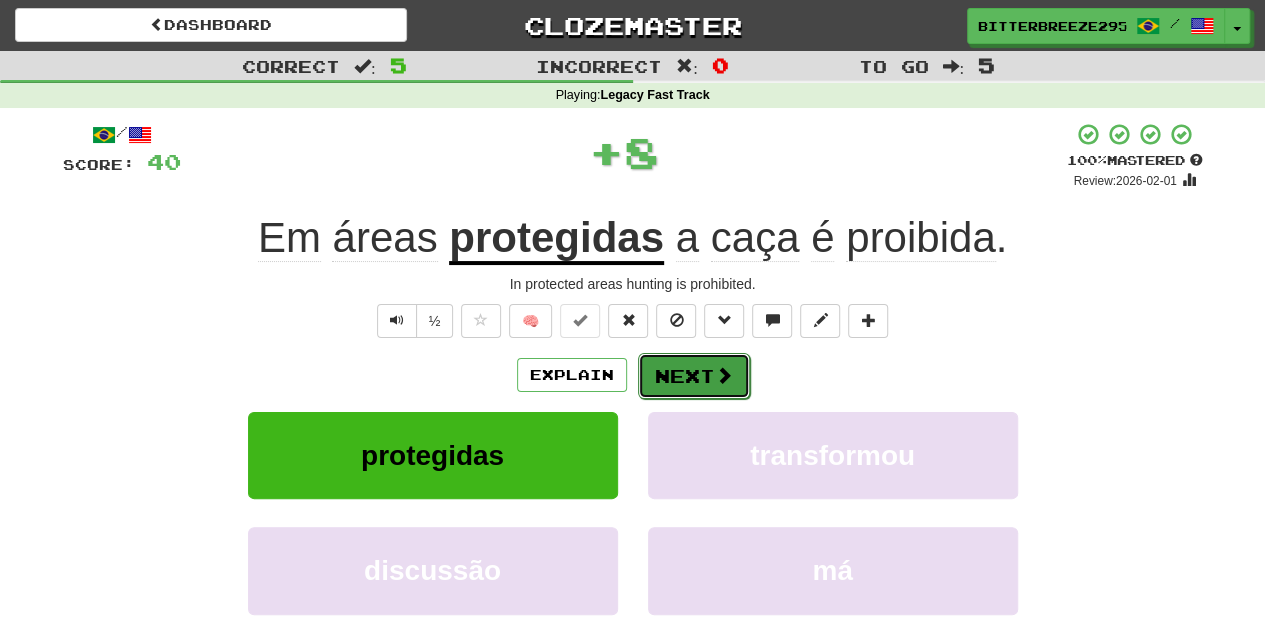 click on "Next" at bounding box center (694, 376) 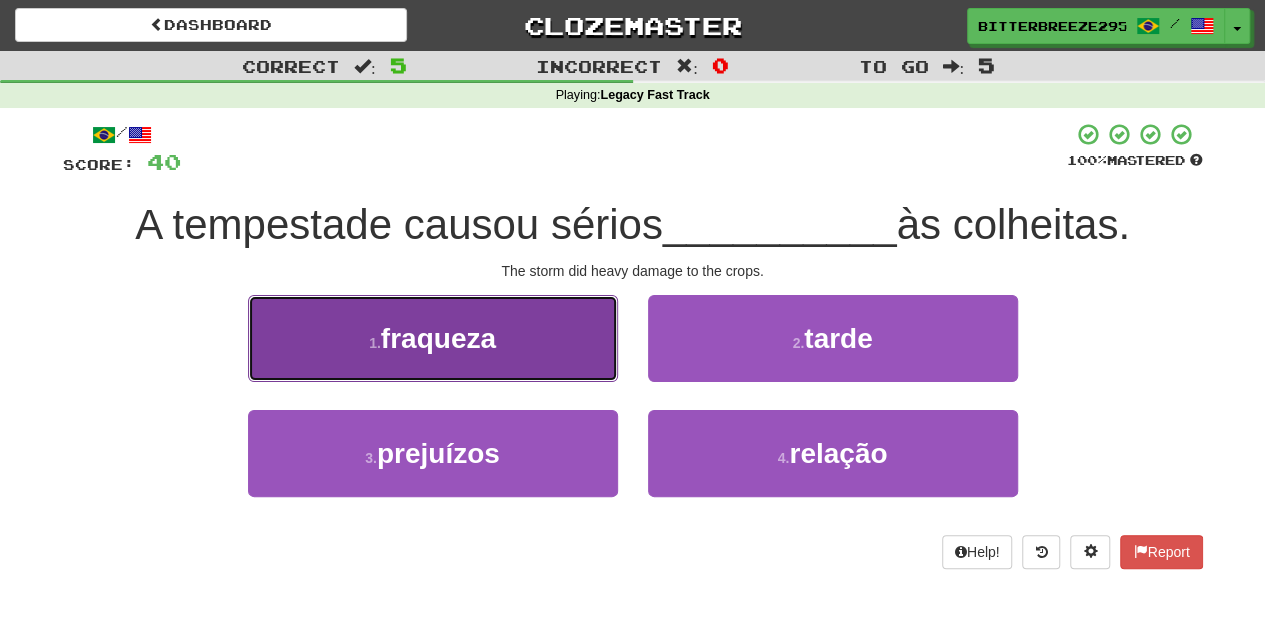 click on "1 .  fraqueza" at bounding box center [433, 338] 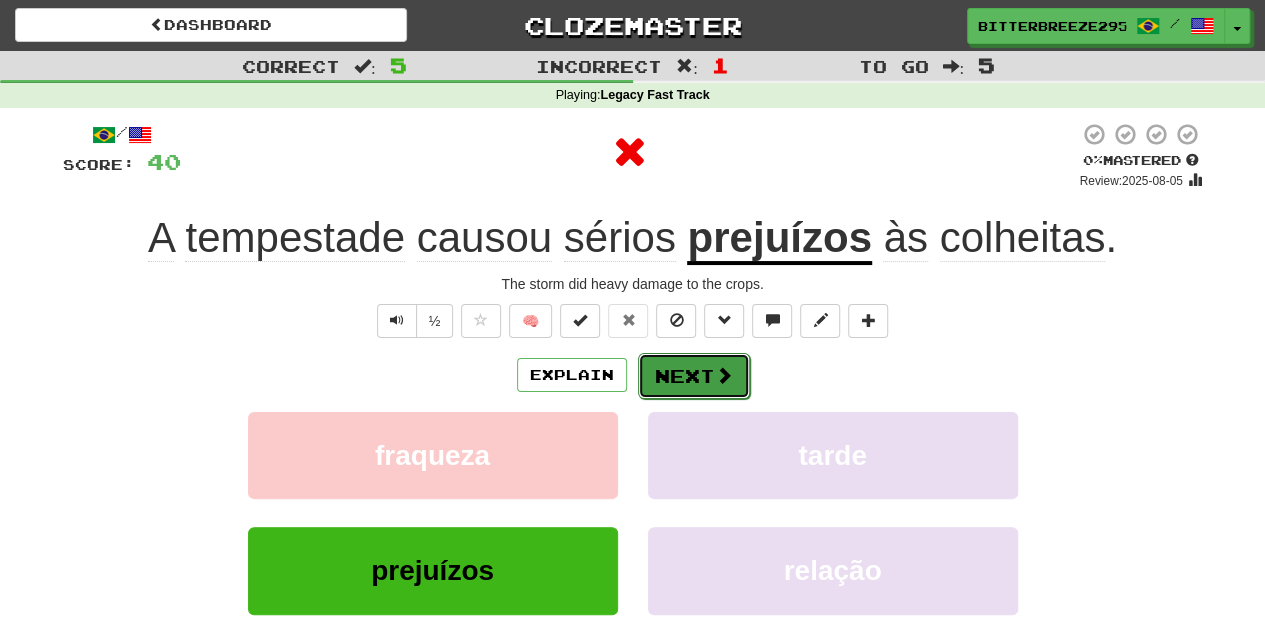 click on "Next" at bounding box center [694, 376] 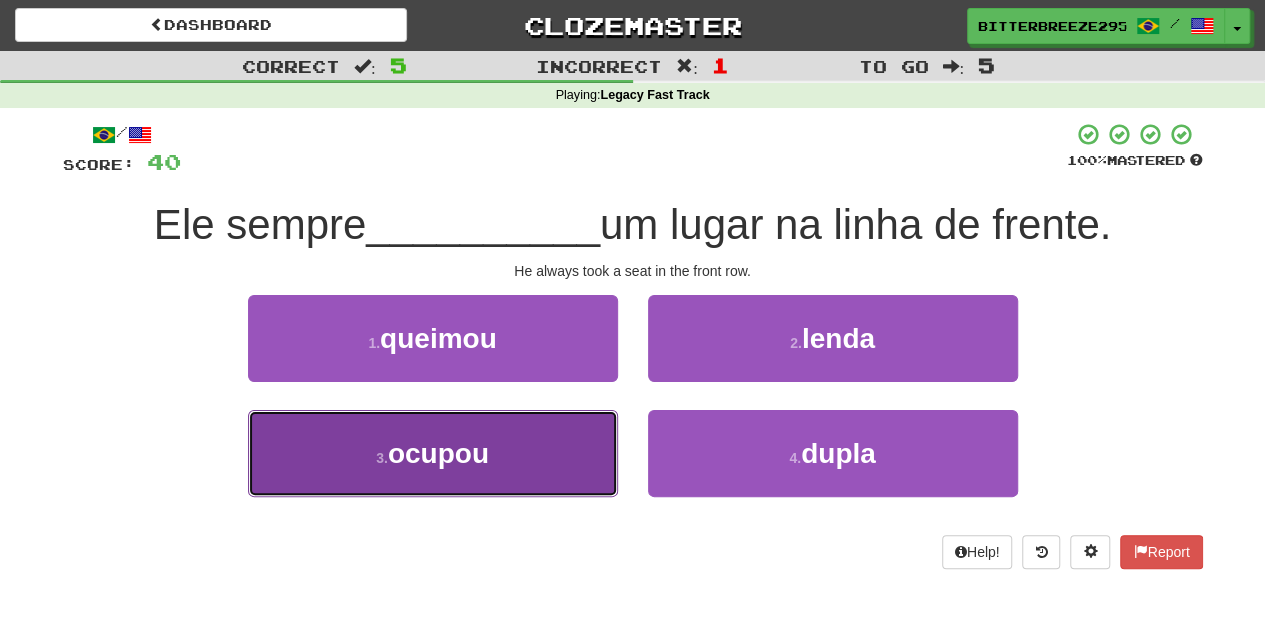 click on "3 .  ocupou" at bounding box center [433, 453] 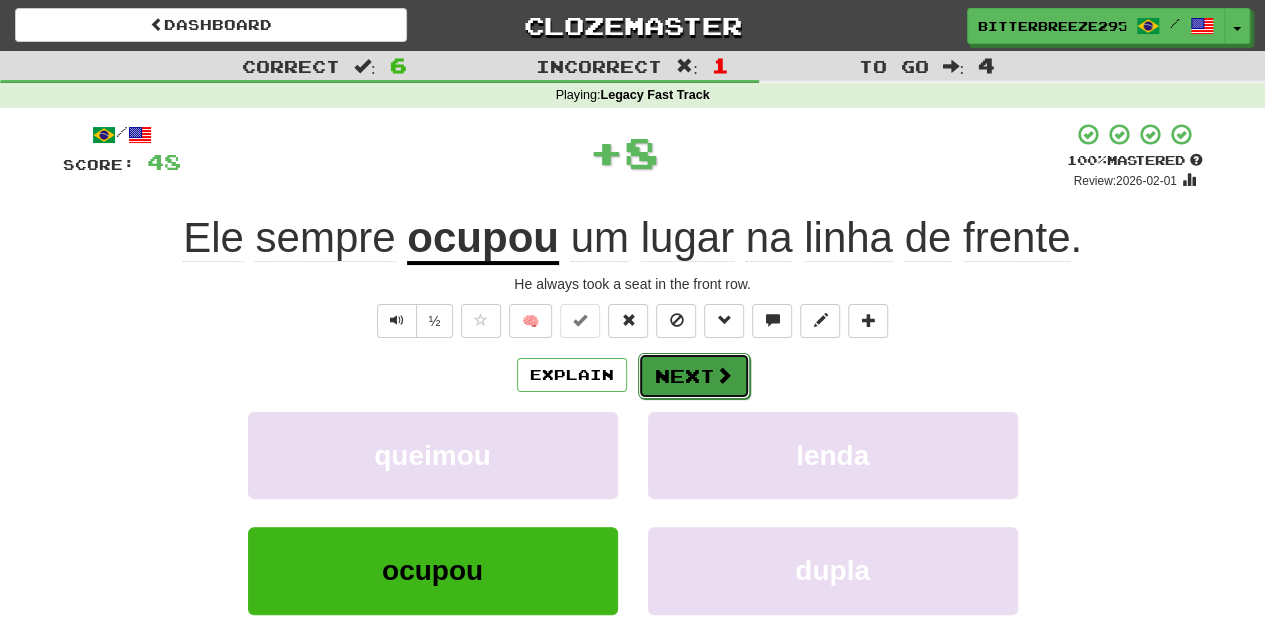 click on "Next" at bounding box center (694, 376) 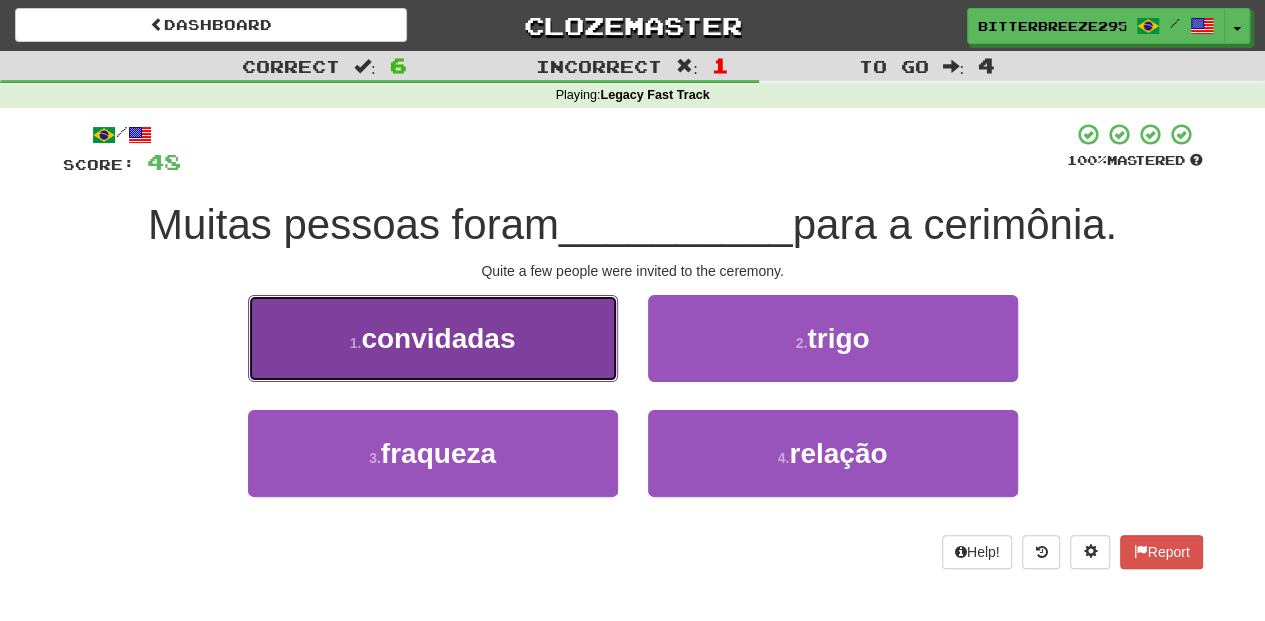 click on "1 .  convidadas" at bounding box center [433, 338] 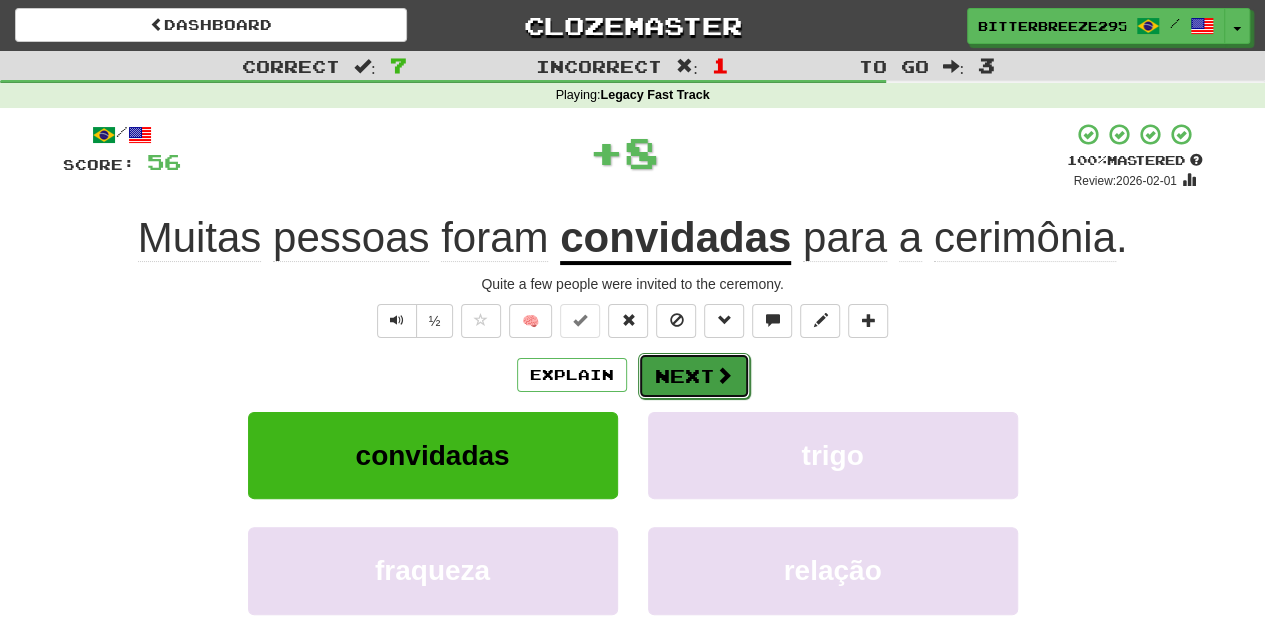 click on "Next" at bounding box center [694, 376] 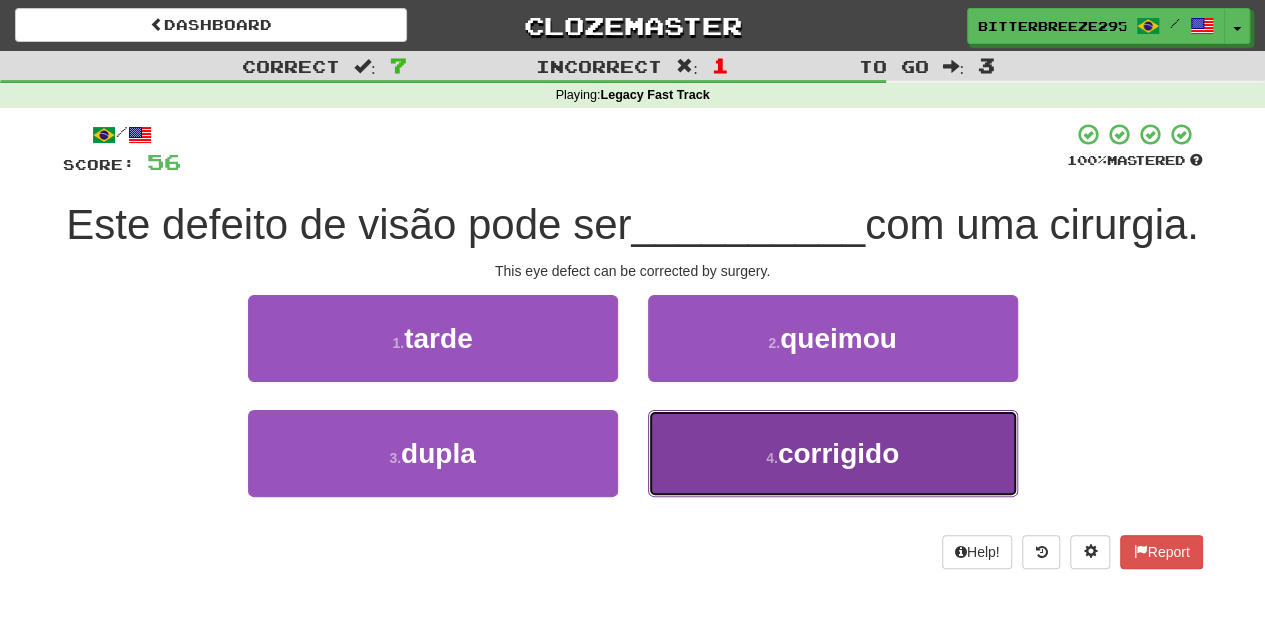 click on "4 .  corrigido" at bounding box center (833, 453) 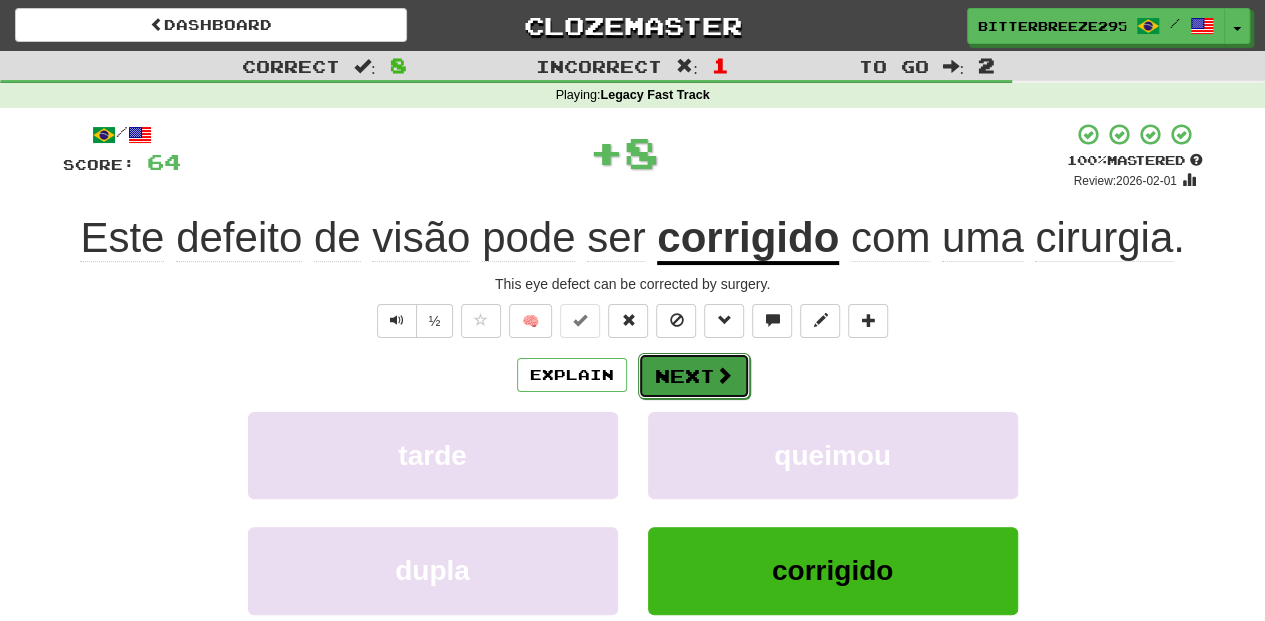 click on "Next" at bounding box center (694, 376) 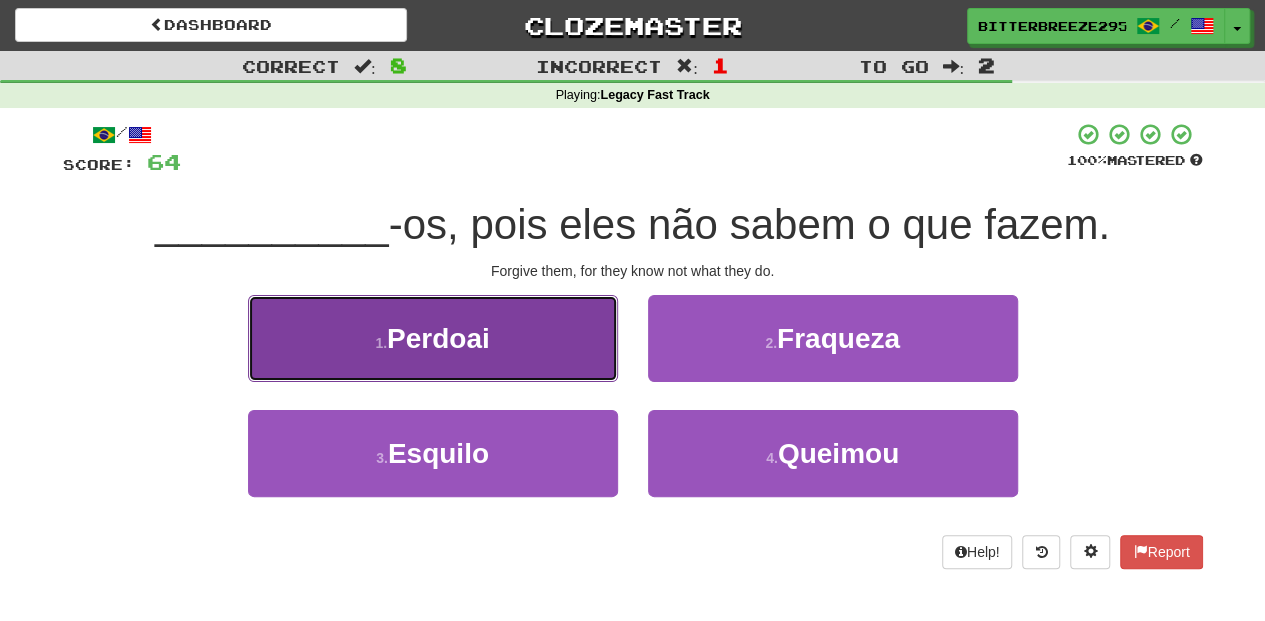 click on "1 .  Perdoai" at bounding box center (433, 338) 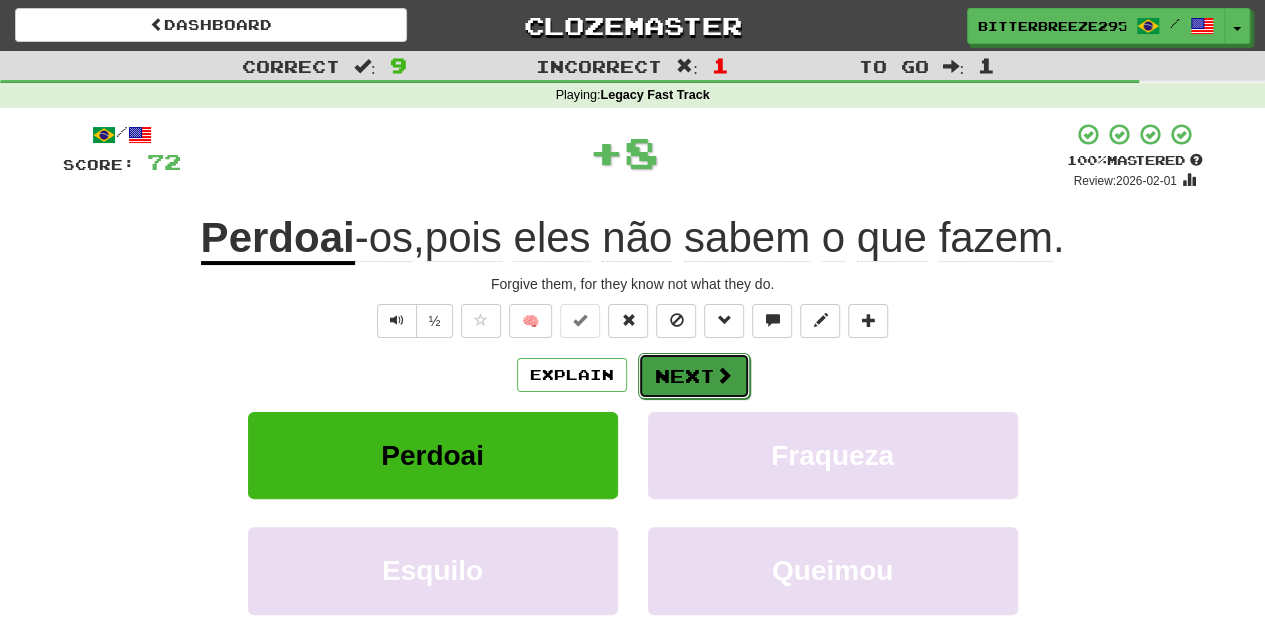 click on "Next" at bounding box center [694, 376] 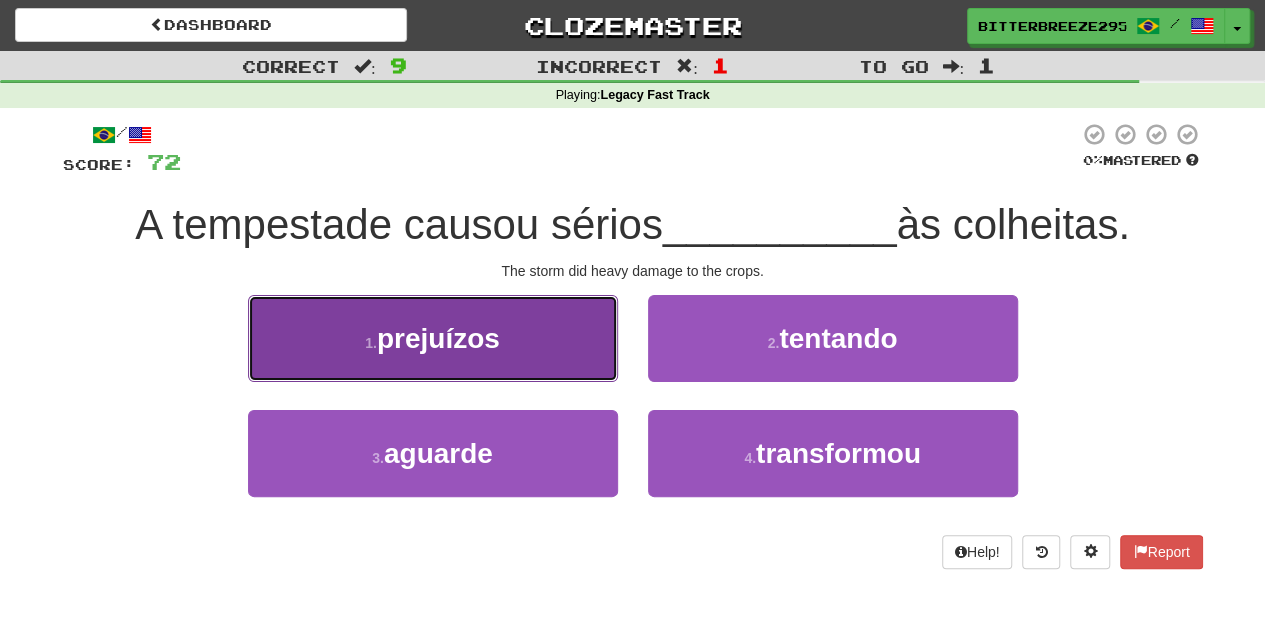 click on "1 .  prejuízos" at bounding box center [433, 338] 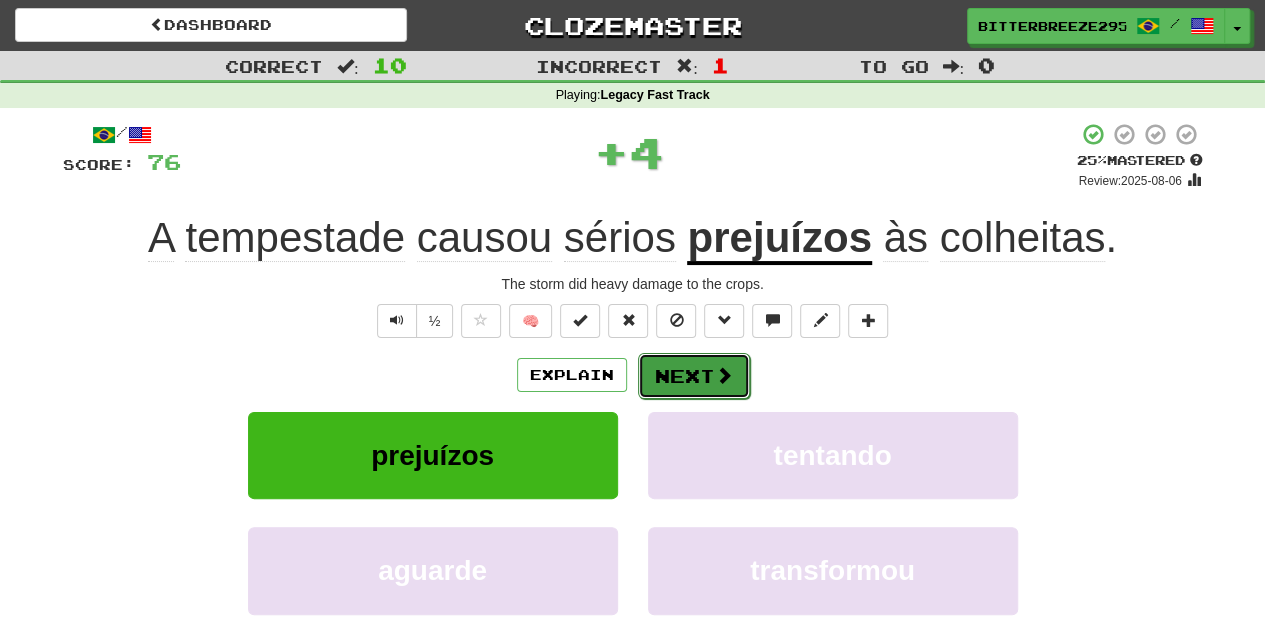click on "Next" at bounding box center (694, 376) 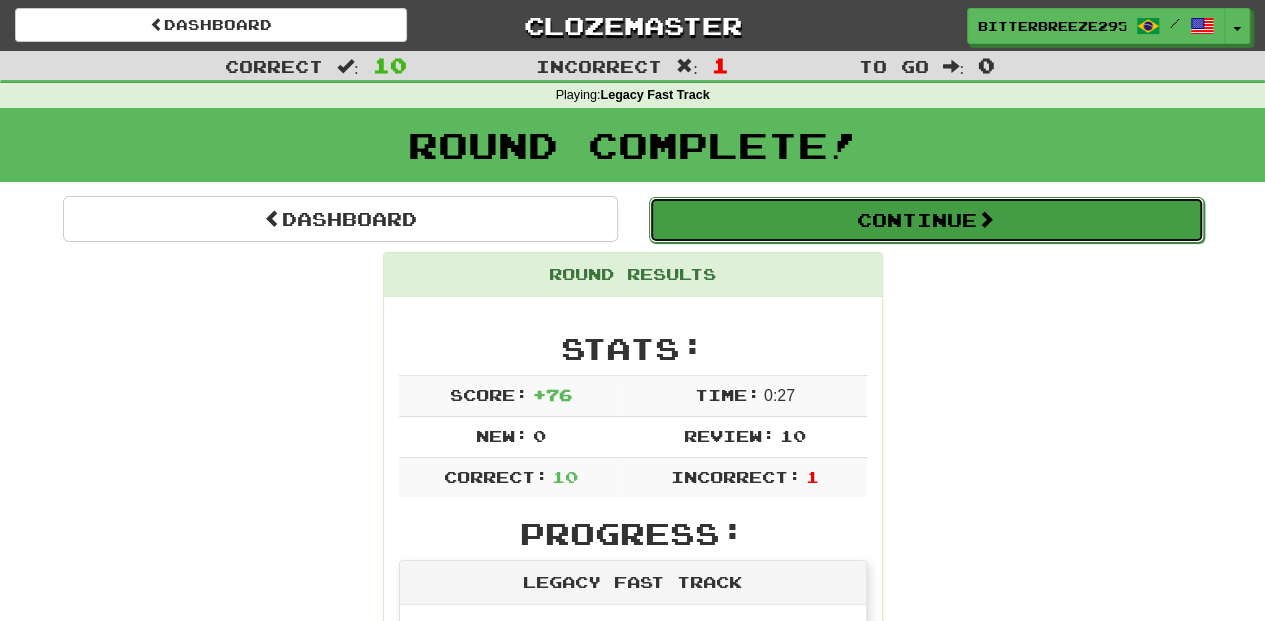 click on "Continue" at bounding box center [926, 220] 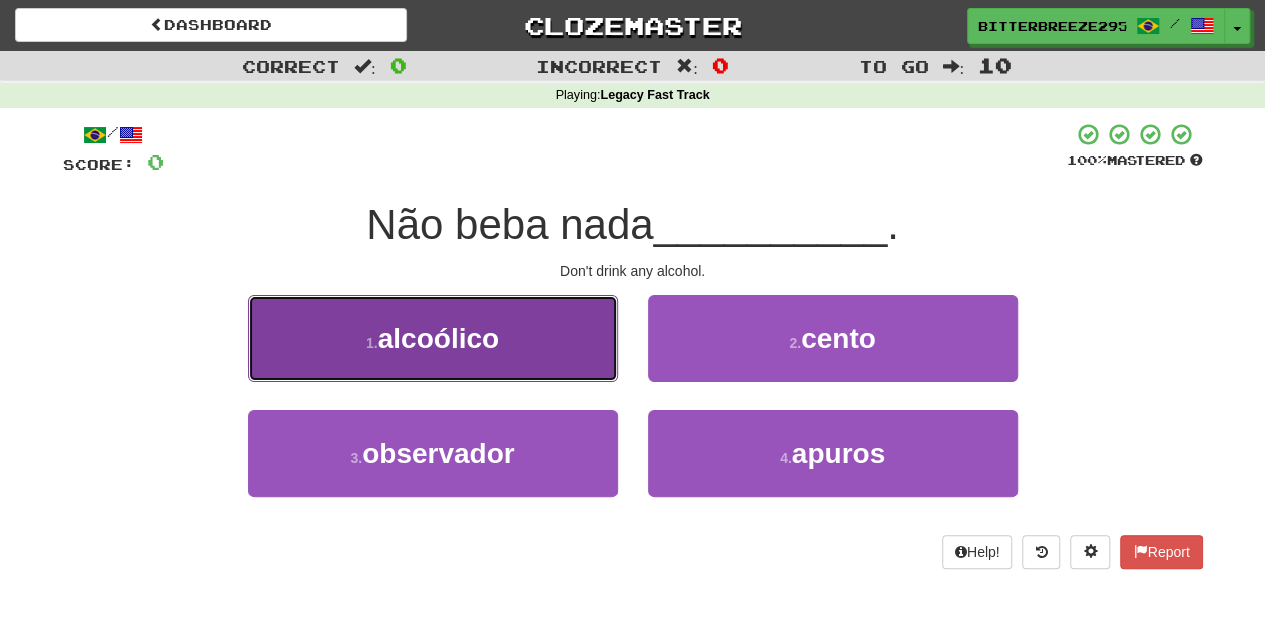 click on "1 .  alcoólico" at bounding box center (433, 338) 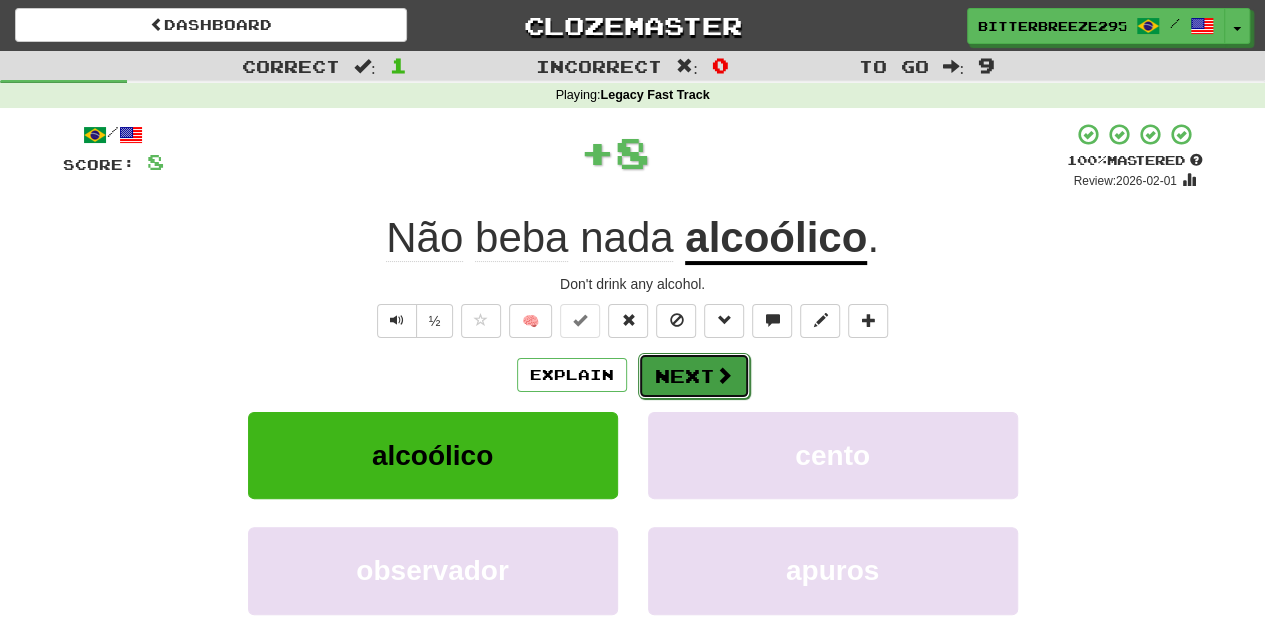 click on "Next" at bounding box center (694, 376) 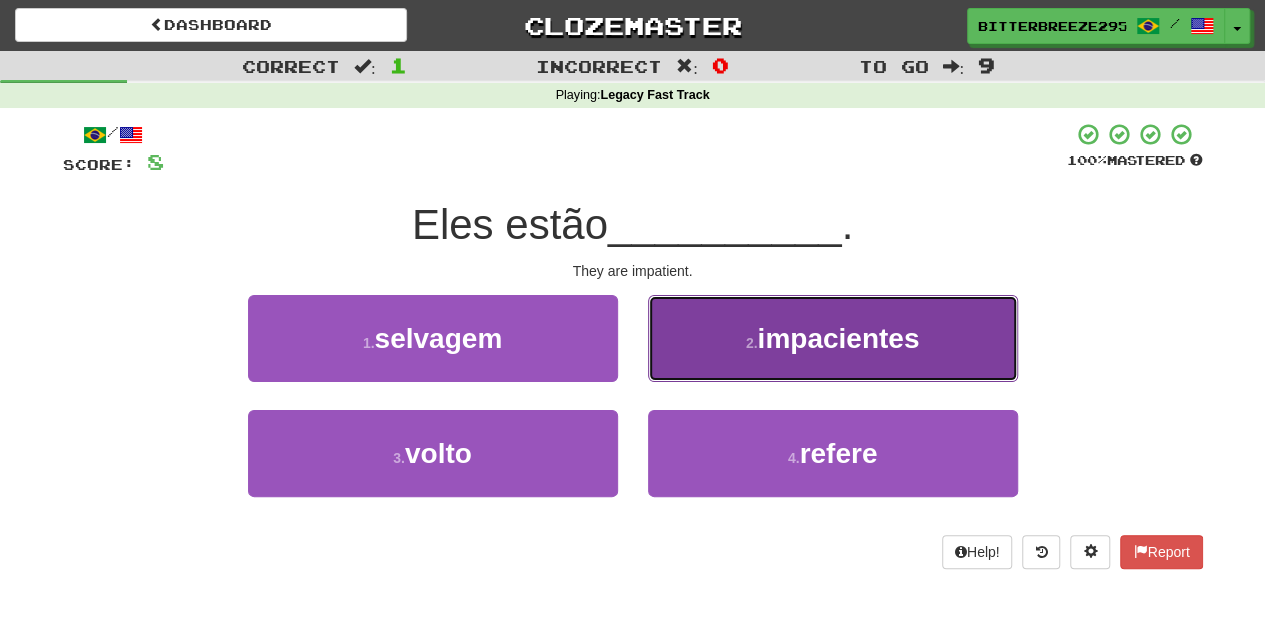 click on "2 .  impacientes" at bounding box center [833, 338] 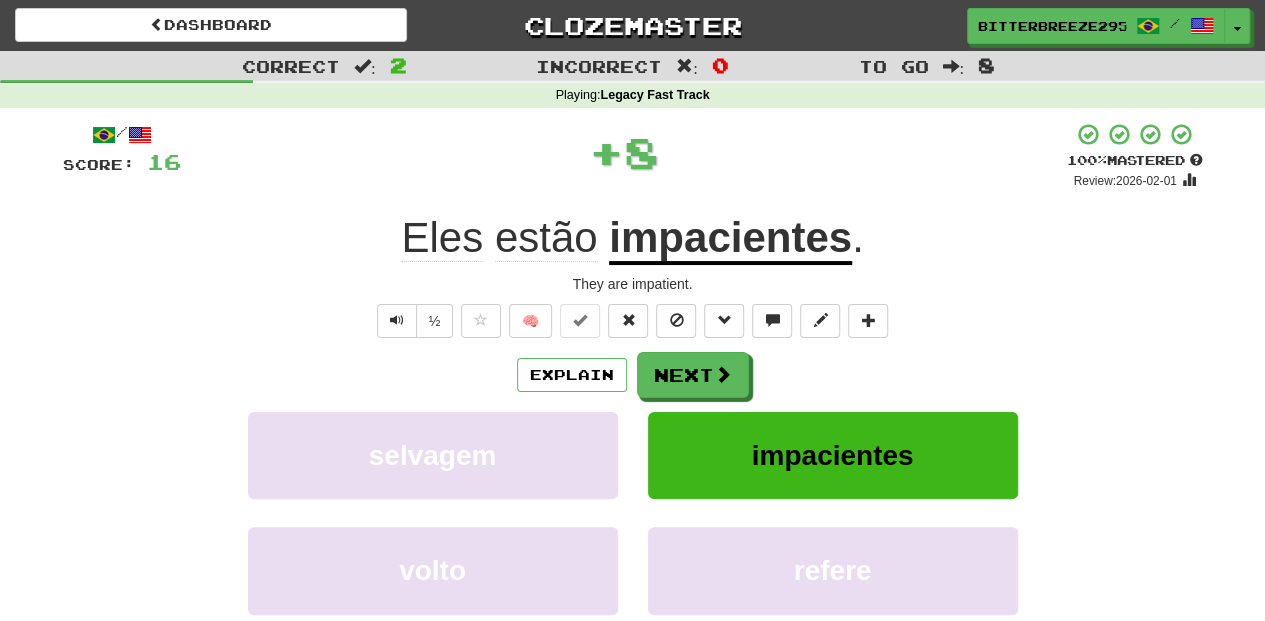 click on "Next" at bounding box center (693, 375) 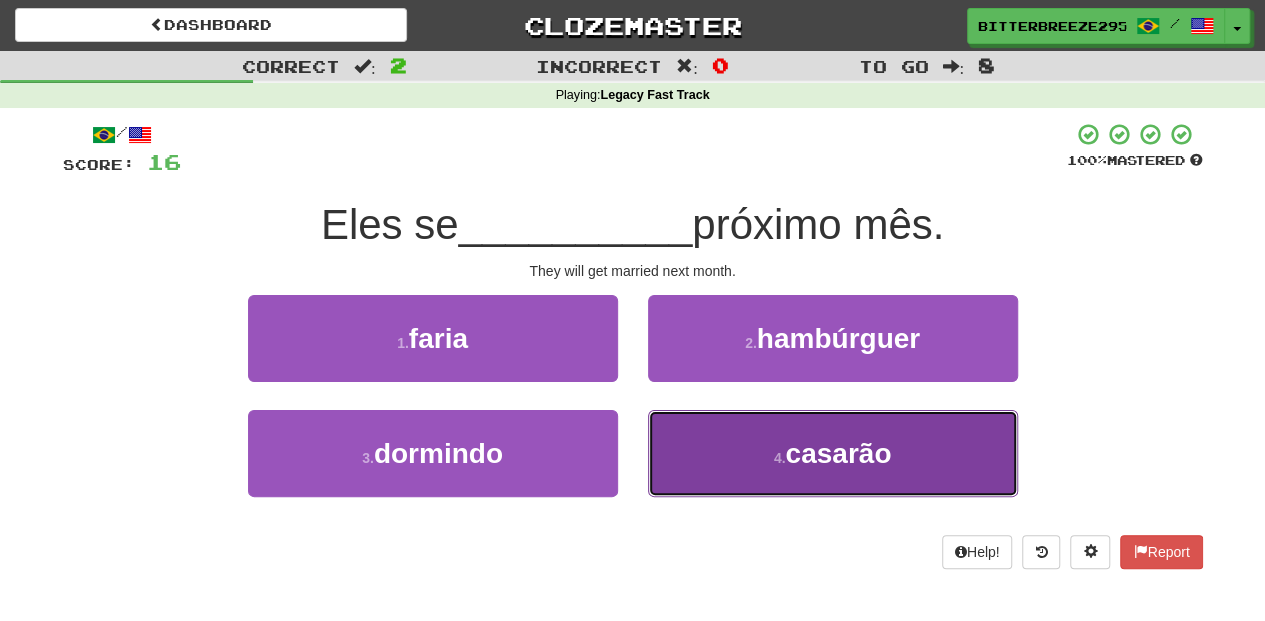 click on "4 .  casarão" at bounding box center (833, 453) 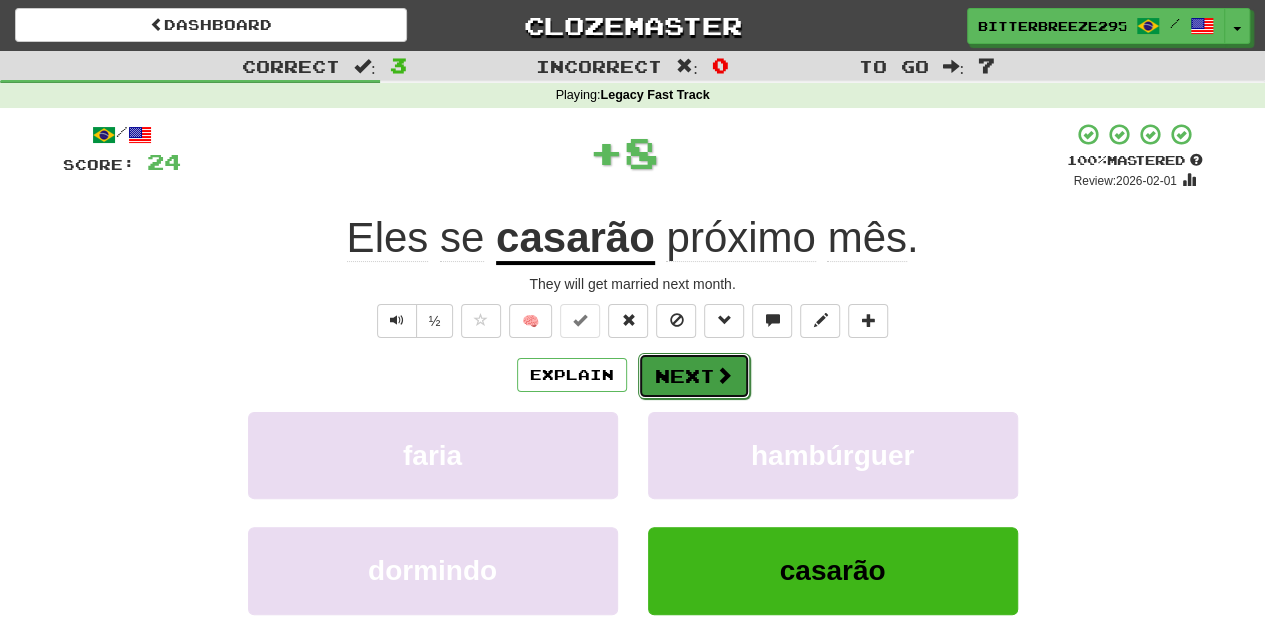 click on "Next" at bounding box center [694, 376] 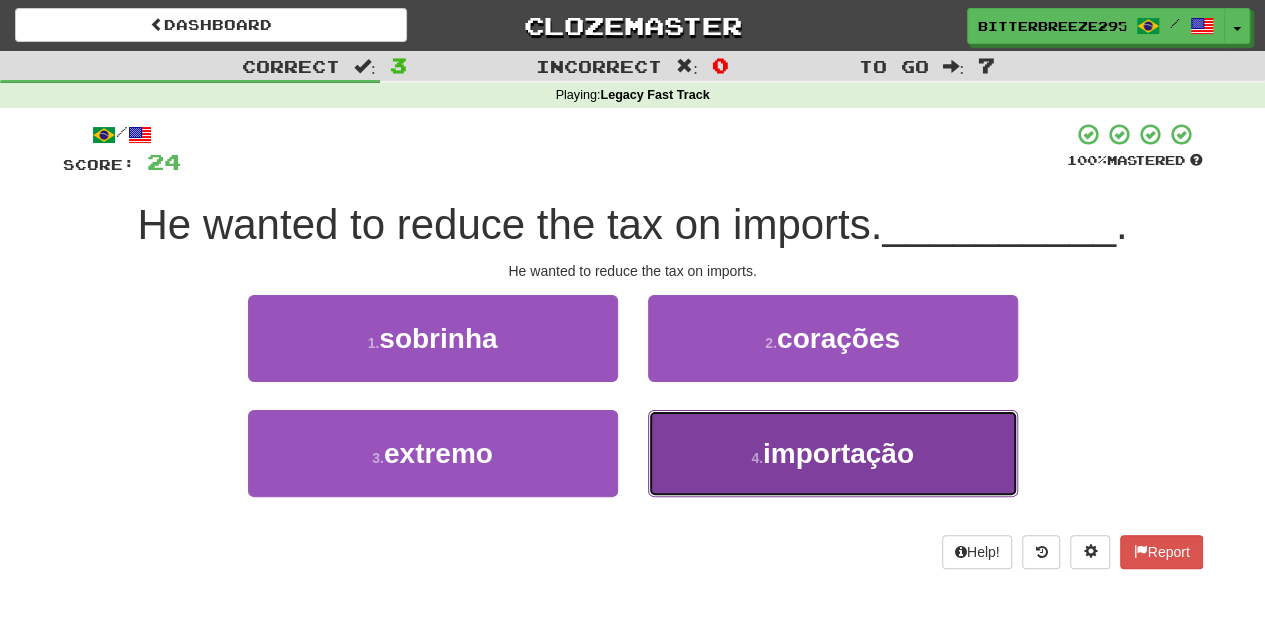 click on "4 .  importação" at bounding box center (833, 453) 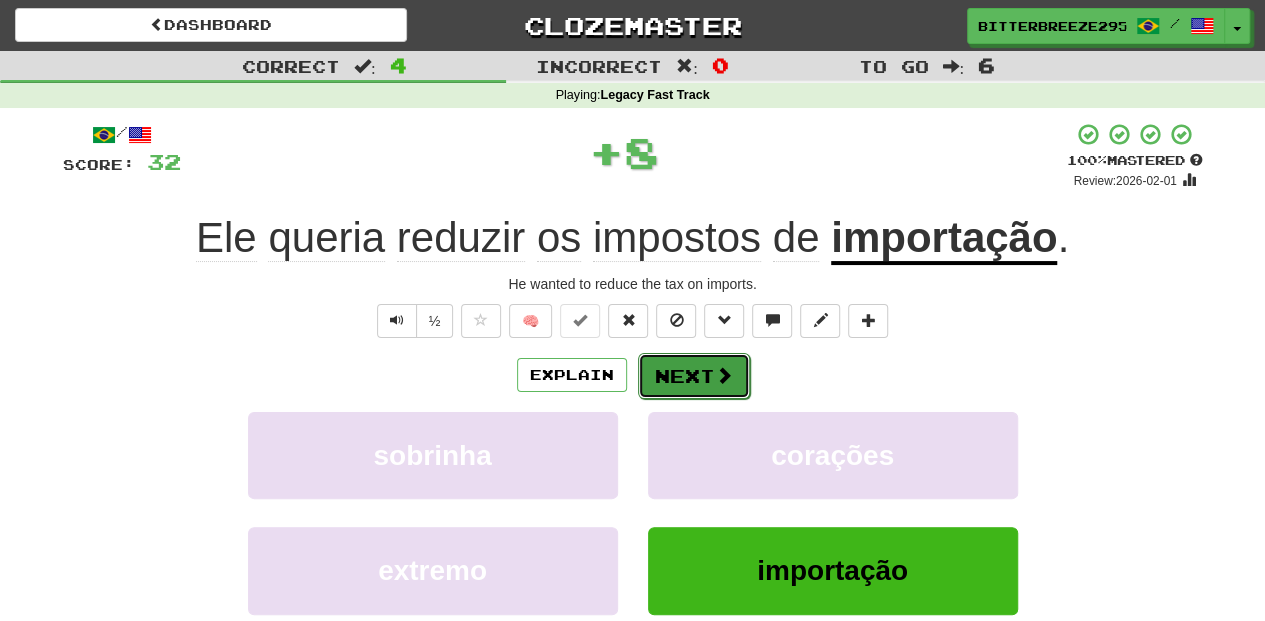 click on "Next" at bounding box center [694, 376] 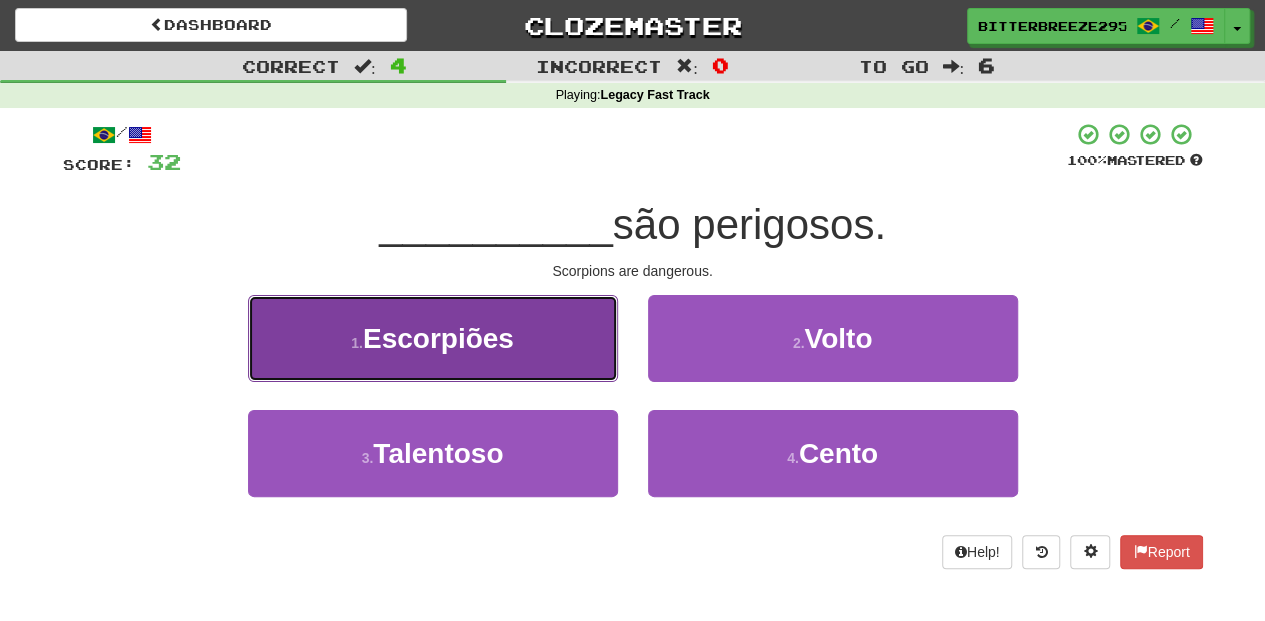 click on "1 .  Escorpiões" at bounding box center (433, 338) 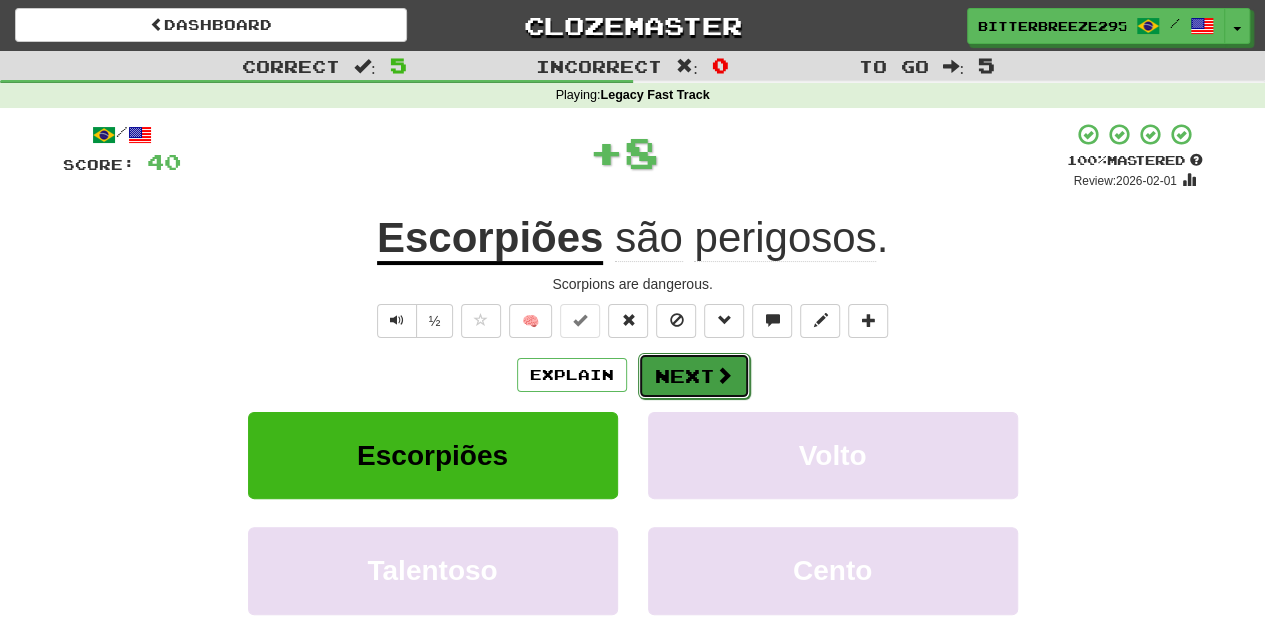 click on "Next" at bounding box center [694, 376] 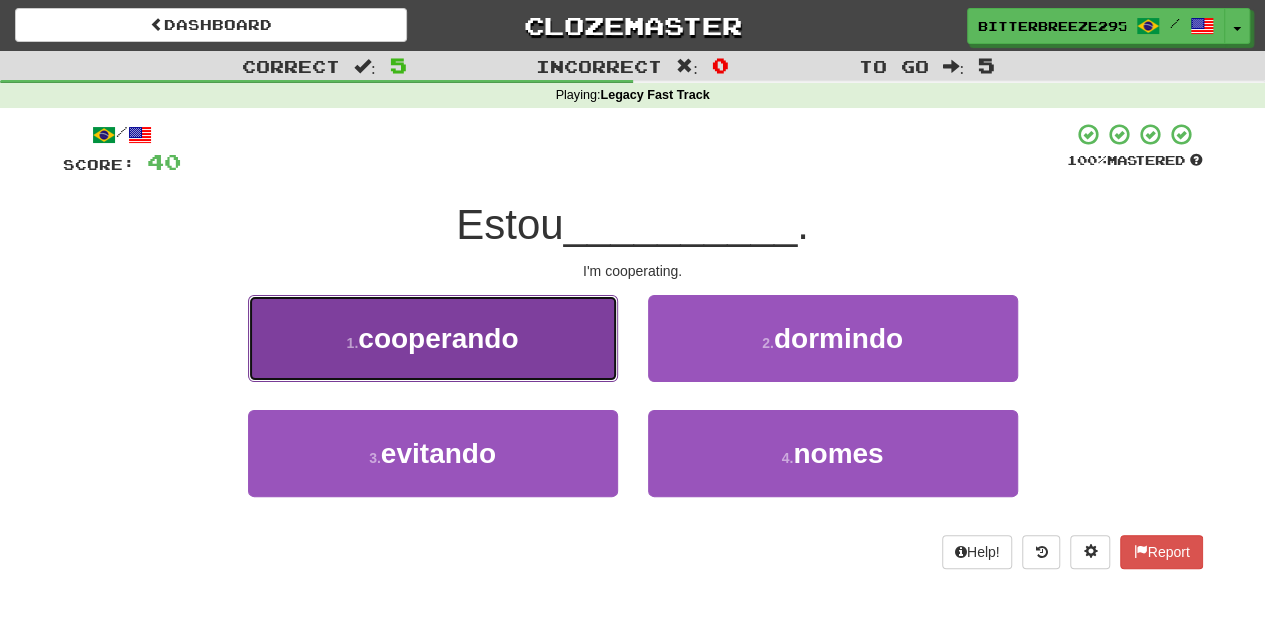 click on "1 .  cooperando" at bounding box center (433, 338) 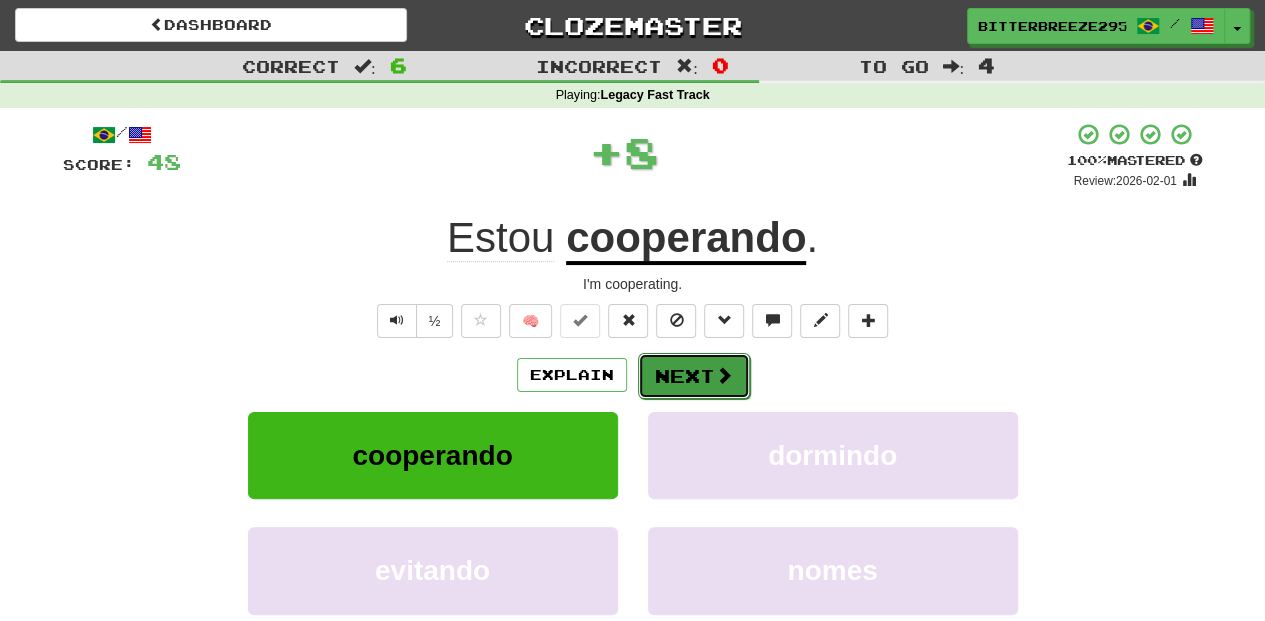 click on "Next" at bounding box center [694, 376] 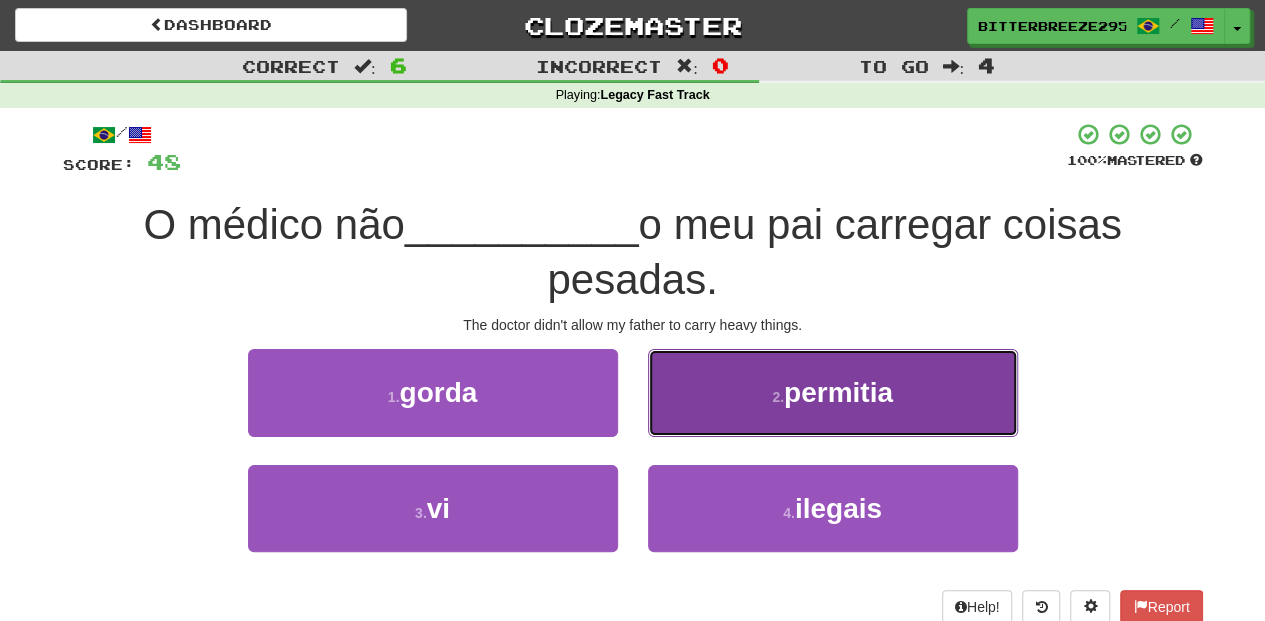 click on "2 .  permitia" at bounding box center [833, 392] 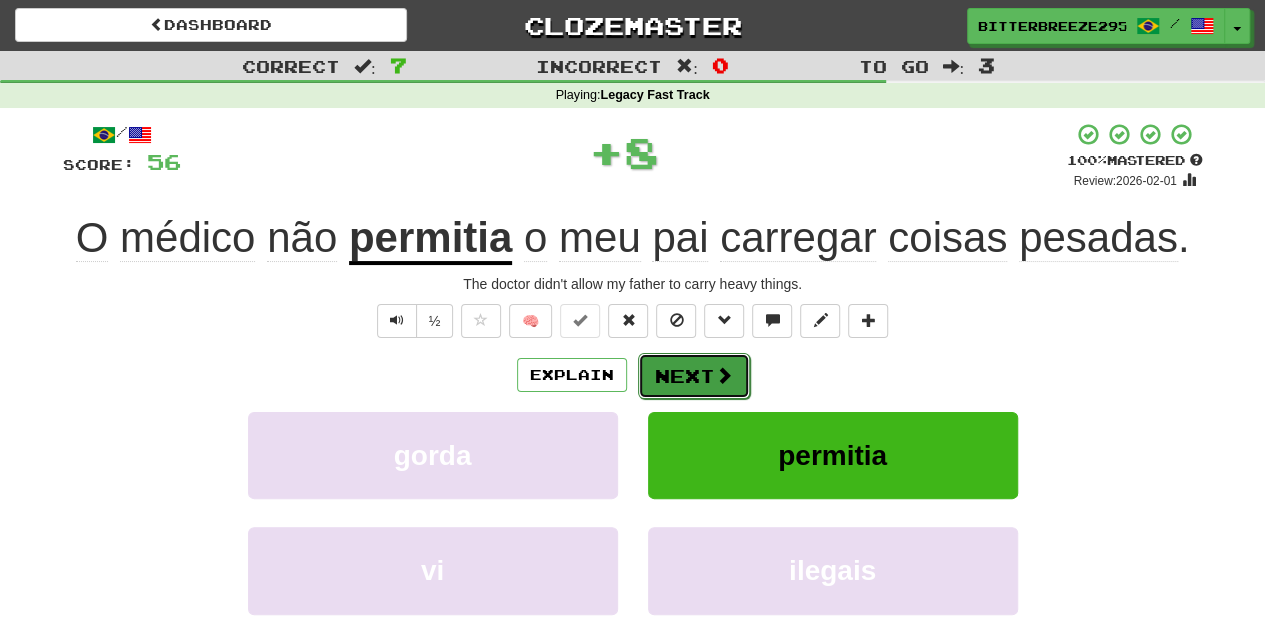 click on "Next" at bounding box center [694, 376] 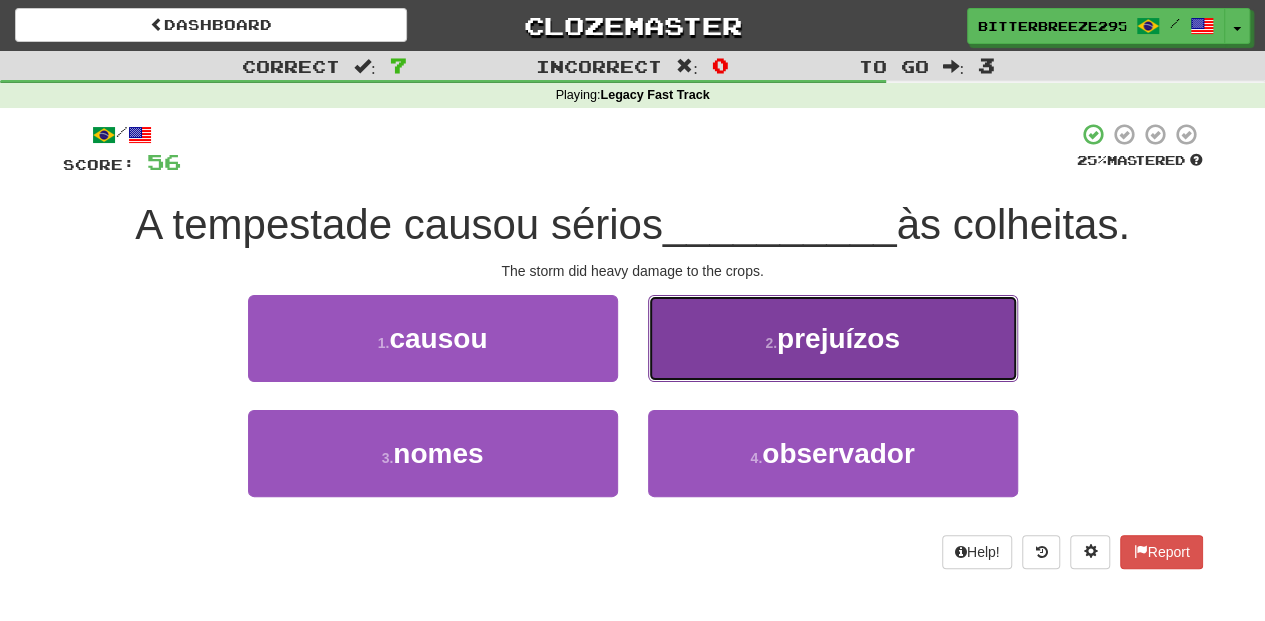 click on "2 .  prejuízos" at bounding box center [833, 338] 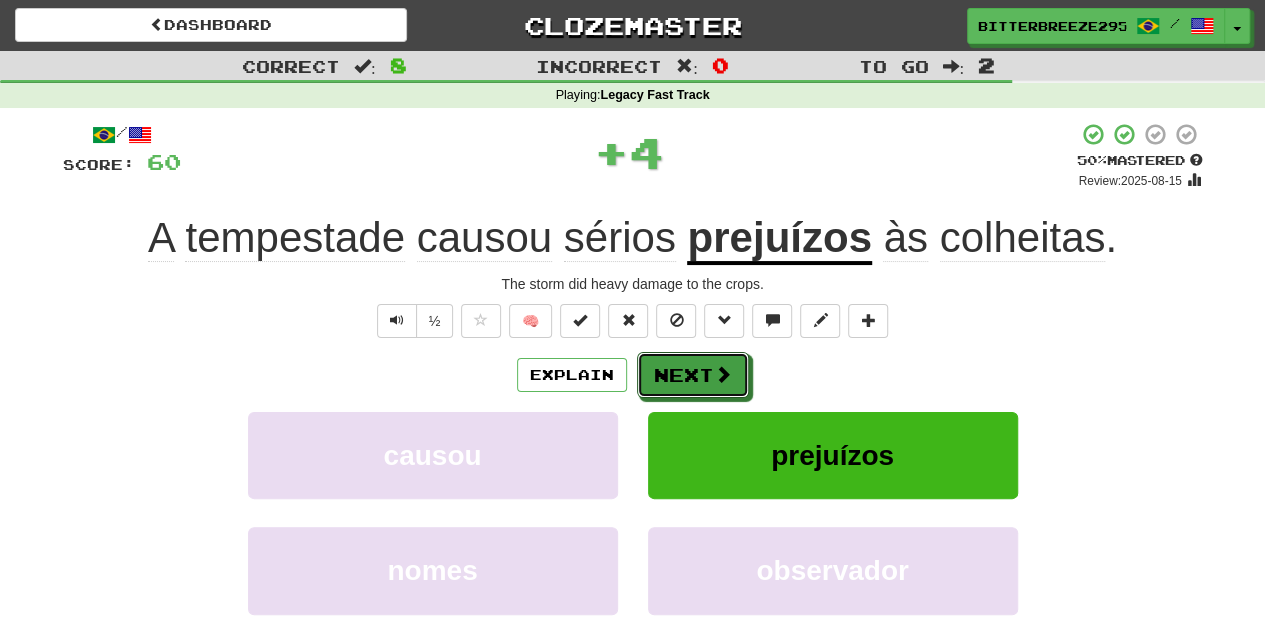 click on "Next" at bounding box center [693, 375] 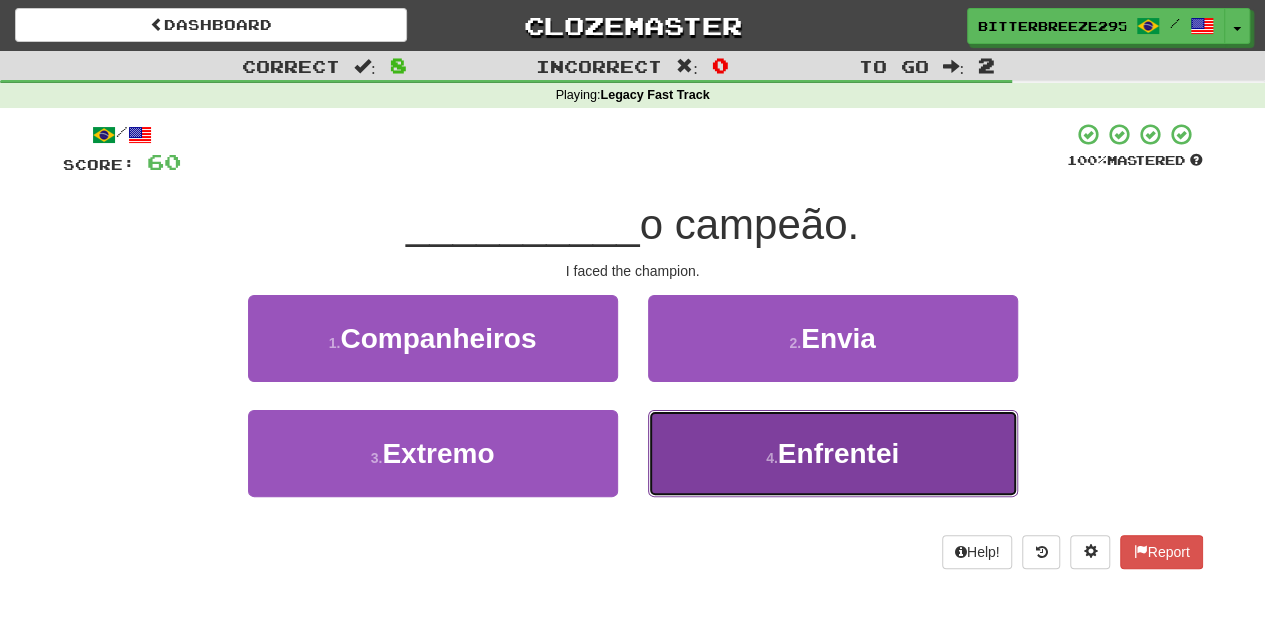 click on "4 .  Enfrentei" at bounding box center (833, 453) 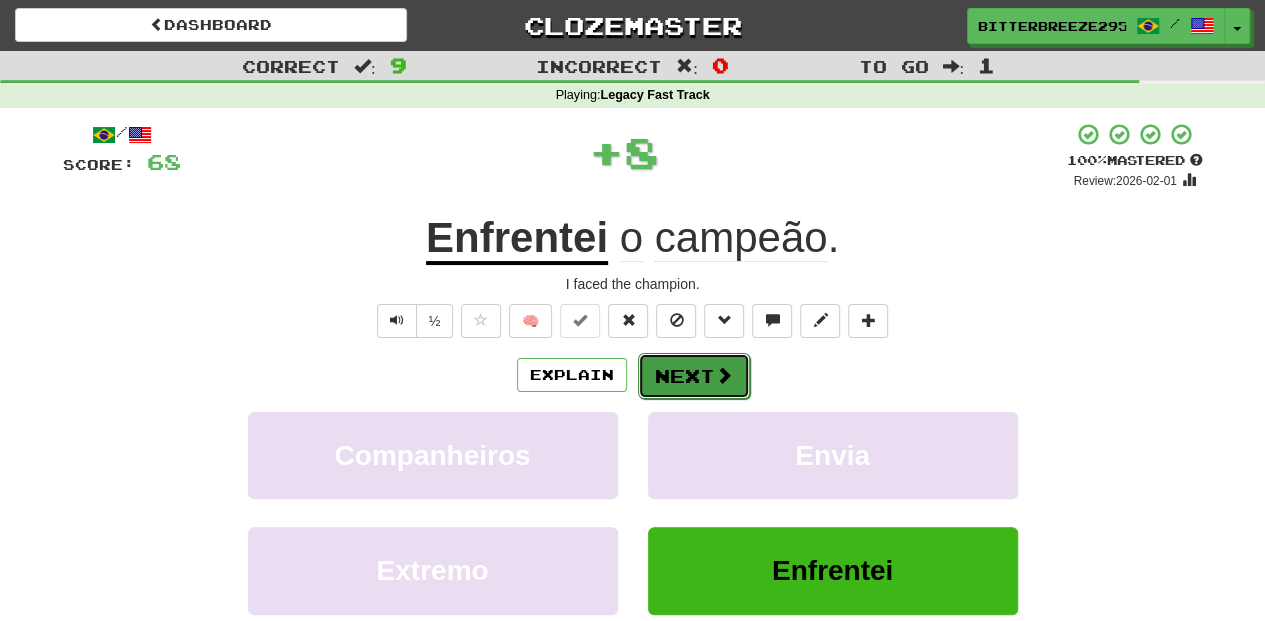 click on "Next" at bounding box center (694, 376) 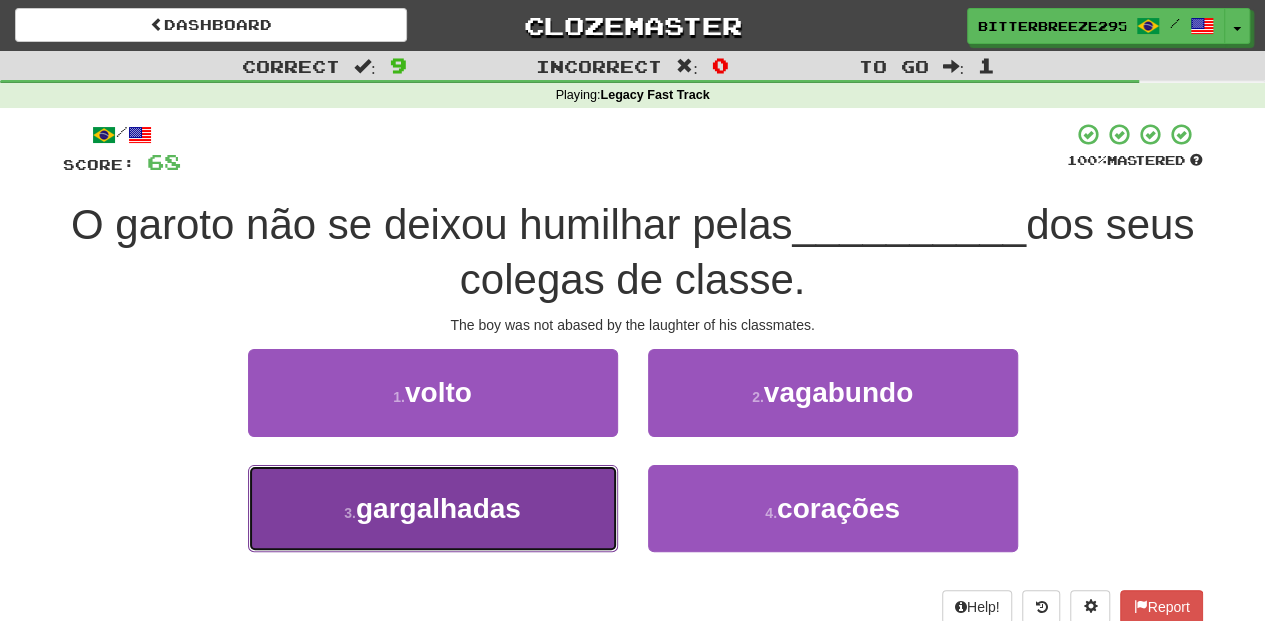 click on "3 .  gargalhadas" at bounding box center (433, 508) 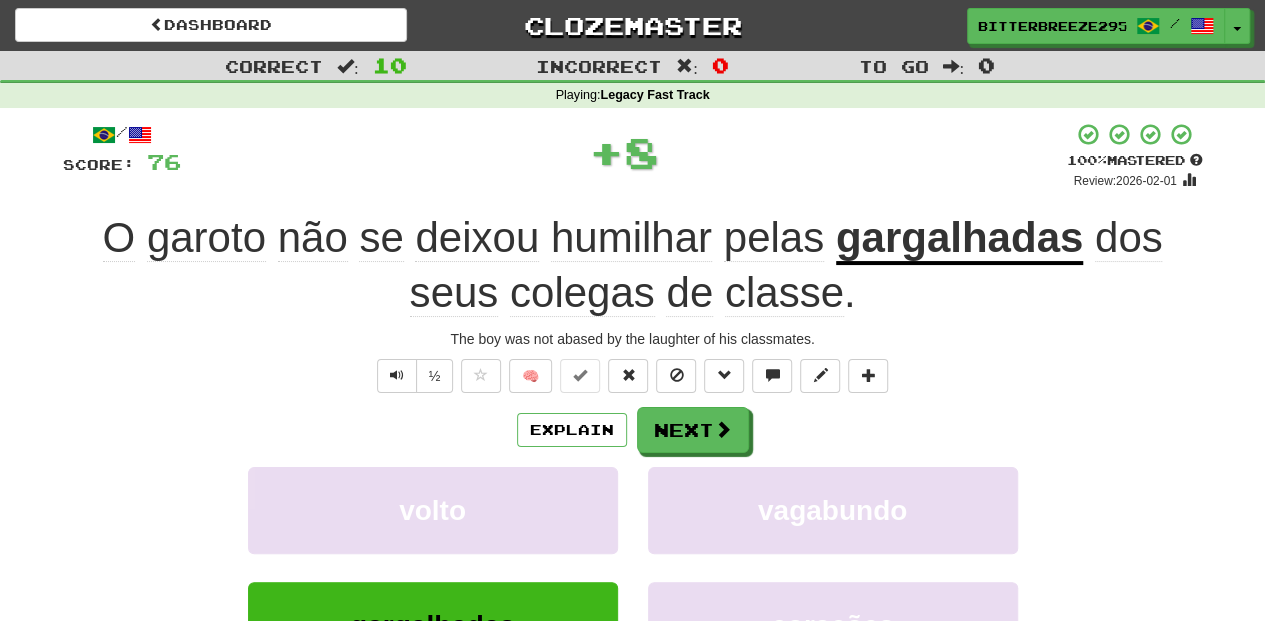 click on "/  Score:   76 + 8 100 %  Mastered Review:  2026-02-01 O   garoto   não   se   deixou   humilhar   pelas   gargalhadas   dos   seus   colegas   de   classe . The boy was not abased by the laughter of his classmates. ½ 🧠 Explain Next volto vagabundo gargalhadas corações Learn more: volto vagabundo gargalhadas corações  Help!  Report Sentence Source" at bounding box center [633, 462] 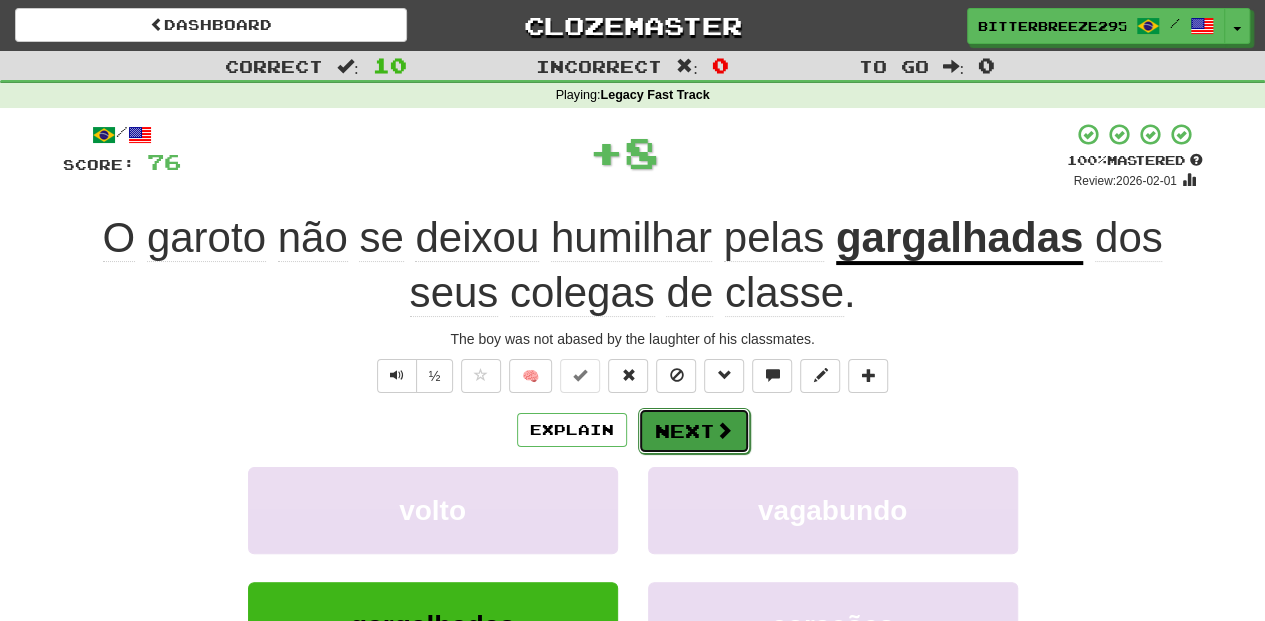 click on "Next" at bounding box center (694, 431) 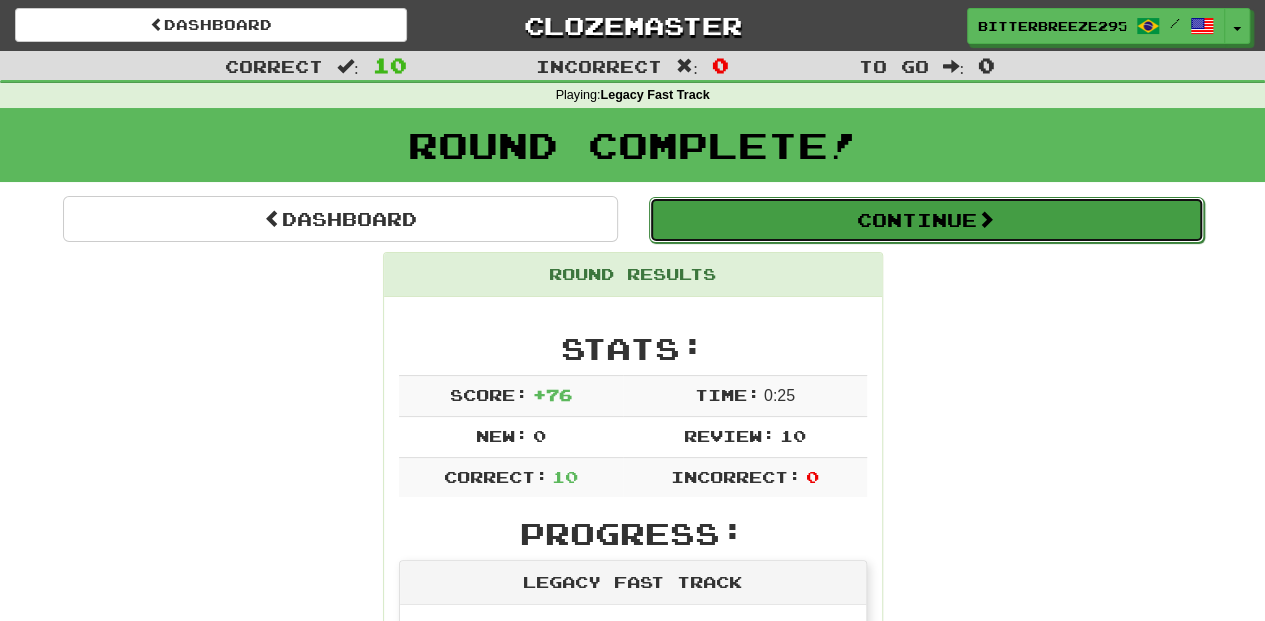 click on "Continue" at bounding box center [926, 220] 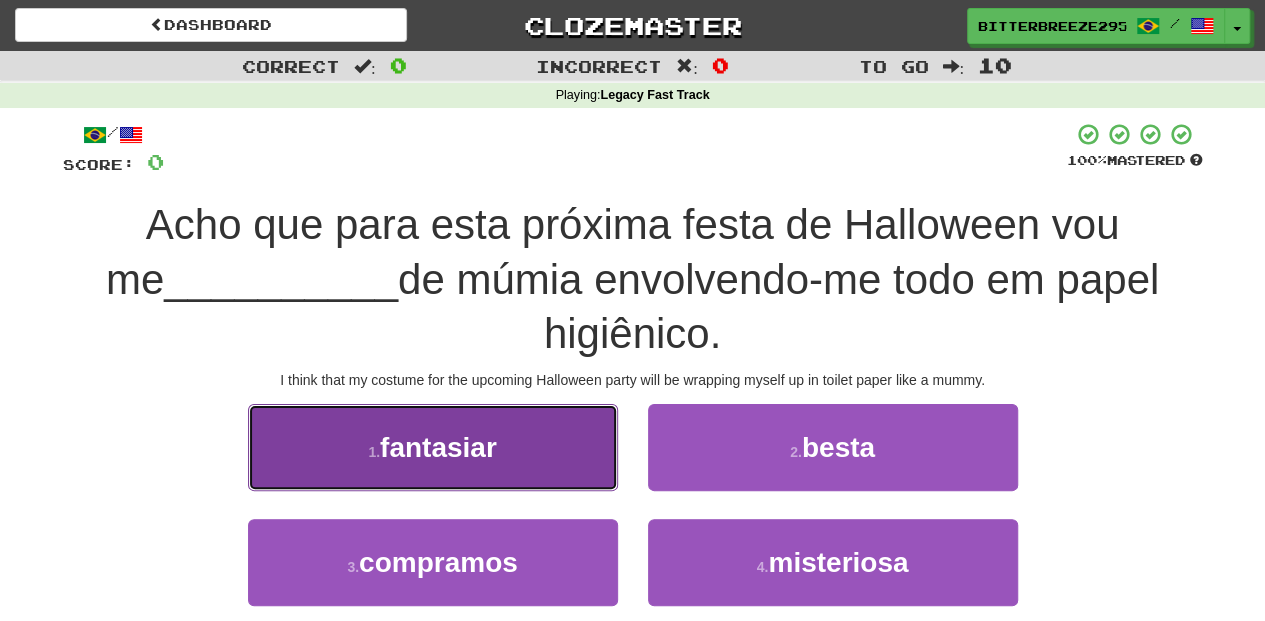 click on "1 .  fantasiar" at bounding box center (433, 447) 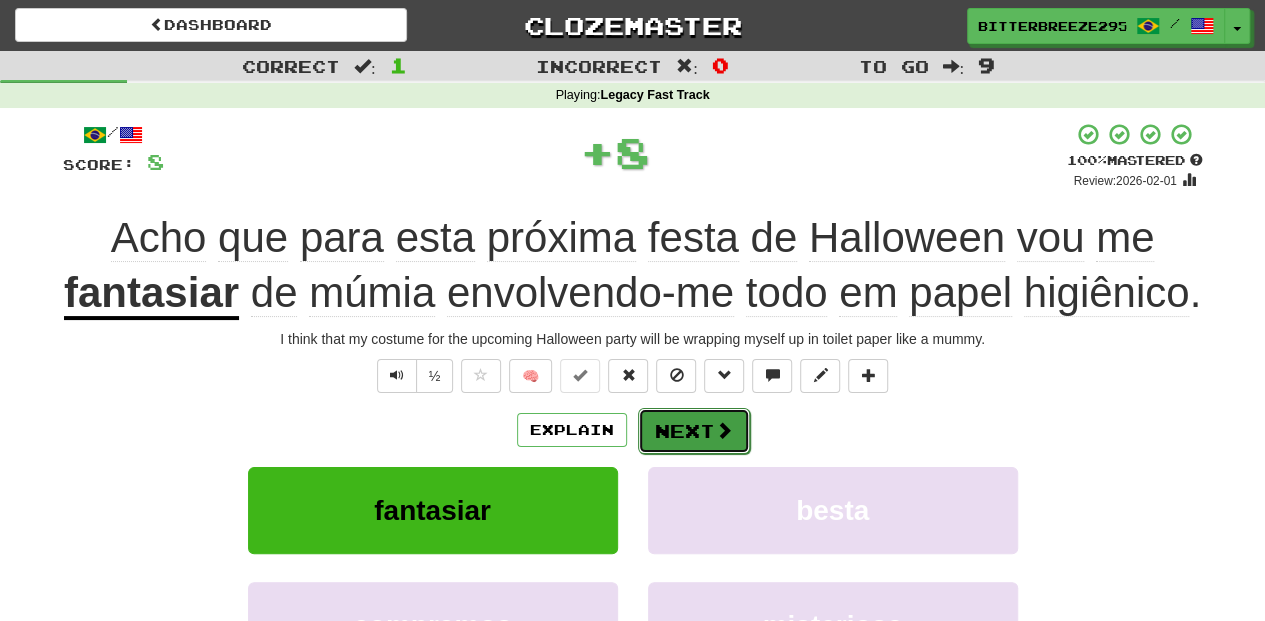 click on "Next" at bounding box center [694, 431] 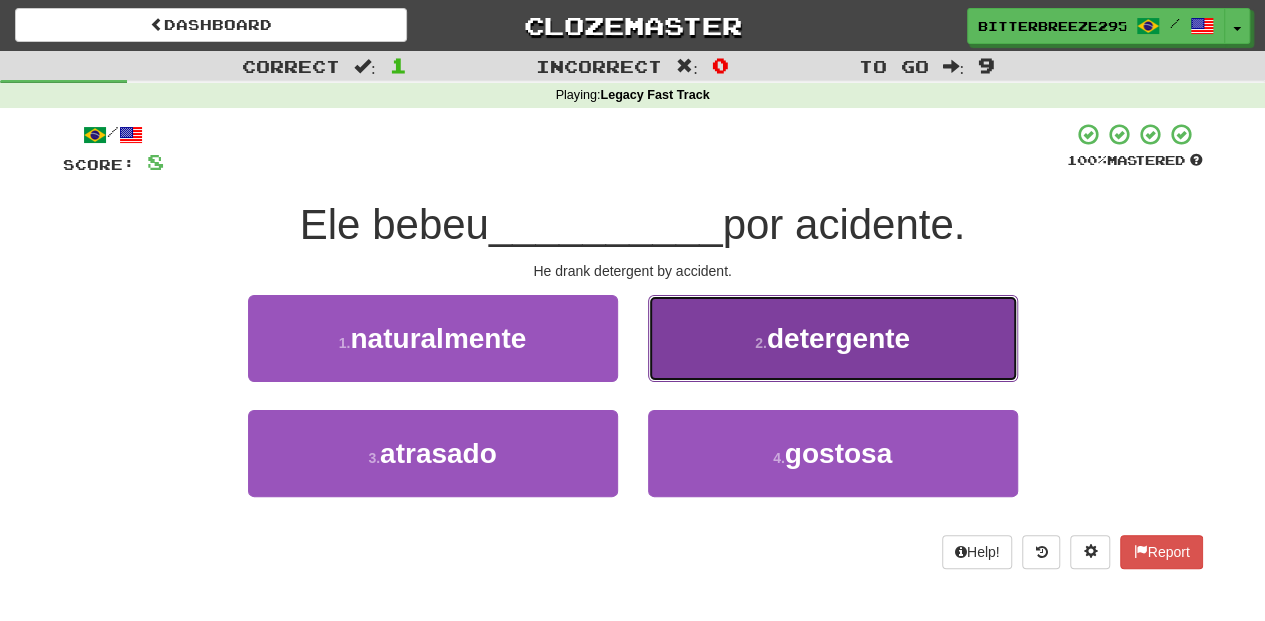 click on "2 .  detergente" at bounding box center (833, 338) 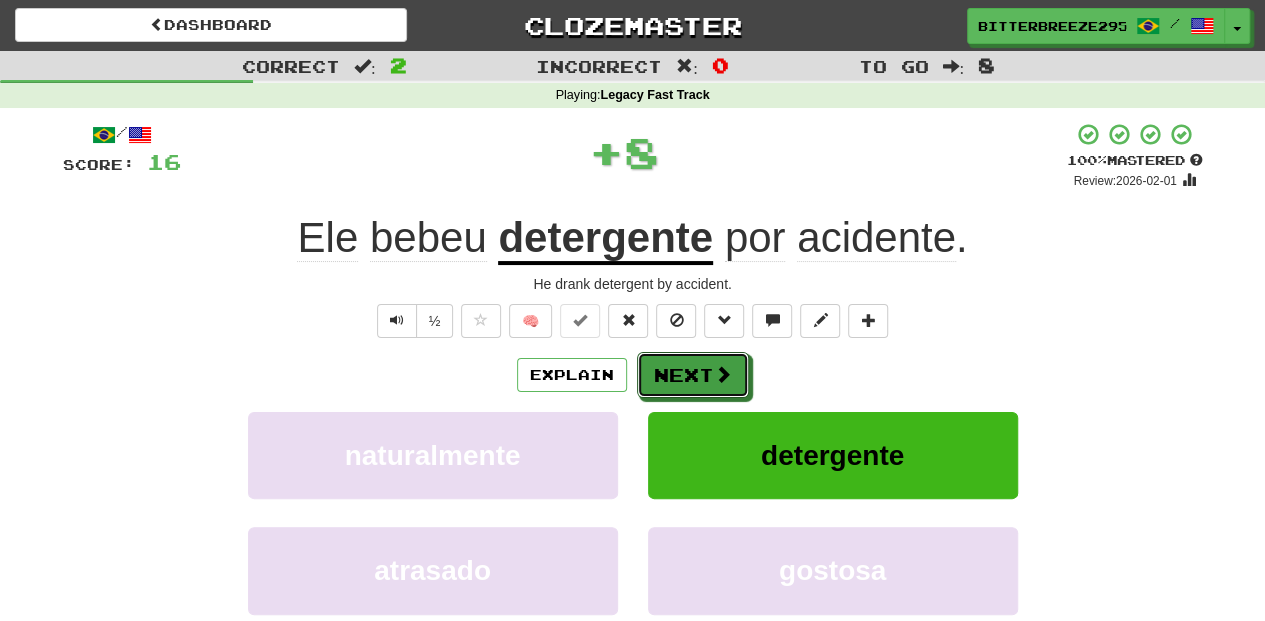 click on "Next" at bounding box center (693, 375) 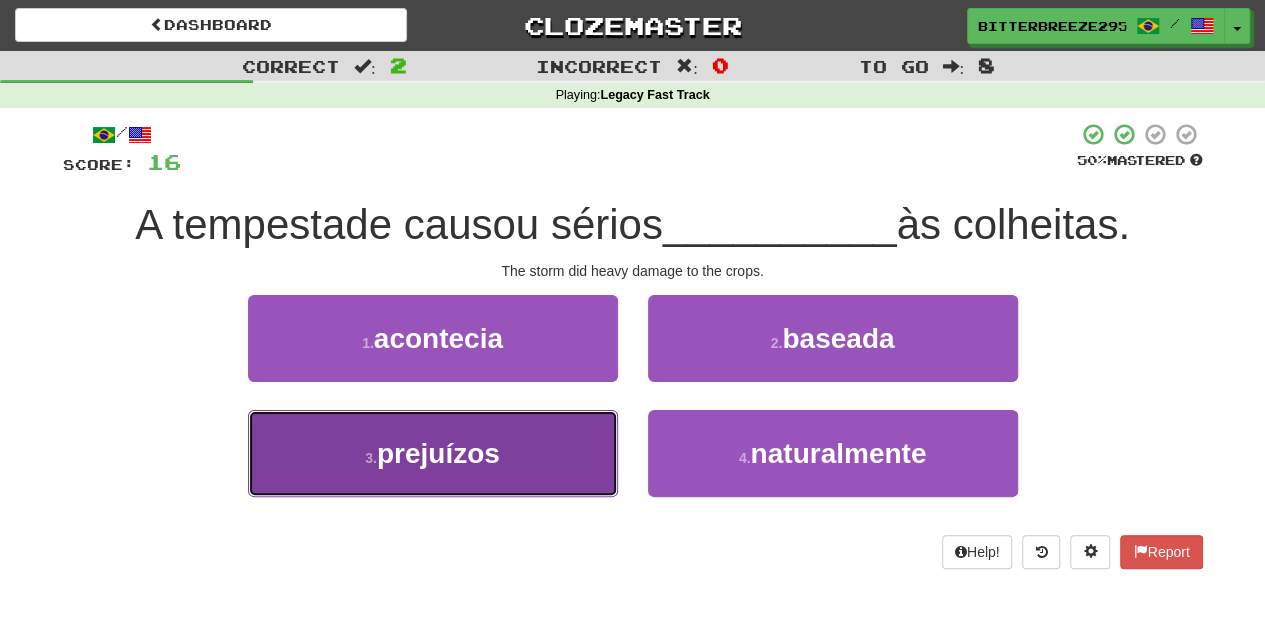 click on "3 .  prejuízos" at bounding box center [433, 453] 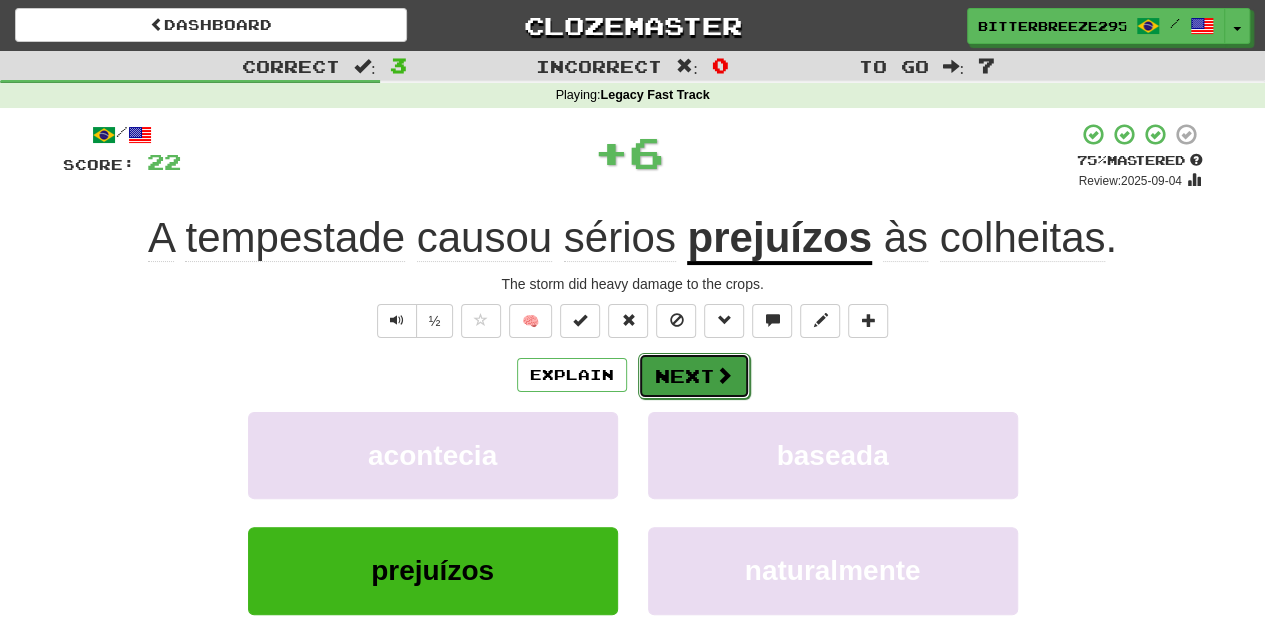 click on "Next" at bounding box center (694, 376) 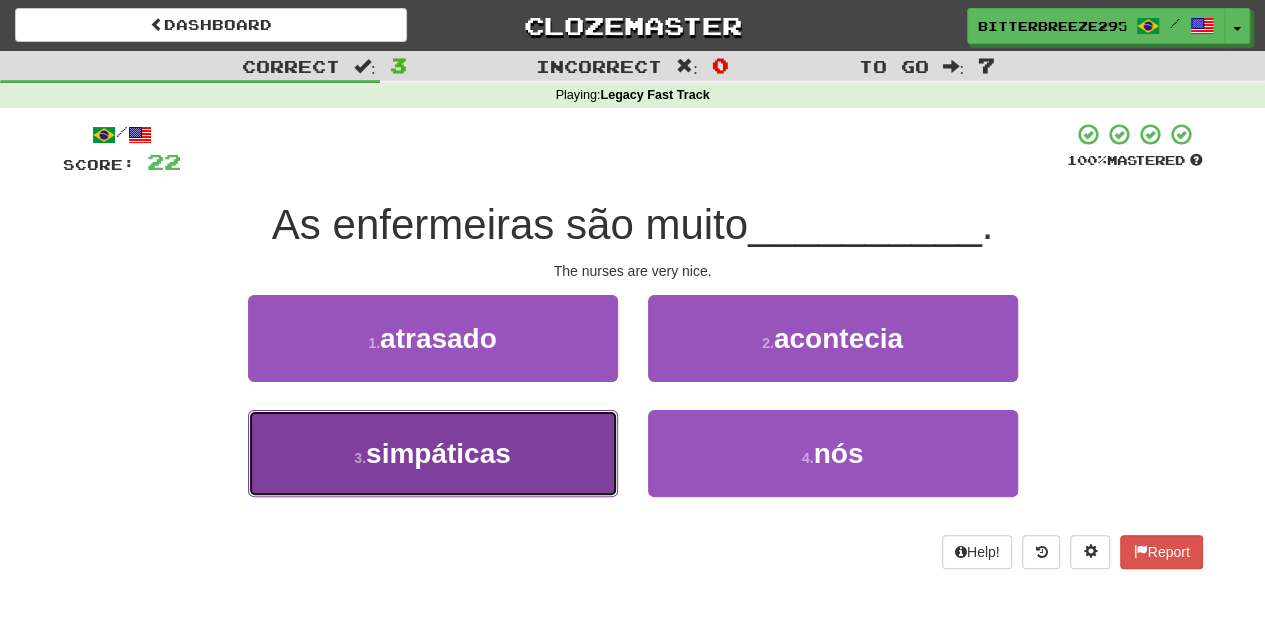 click on "3 .  simpáticas" at bounding box center (433, 453) 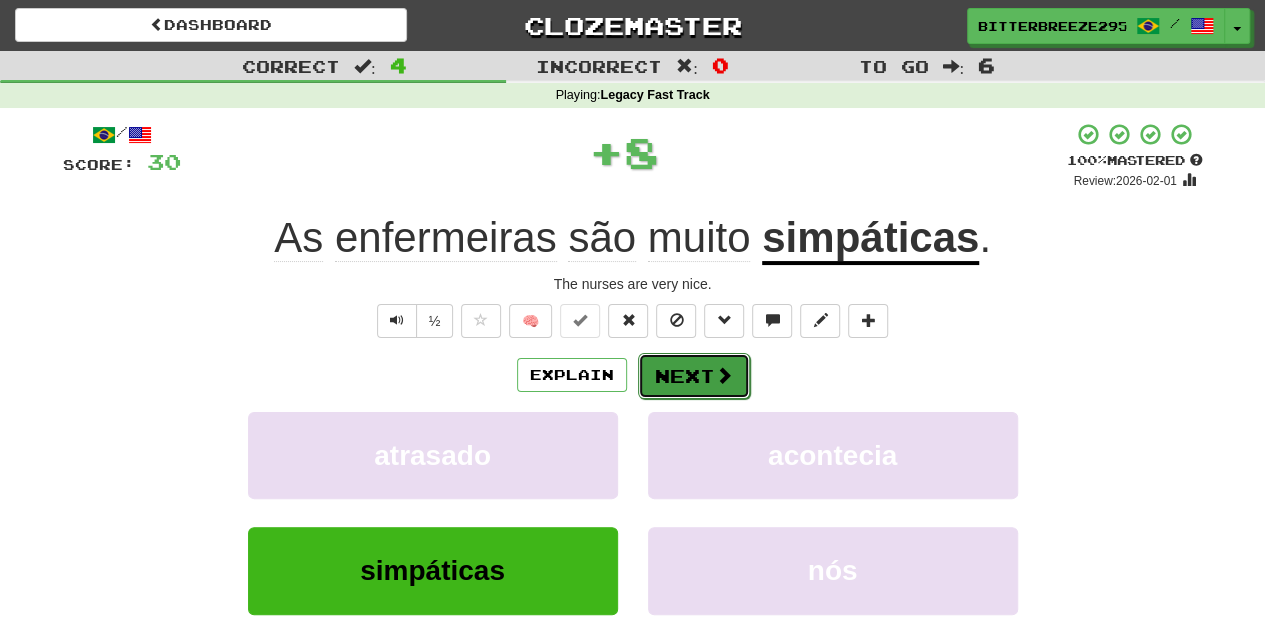 click on "Next" at bounding box center [694, 376] 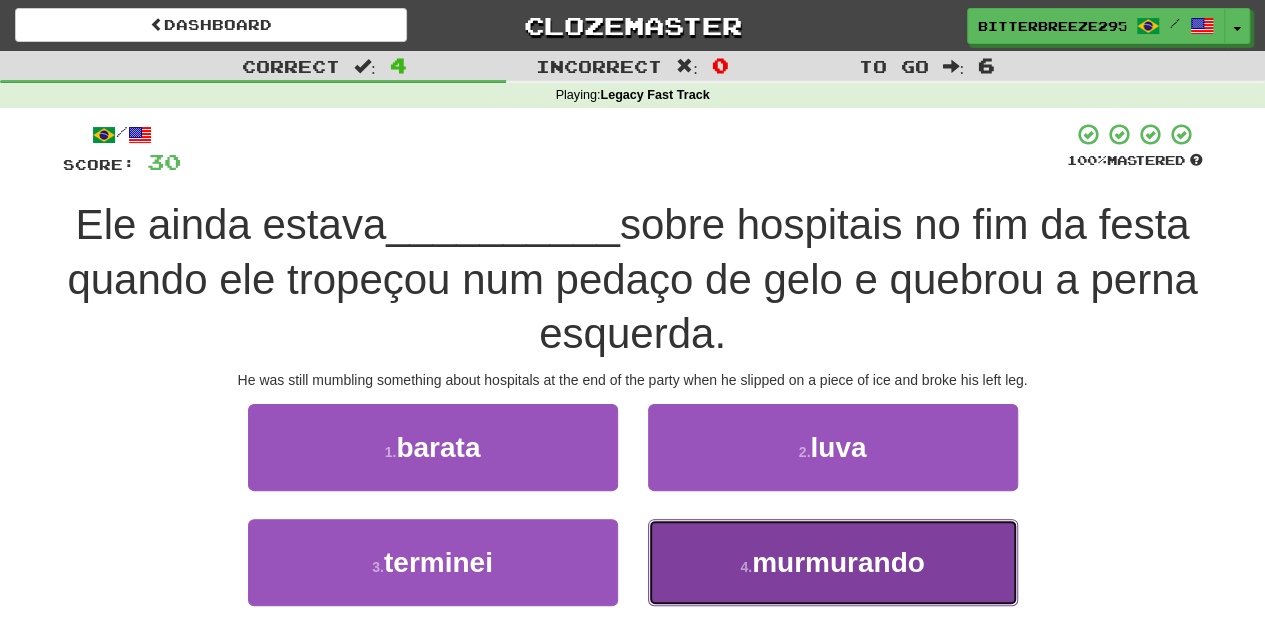 click on "4 .  murmurando" at bounding box center [833, 562] 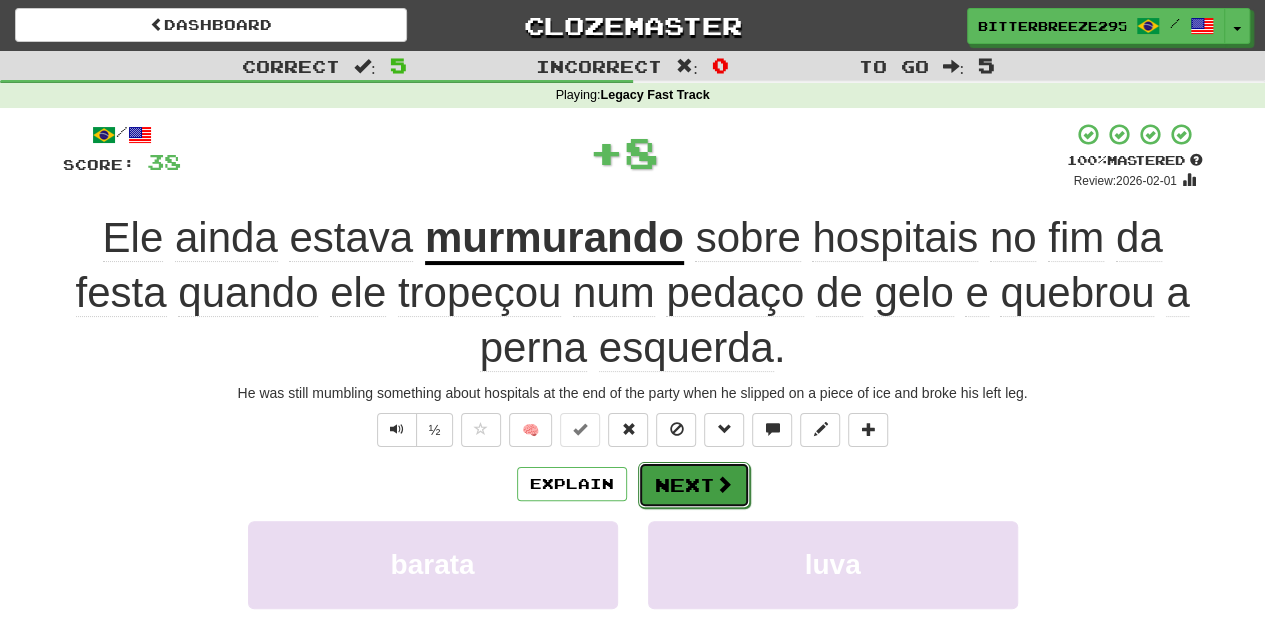 click on "Next" at bounding box center [694, 485] 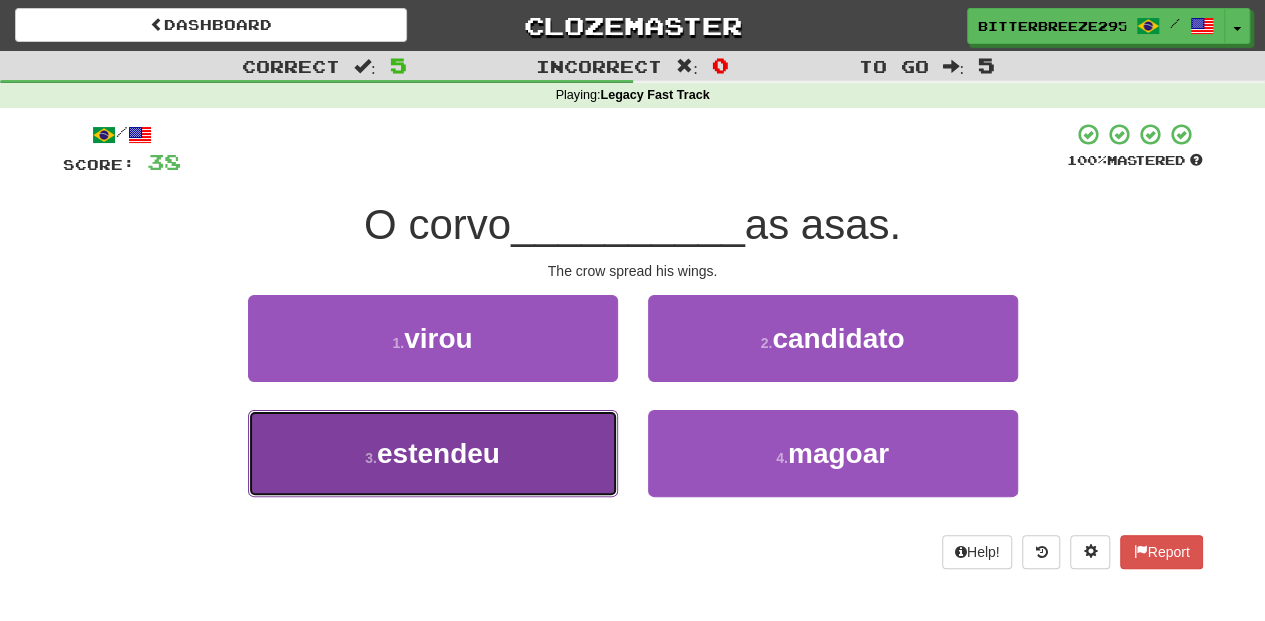 click on "3 .  estendeu" at bounding box center (433, 453) 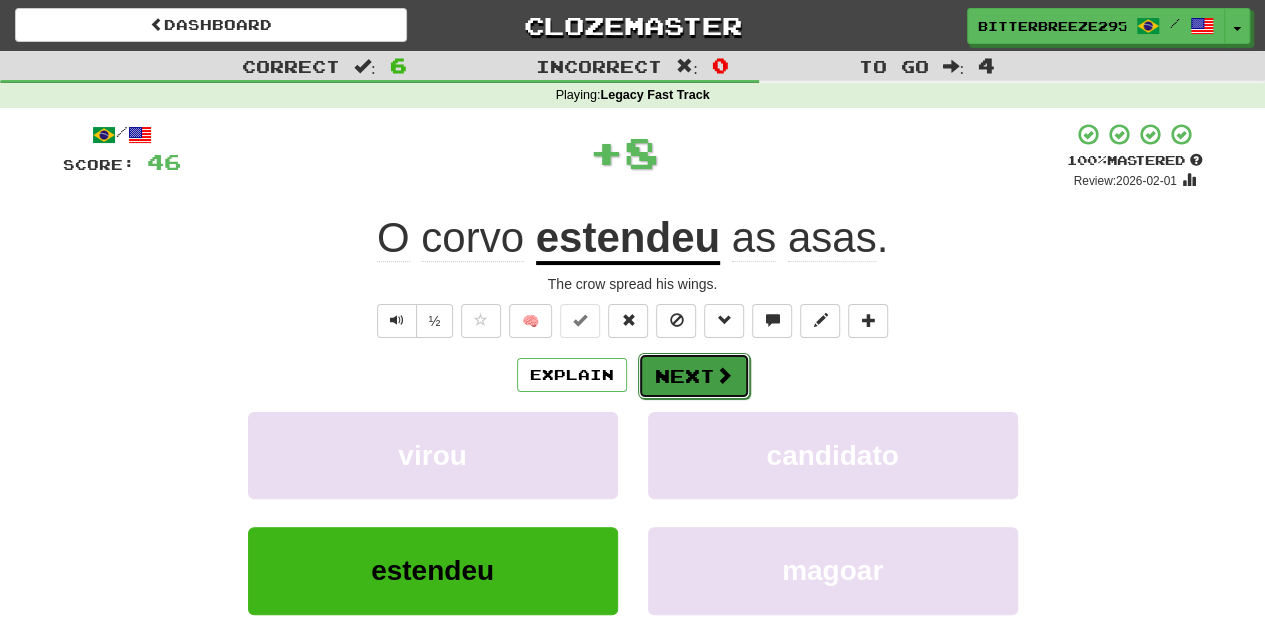 click on "Next" at bounding box center [694, 376] 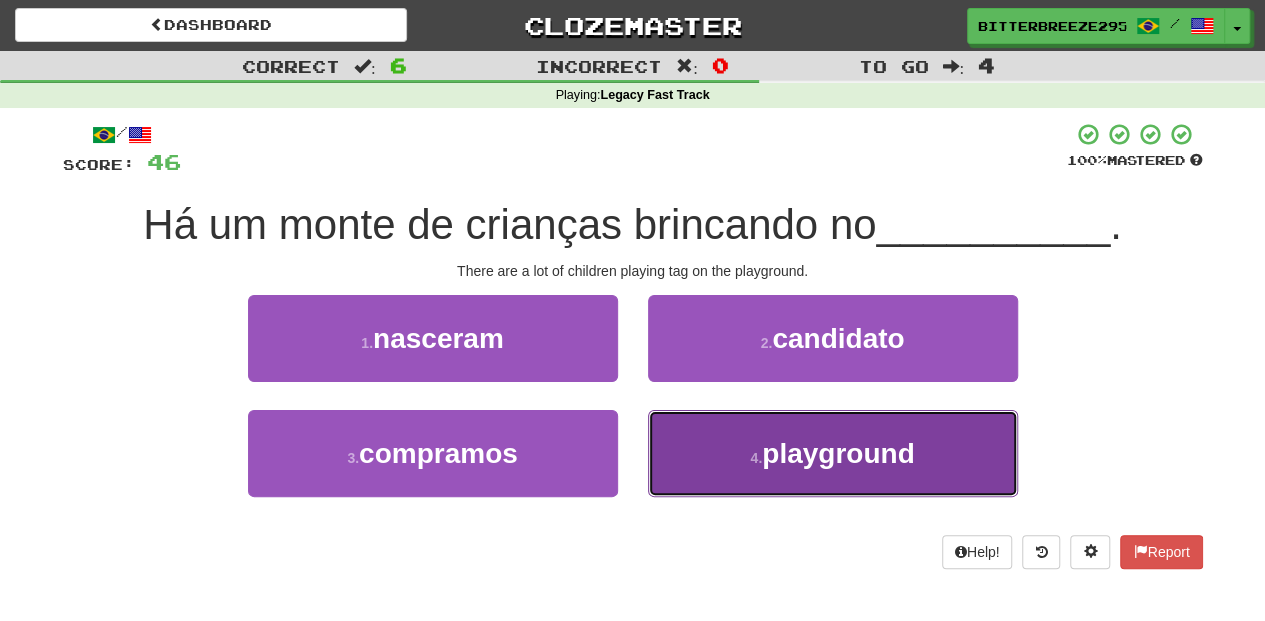 click on "4 .  playground" at bounding box center [833, 453] 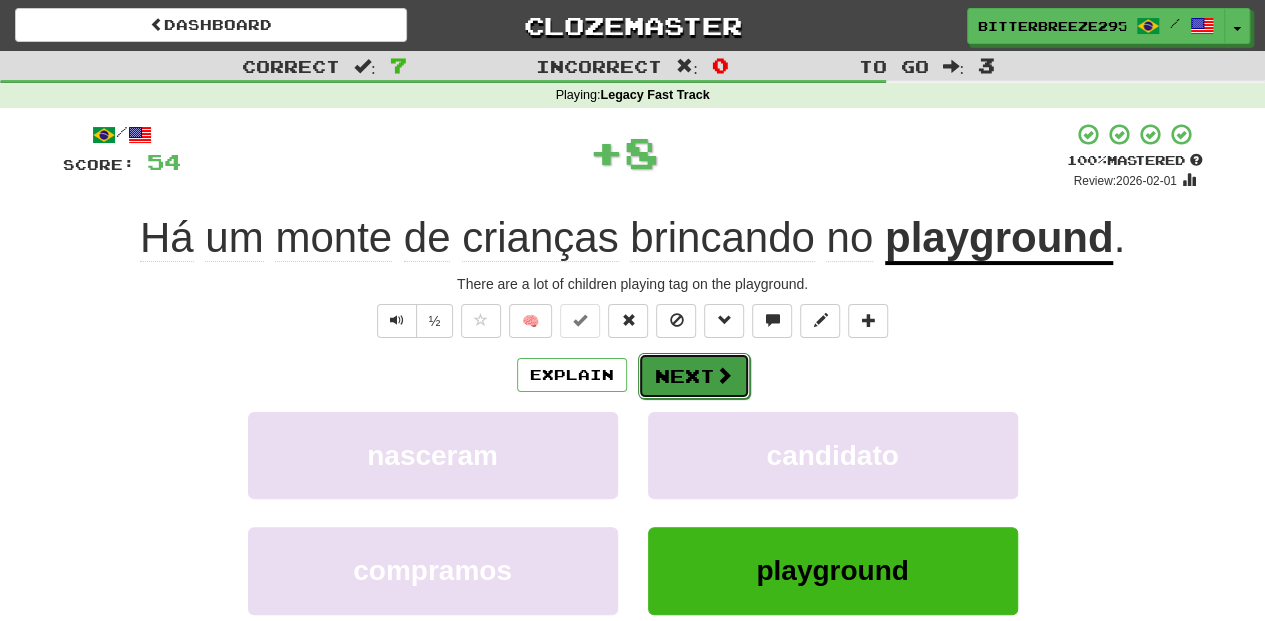 click on "Next" at bounding box center [694, 376] 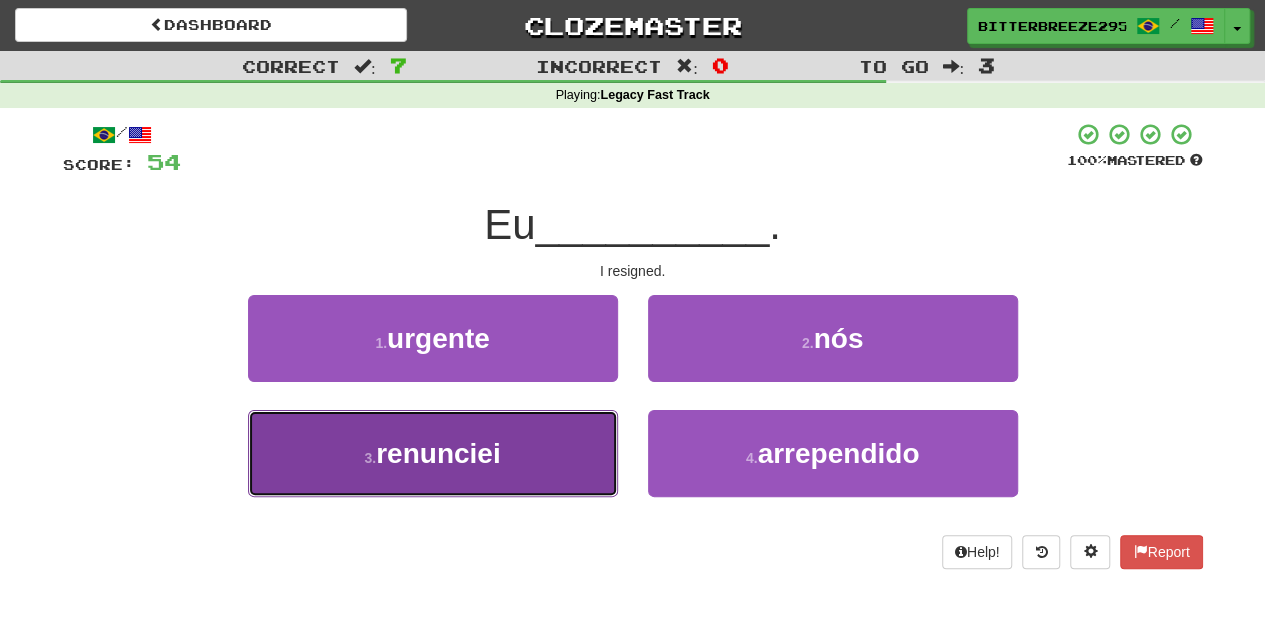 click on "3 .  renunciei" at bounding box center [433, 453] 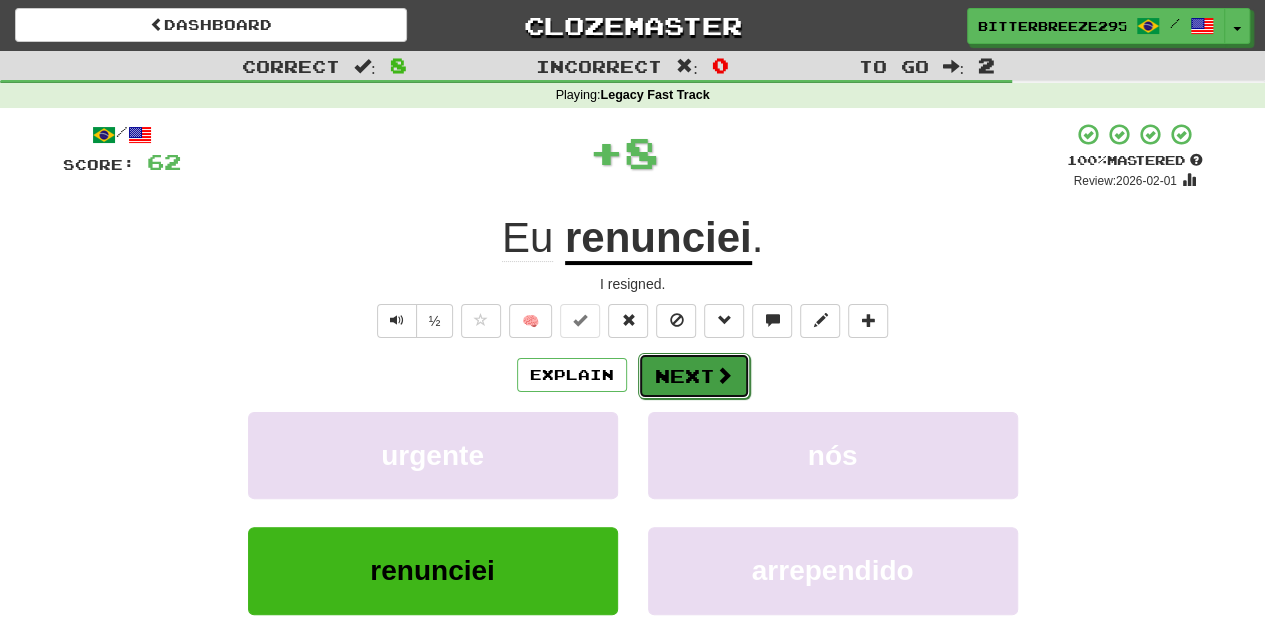 click on "Next" at bounding box center [694, 376] 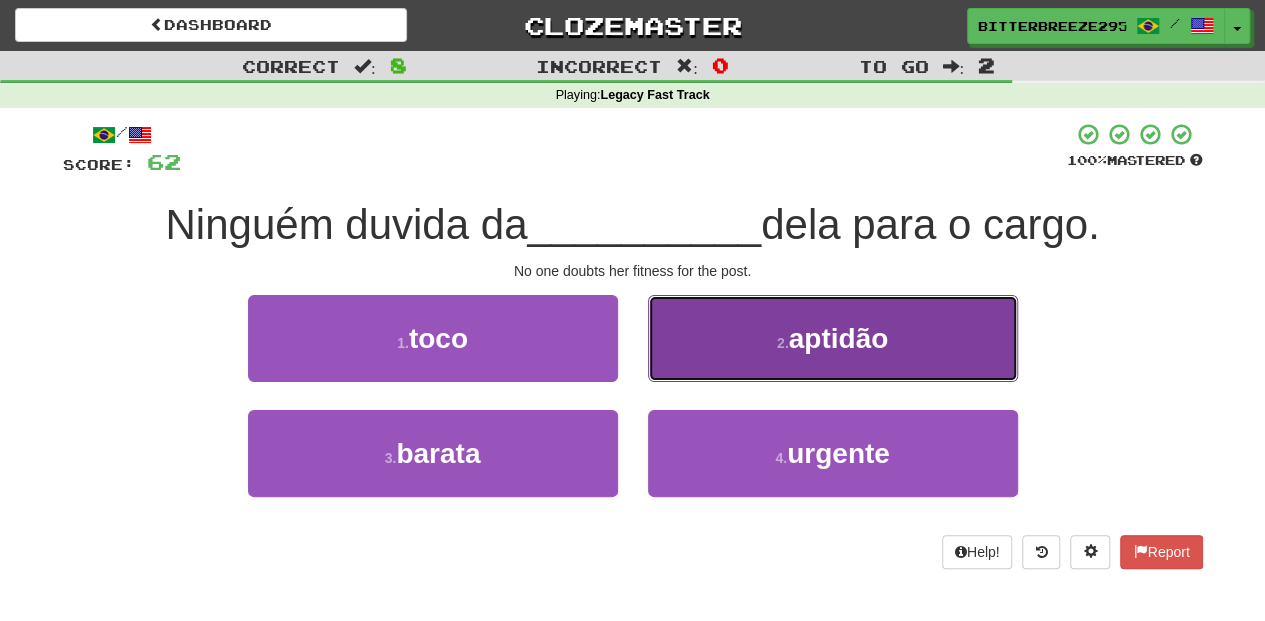 click on "2 .  aptidão" at bounding box center [833, 338] 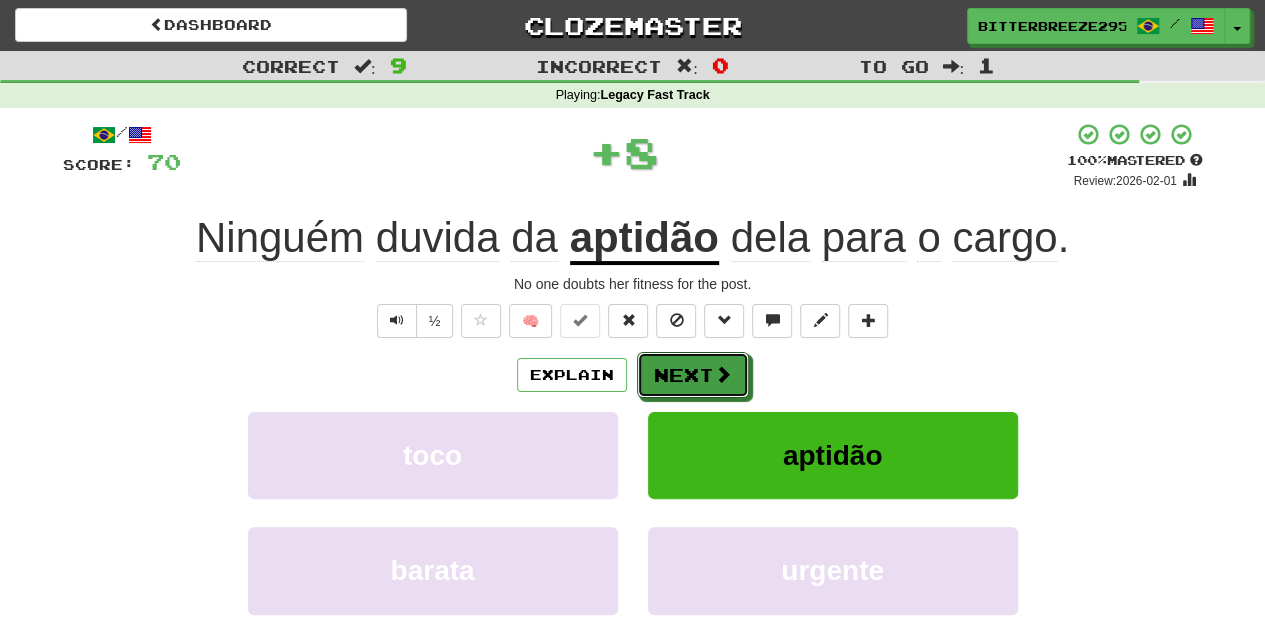 click on "Next" at bounding box center [693, 375] 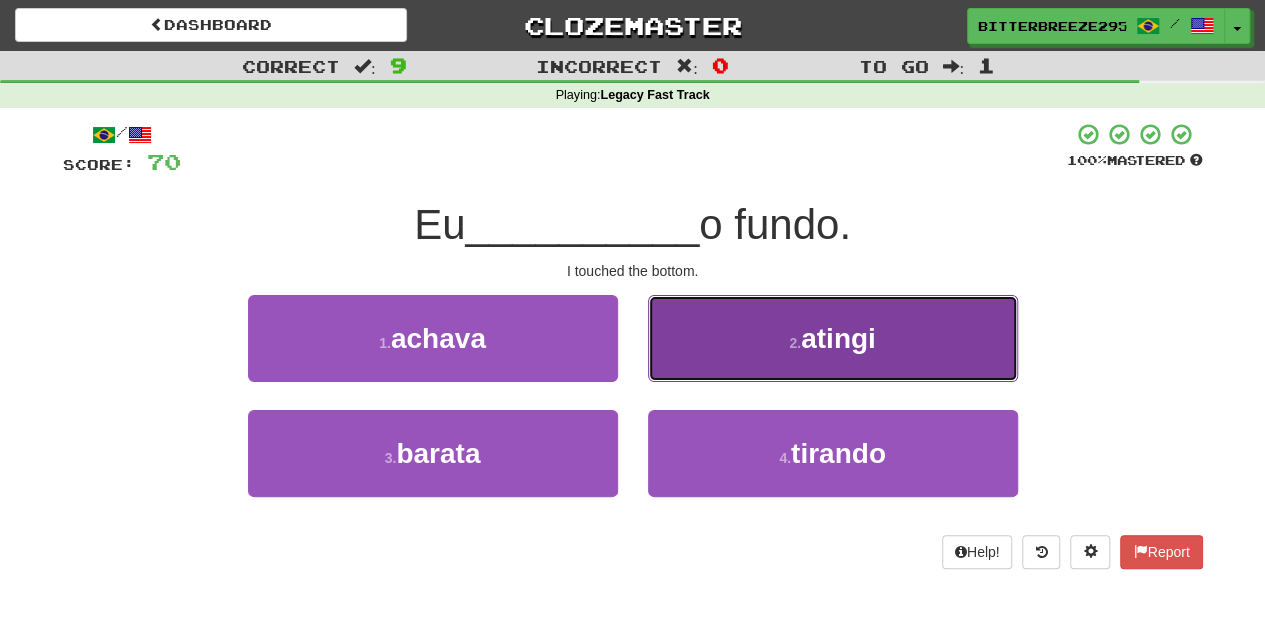 click on "2 .  atingi" at bounding box center [833, 338] 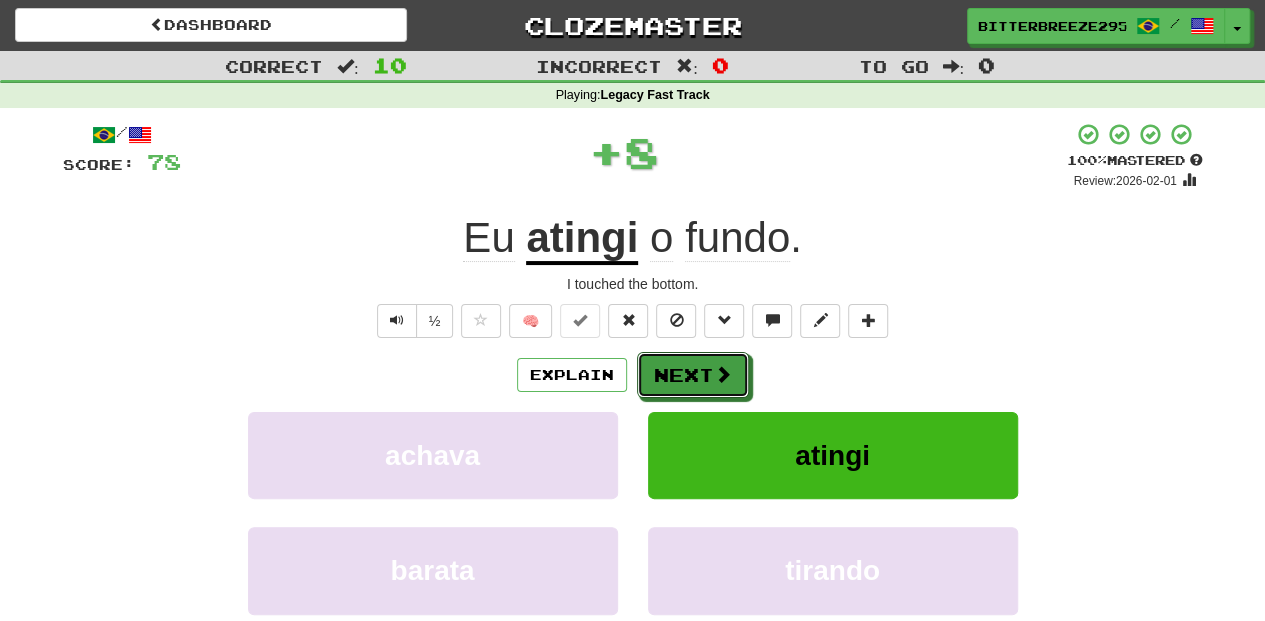 click on "Next" at bounding box center [693, 375] 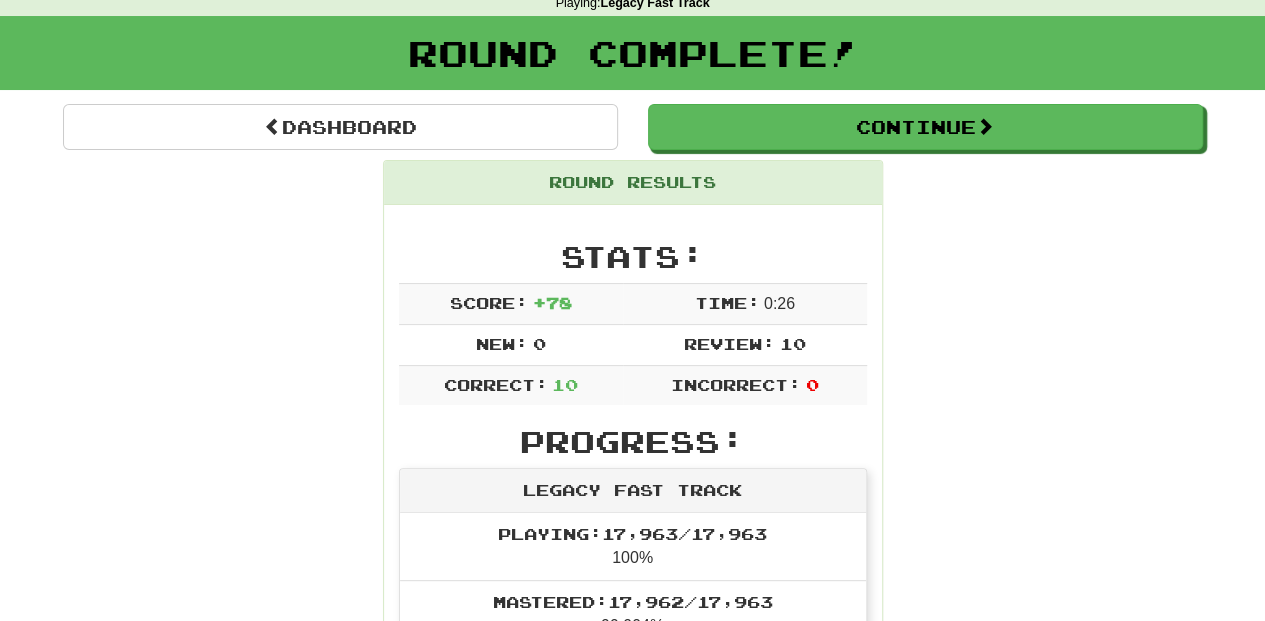 scroll, scrollTop: 66, scrollLeft: 0, axis: vertical 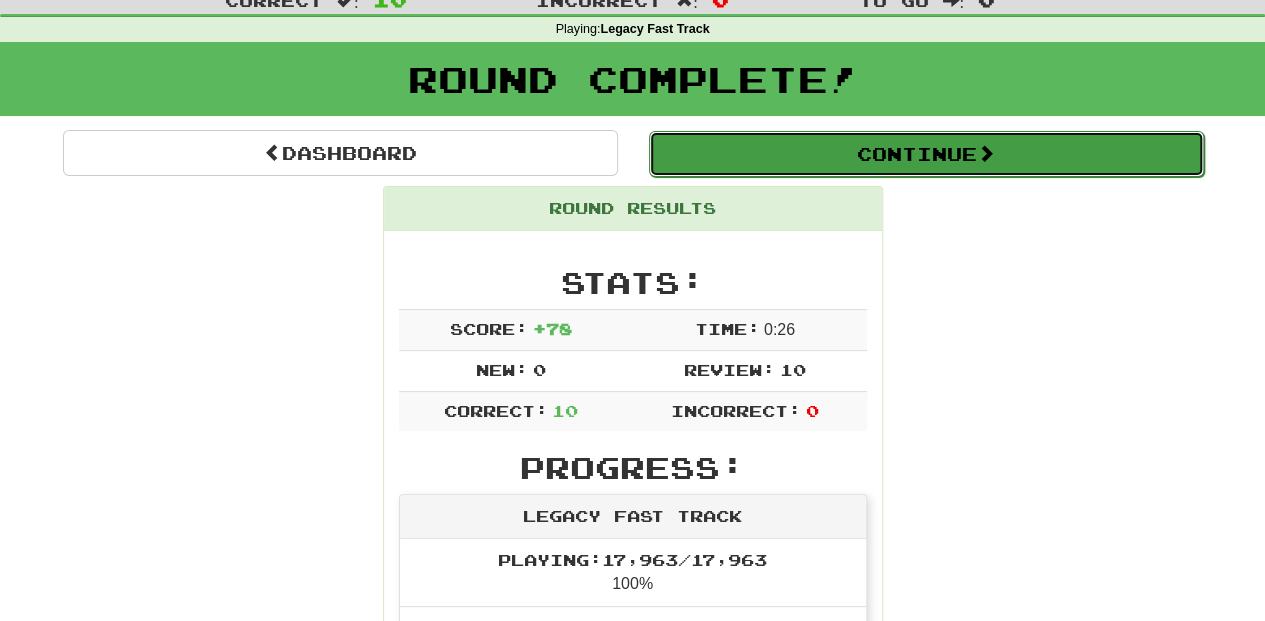click on "Continue" at bounding box center [926, 154] 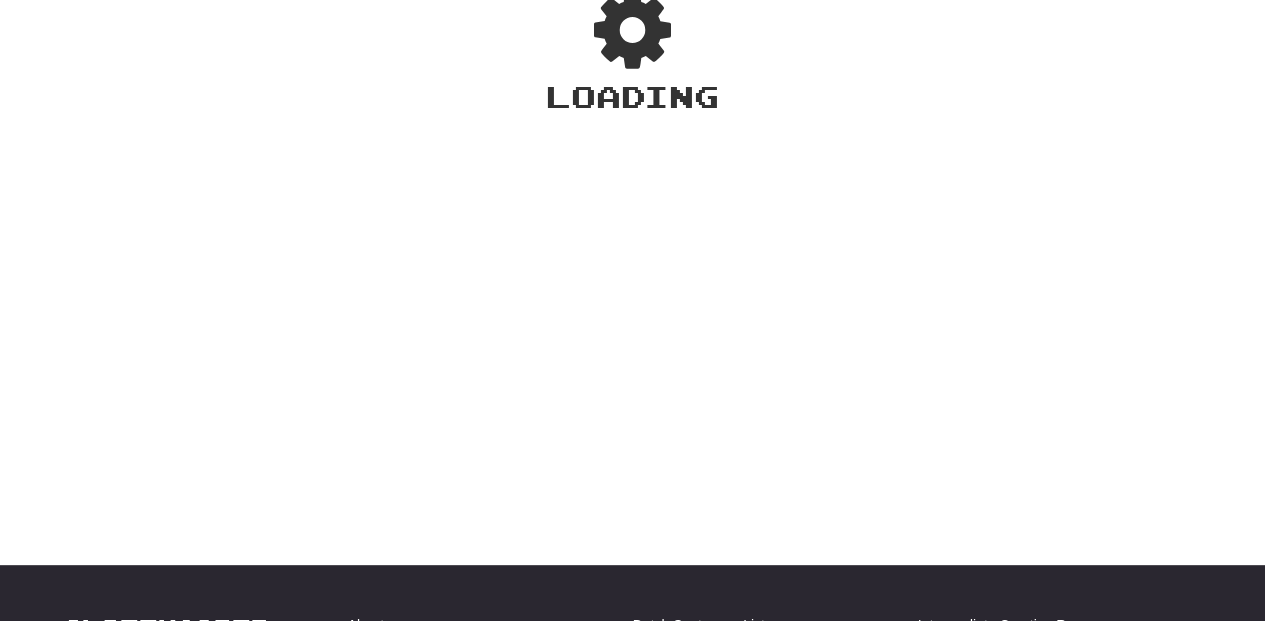 scroll, scrollTop: 66, scrollLeft: 0, axis: vertical 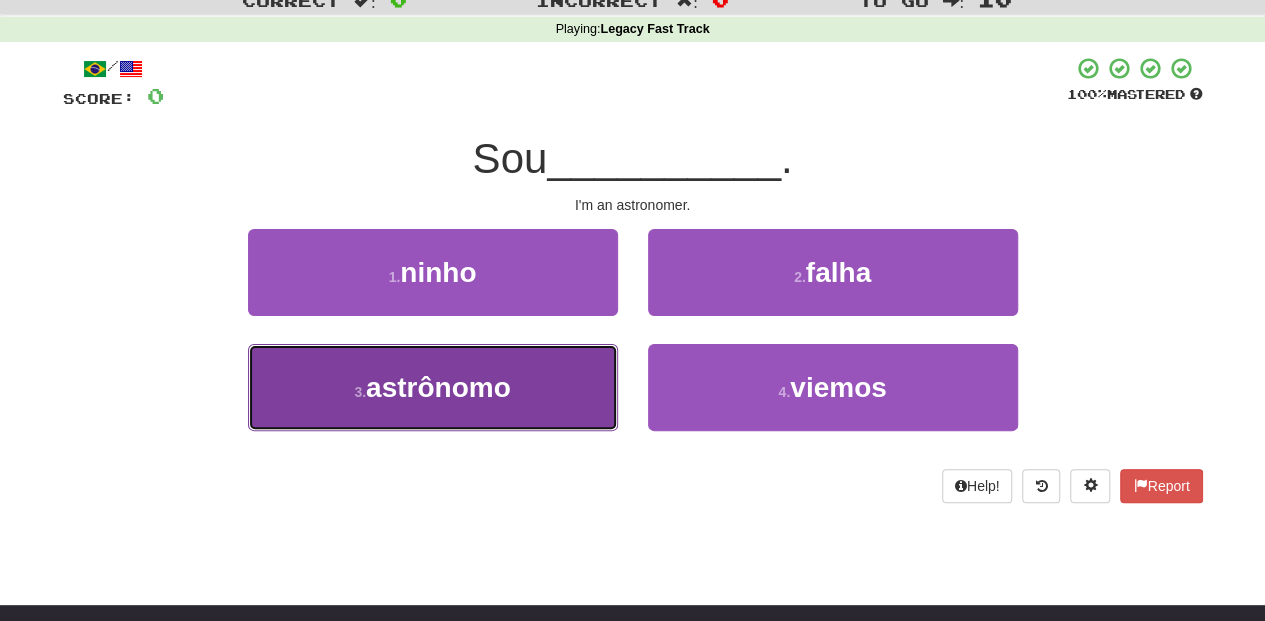 click on "3 .  astrônomo" at bounding box center [433, 387] 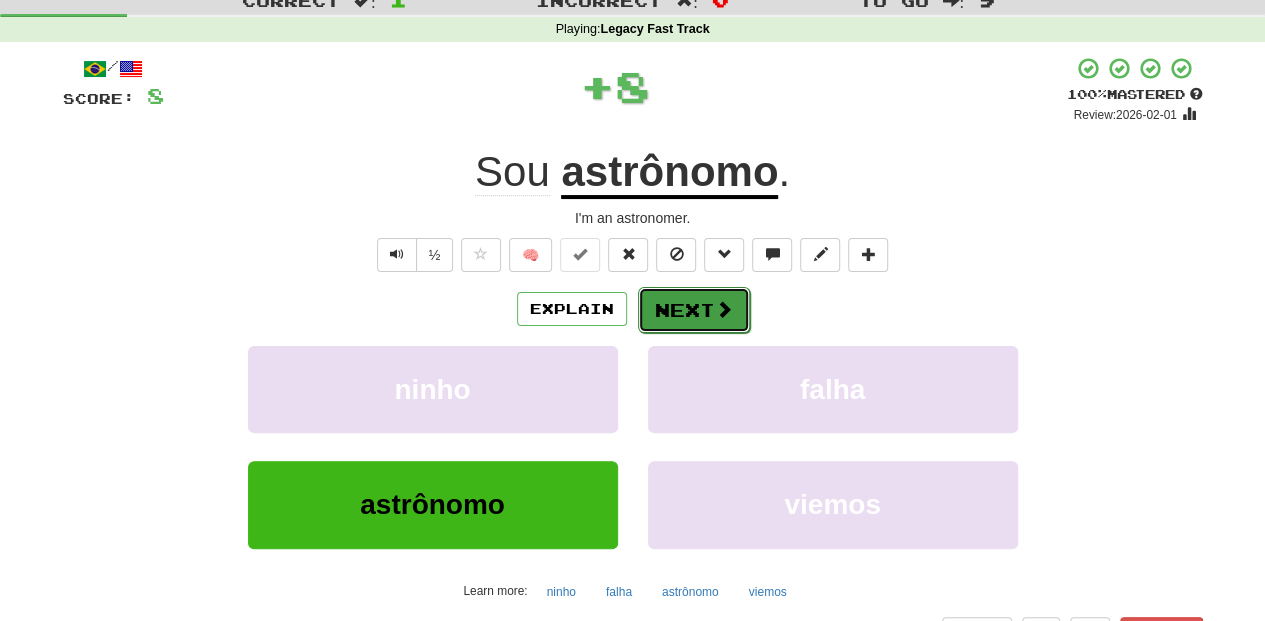 click on "Next" at bounding box center (694, 310) 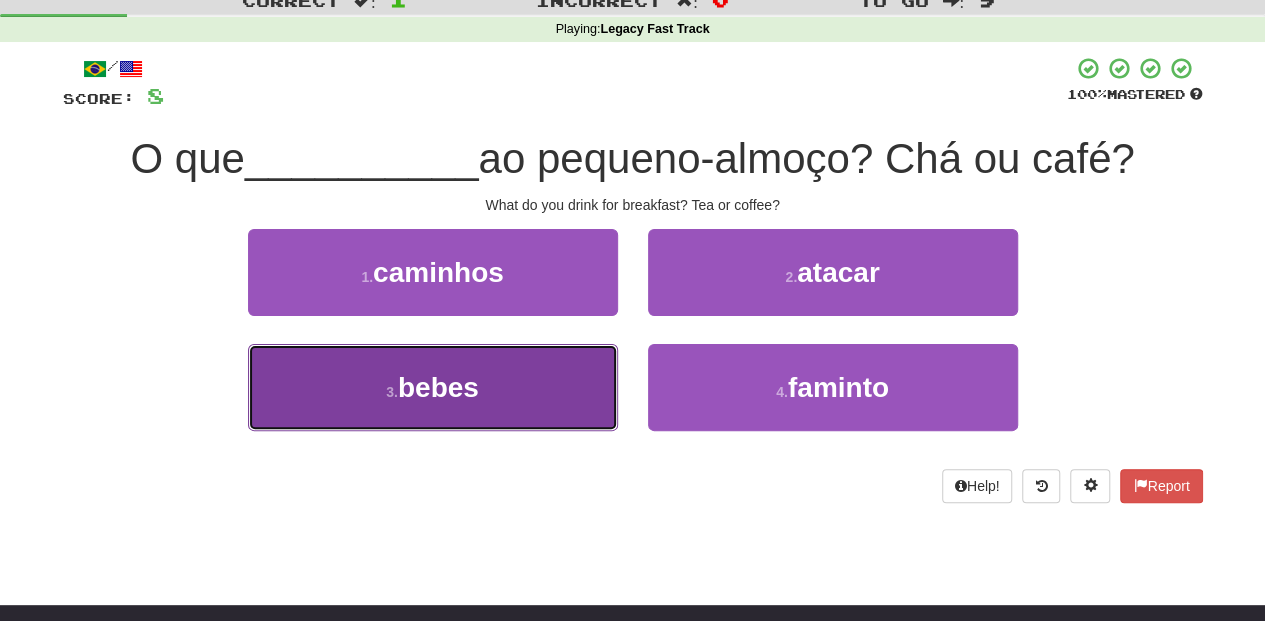 click on "3 .  bebes" at bounding box center [433, 387] 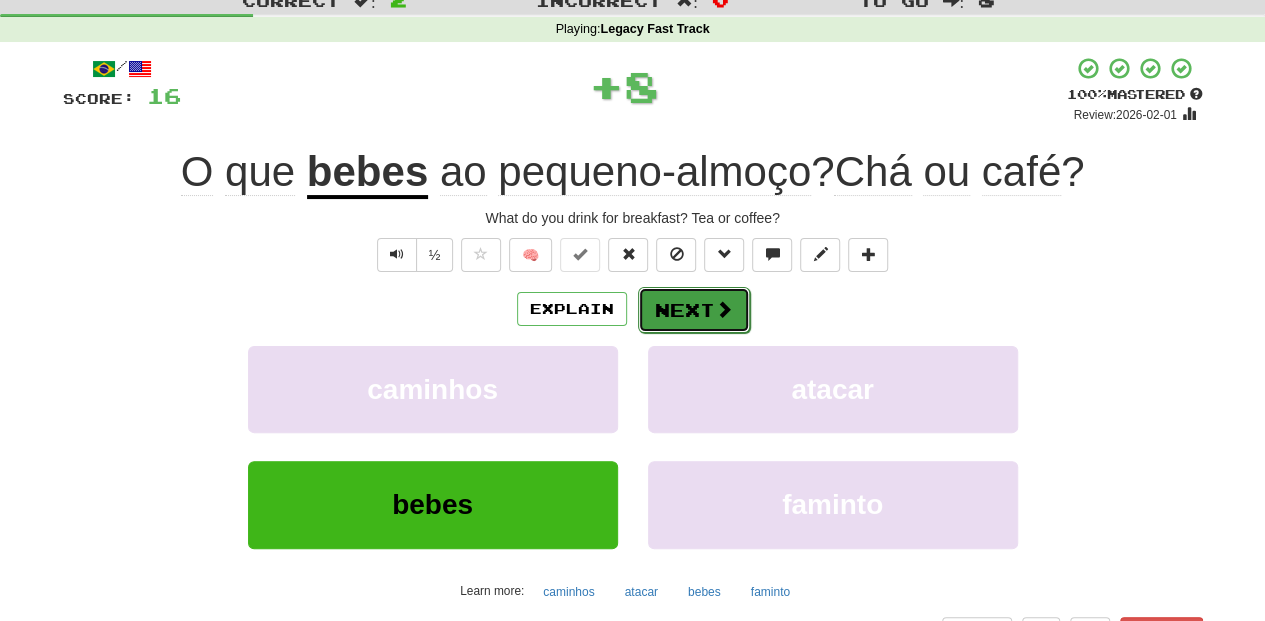 click on "Next" at bounding box center (694, 310) 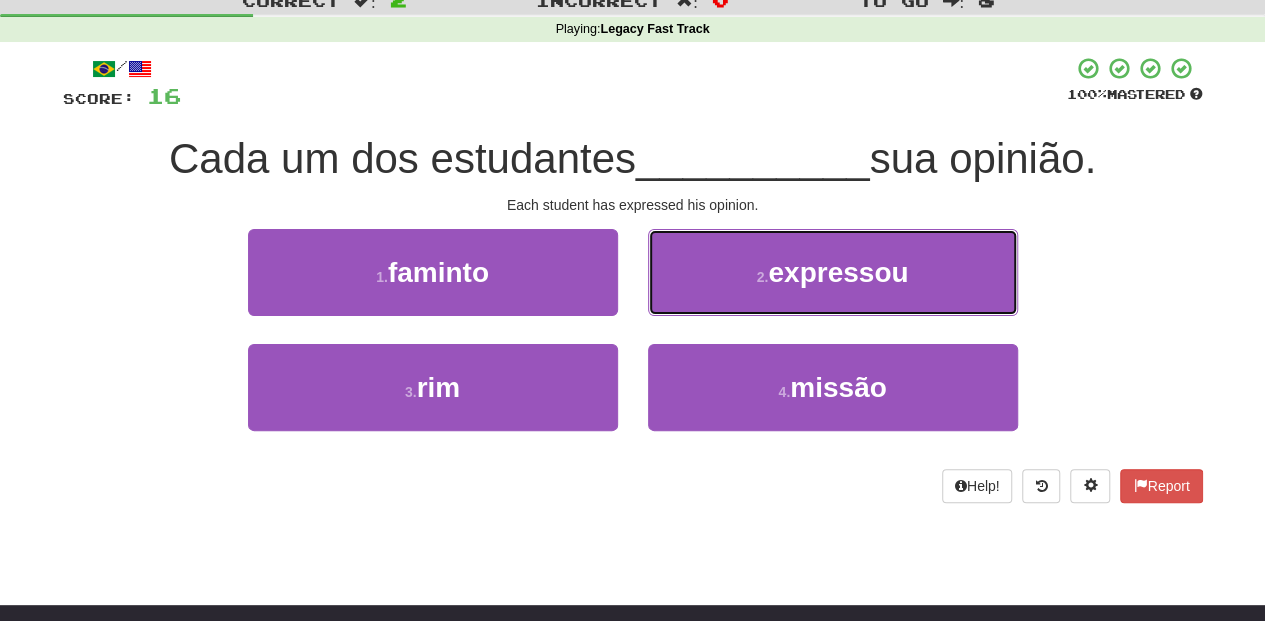 click on "2 .  expressou" at bounding box center (833, 272) 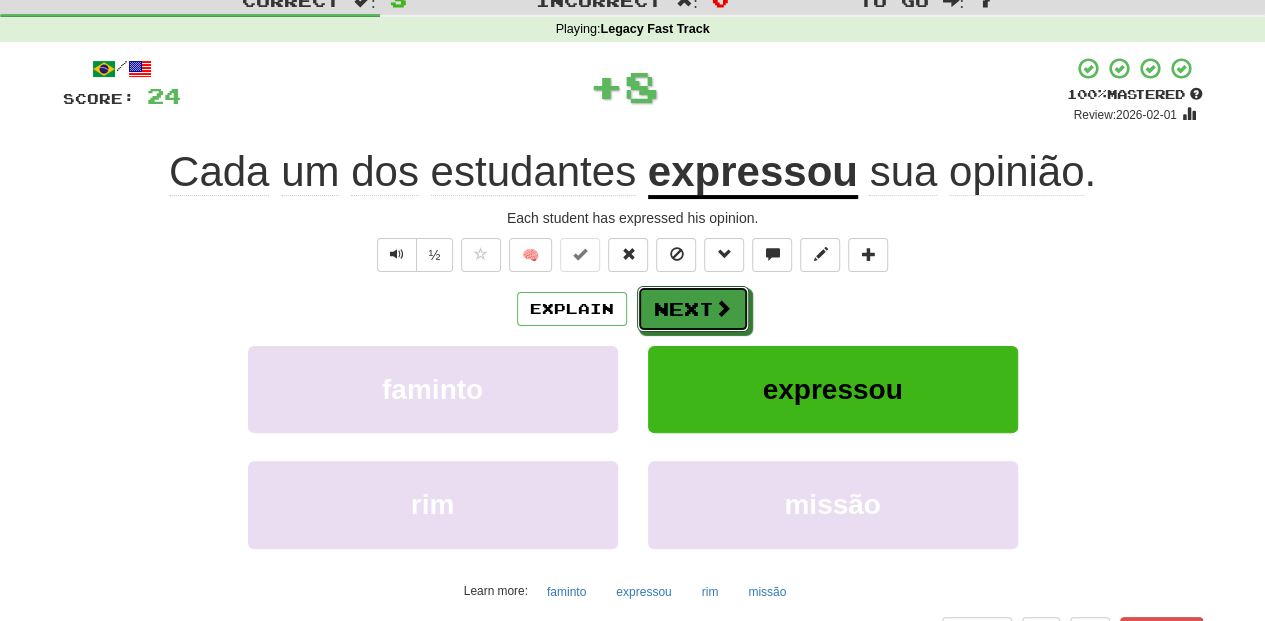 click on "Next" at bounding box center [693, 309] 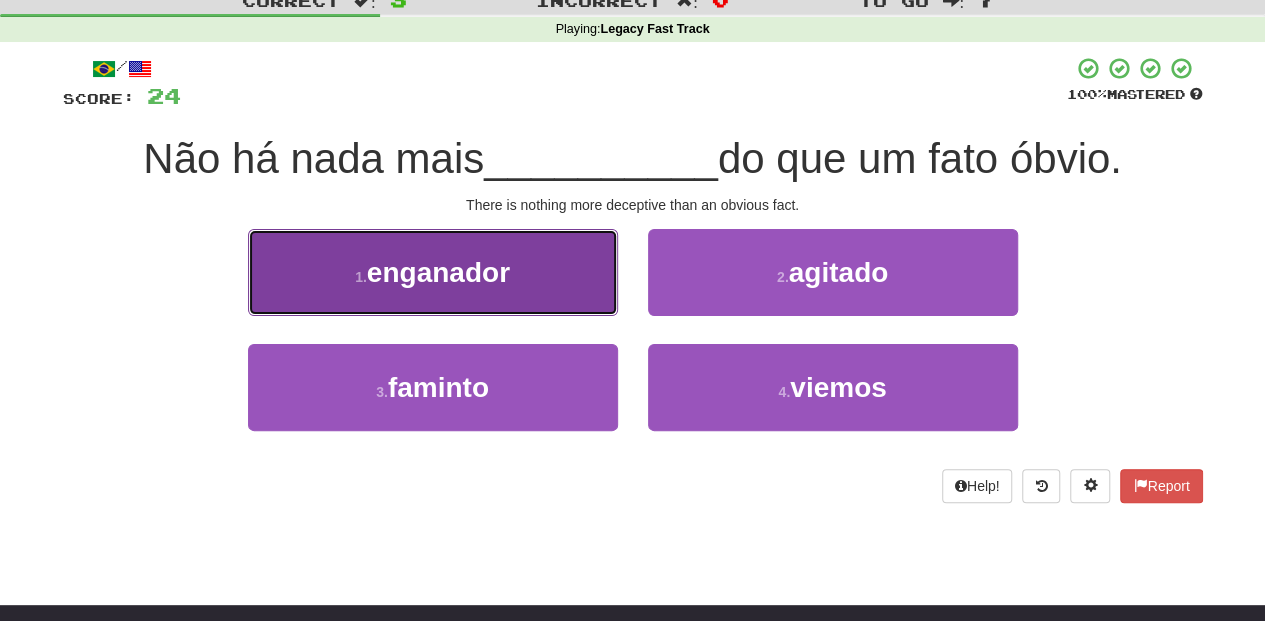 click on "1 .  enganador" at bounding box center [433, 272] 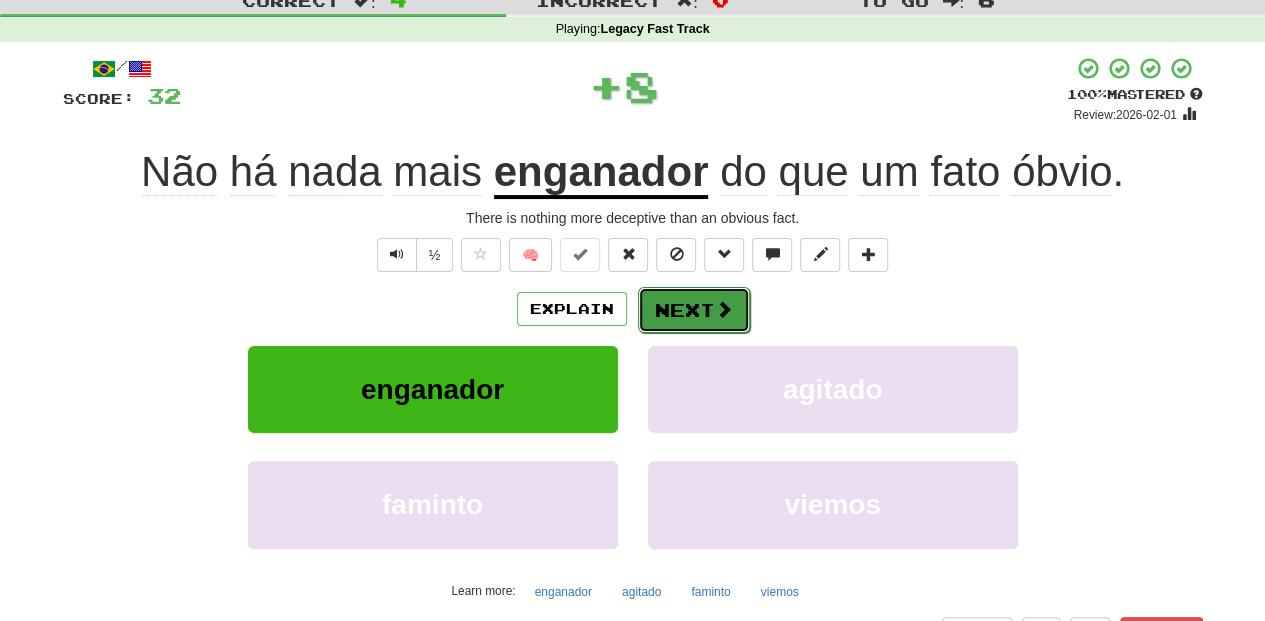click on "Next" at bounding box center [694, 310] 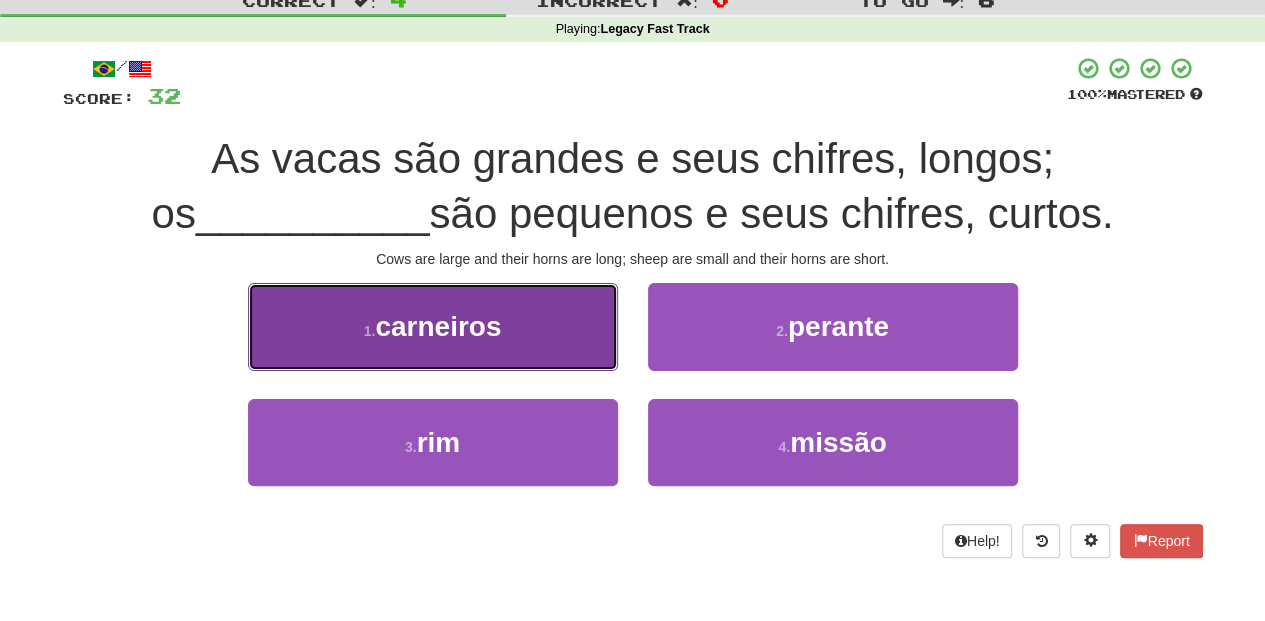 click on "1 .  carneiros" at bounding box center [433, 326] 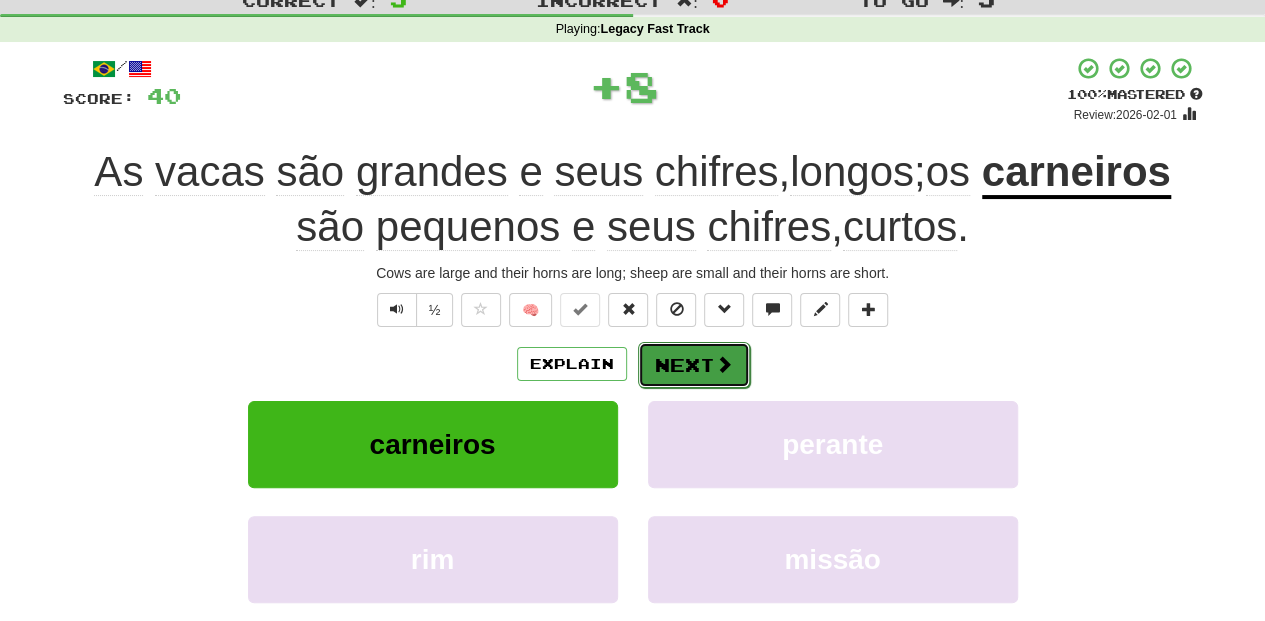 click on "Next" at bounding box center [694, 365] 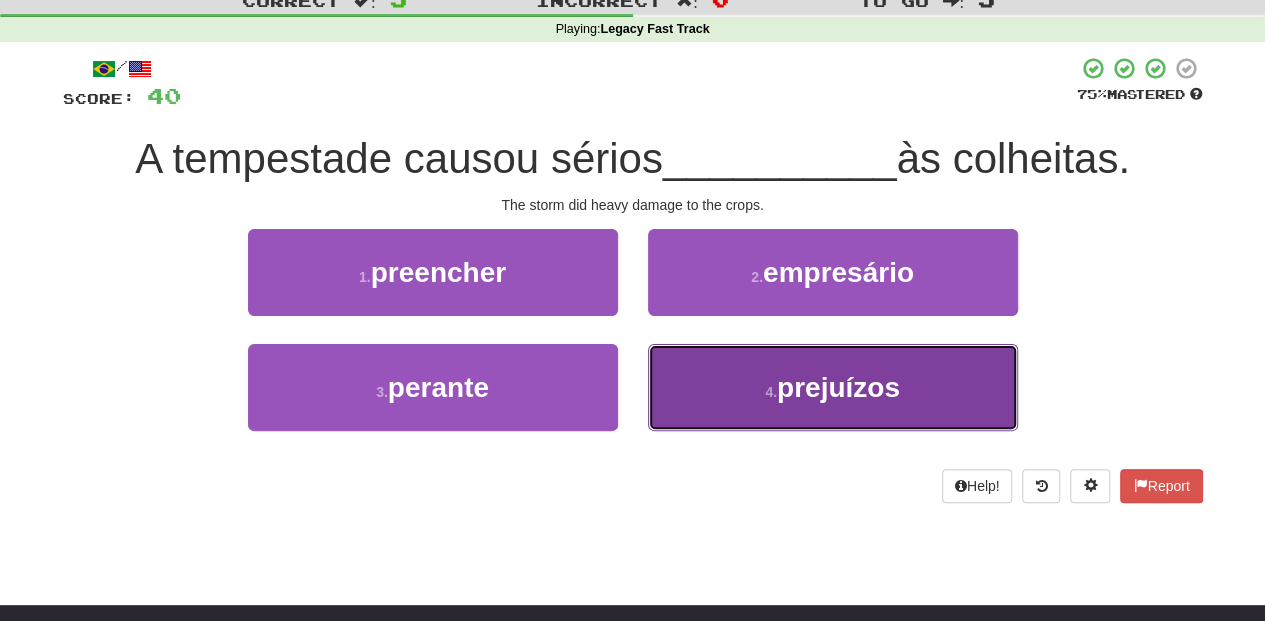 click on "4 .  prejuízos" at bounding box center [833, 387] 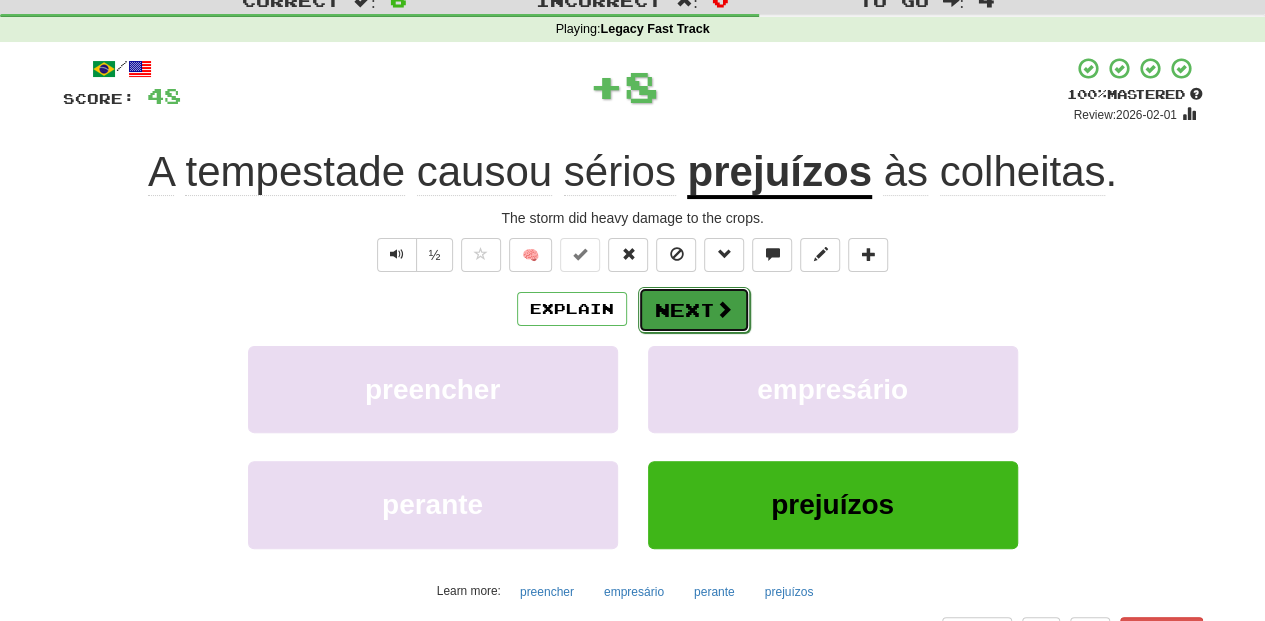 click on "Next" at bounding box center (694, 310) 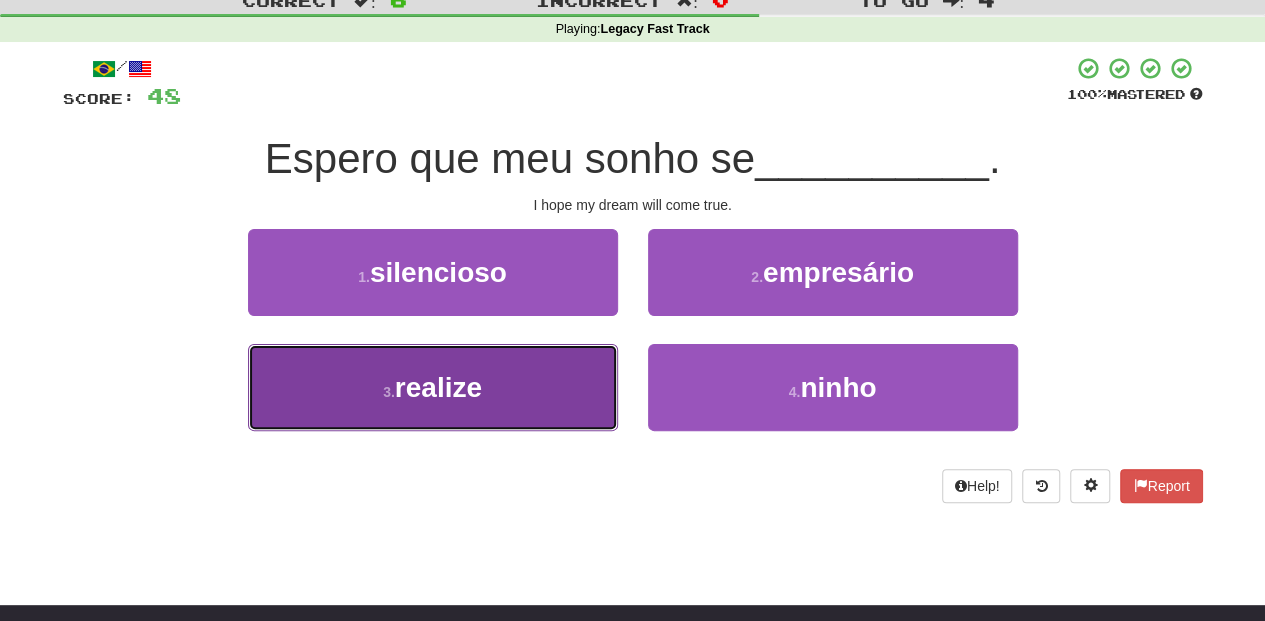 click on "3 .  realize" at bounding box center (433, 387) 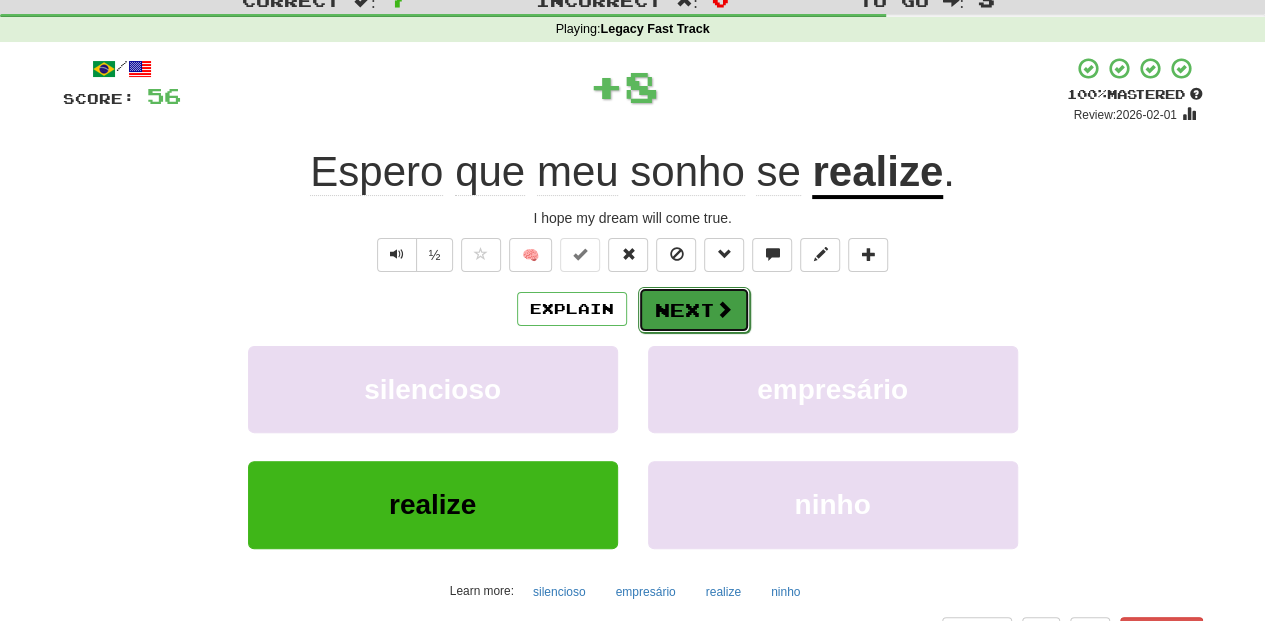 click on "Next" at bounding box center (694, 310) 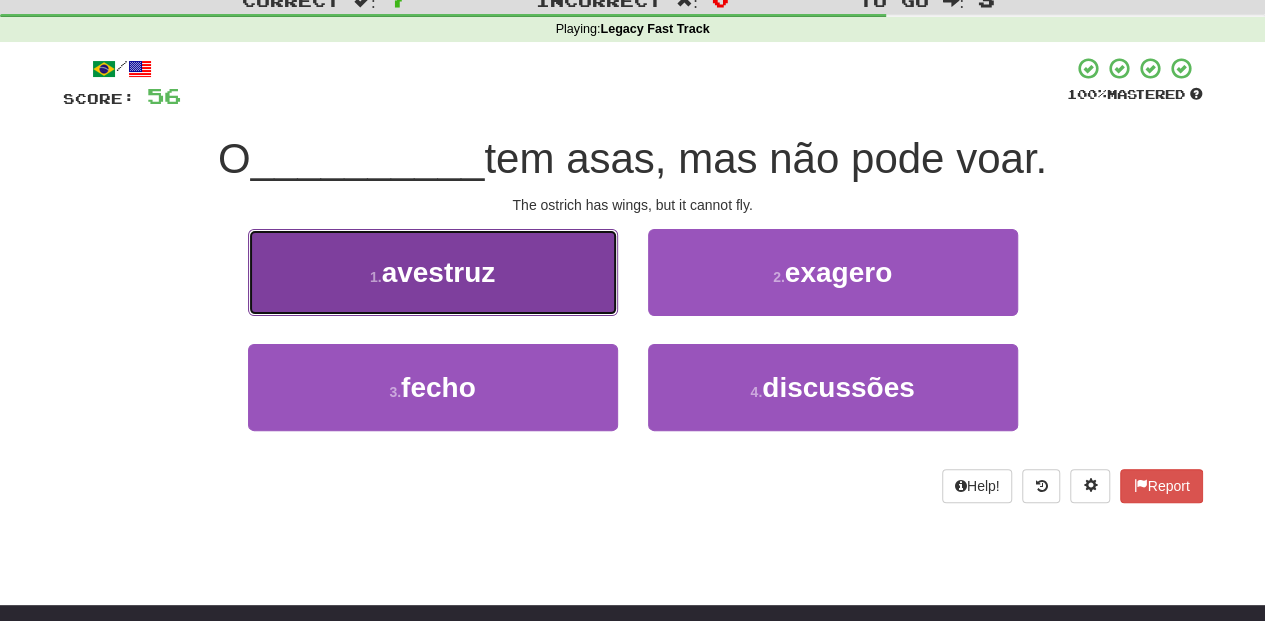 click on "1 .  avestruz" at bounding box center (433, 272) 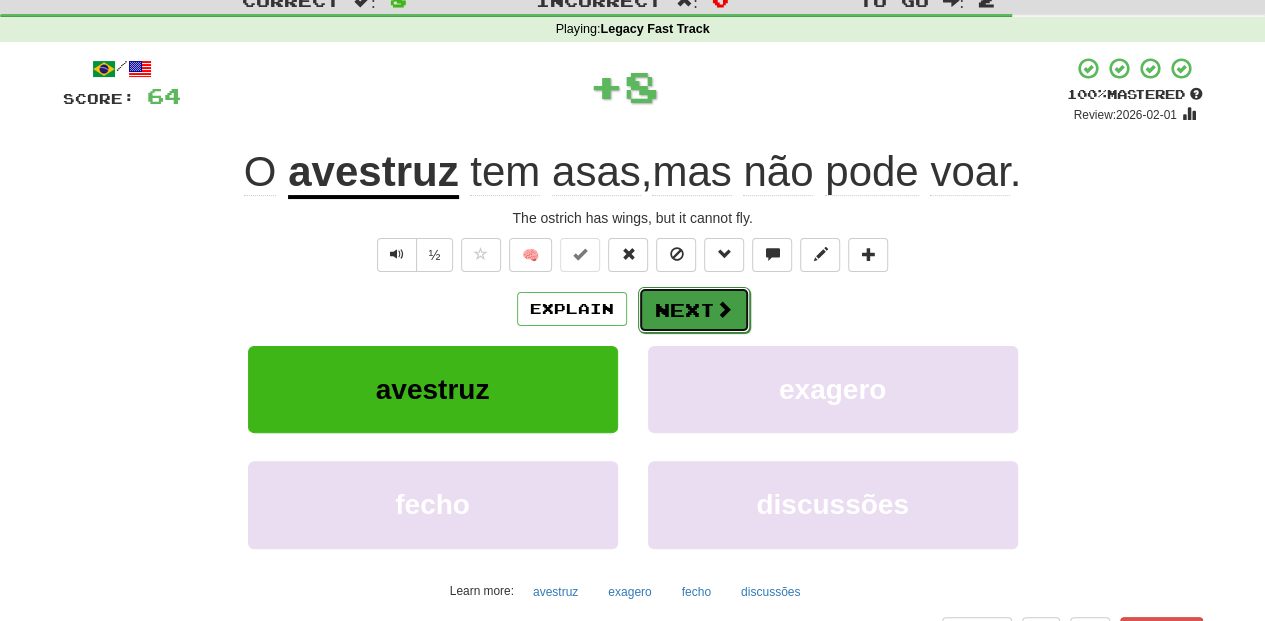 click on "Next" at bounding box center [694, 310] 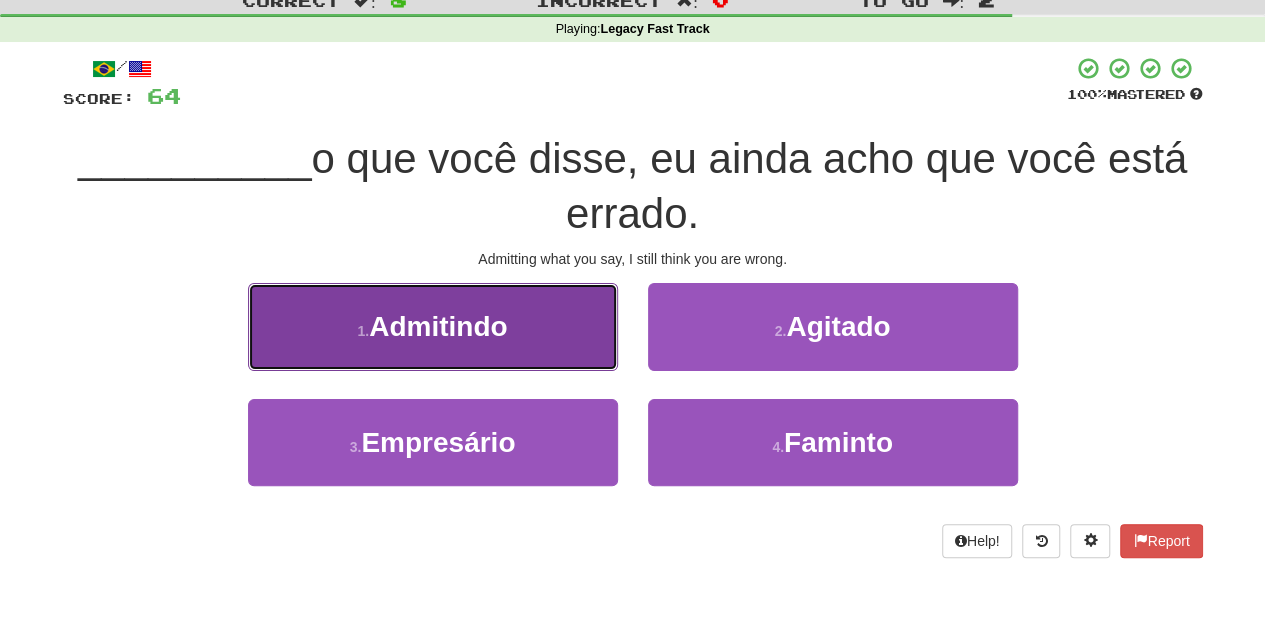 click on "1 .  Admitindo" at bounding box center [433, 326] 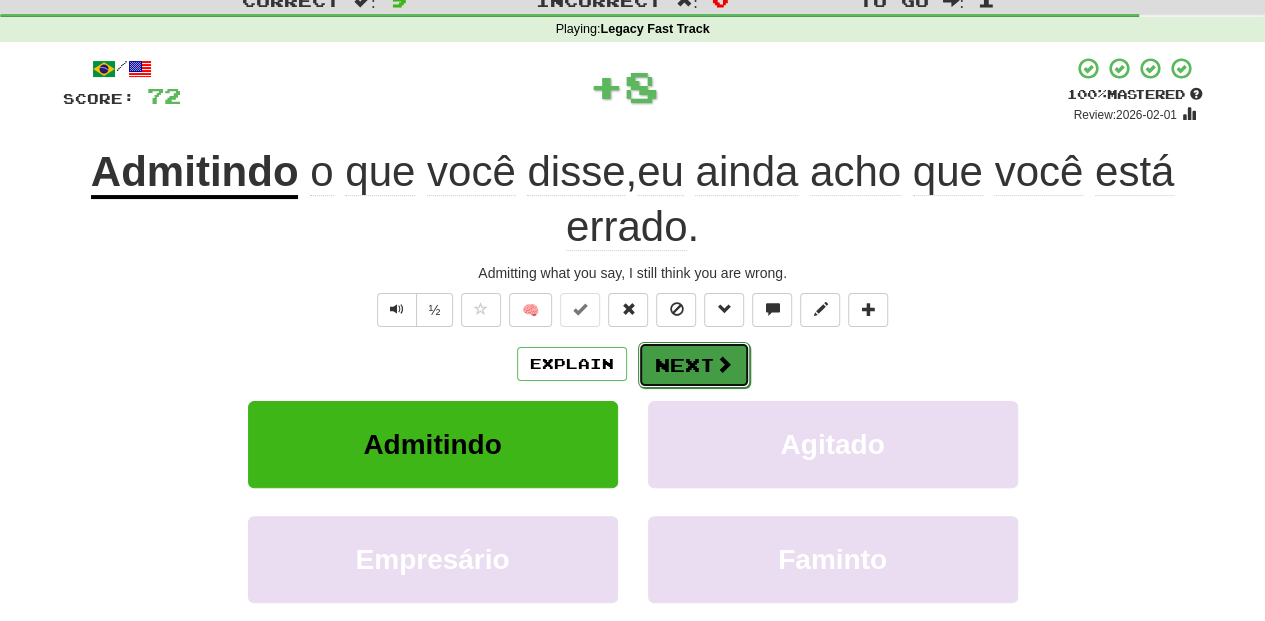 click on "Next" at bounding box center [694, 365] 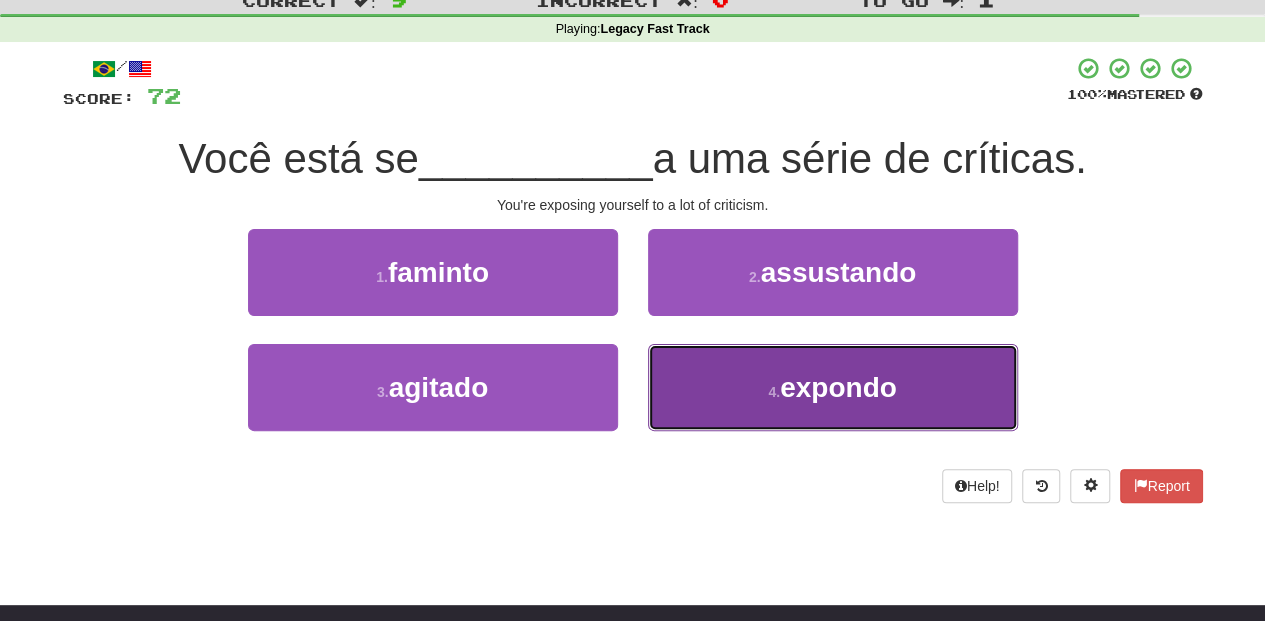 click on "4 .  expondo" at bounding box center [833, 387] 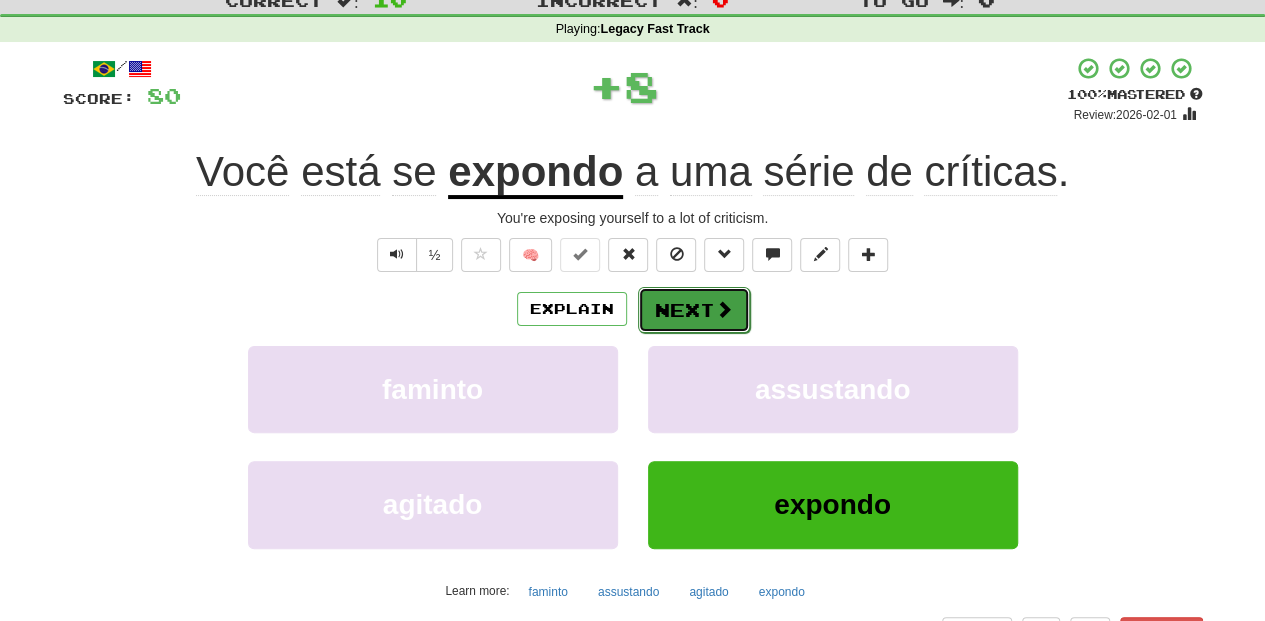 click on "Next" at bounding box center [694, 310] 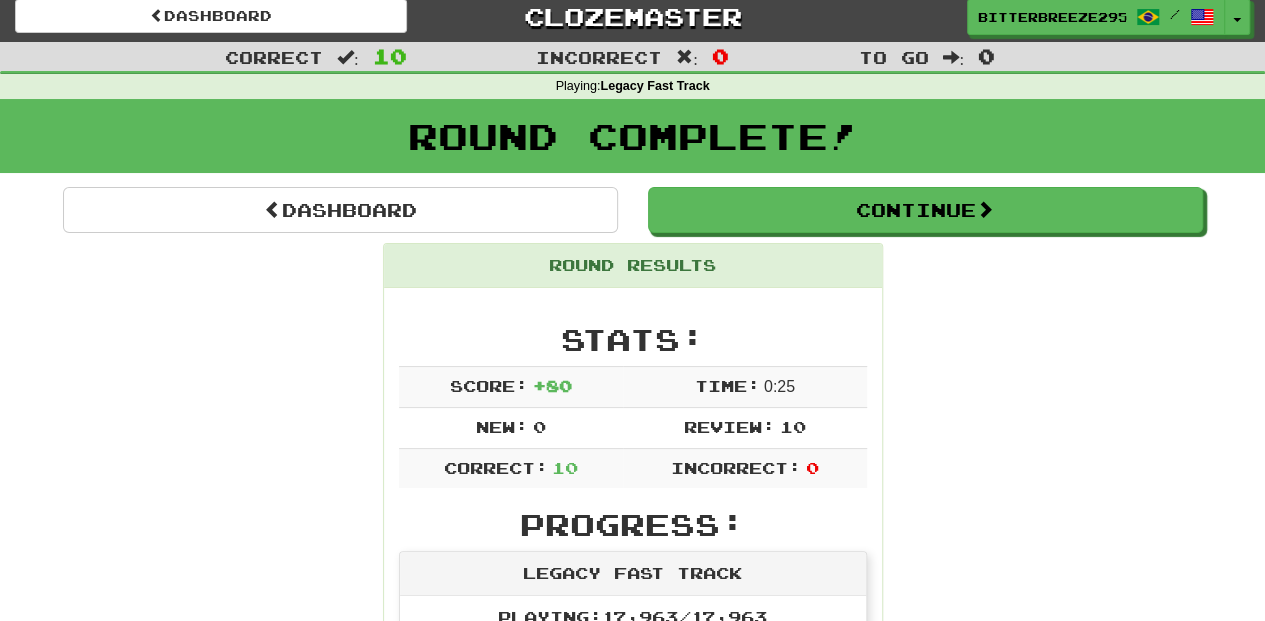 scroll, scrollTop: 0, scrollLeft: 0, axis: both 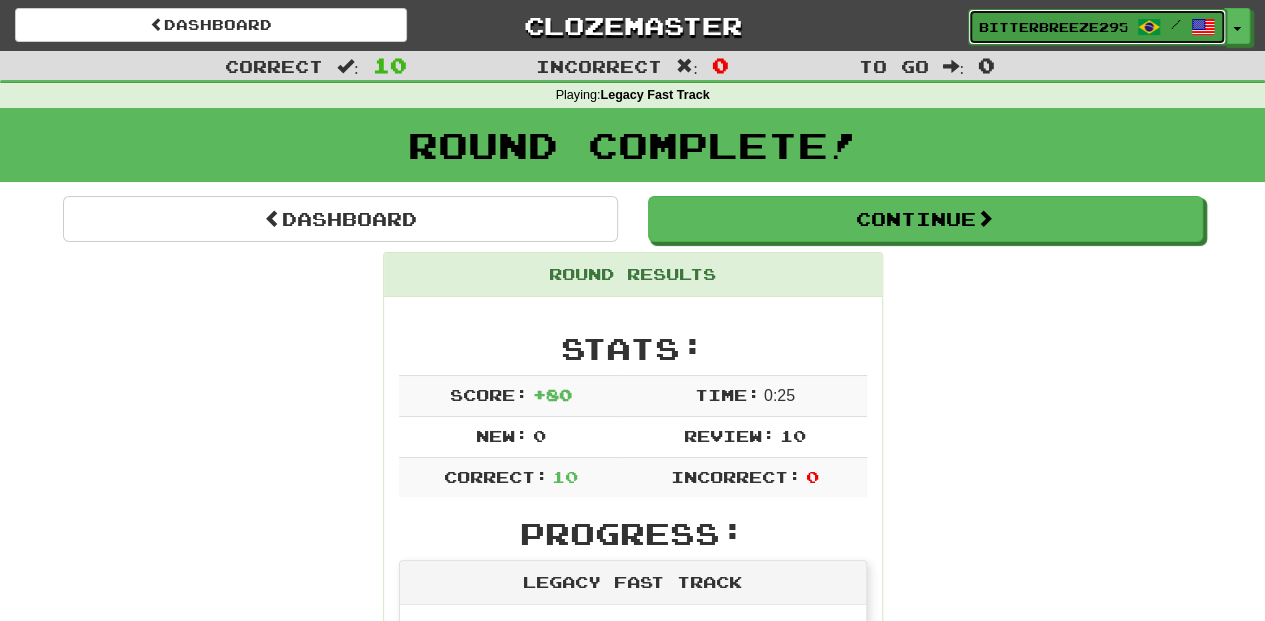 click on "BitterBreeze2956" at bounding box center [1053, 27] 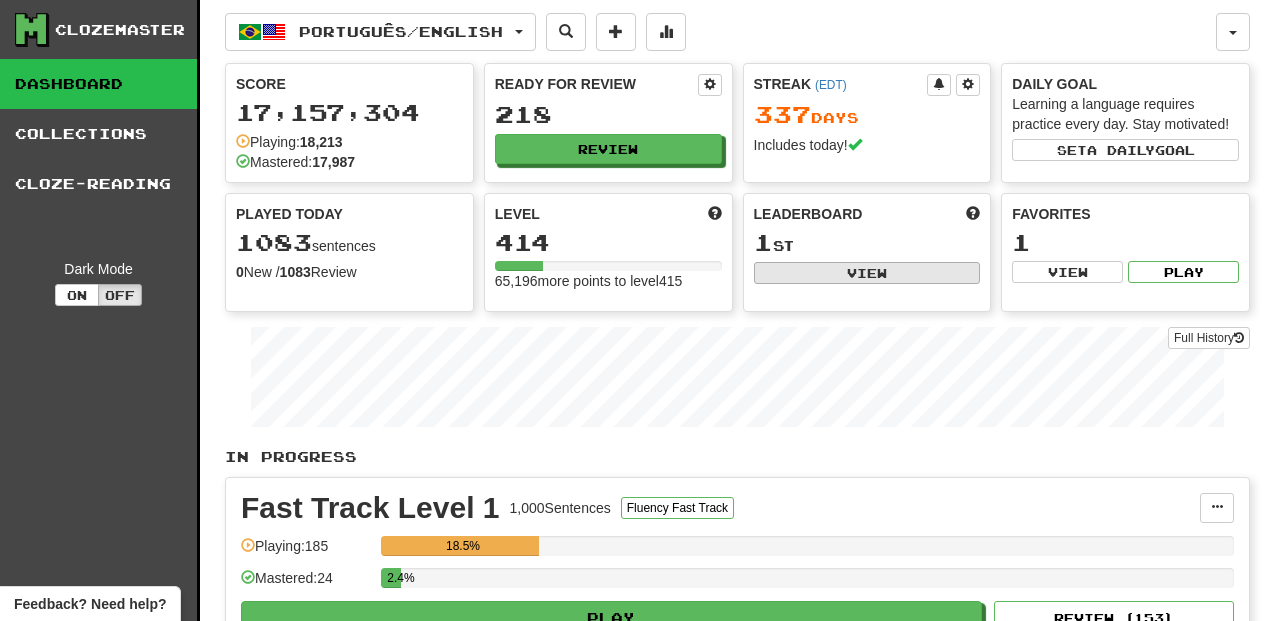 scroll, scrollTop: 0, scrollLeft: 0, axis: both 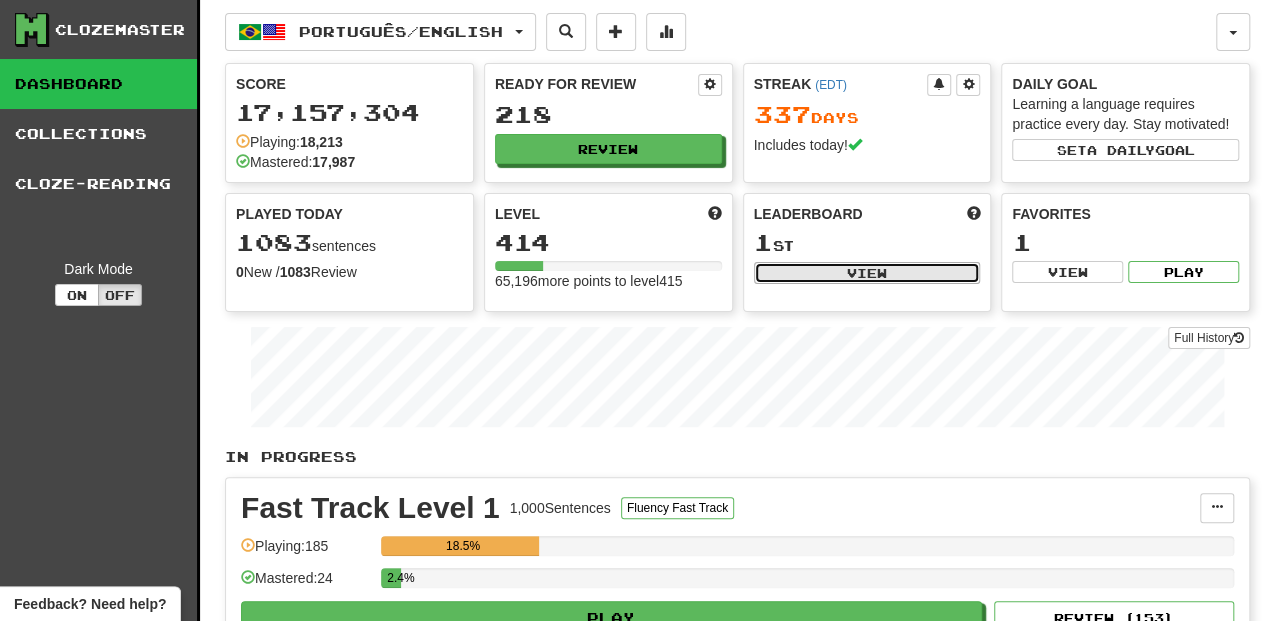 click on "View" at bounding box center (867, 273) 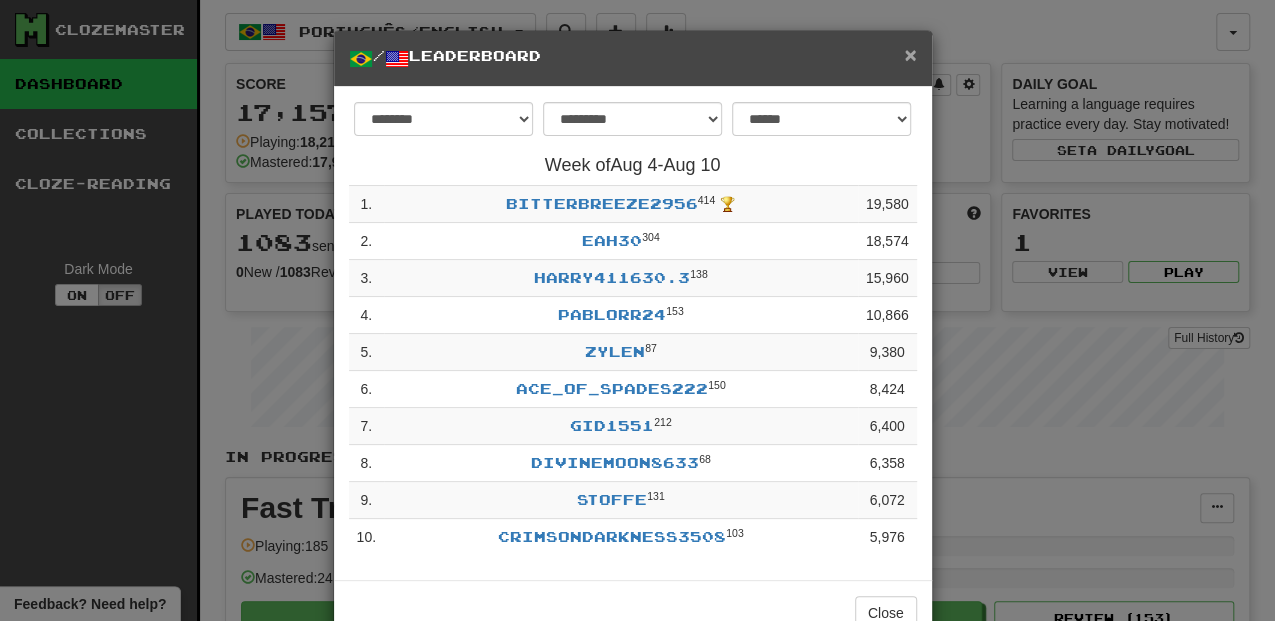 click on "×" at bounding box center (910, 54) 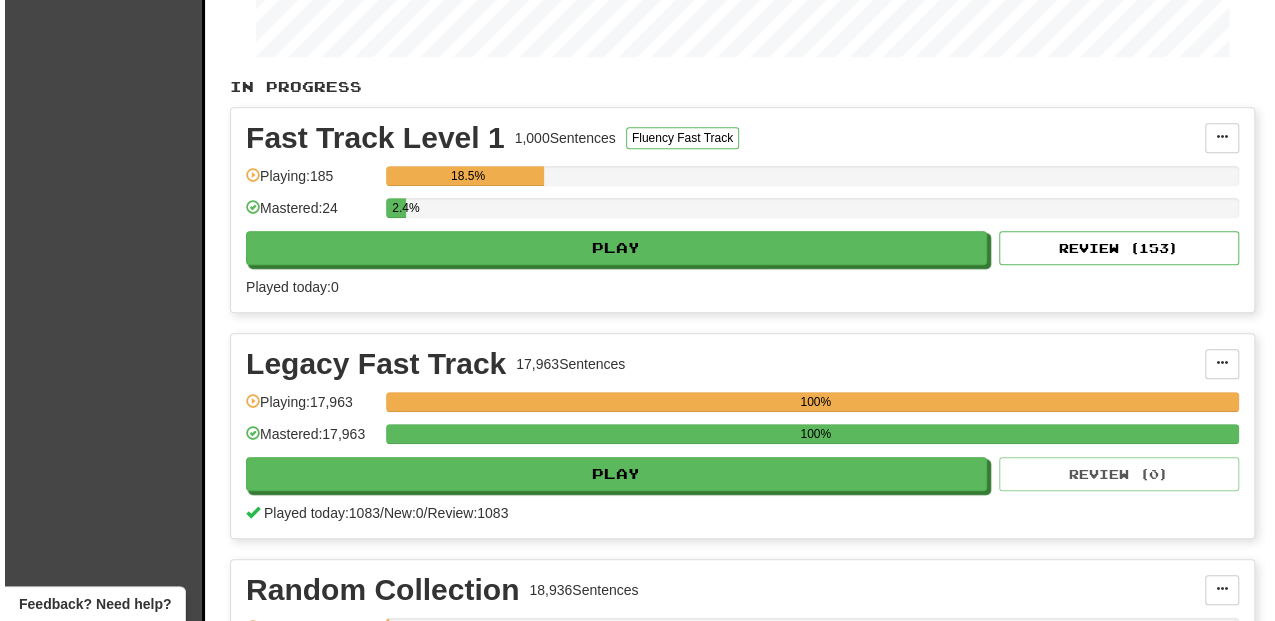 scroll, scrollTop: 400, scrollLeft: 0, axis: vertical 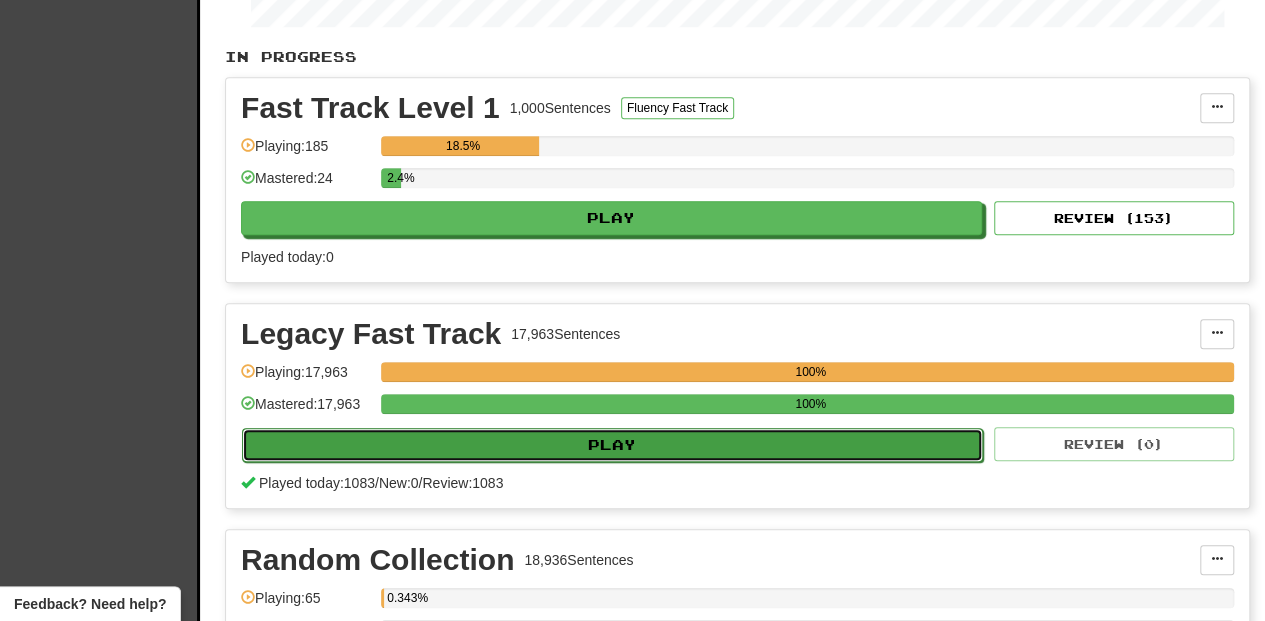 click on "Play" at bounding box center [612, 445] 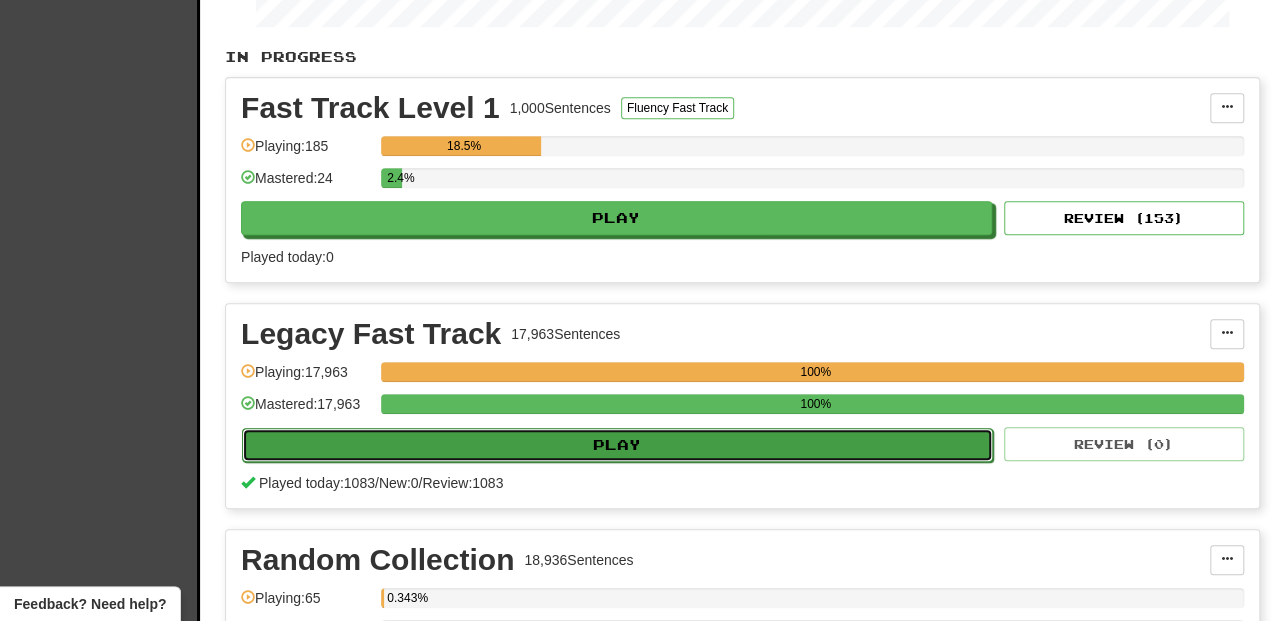 select on "**" 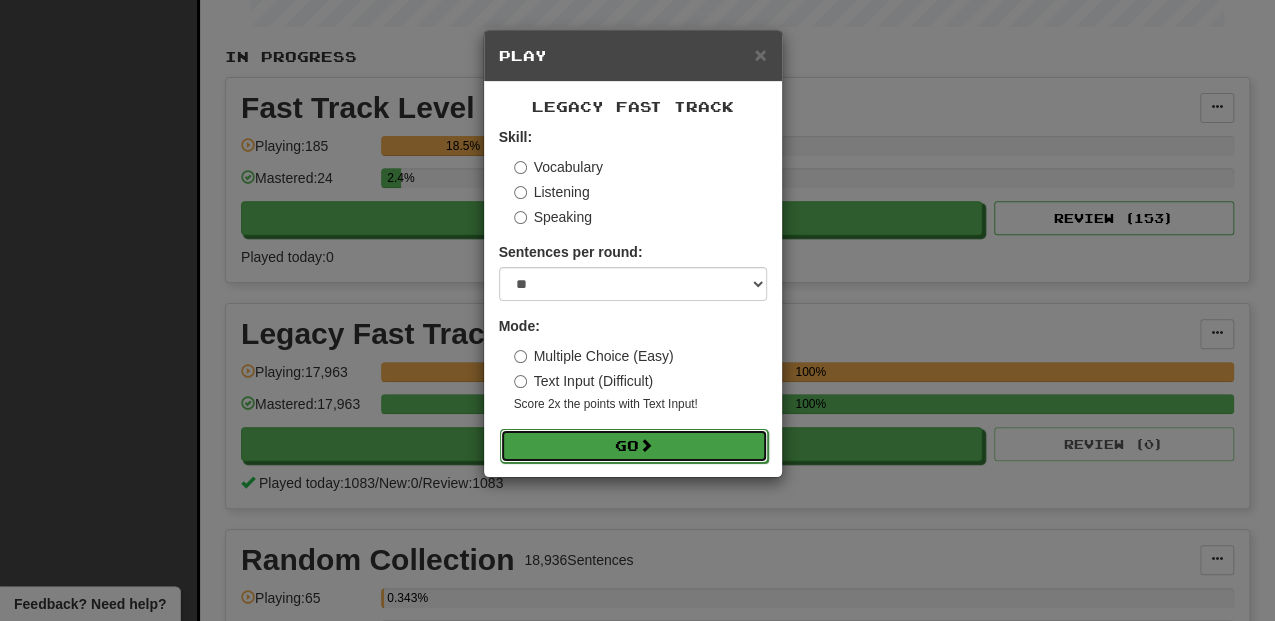 click on "Go" at bounding box center (634, 446) 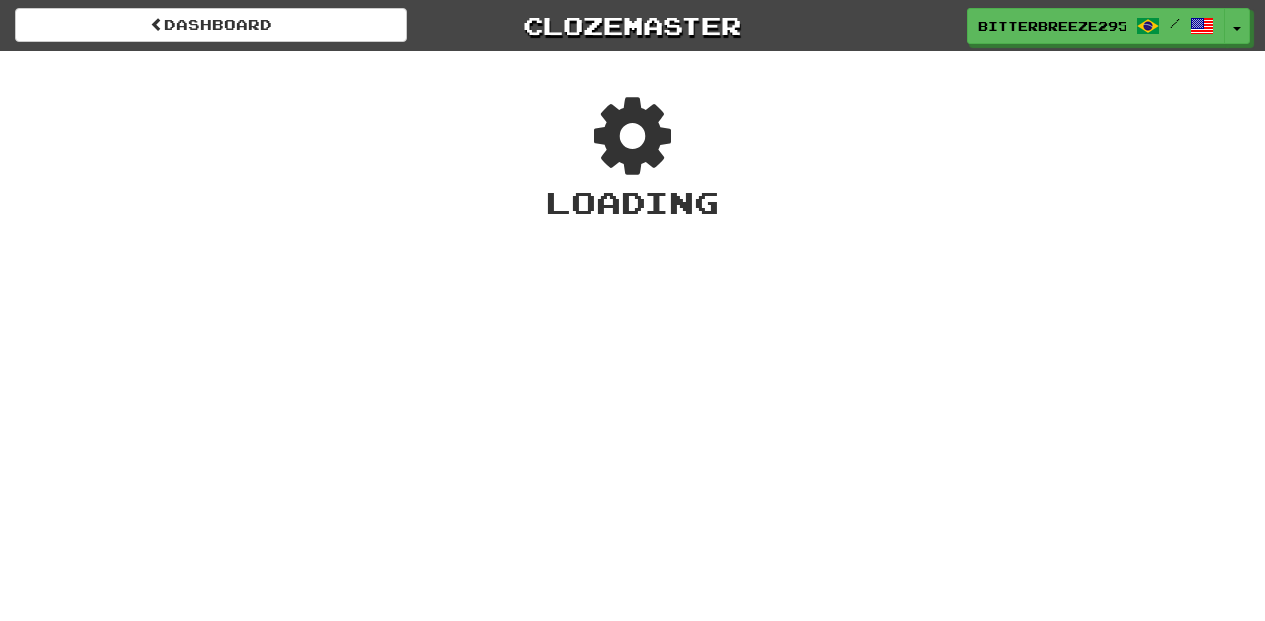 scroll, scrollTop: 0, scrollLeft: 0, axis: both 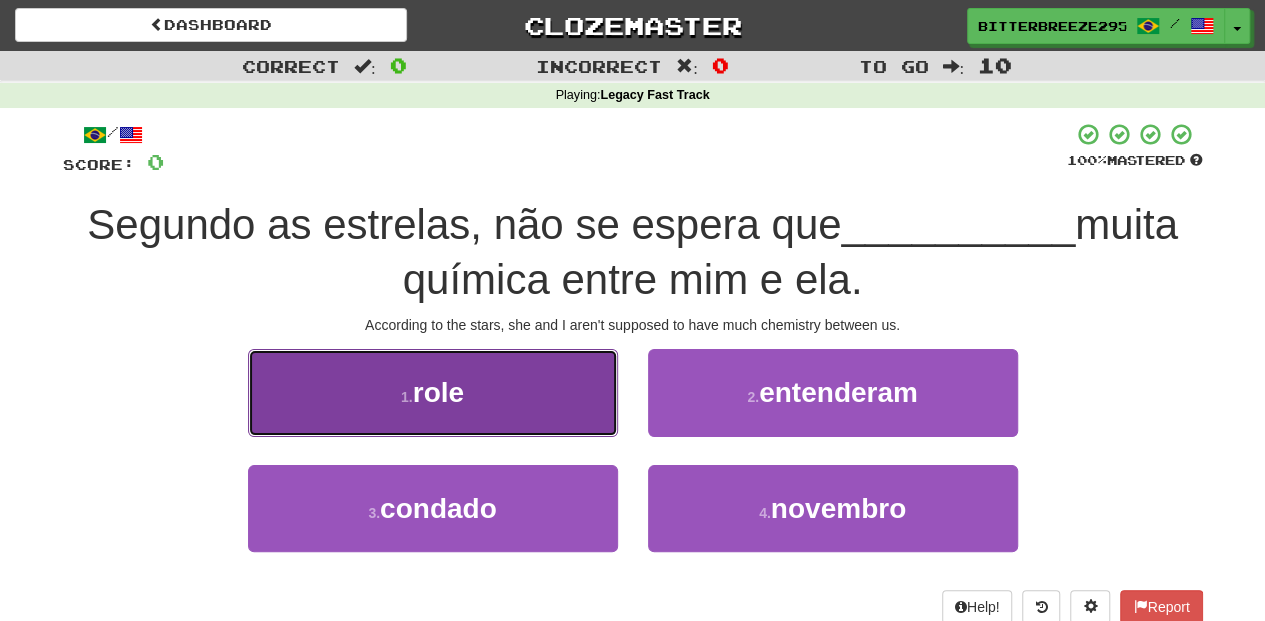 click on "role" at bounding box center [433, 392] 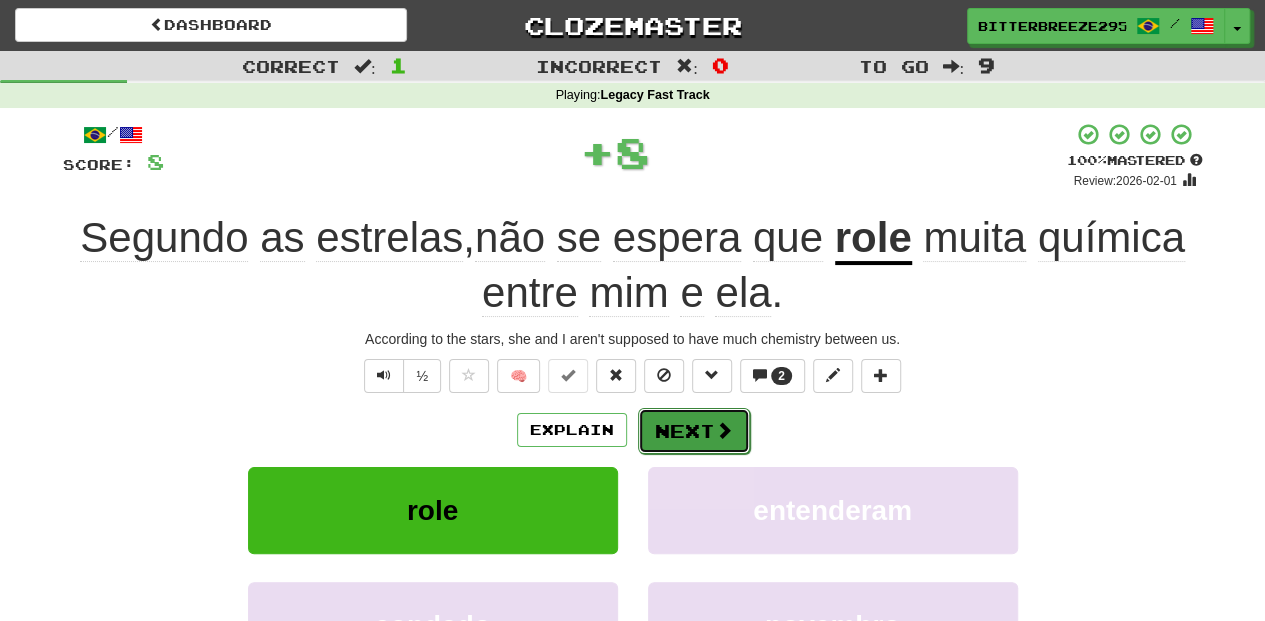 click on "Next" at bounding box center (694, 431) 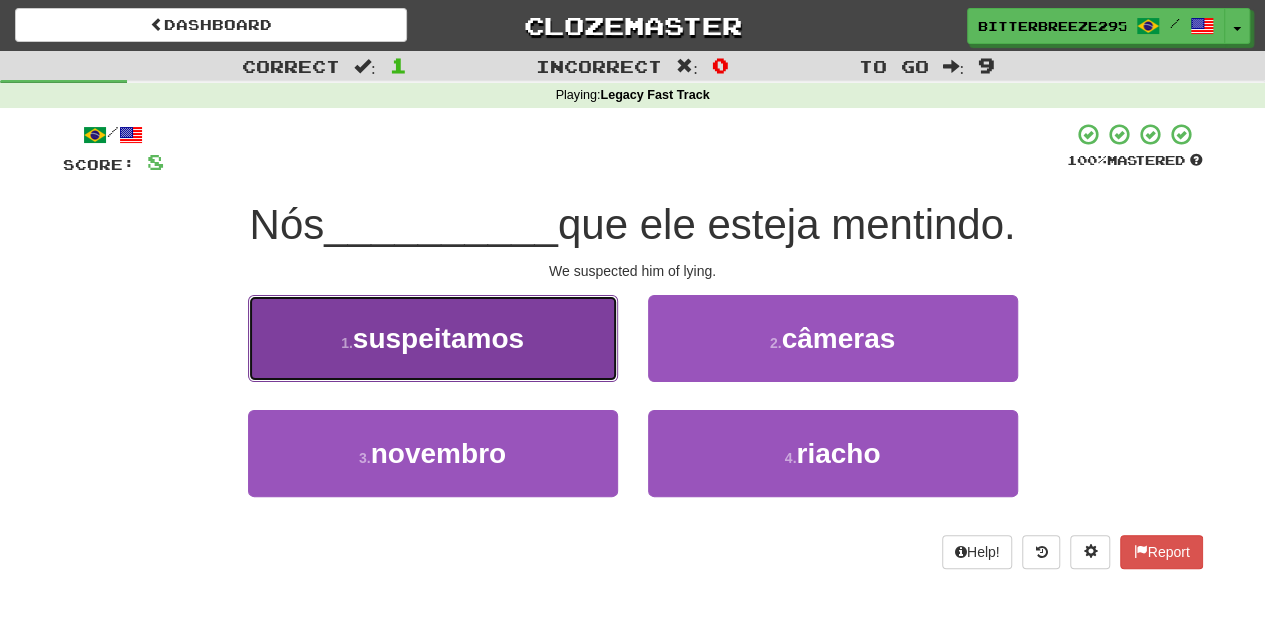 click on "suspeitamos" at bounding box center [433, 338] 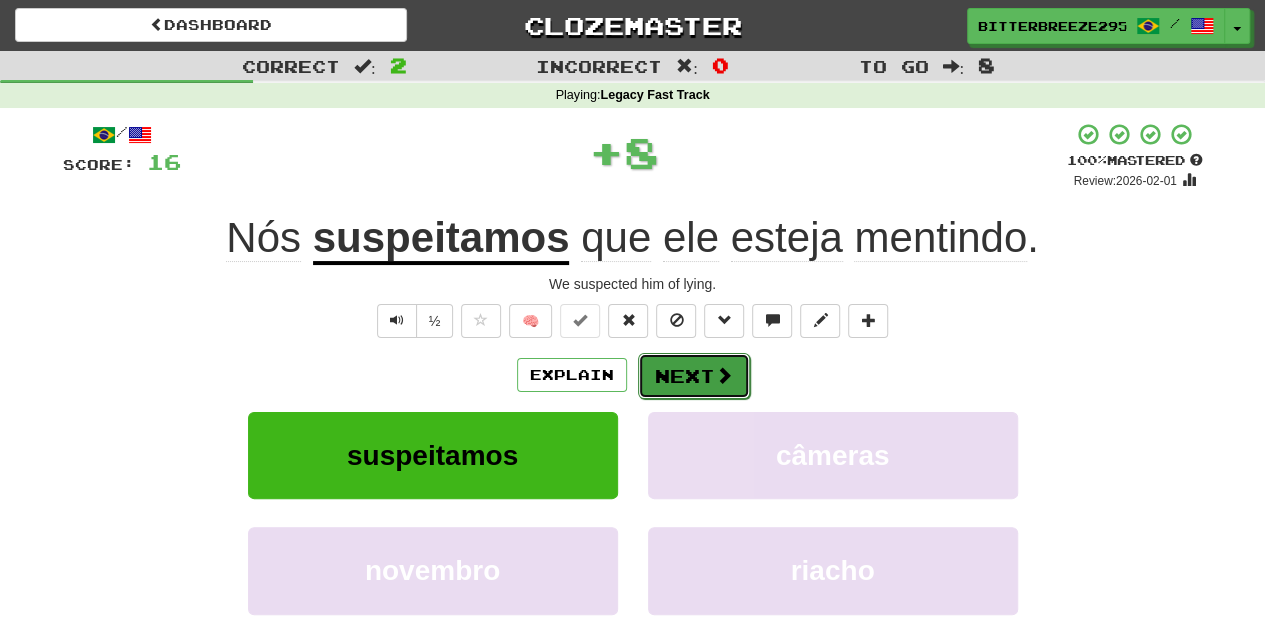 click on "Next" at bounding box center (694, 376) 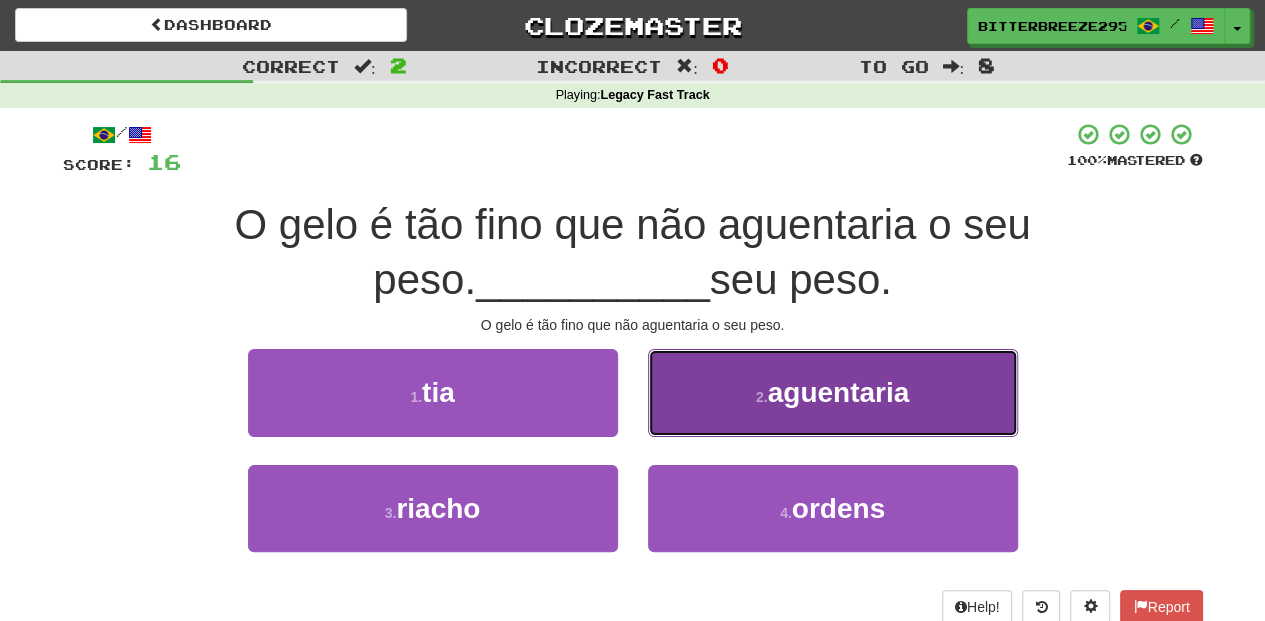click on "2 .  aguentaria" at bounding box center [833, 392] 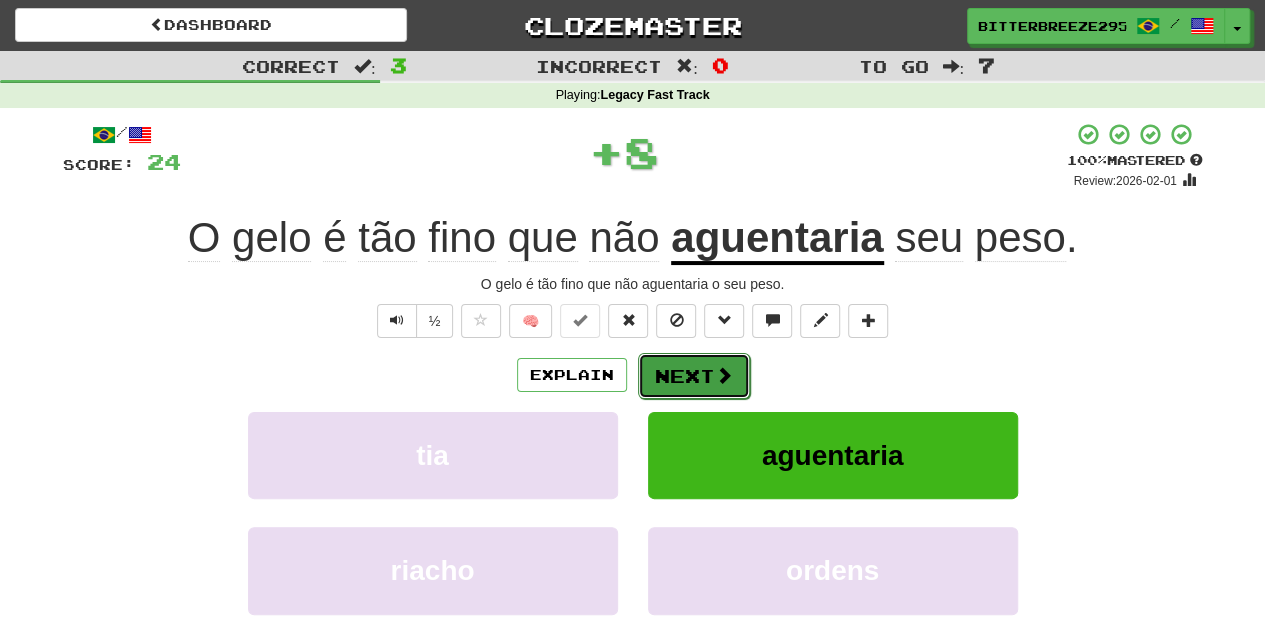 click on "Next" at bounding box center (694, 376) 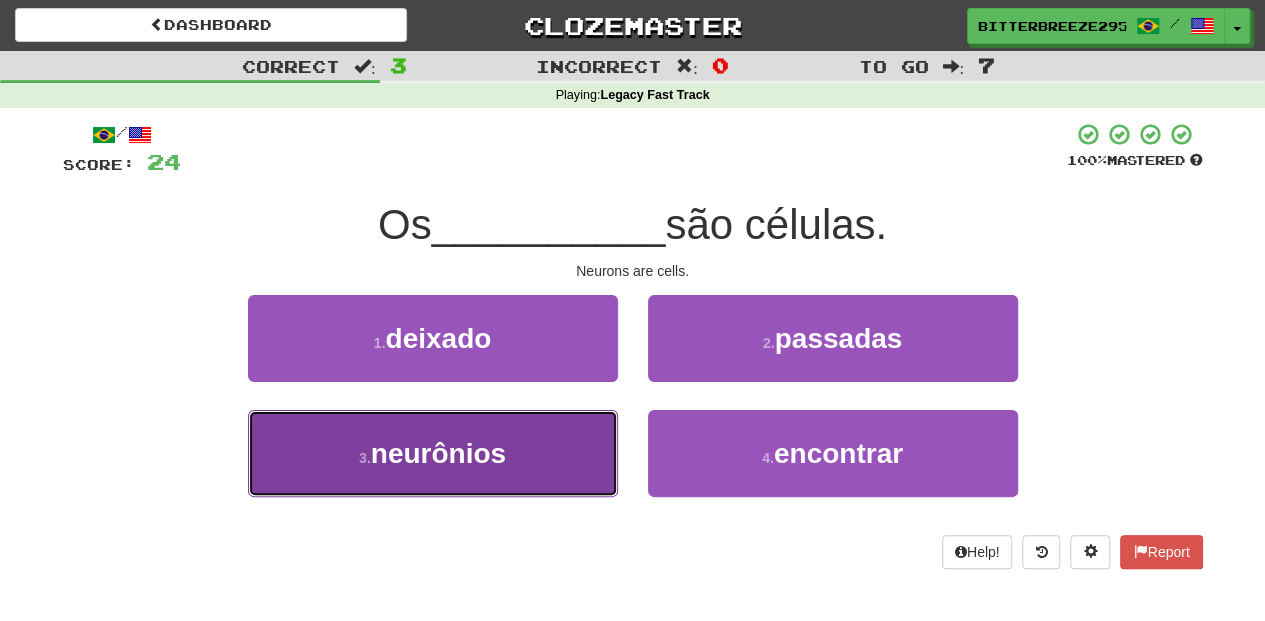 click on "neurônios" at bounding box center (438, 453) 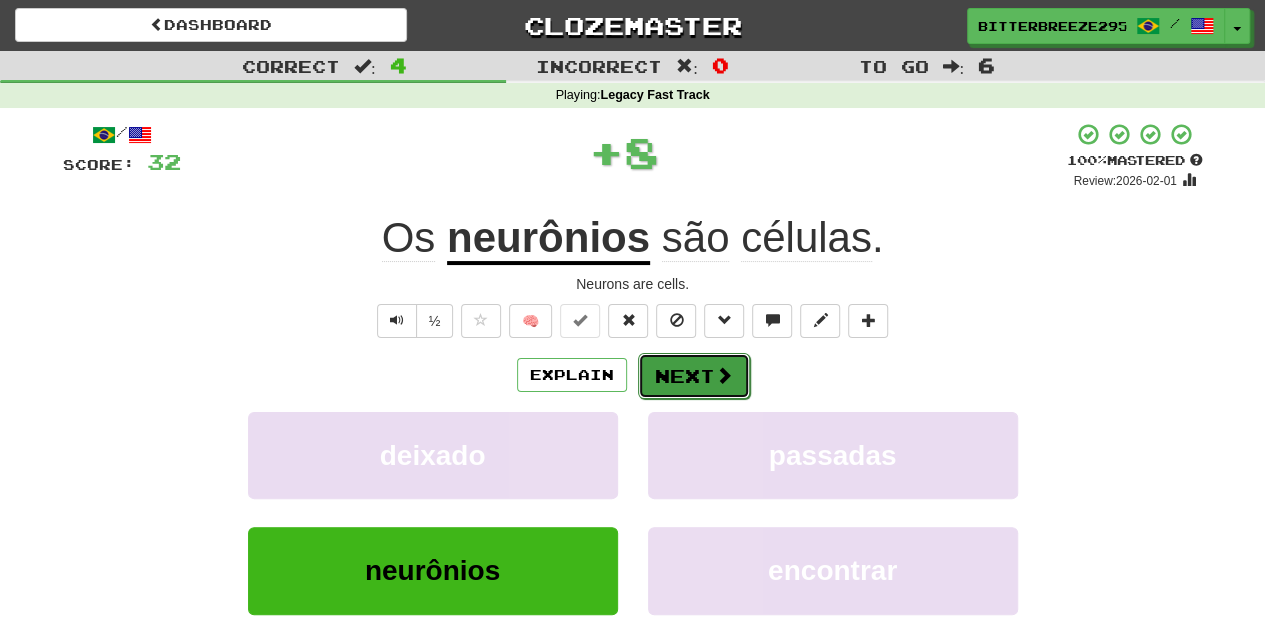 click on "Next" at bounding box center (694, 376) 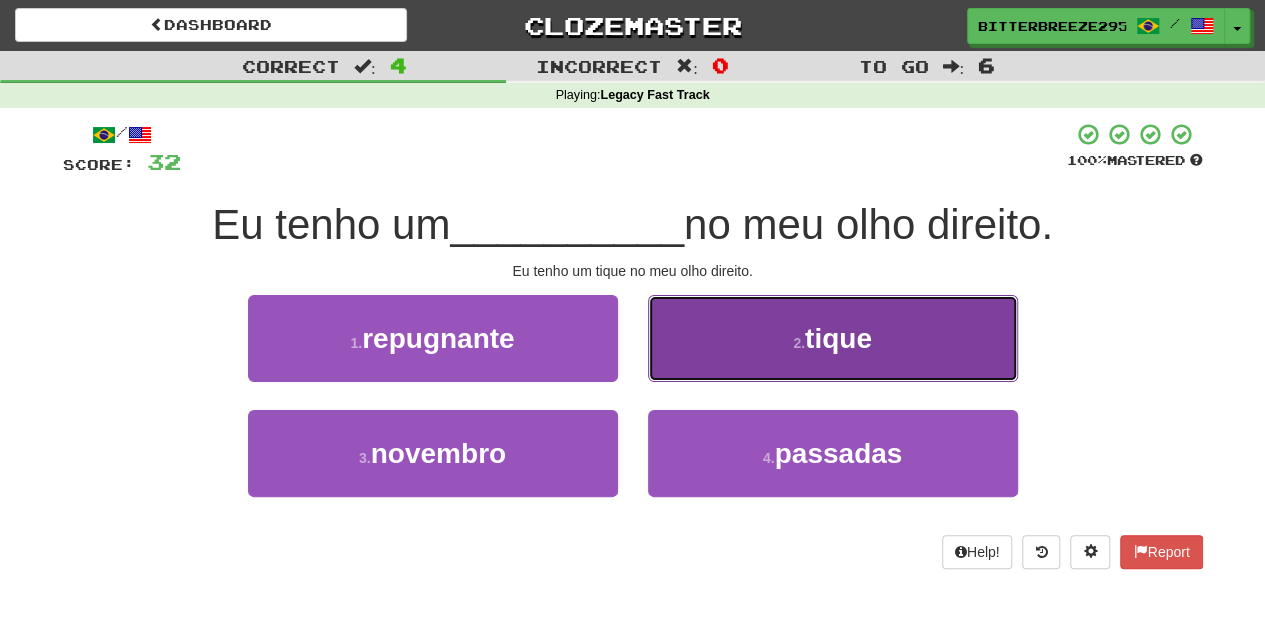 click on "2 .  tique" at bounding box center [833, 338] 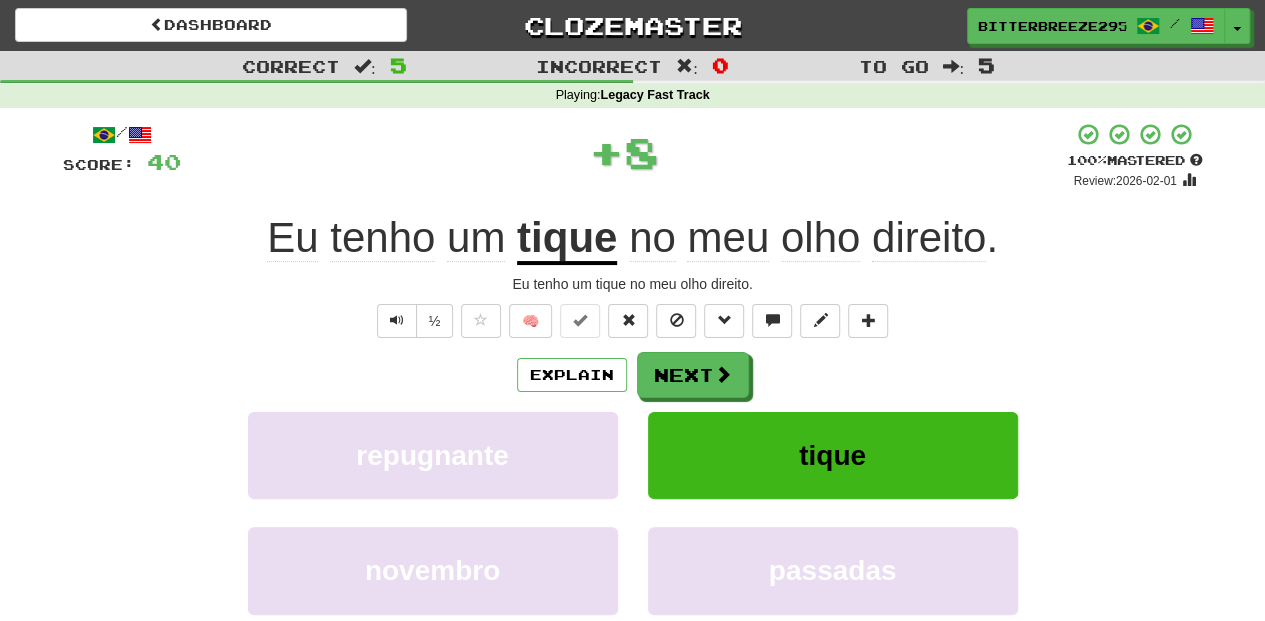 click on "Next" at bounding box center [693, 375] 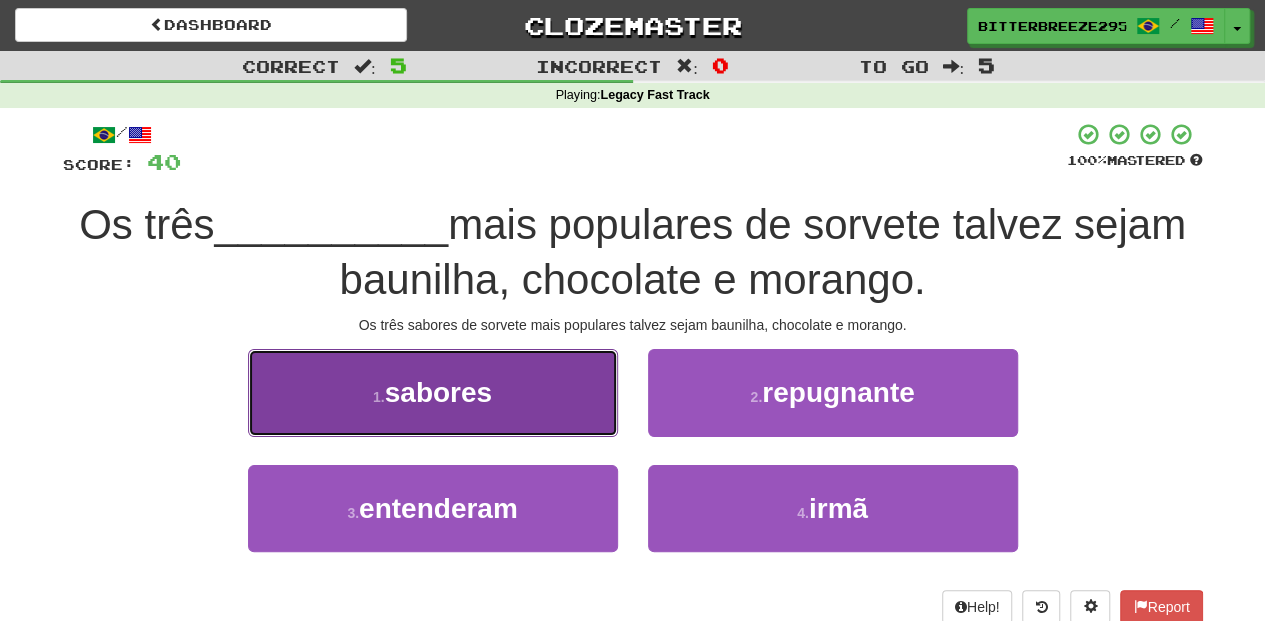 click on "sabores" at bounding box center (438, 392) 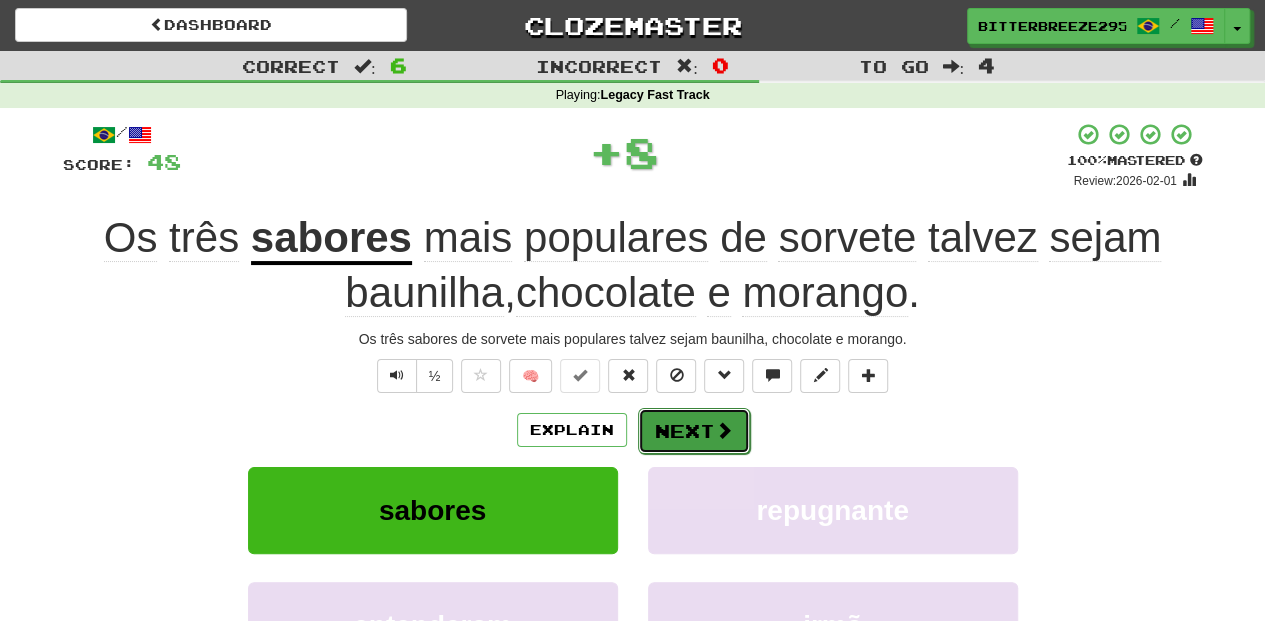 click on "Next" at bounding box center [694, 431] 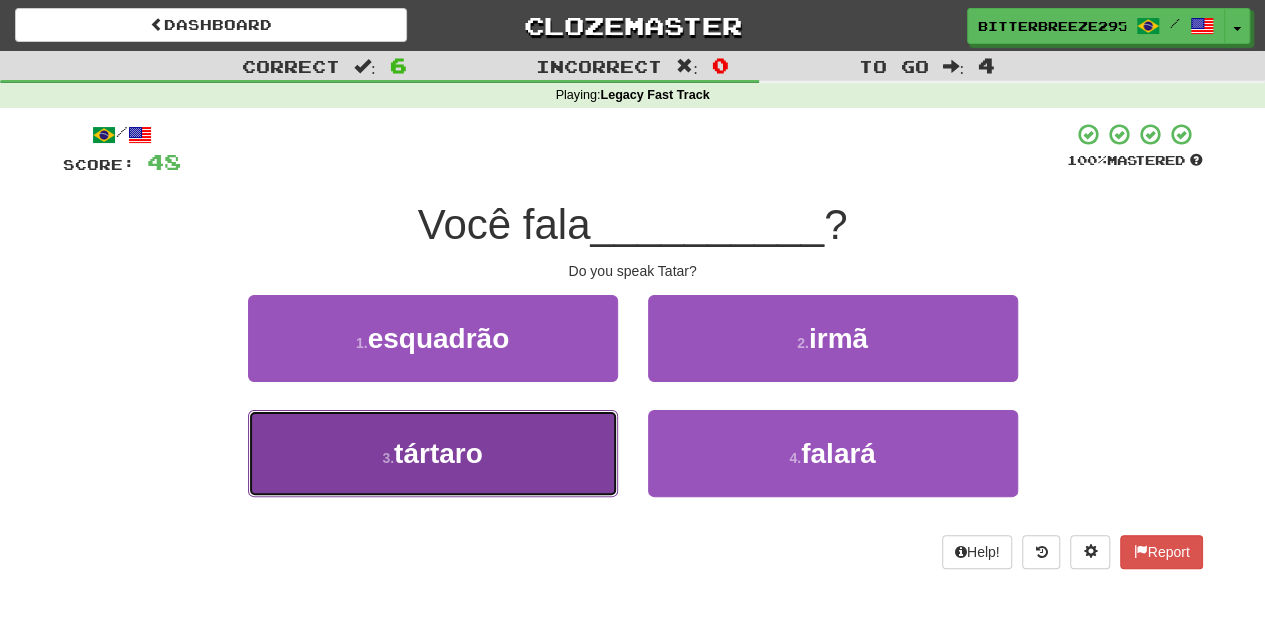 click on "tártaro" at bounding box center [433, 453] 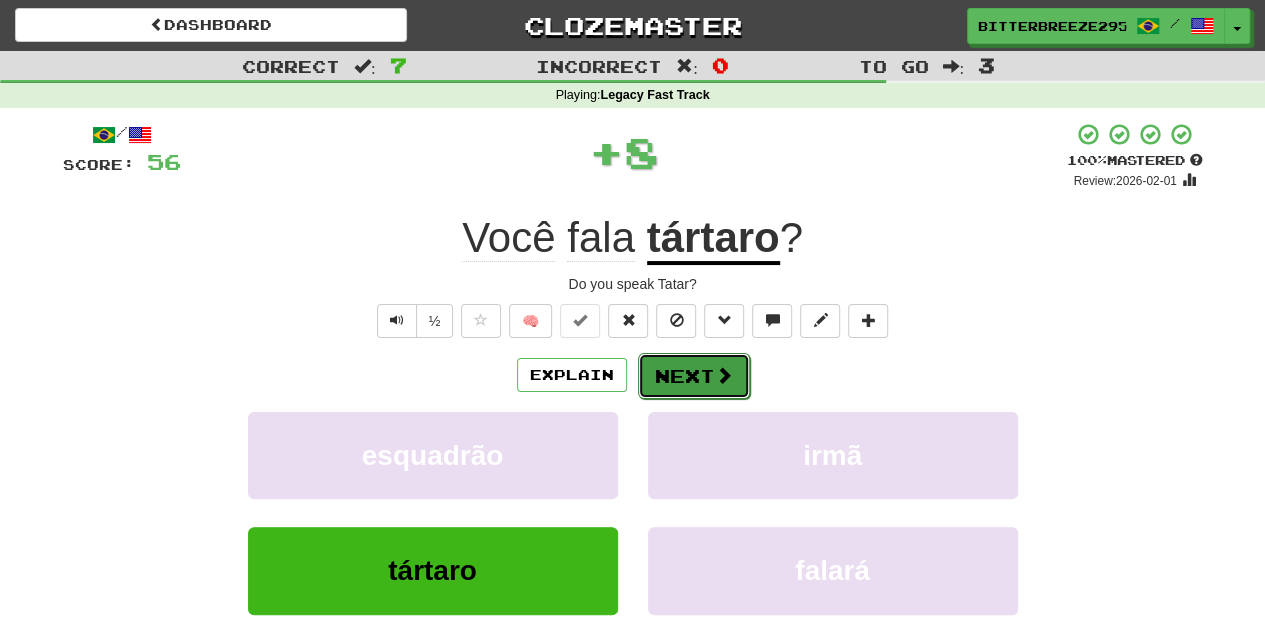 click on "Next" at bounding box center (694, 376) 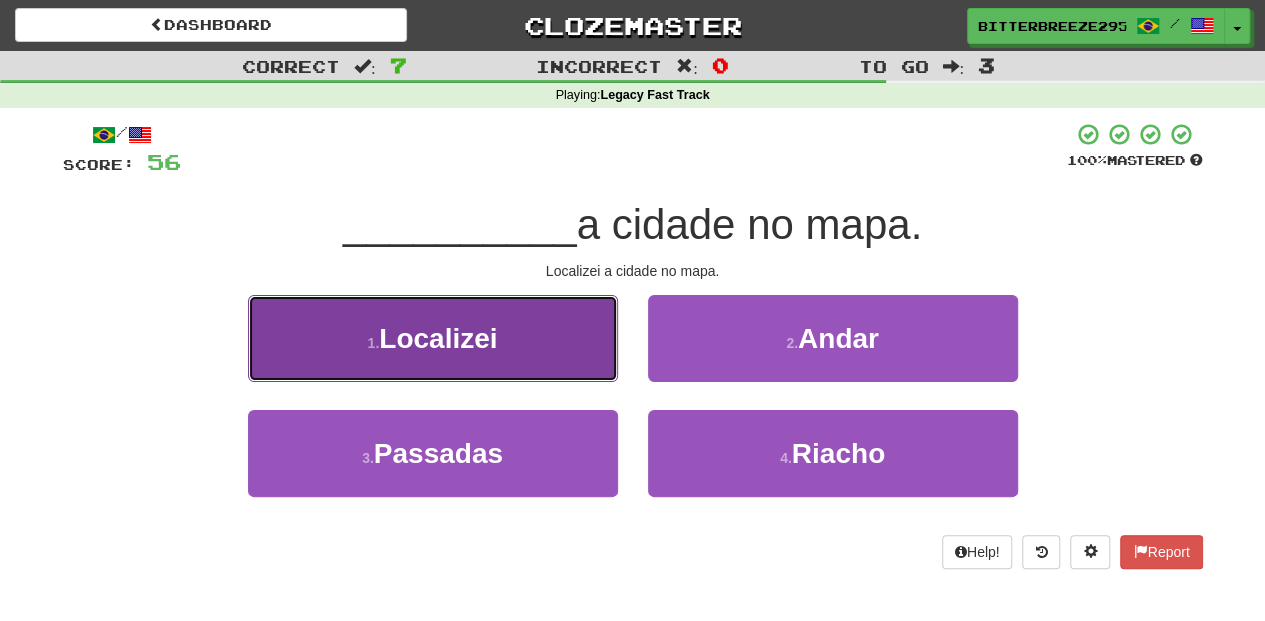 click on "Localizei" at bounding box center [433, 338] 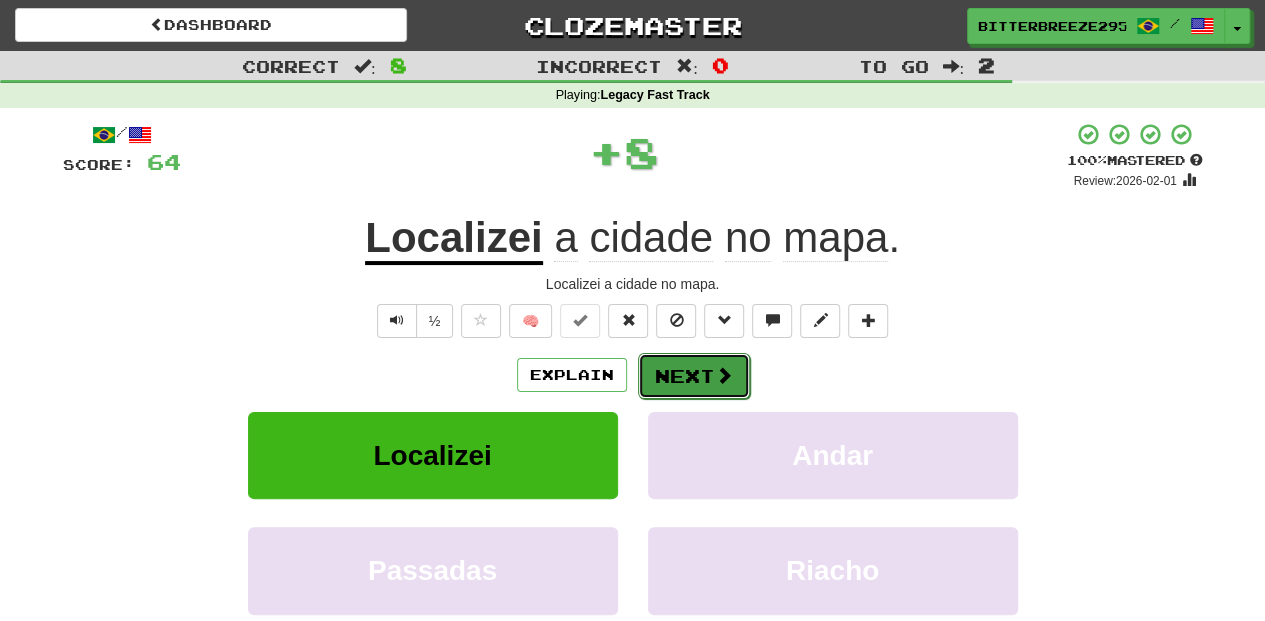 click on "Next" at bounding box center [694, 376] 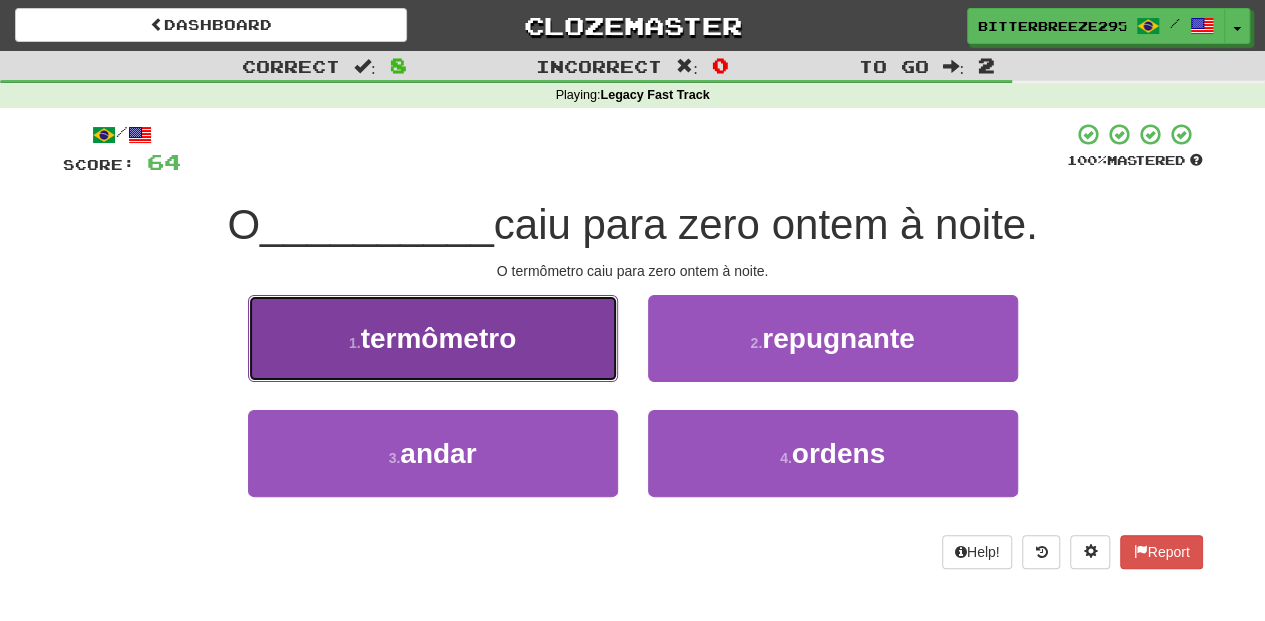 click on "1 .  termômetro" at bounding box center (433, 338) 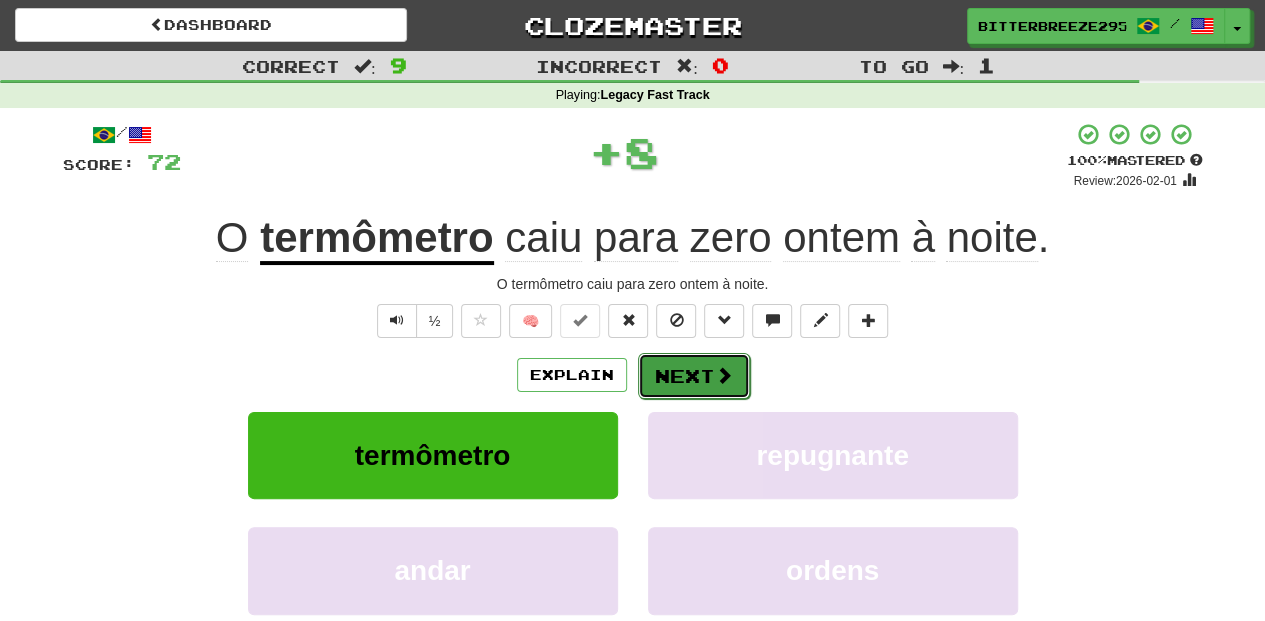 click on "Next" at bounding box center (694, 376) 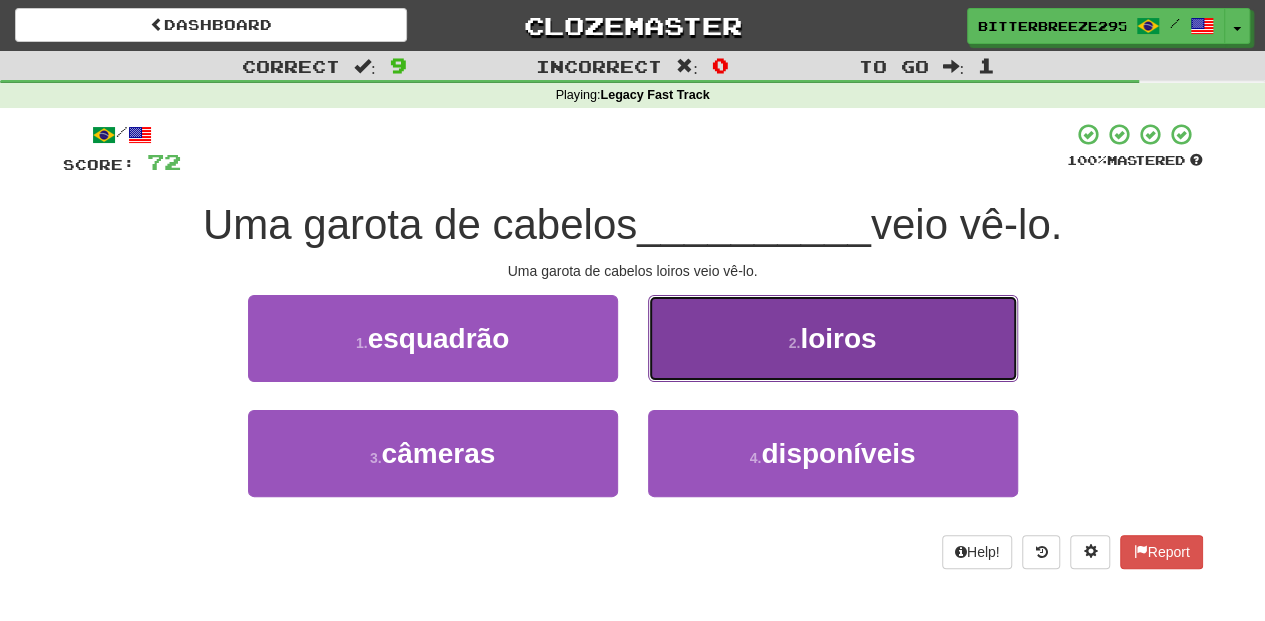 click on "2 .  loiros" at bounding box center (833, 338) 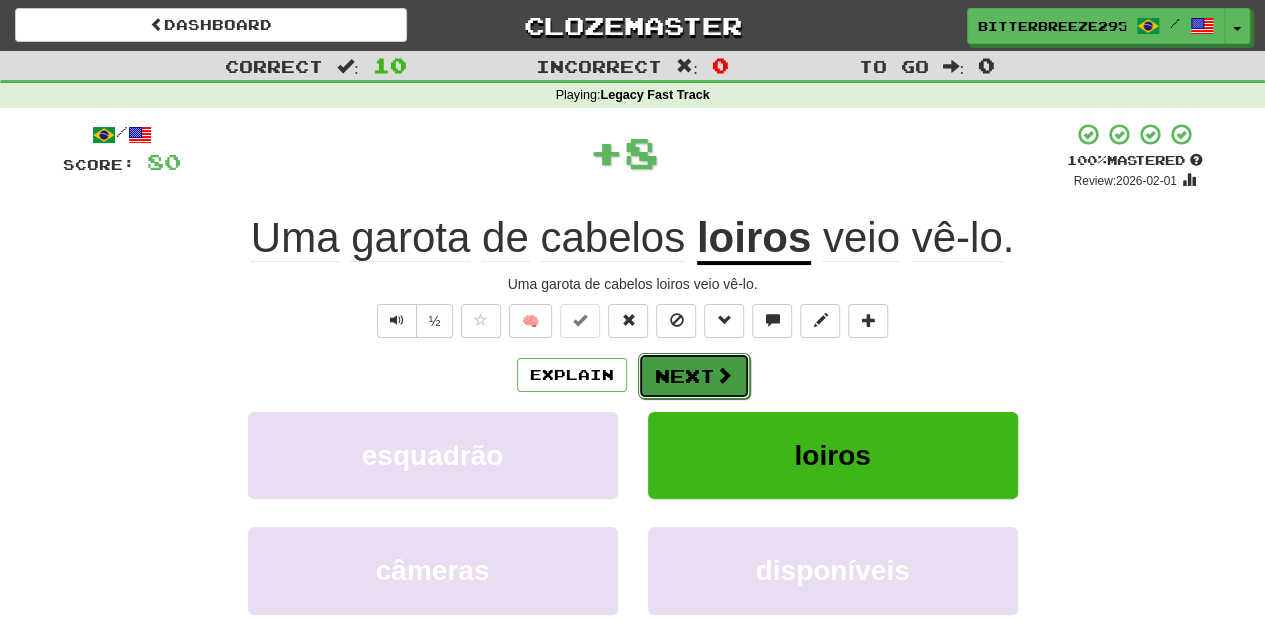 click on "Next" at bounding box center [694, 376] 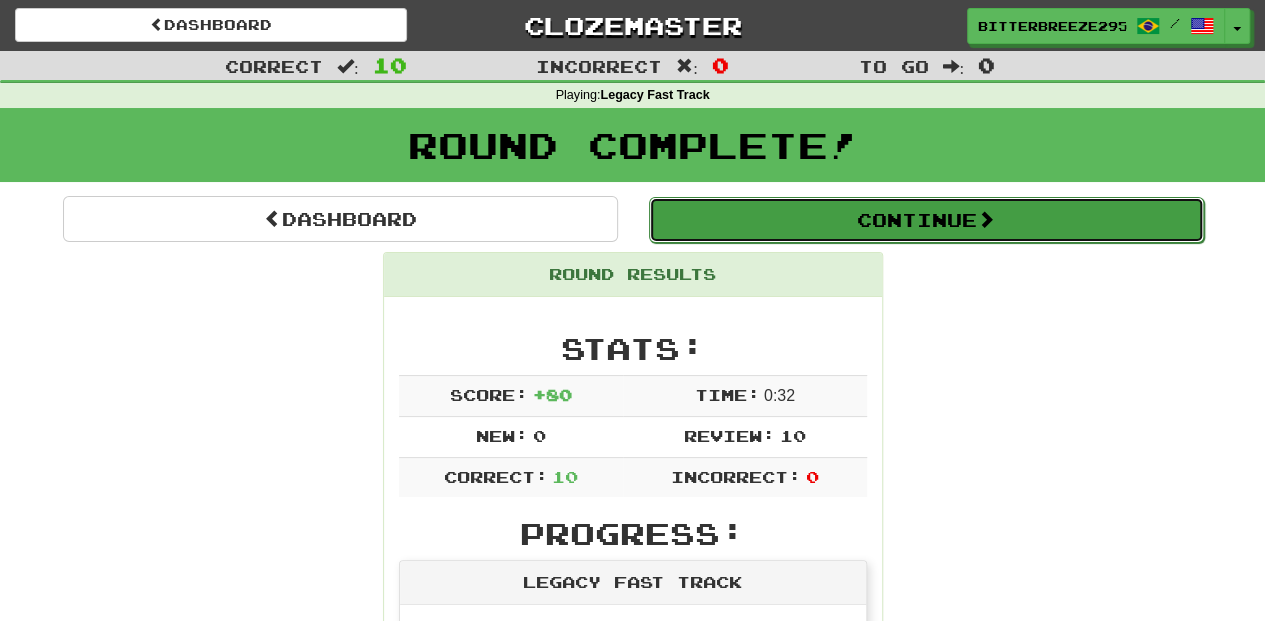 click on "Continue" at bounding box center [926, 220] 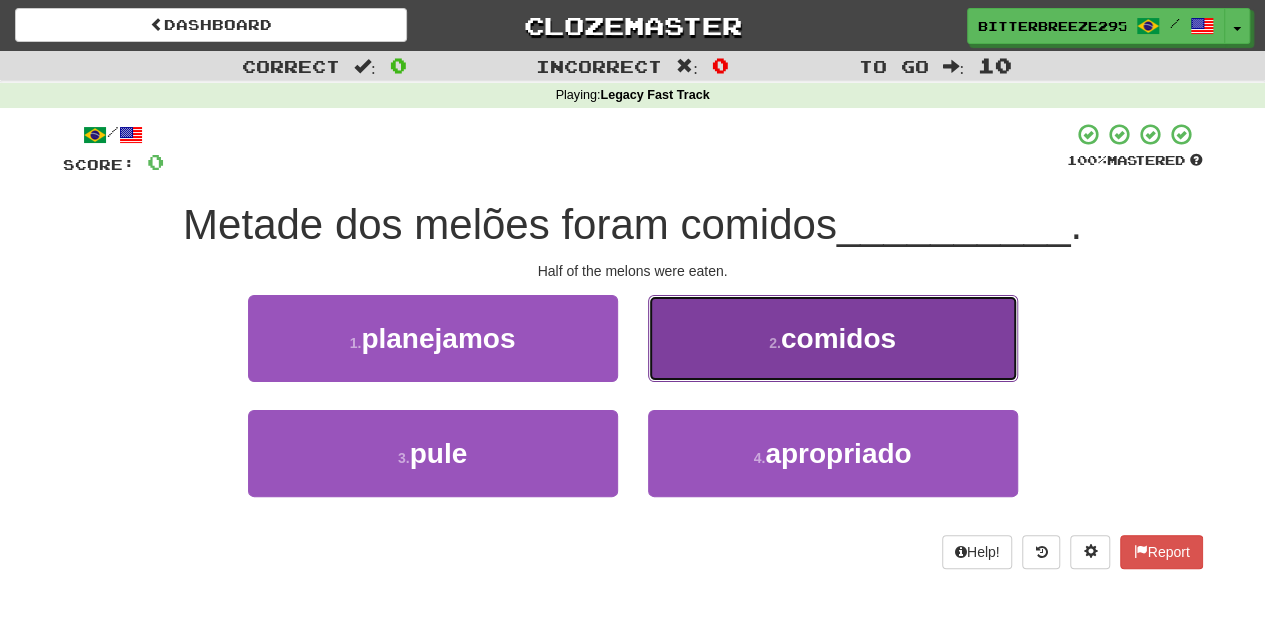 click on "comidos" at bounding box center [833, 338] 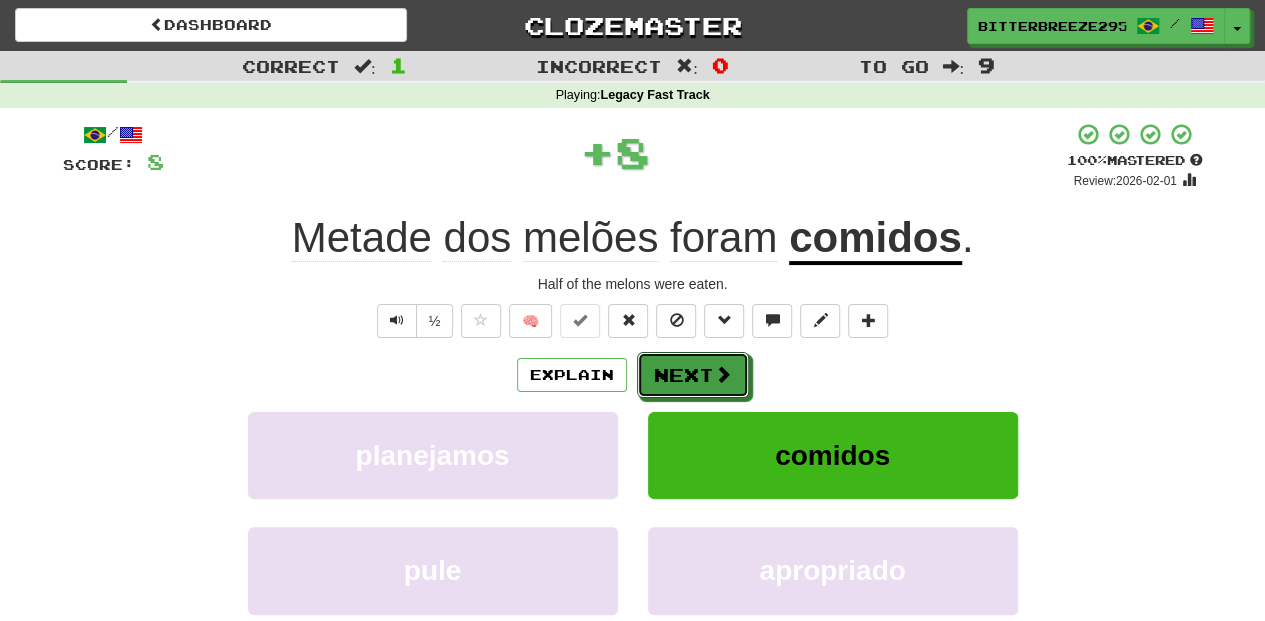 click on "Next" at bounding box center (693, 375) 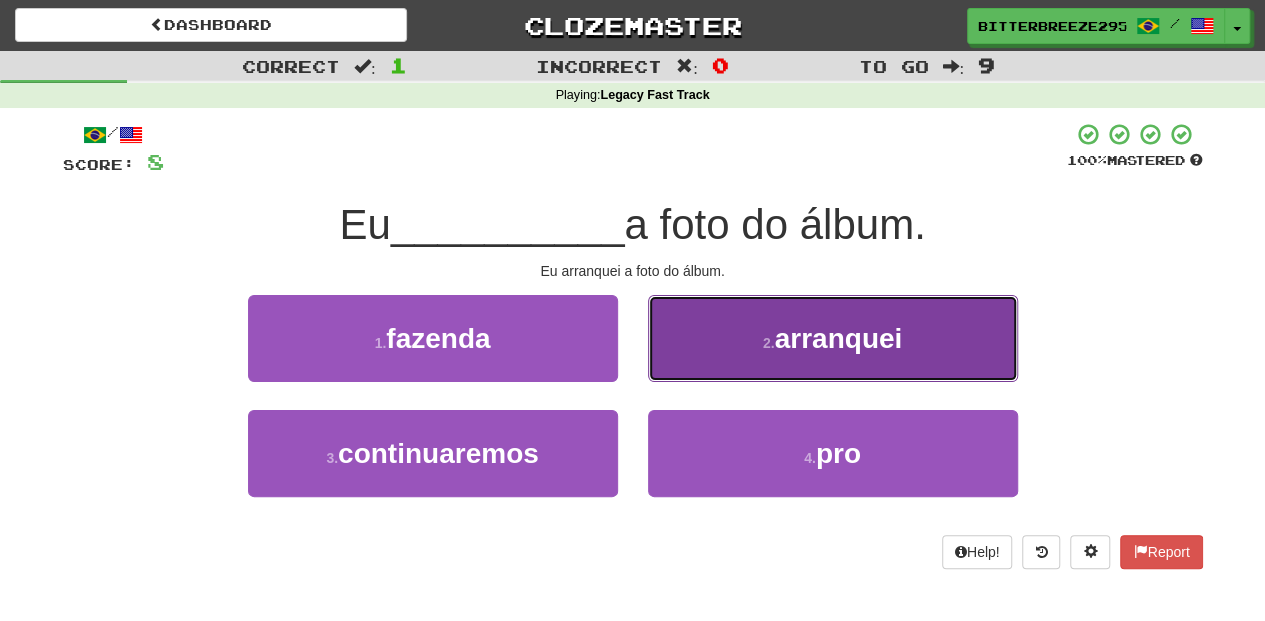 click on "2 .  arranquei" at bounding box center [833, 338] 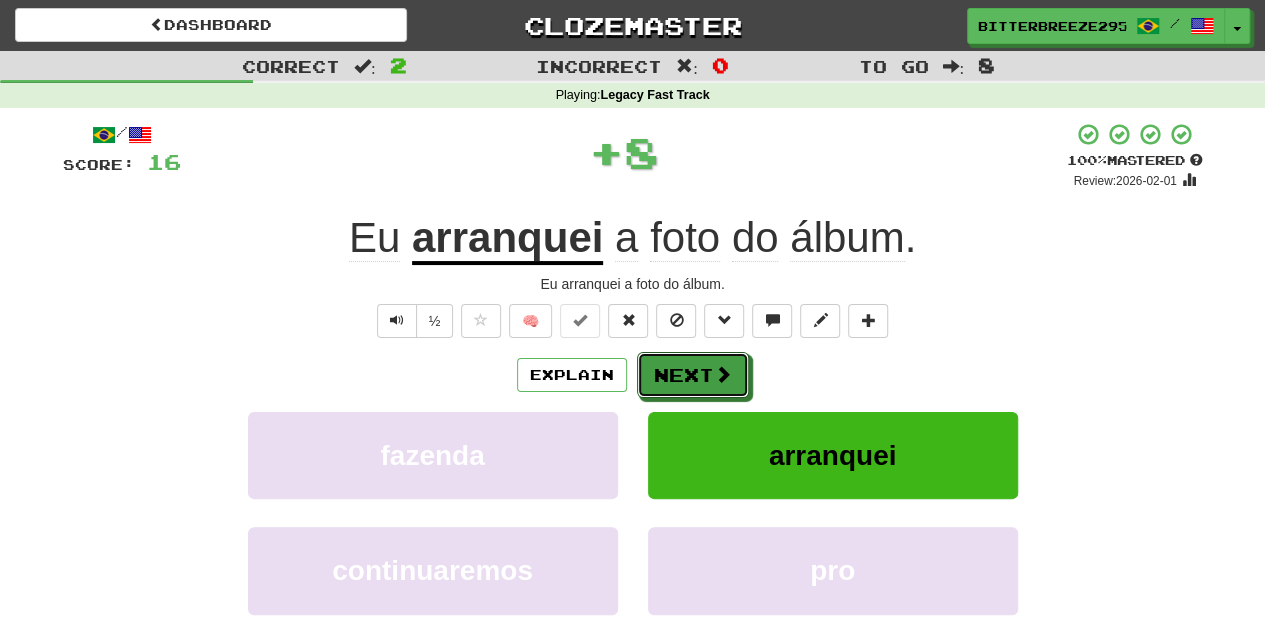 click on "Next" at bounding box center [693, 375] 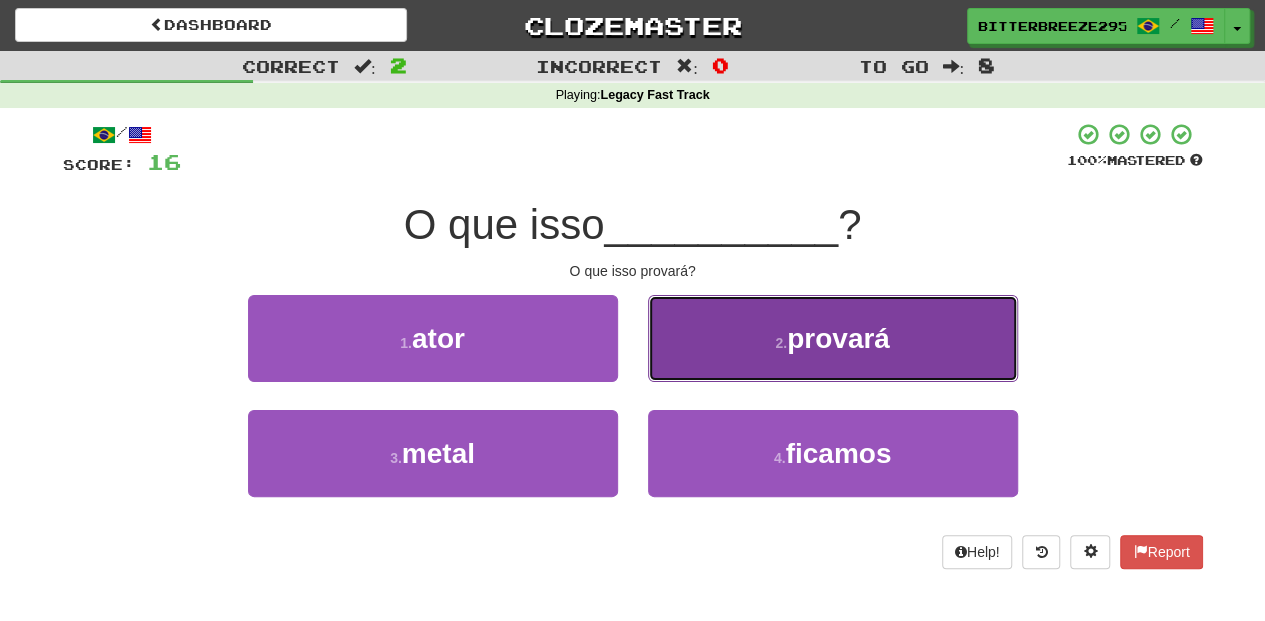 click on "provará" at bounding box center (833, 338) 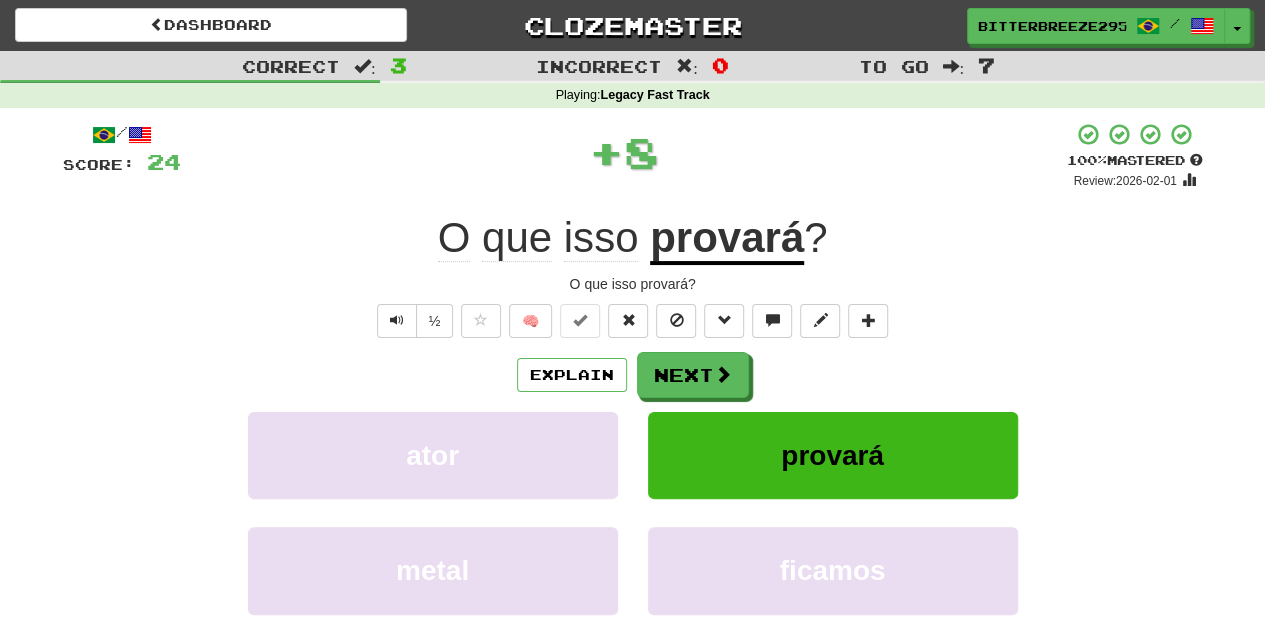 click on "Next" at bounding box center (693, 375) 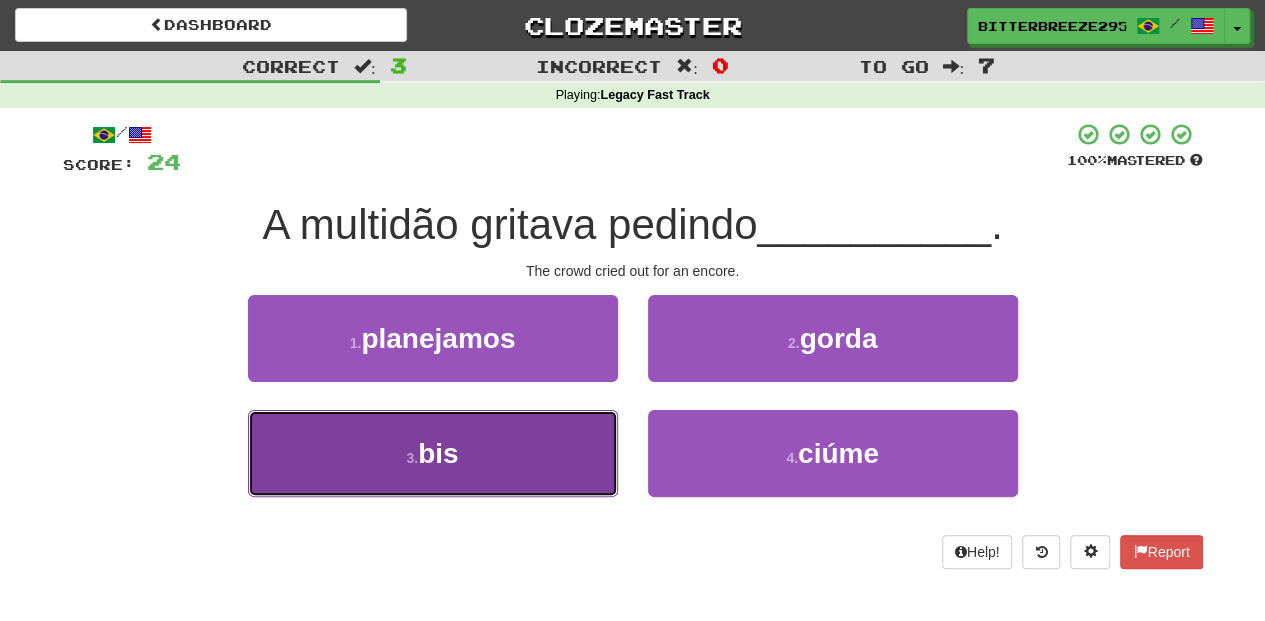 click on "3 .  bis" at bounding box center (433, 453) 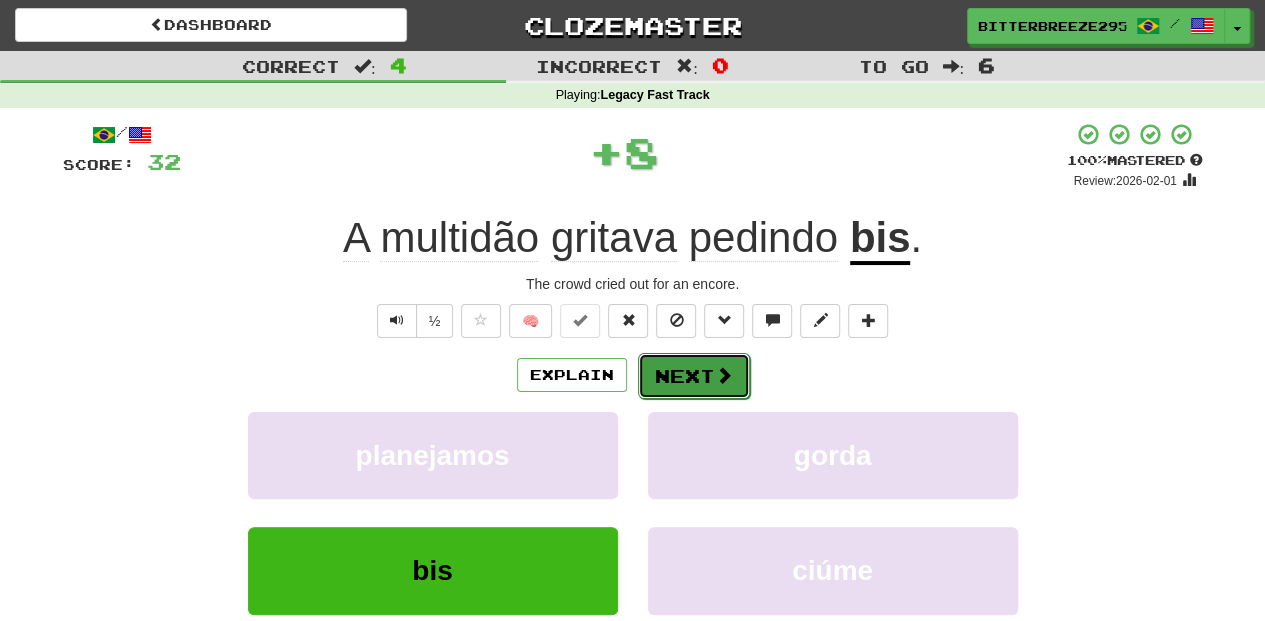 click on "Next" at bounding box center (694, 376) 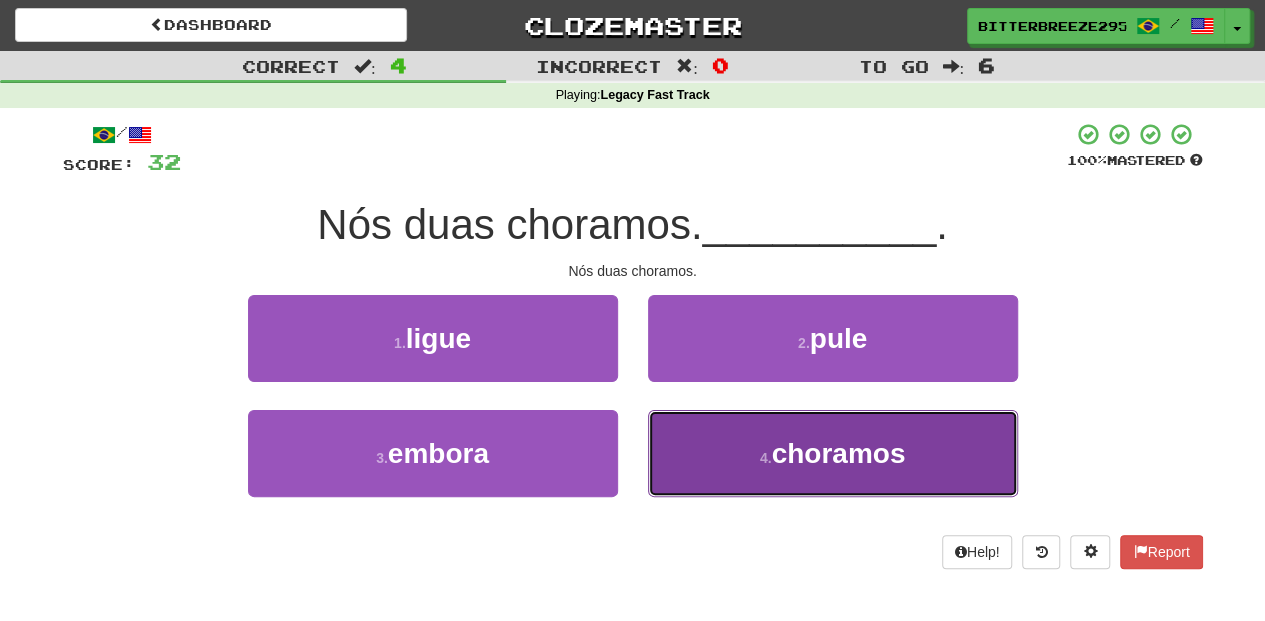 click on "4 .  choramos" at bounding box center [833, 453] 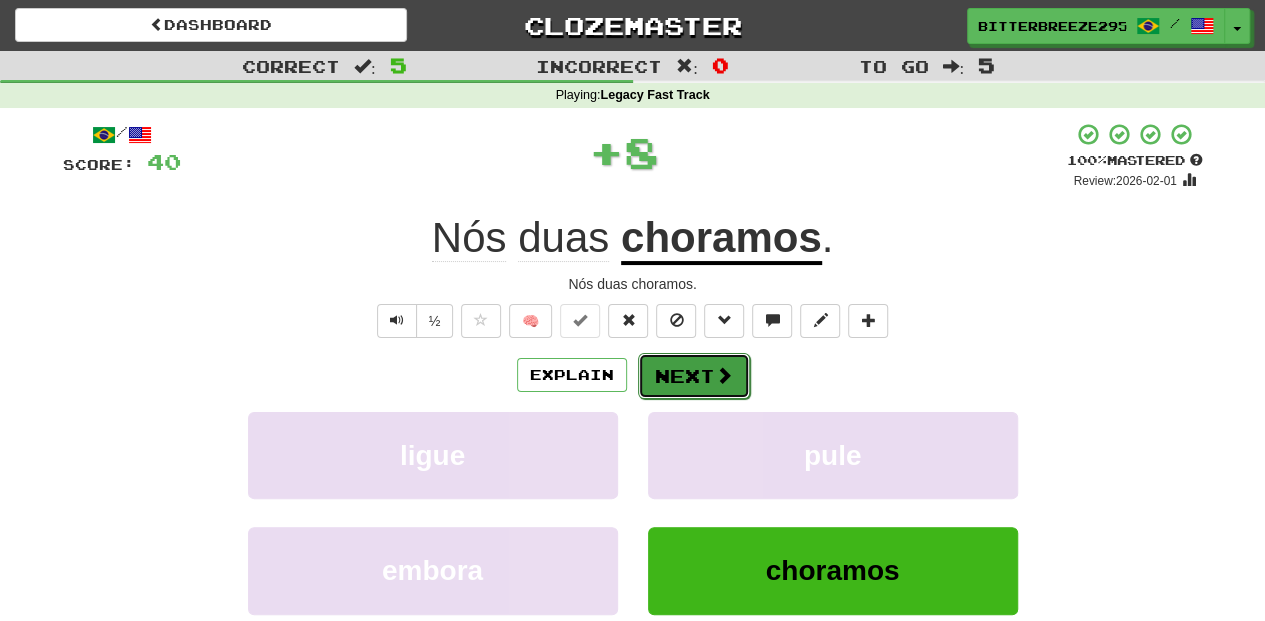 click on "Next" at bounding box center [694, 376] 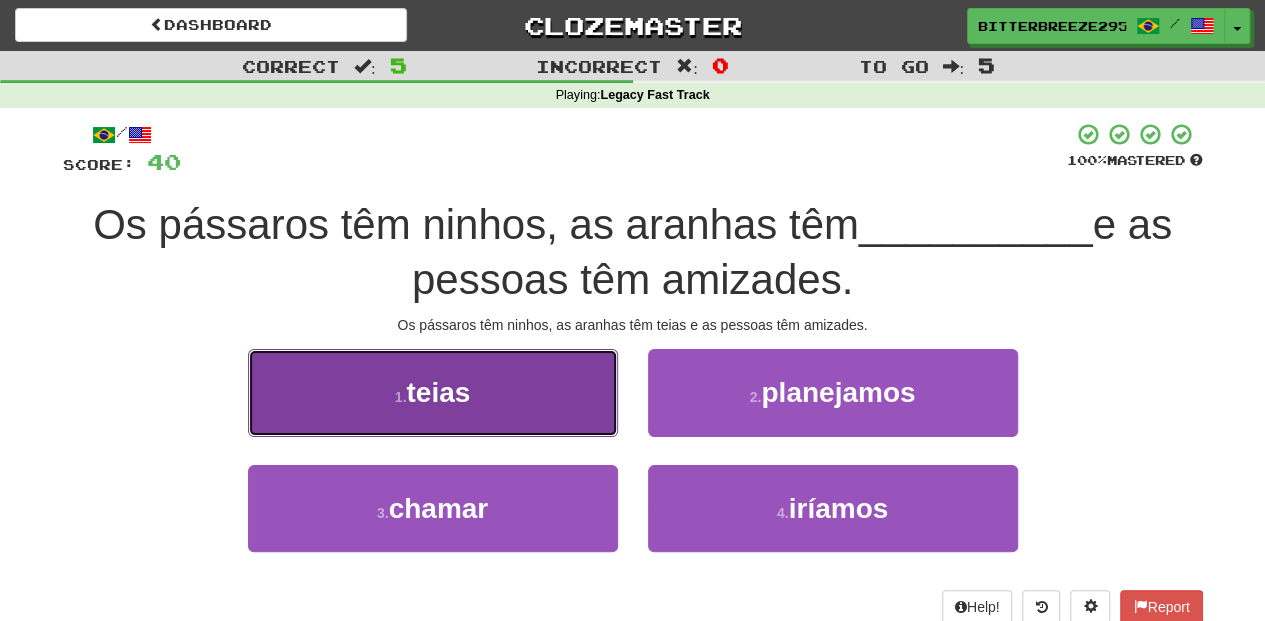 click on "1 .  teias" at bounding box center [433, 392] 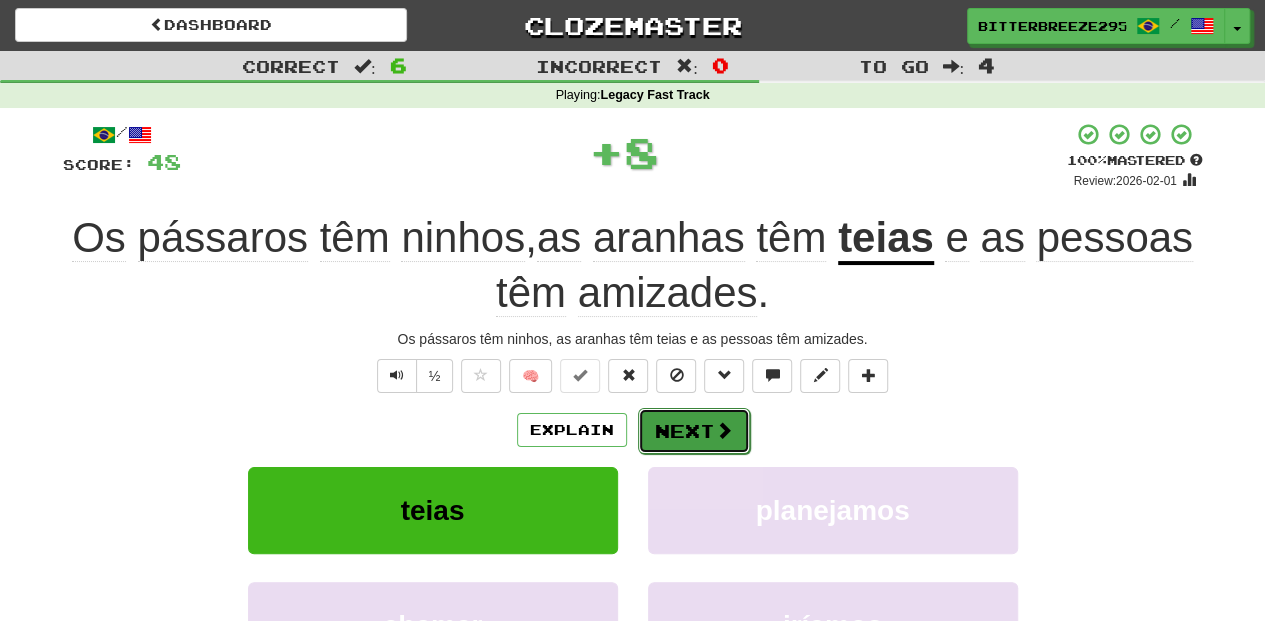 click on "Next" at bounding box center [694, 431] 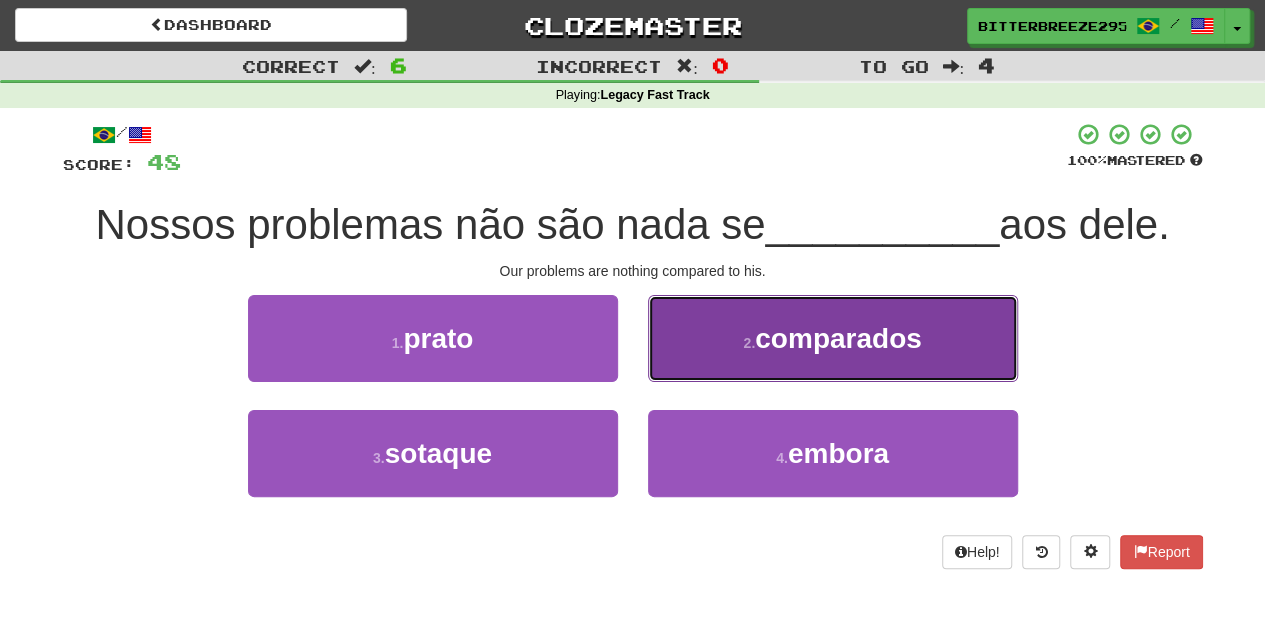 click on "2 .  comparados" at bounding box center (833, 338) 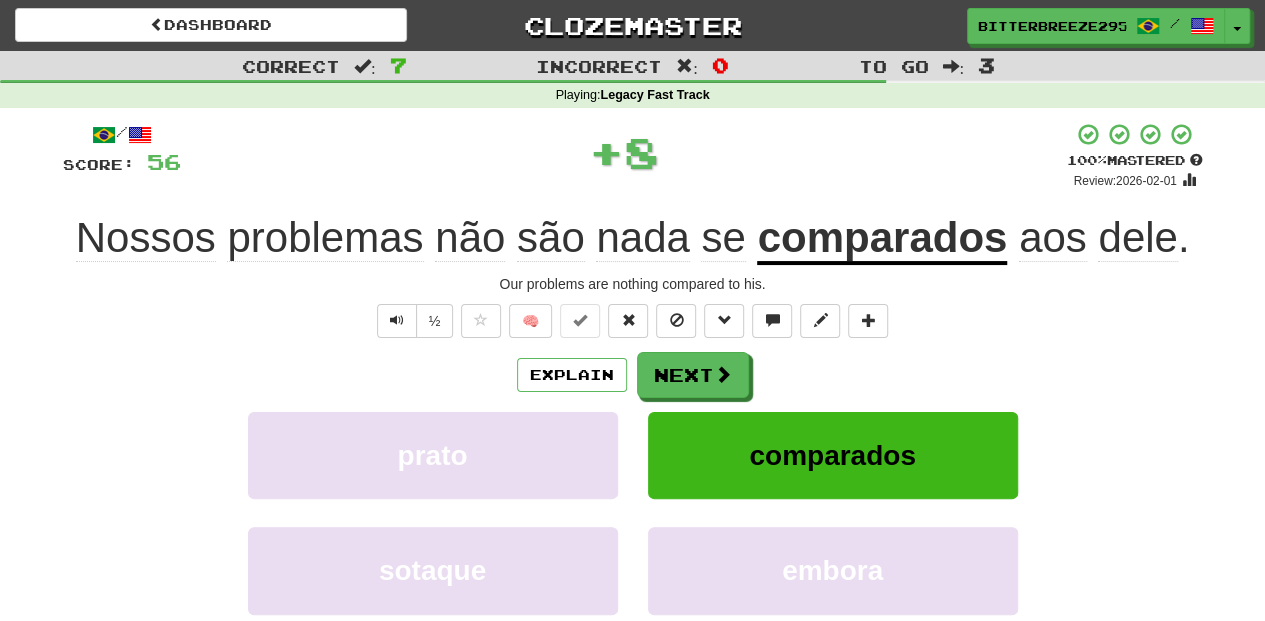 click on "Next" at bounding box center [693, 375] 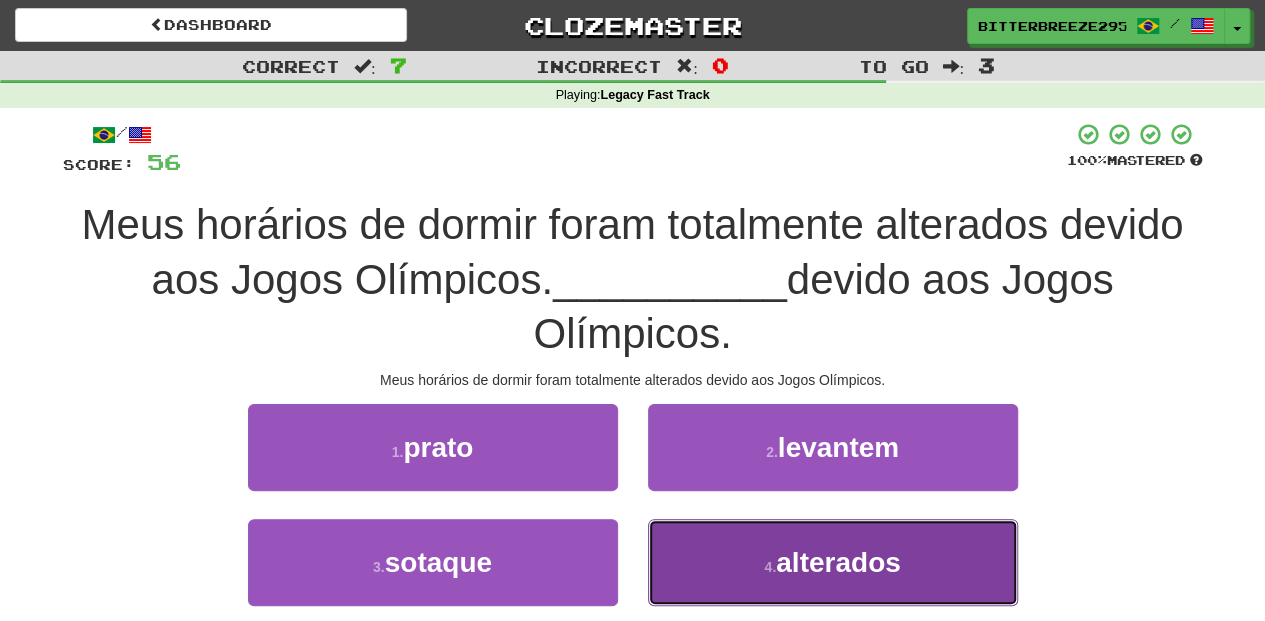 click on "alterados" at bounding box center (838, 562) 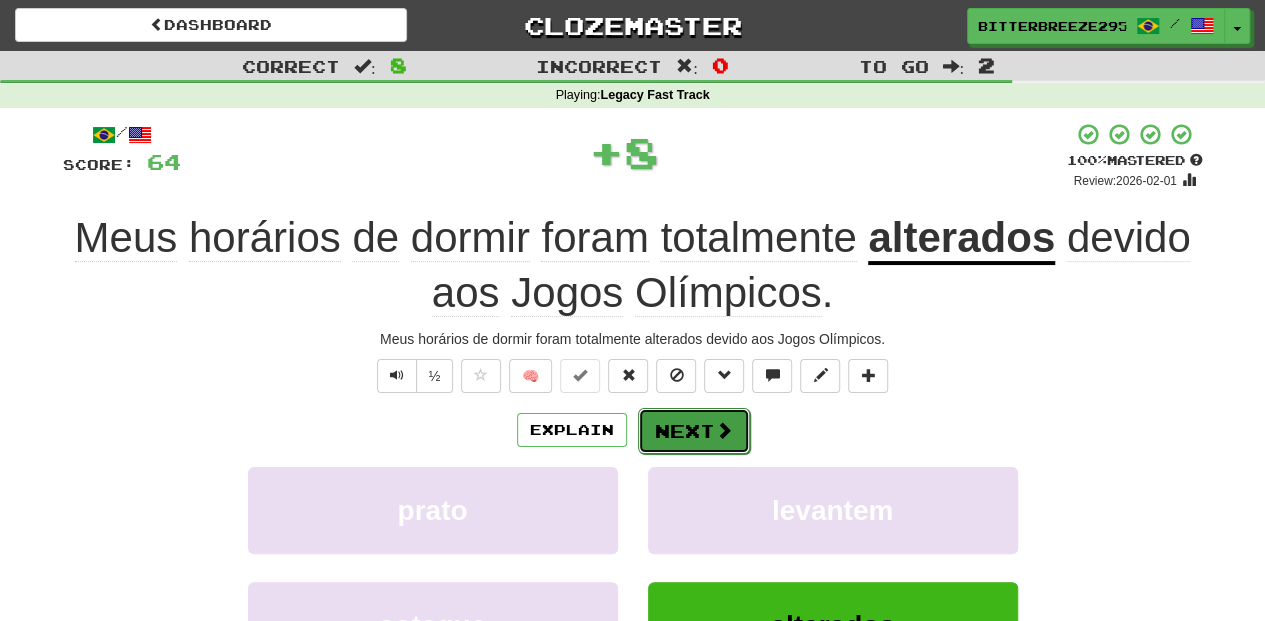 click on "Next" at bounding box center (694, 431) 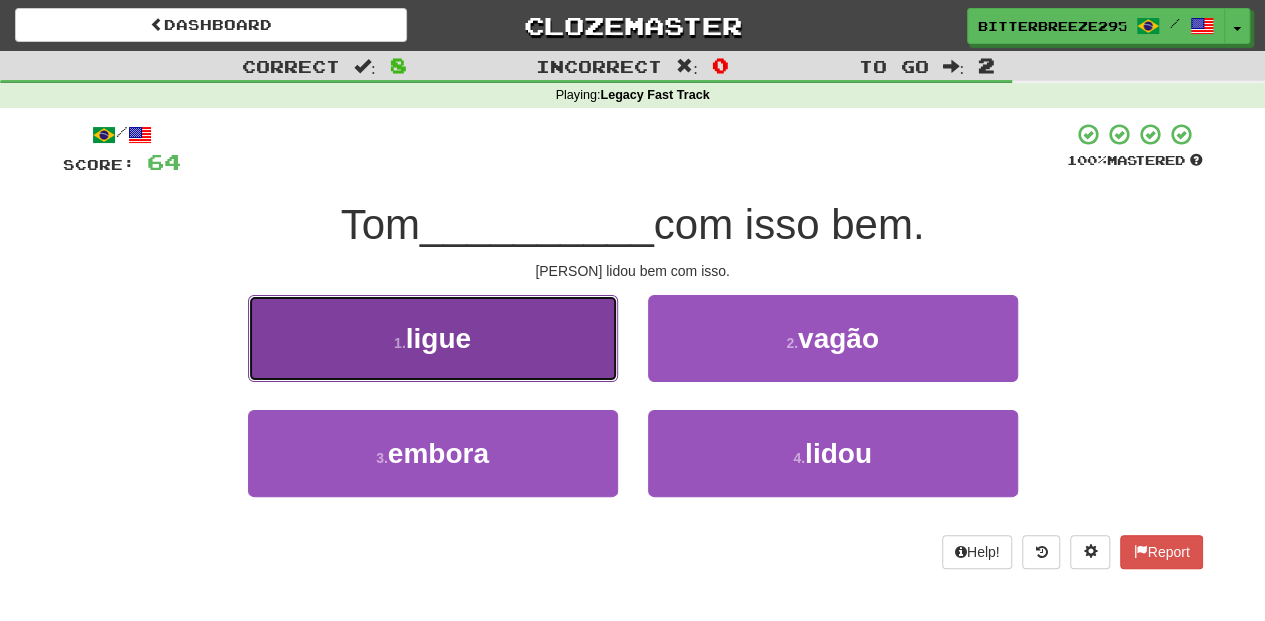 click on "ligue" at bounding box center (433, 338) 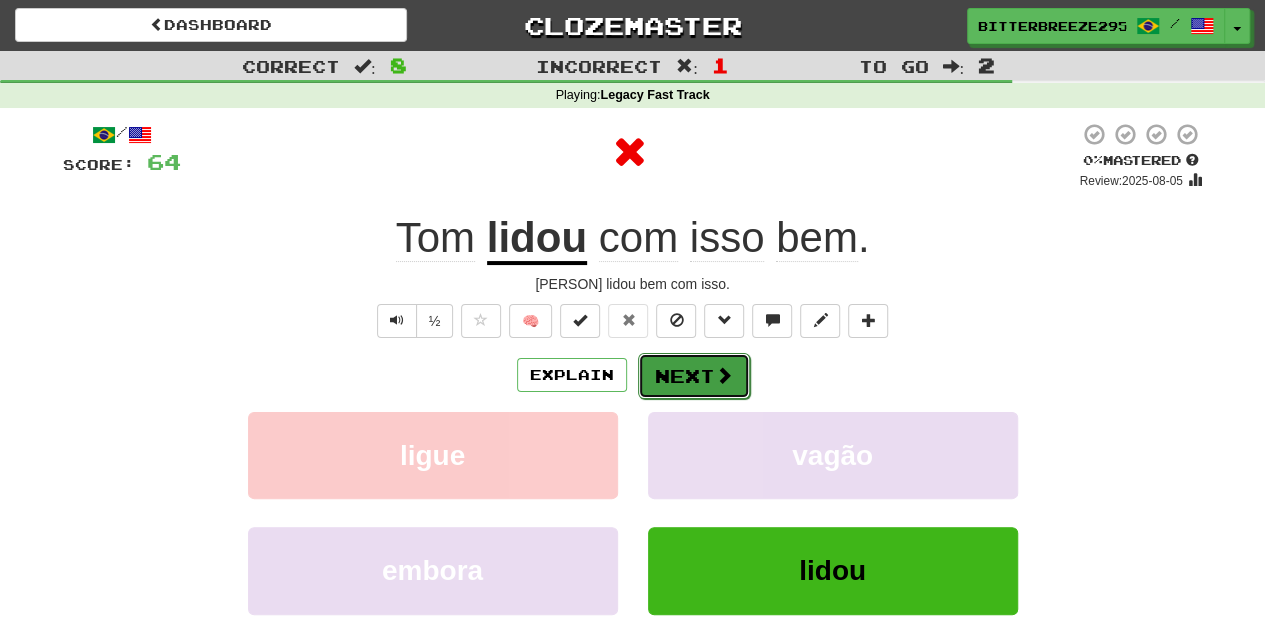 click on "Next" at bounding box center [694, 376] 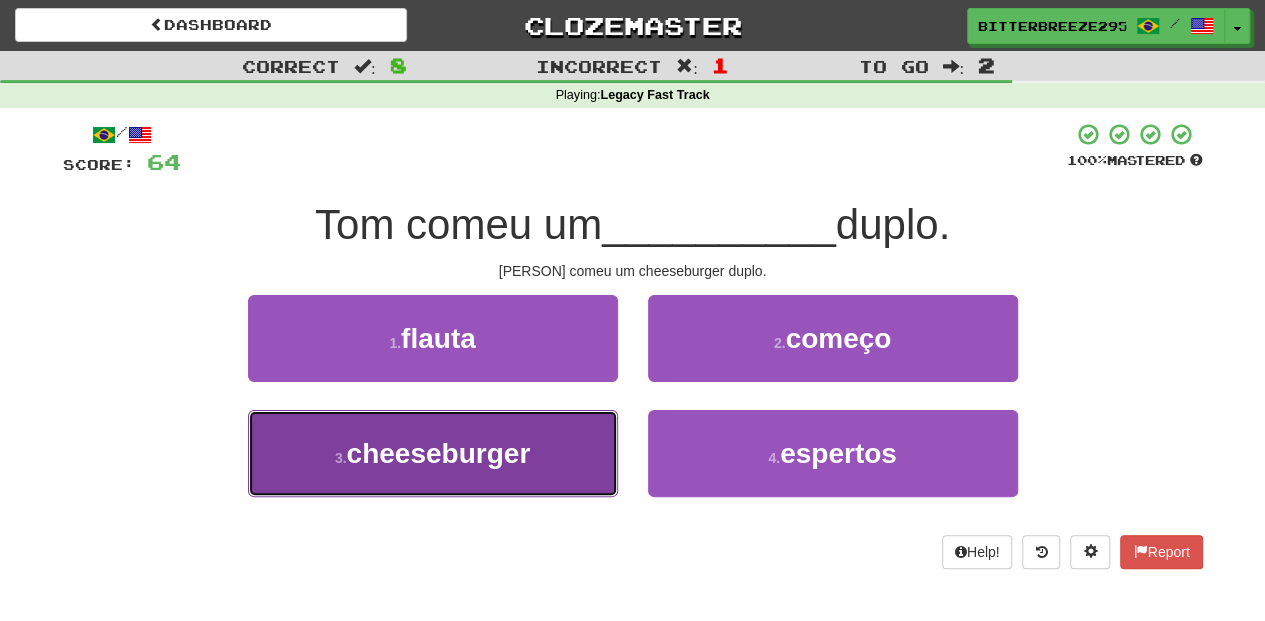 click on "cheeseburger" at bounding box center (433, 453) 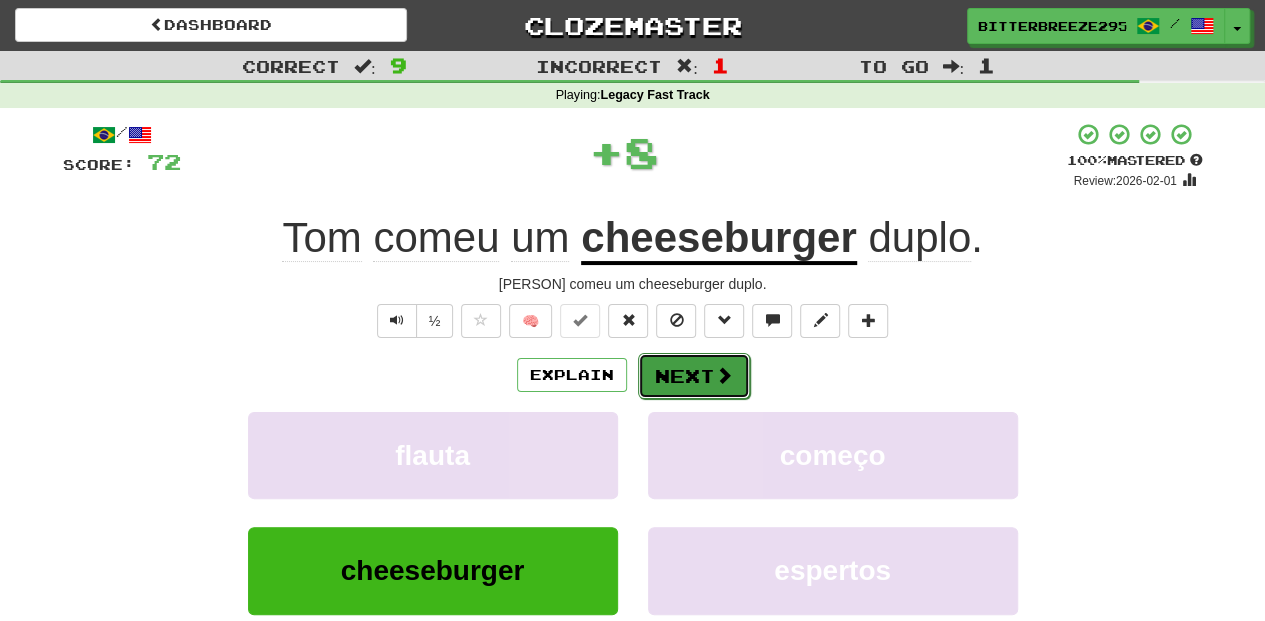 click on "Next" at bounding box center (694, 376) 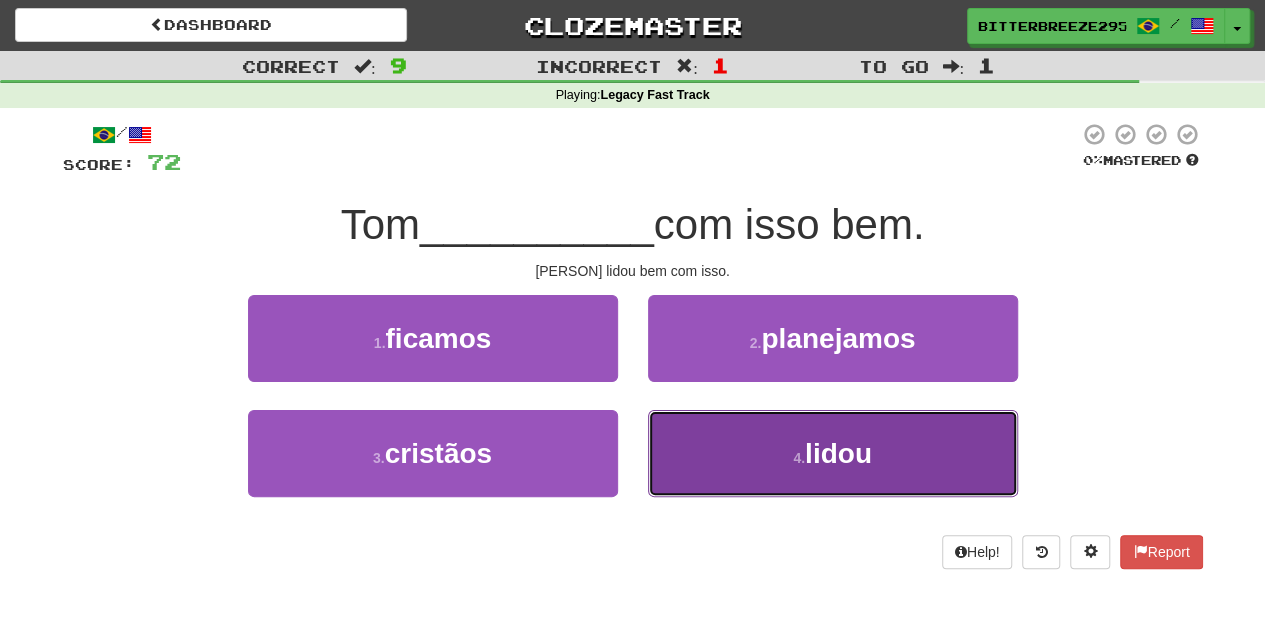 click on "4 .  lidou" at bounding box center (833, 453) 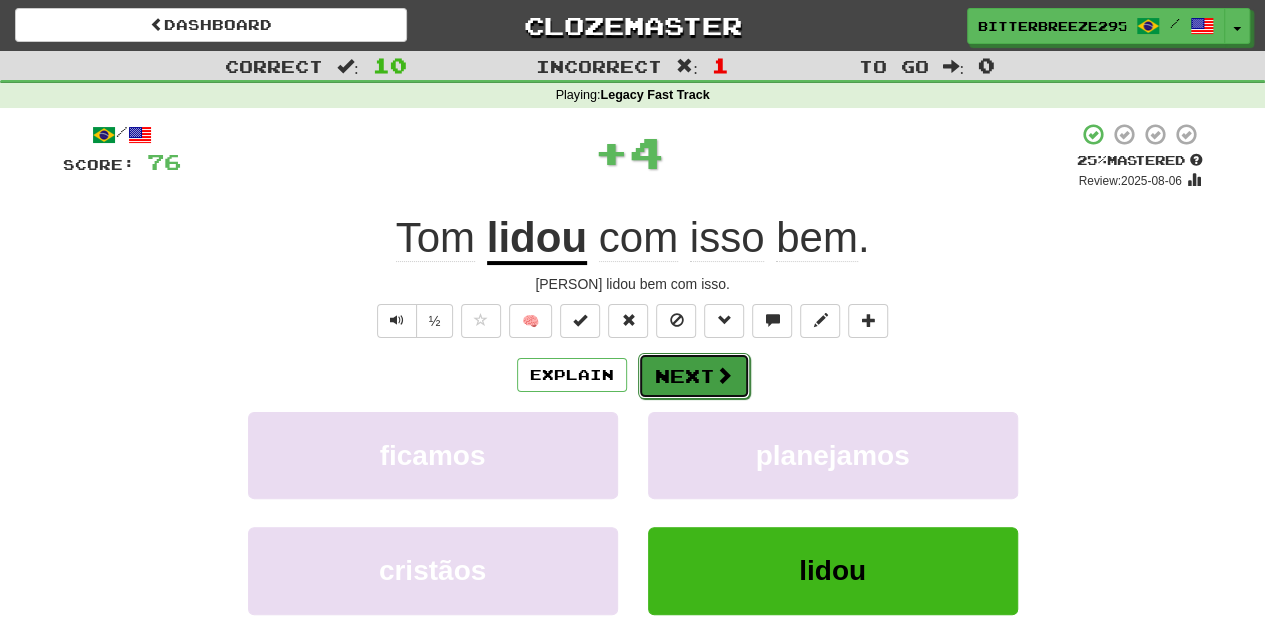 click on "Next" at bounding box center (694, 376) 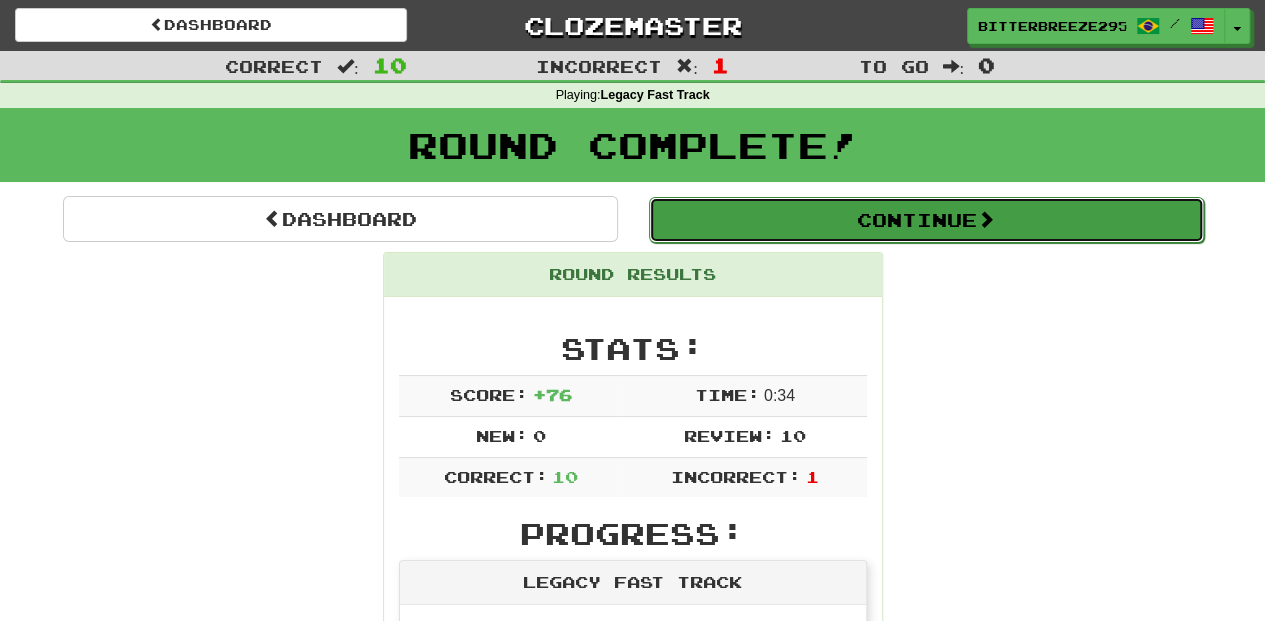 click on "Continue" at bounding box center [926, 220] 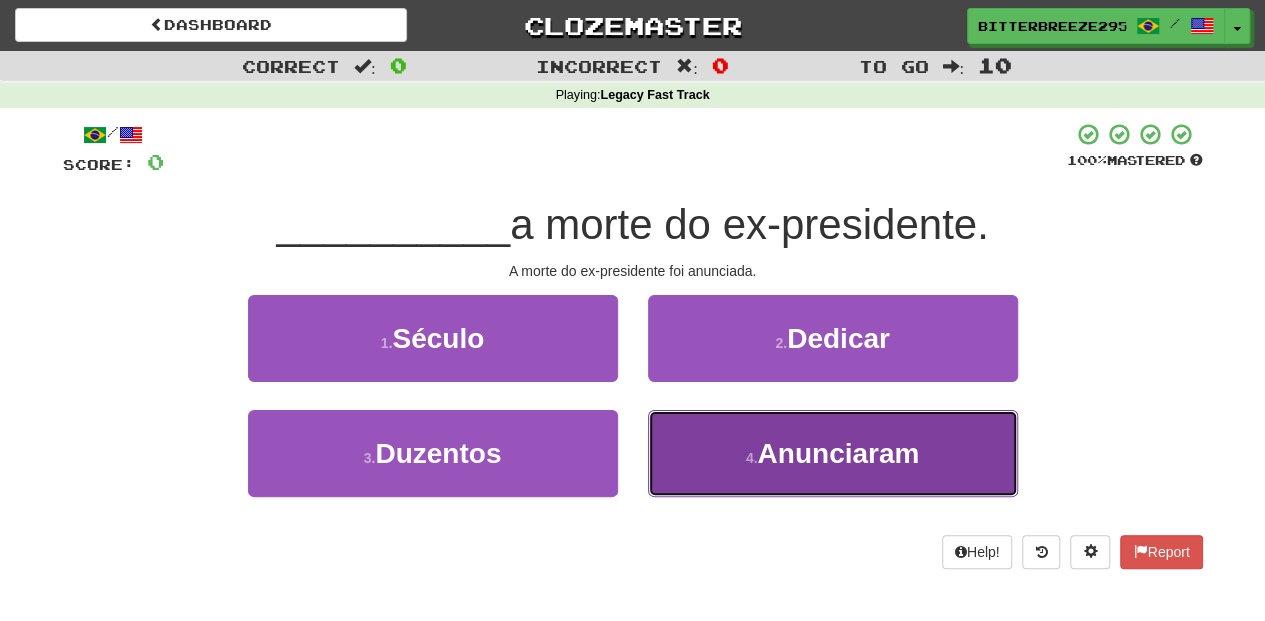 click on "Anunciaram" at bounding box center [833, 453] 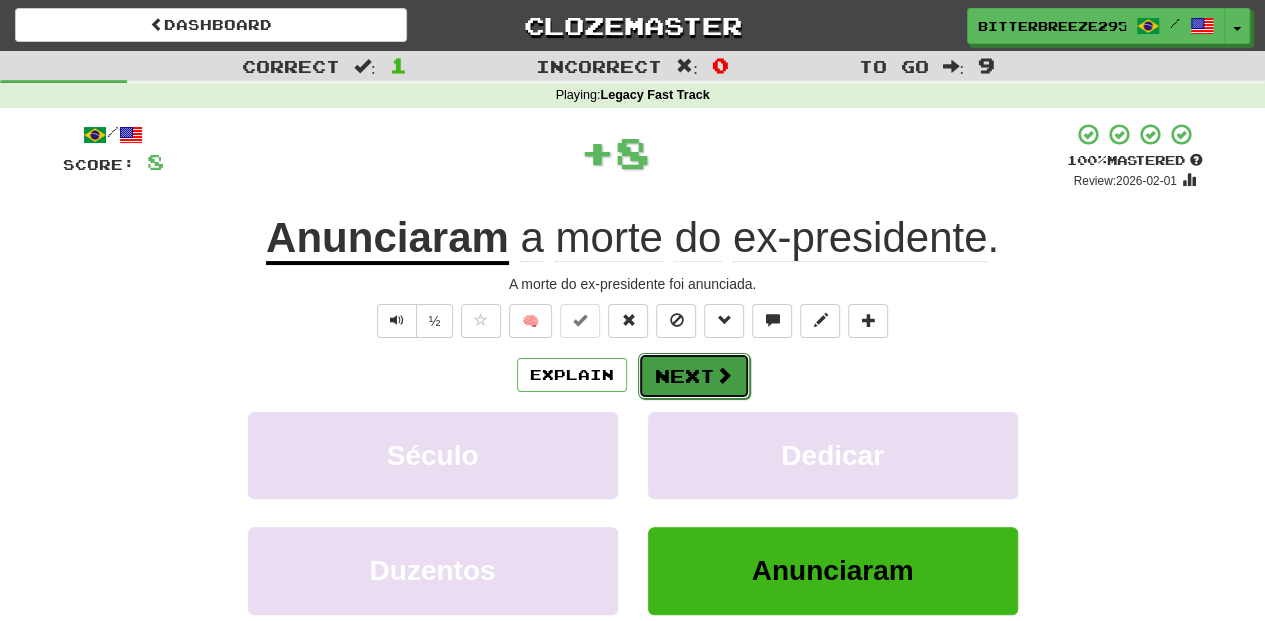 click on "Next" at bounding box center [694, 376] 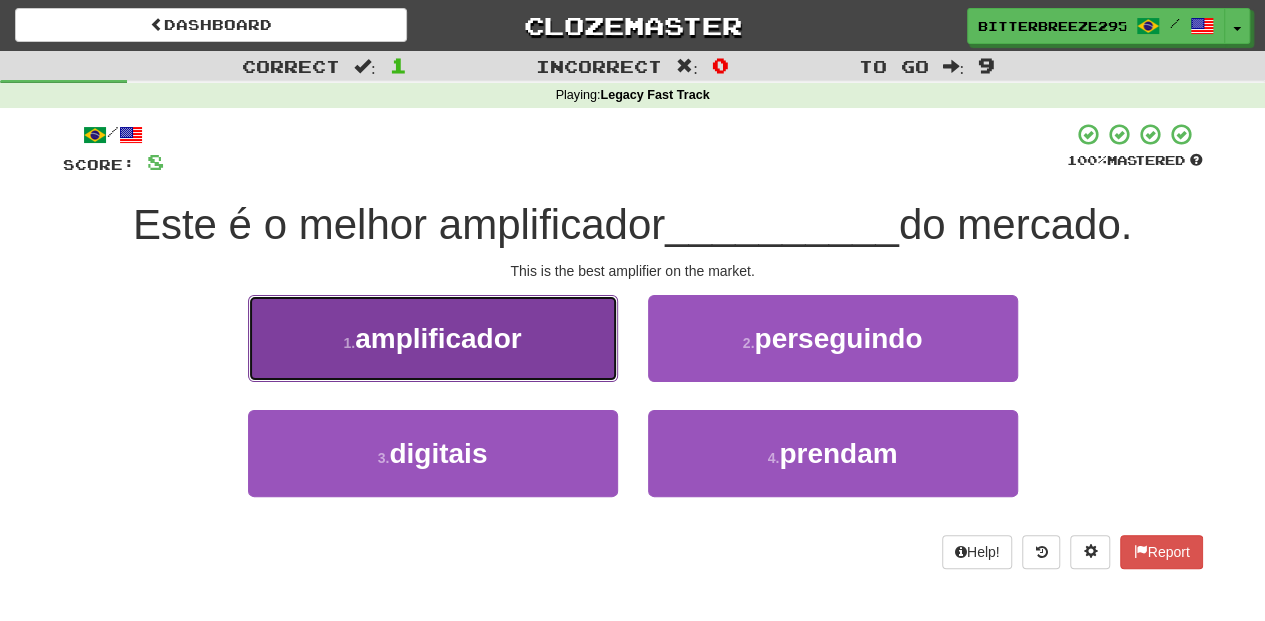 click on "1 .  amplificador" at bounding box center (433, 338) 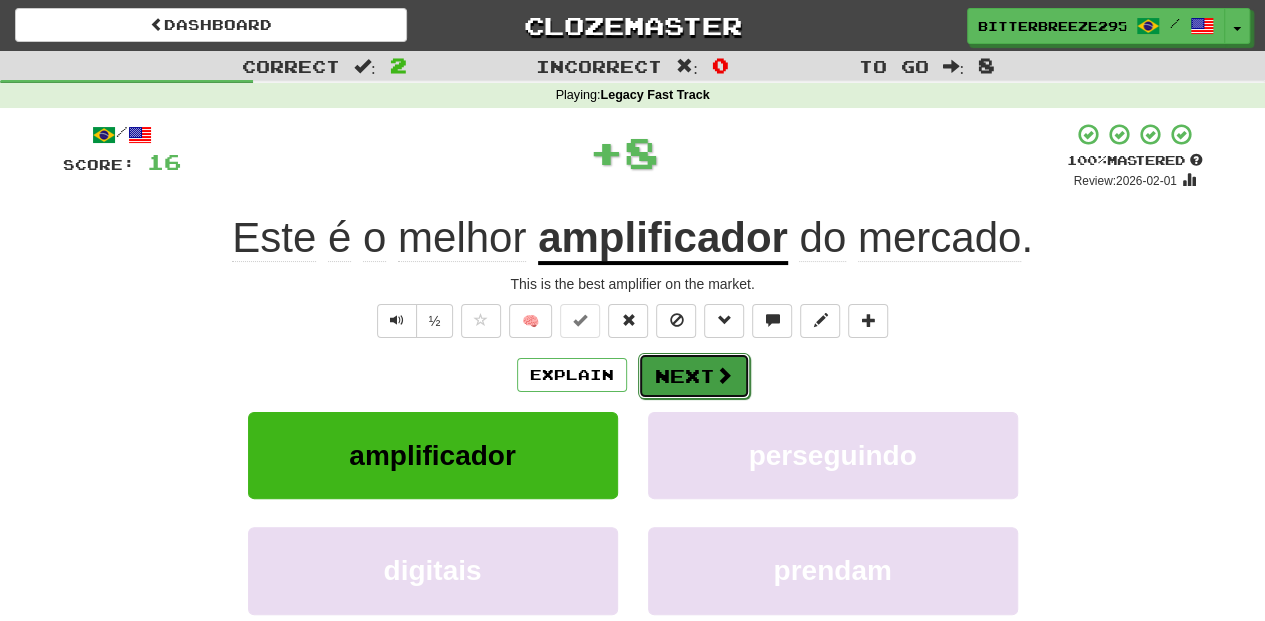 click on "Next" at bounding box center (694, 376) 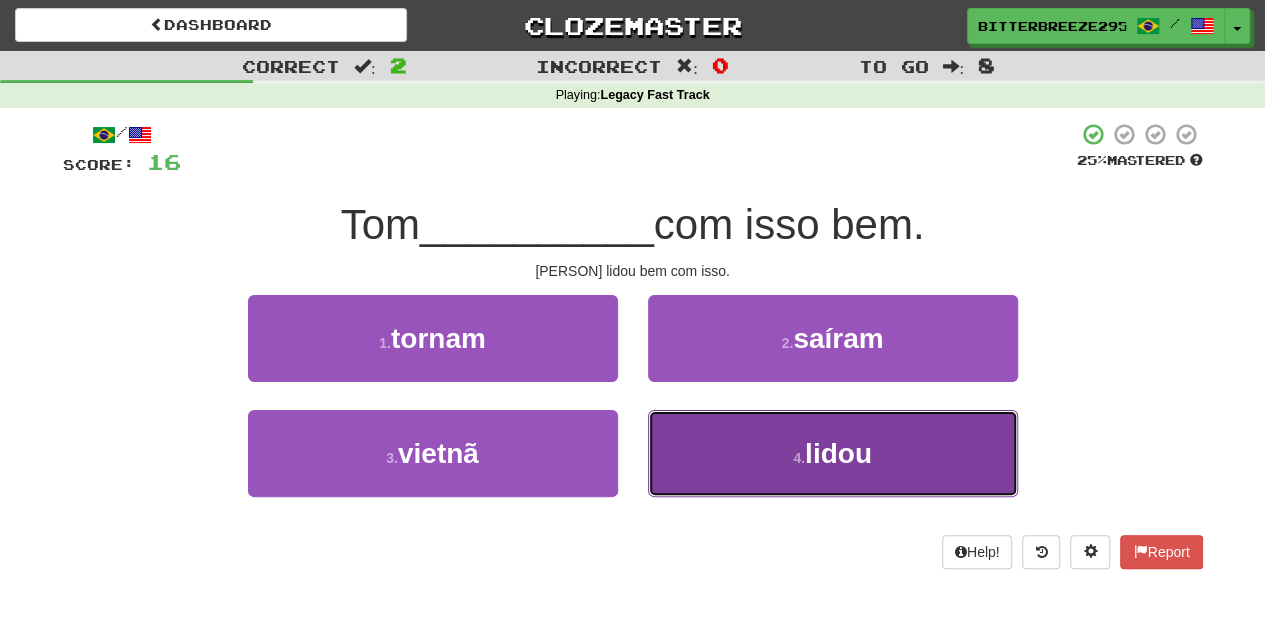 click on "4 .  lidou" at bounding box center (833, 453) 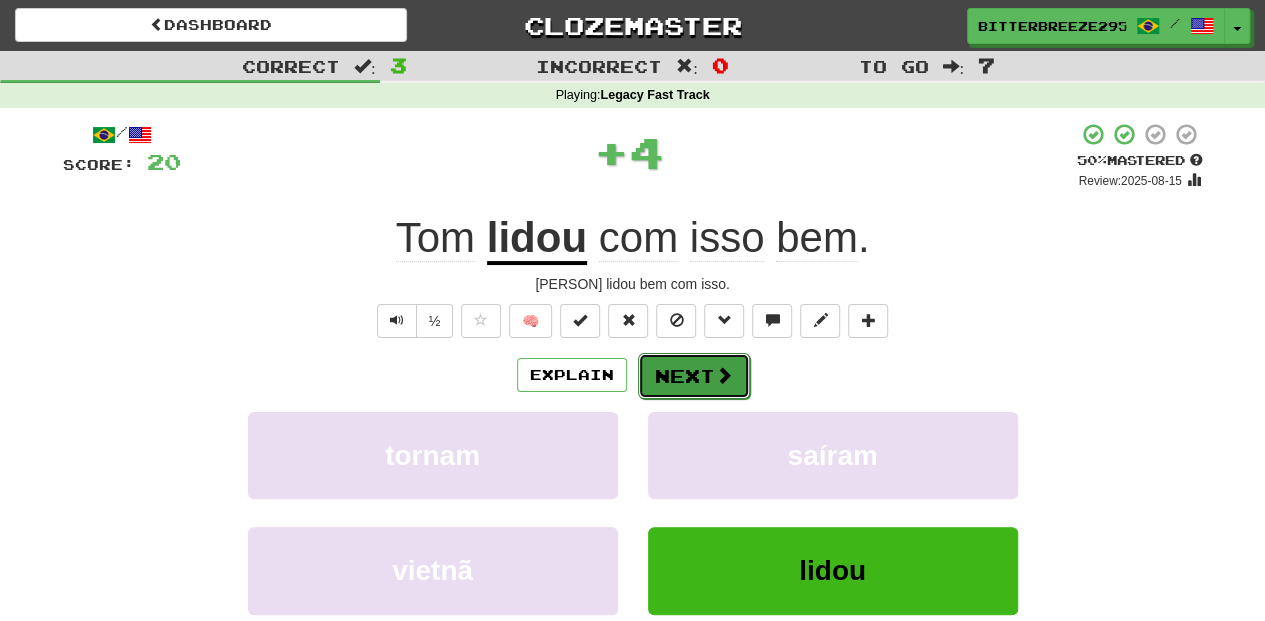 click on "Next" at bounding box center (694, 376) 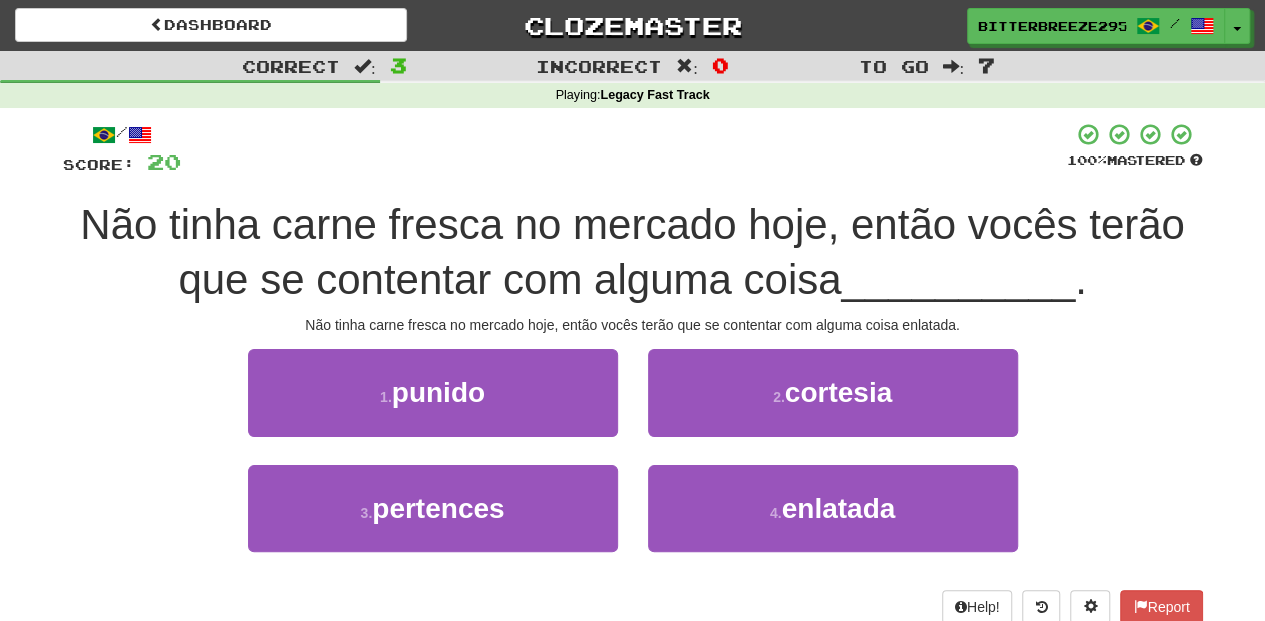 click on "2 .  cortesia" at bounding box center [833, 406] 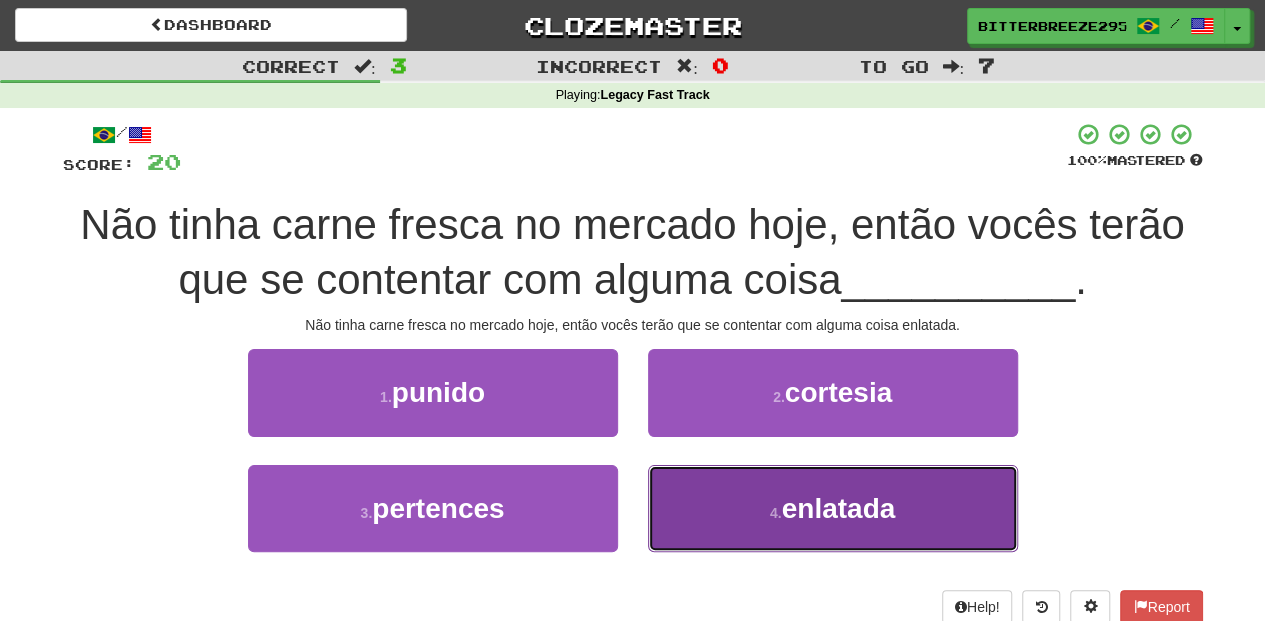 click on "enlatada" at bounding box center (833, 508) 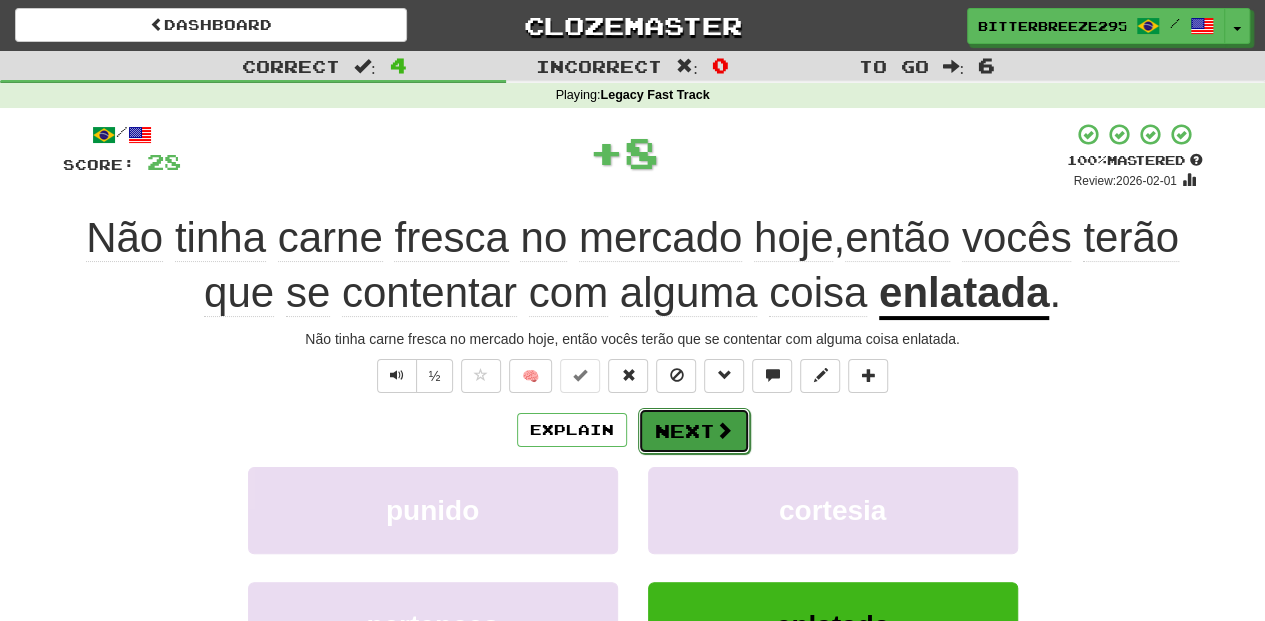click on "Next" at bounding box center (694, 431) 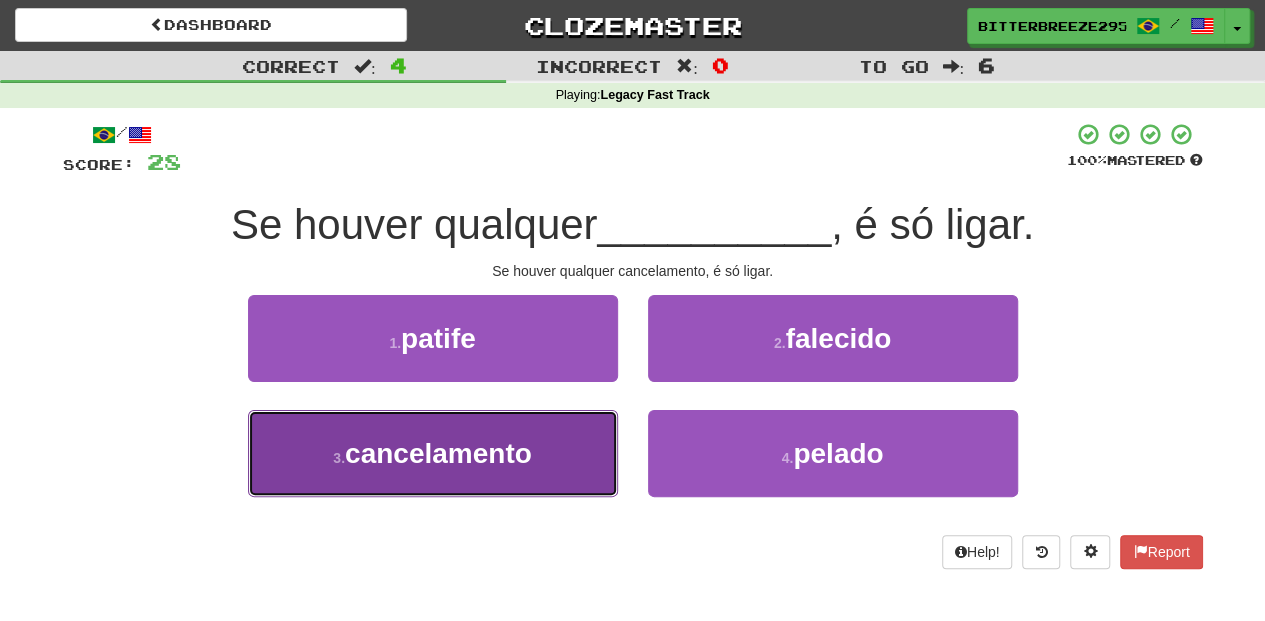 click on "3 .  cancelamento" at bounding box center (433, 453) 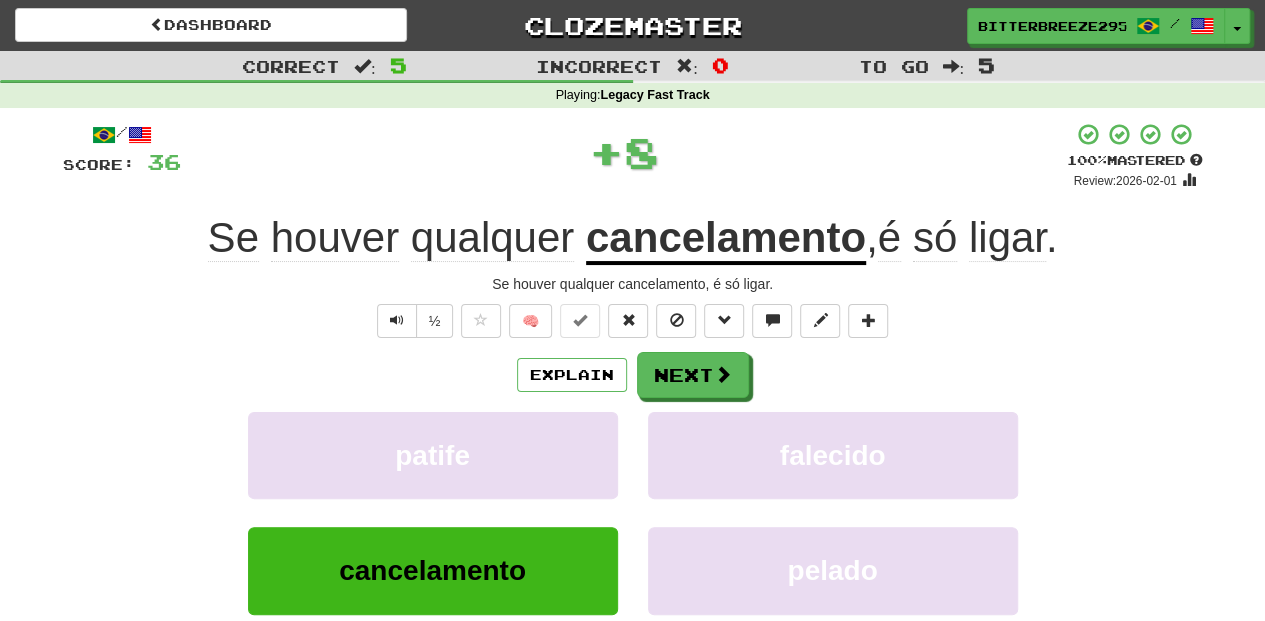 click on "Se houver qualquer cancelamento, é só ligar." at bounding box center [633, 435] 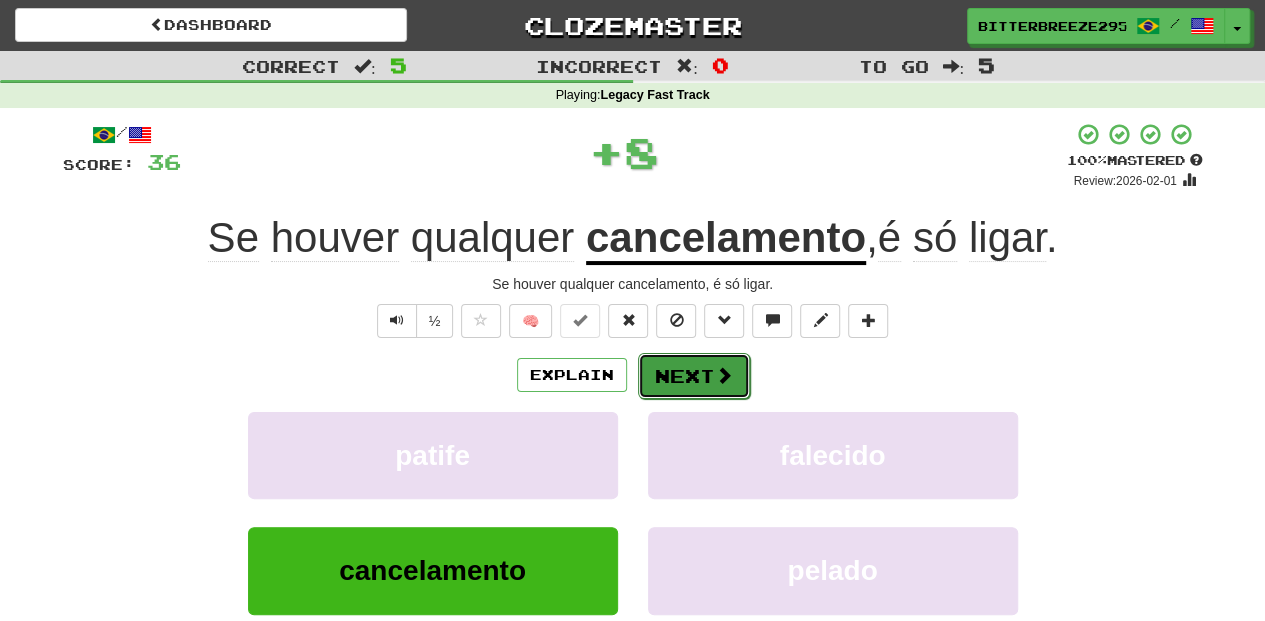 click on "Next" at bounding box center [694, 376] 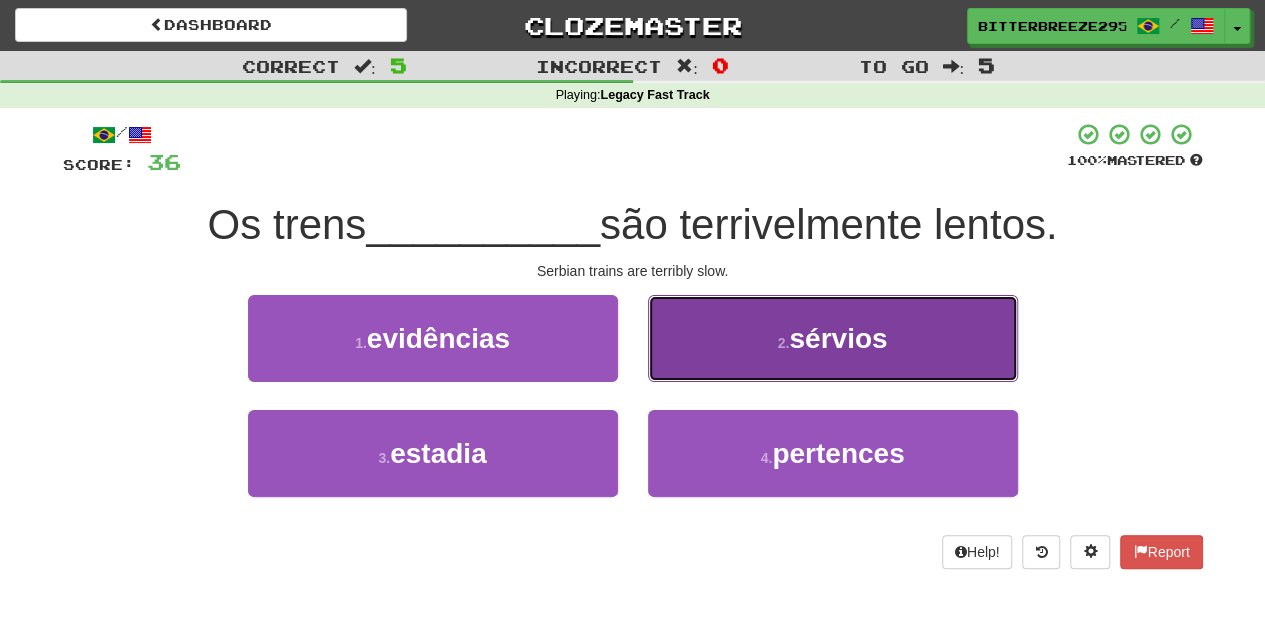 click on "sérvios" at bounding box center (833, 338) 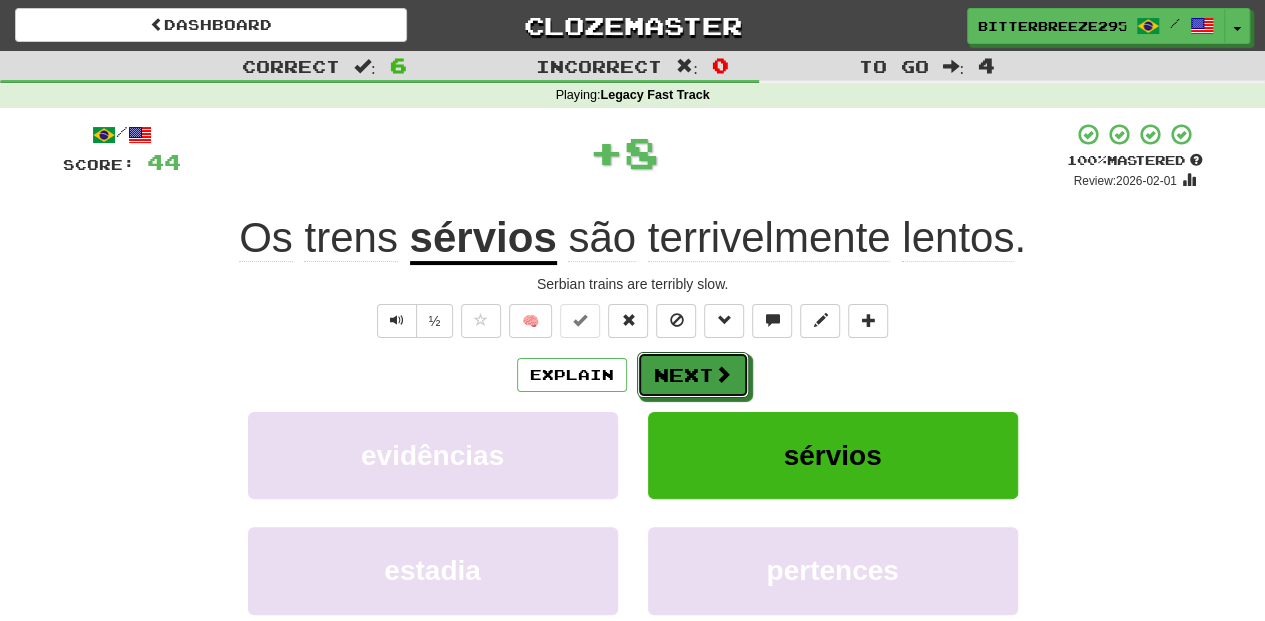 click on "Next" at bounding box center (693, 375) 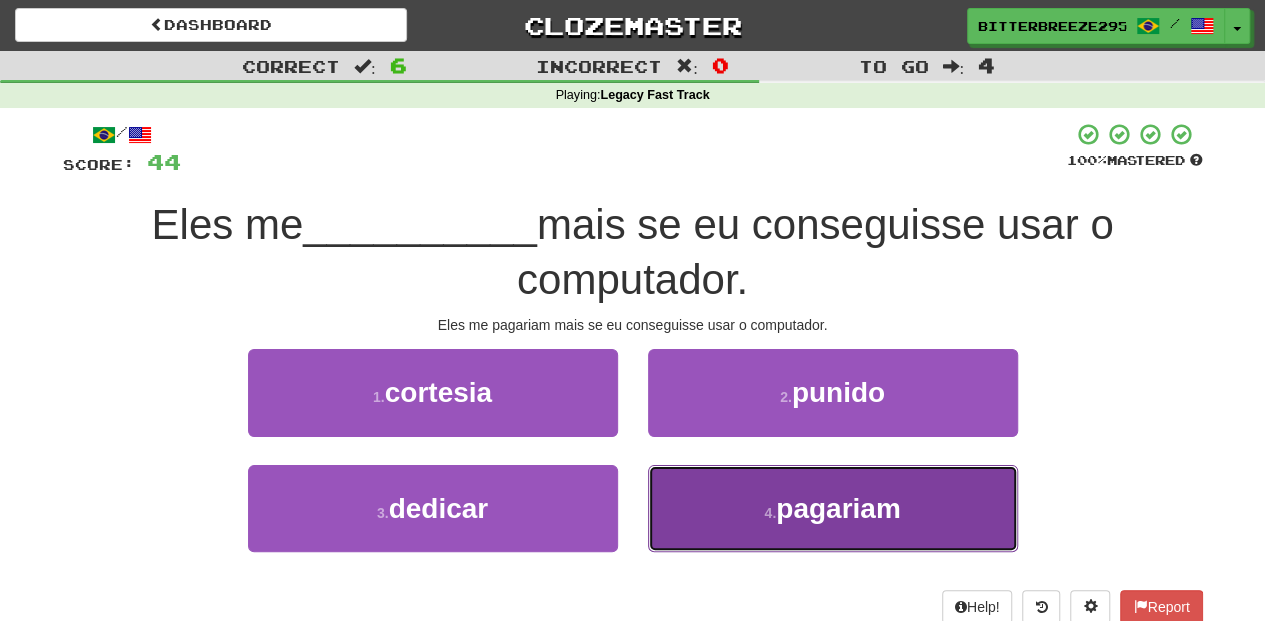 click on "pagariam" at bounding box center [833, 508] 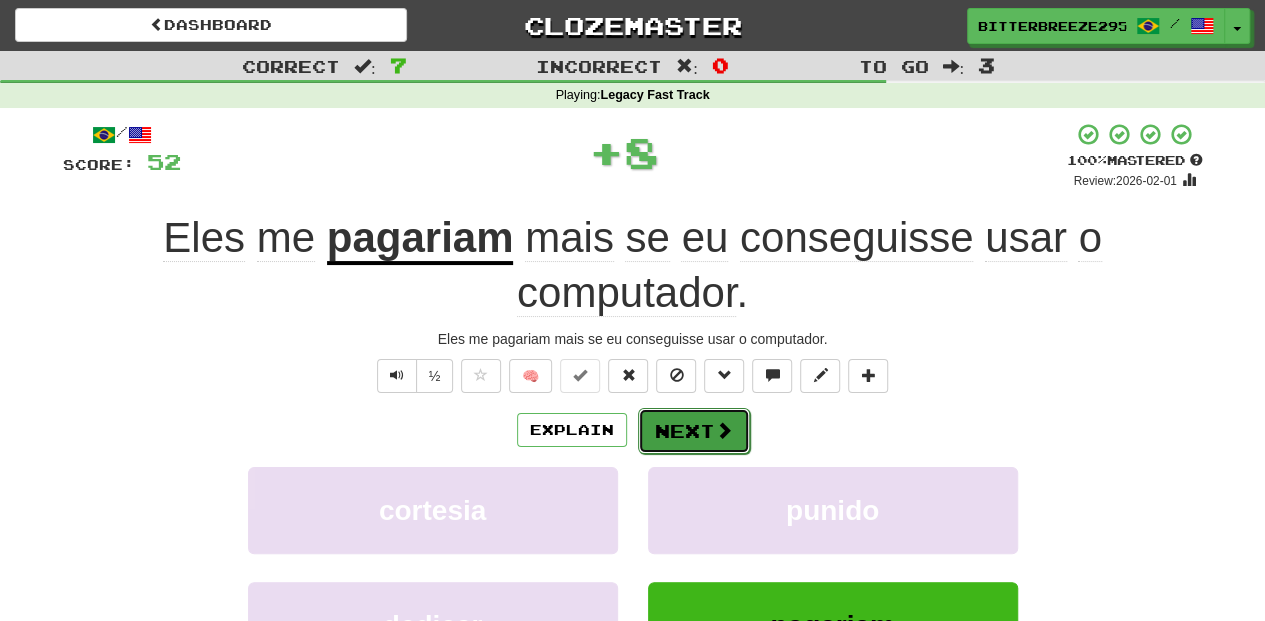 click on "Next" at bounding box center [694, 431] 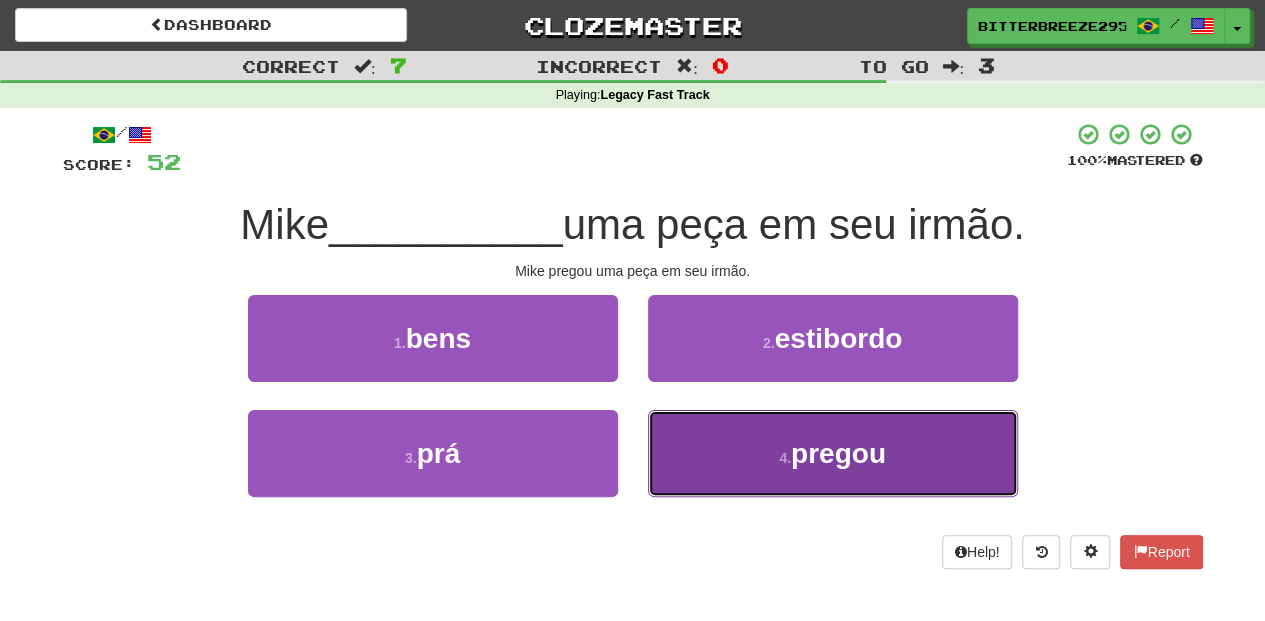 click on "4 .  pregou" at bounding box center (833, 453) 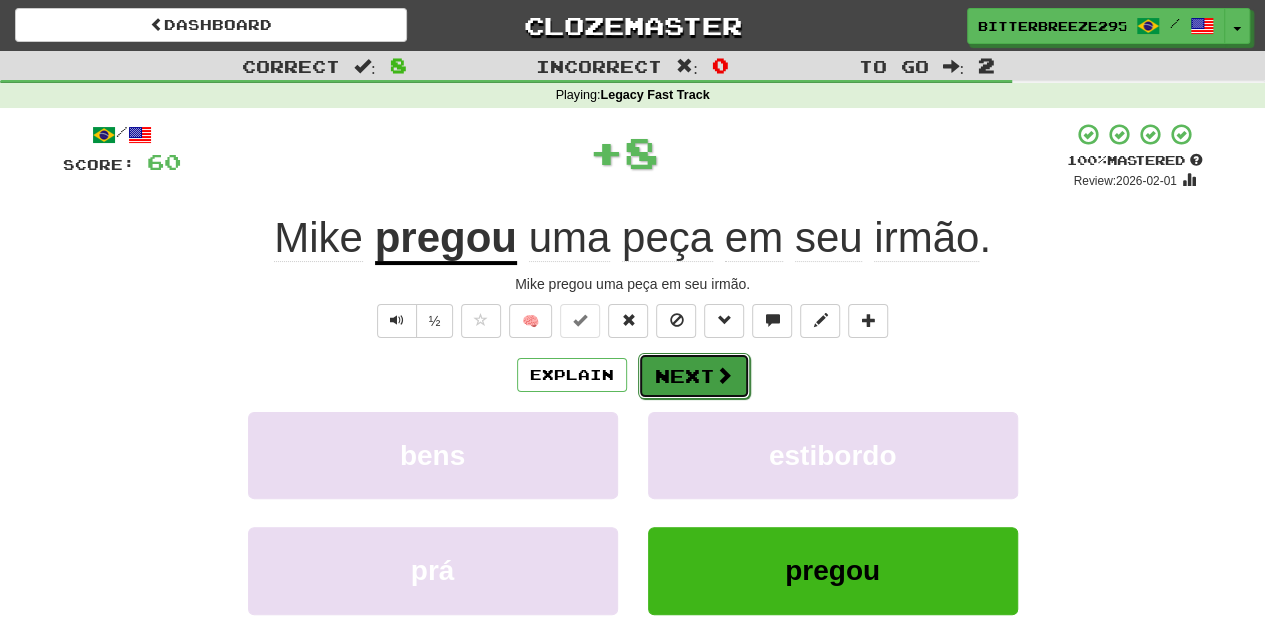 click on "Next" at bounding box center [694, 376] 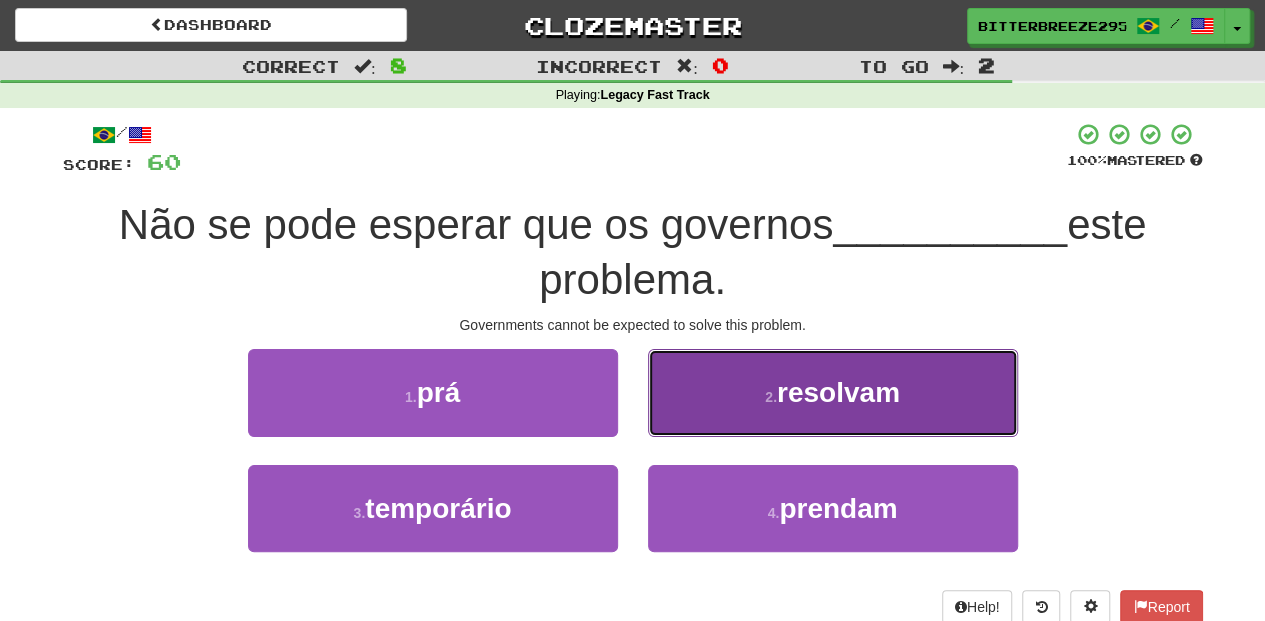 click on "2 .  resolvam" at bounding box center (833, 392) 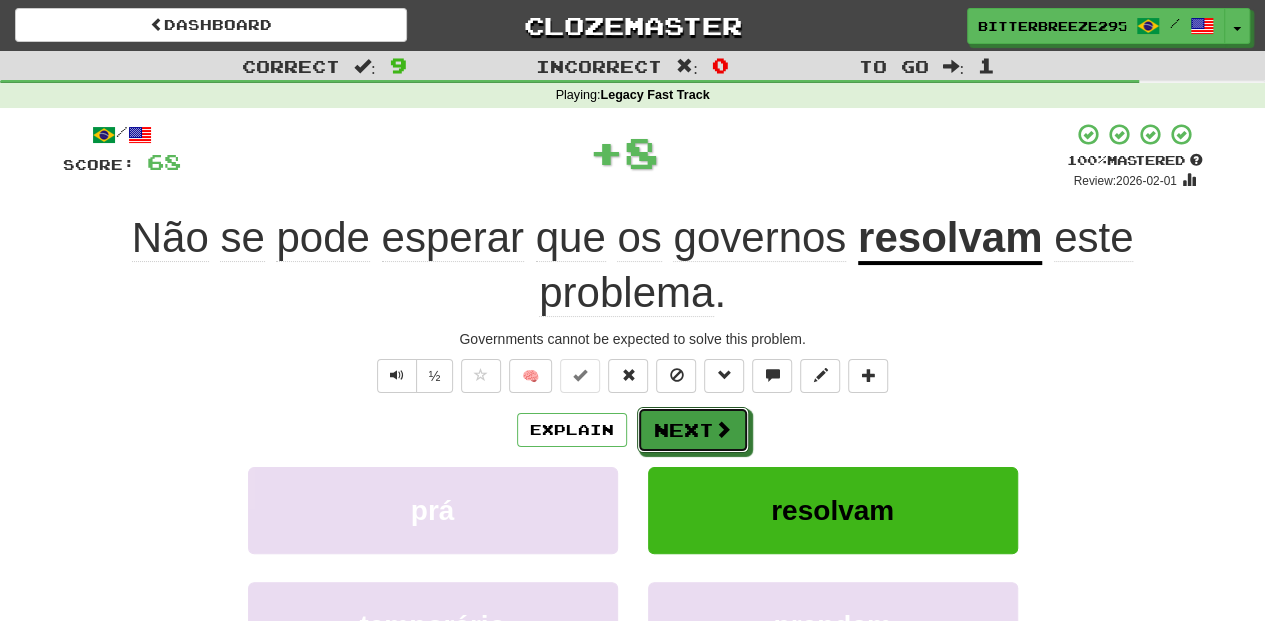 click on "Next" at bounding box center [693, 430] 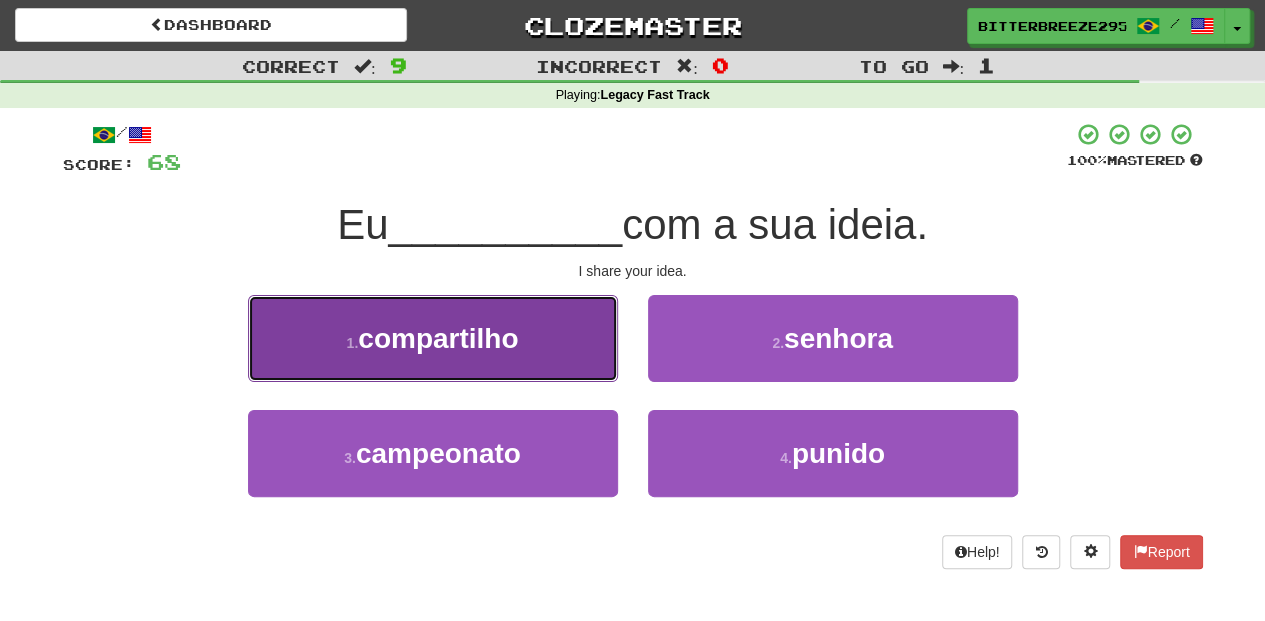 click on "1 .  compartilho" at bounding box center (433, 338) 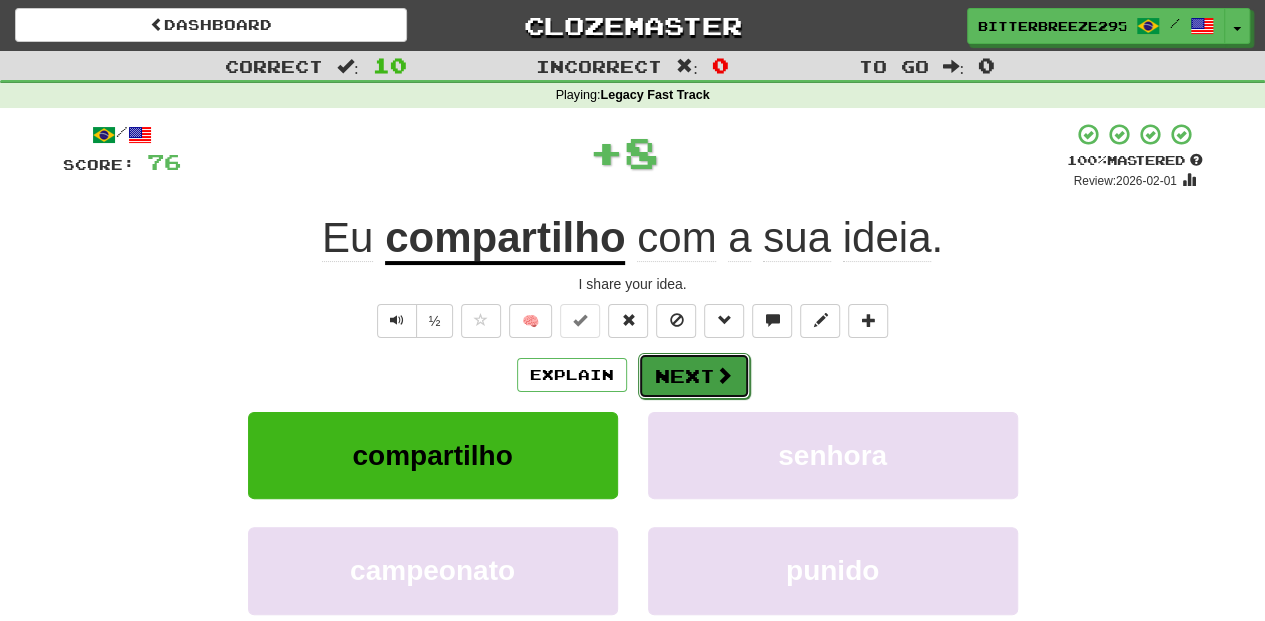 click on "Next" at bounding box center [694, 376] 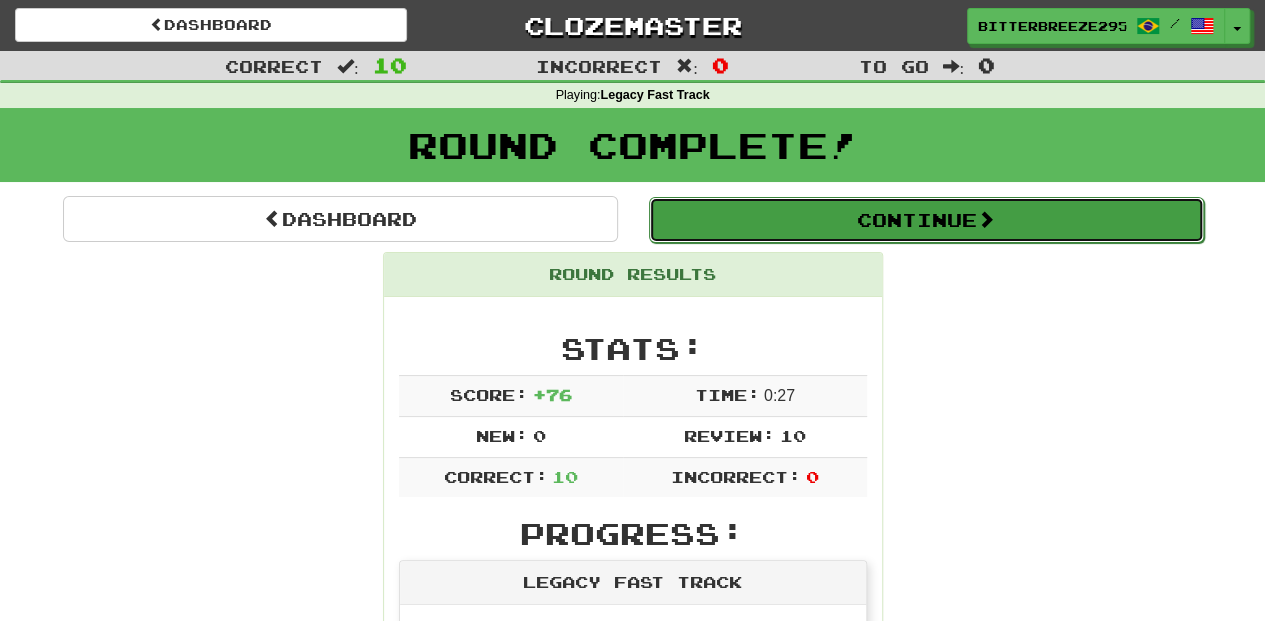 click on "Continue" at bounding box center [926, 220] 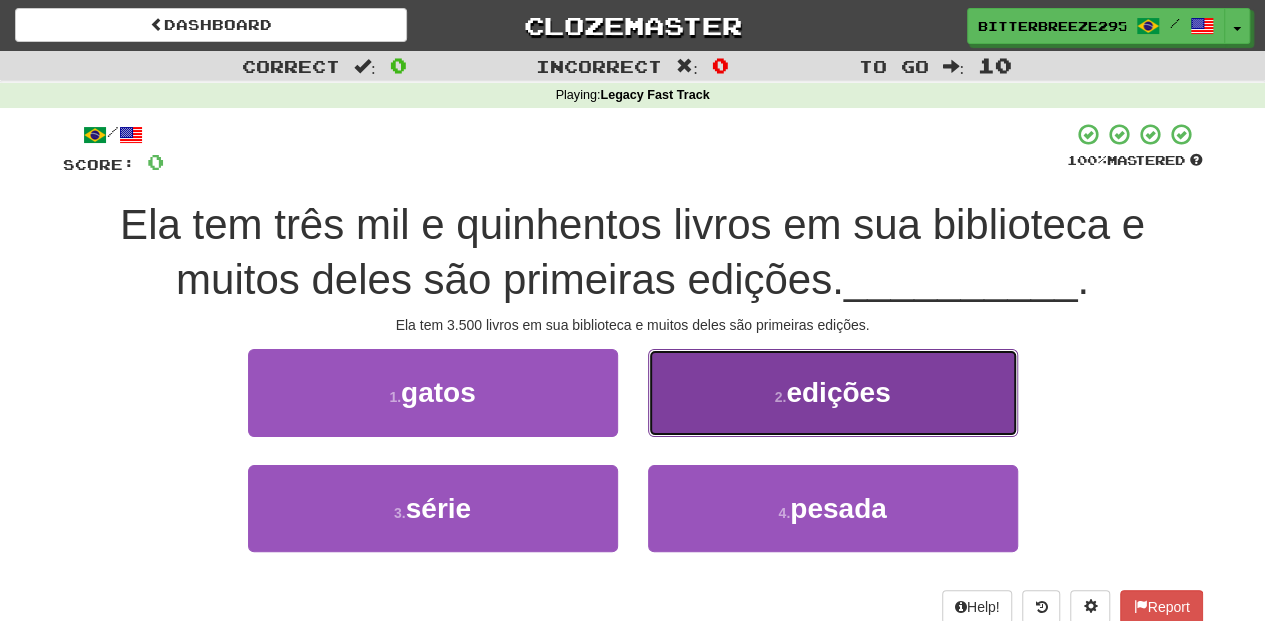 click on "edições" at bounding box center [833, 392] 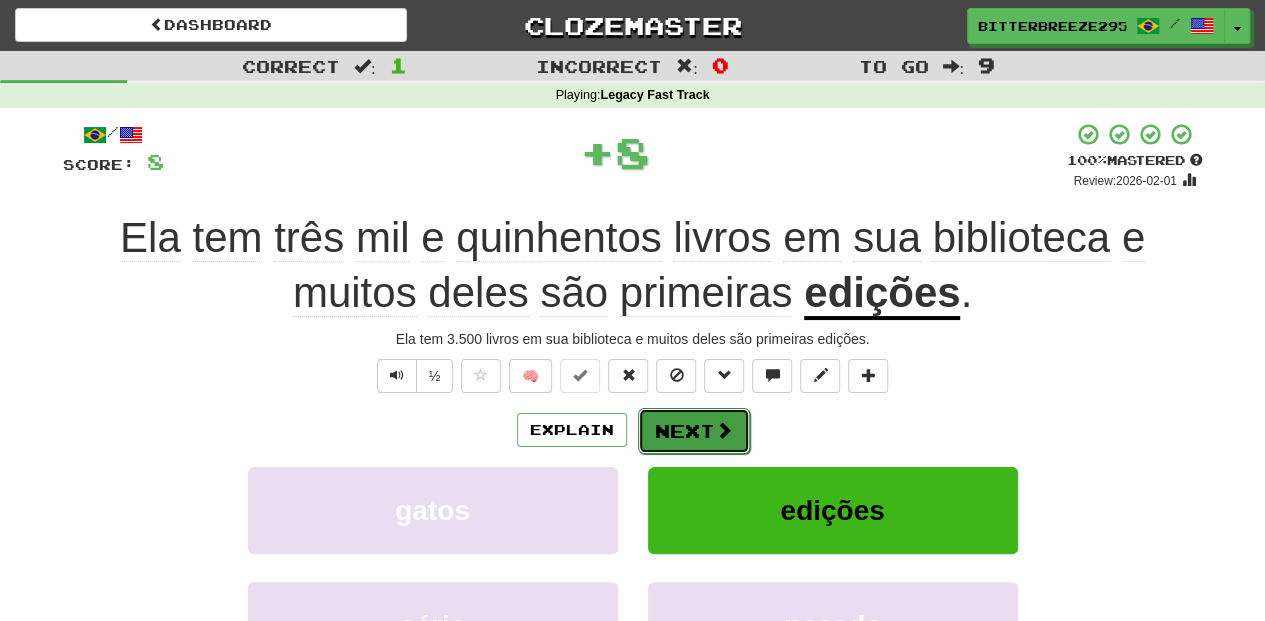 click on "Next" at bounding box center [694, 431] 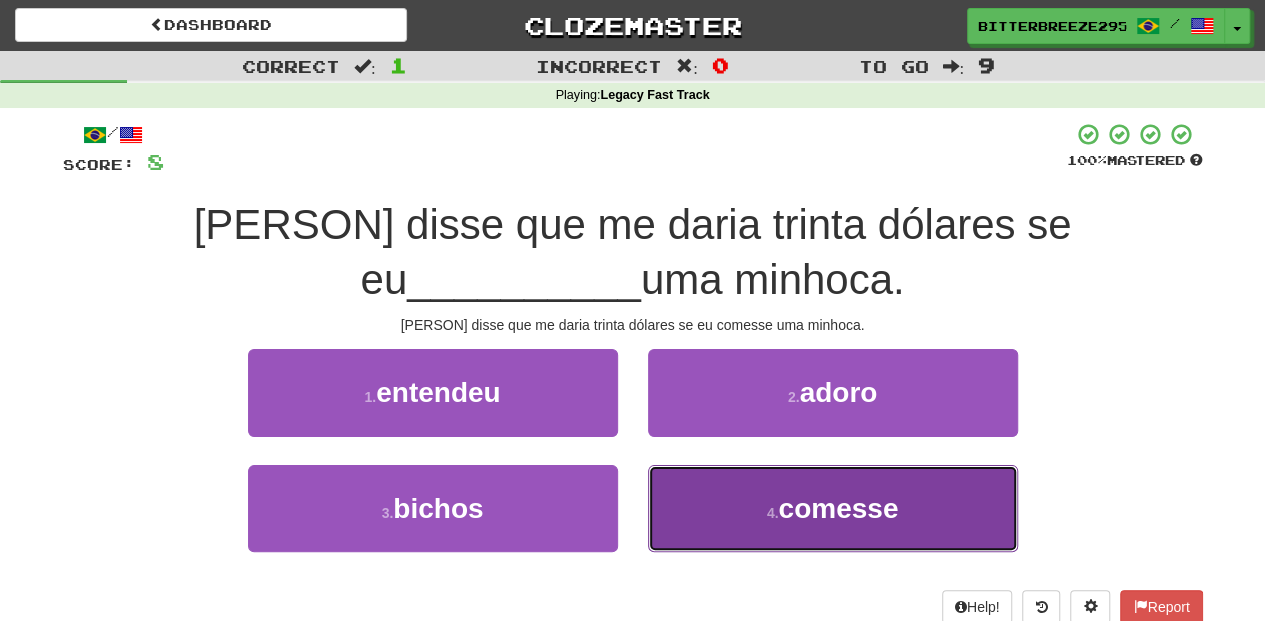 click on "4 .  comesse" at bounding box center (833, 508) 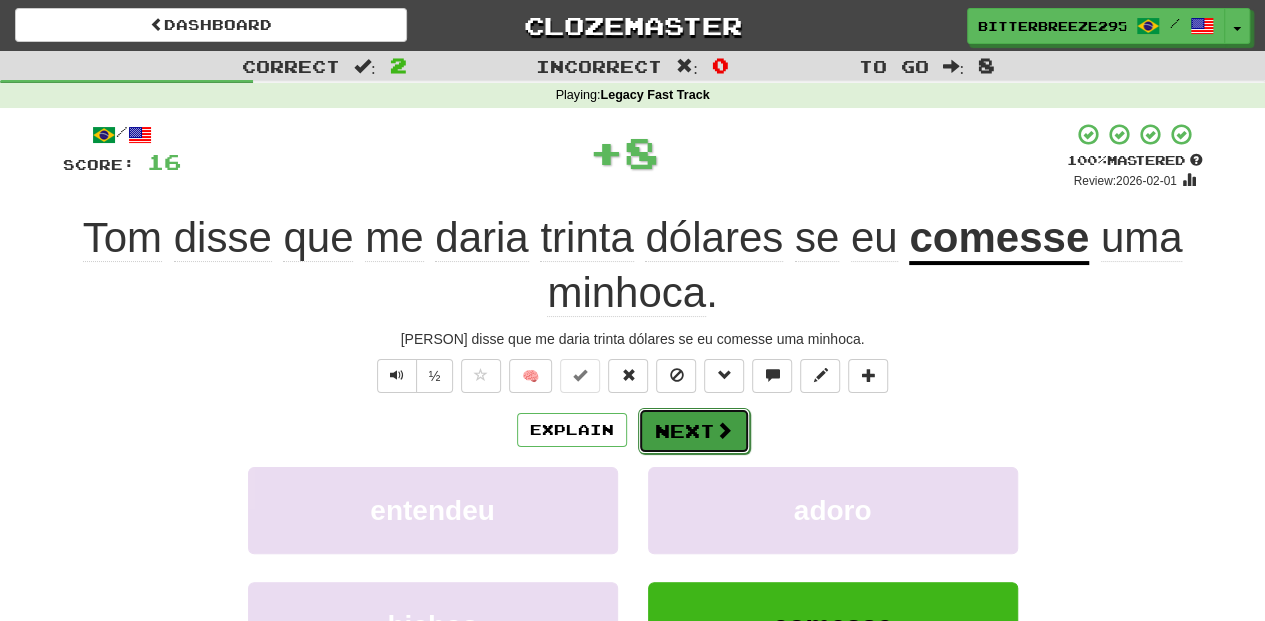 click on "Next" at bounding box center [694, 431] 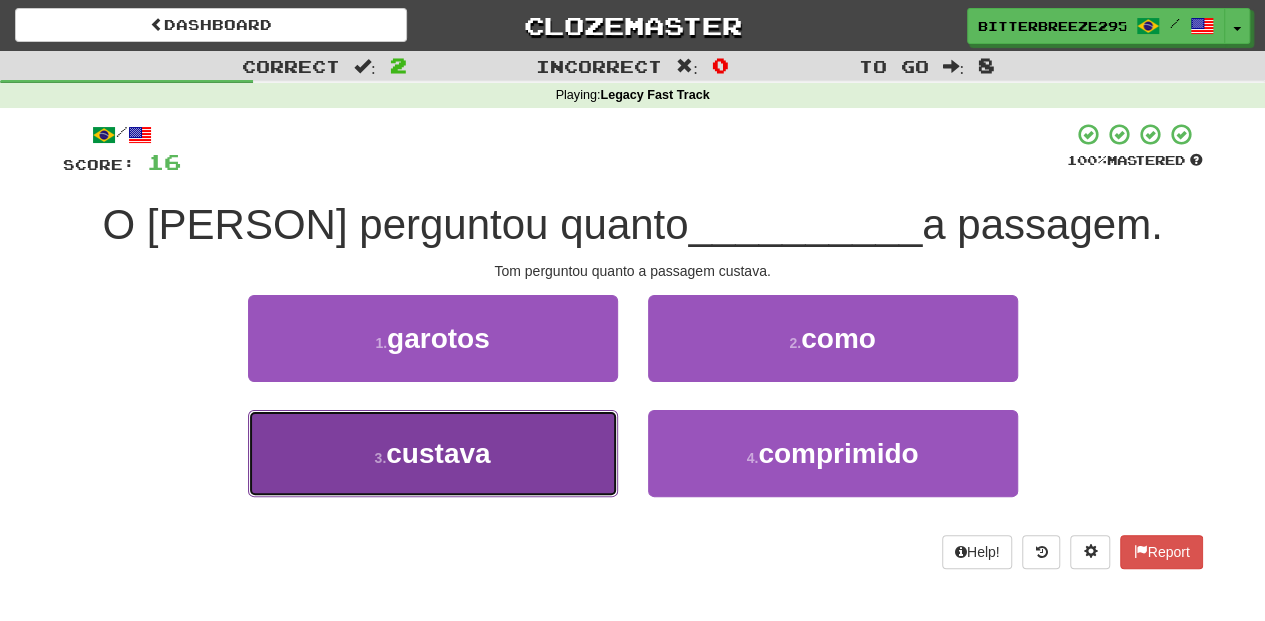 click on "3 .  custava" at bounding box center (433, 453) 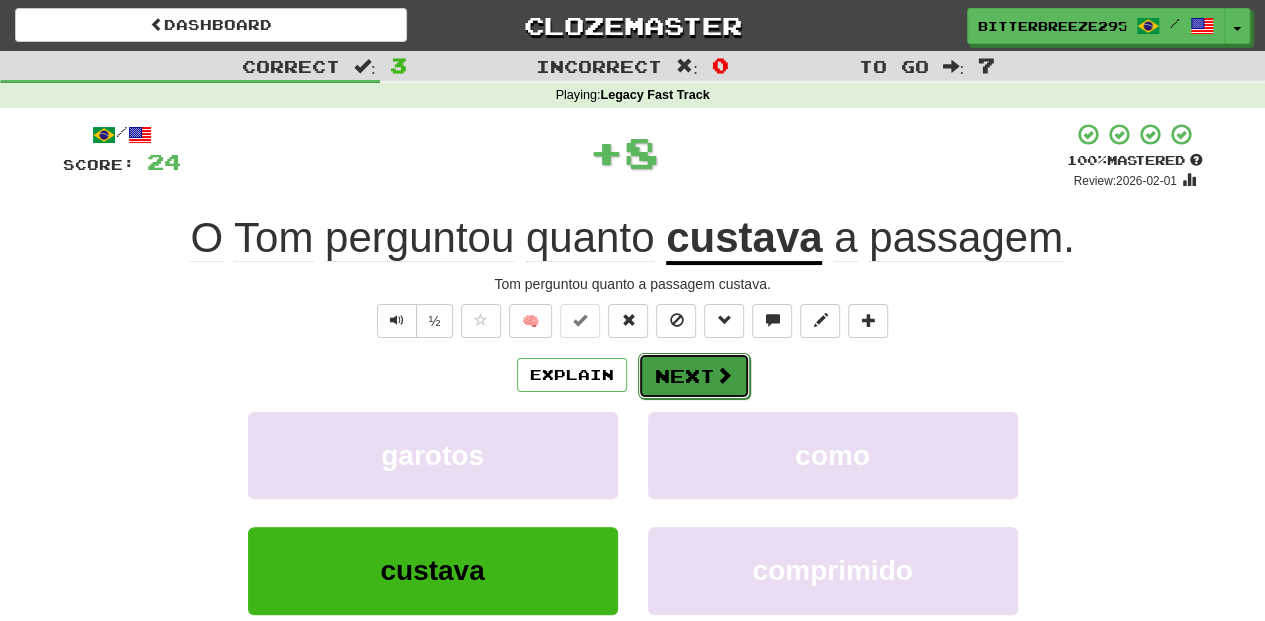 click on "Next" at bounding box center [694, 376] 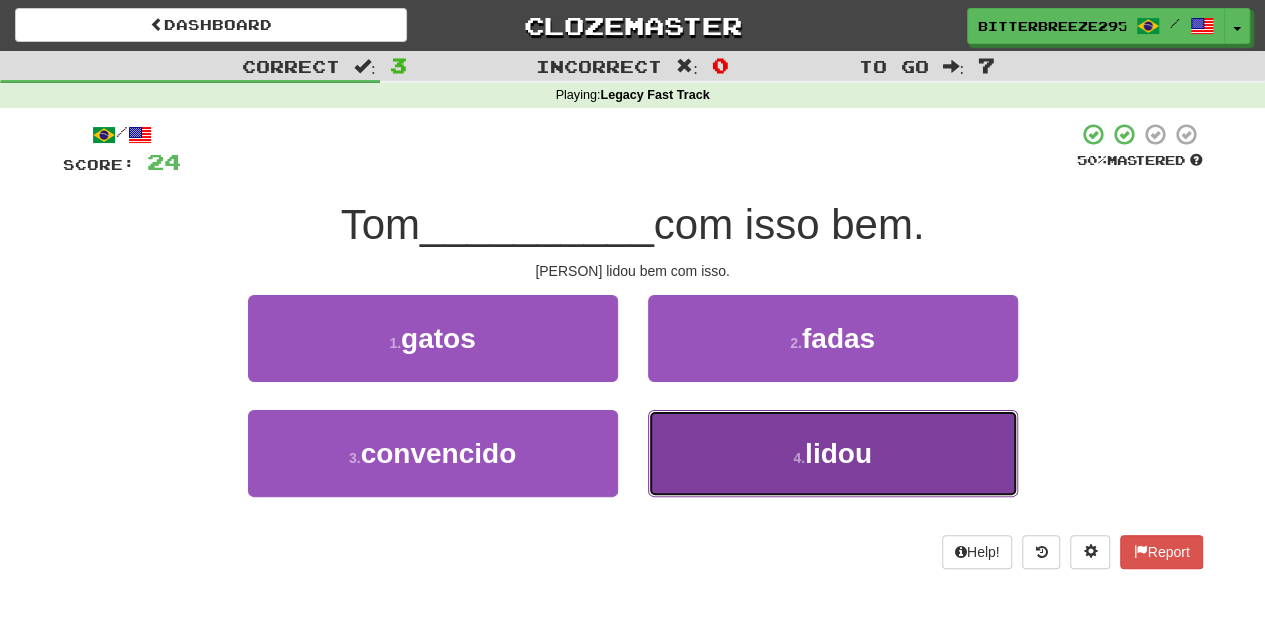 click on "4 .  lidou" at bounding box center (833, 453) 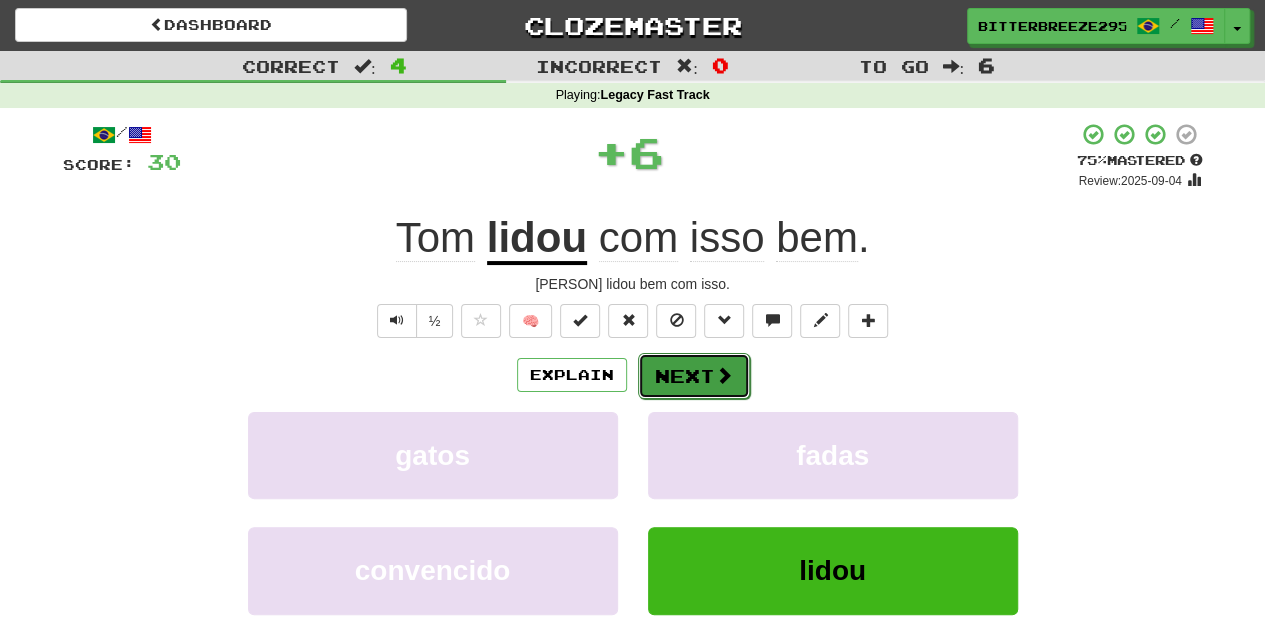 click on "Next" at bounding box center [694, 376] 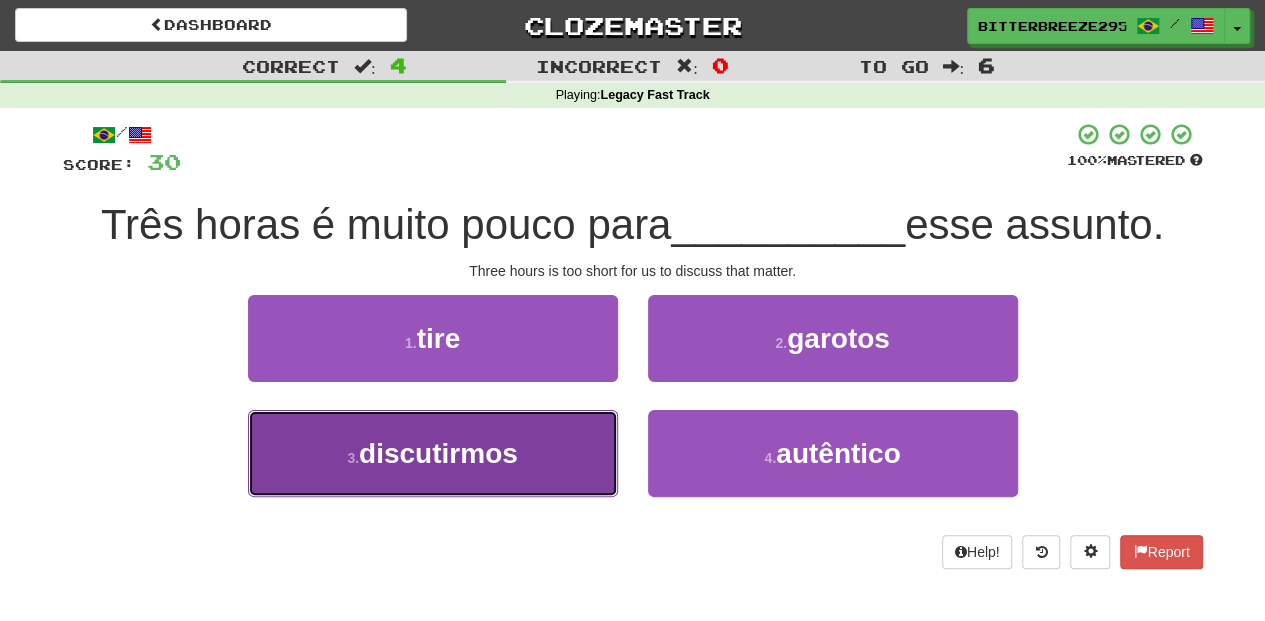 click on "3 .  discutirmos" at bounding box center [433, 453] 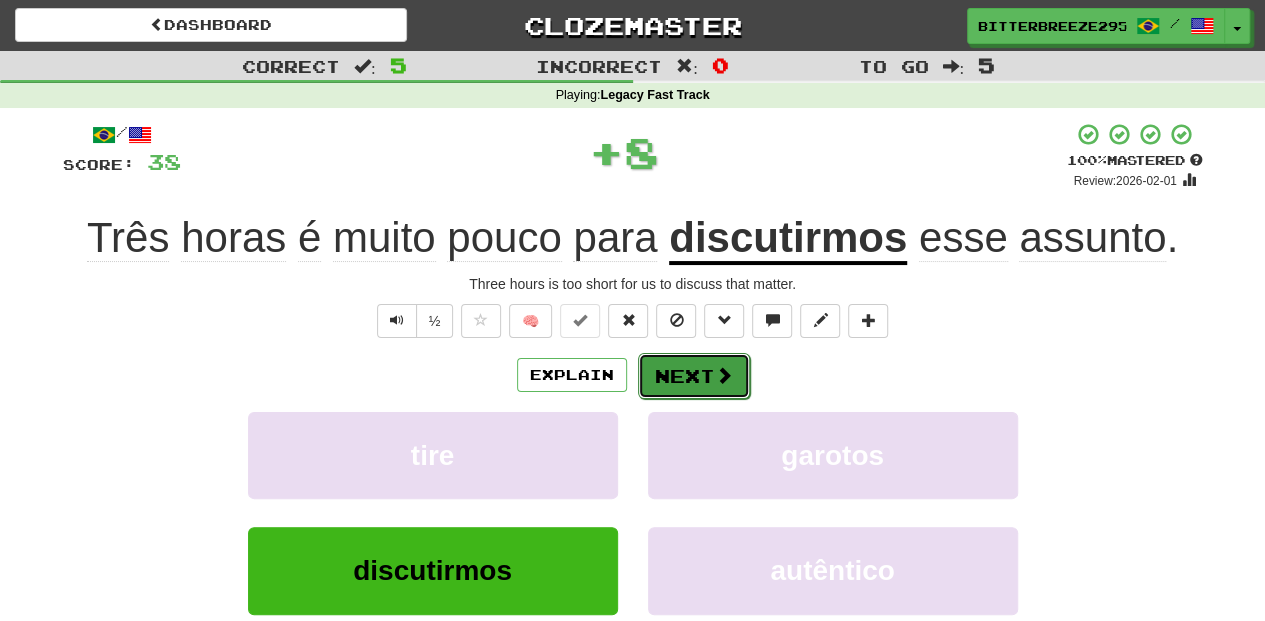 click on "Next" at bounding box center (694, 376) 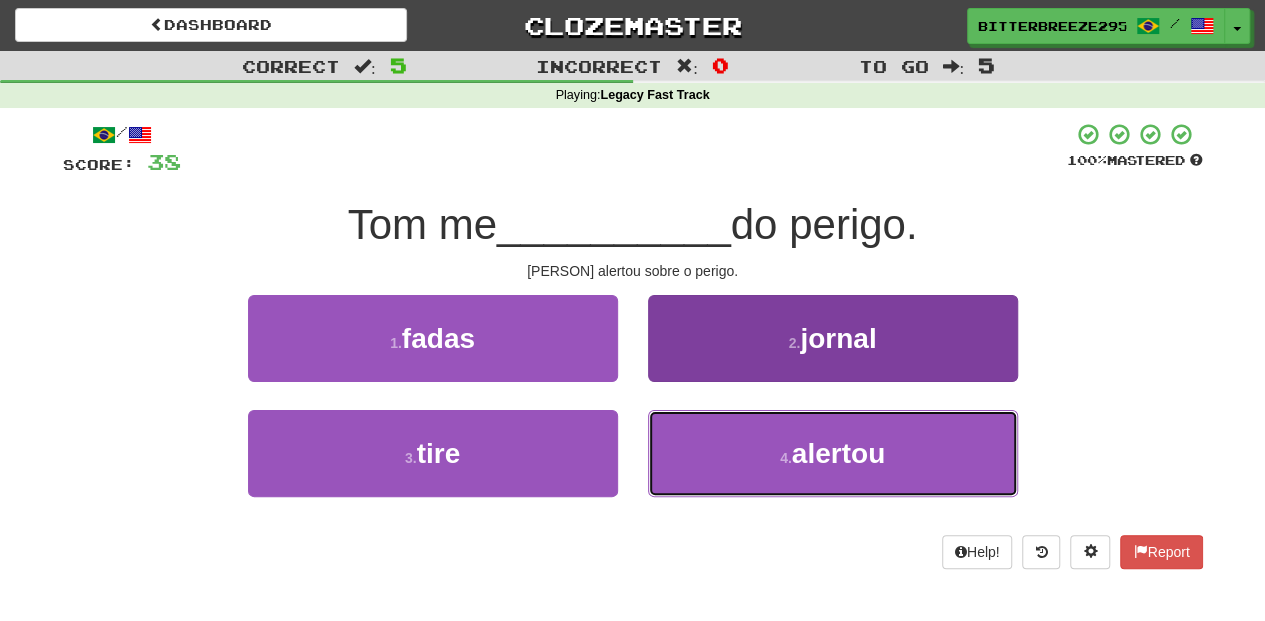 click on "4 .  alertou" at bounding box center [833, 453] 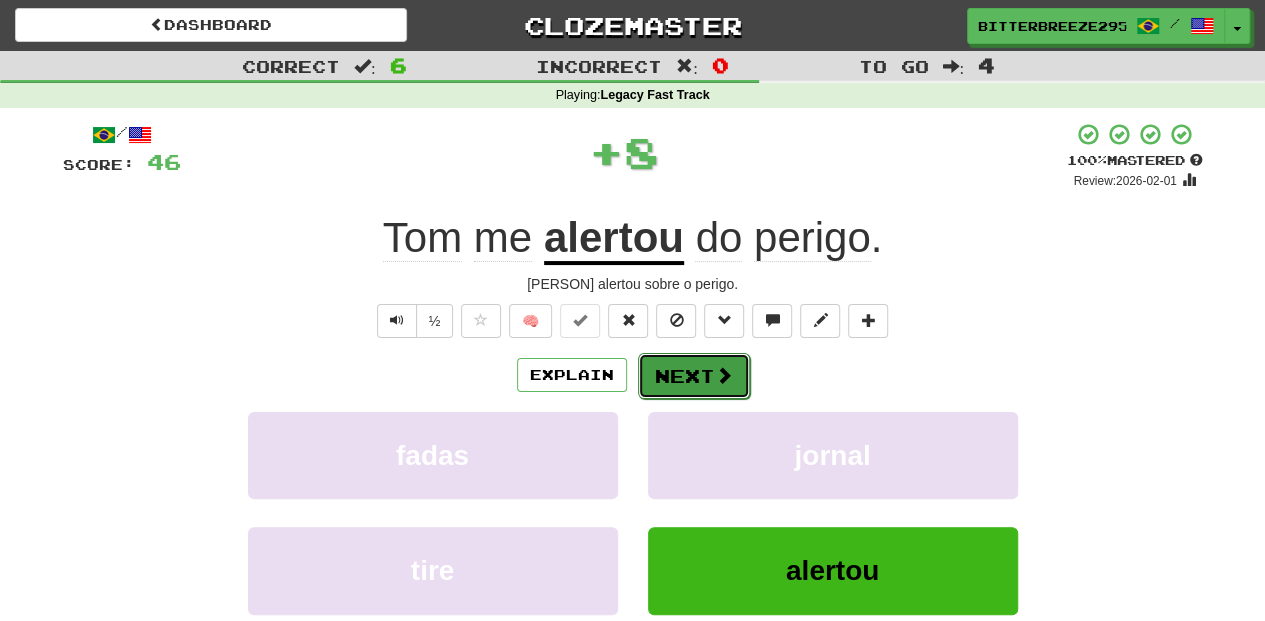 click on "Next" at bounding box center (694, 376) 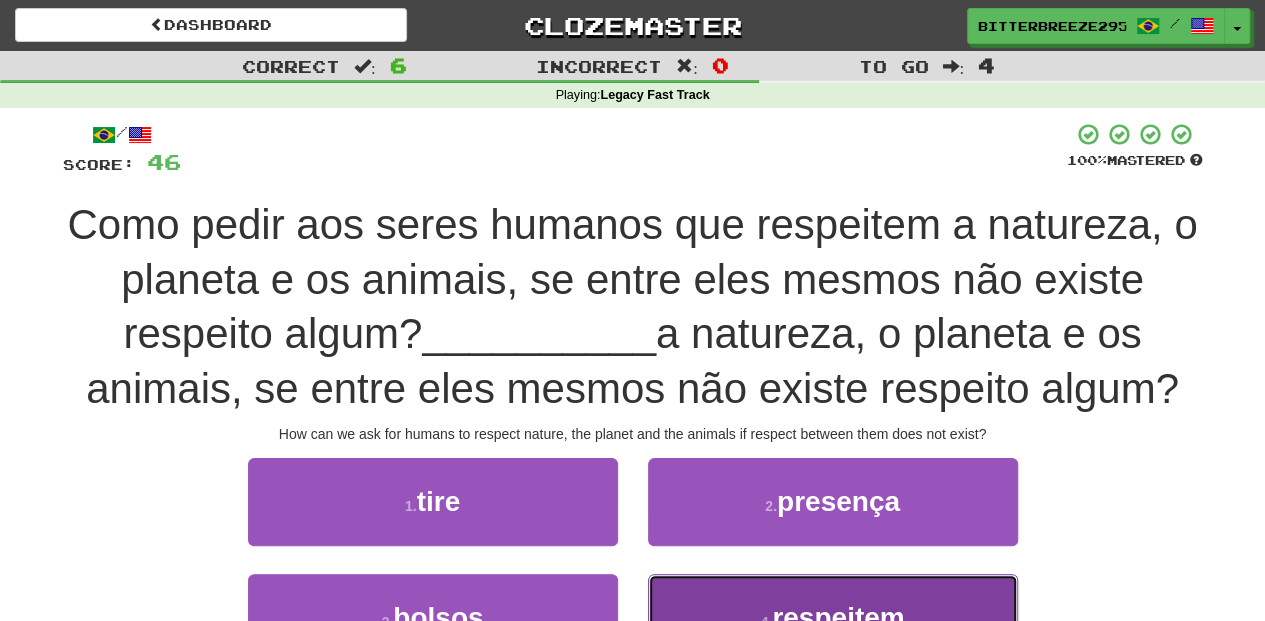 click on "respeitem" at bounding box center [833, 617] 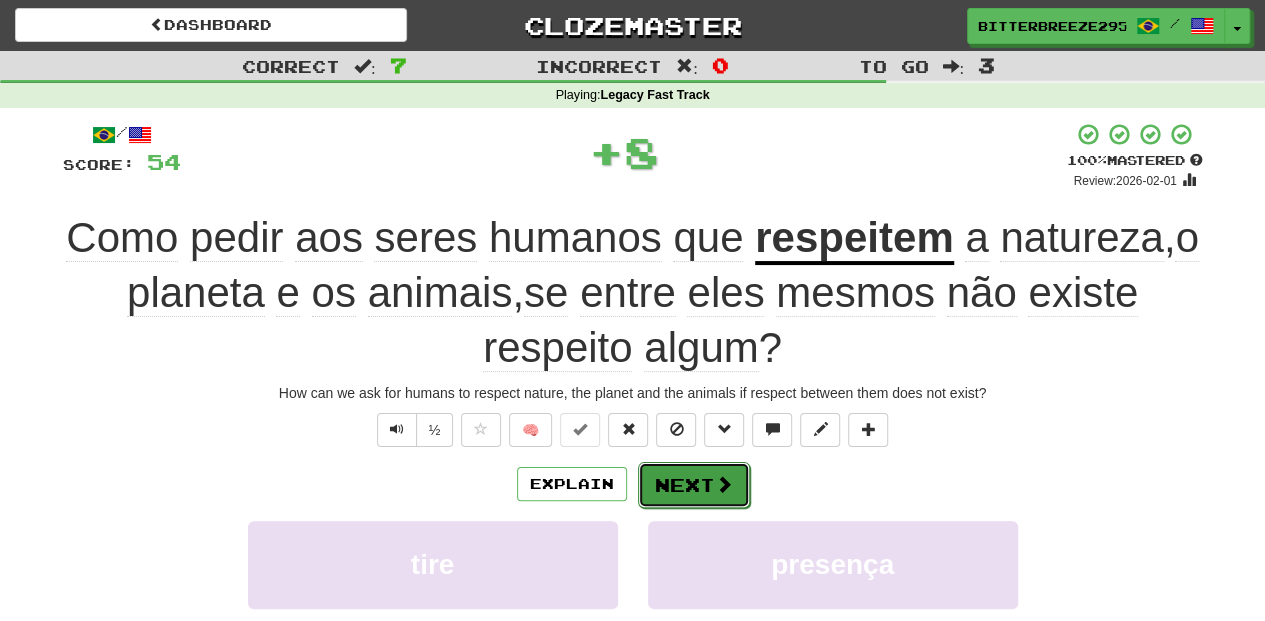 click on "Next" at bounding box center (694, 485) 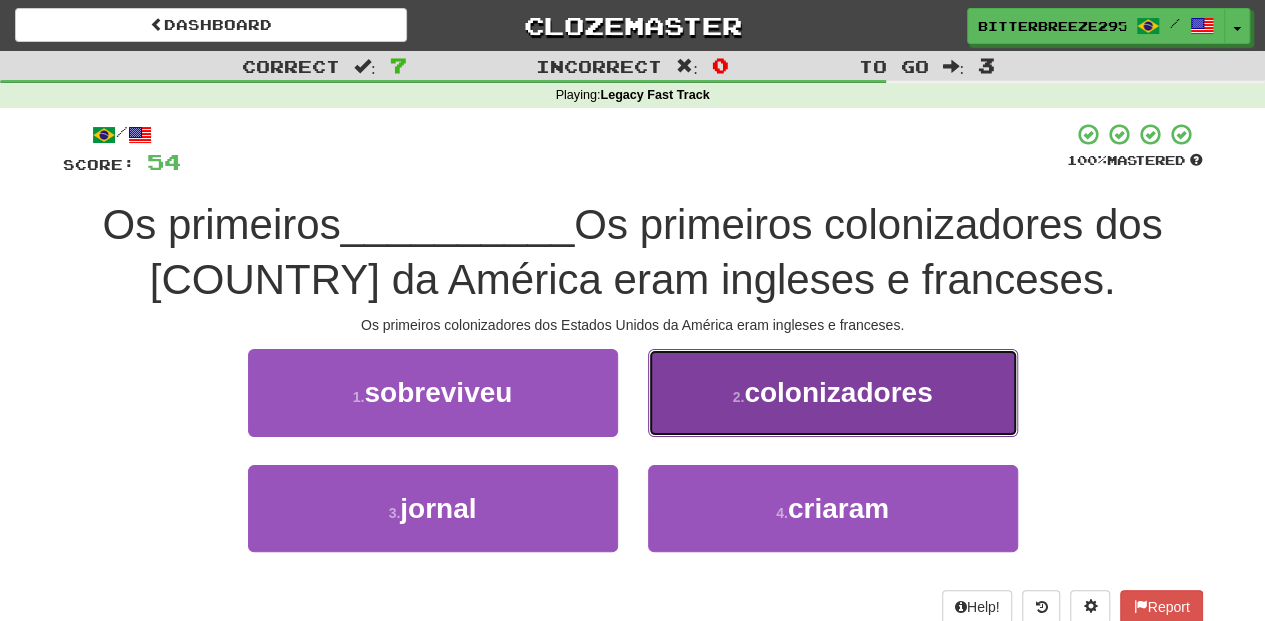 click on "colonizadores" at bounding box center (833, 392) 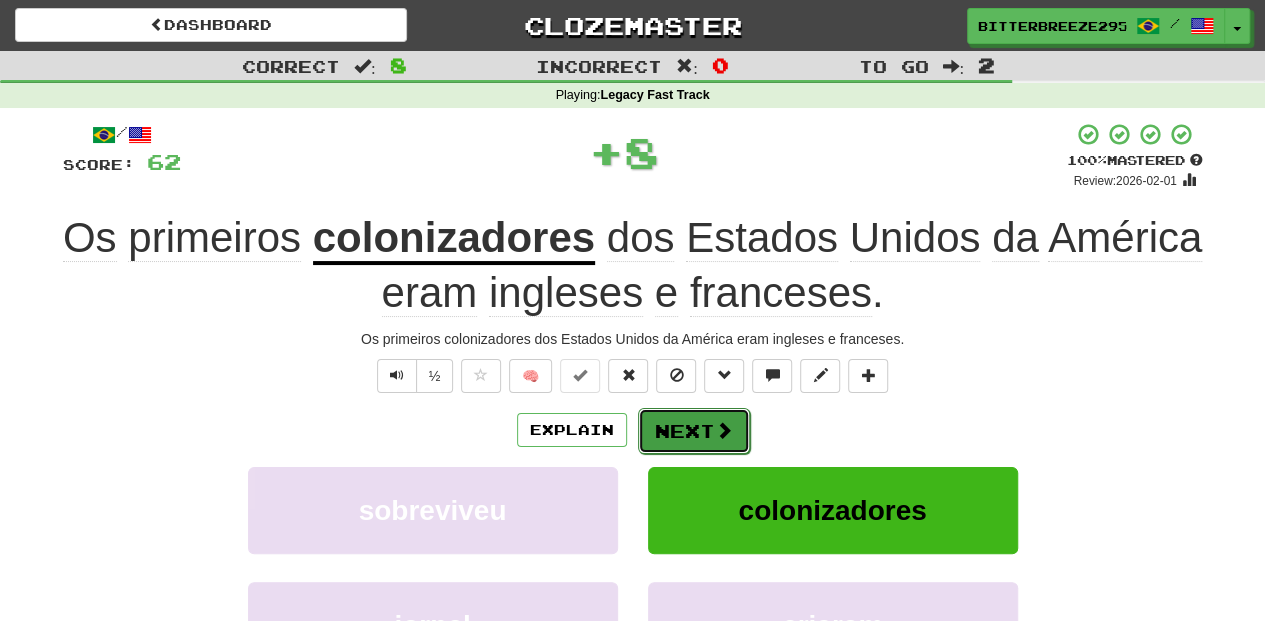 click on "Next" at bounding box center [694, 431] 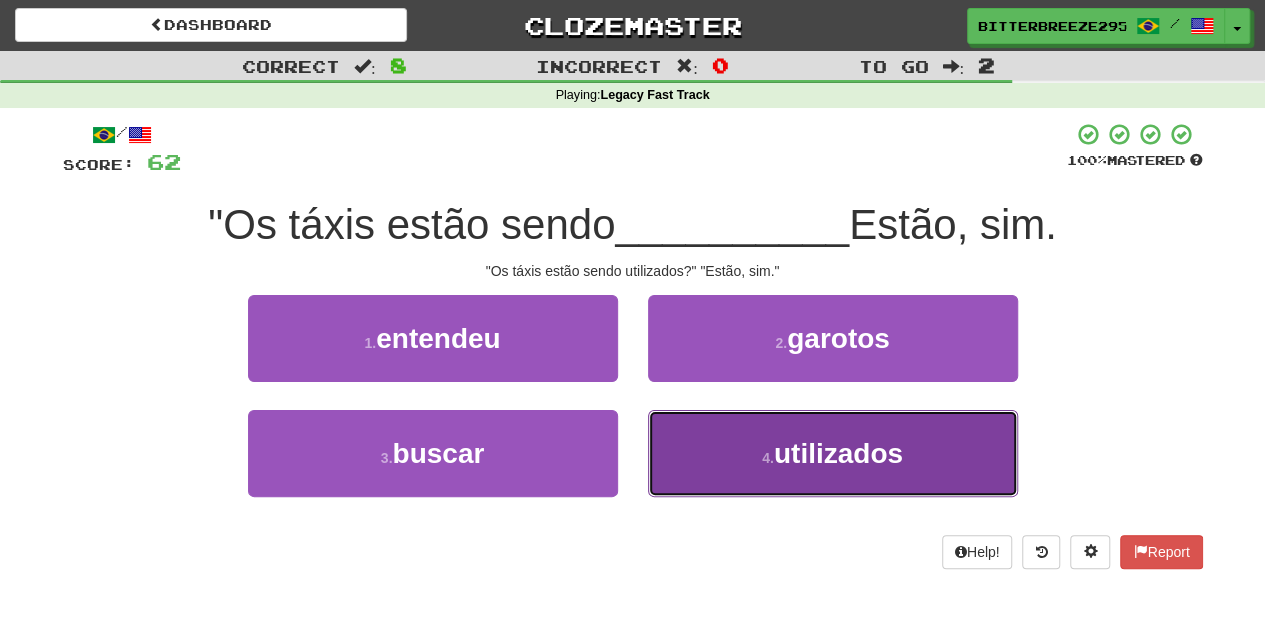click on "4 .  utilizados" at bounding box center [833, 453] 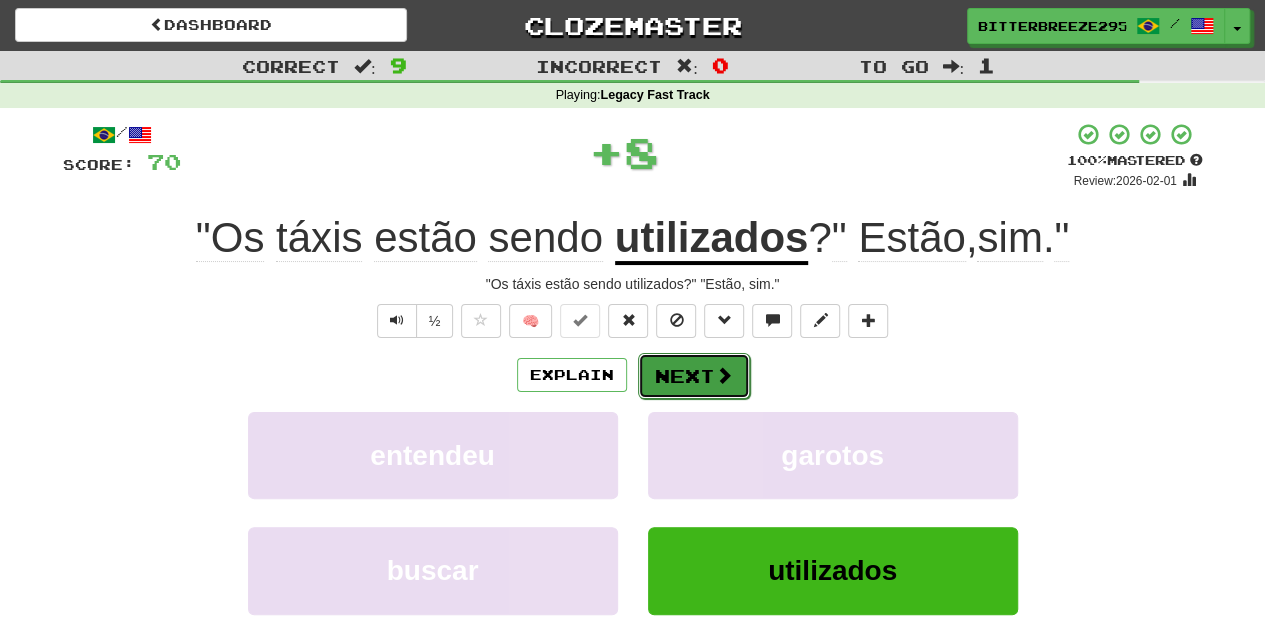 click on "Next" at bounding box center [694, 376] 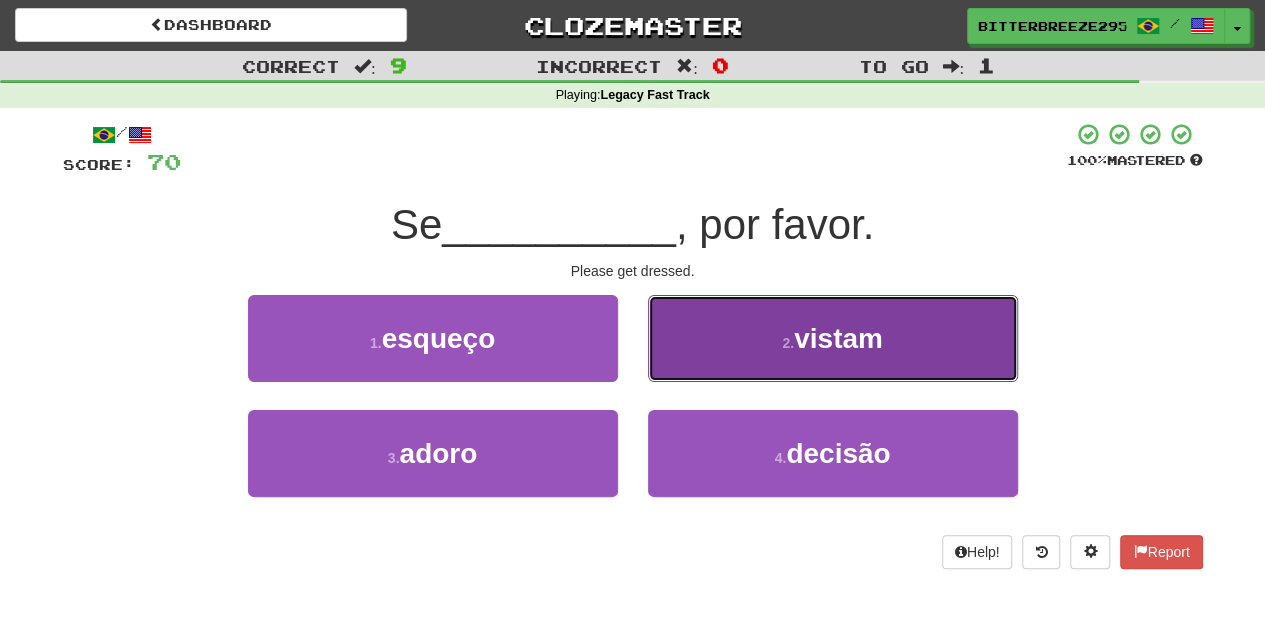 click on "2 .  vistam" at bounding box center (833, 338) 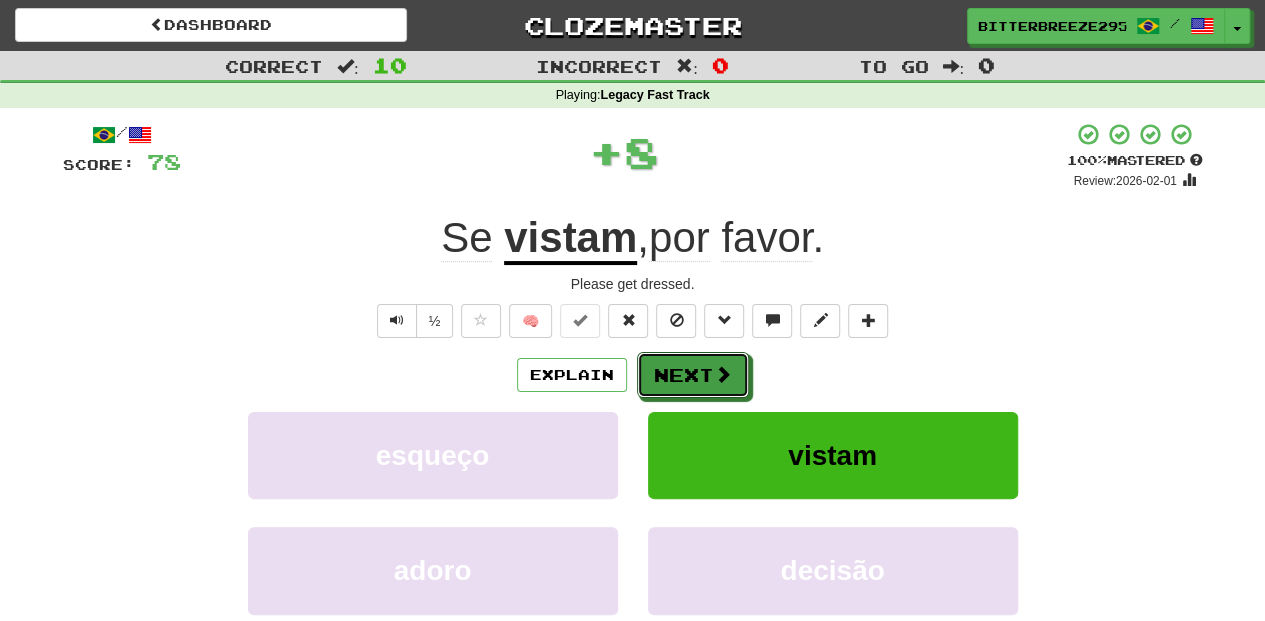 click on "Next" at bounding box center (693, 375) 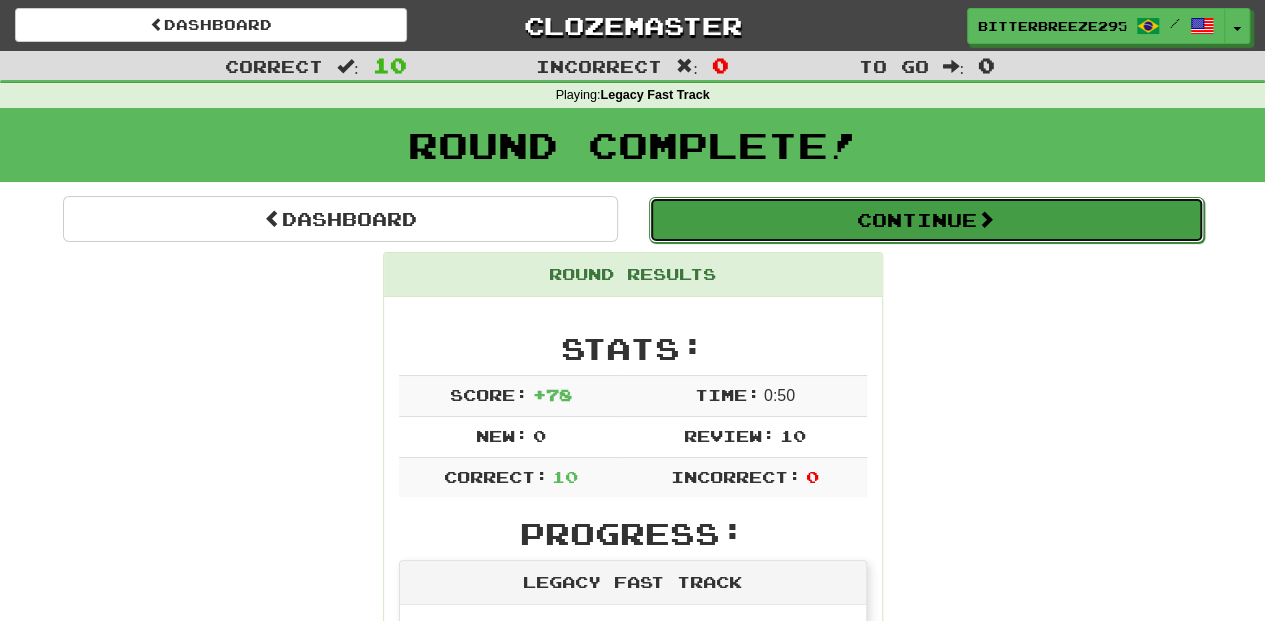 click on "Continue" at bounding box center [926, 220] 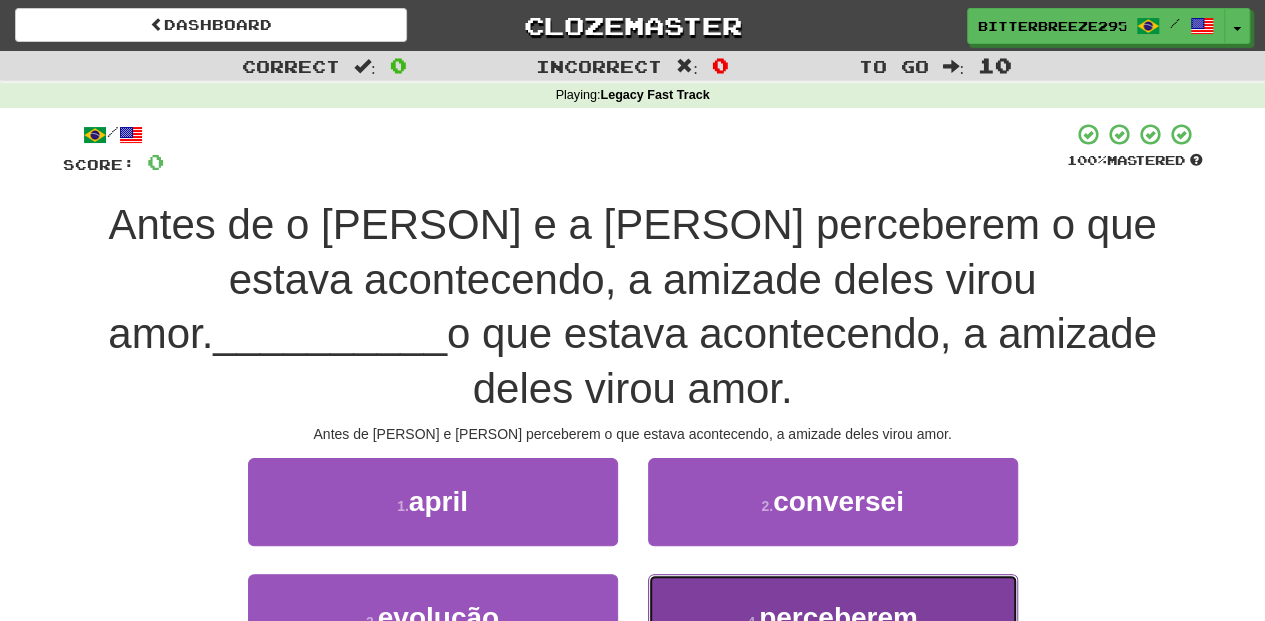 click on "perceberem" at bounding box center [833, 617] 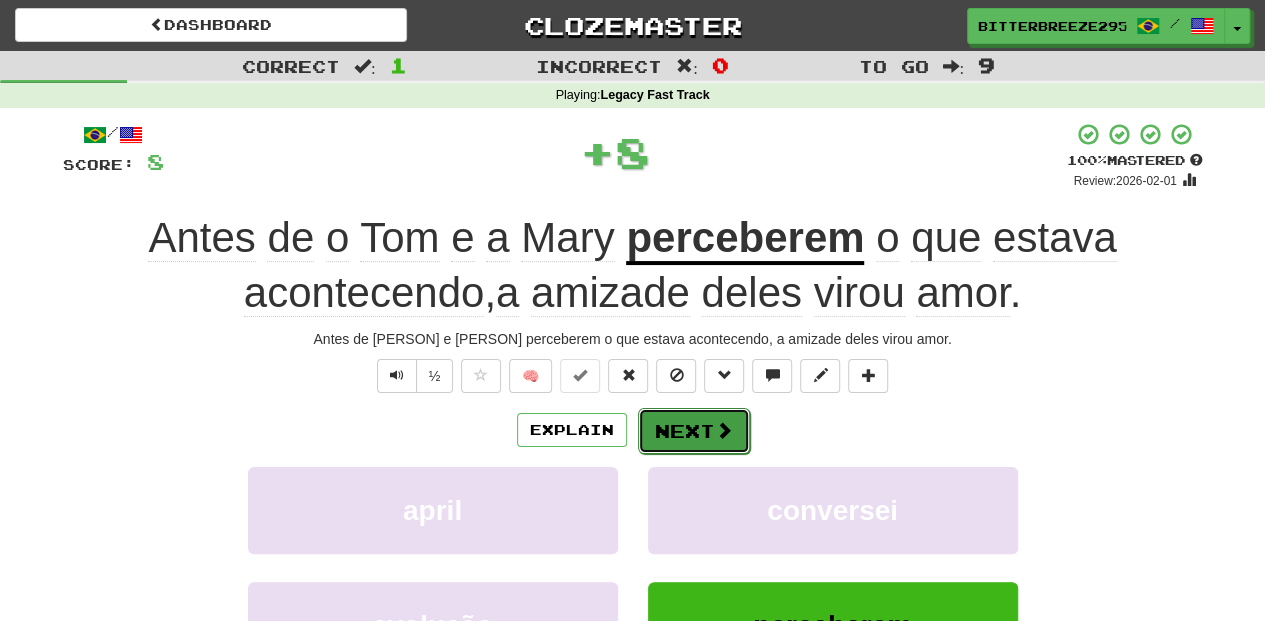 click on "Next" at bounding box center [694, 431] 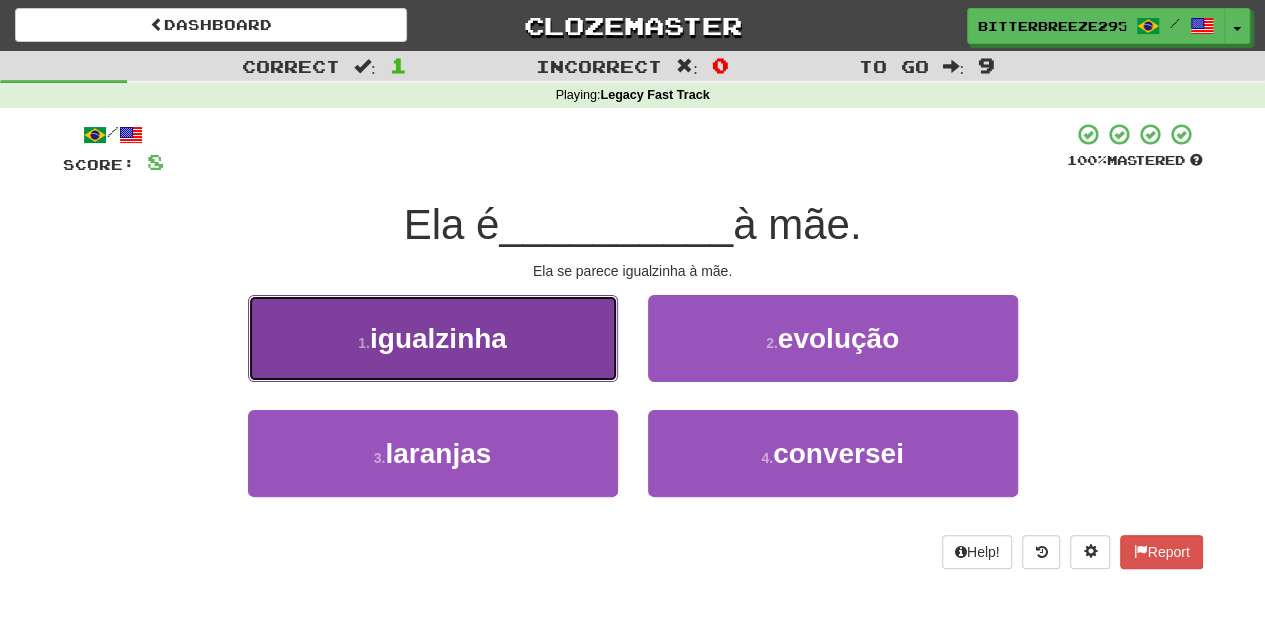 click on "1 .  igualzinha" at bounding box center [433, 338] 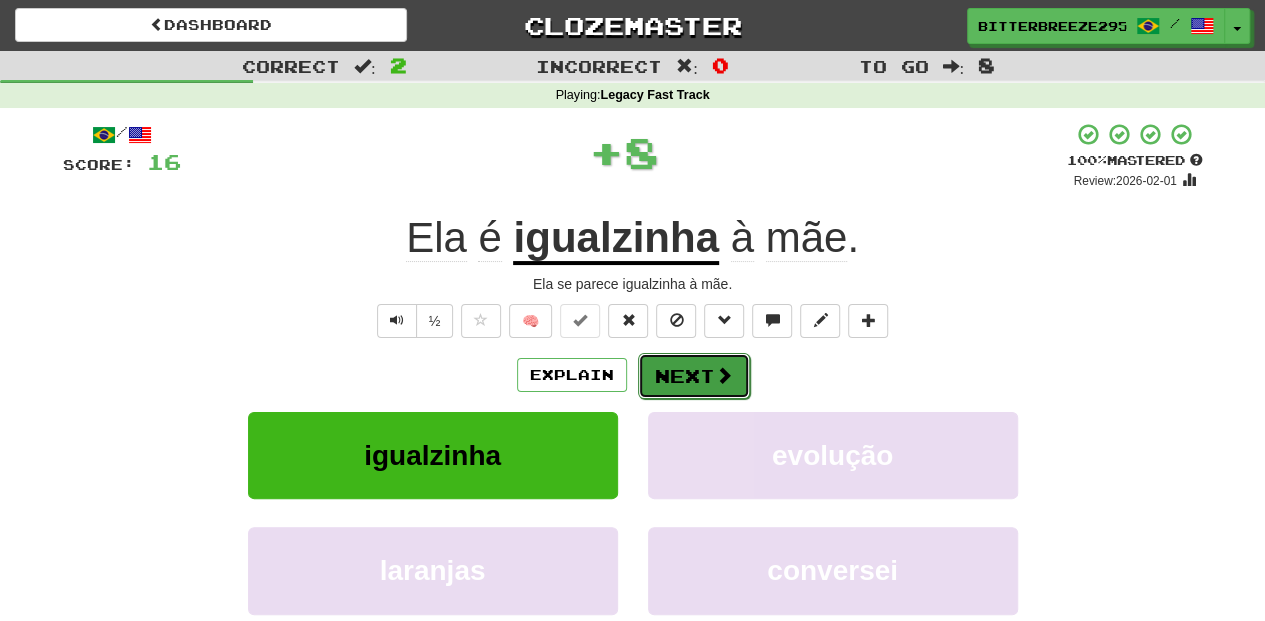 click on "Next" at bounding box center [694, 376] 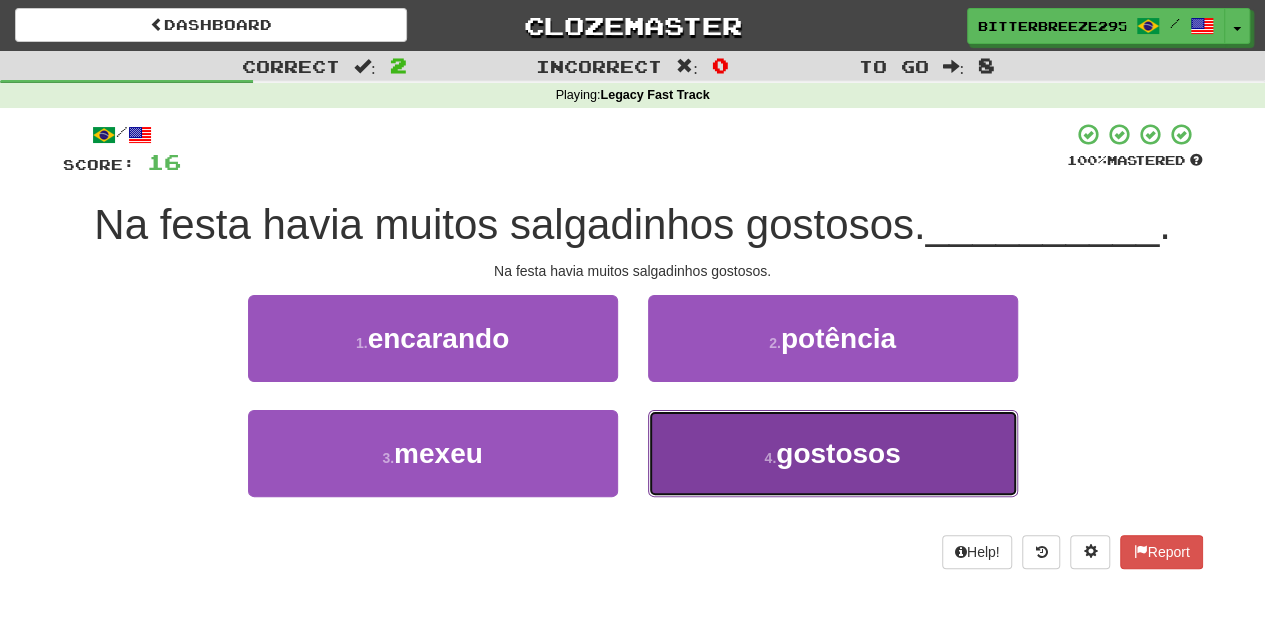 click on "gostosos" at bounding box center (833, 453) 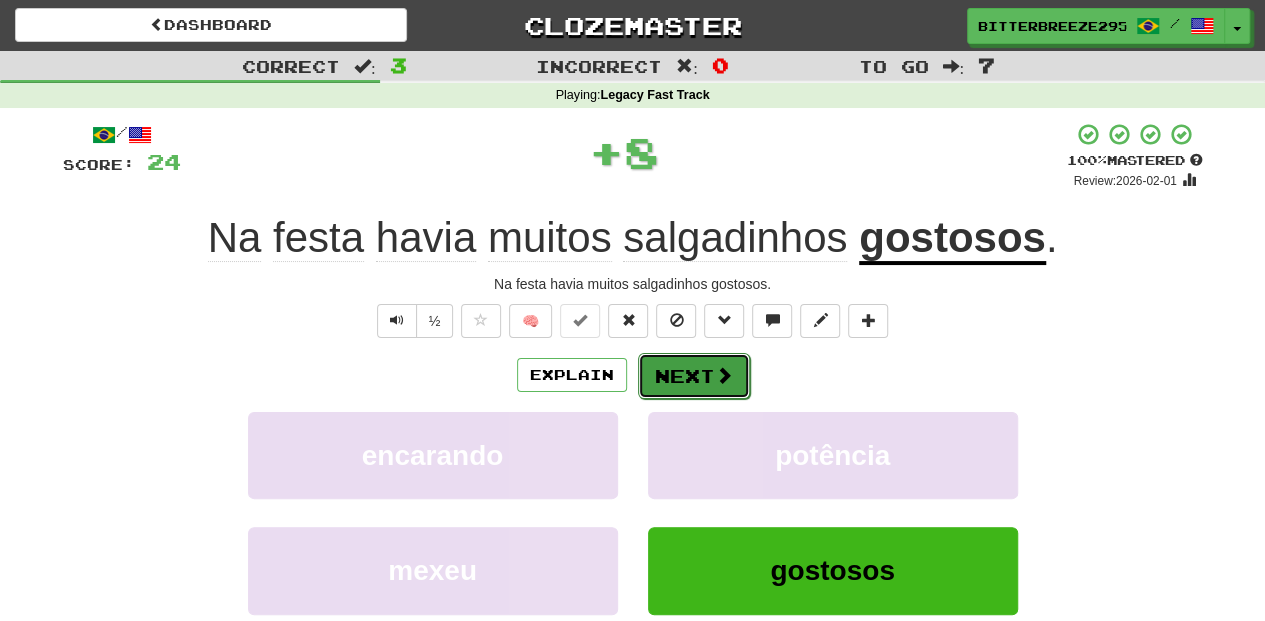 click on "Next" at bounding box center (694, 376) 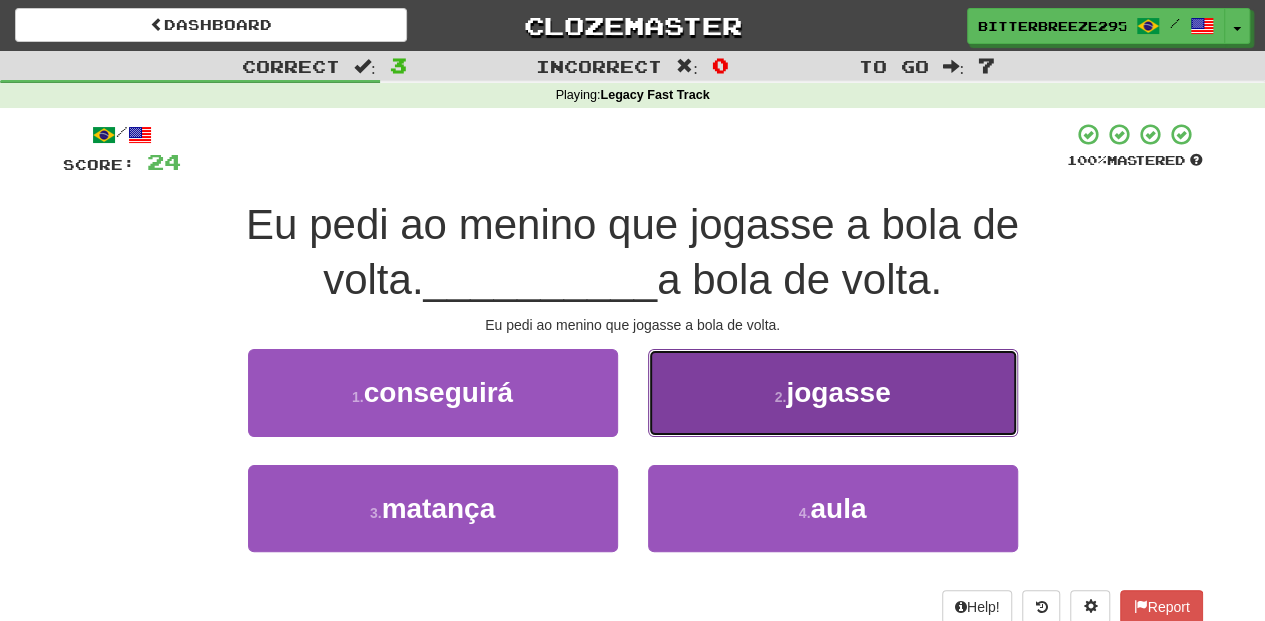 click on "2 .  jogasse" at bounding box center [833, 392] 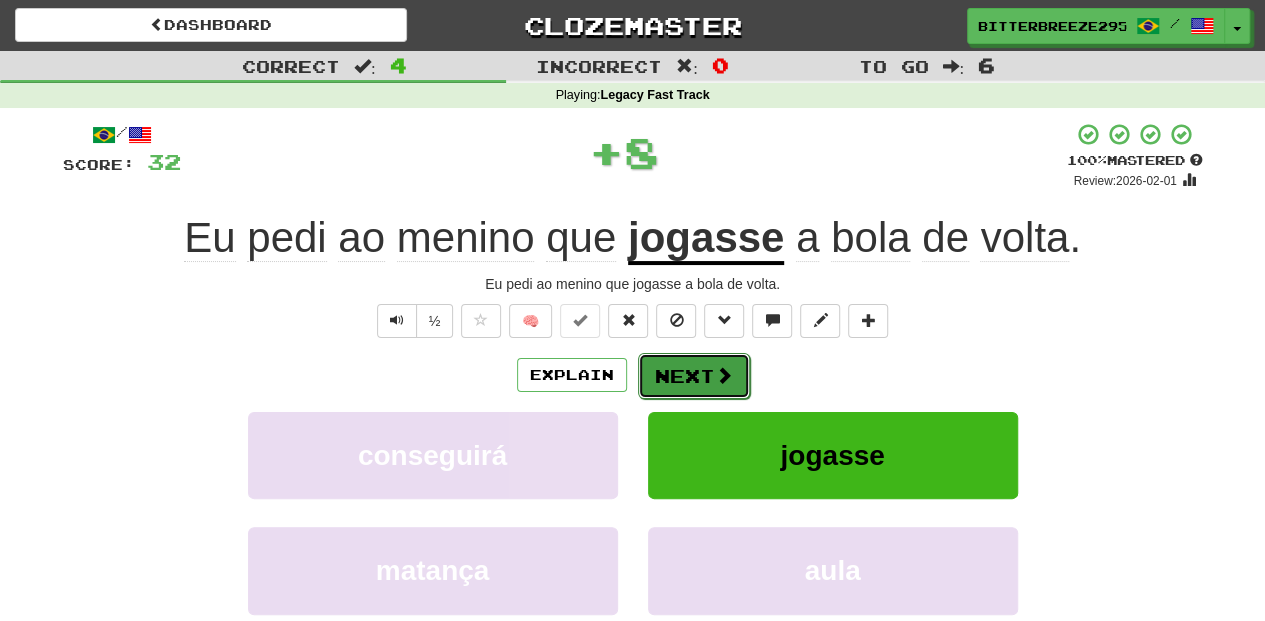 click on "Next" at bounding box center (694, 376) 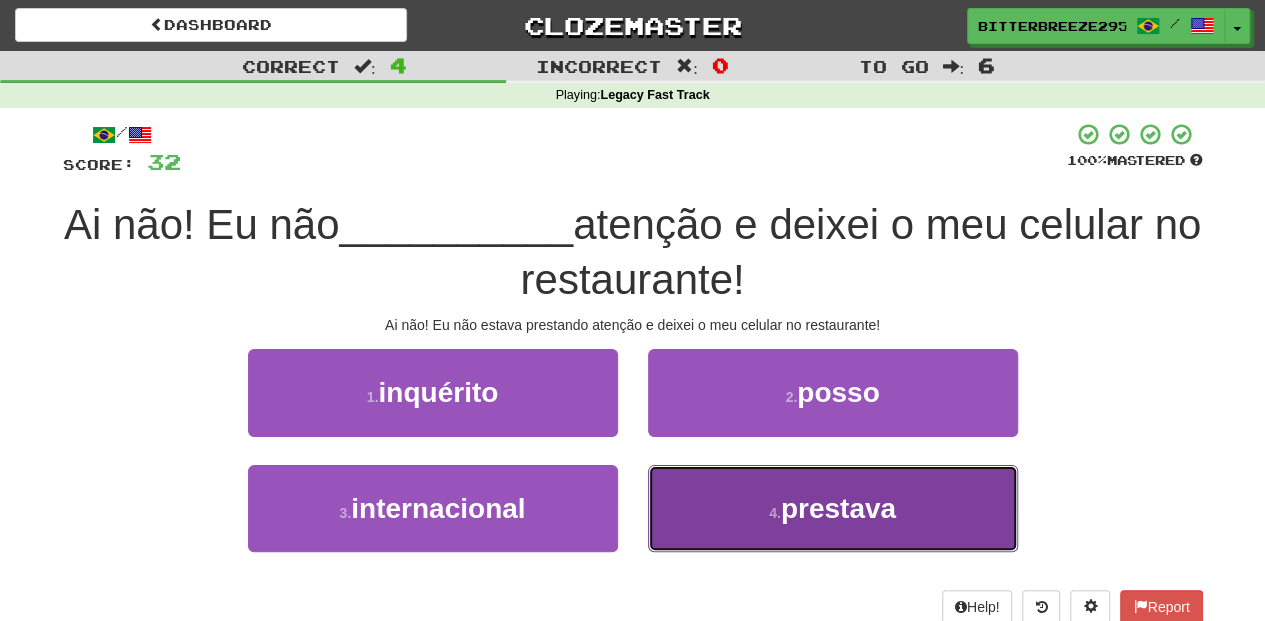 click on "prestava" at bounding box center [833, 508] 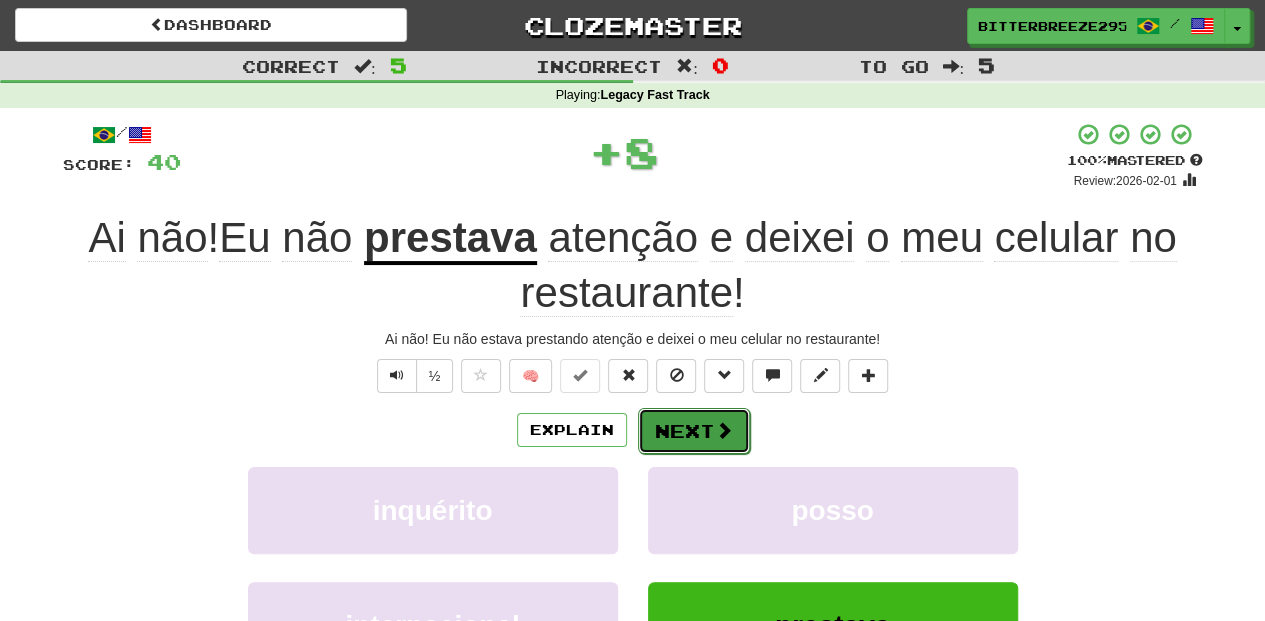 click on "Next" at bounding box center (694, 431) 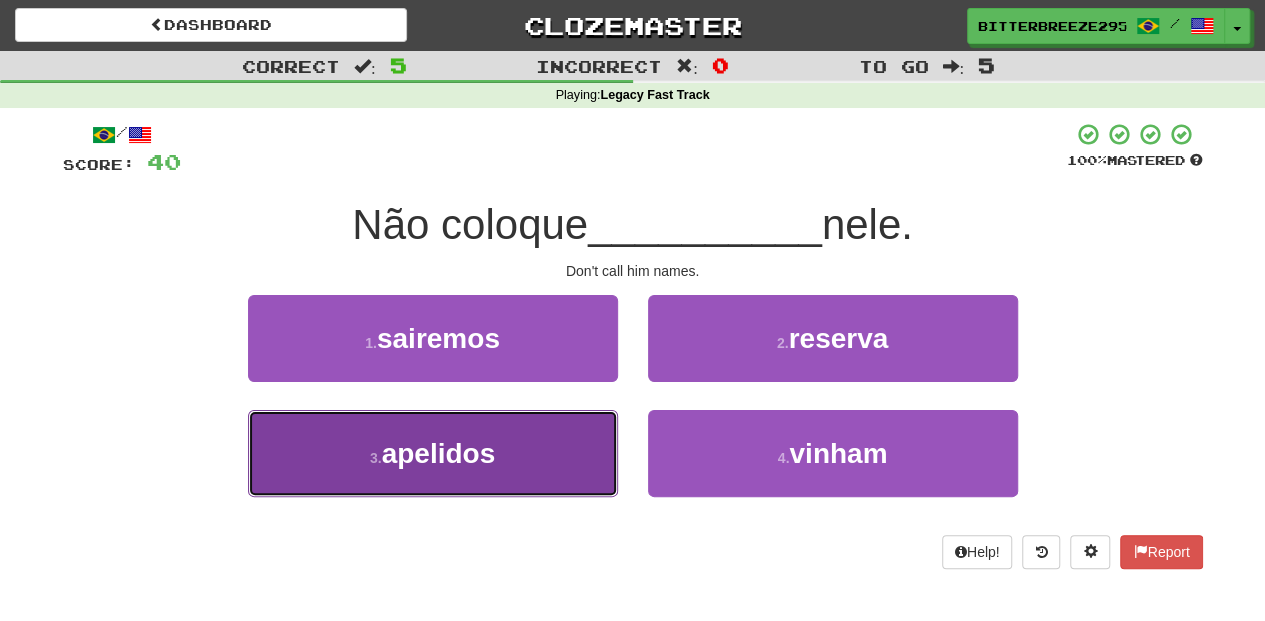 click on "3 .  apelidos" at bounding box center [433, 453] 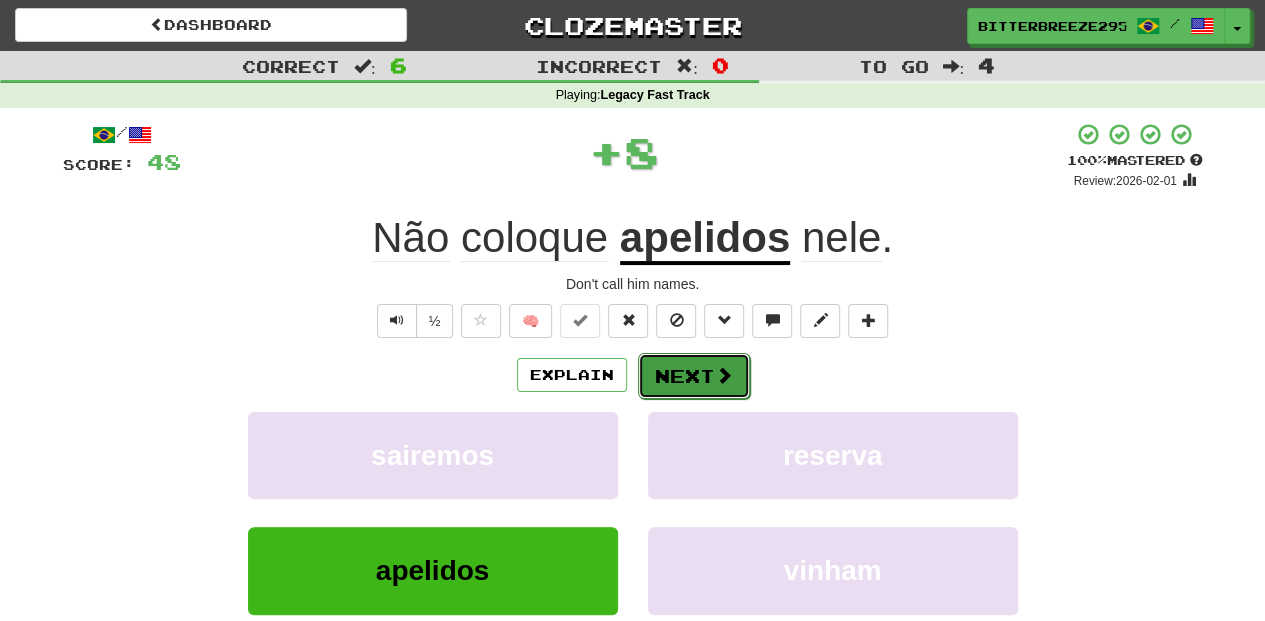 click on "Next" at bounding box center [694, 376] 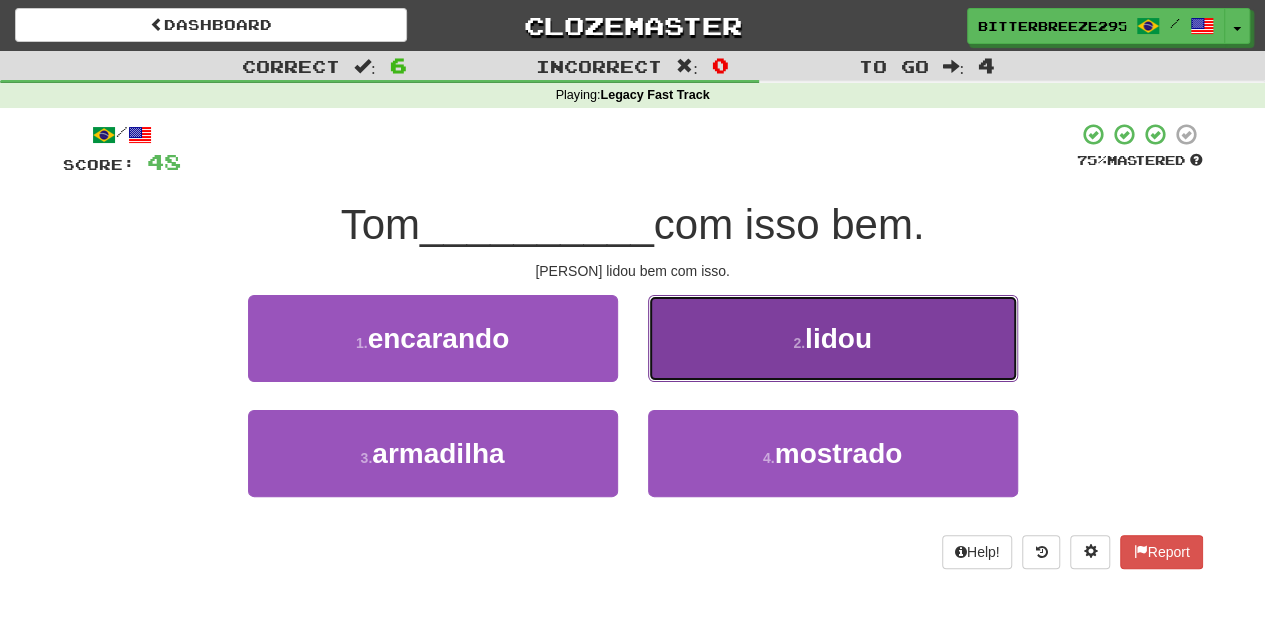 click on "2 .  lidou" at bounding box center [833, 338] 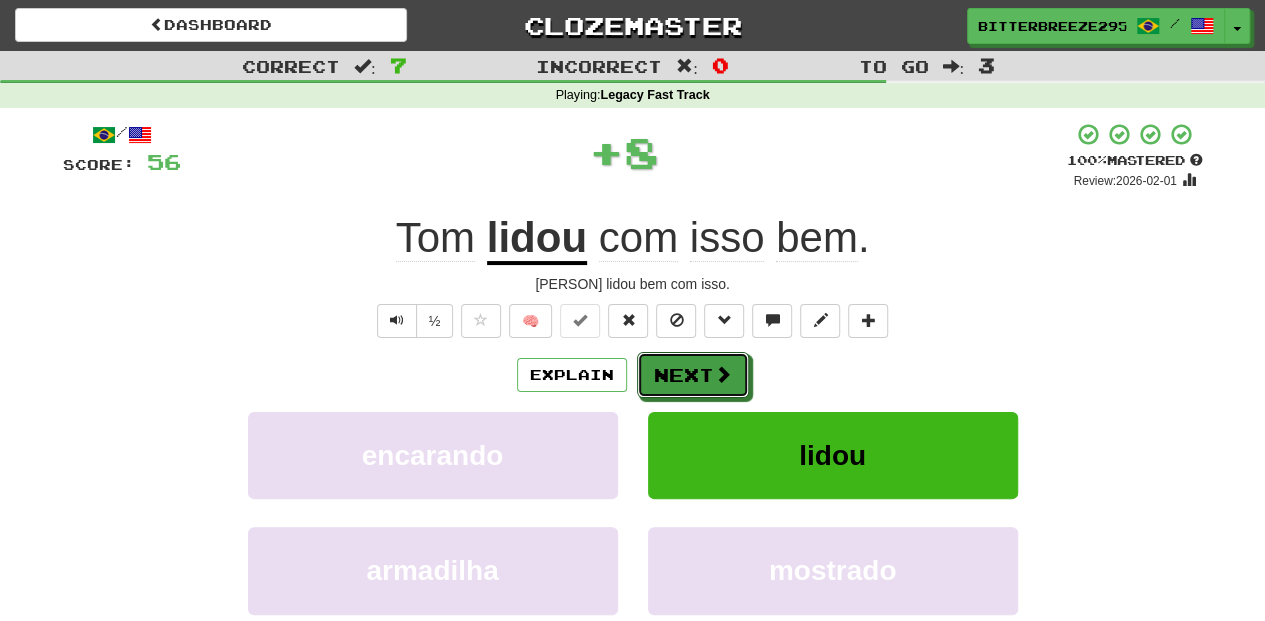 click on "Next" at bounding box center [693, 375] 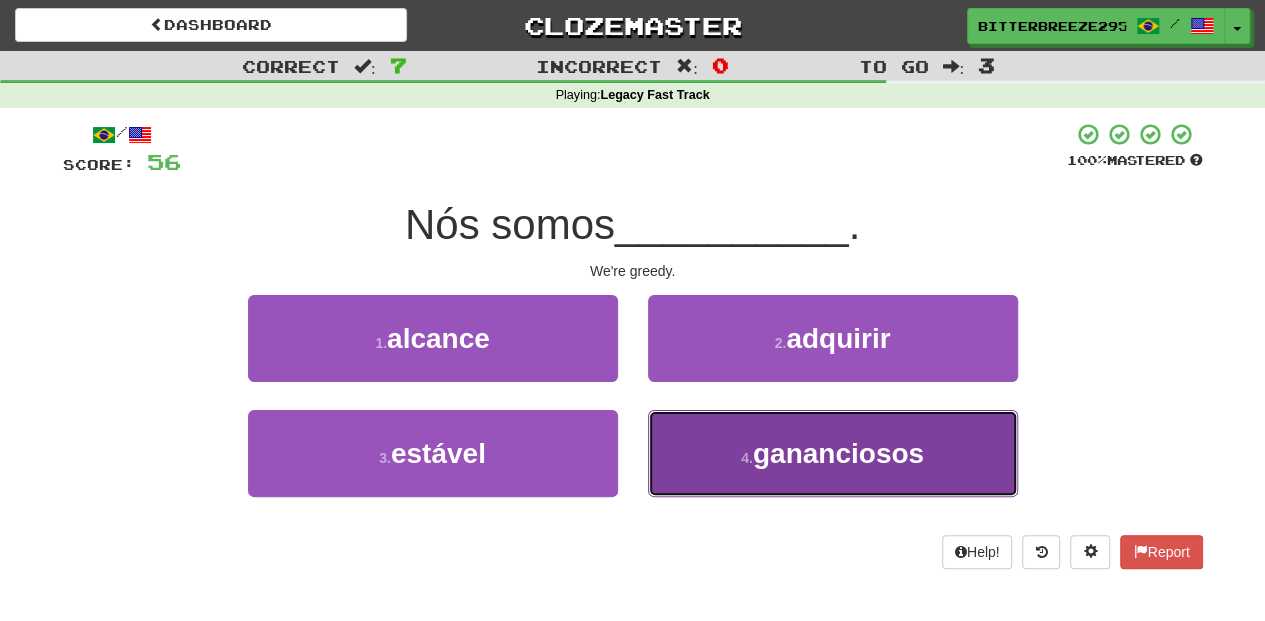 click on "4 .  gananciosos" at bounding box center [833, 453] 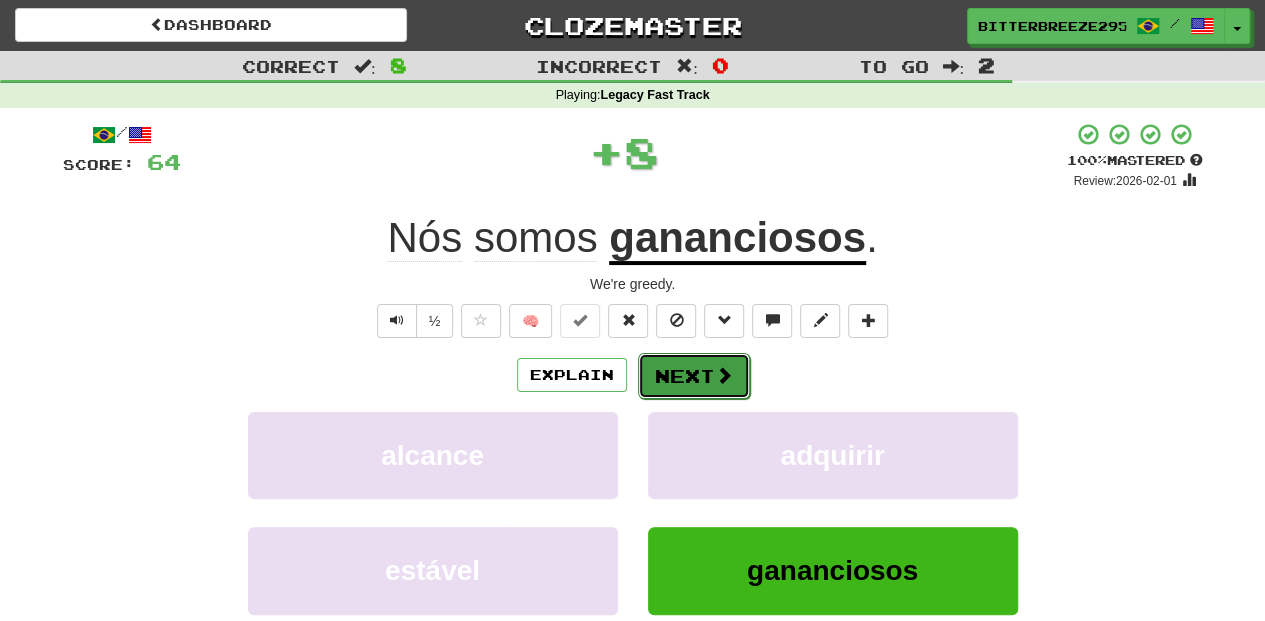 click on "Next" at bounding box center [694, 376] 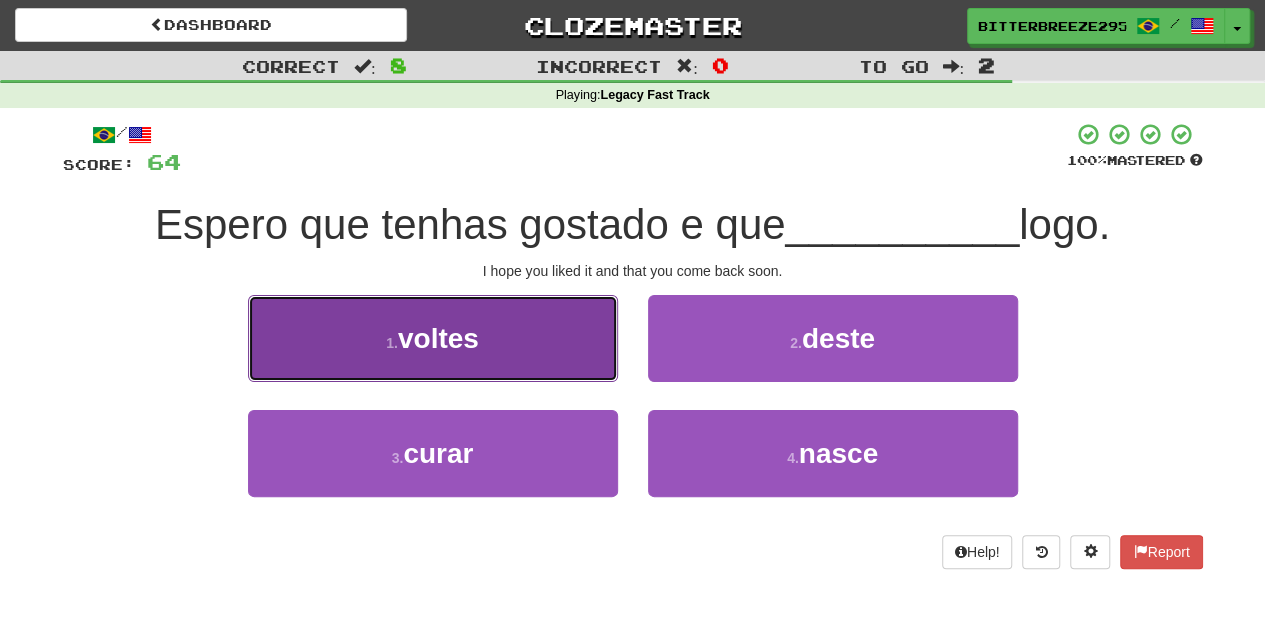click on "1 .  voltes" at bounding box center [433, 338] 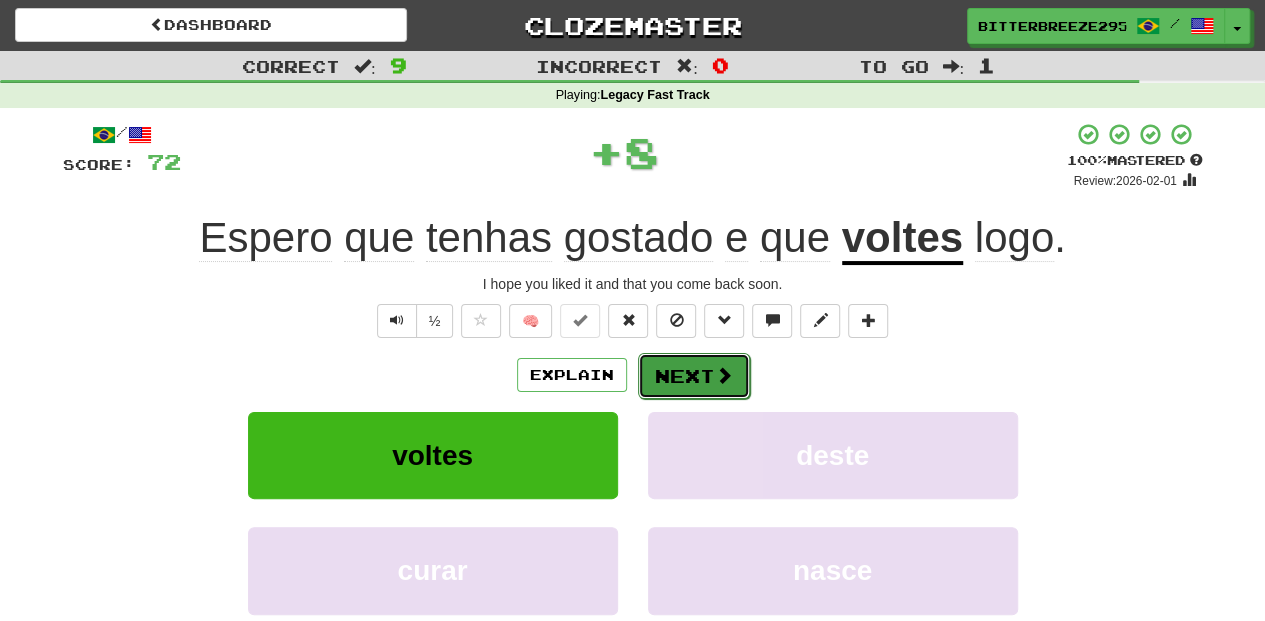 click on "Next" at bounding box center [694, 376] 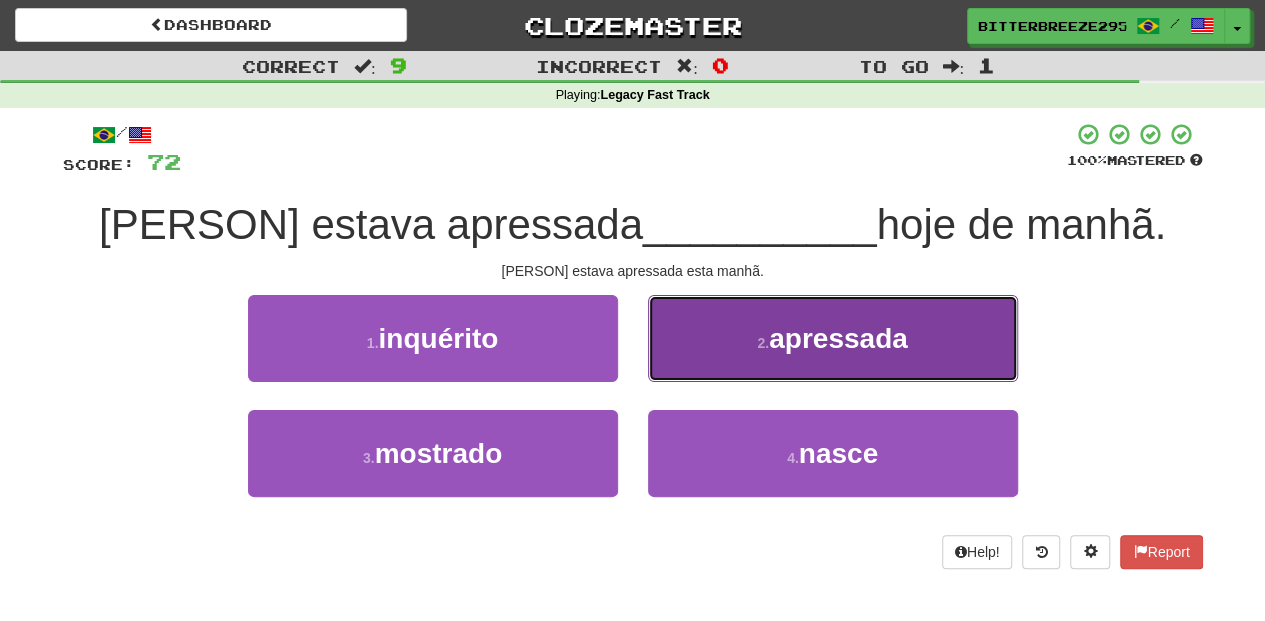 click on "2 .  apressada" at bounding box center [833, 338] 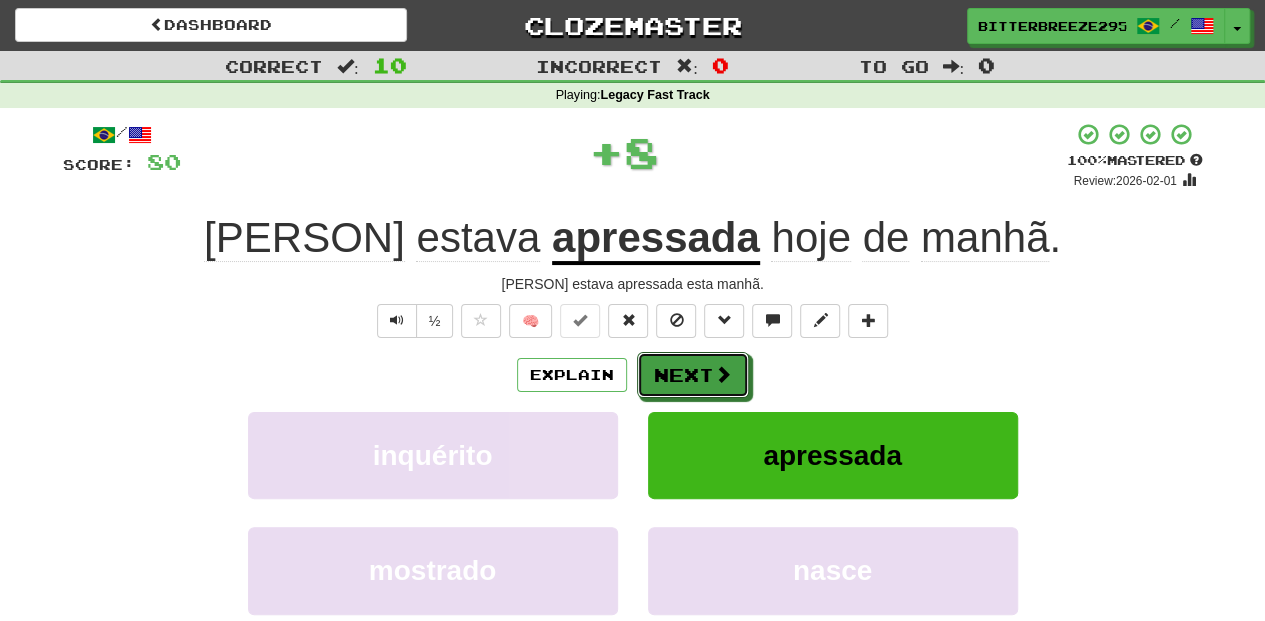 click on "Next" at bounding box center [693, 375] 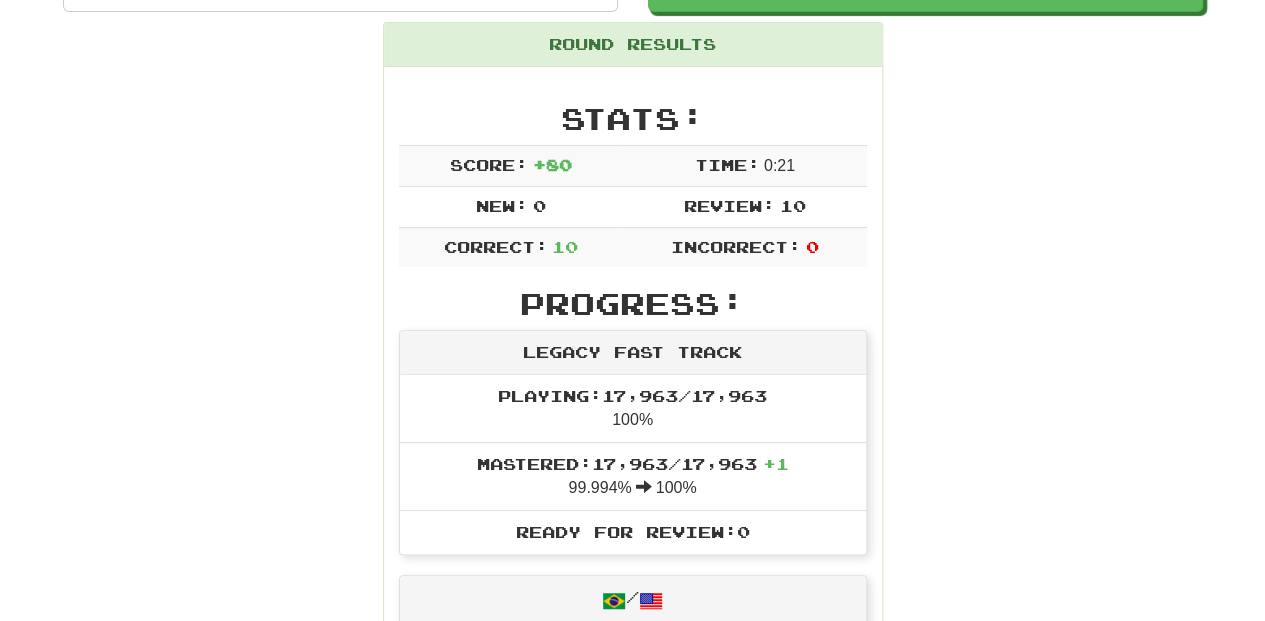 scroll, scrollTop: 200, scrollLeft: 0, axis: vertical 